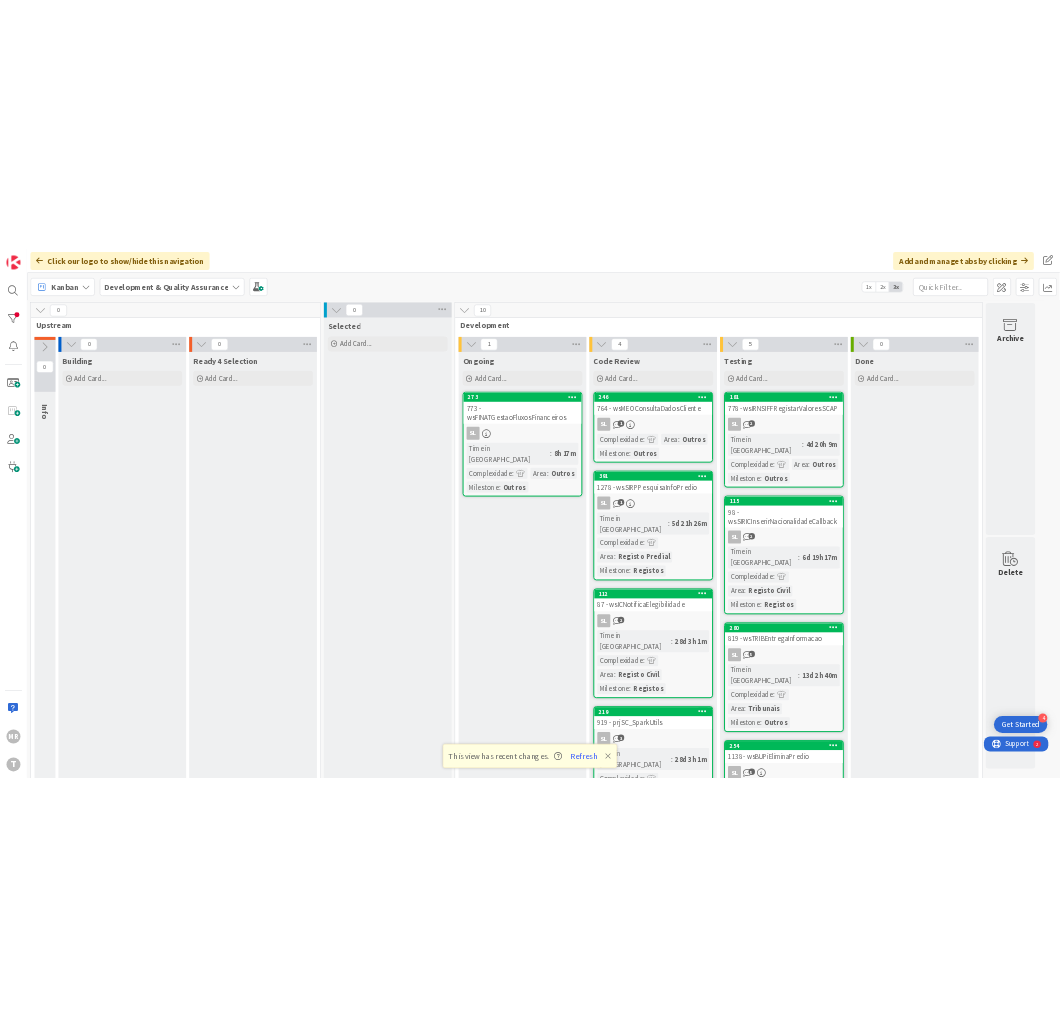 scroll, scrollTop: 0, scrollLeft: 0, axis: both 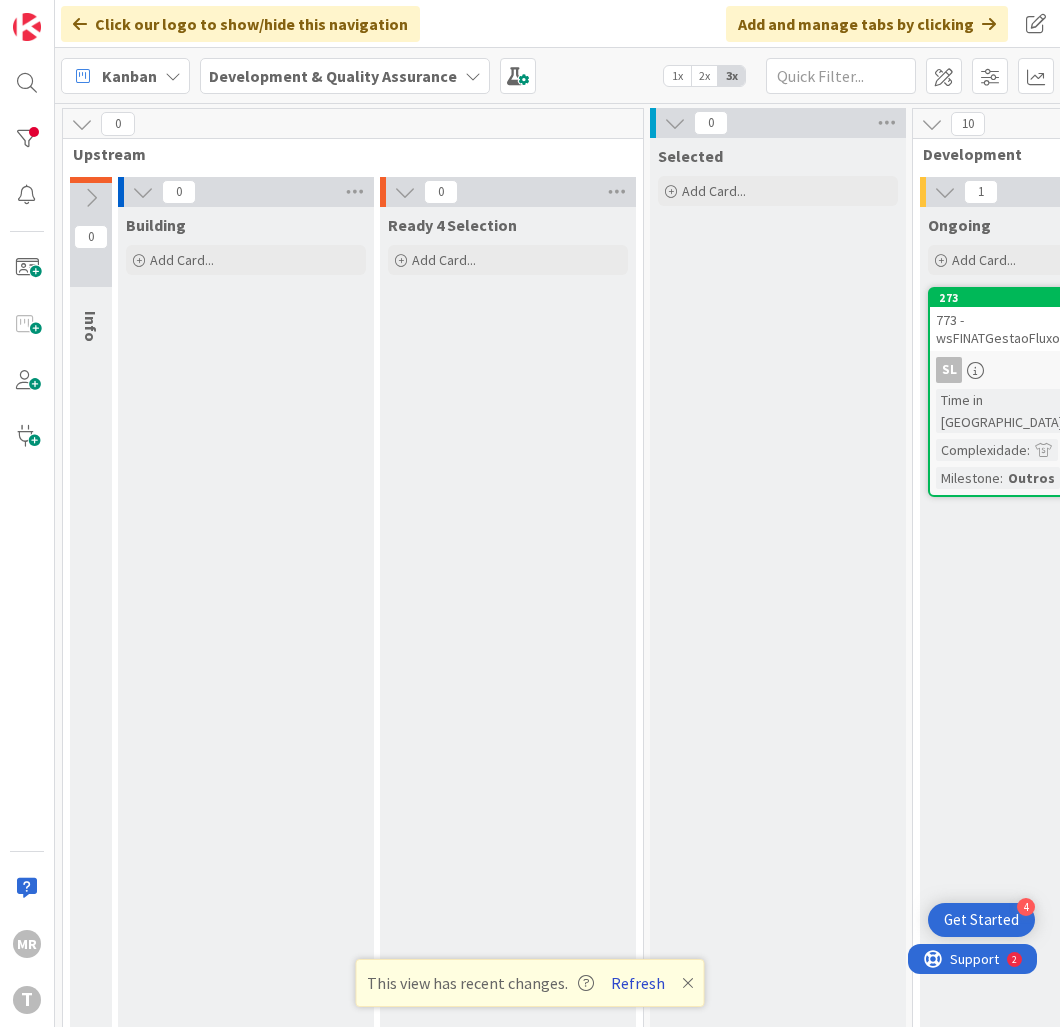 click on "Refresh" at bounding box center [638, 983] 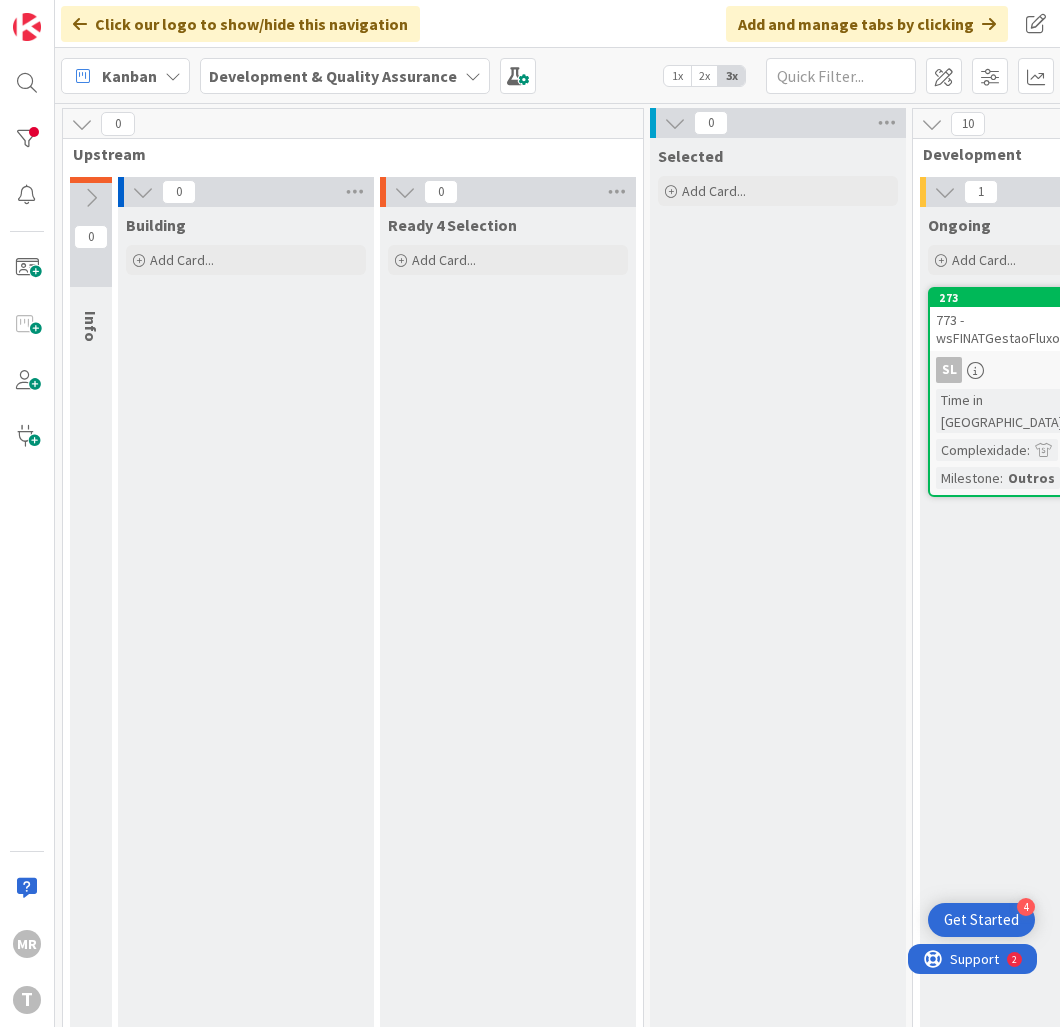 scroll, scrollTop: 0, scrollLeft: 0, axis: both 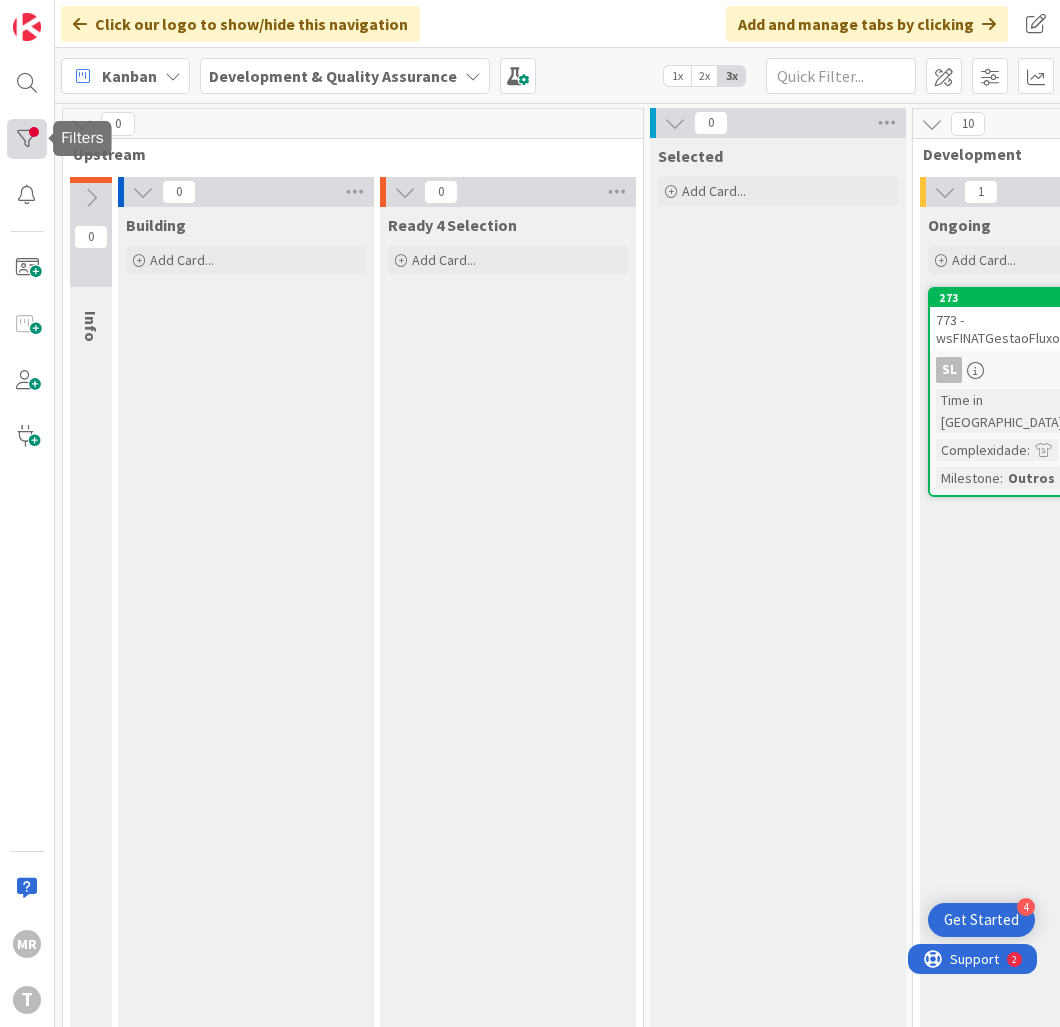 click at bounding box center (27, 139) 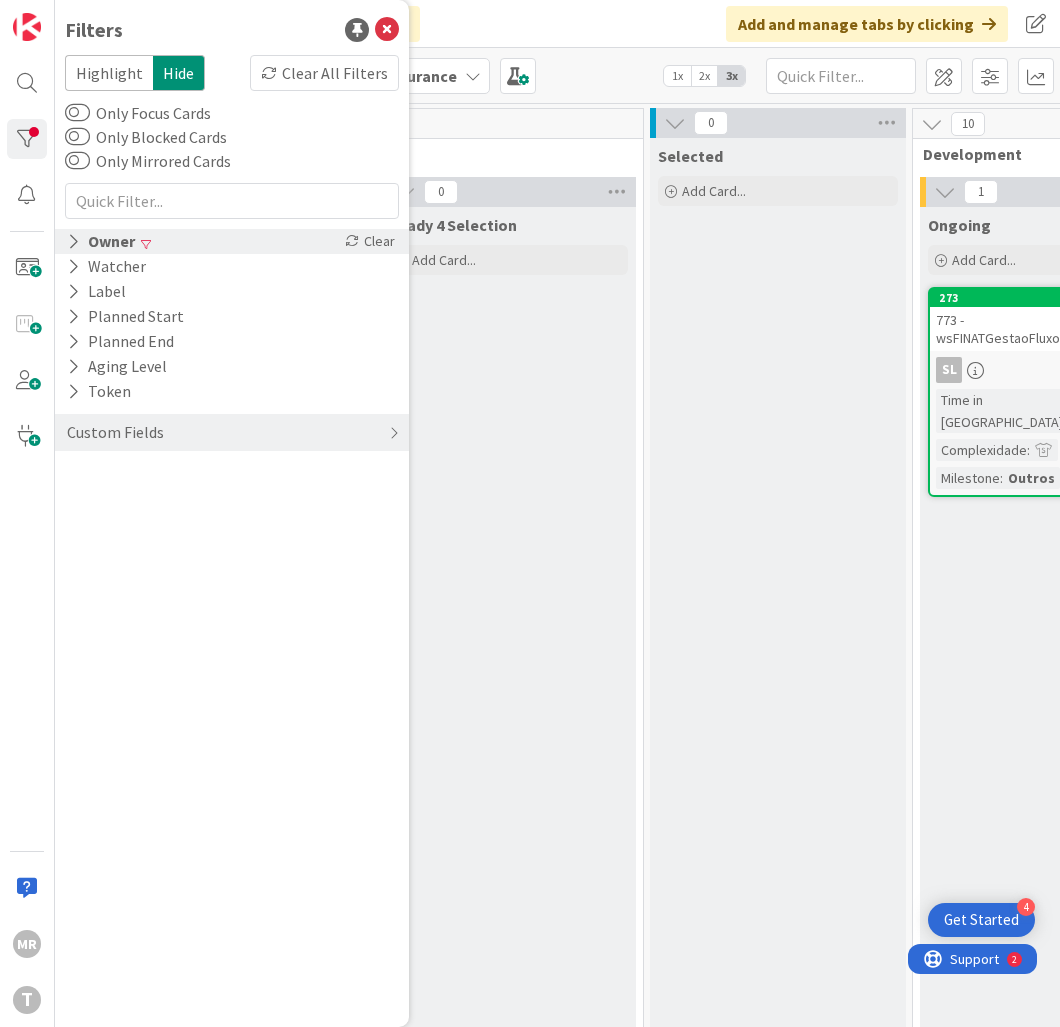 click at bounding box center [73, 241] 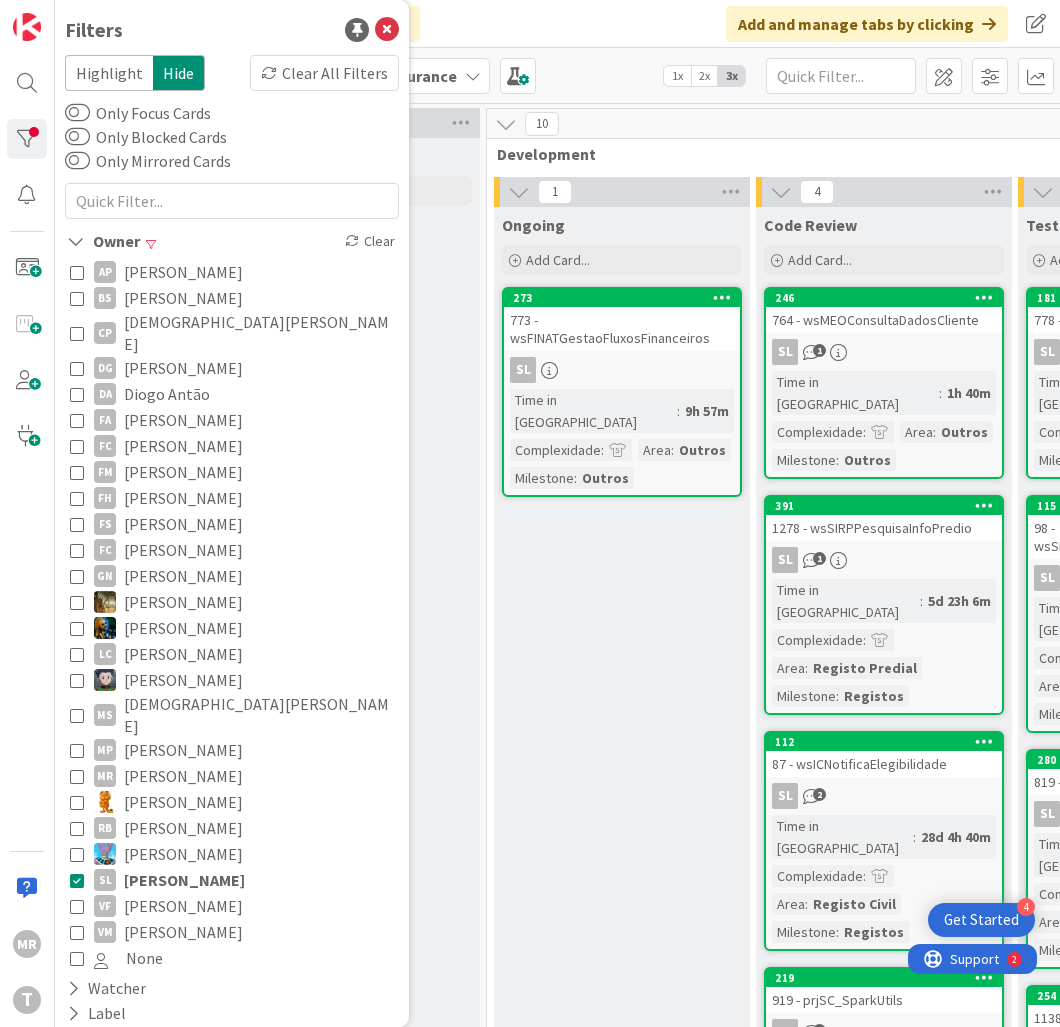 scroll, scrollTop: 0, scrollLeft: 532, axis: horizontal 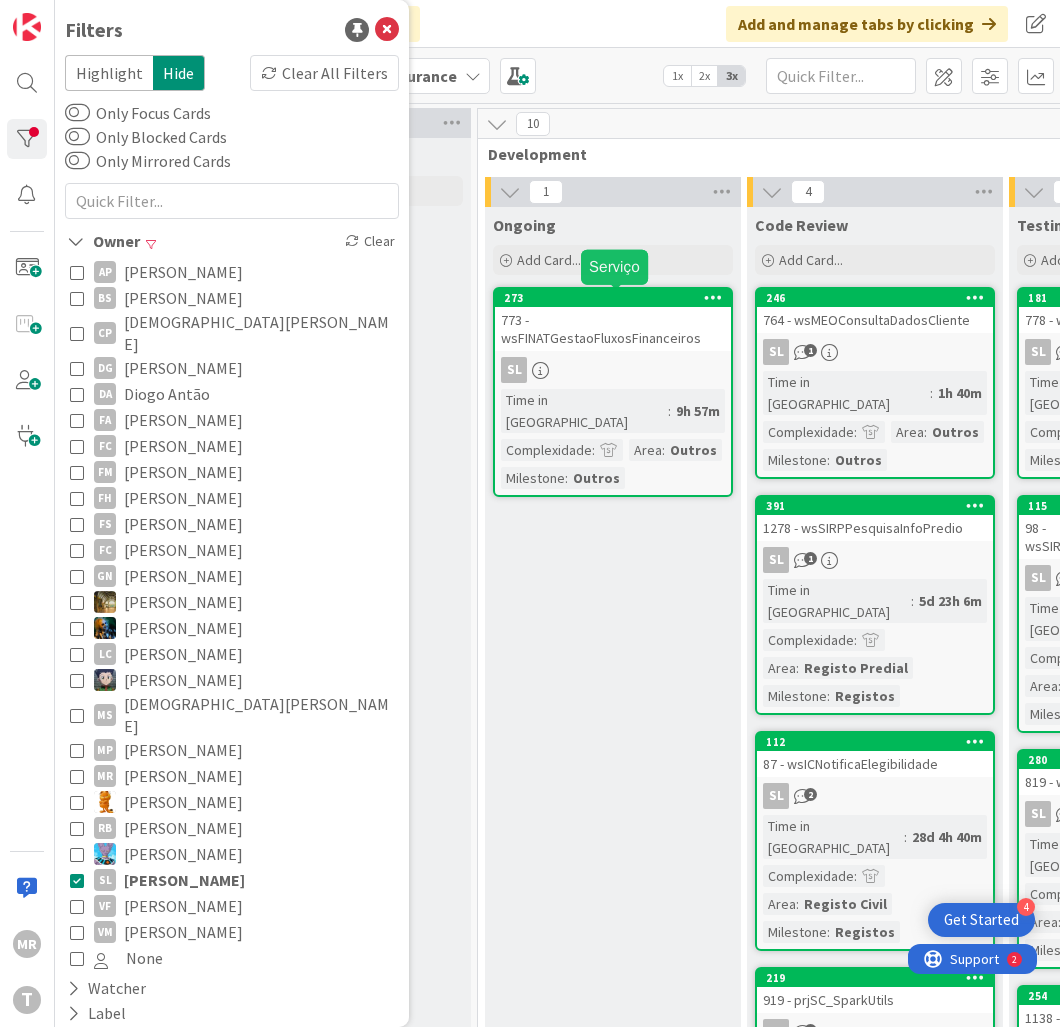 click on "273" at bounding box center [617, 298] 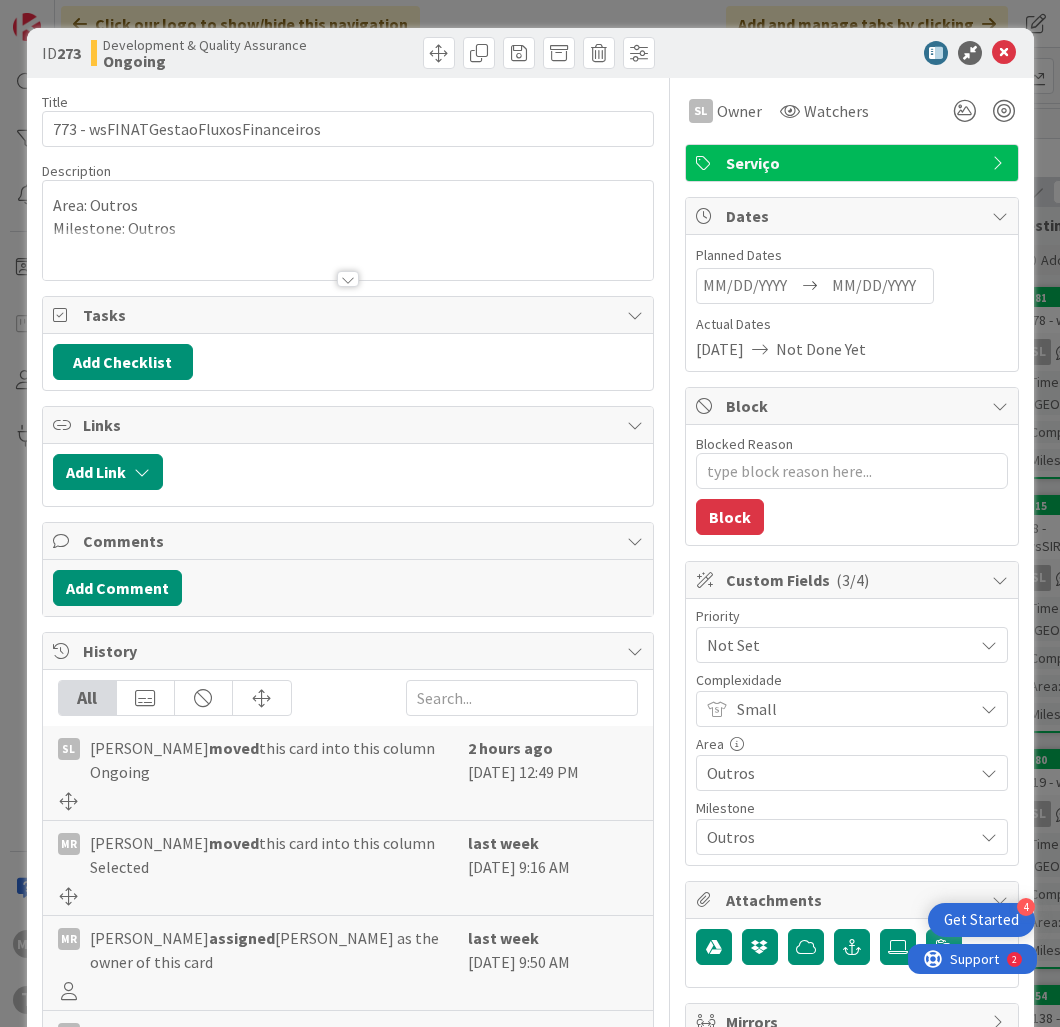 scroll, scrollTop: 0, scrollLeft: 0, axis: both 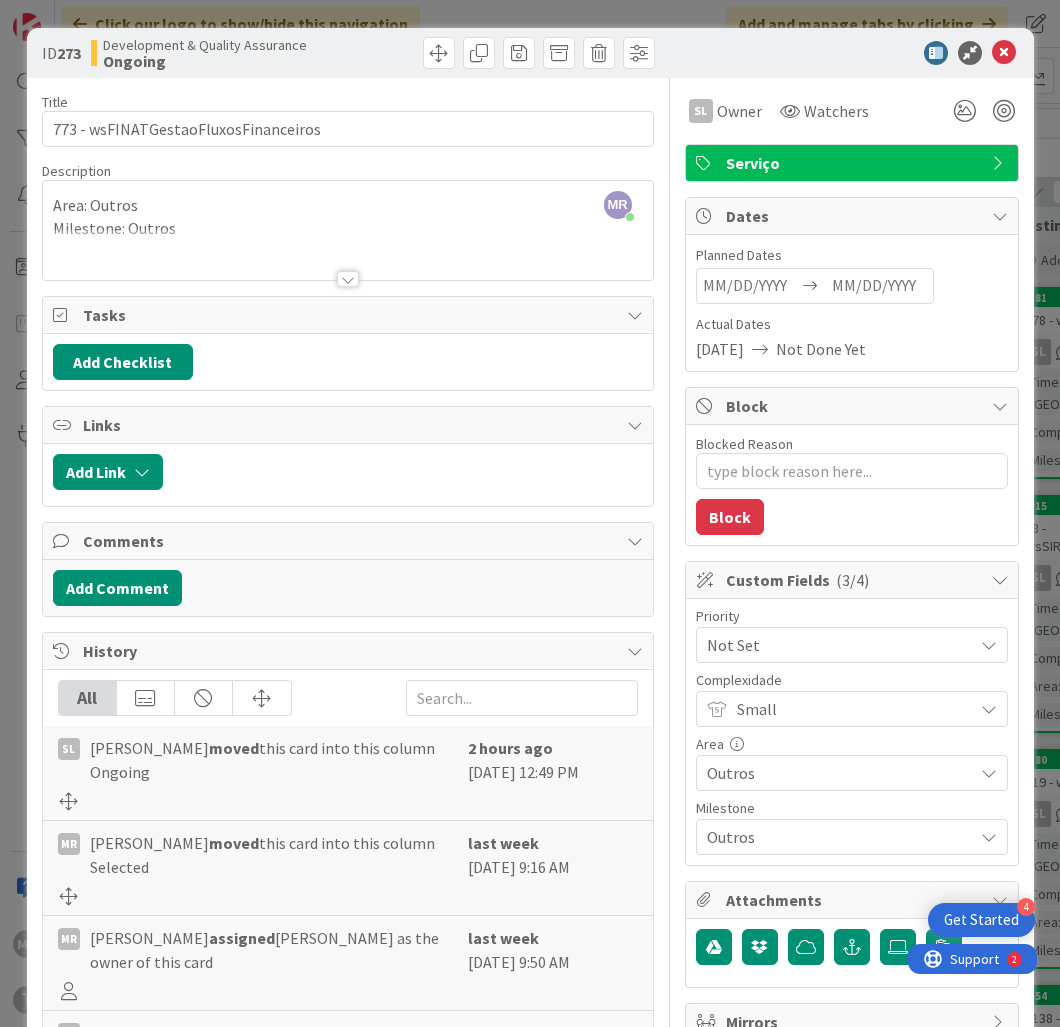 click at bounding box center [348, 279] 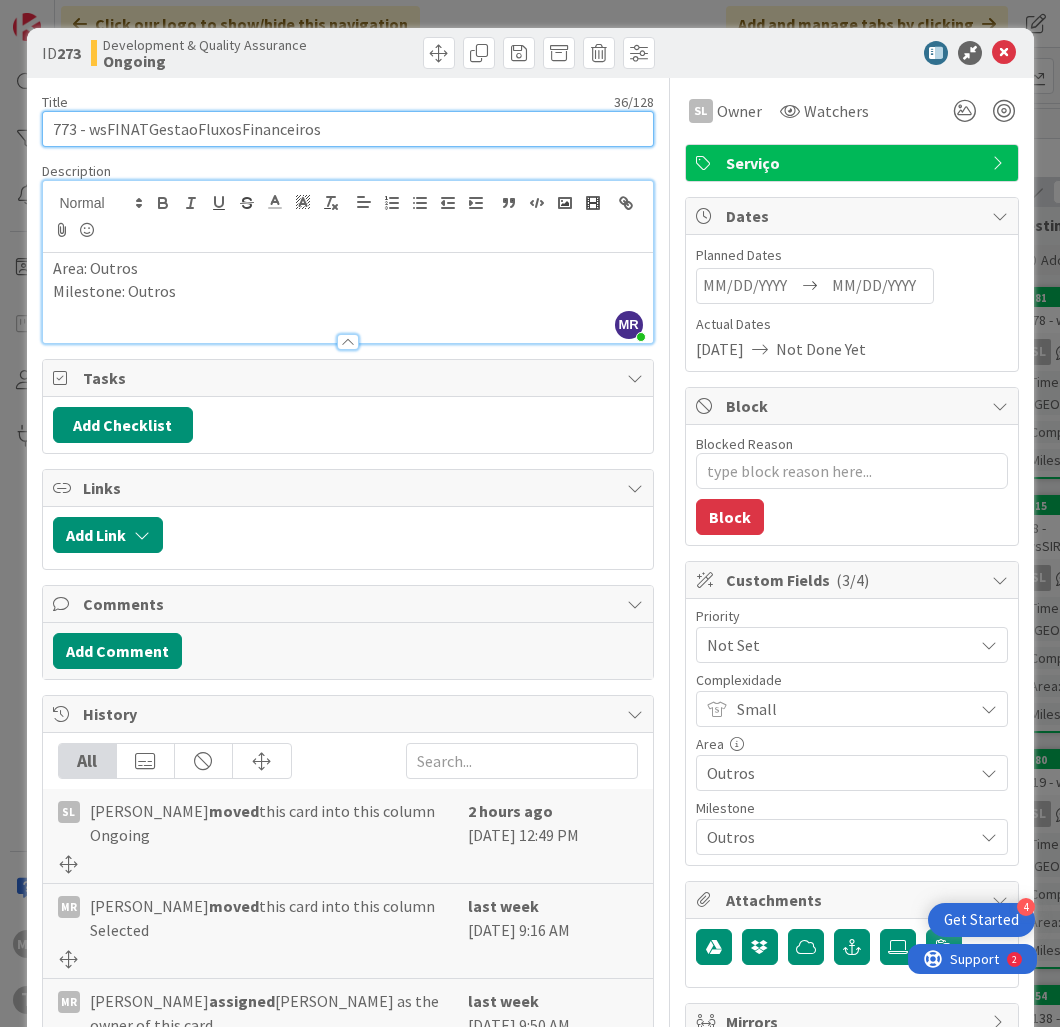 drag, startPoint x: 314, startPoint y: 134, endPoint x: 86, endPoint y: 147, distance: 228.37032 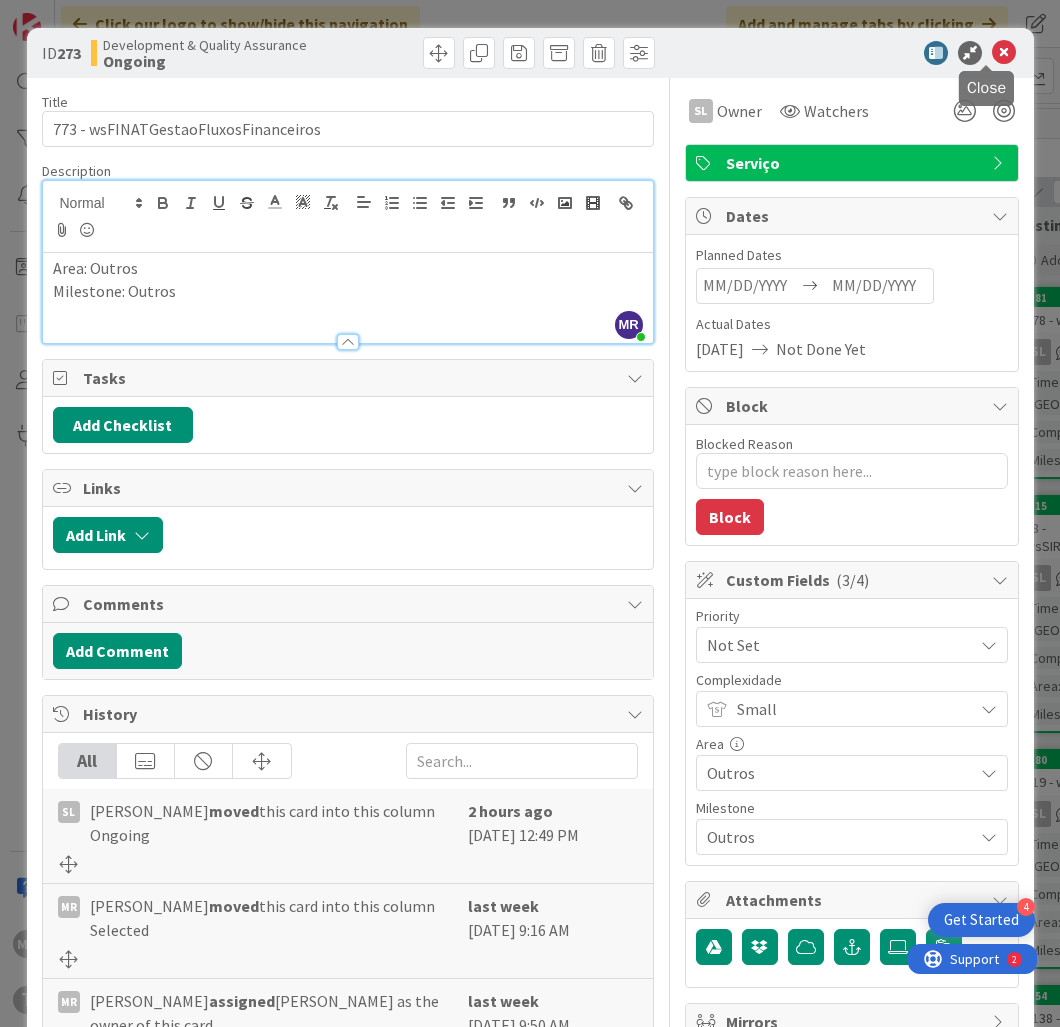 click at bounding box center [1004, 53] 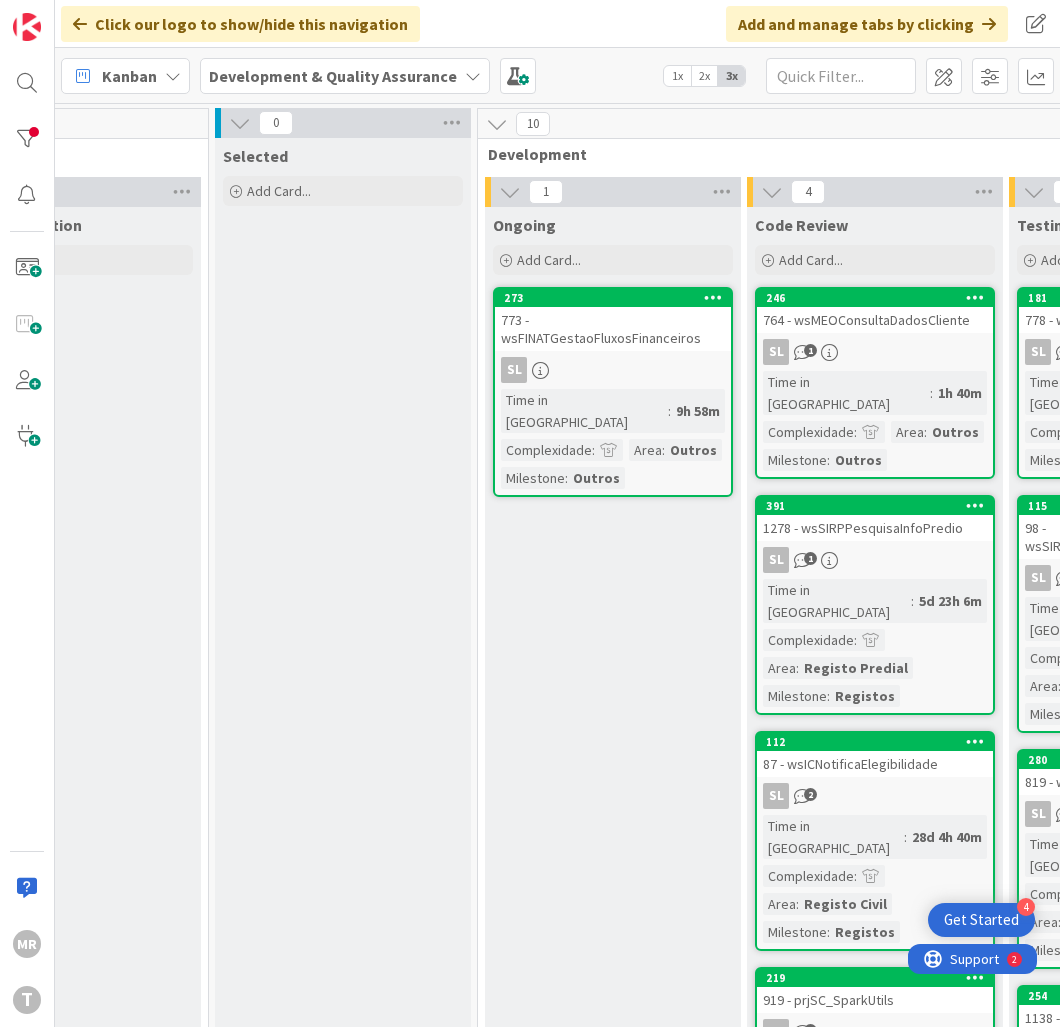 scroll, scrollTop: 0, scrollLeft: 0, axis: both 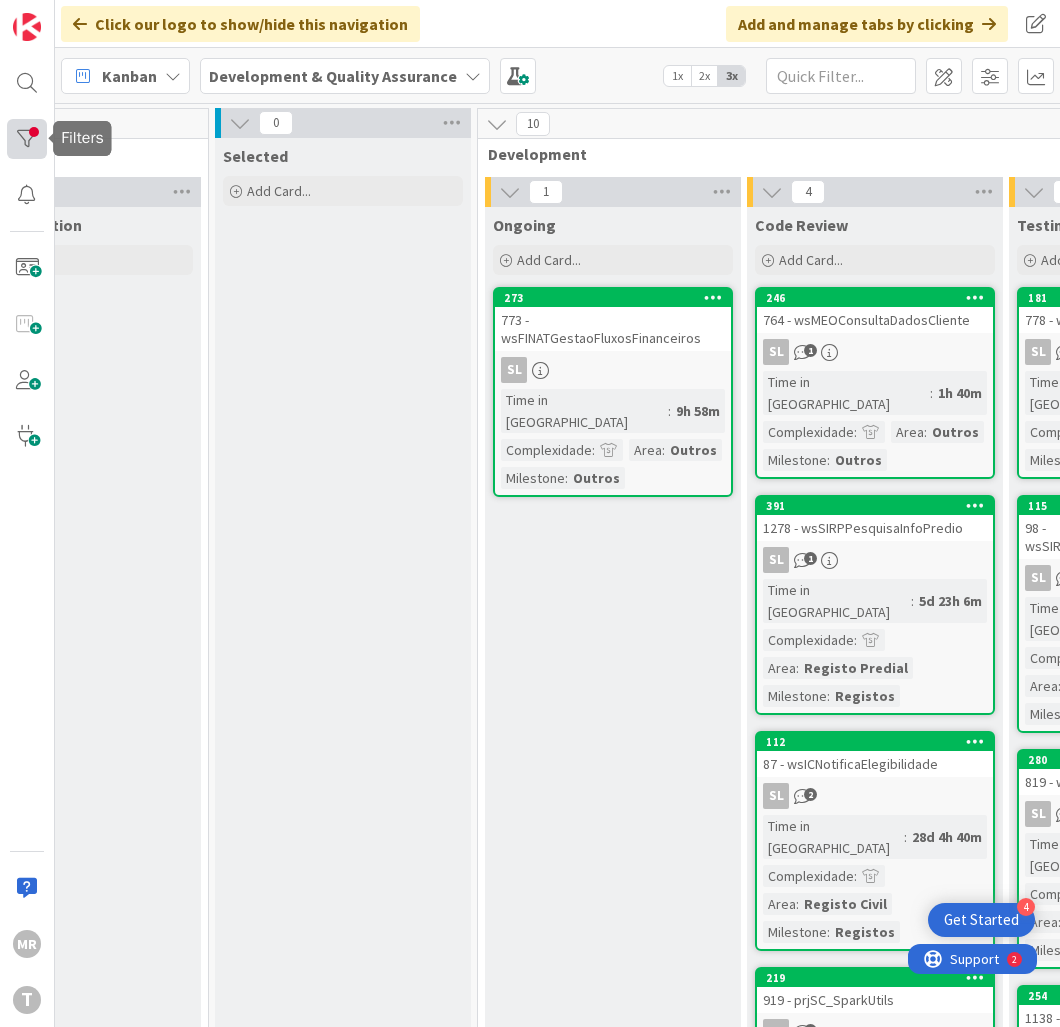 click at bounding box center (27, 139) 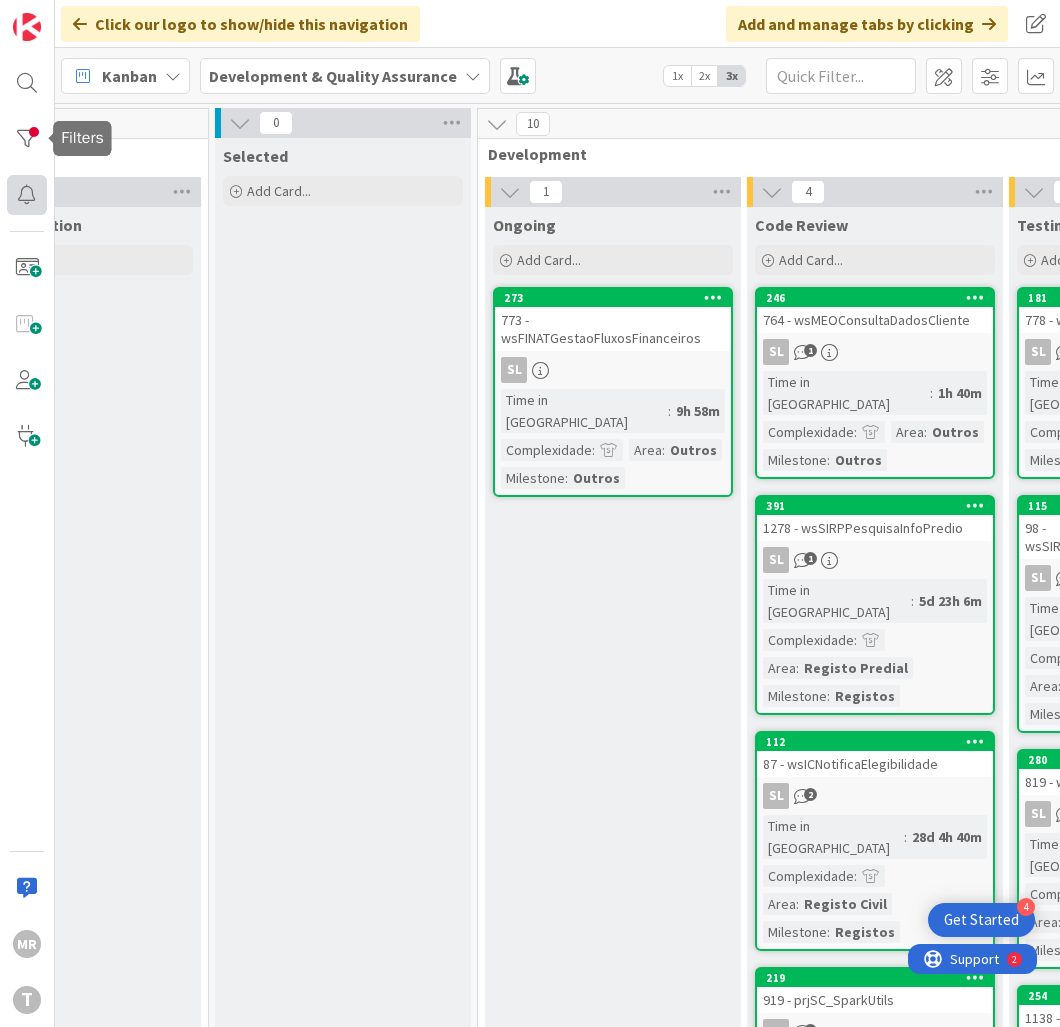 scroll, scrollTop: 0, scrollLeft: 0, axis: both 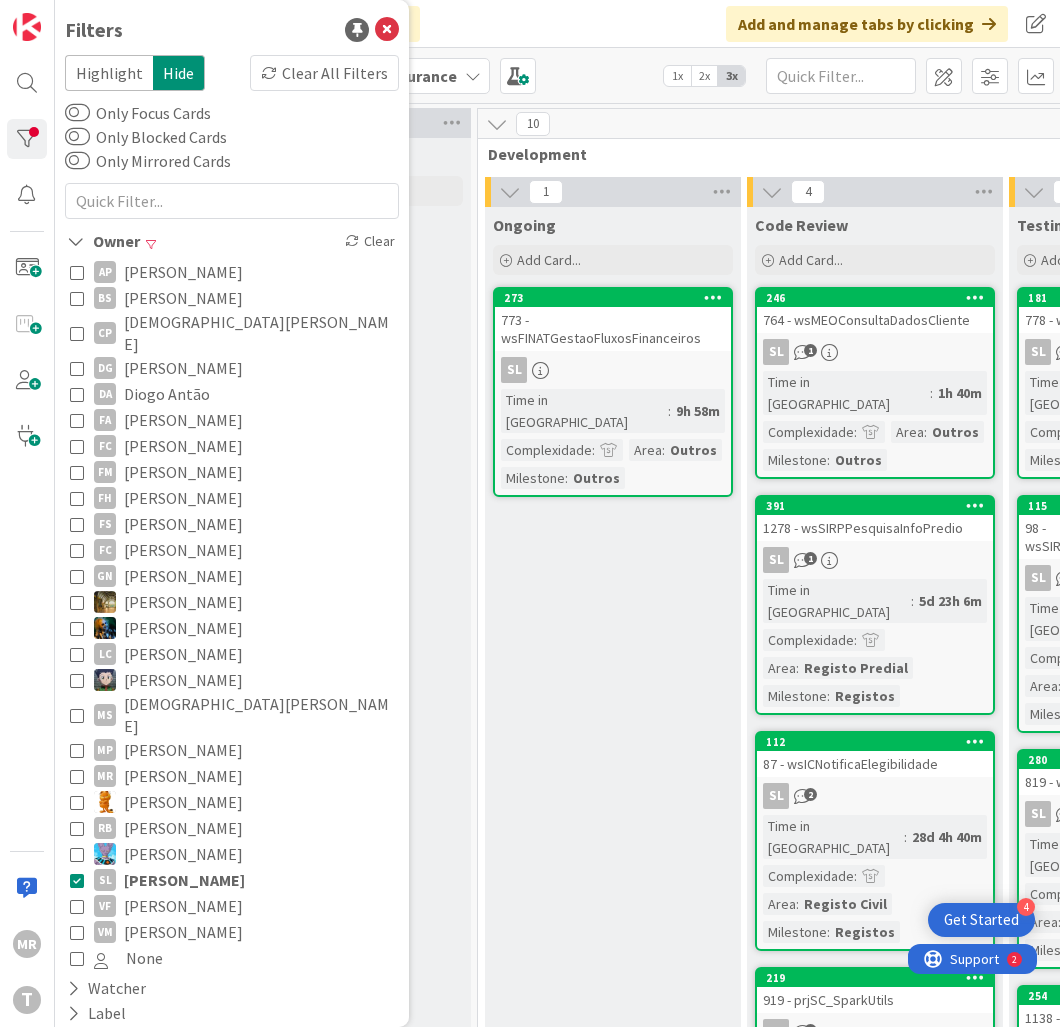 click on "[PERSON_NAME]" at bounding box center [183, 498] 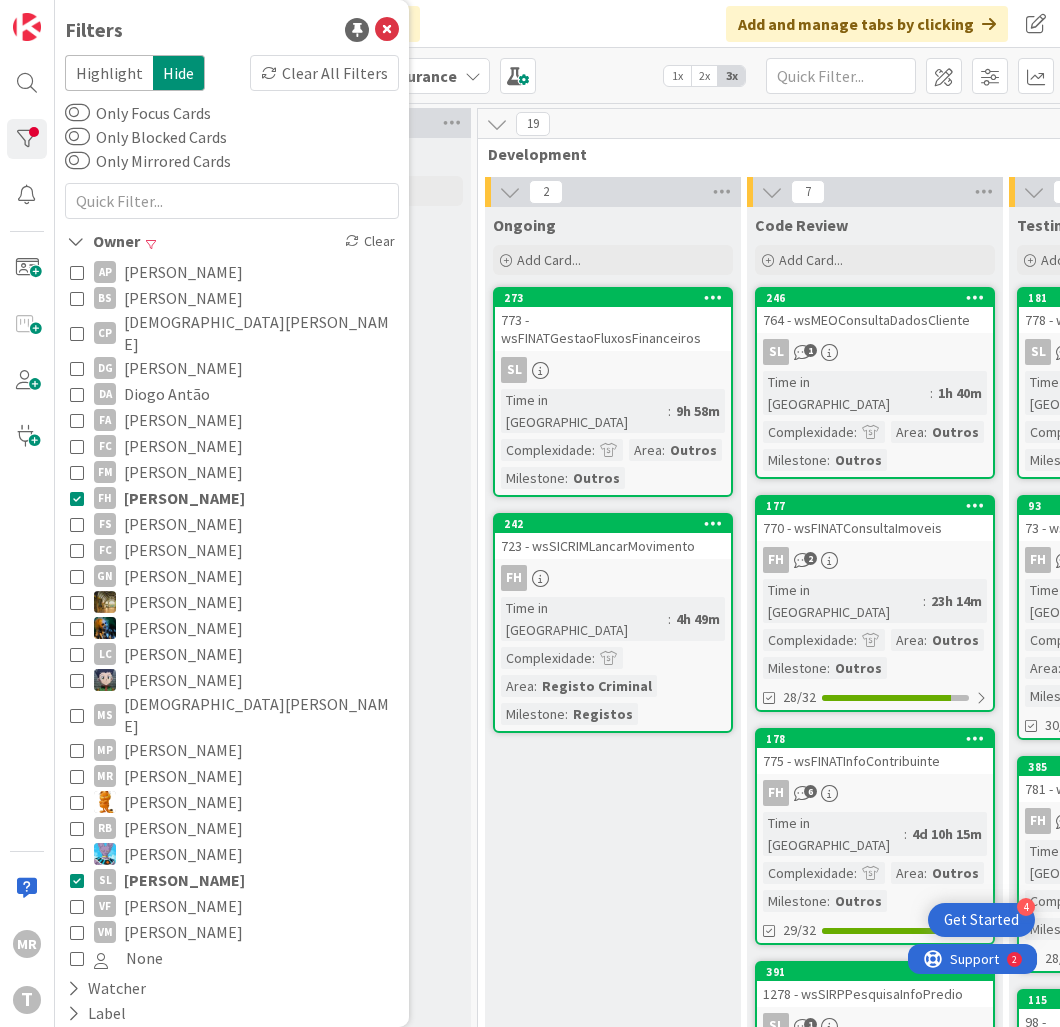 click on "[PERSON_NAME]" at bounding box center (184, 880) 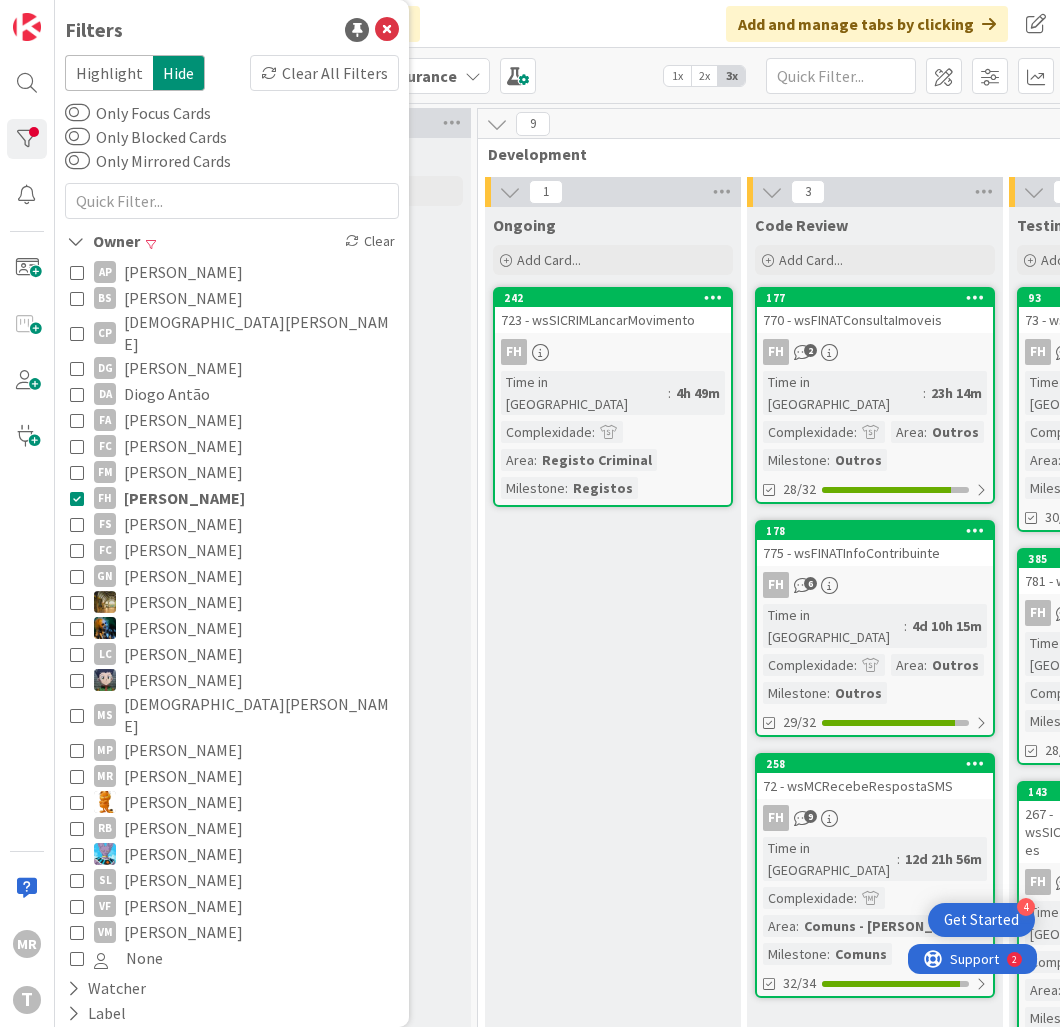 drag, startPoint x: 248, startPoint y: 467, endPoint x: 194, endPoint y: 610, distance: 152.85614 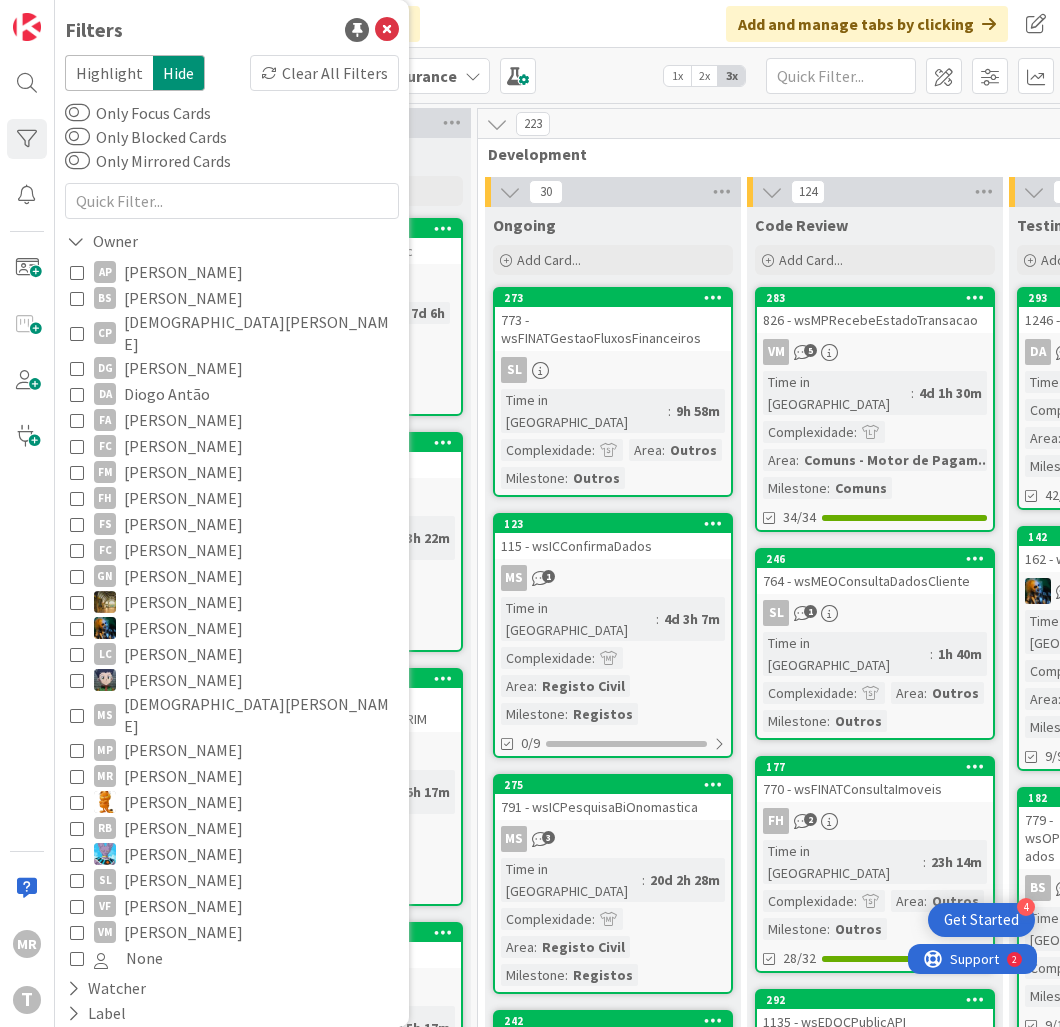 click on "[PERSON_NAME]" at bounding box center [183, 932] 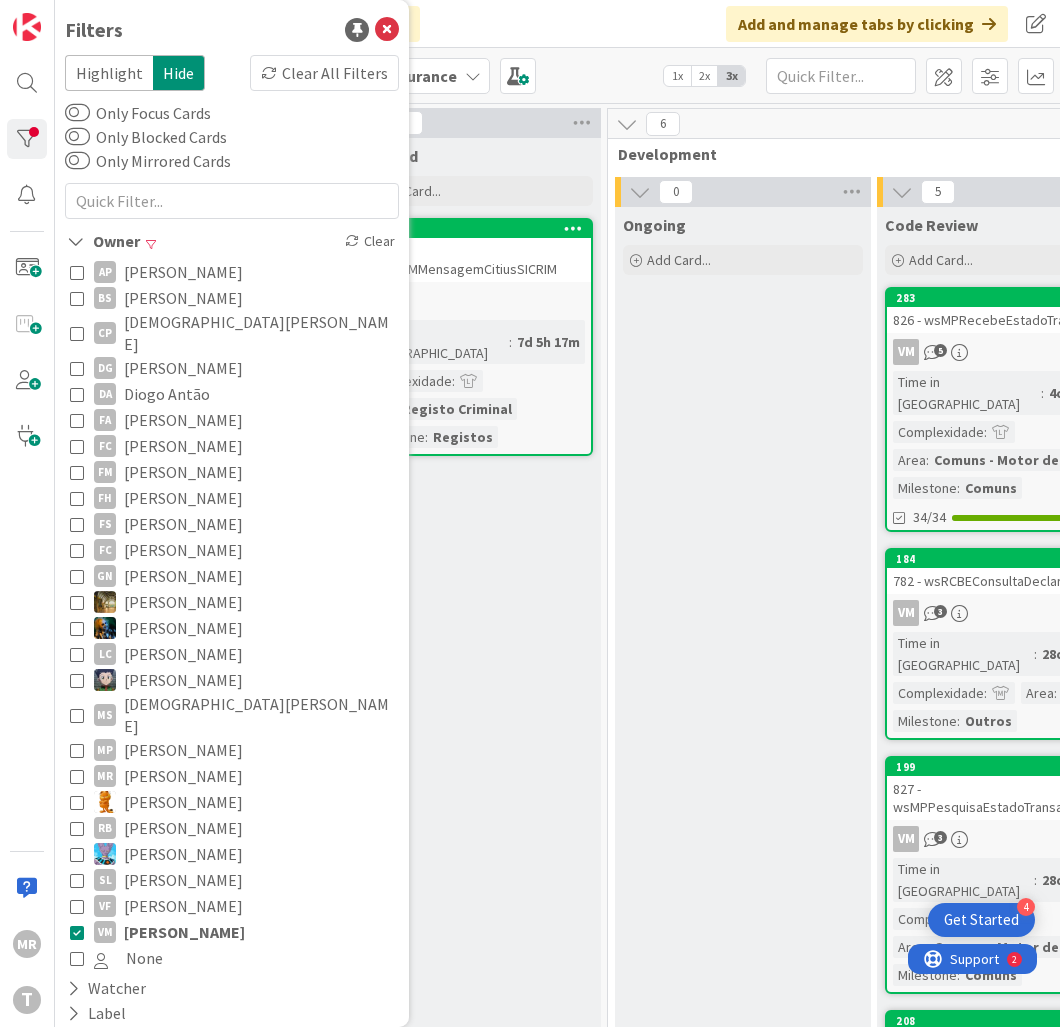 scroll, scrollTop: 0, scrollLeft: 231, axis: horizontal 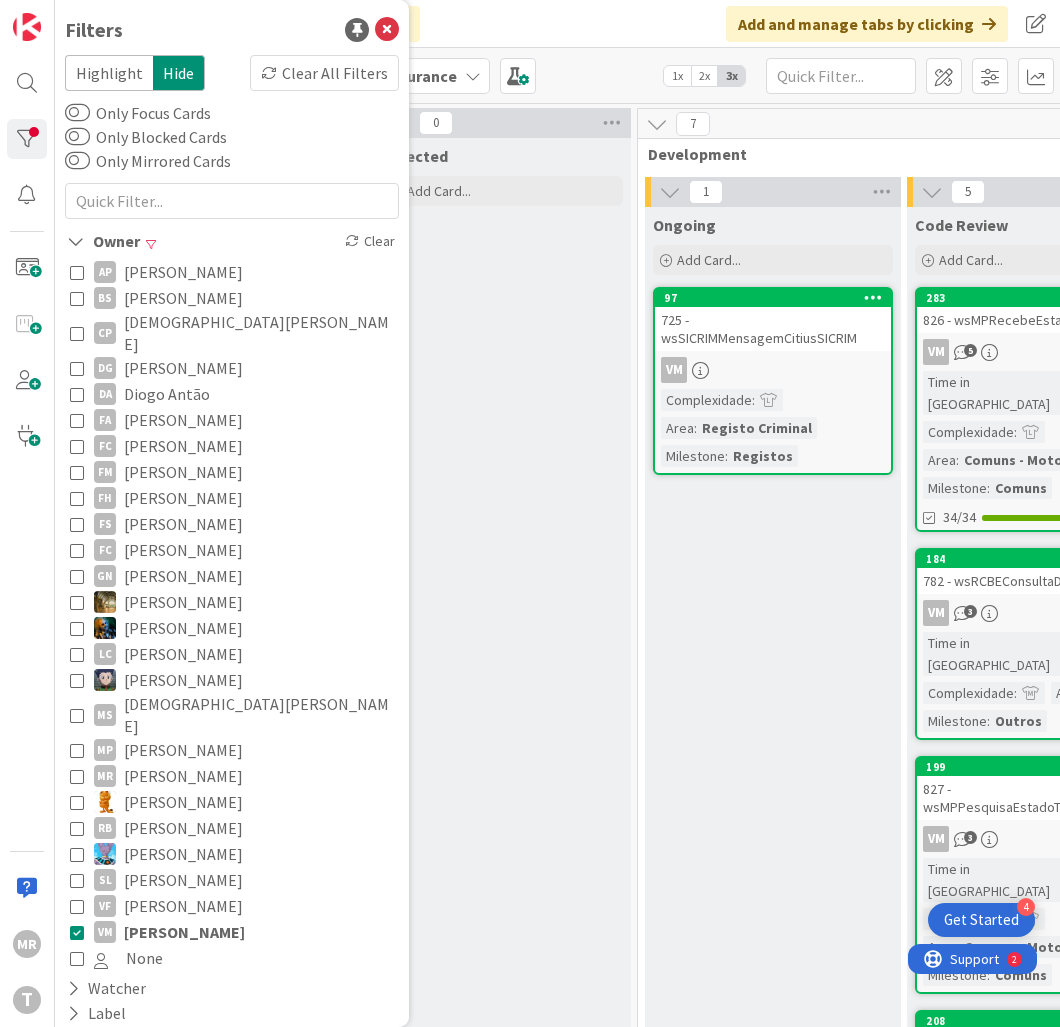 drag, startPoint x: 185, startPoint y: 890, endPoint x: 374, endPoint y: 913, distance: 190.39433 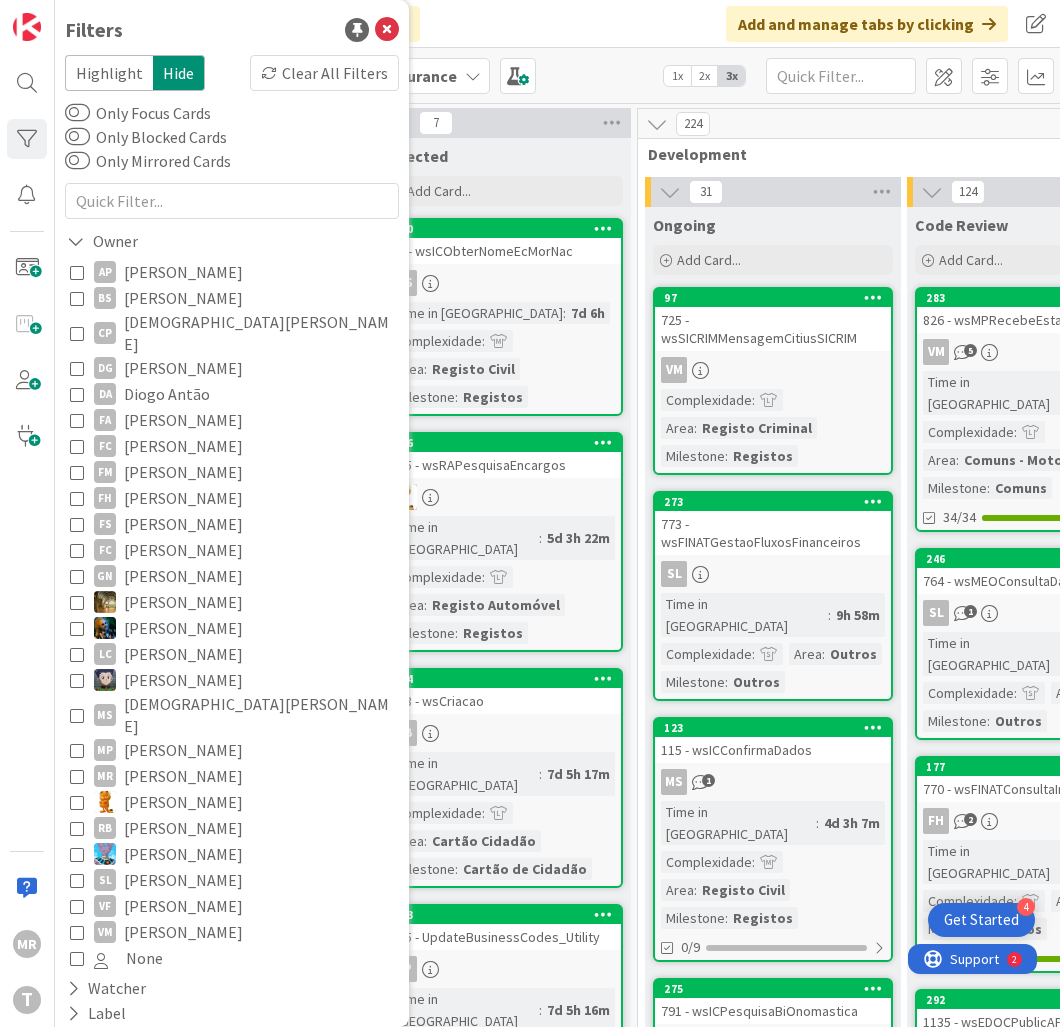 click on "VM   [PERSON_NAME]" at bounding box center [232, 932] 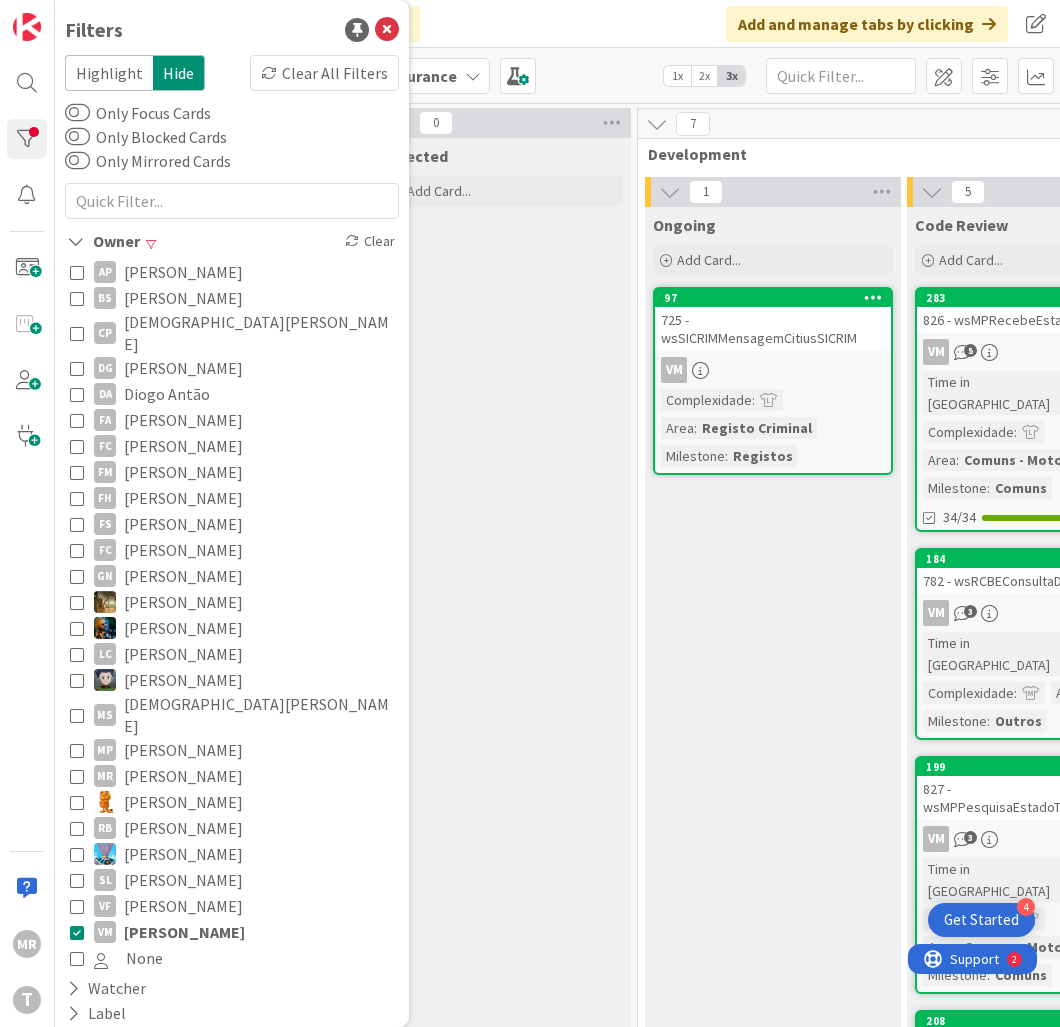 click on "Selected Add Card..." at bounding box center [503, 828] 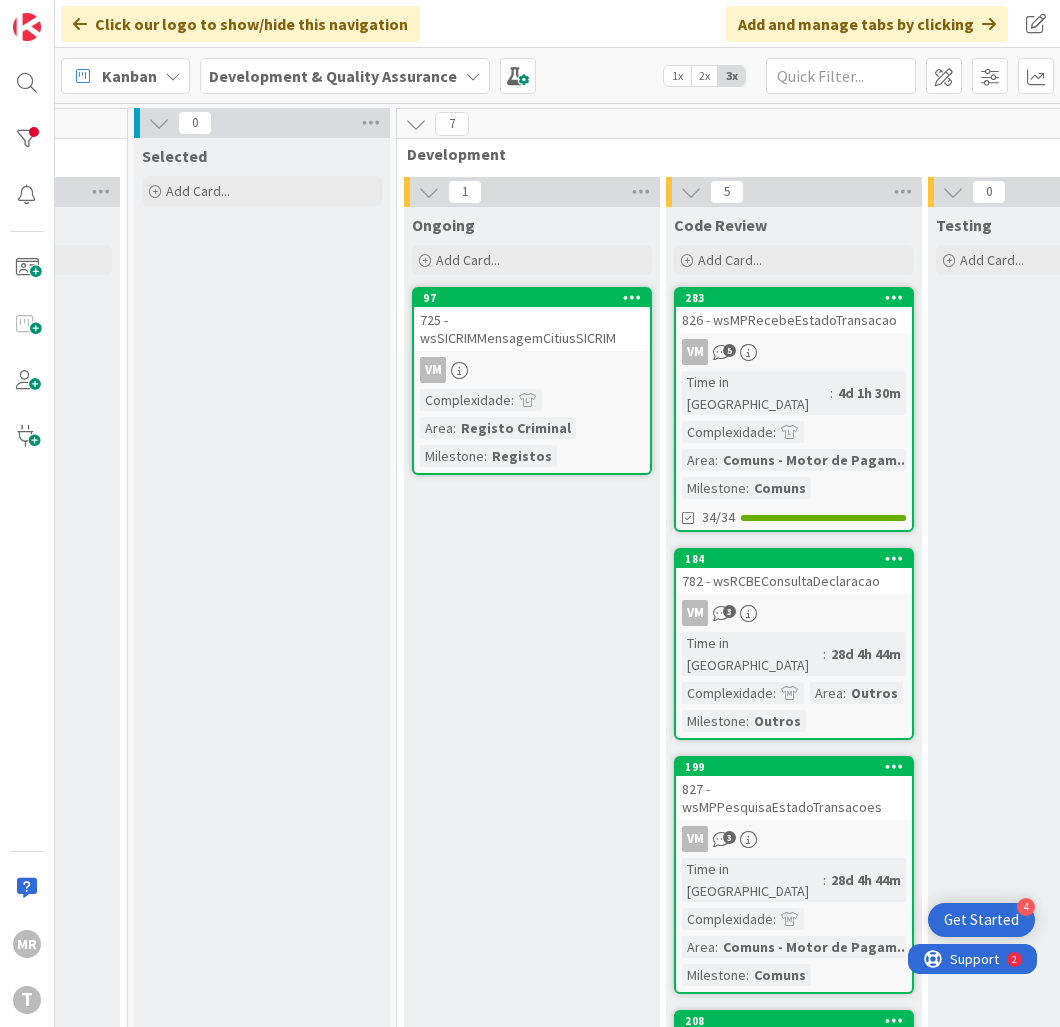 scroll, scrollTop: 0, scrollLeft: 578, axis: horizontal 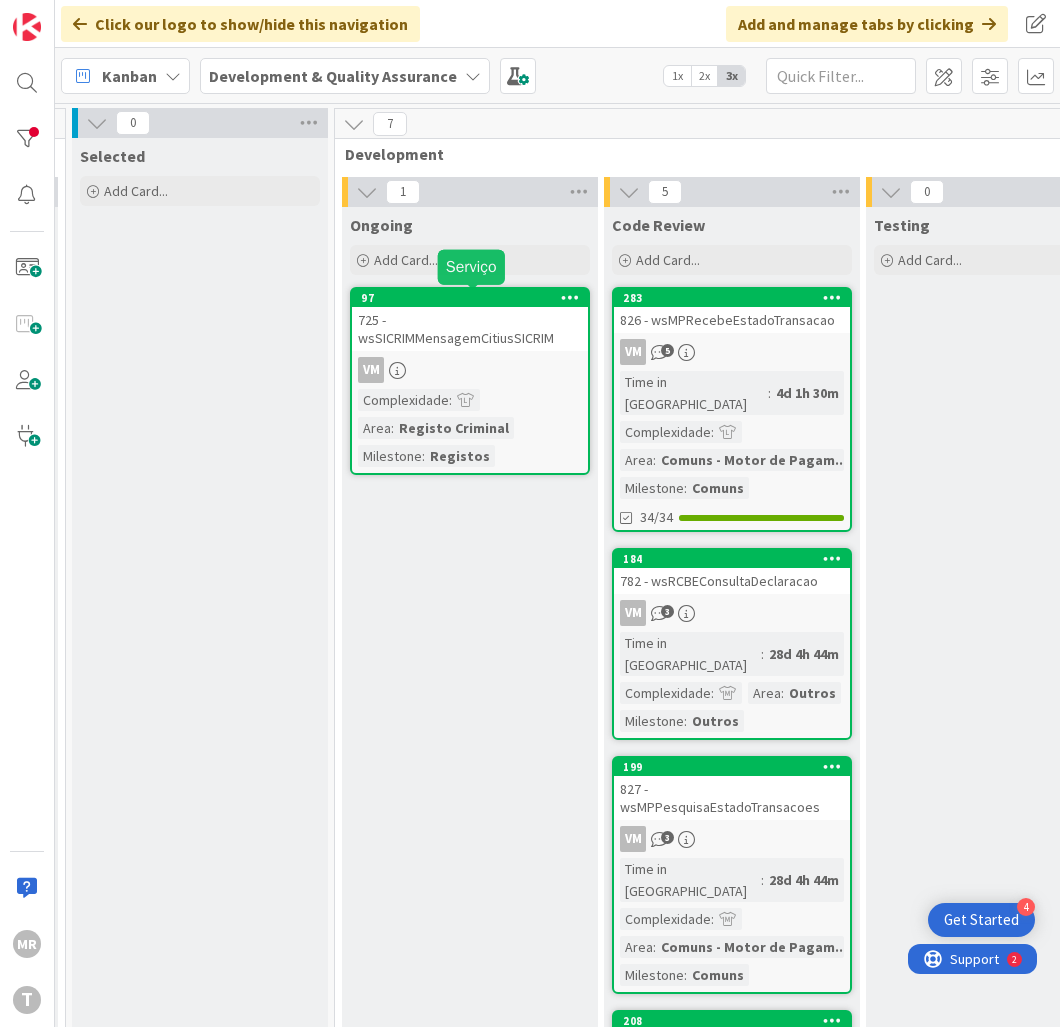 click on "97" at bounding box center [474, 298] 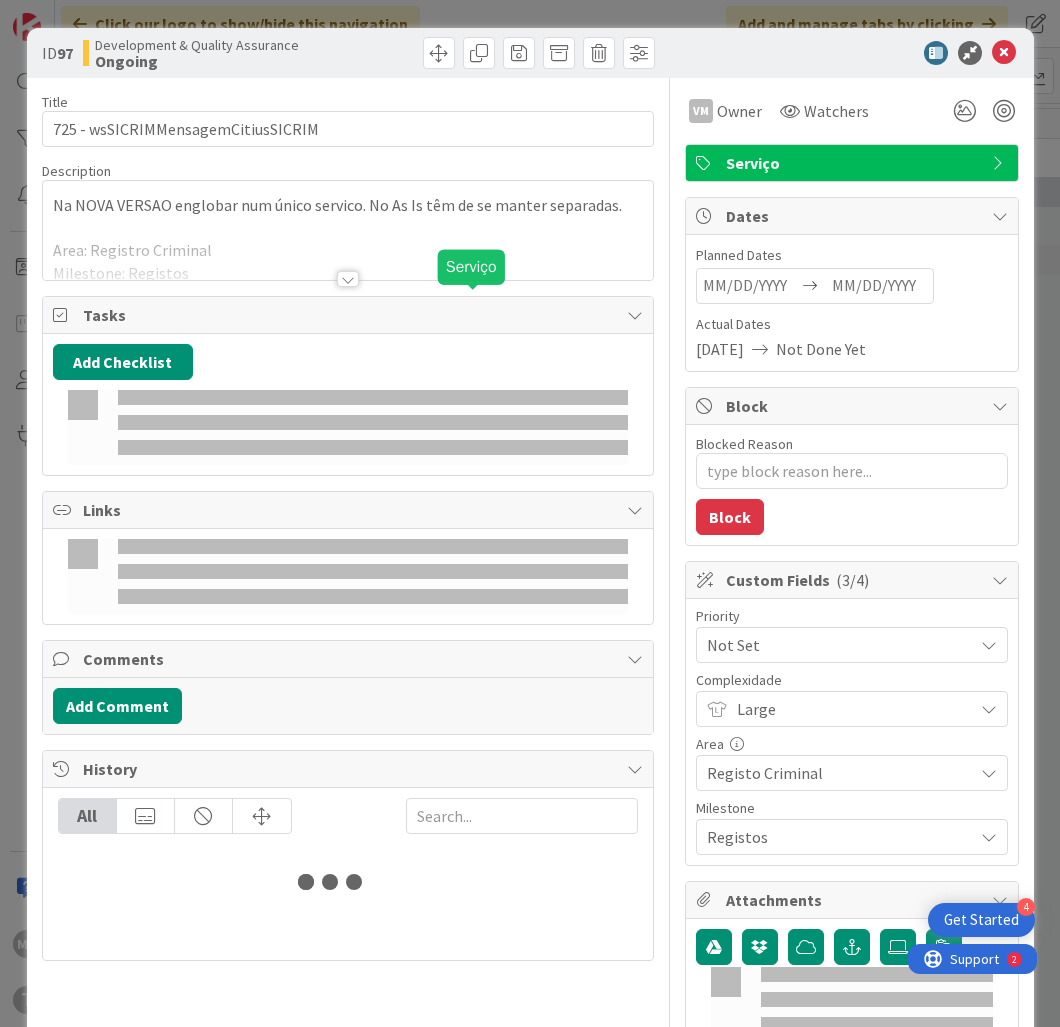 scroll, scrollTop: 0, scrollLeft: 0, axis: both 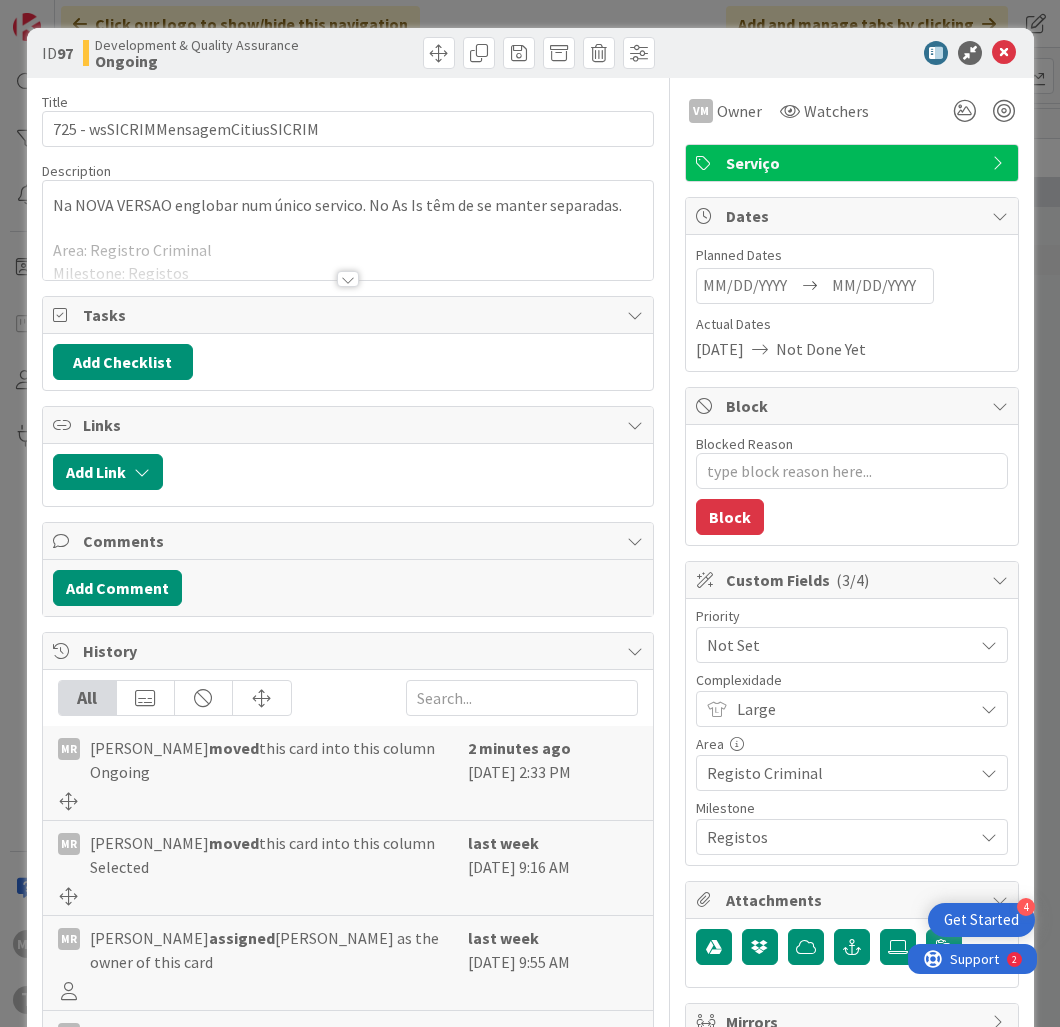 type on "x" 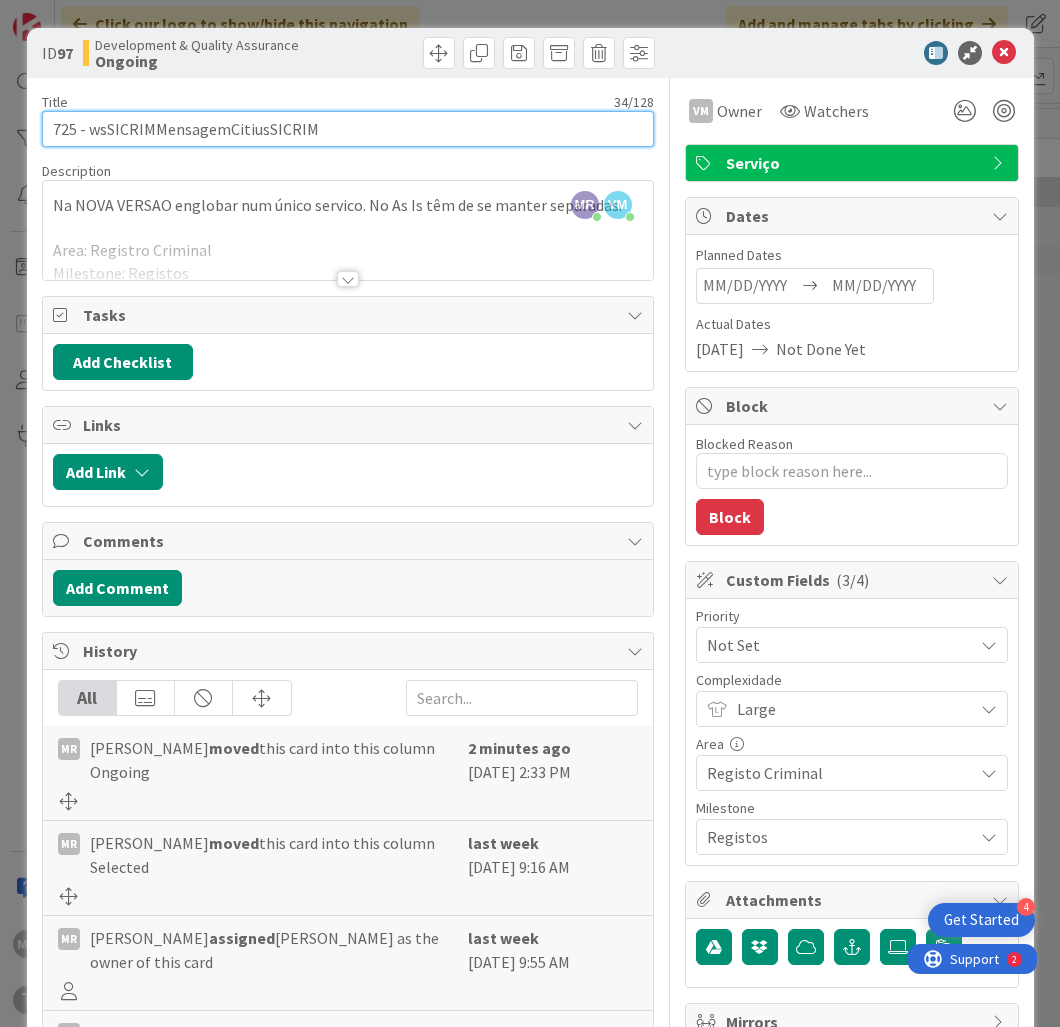 drag, startPoint x: 320, startPoint y: 127, endPoint x: 88, endPoint y: 126, distance: 232.00215 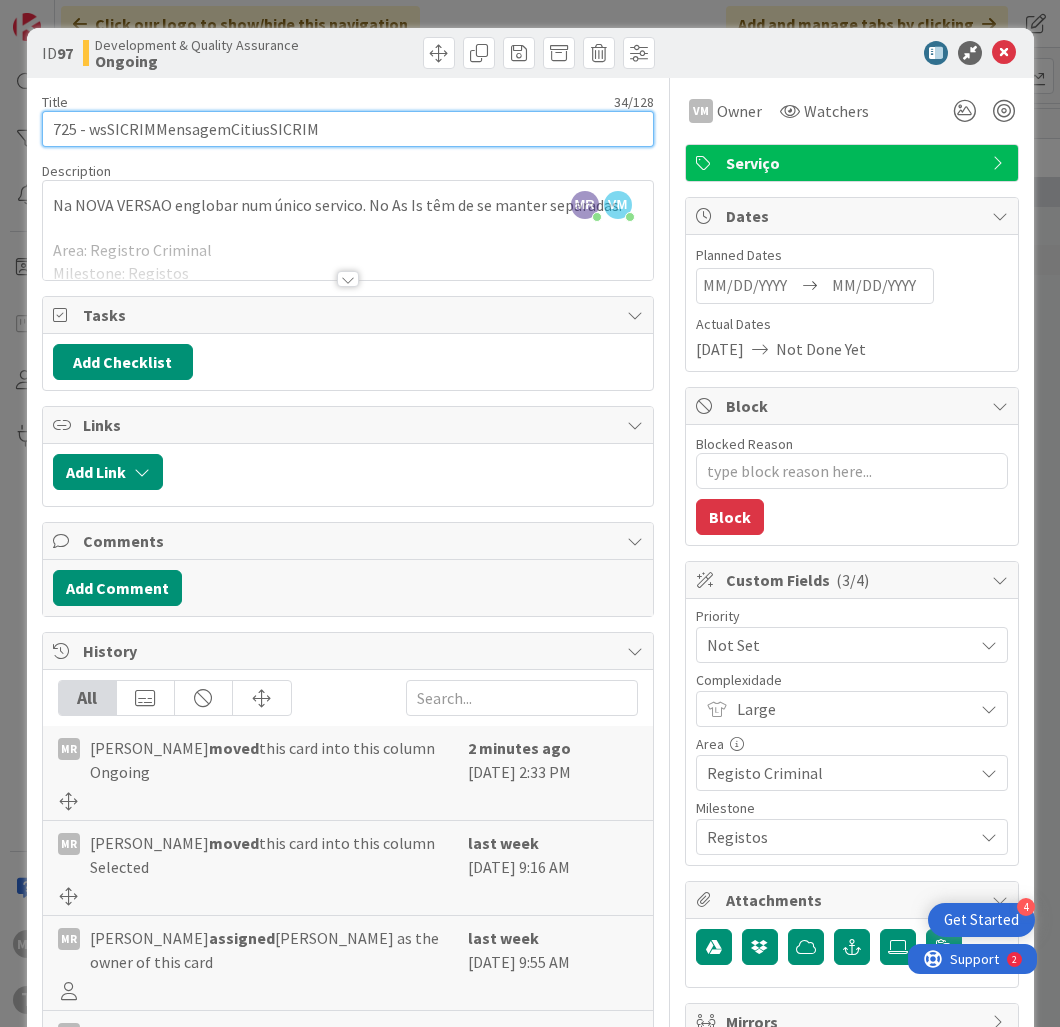 click on "725 - wsSICRIMMensagemCitiusSICRIM" at bounding box center (348, 129) 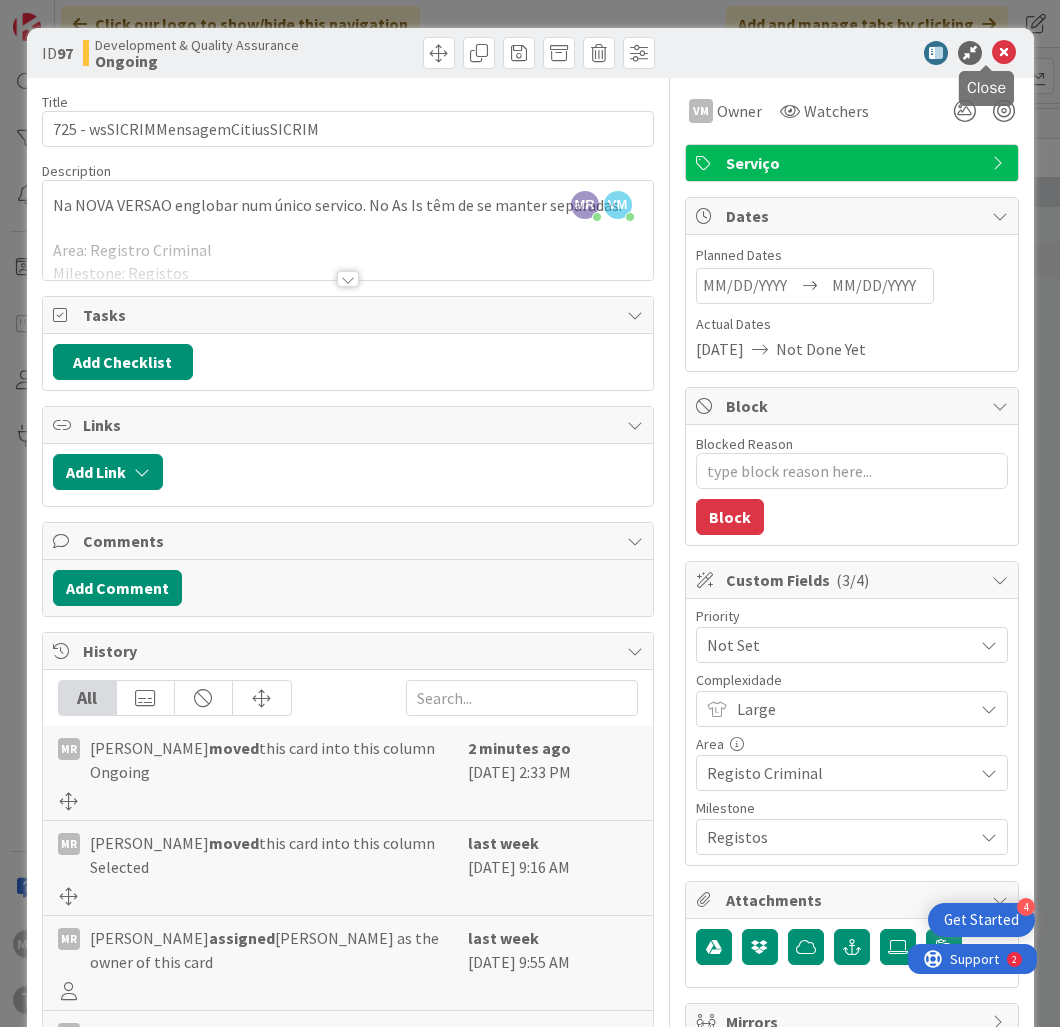 drag, startPoint x: 992, startPoint y: 48, endPoint x: 998, endPoint y: 64, distance: 17.088007 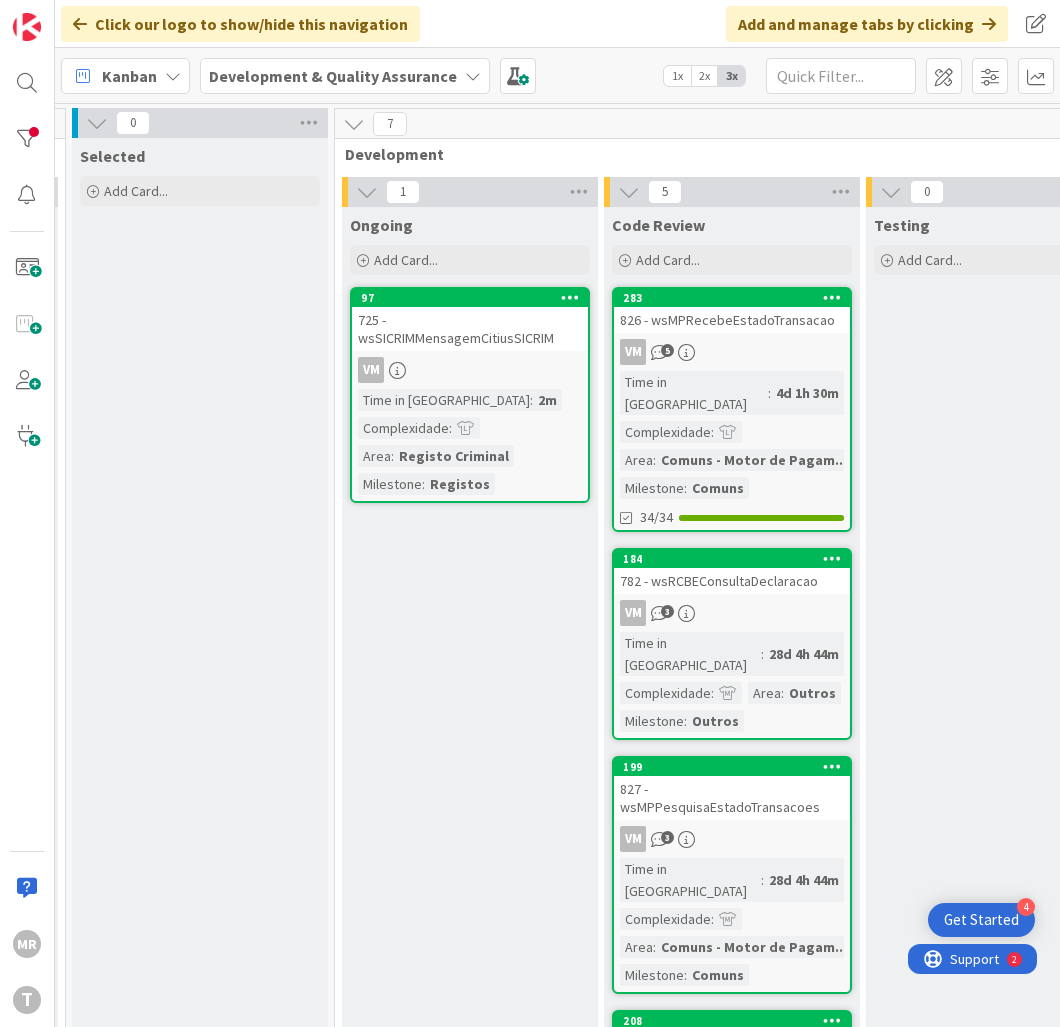 scroll, scrollTop: 0, scrollLeft: 0, axis: both 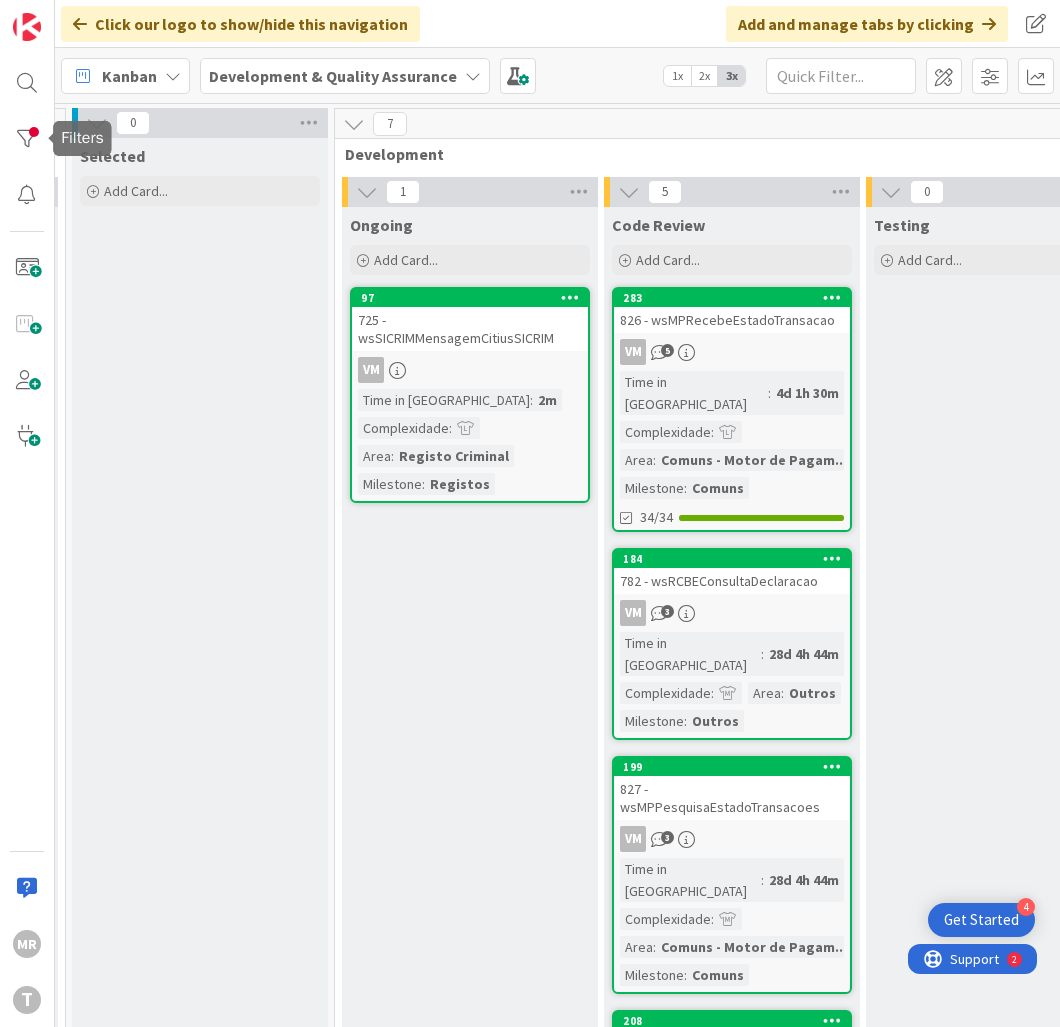 drag, startPoint x: 38, startPoint y: 154, endPoint x: 41, endPoint y: 164, distance: 10.440307 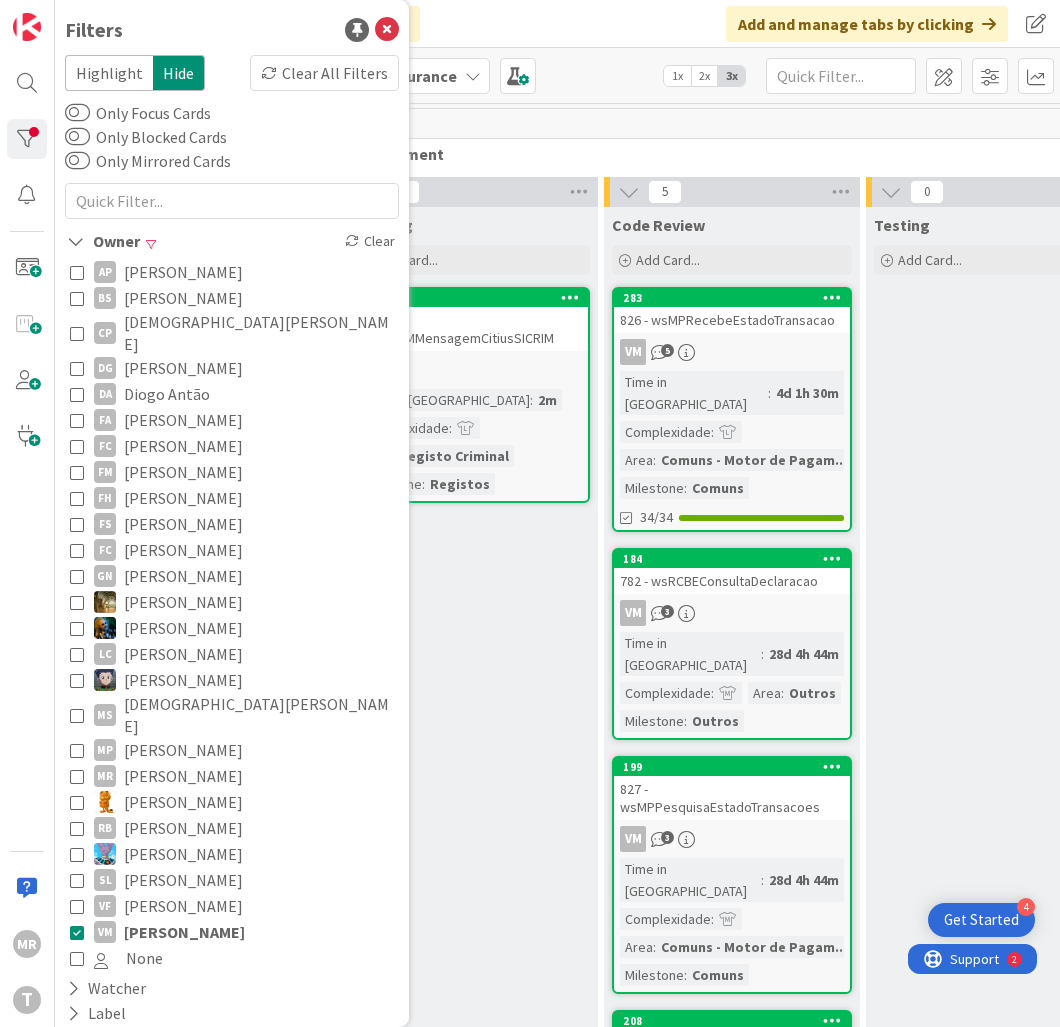 click on "[PERSON_NAME]" at bounding box center [183, 272] 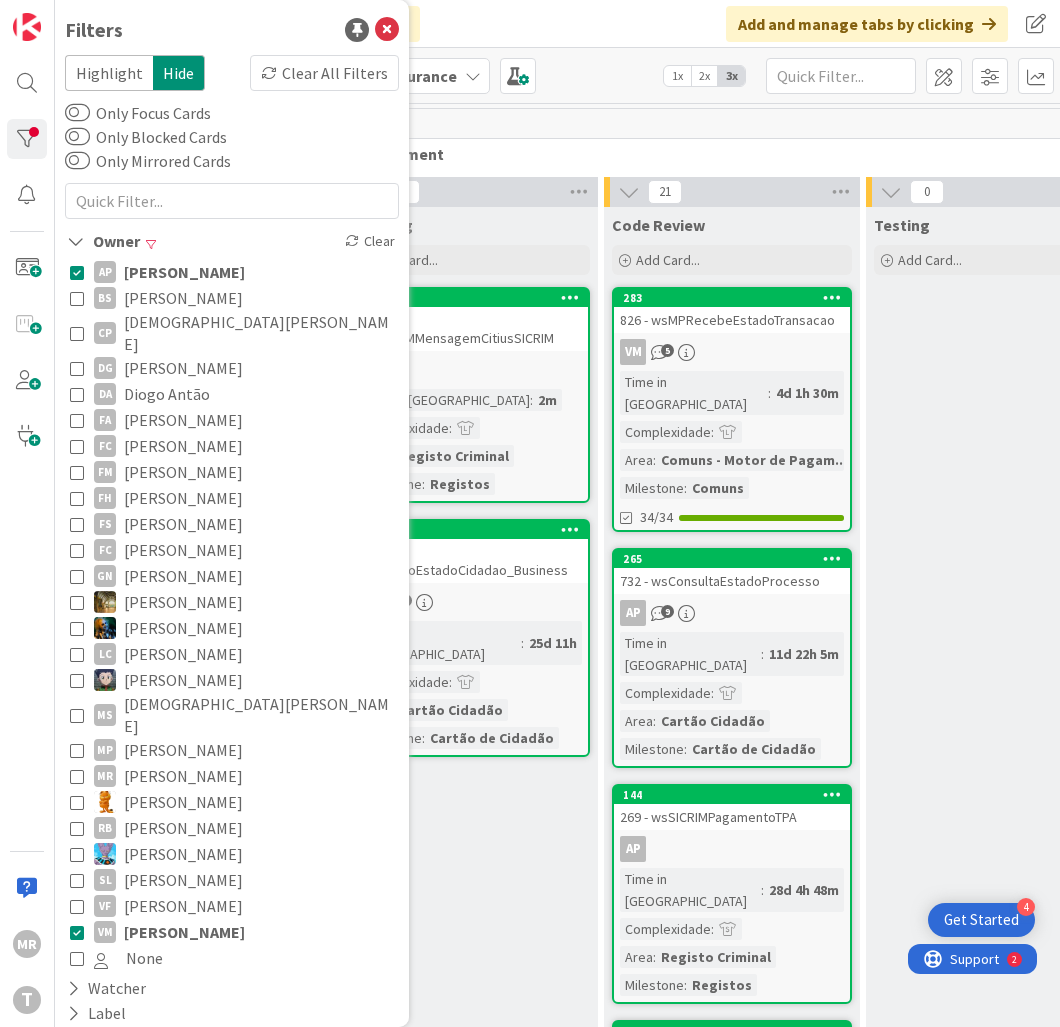 click on "[PERSON_NAME]" at bounding box center [184, 932] 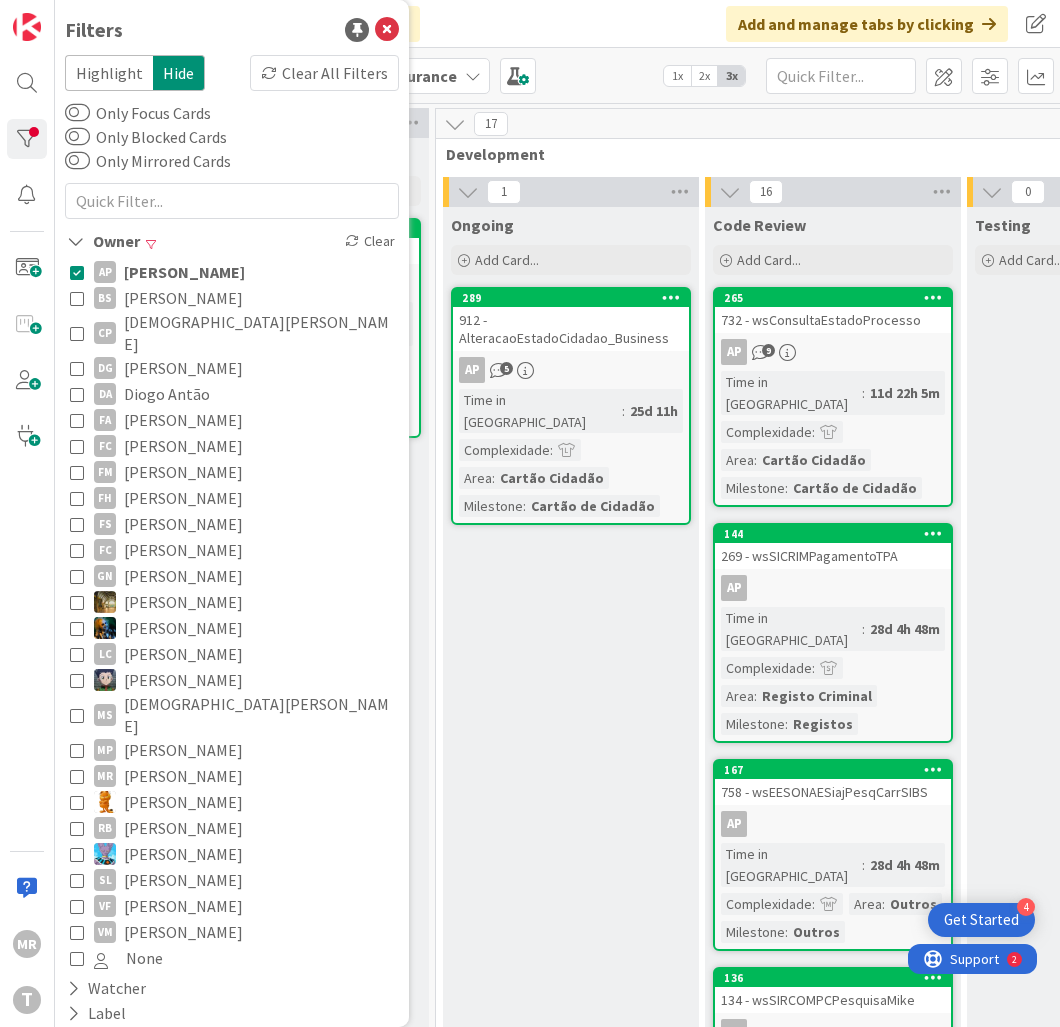 scroll, scrollTop: 0, scrollLeft: 475, axis: horizontal 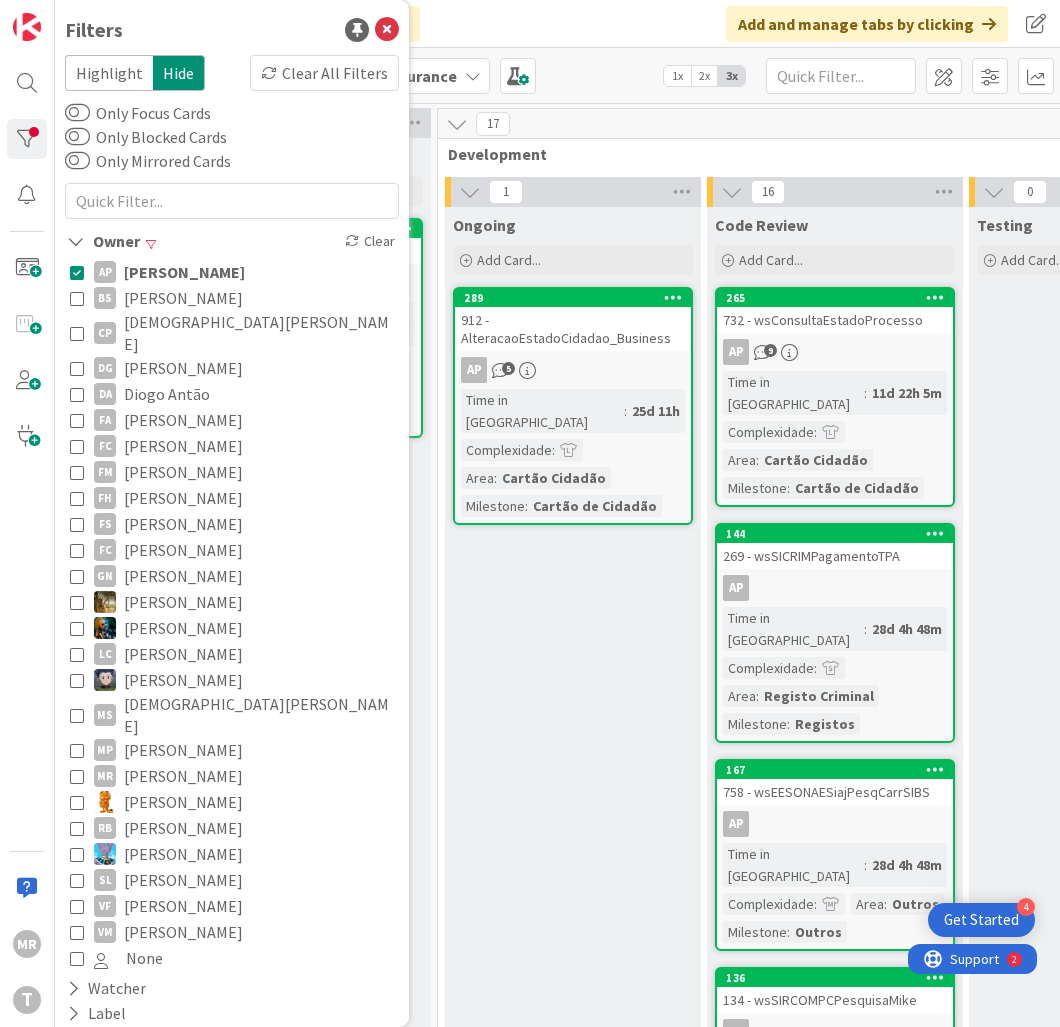 click on "[PERSON_NAME]" at bounding box center (183, 472) 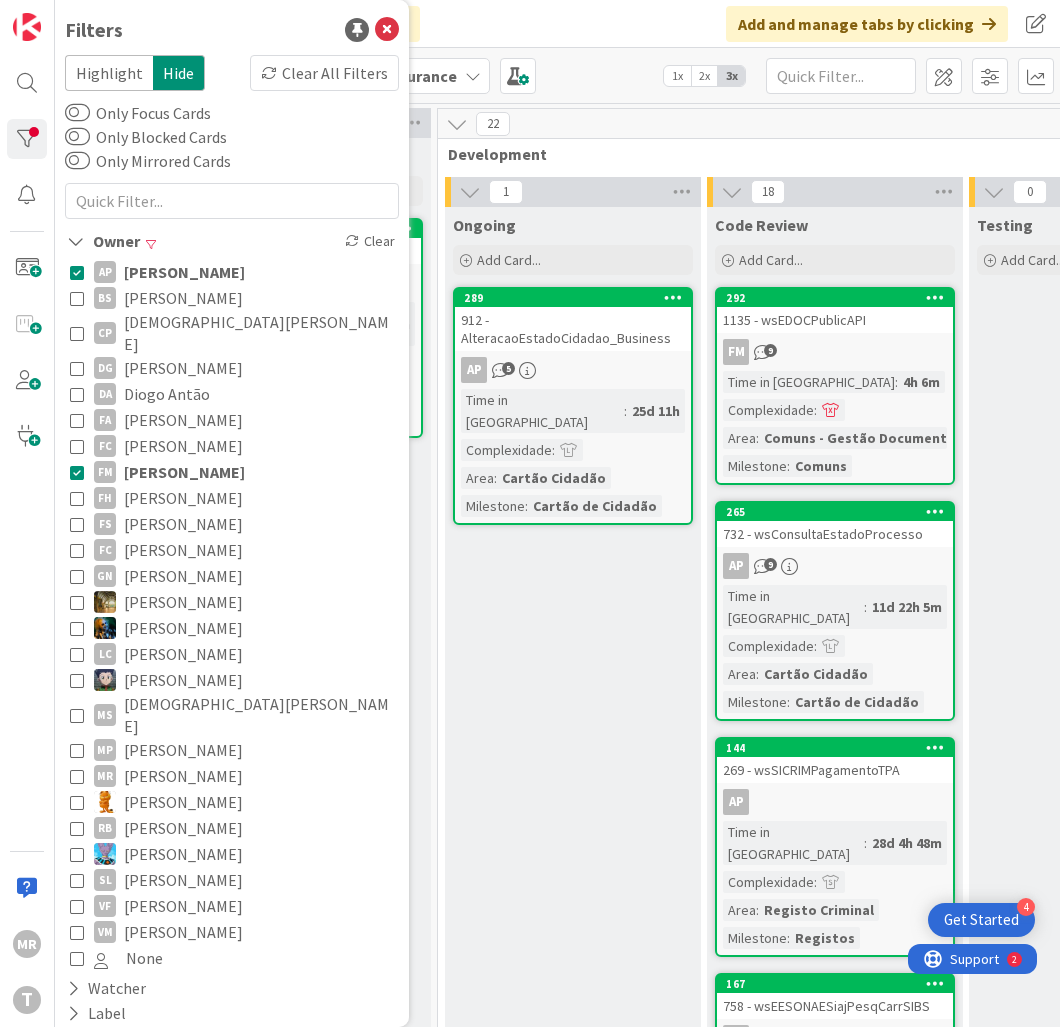 click on "[PERSON_NAME]" at bounding box center [184, 272] 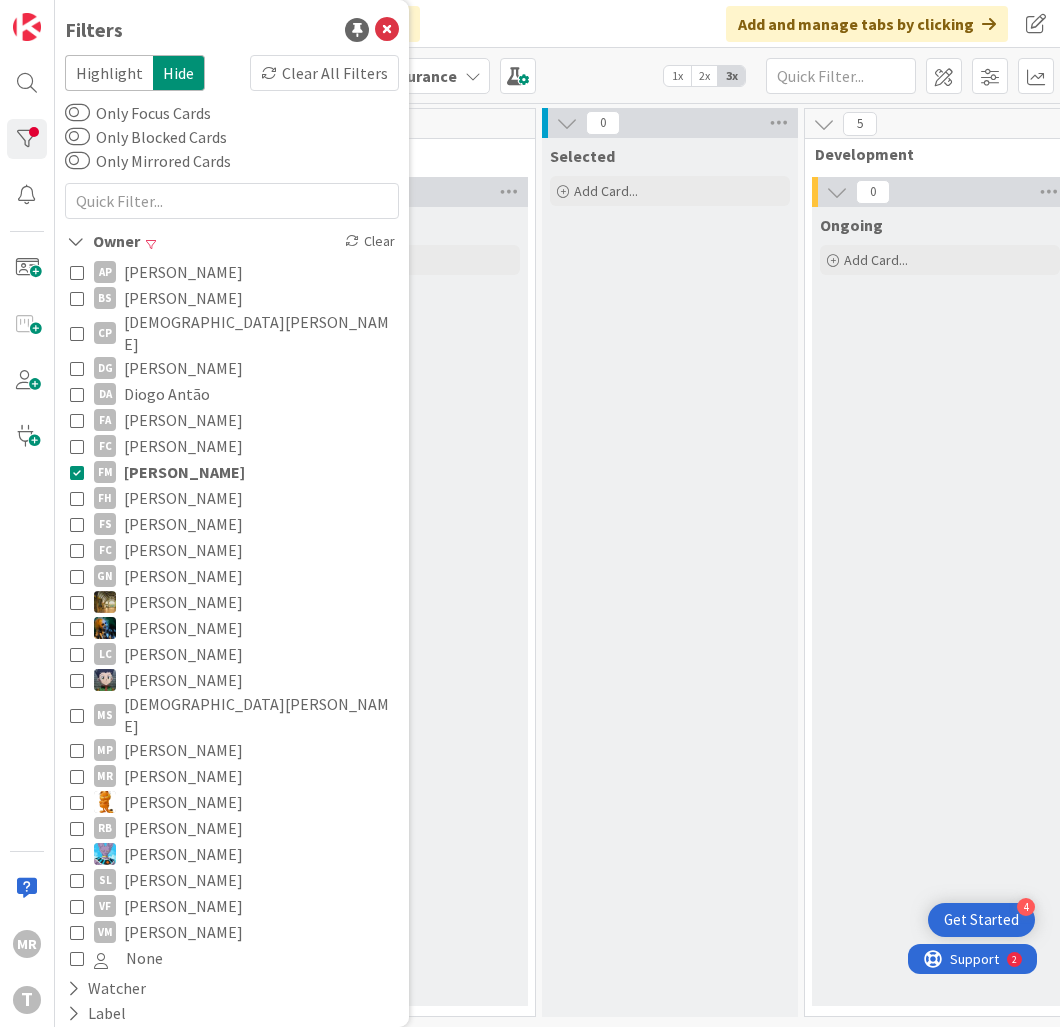 scroll, scrollTop: 0, scrollLeft: 630, axis: horizontal 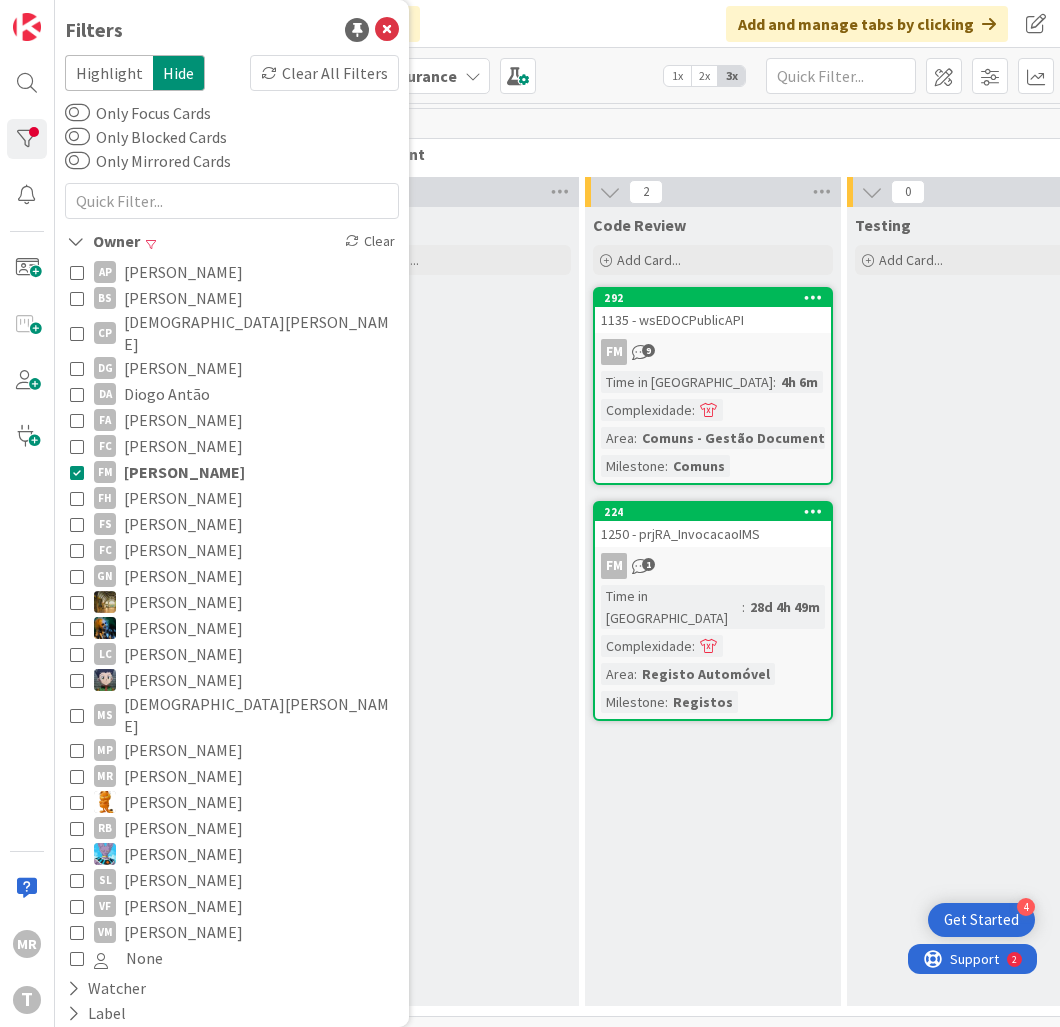 click on "[PERSON_NAME]" at bounding box center (183, 420) 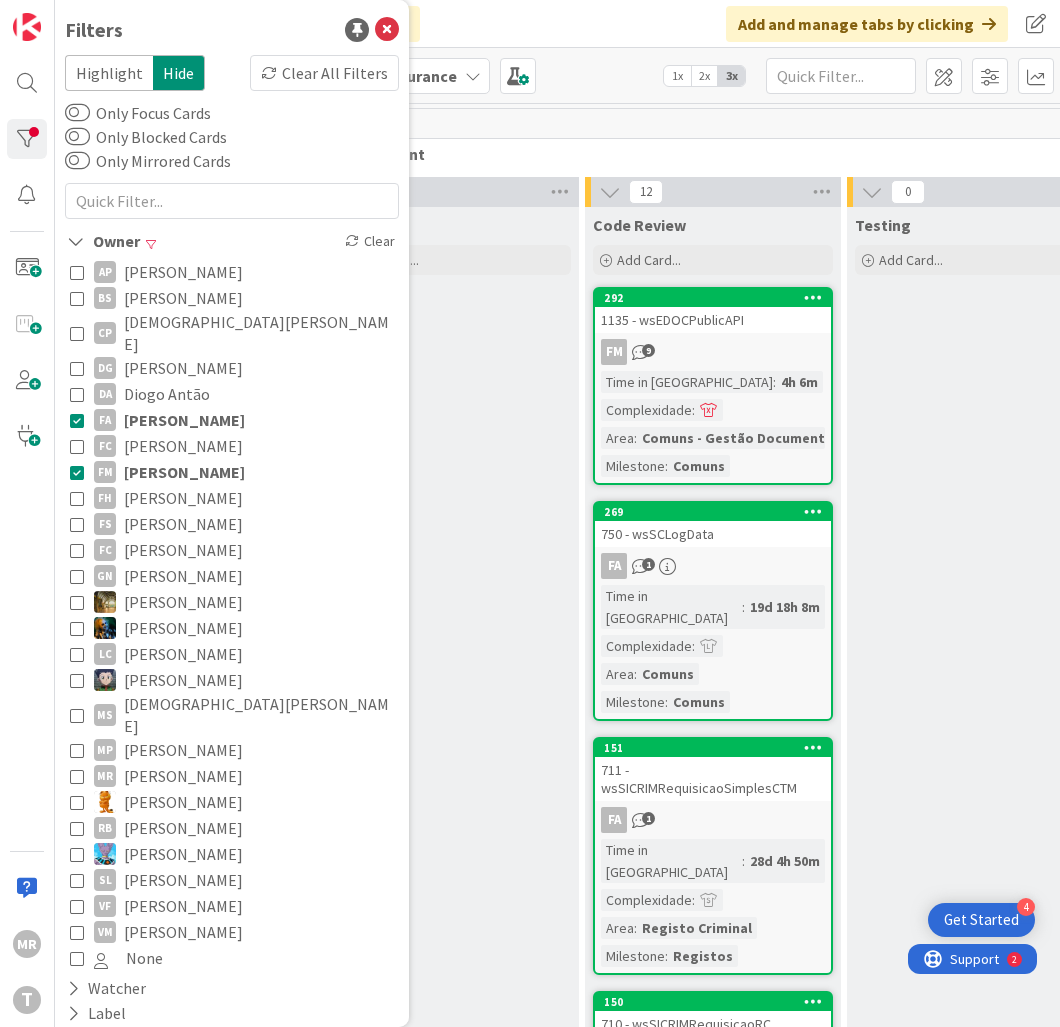 click on "[PERSON_NAME]" at bounding box center (184, 472) 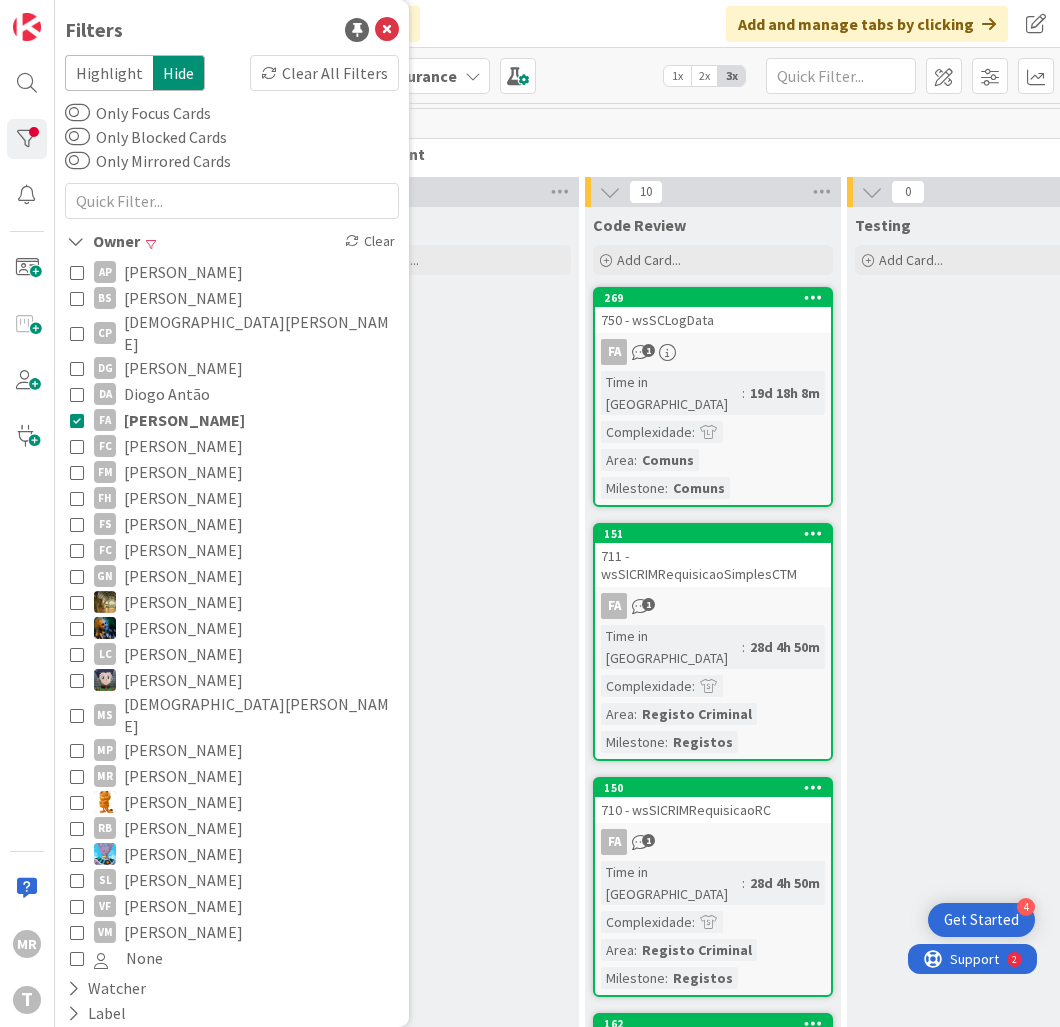 click on "[PERSON_NAME]" at bounding box center [184, 420] 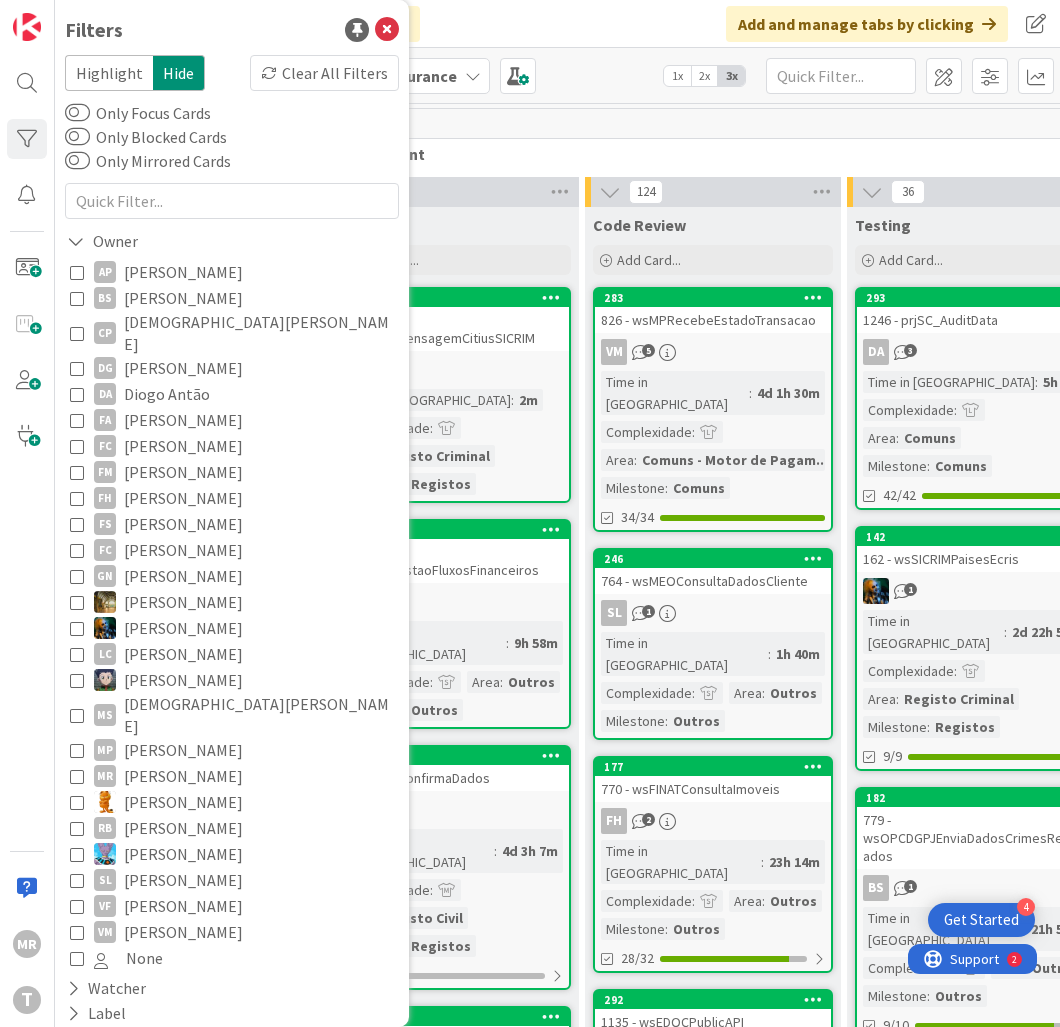 click on "[PERSON_NAME]" at bounding box center (183, 446) 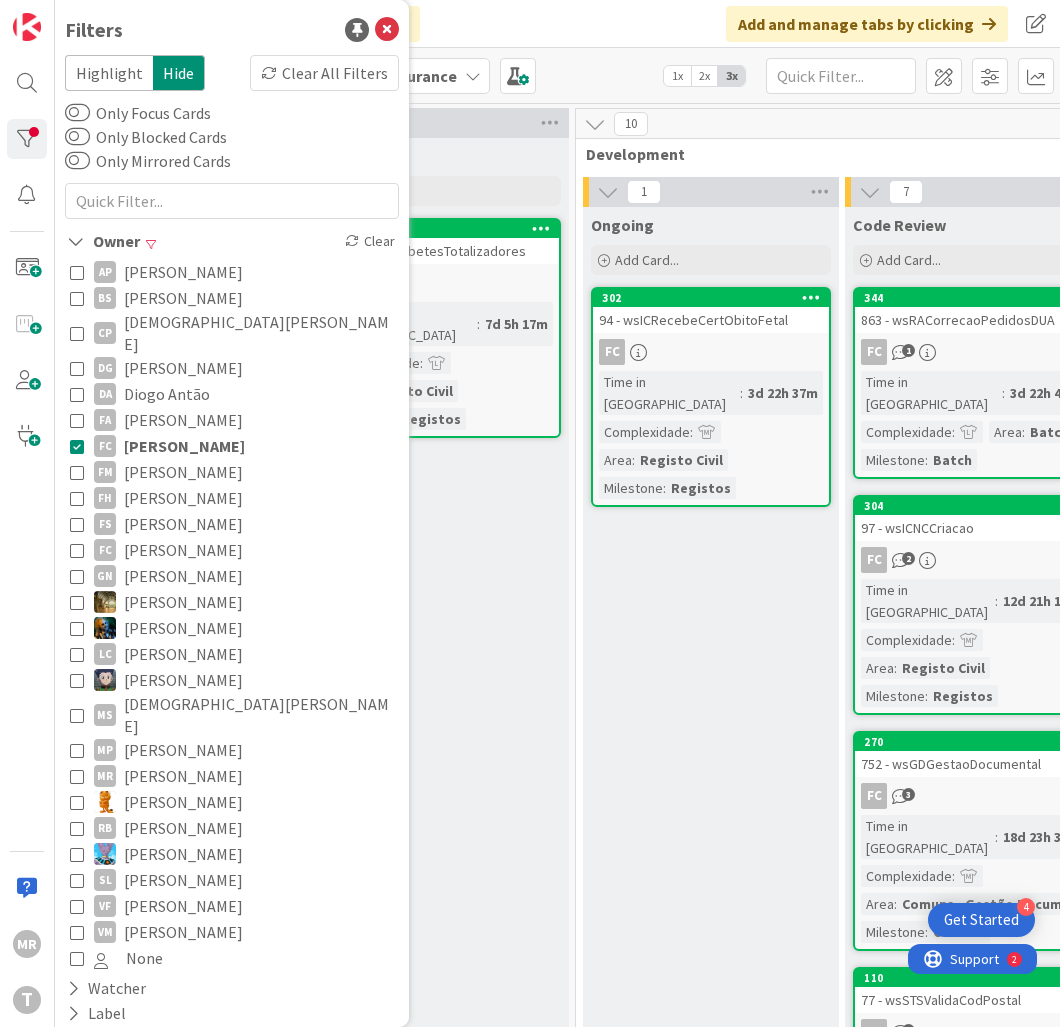 scroll, scrollTop: 0, scrollLeft: 316, axis: horizontal 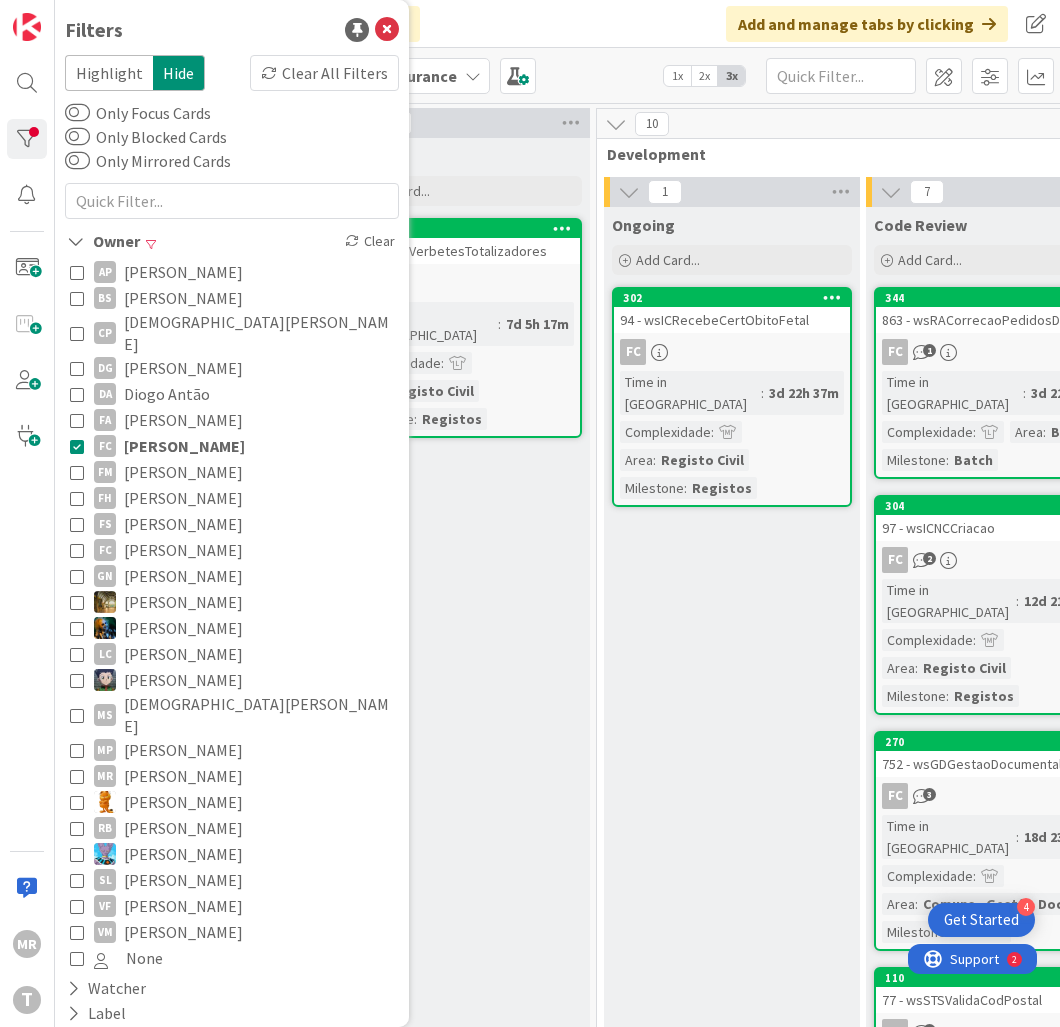 click on "[PERSON_NAME]" at bounding box center (183, 654) 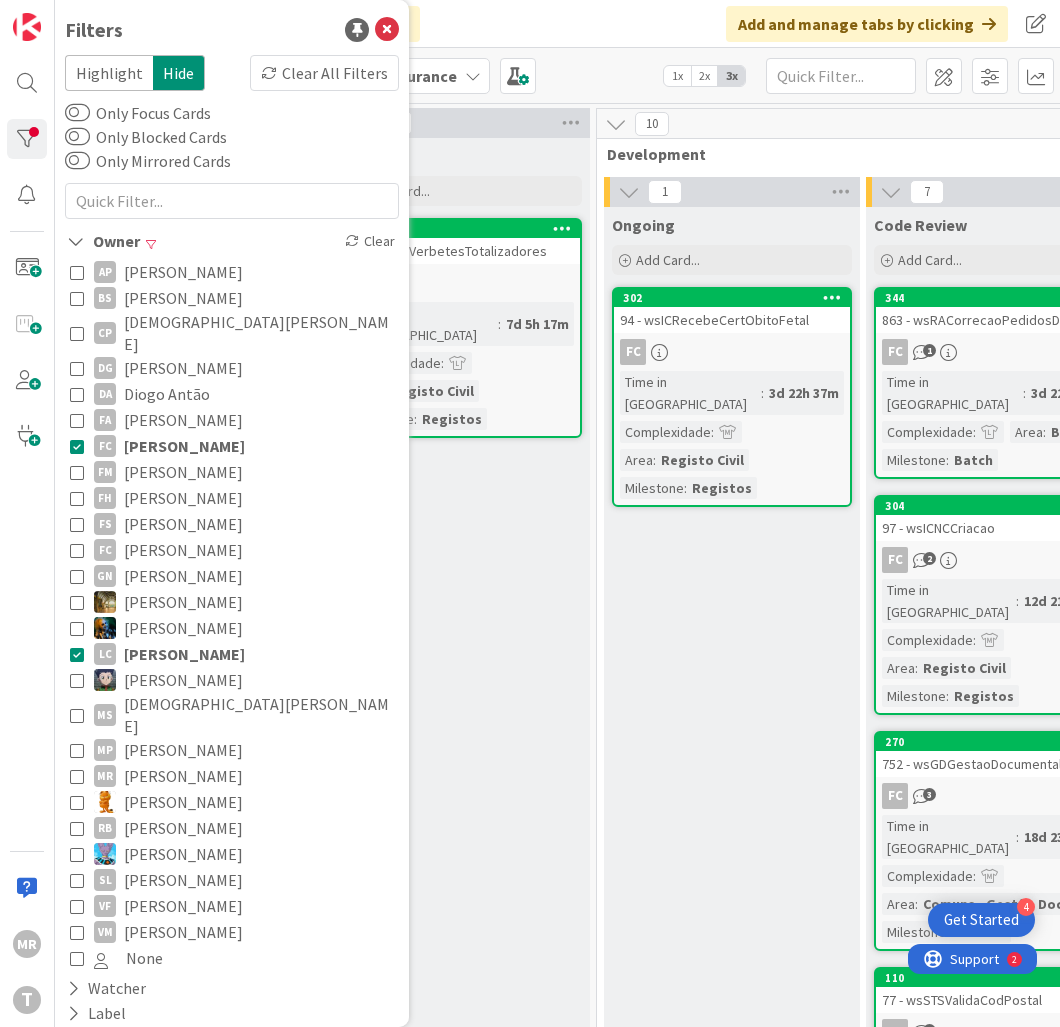 click on "[PERSON_NAME]" at bounding box center [183, 680] 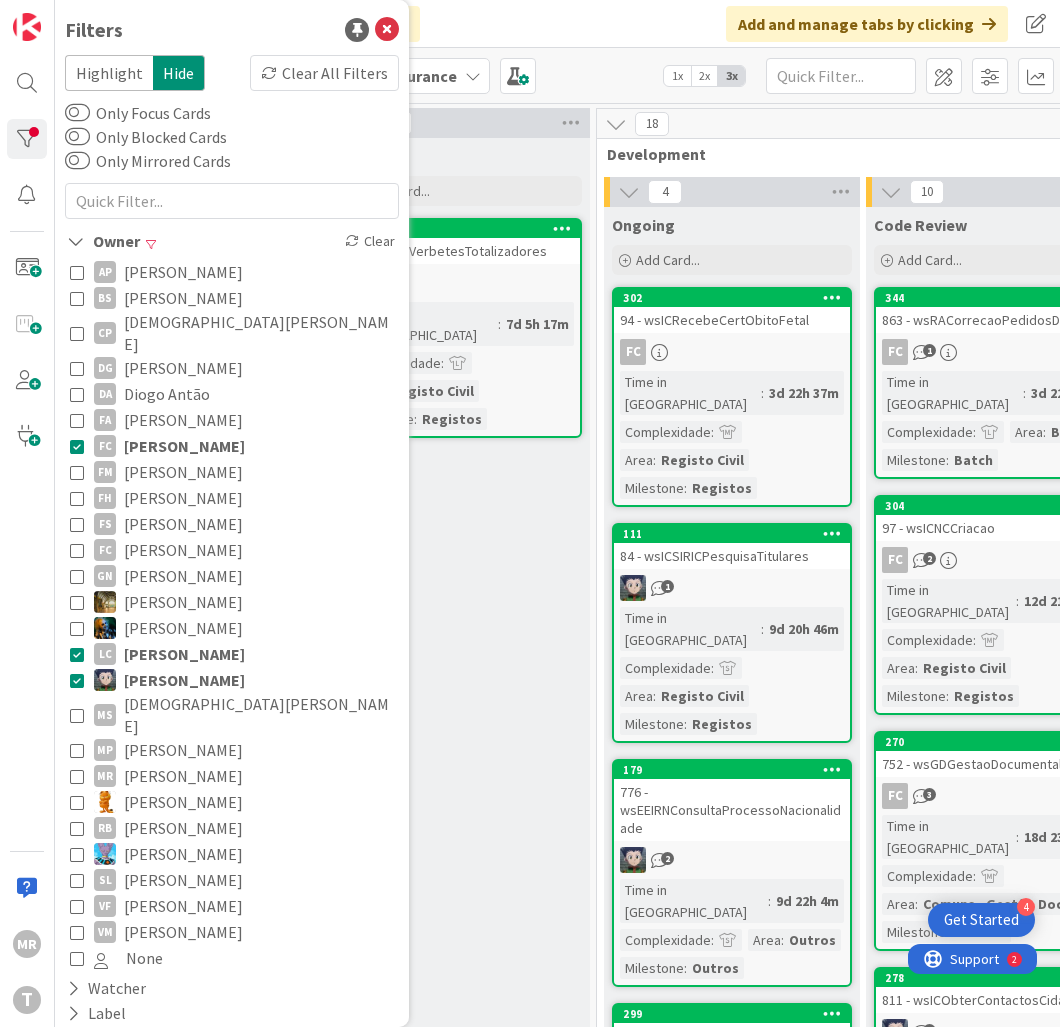 click on "[PERSON_NAME]" at bounding box center (184, 654) 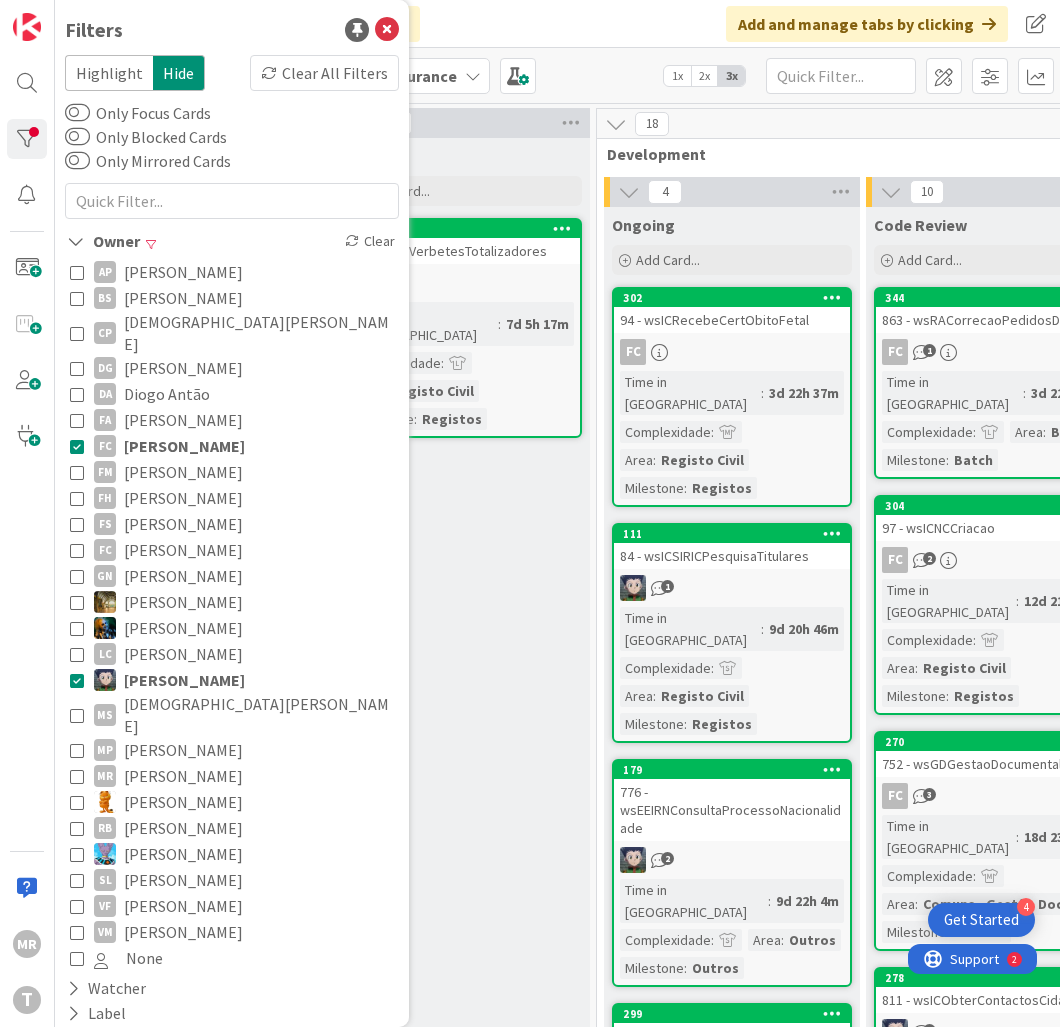 click on "[PERSON_NAME]" at bounding box center [184, 446] 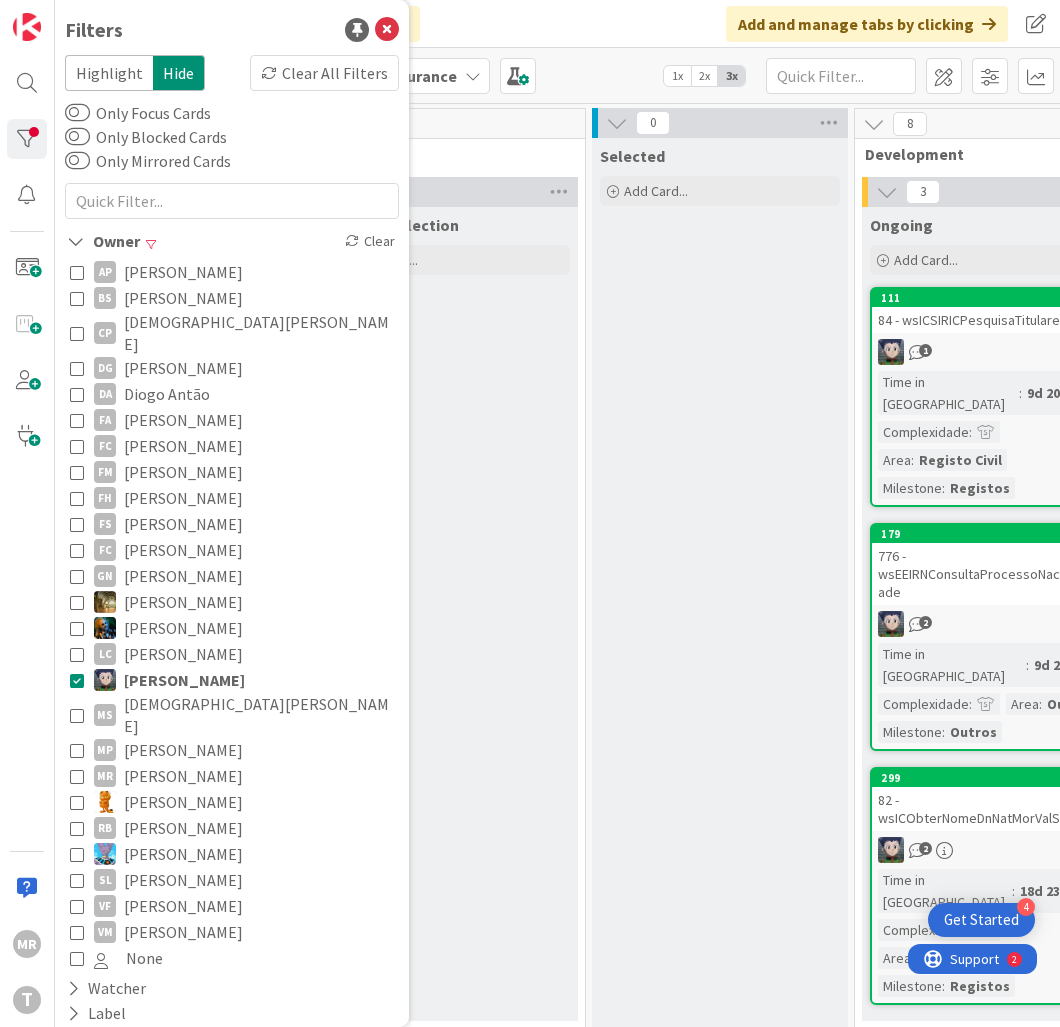 scroll, scrollTop: 0, scrollLeft: 137, axis: horizontal 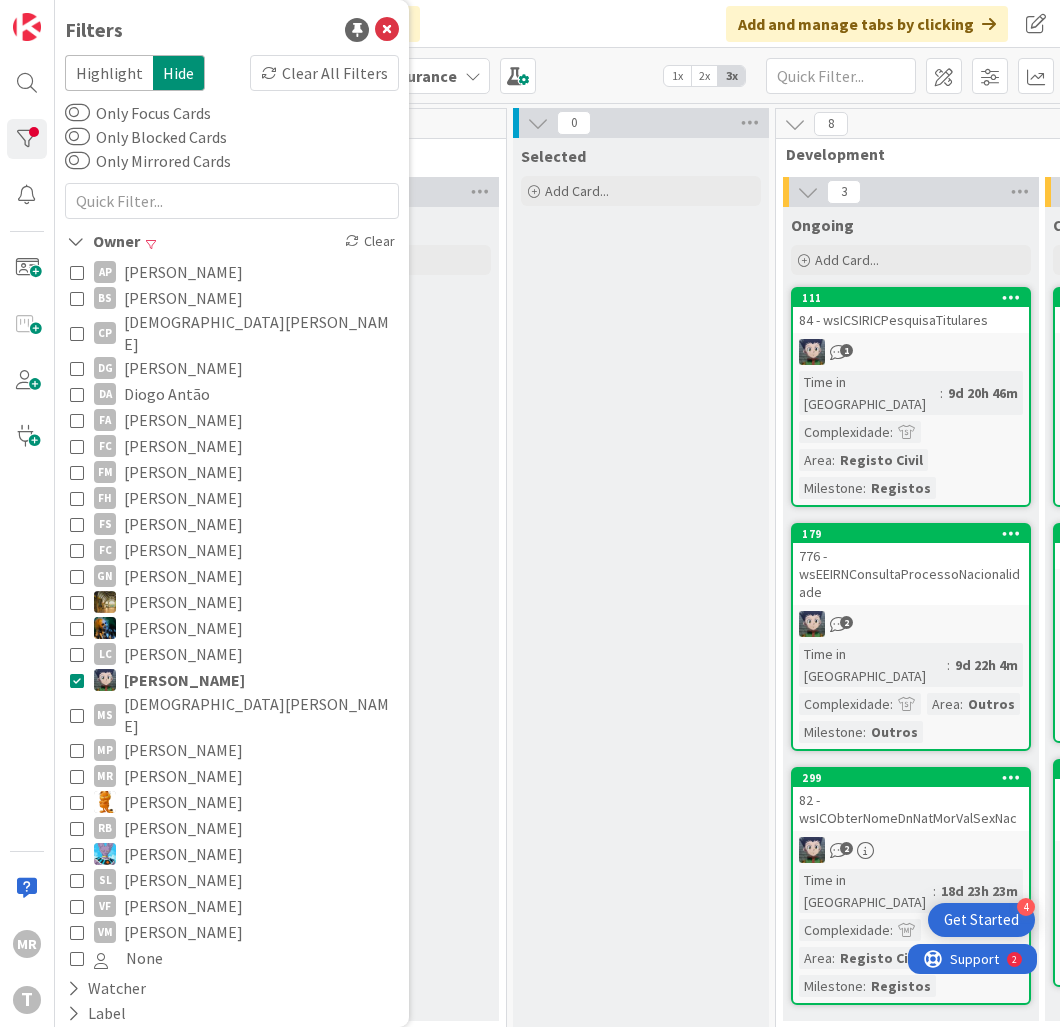 click on "[PERSON_NAME]" at bounding box center (184, 680) 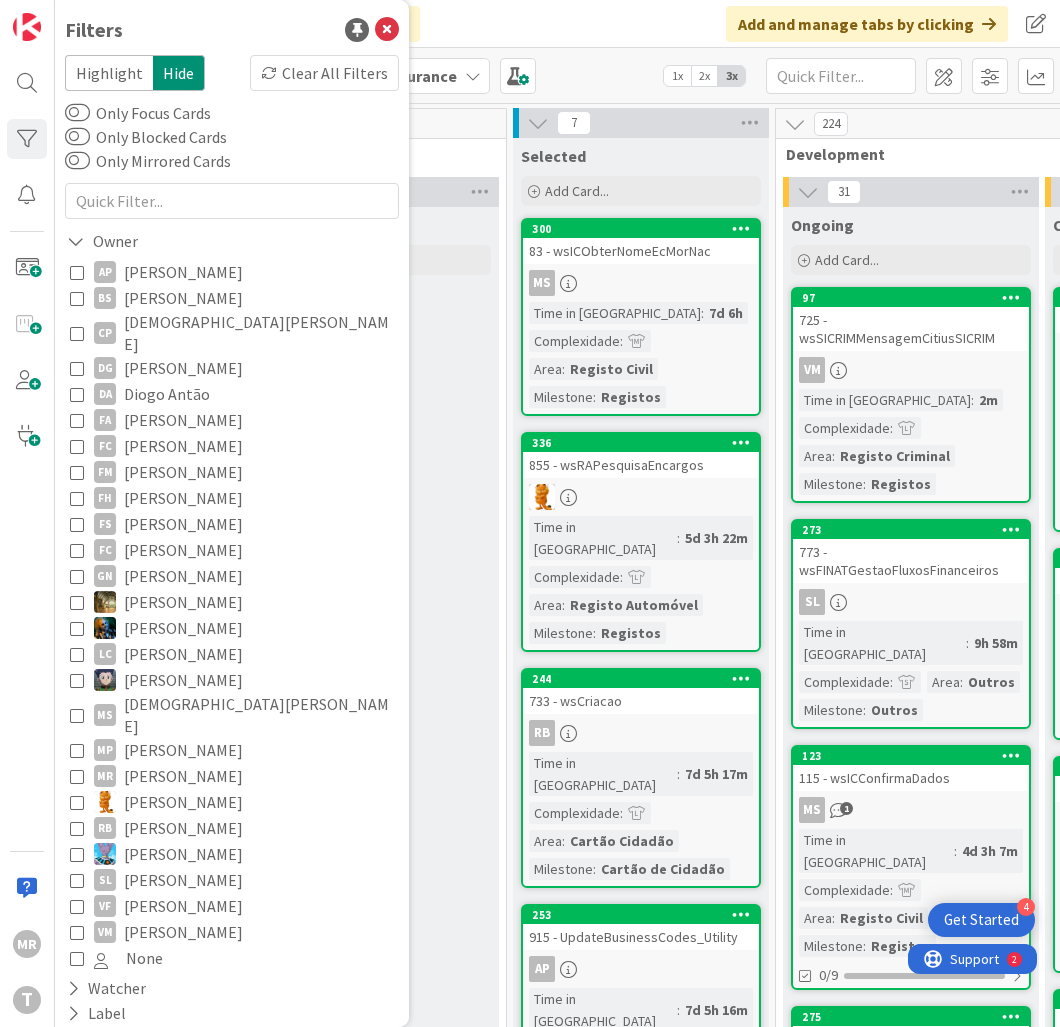 click on "[PERSON_NAME]" at bounding box center (183, 628) 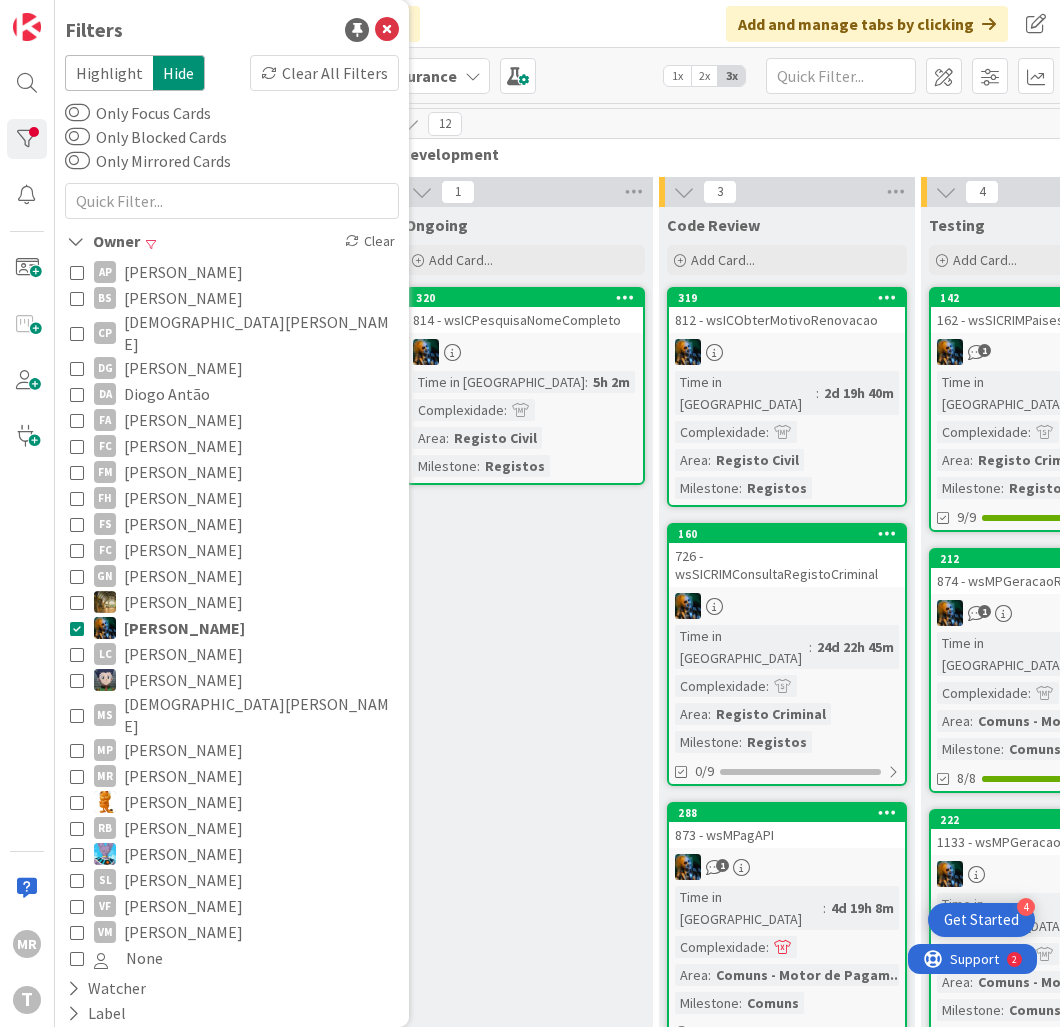 scroll, scrollTop: 0, scrollLeft: 434, axis: horizontal 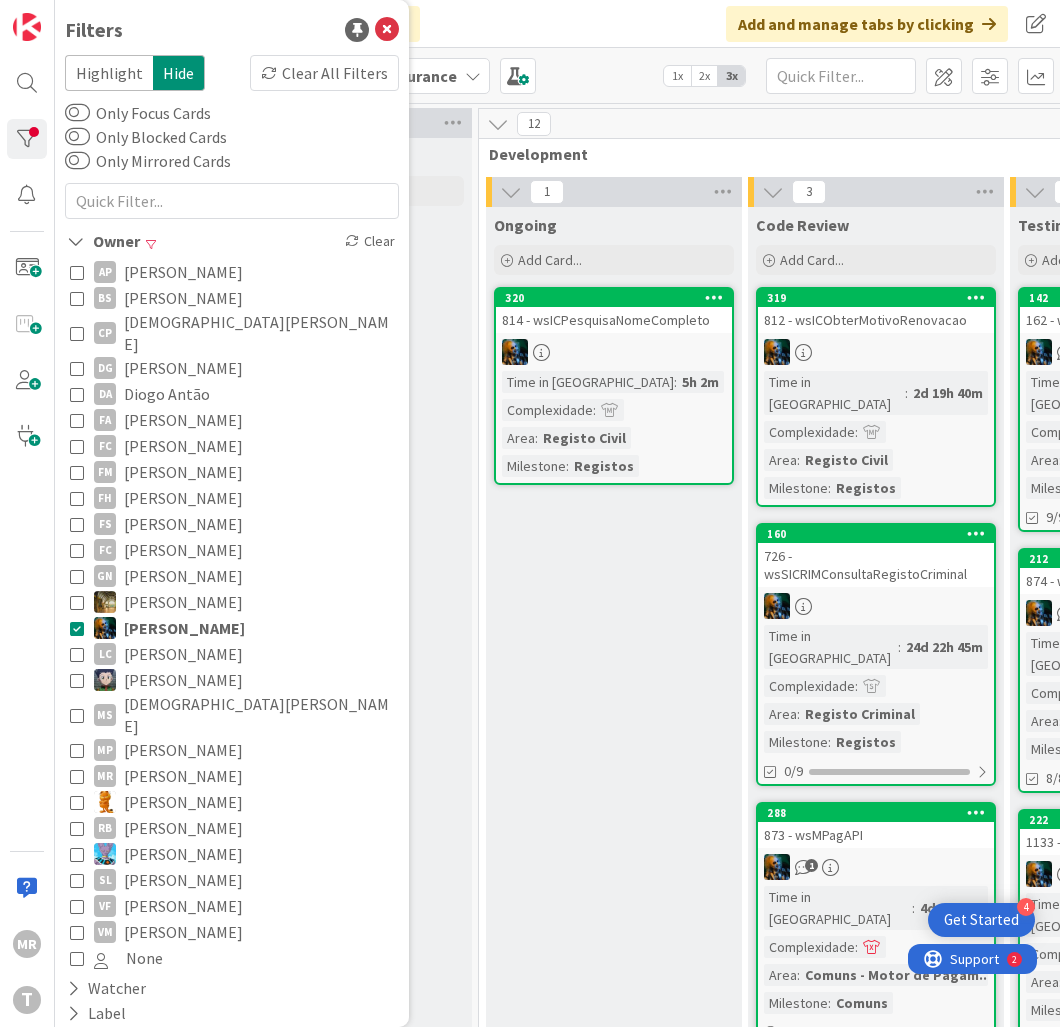click on "[PERSON_NAME]" at bounding box center (184, 628) 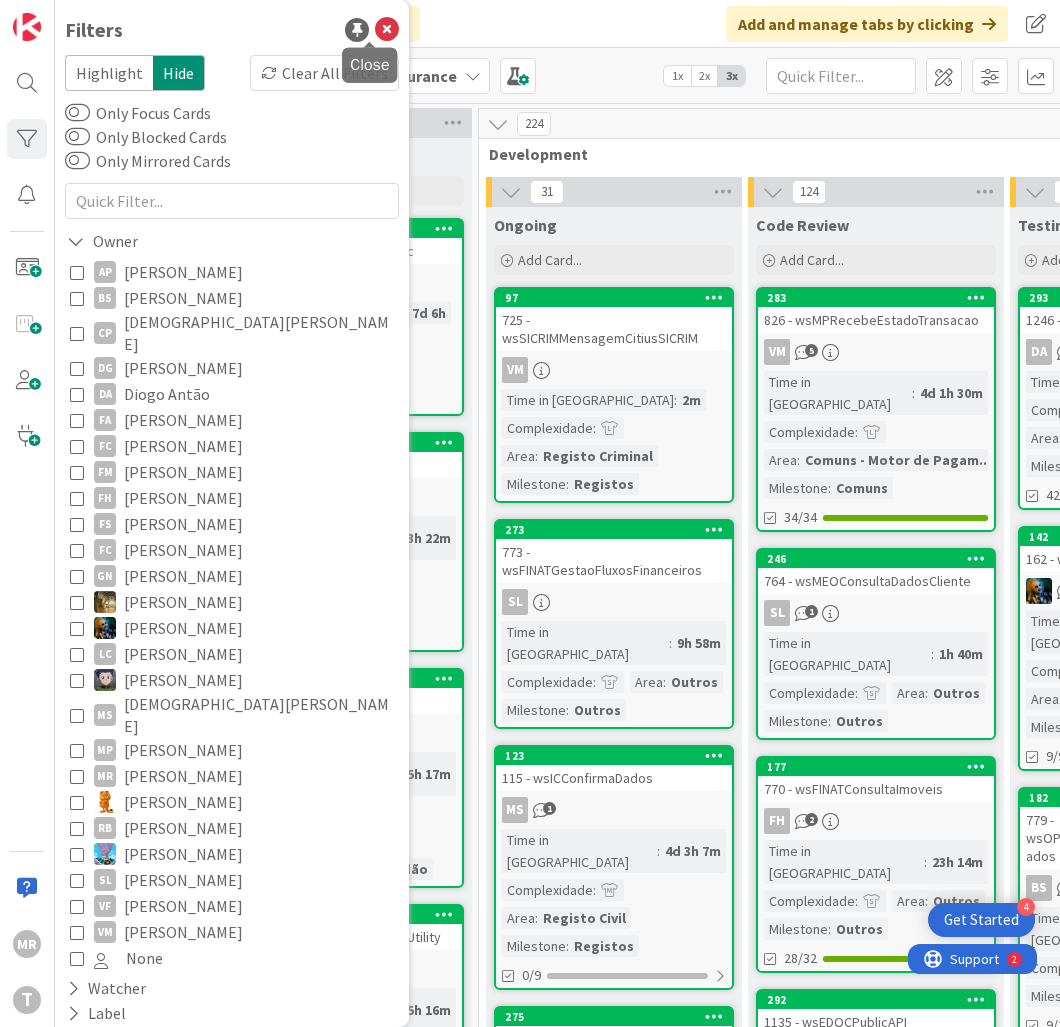 click at bounding box center [387, 30] 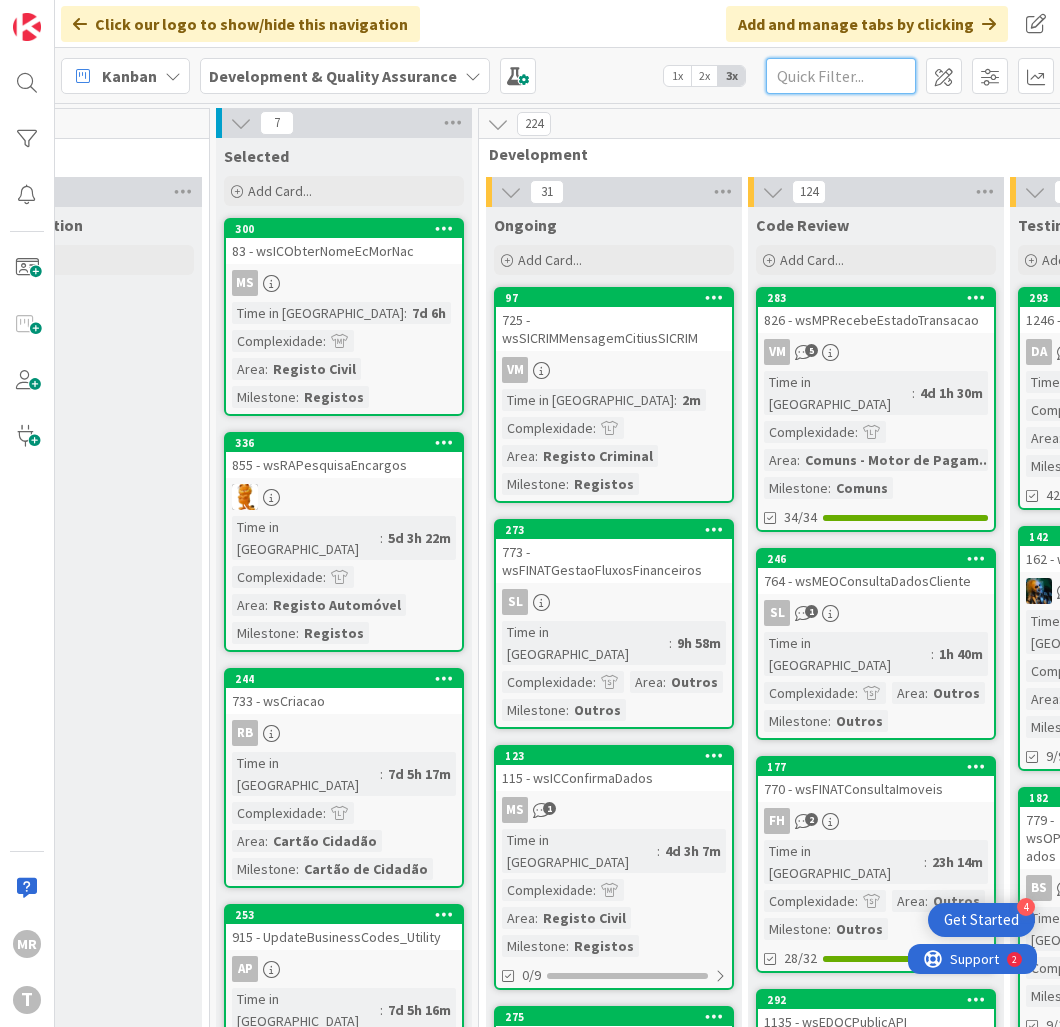 click at bounding box center (841, 76) 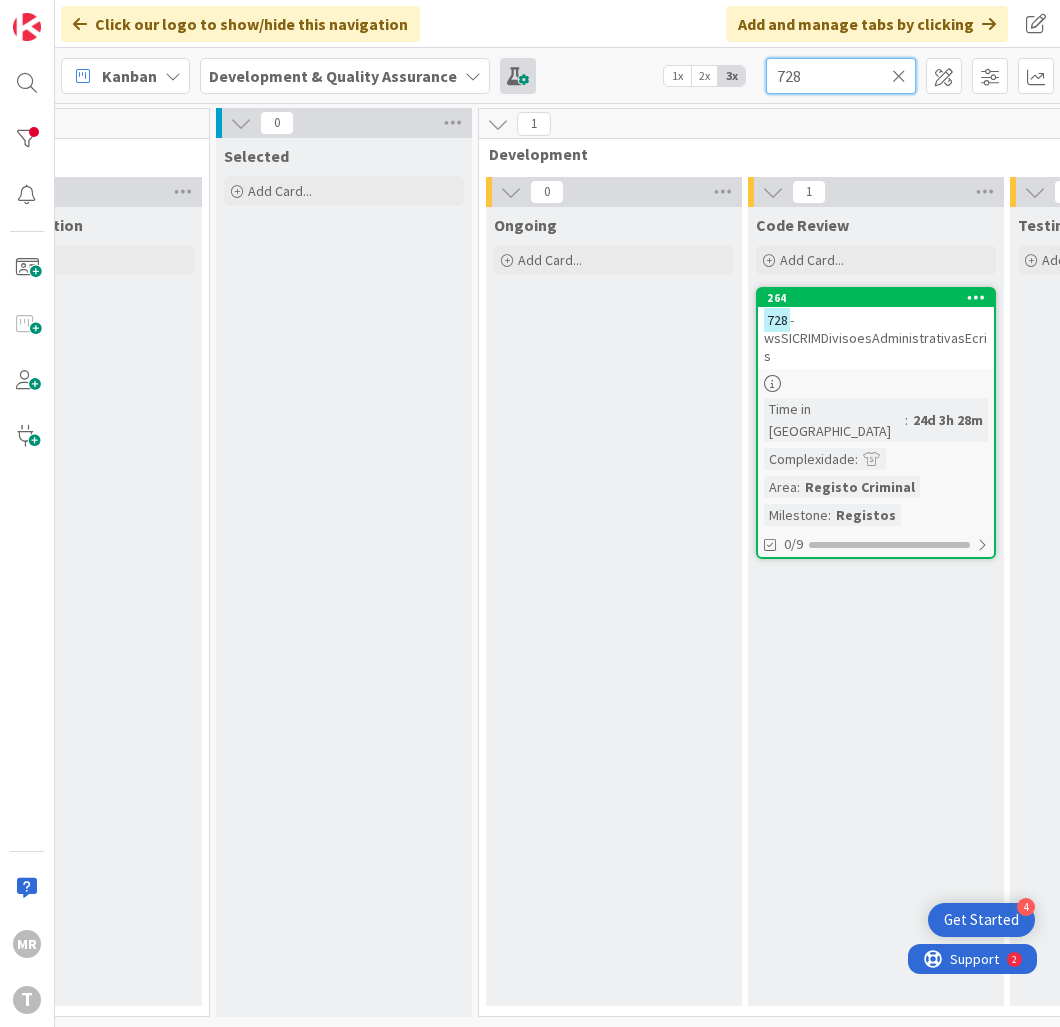 drag, startPoint x: 832, startPoint y: 73, endPoint x: 523, endPoint y: 67, distance: 309.05826 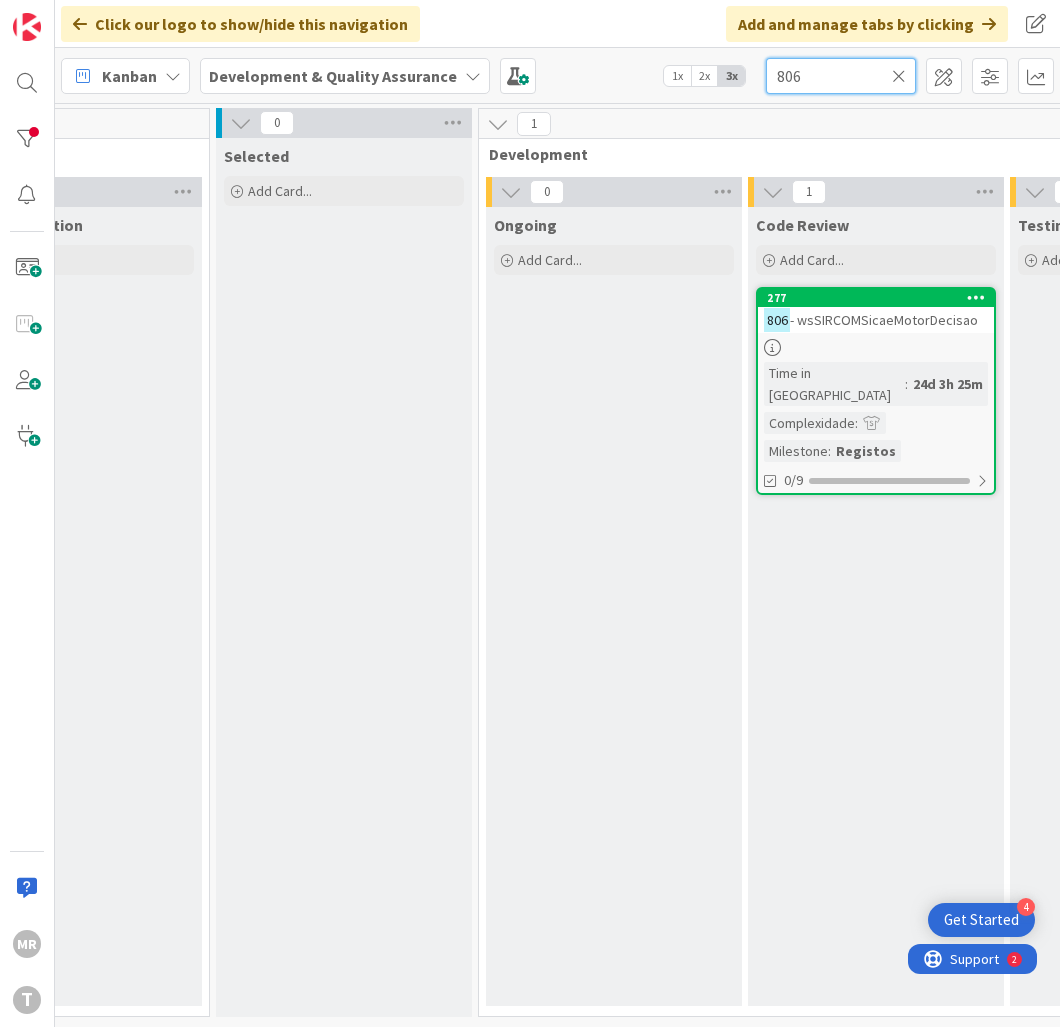 type on "806" 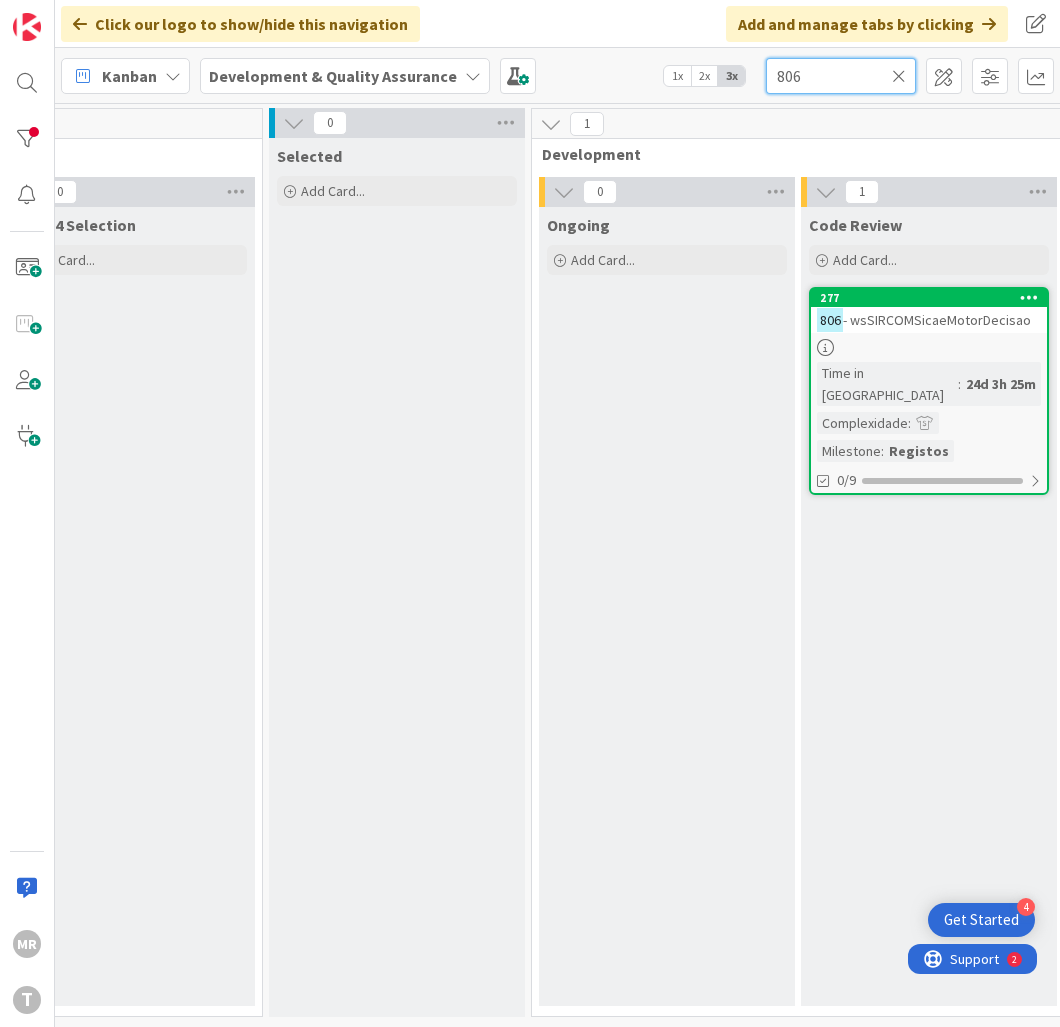 scroll, scrollTop: 0, scrollLeft: 323, axis: horizontal 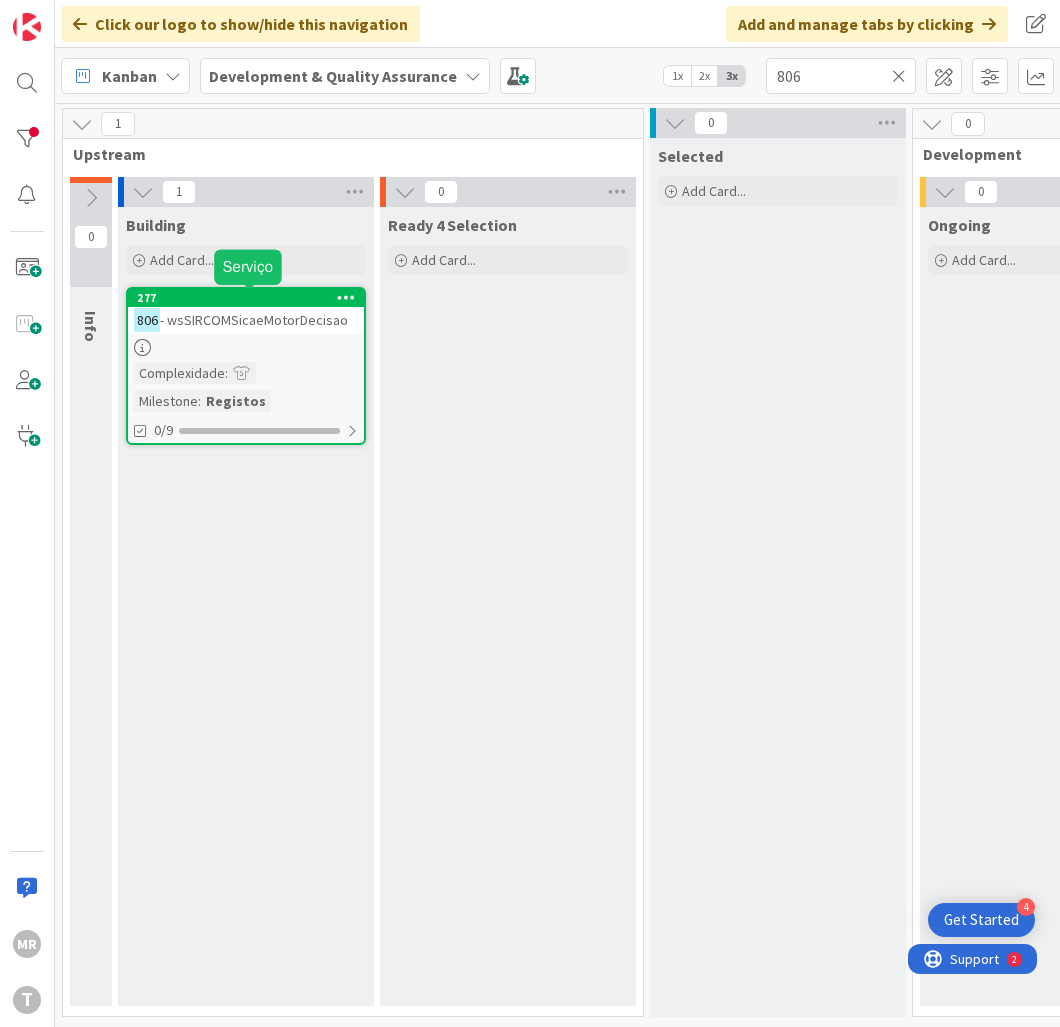 click on "277" at bounding box center (250, 298) 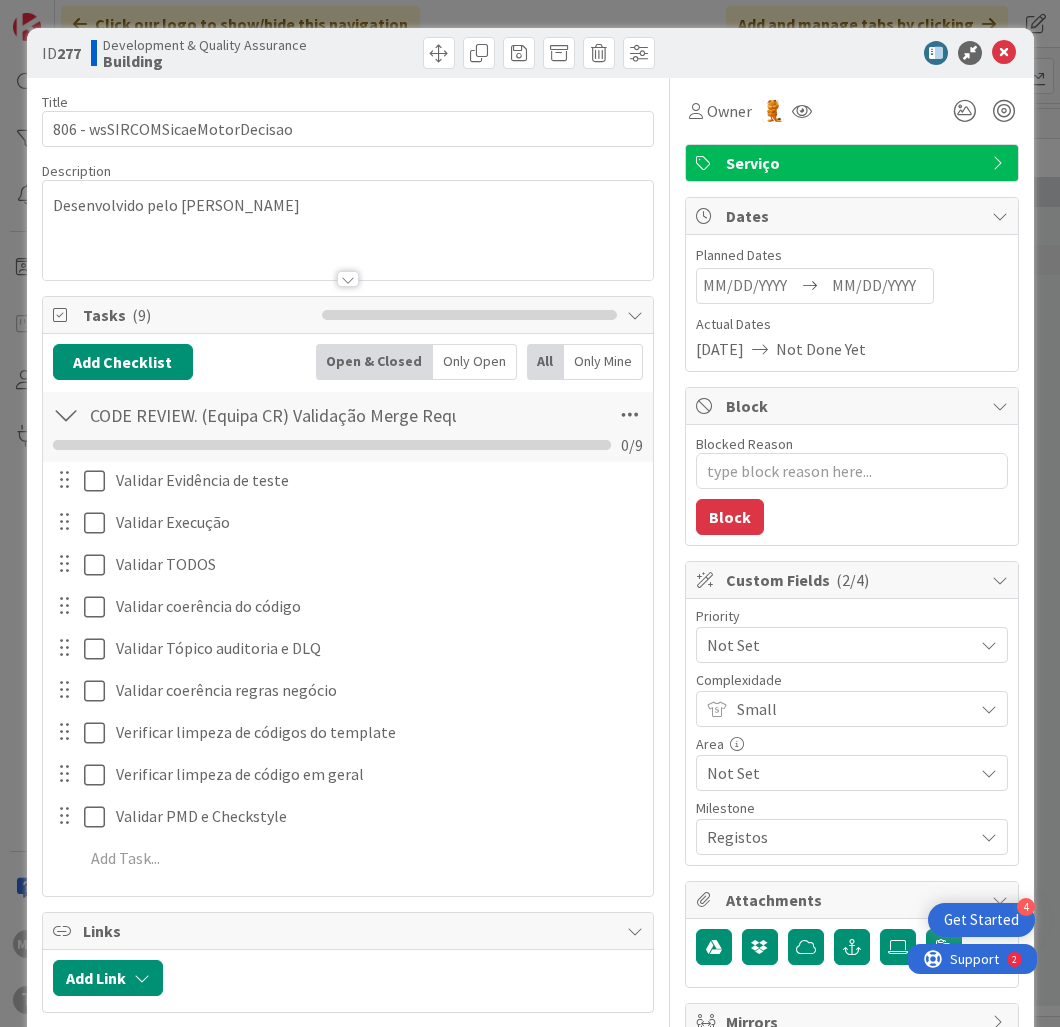 scroll, scrollTop: 0, scrollLeft: 0, axis: both 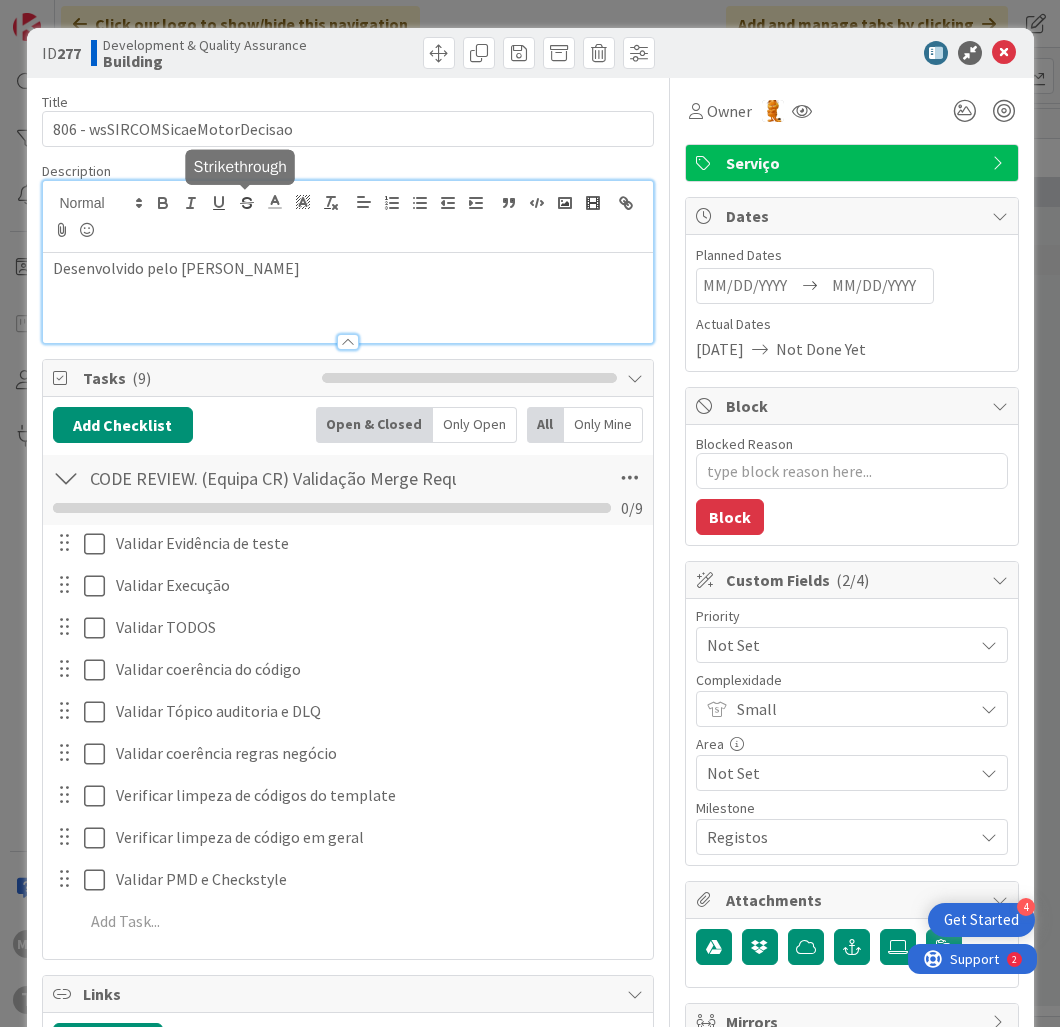 type on "x" 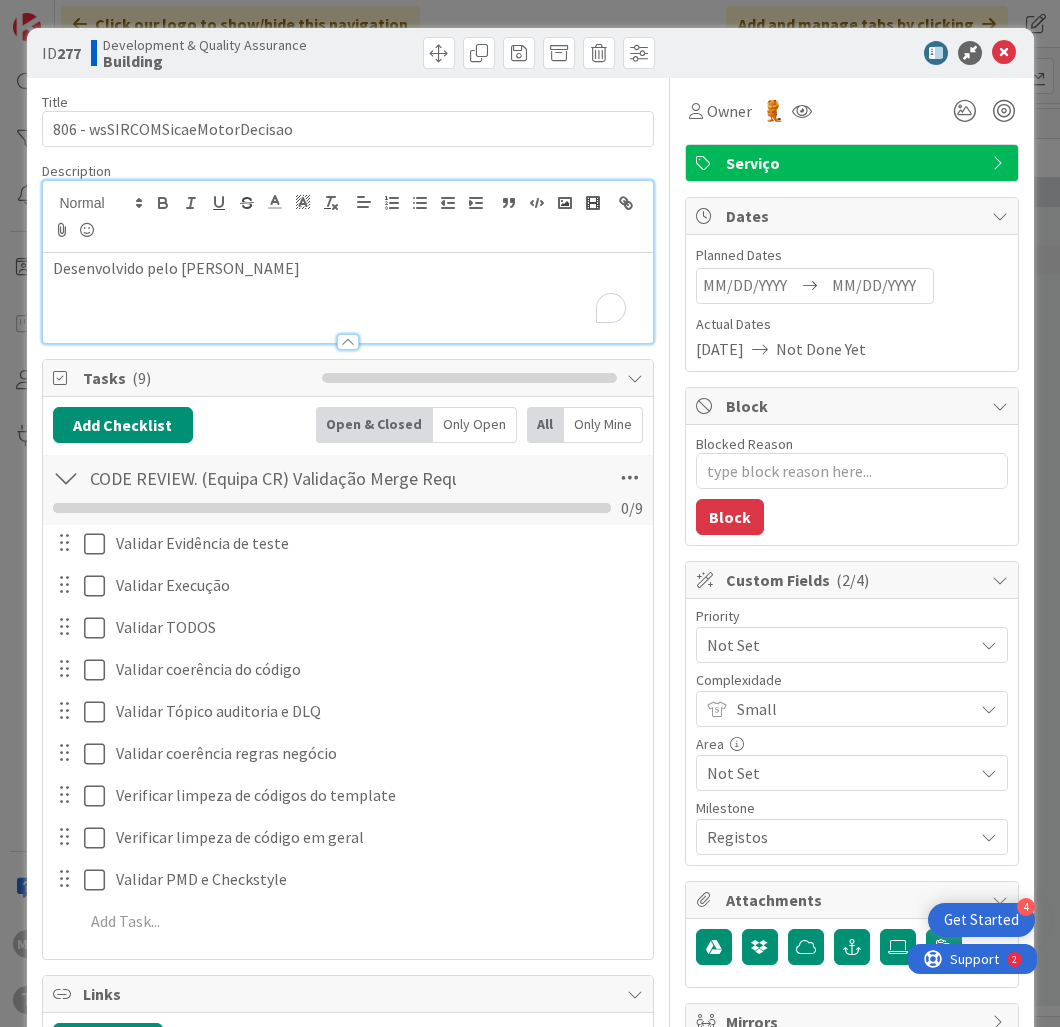 type 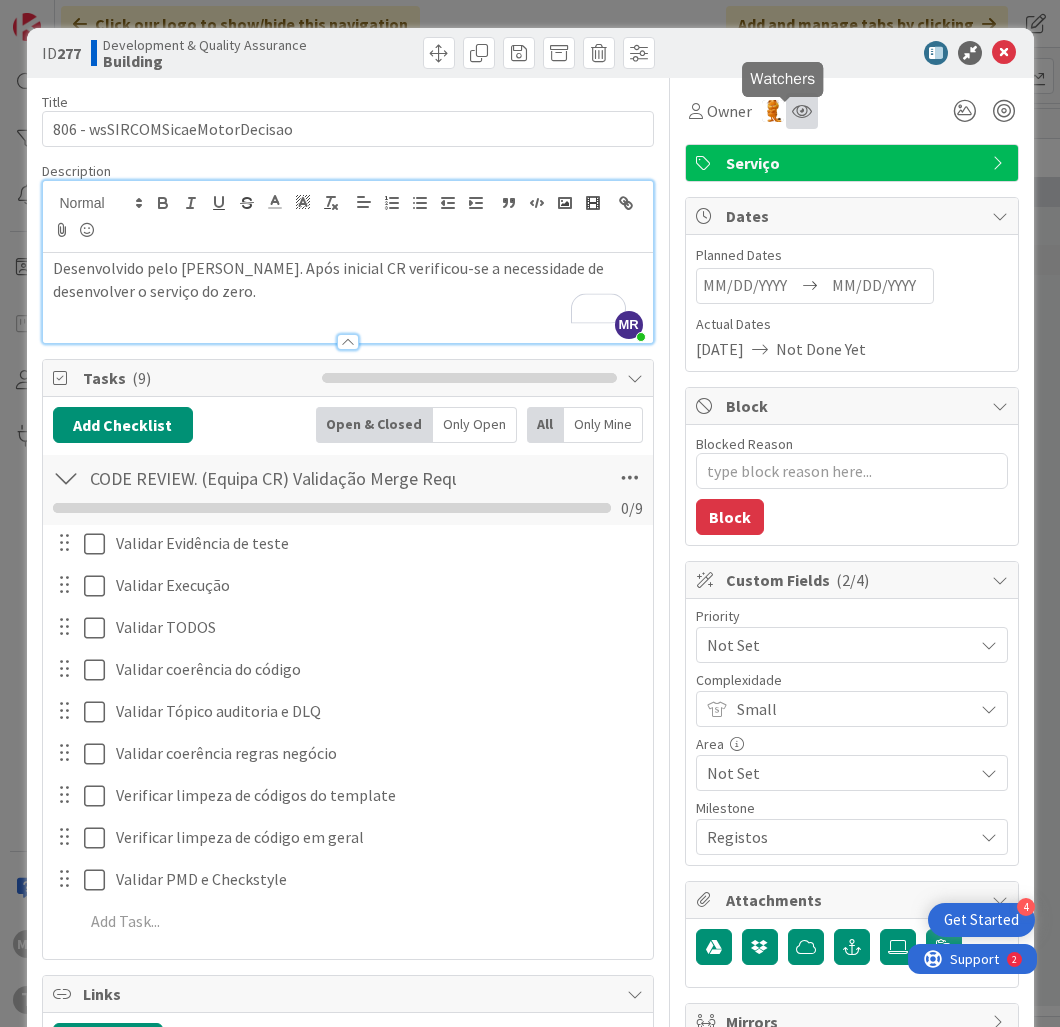 click at bounding box center [802, 111] 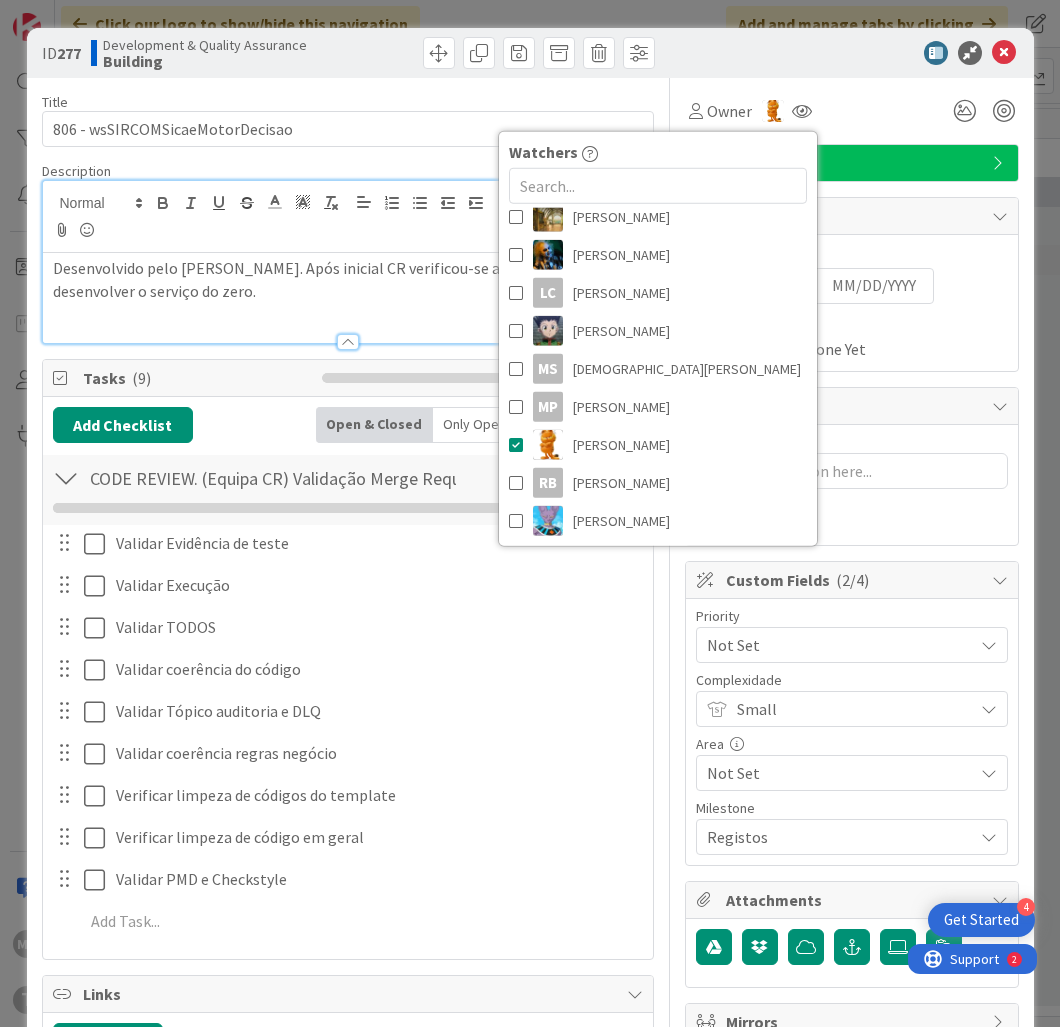 scroll, scrollTop: 666, scrollLeft: 0, axis: vertical 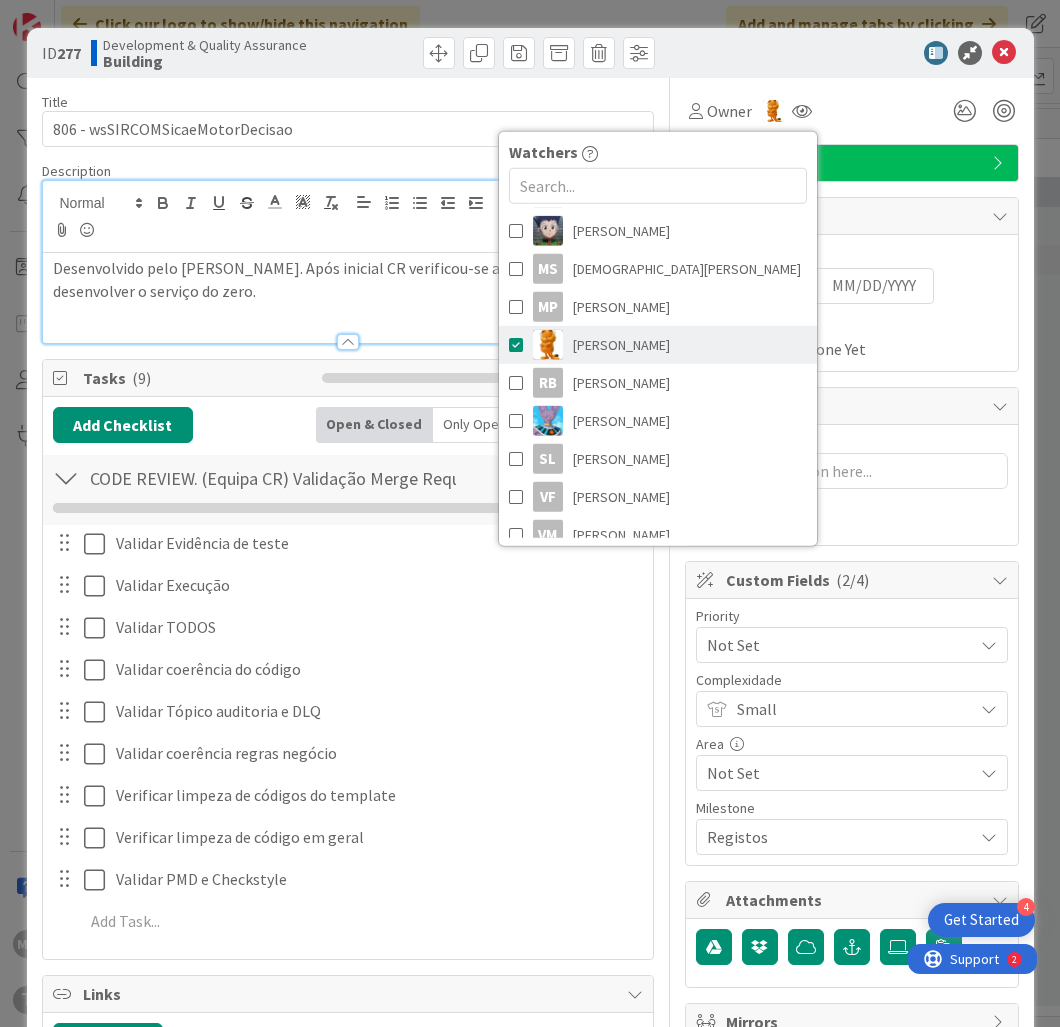 click on "[PERSON_NAME]" at bounding box center [621, 345] 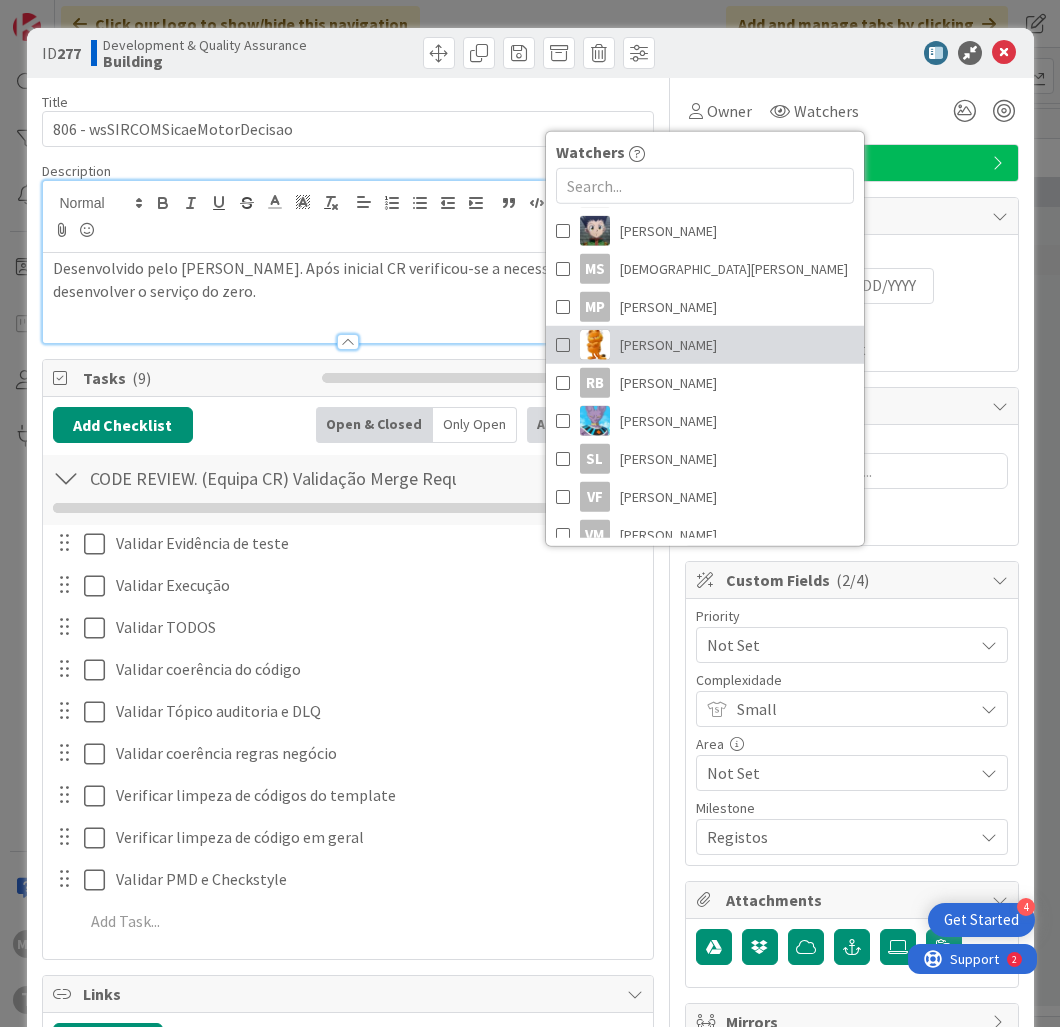 type on "x" 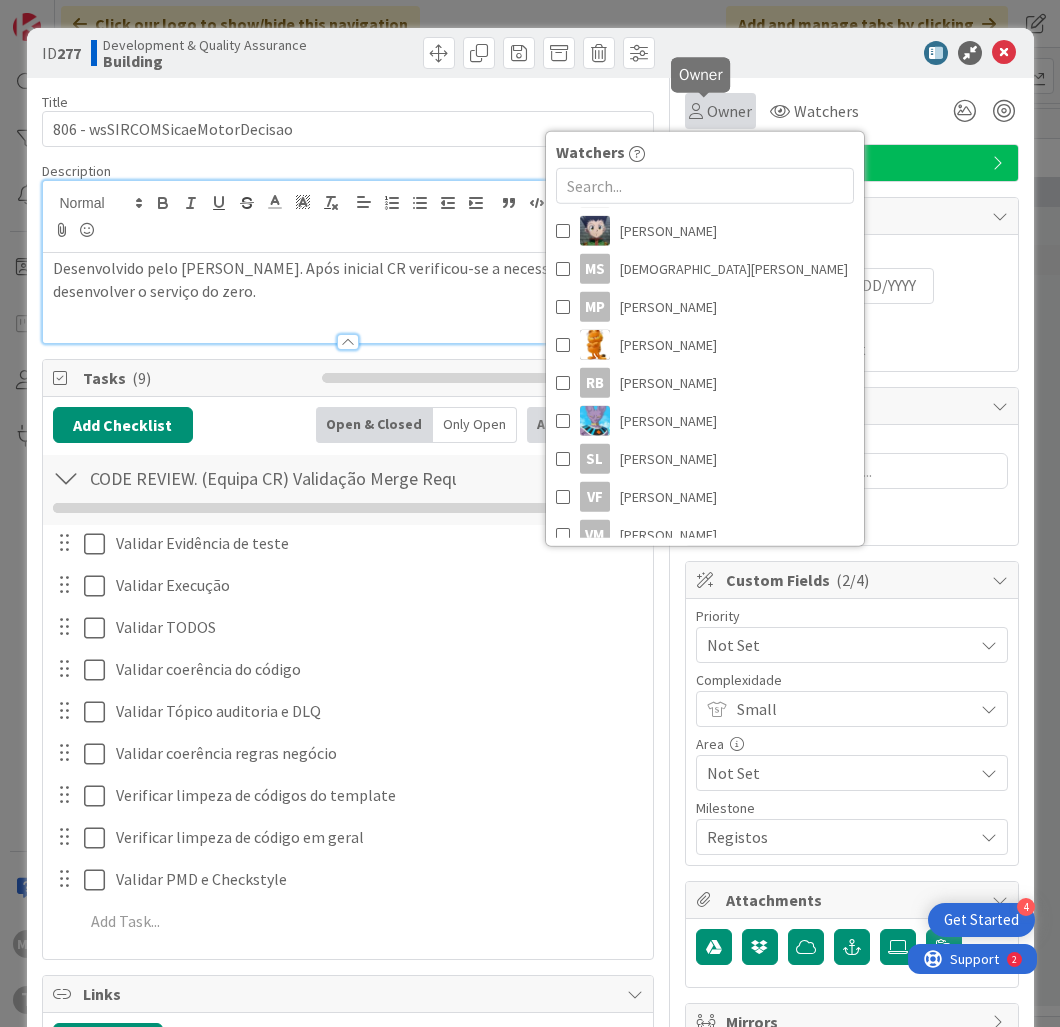 click on "Owner" at bounding box center [729, 111] 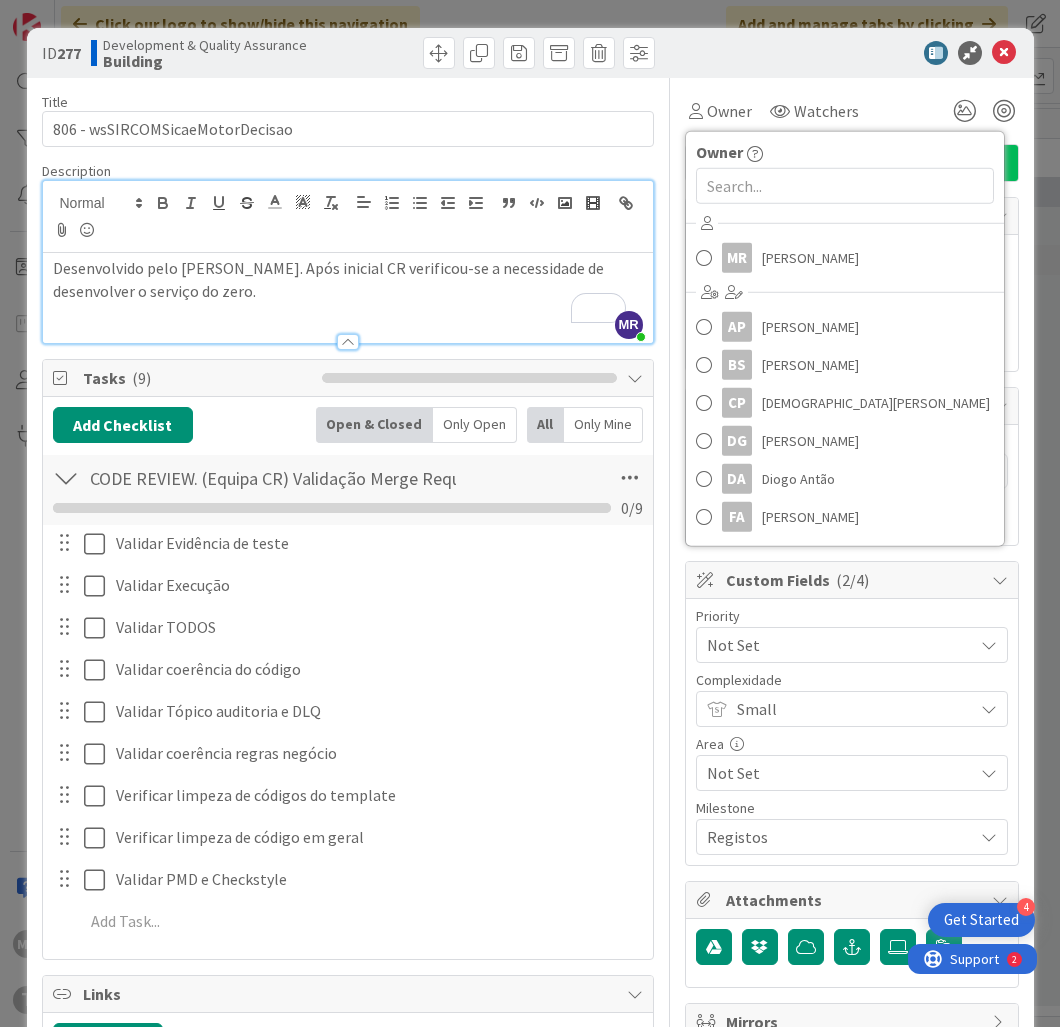 click on "Owner Owner MR [PERSON_NAME] BS [PERSON_NAME] CP [PERSON_NAME] DG [PERSON_NAME] FA [PERSON_NAME] FC [PERSON_NAME] FM [PERSON_NAME] FH [PERSON_NAME] FS [PERSON_NAME] FC [PERSON_NAME] GN [PERSON_NAME] [PERSON_NAME] LC [PERSON_NAME] [PERSON_NAME] MS [PERSON_NAME] MP [PERSON_NAME] [PERSON_NAME] RB [PERSON_NAME] [PERSON_NAME] SL [PERSON_NAME] VF [PERSON_NAME] VM [PERSON_NAME] Watchers Watchers MR [PERSON_NAME] AP [PERSON_NAME] BS [PERSON_NAME] CP [PERSON_NAME] DG [PERSON_NAME] FA [PERSON_NAME] FC [PERSON_NAME] FM [PERSON_NAME] FH [PERSON_NAME] FS [PERSON_NAME] FC [PERSON_NAME] GN [PERSON_NAME] LC [PERSON_NAME] [PERSON_NAME] MS [PERSON_NAME] MP [PERSON_NAME] [PERSON_NAME] RB [PERSON_NAME] [PERSON_NAME] SL [PERSON_NAME] VF [PERSON_NAME] VM [PERSON_NAME]" at bounding box center [852, 111] 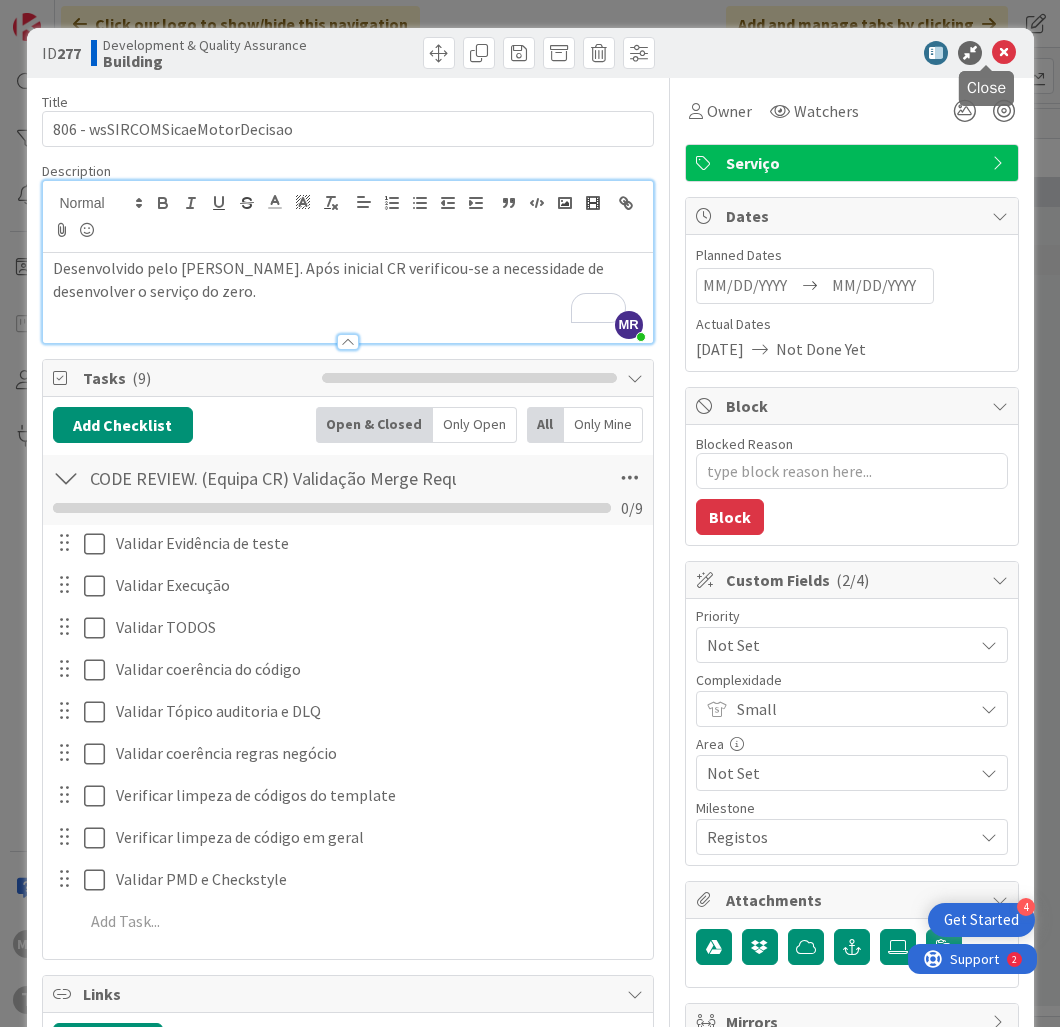 click at bounding box center (1004, 53) 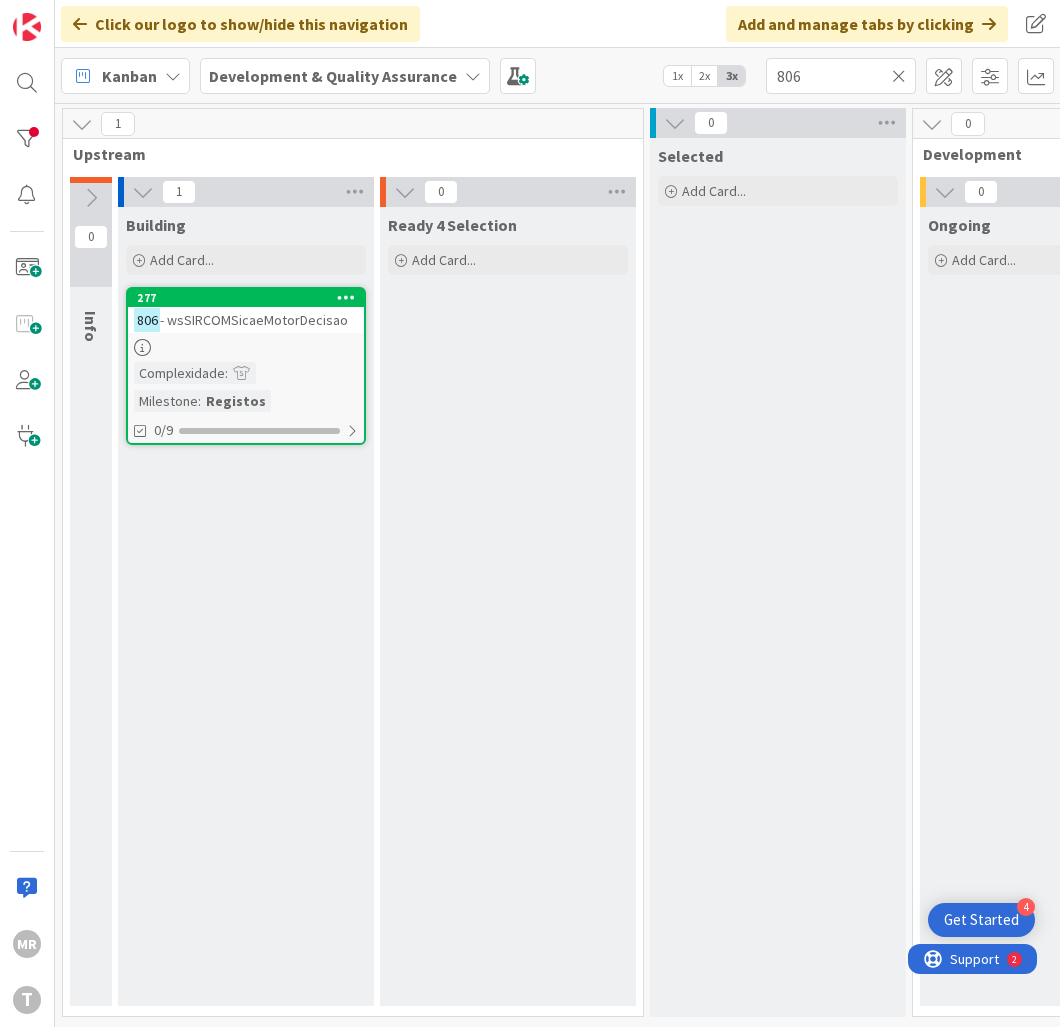 scroll, scrollTop: 0, scrollLeft: 0, axis: both 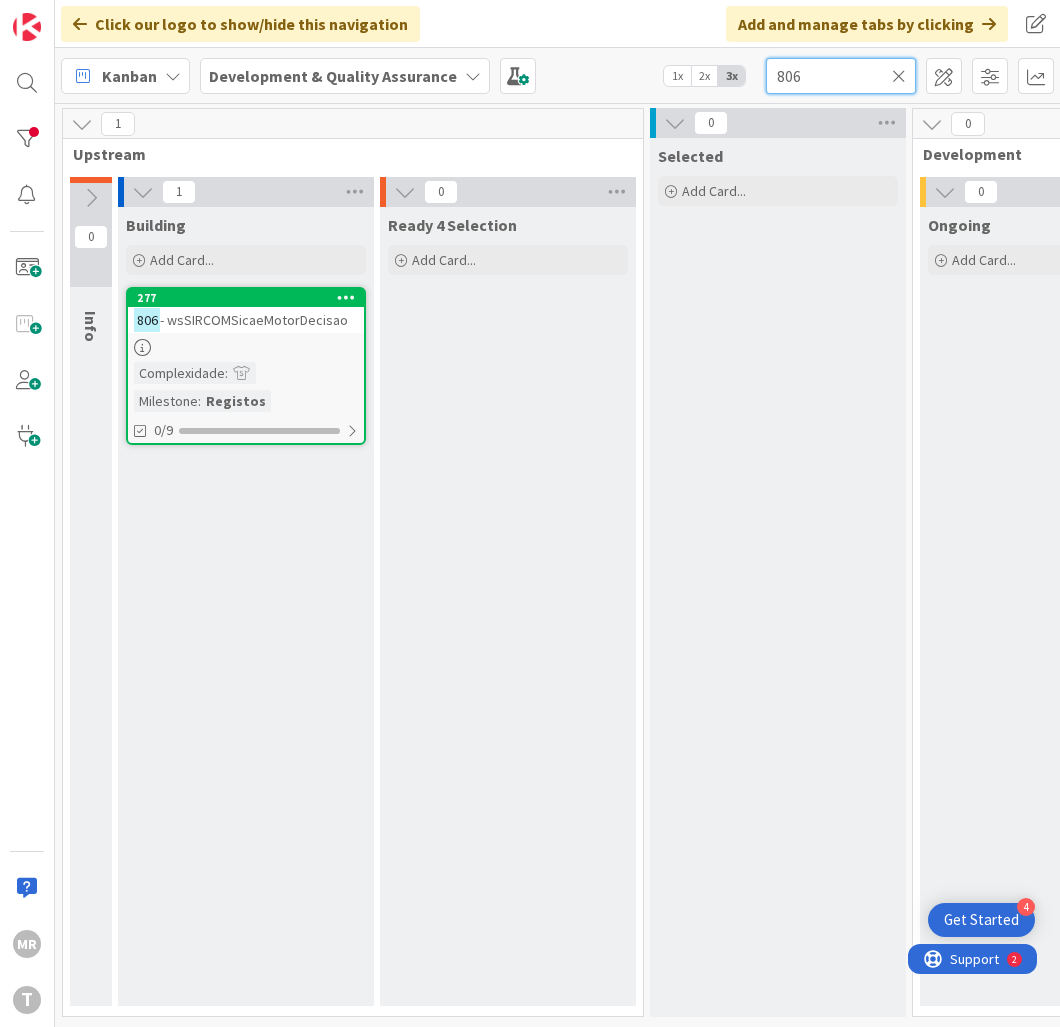 drag, startPoint x: 772, startPoint y: 70, endPoint x: 742, endPoint y: 63, distance: 30.805843 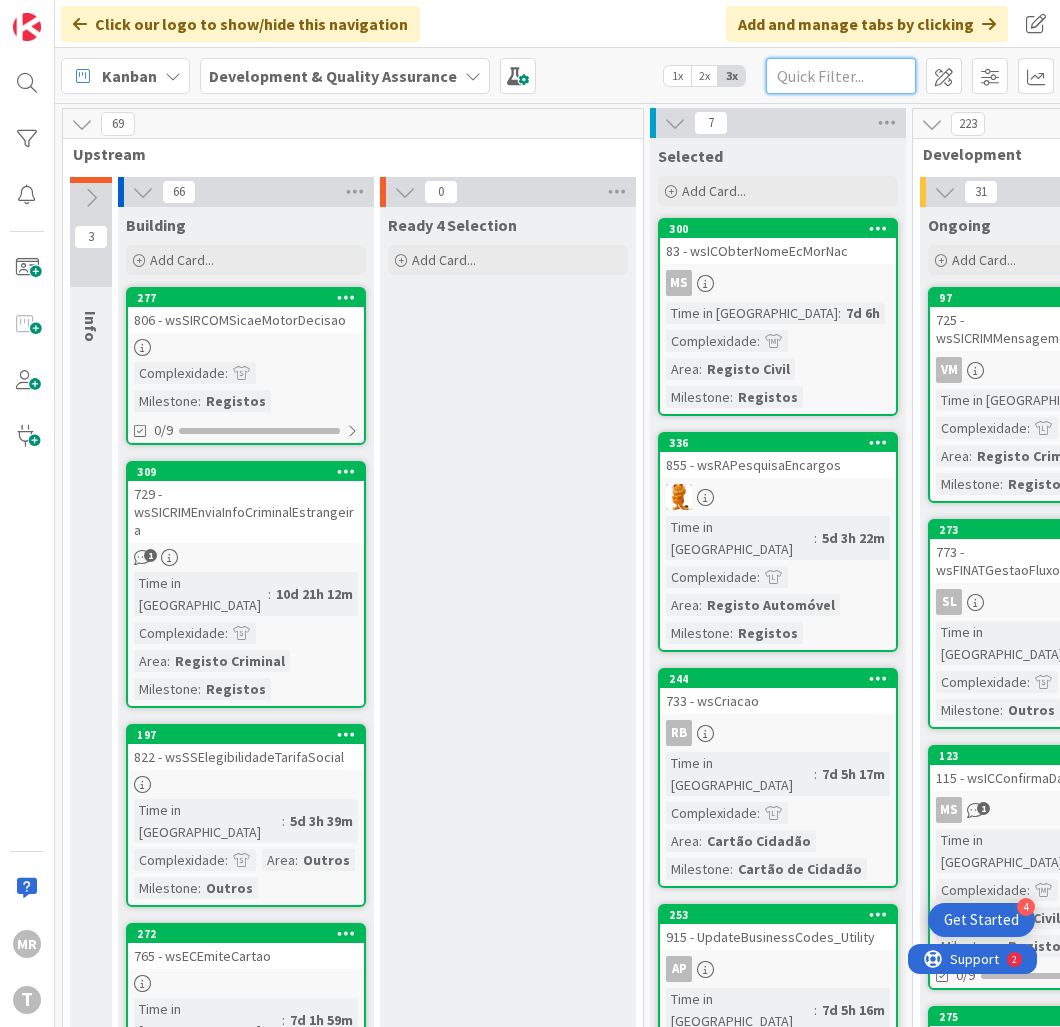 click at bounding box center (841, 76) 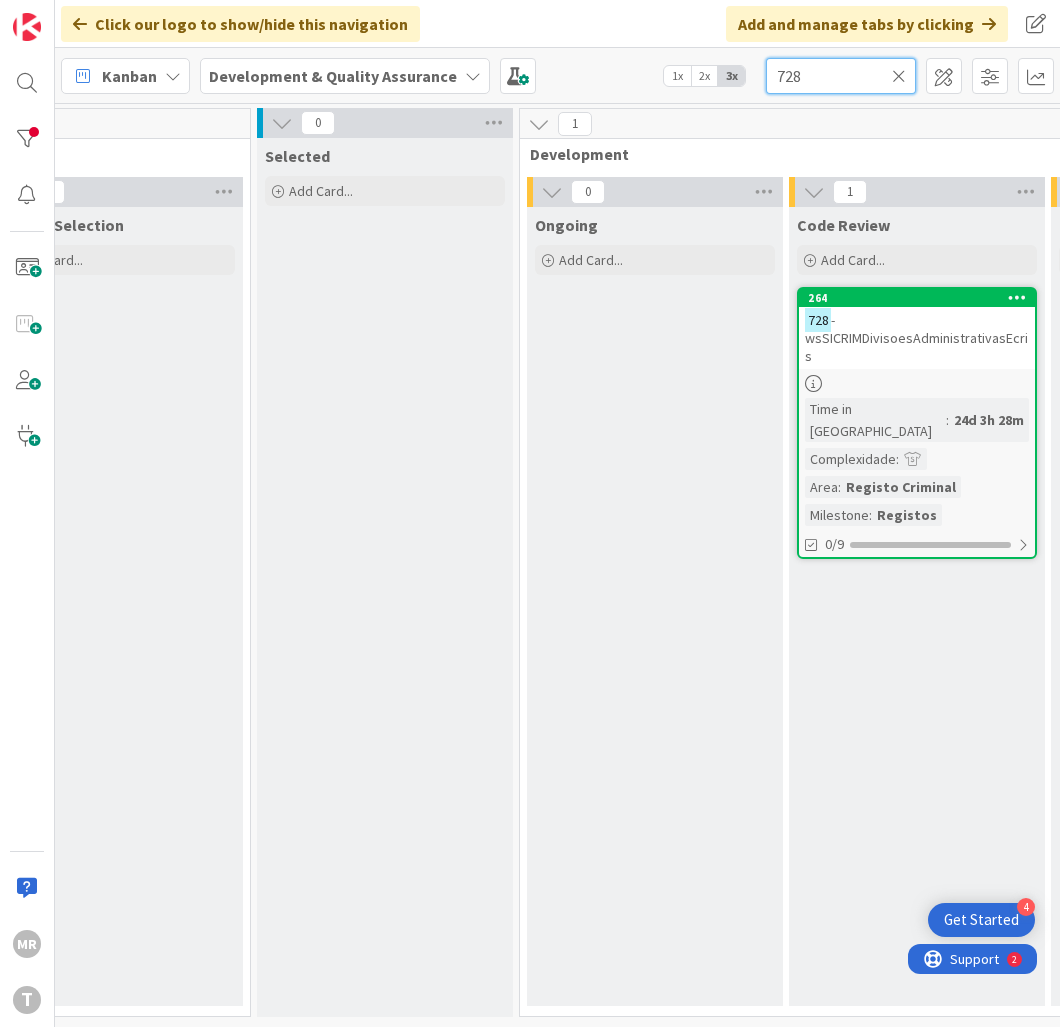 scroll, scrollTop: 0, scrollLeft: 457, axis: horizontal 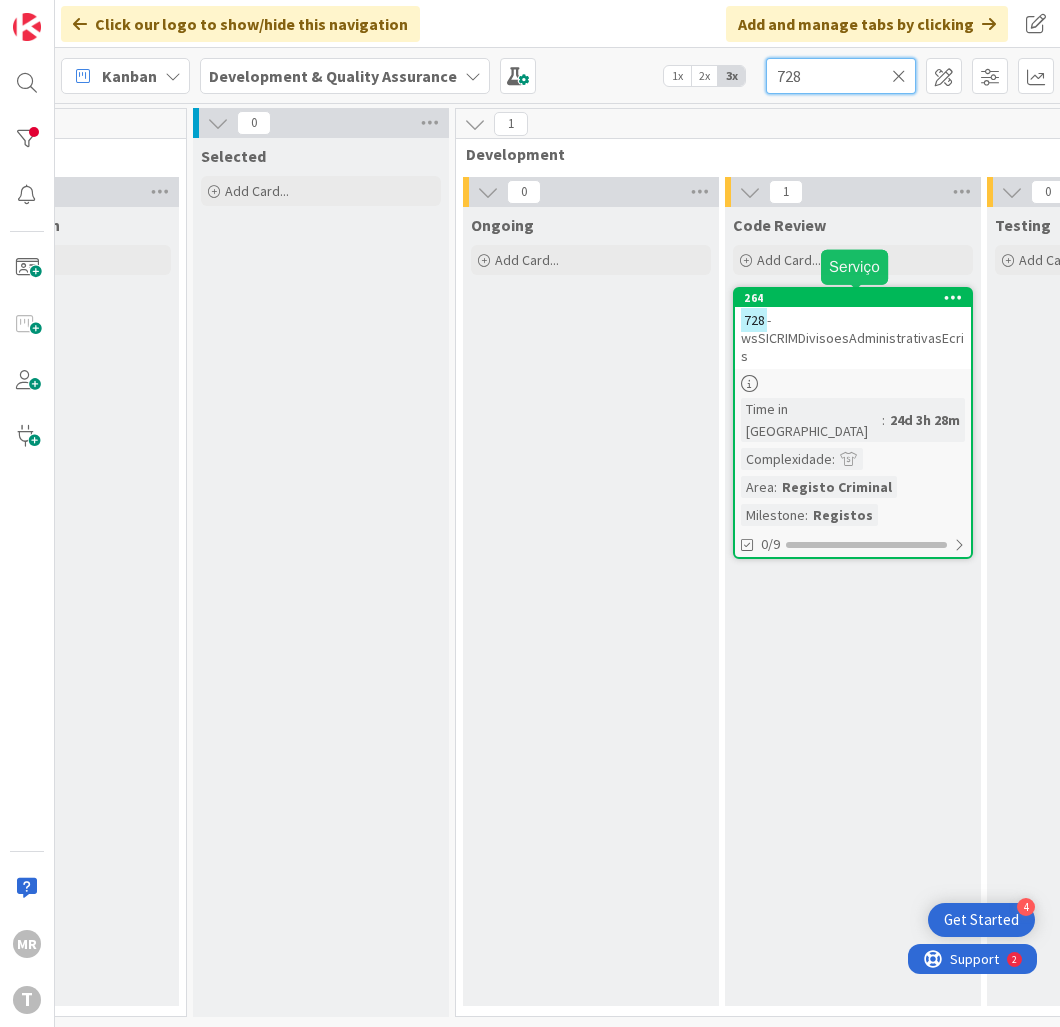type on "728" 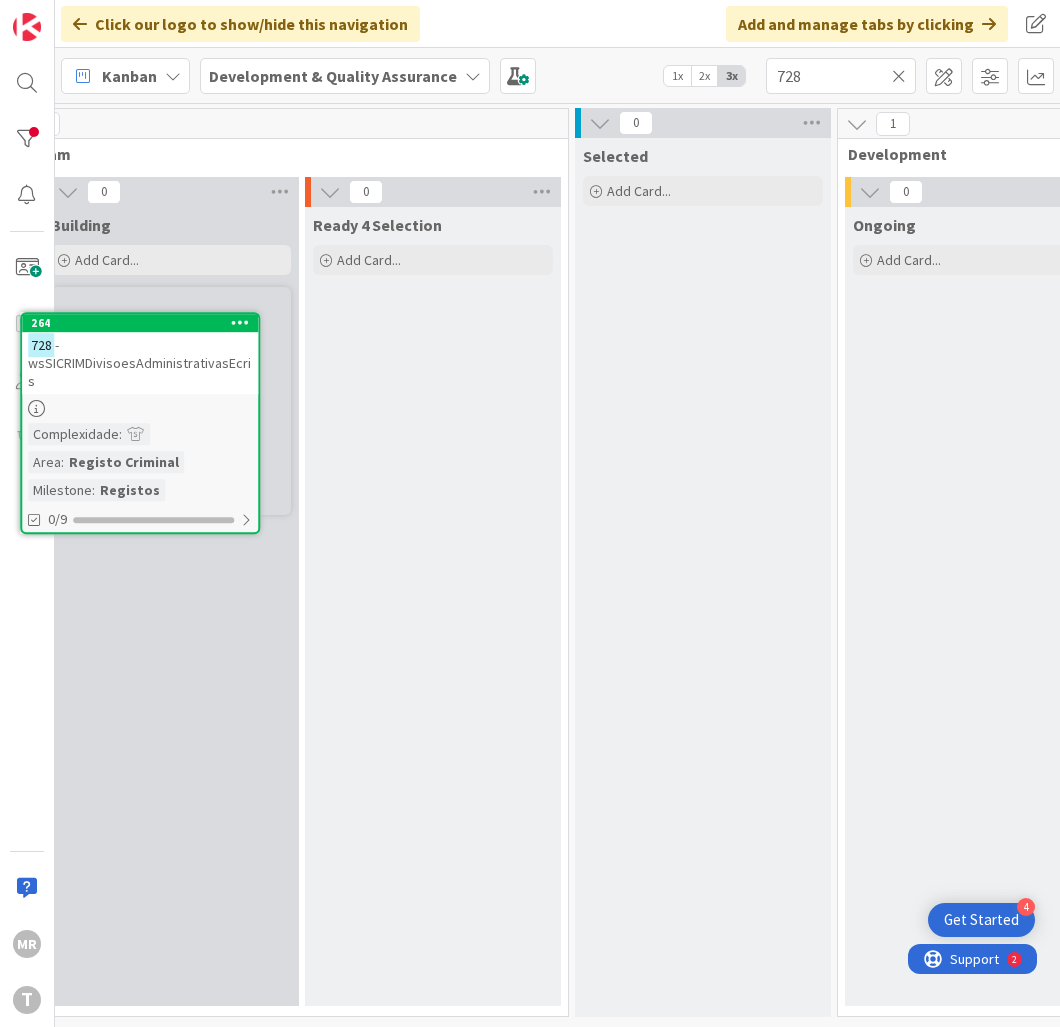 scroll, scrollTop: 0, scrollLeft: 0, axis: both 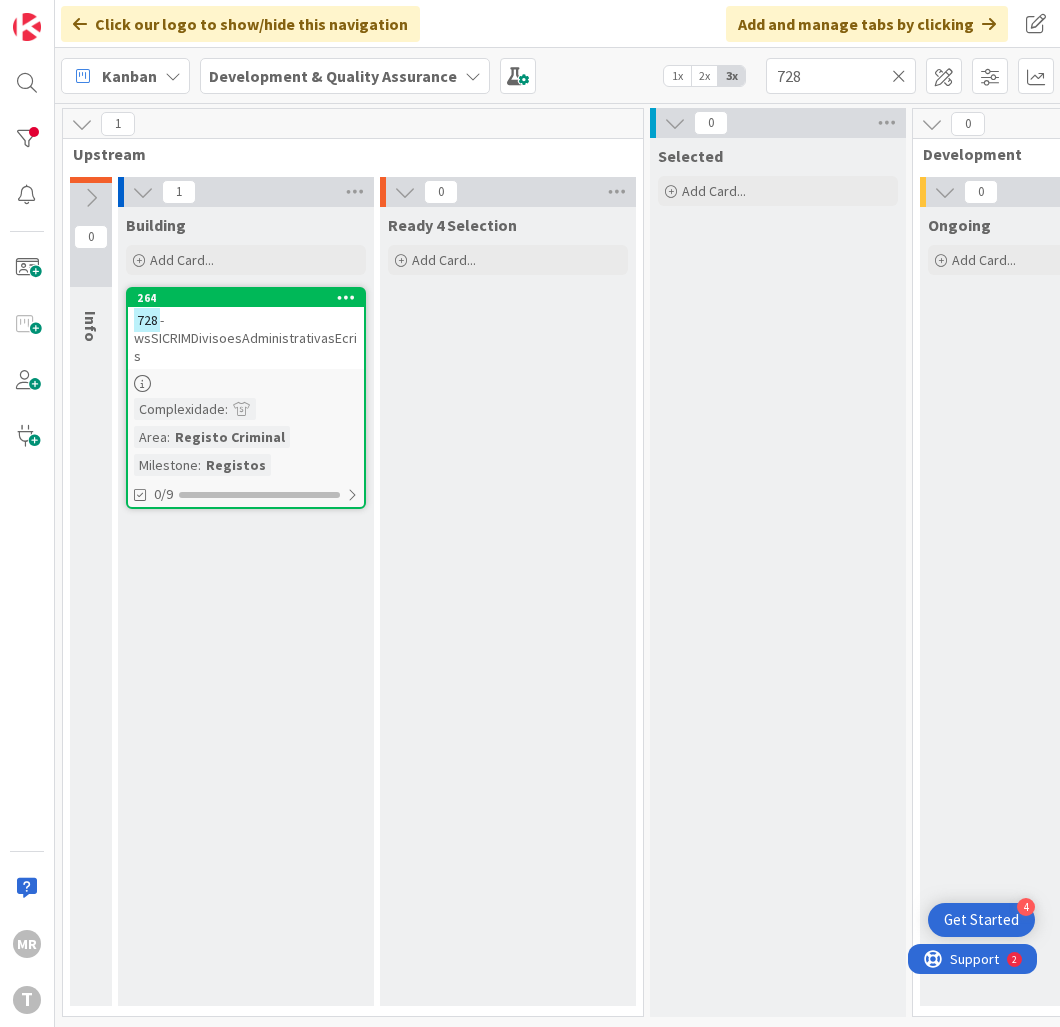click on "264" at bounding box center [246, 298] 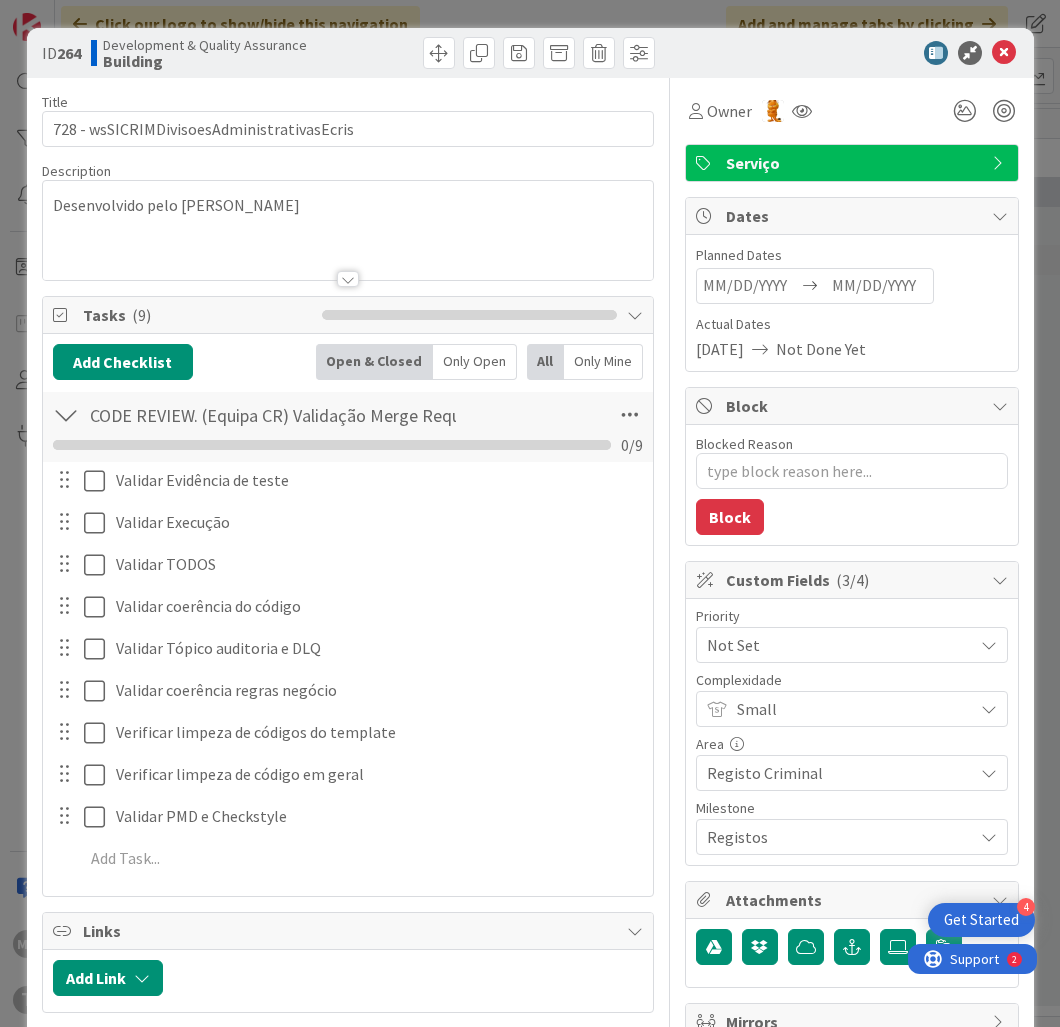 type on "x" 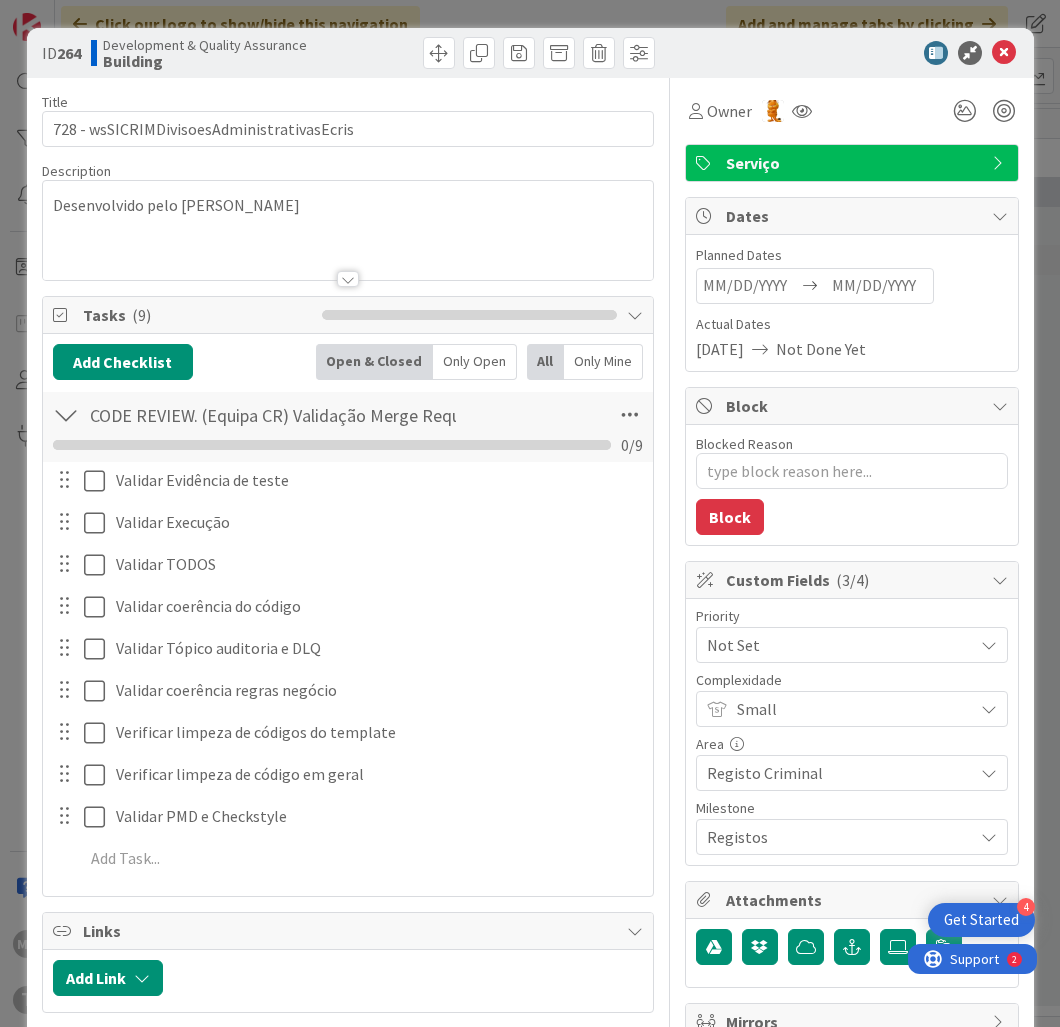 click on "Desenvolvido pelo [PERSON_NAME]" at bounding box center [348, 230] 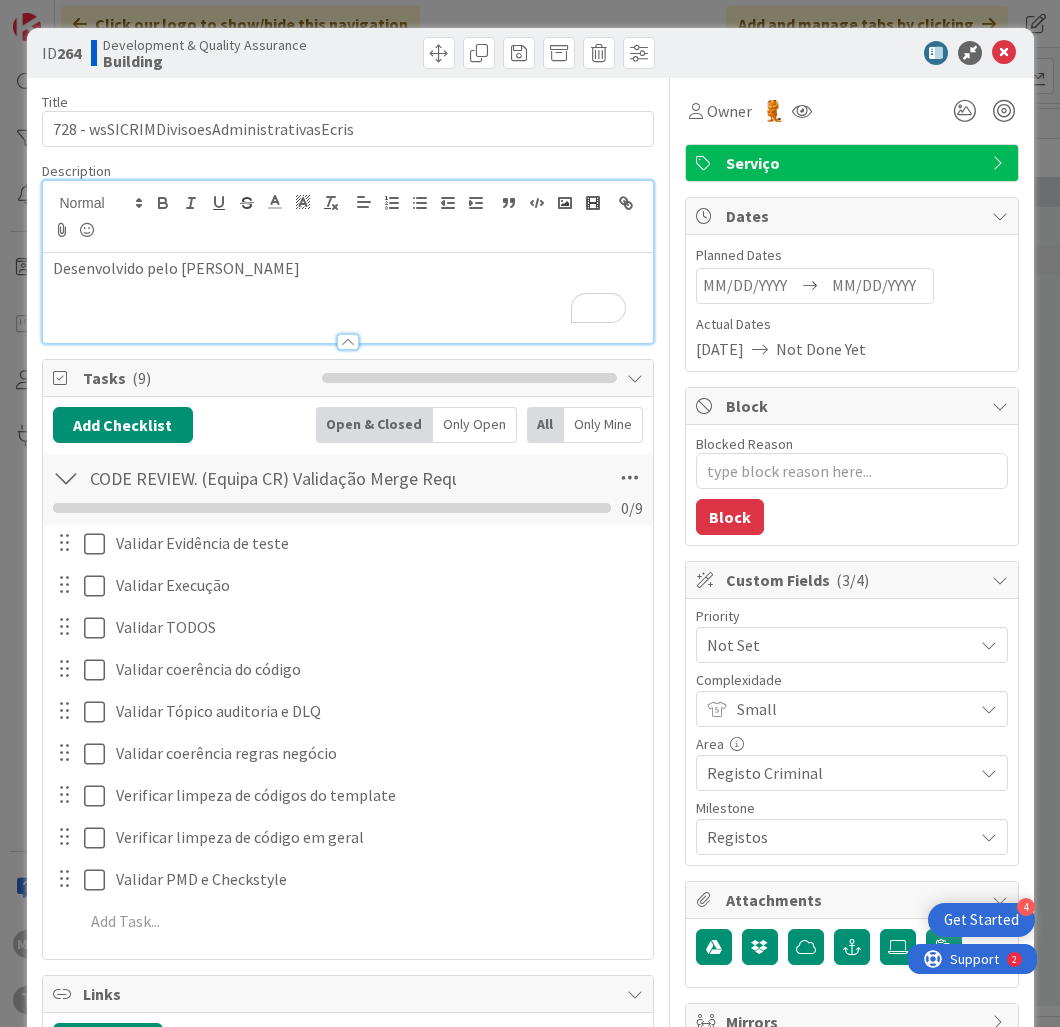 type 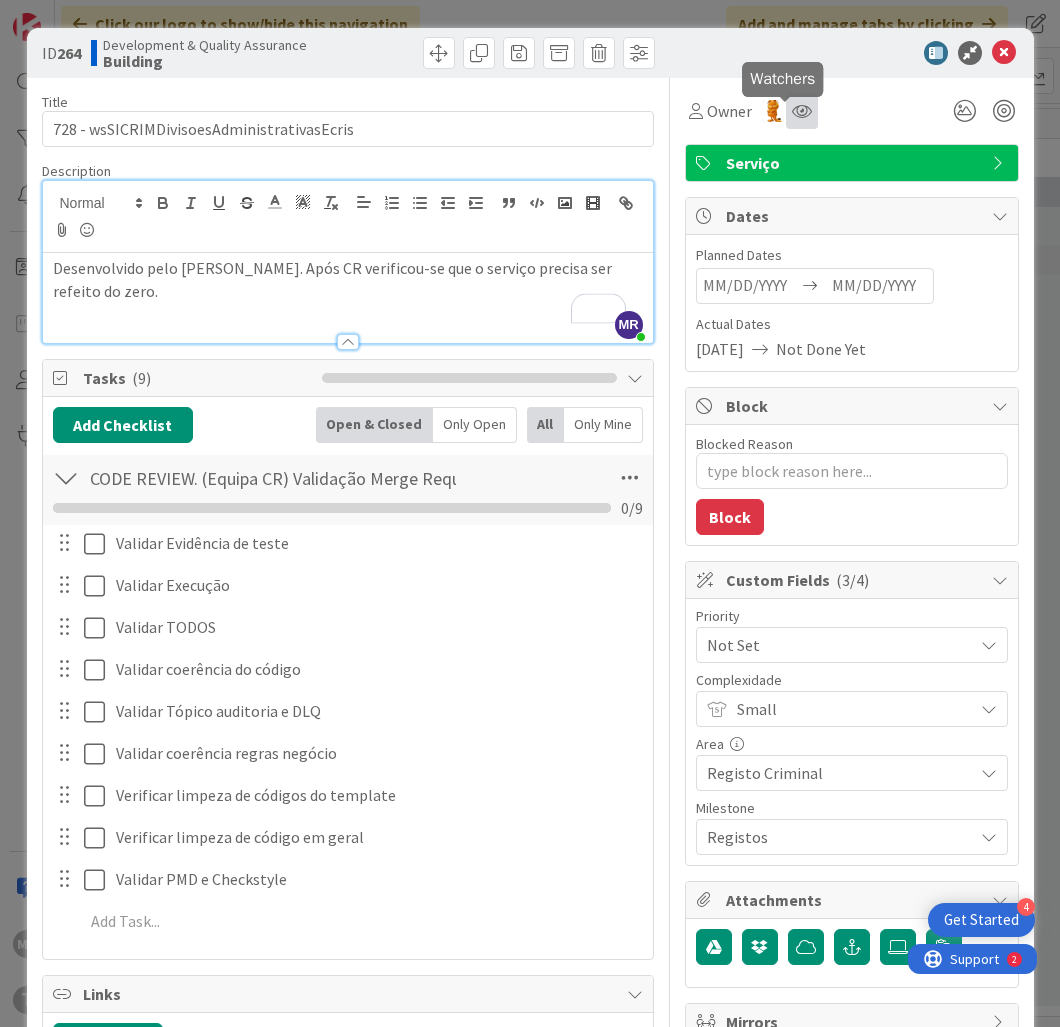 click at bounding box center (802, 111) 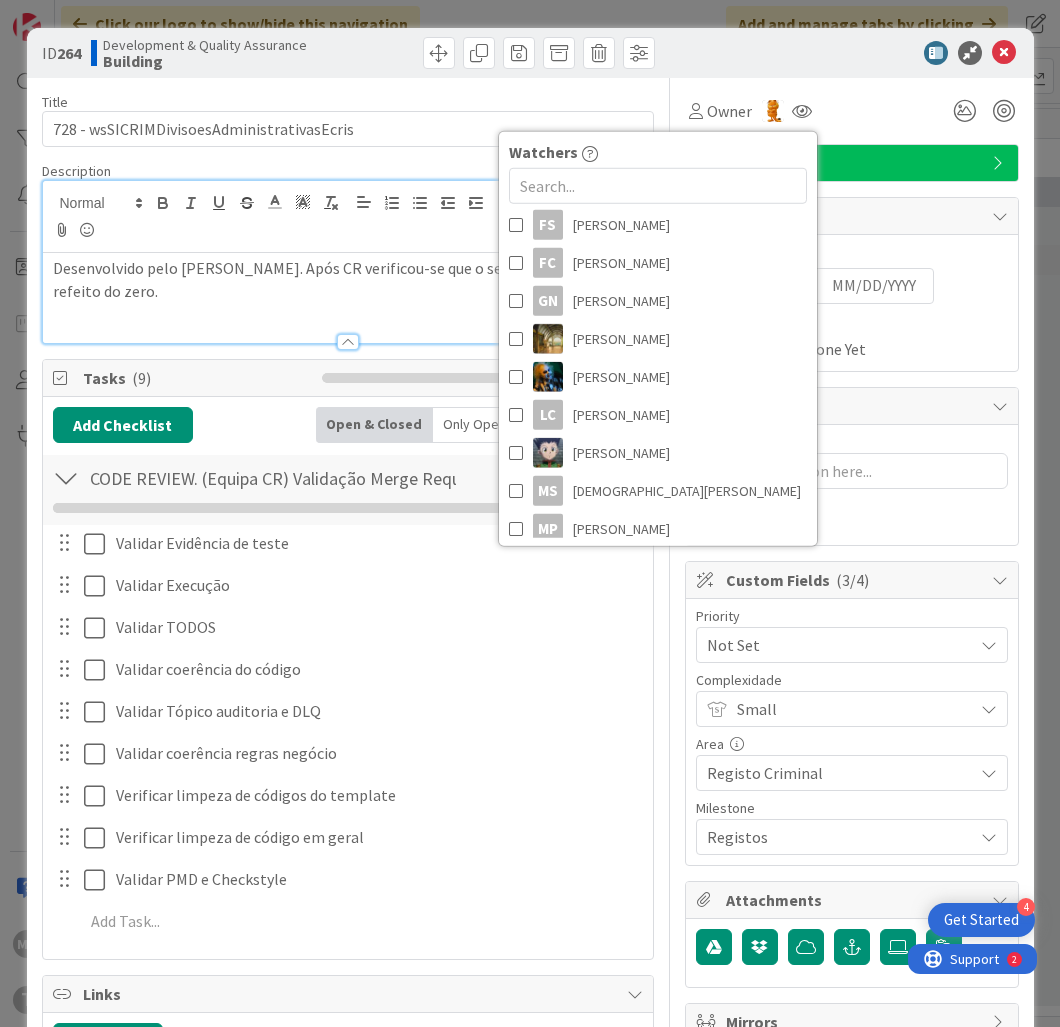 scroll, scrollTop: 555, scrollLeft: 0, axis: vertical 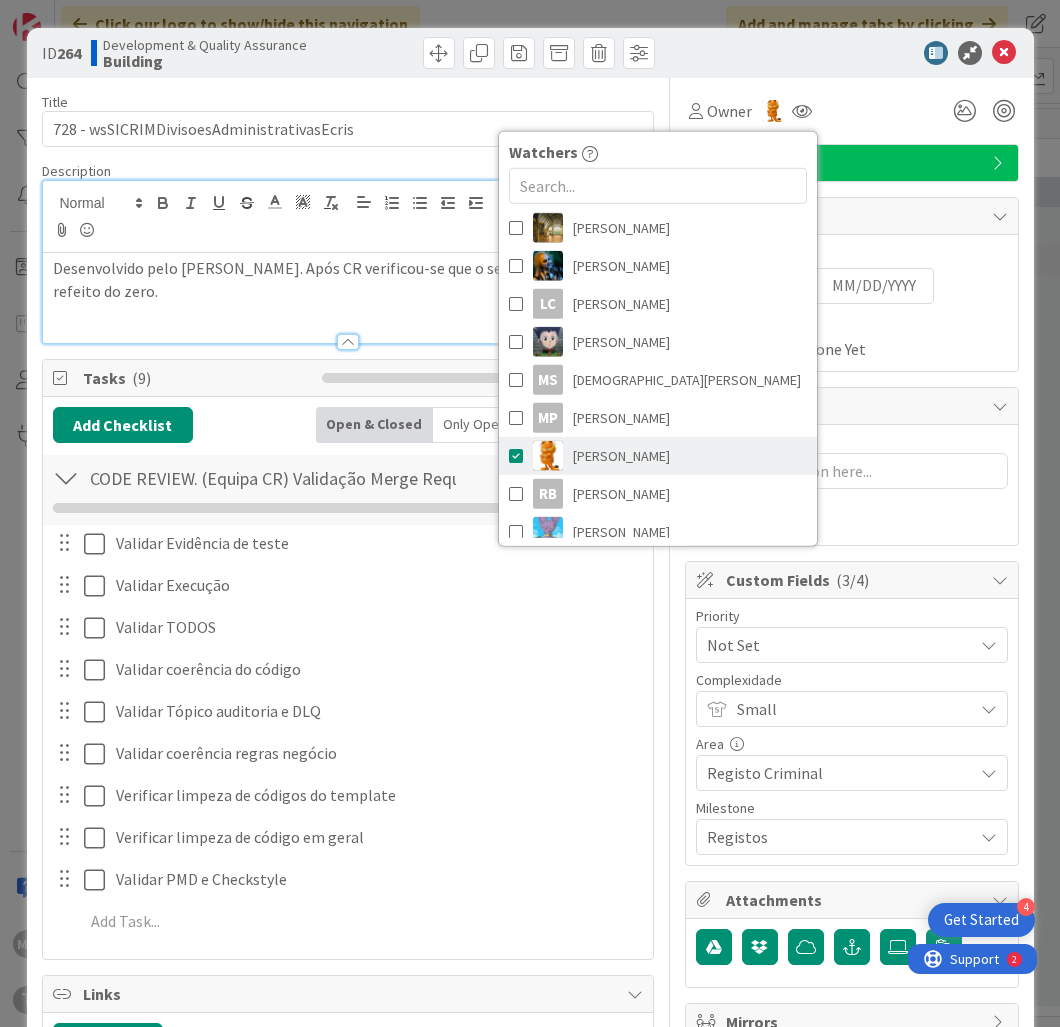 click on "[PERSON_NAME]" at bounding box center [658, 456] 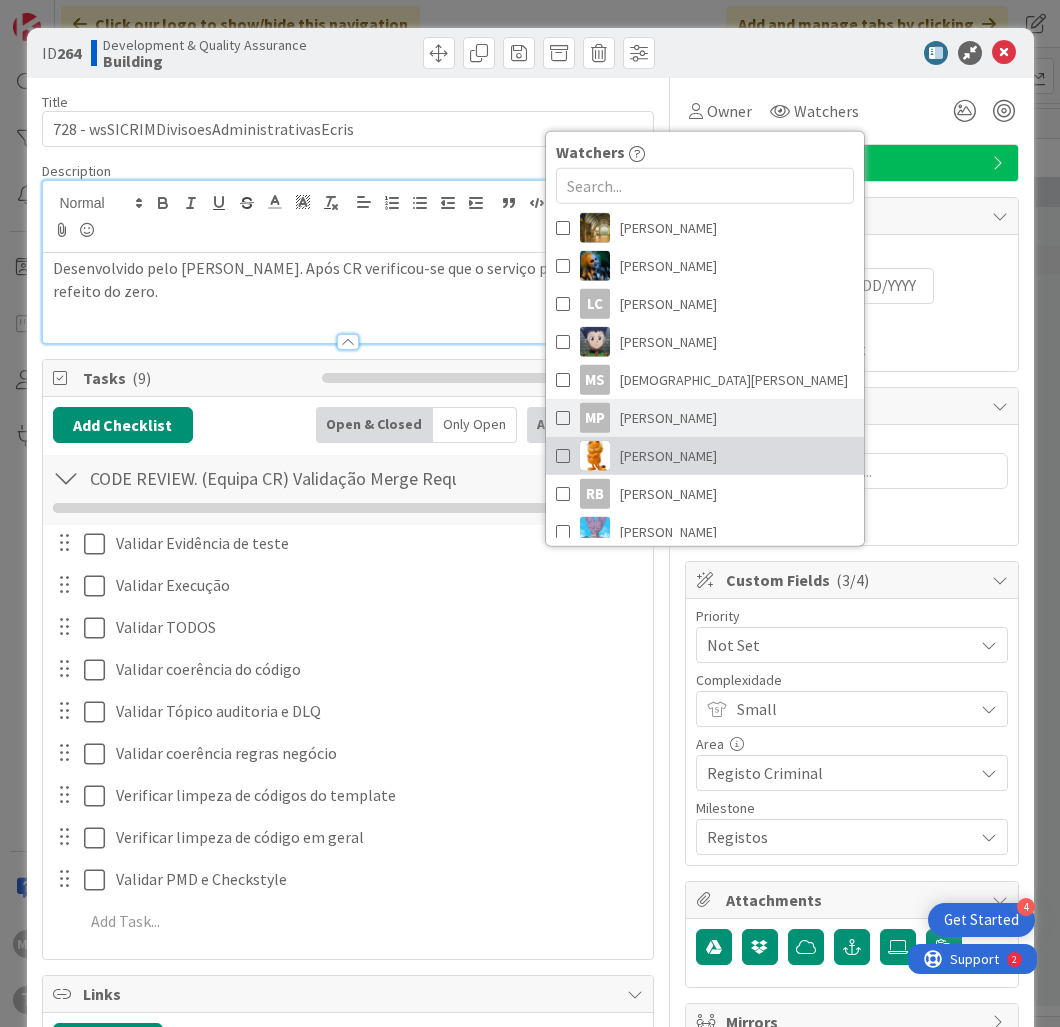 type on "x" 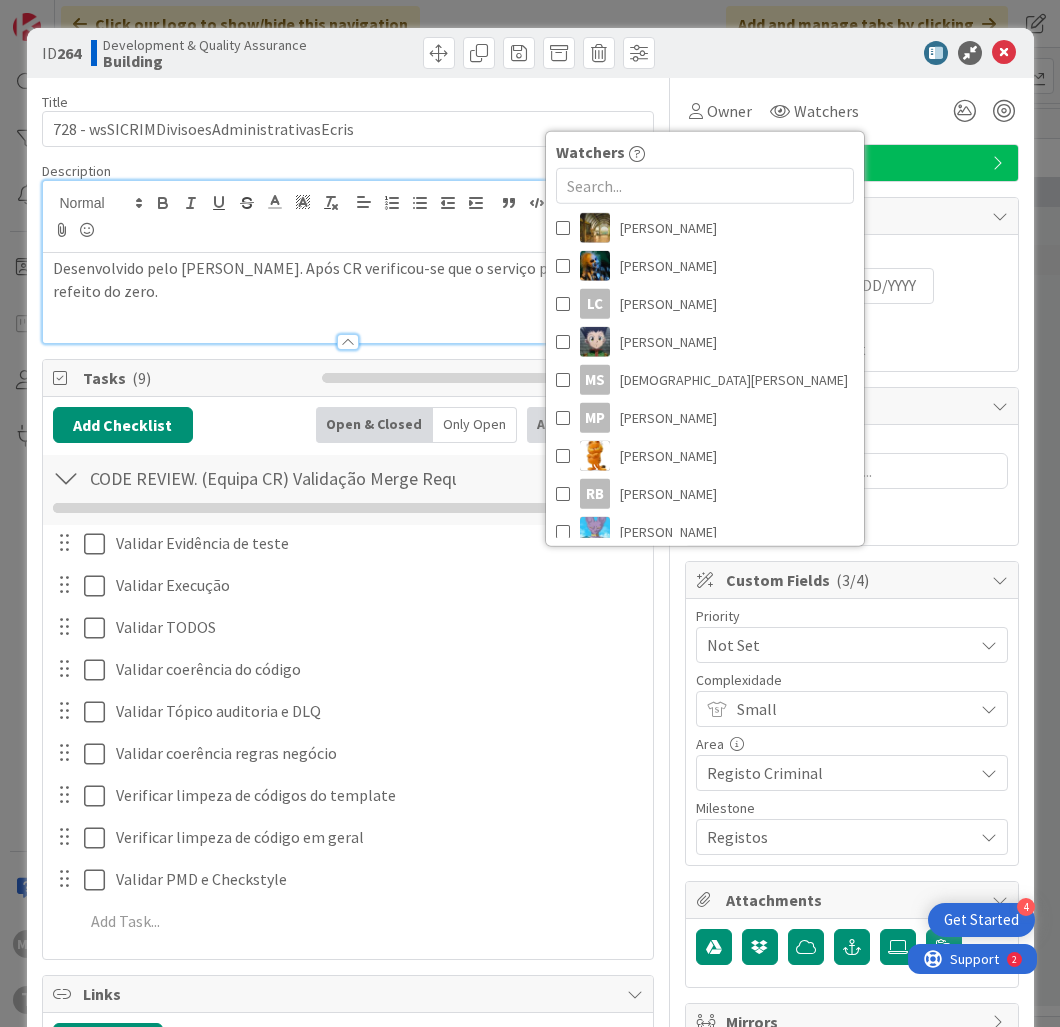 click on "Owner Watchers Watchers MR [PERSON_NAME] BS [PERSON_NAME] CP [PERSON_NAME] DG [PERSON_NAME] FA [PERSON_NAME] FC [PERSON_NAME] FM [PERSON_NAME] FH [PERSON_NAME] FS [PERSON_NAME] FC [PERSON_NAME] GN [PERSON_NAME] LC [PERSON_NAME] MS [PERSON_NAME] MP [PERSON_NAME] RB [PERSON_NAME] [PERSON_NAME] SL [PERSON_NAME] VF [PERSON_NAME] VM [PERSON_NAME]" at bounding box center (852, 111) 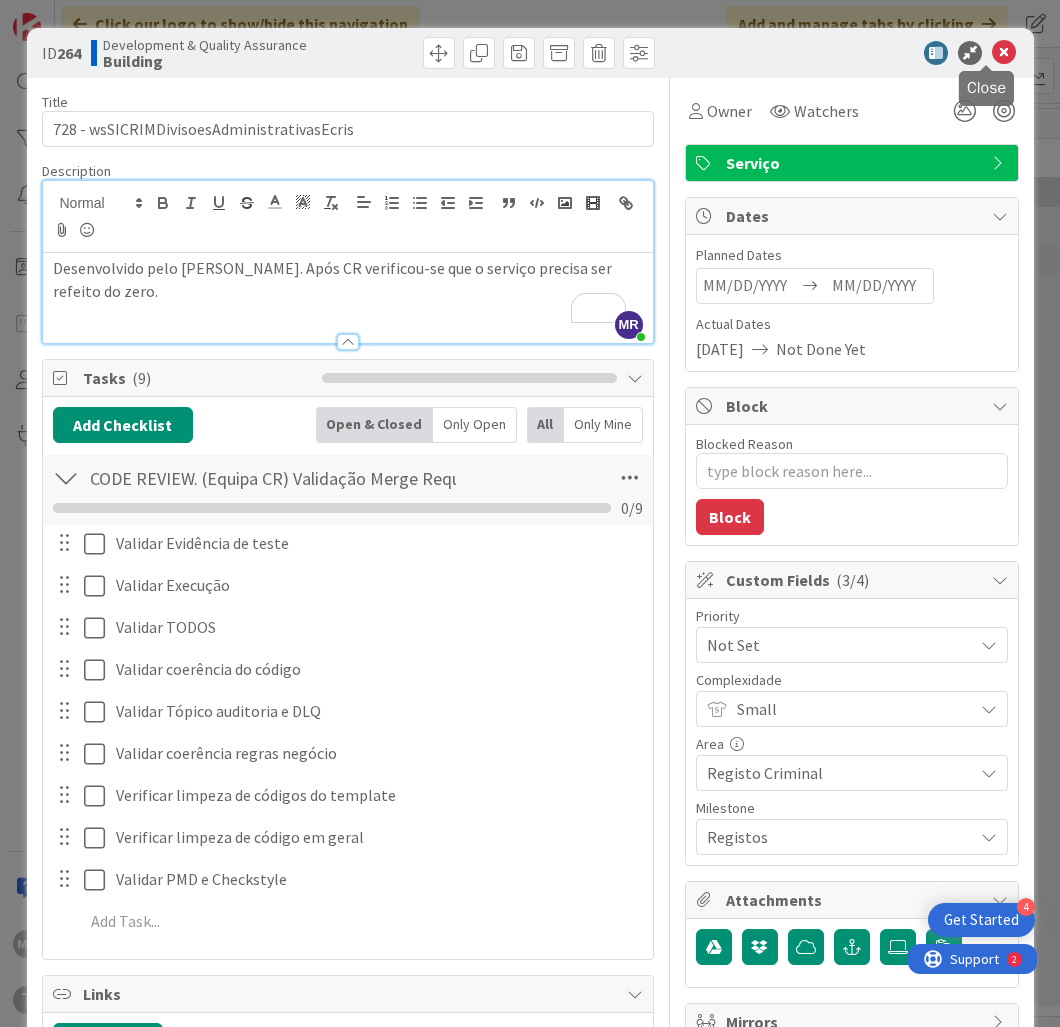 click at bounding box center (1004, 53) 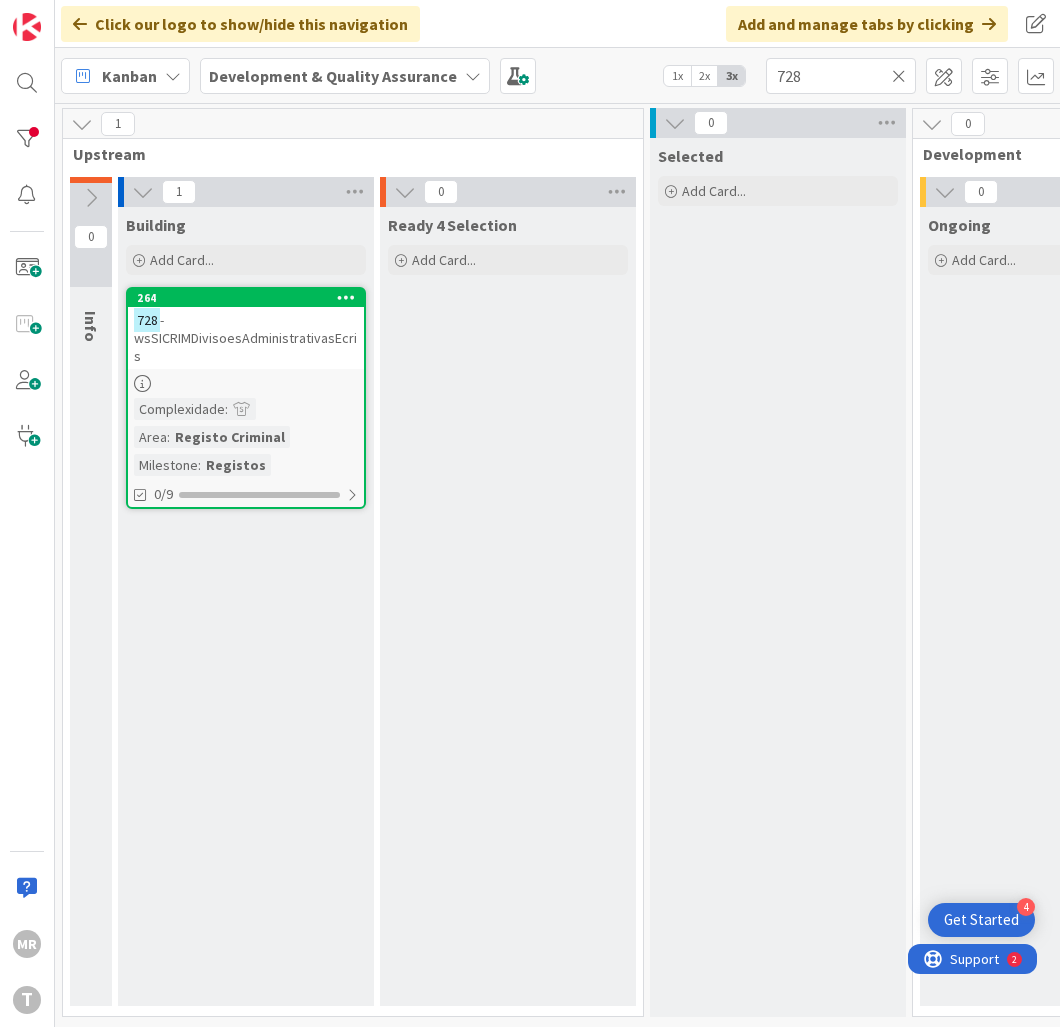 scroll, scrollTop: 0, scrollLeft: 0, axis: both 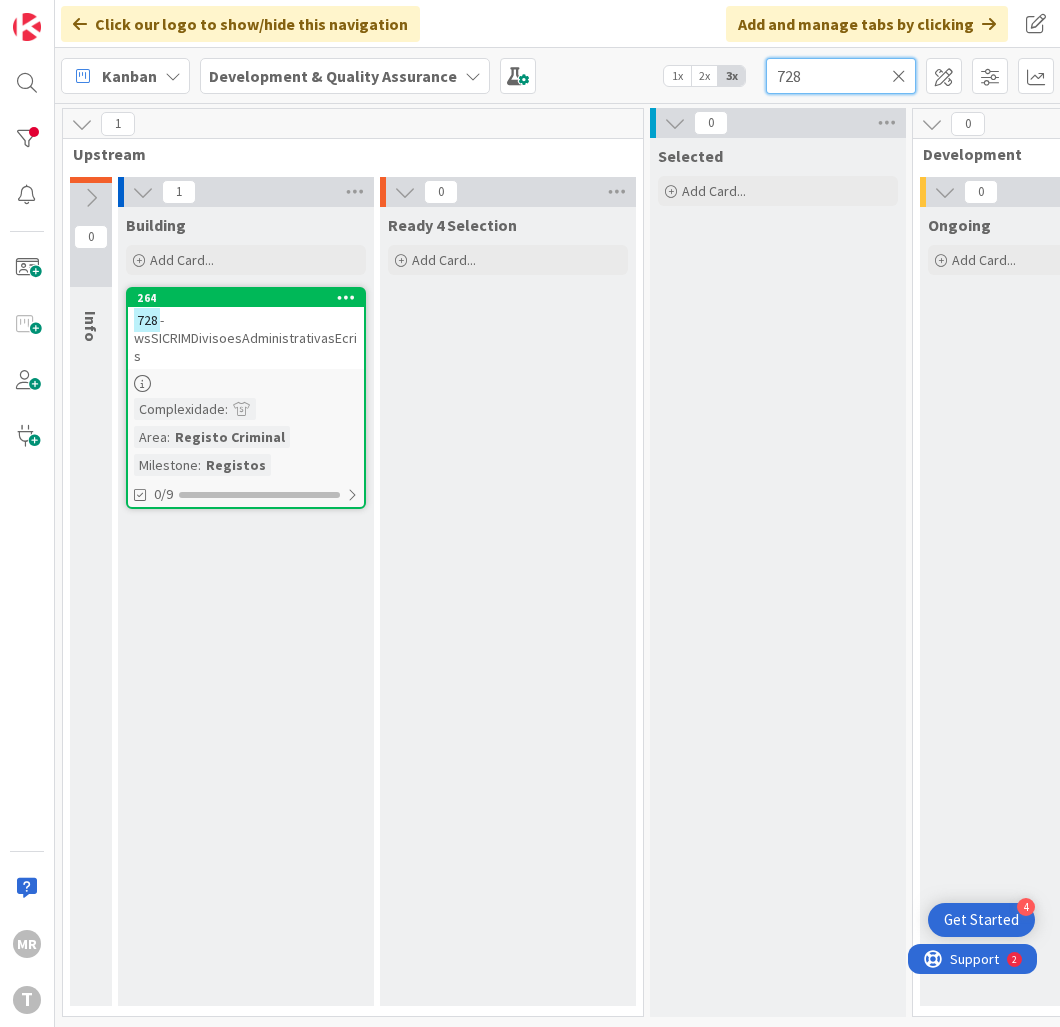 click on "728" at bounding box center [841, 76] 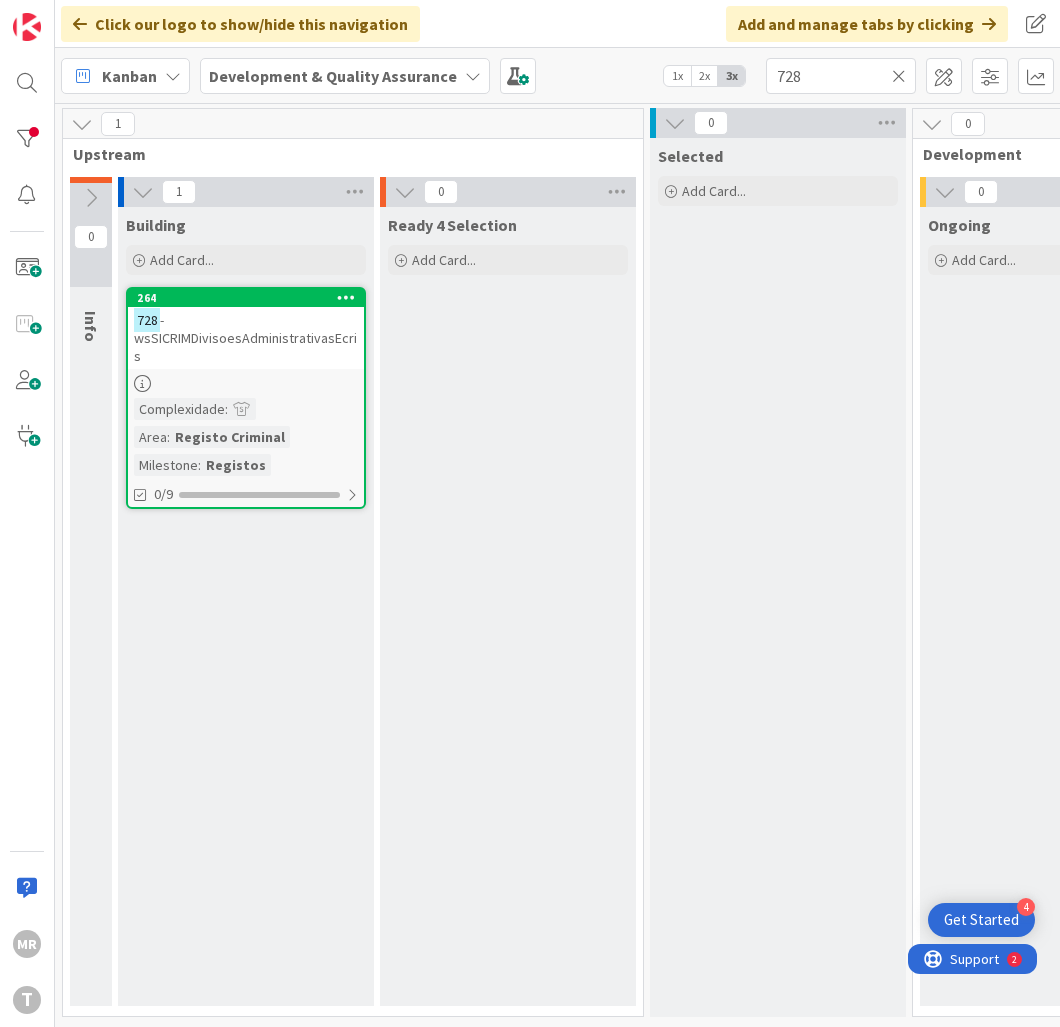 click at bounding box center (899, 76) 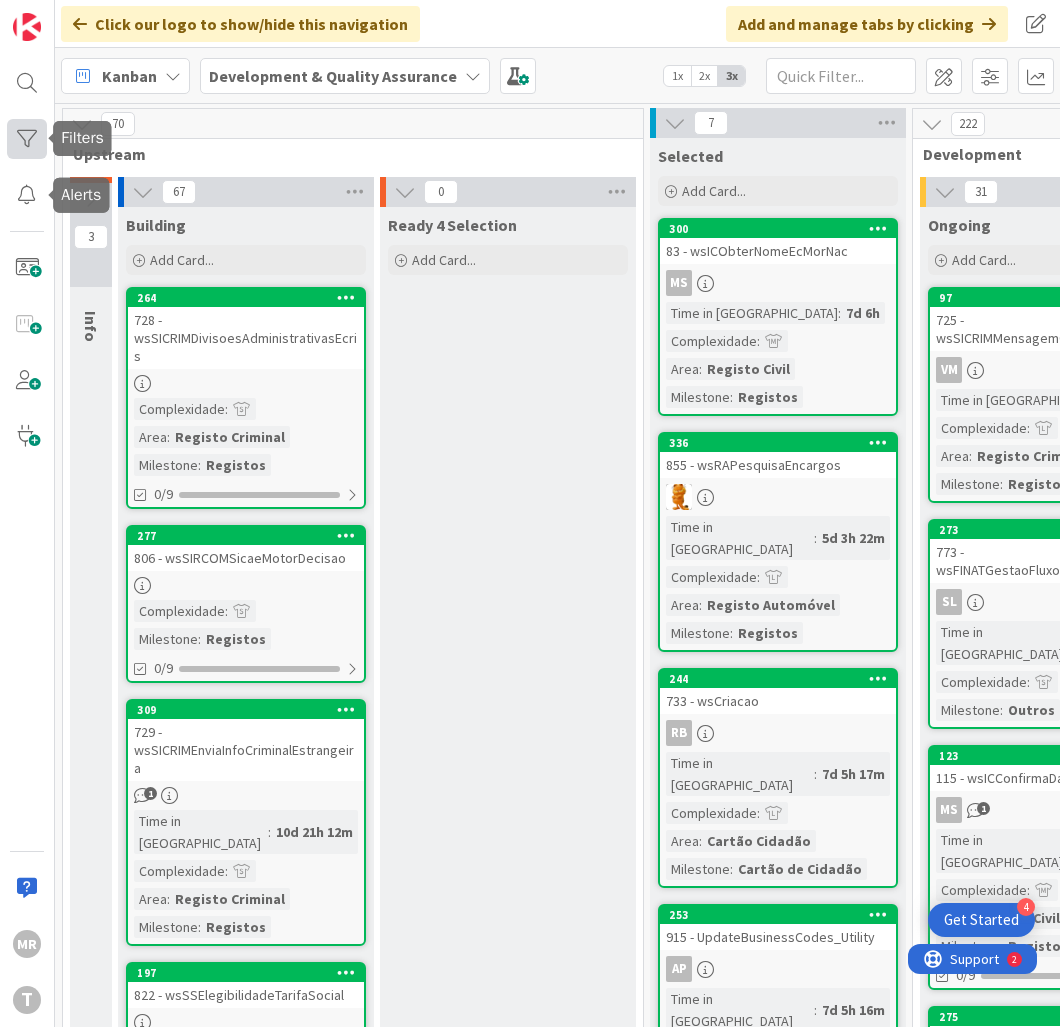 click at bounding box center [27, 139] 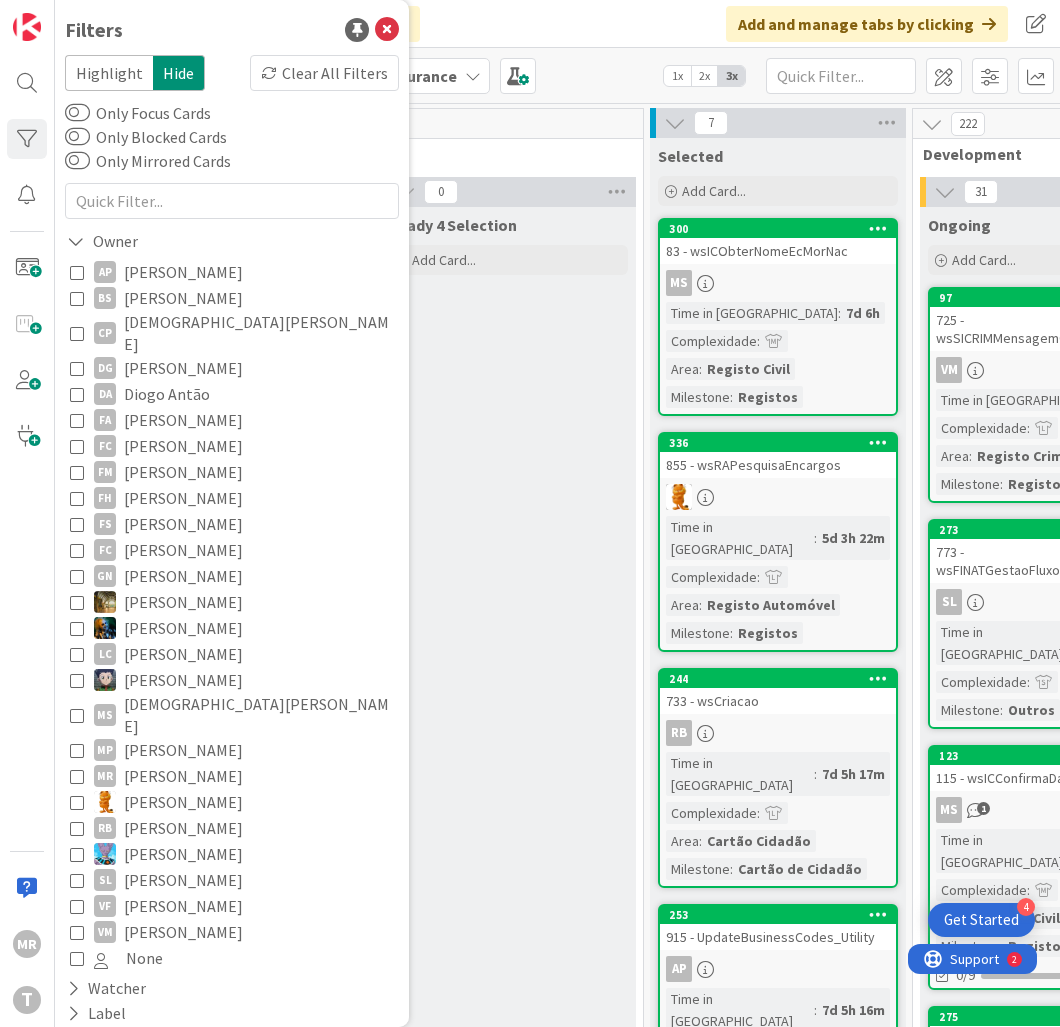 click on "Diogo Antão" at bounding box center (167, 394) 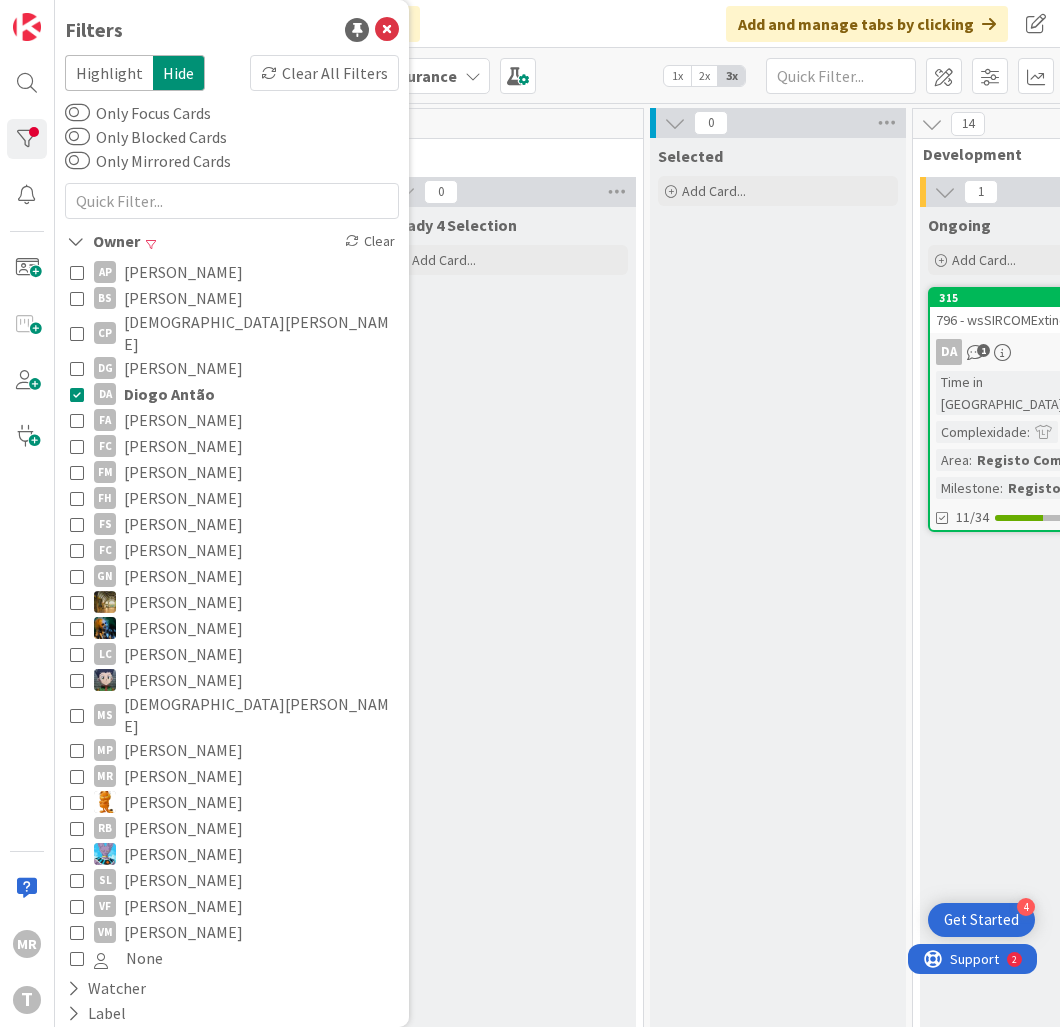 click on "Ready 4 Selection Add Card..." at bounding box center (508, 900) 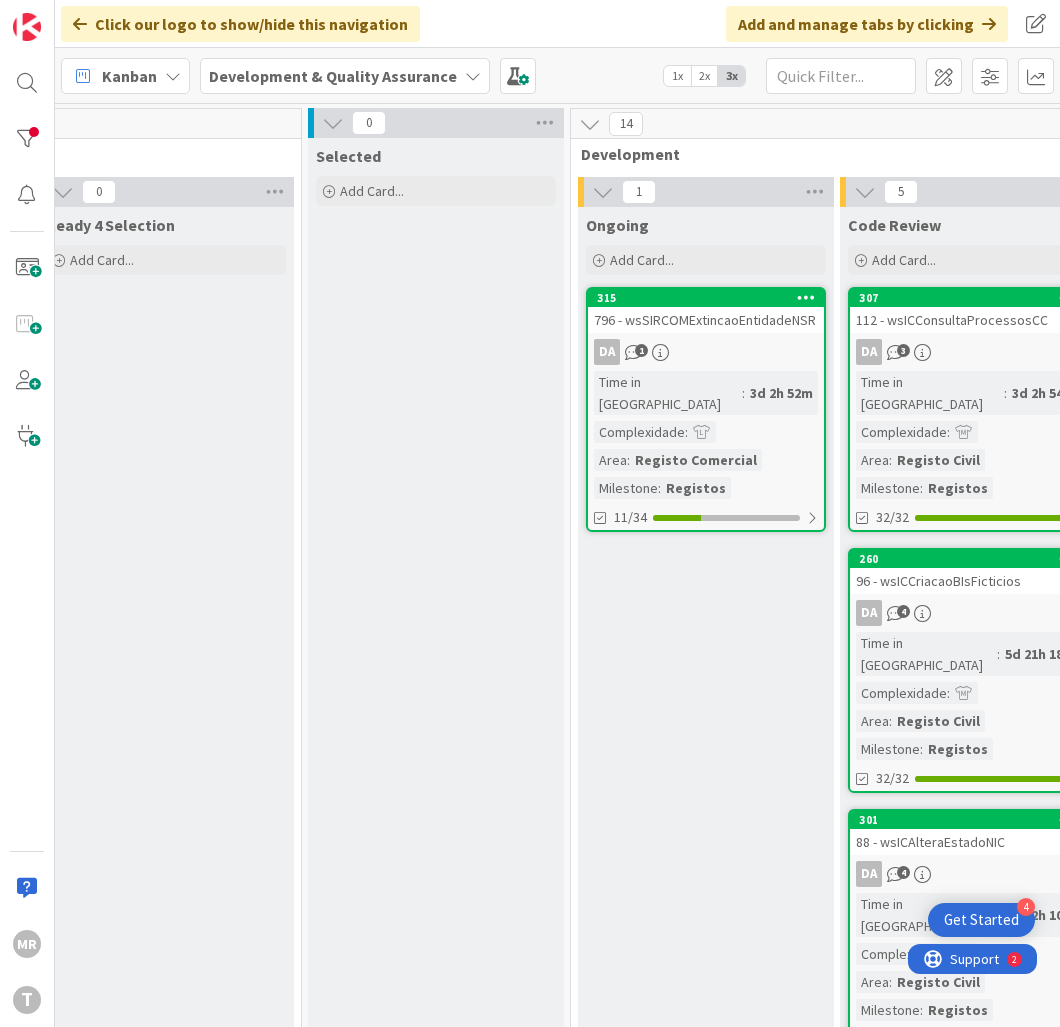 scroll, scrollTop: 0, scrollLeft: 474, axis: horizontal 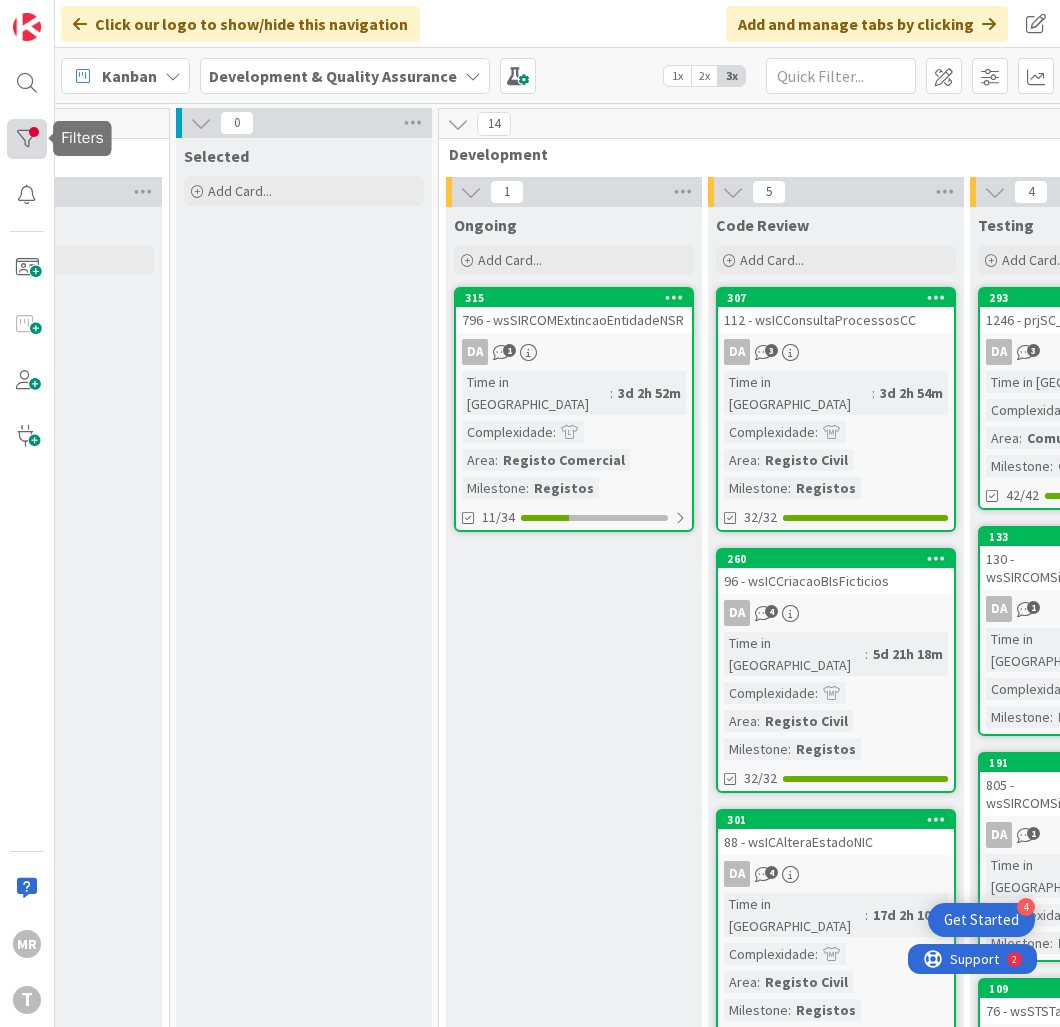 click at bounding box center [27, 139] 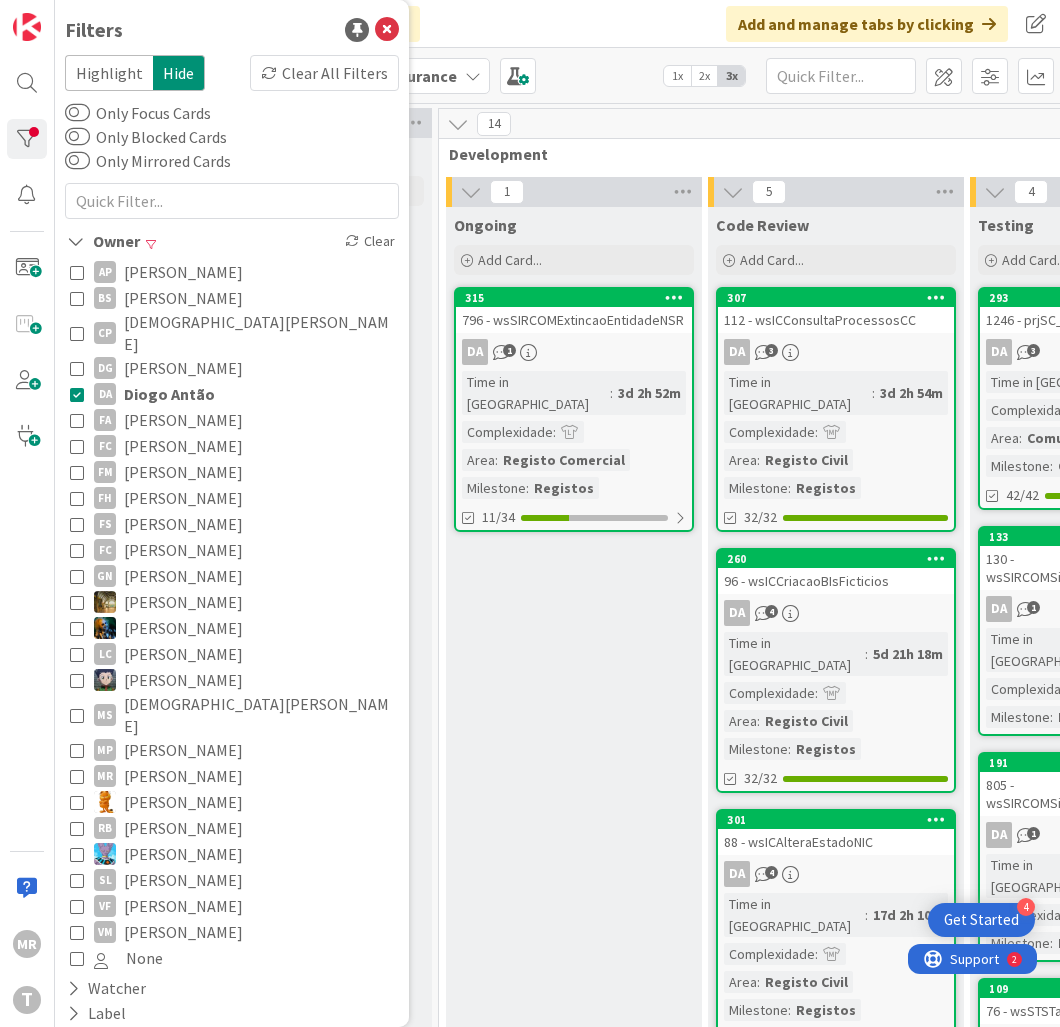 click on "Diogo Antão" at bounding box center [169, 394] 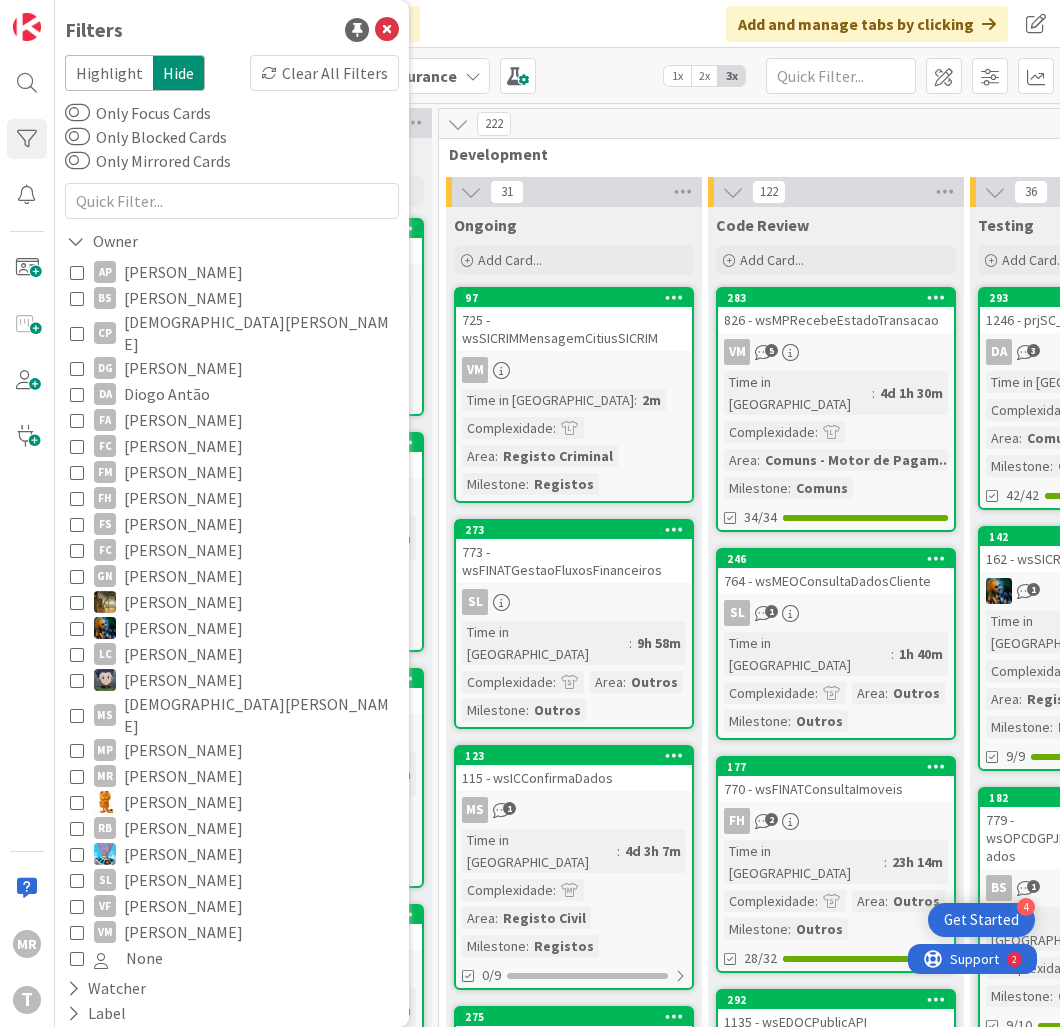 click on "Development" at bounding box center [959, 154] 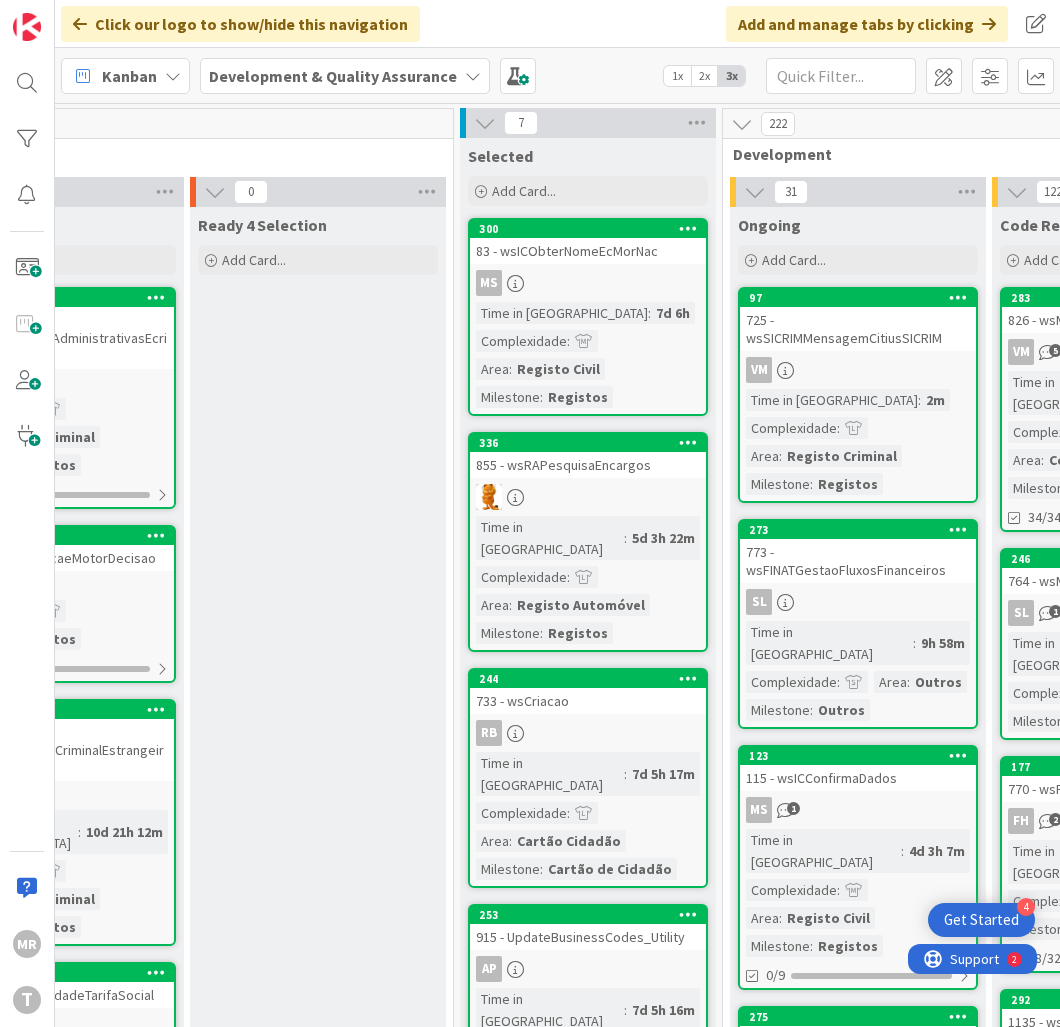 scroll, scrollTop: 0, scrollLeft: 0, axis: both 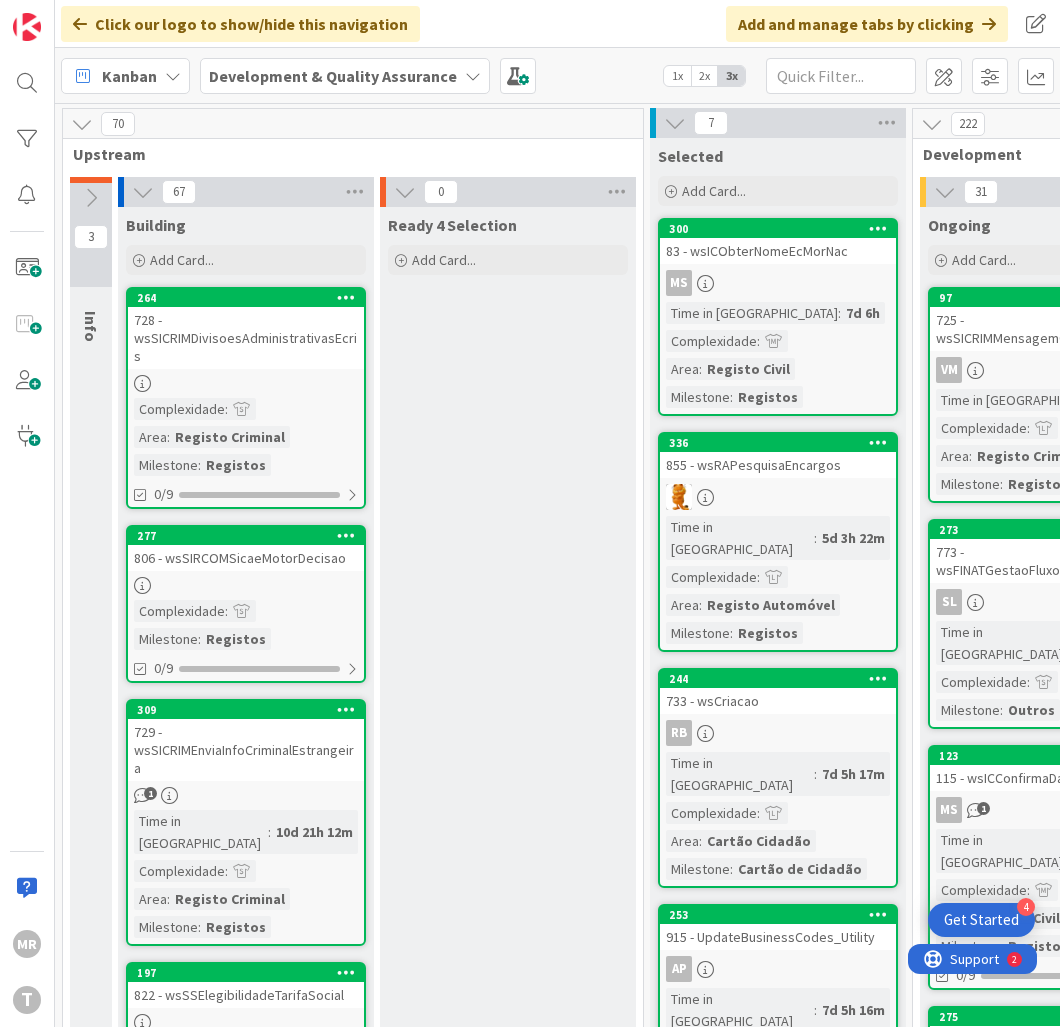 click on "Ready 4 Selection Add Card..." at bounding box center (508, 1534) 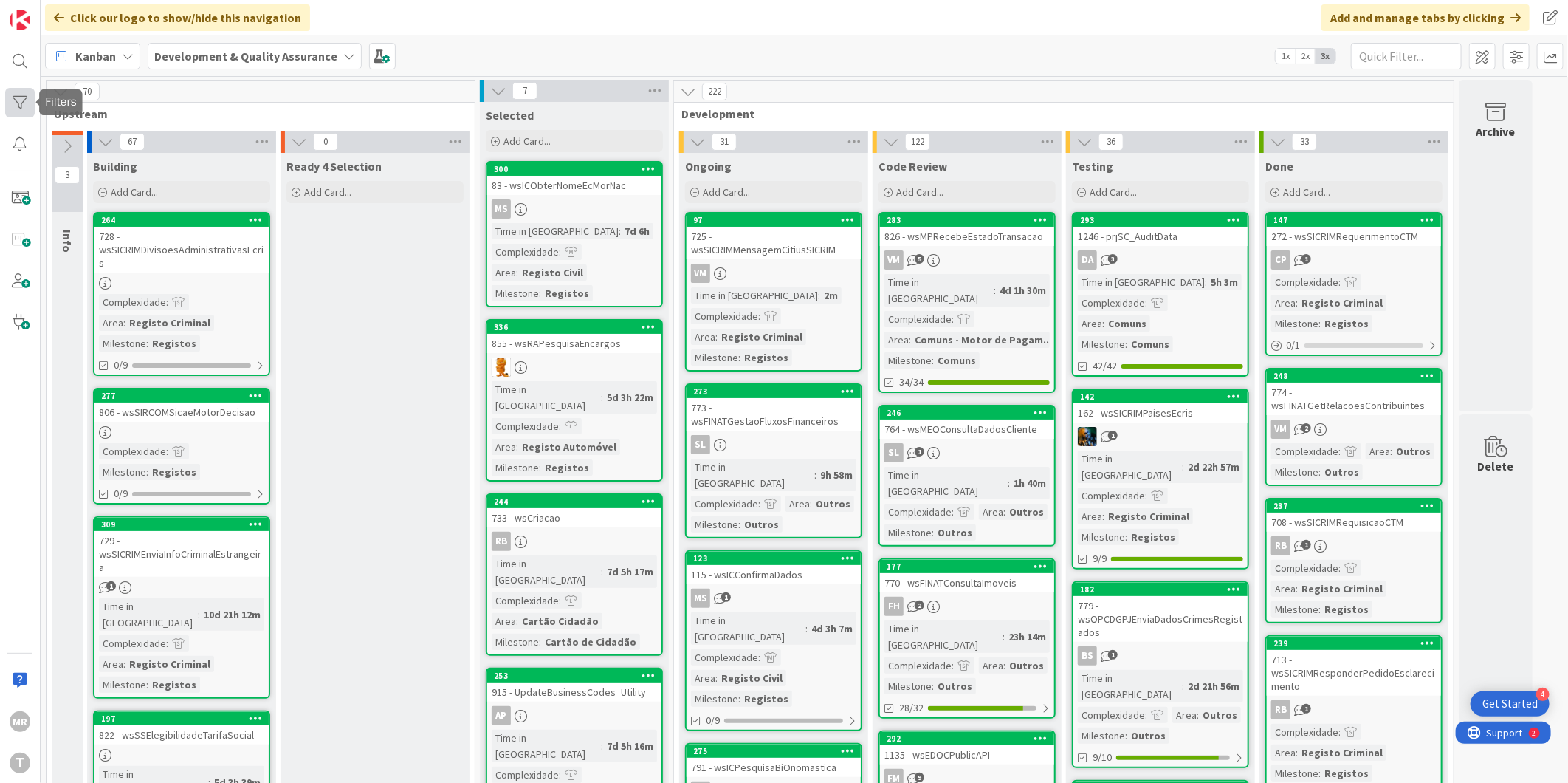click at bounding box center [20, 103] 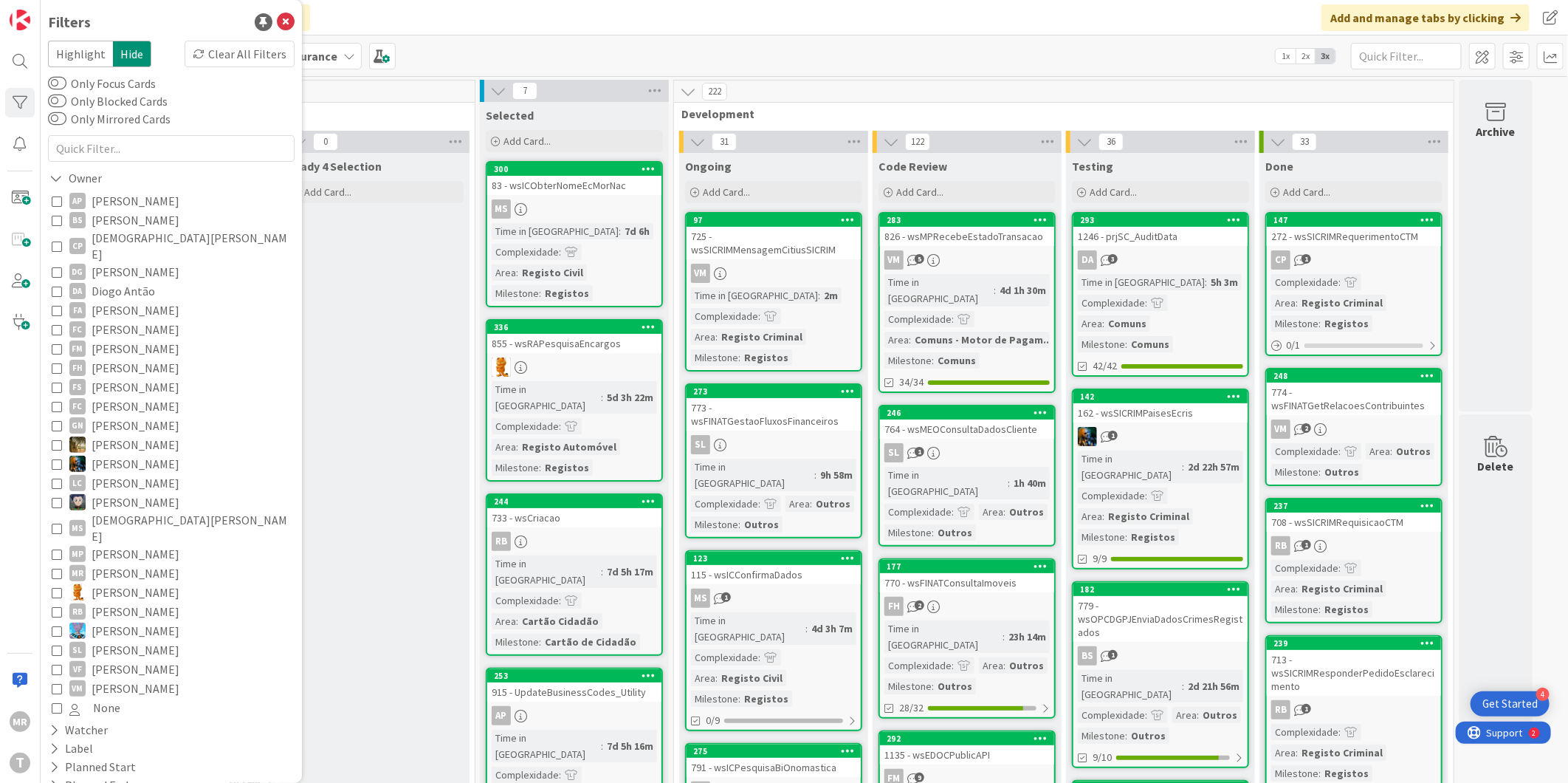 click on "[PERSON_NAME]" at bounding box center (135, 201) 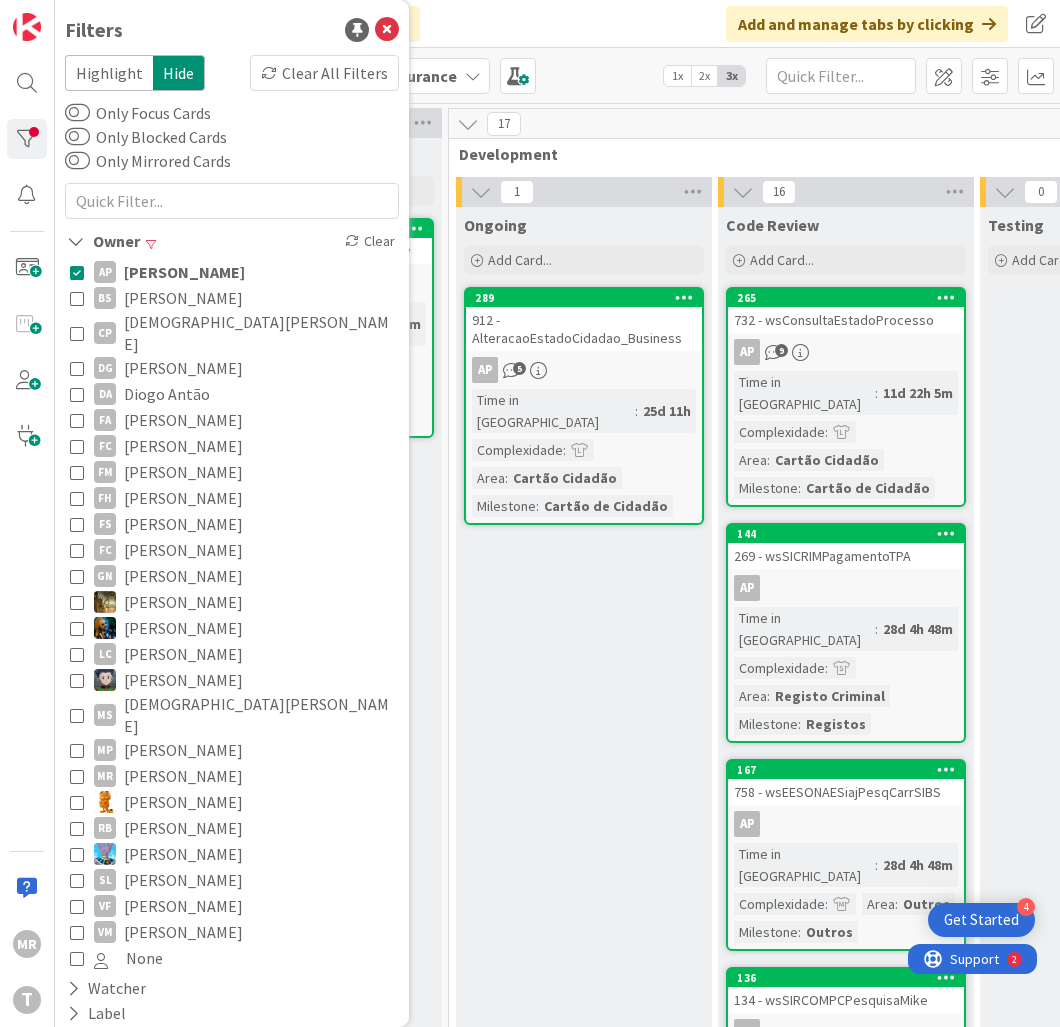 scroll, scrollTop: 0, scrollLeft: 503, axis: horizontal 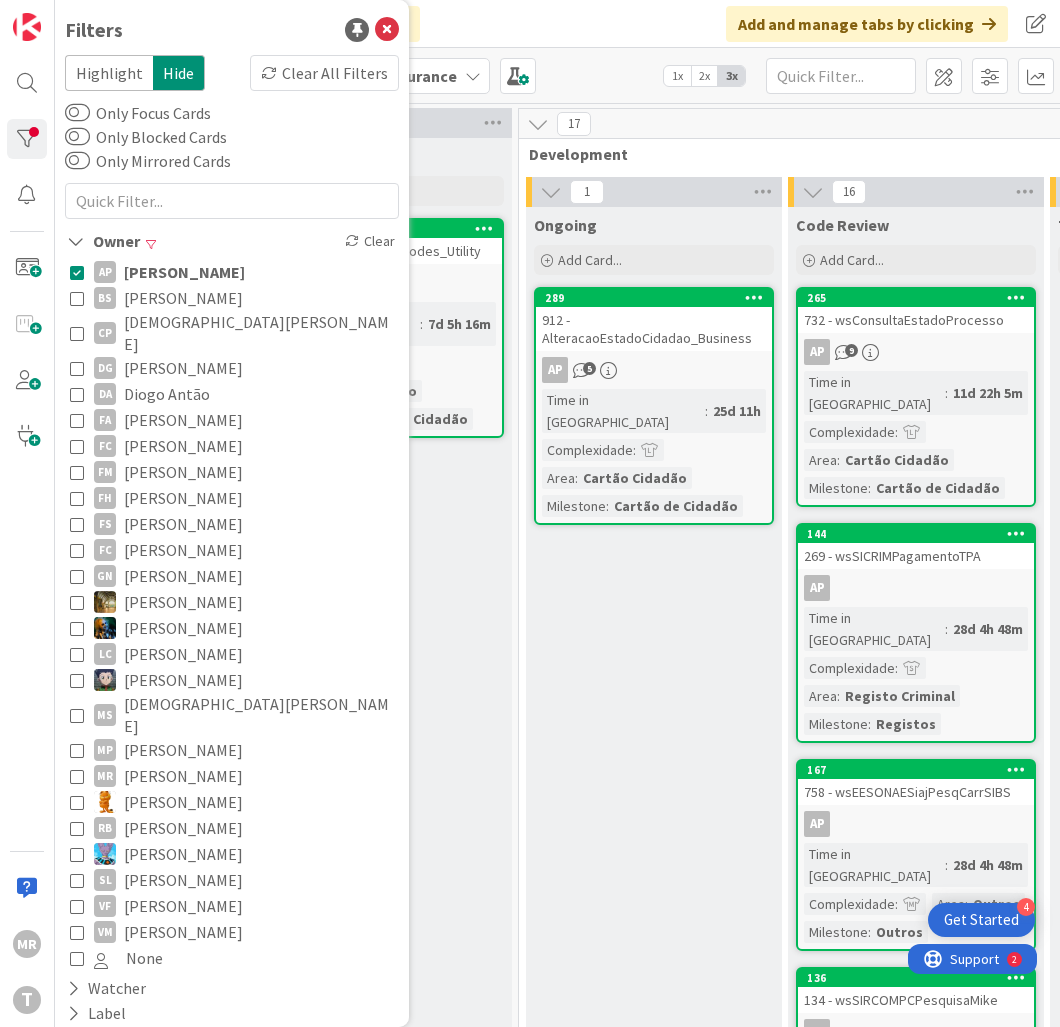 click on "[PERSON_NAME]" at bounding box center (183, 298) 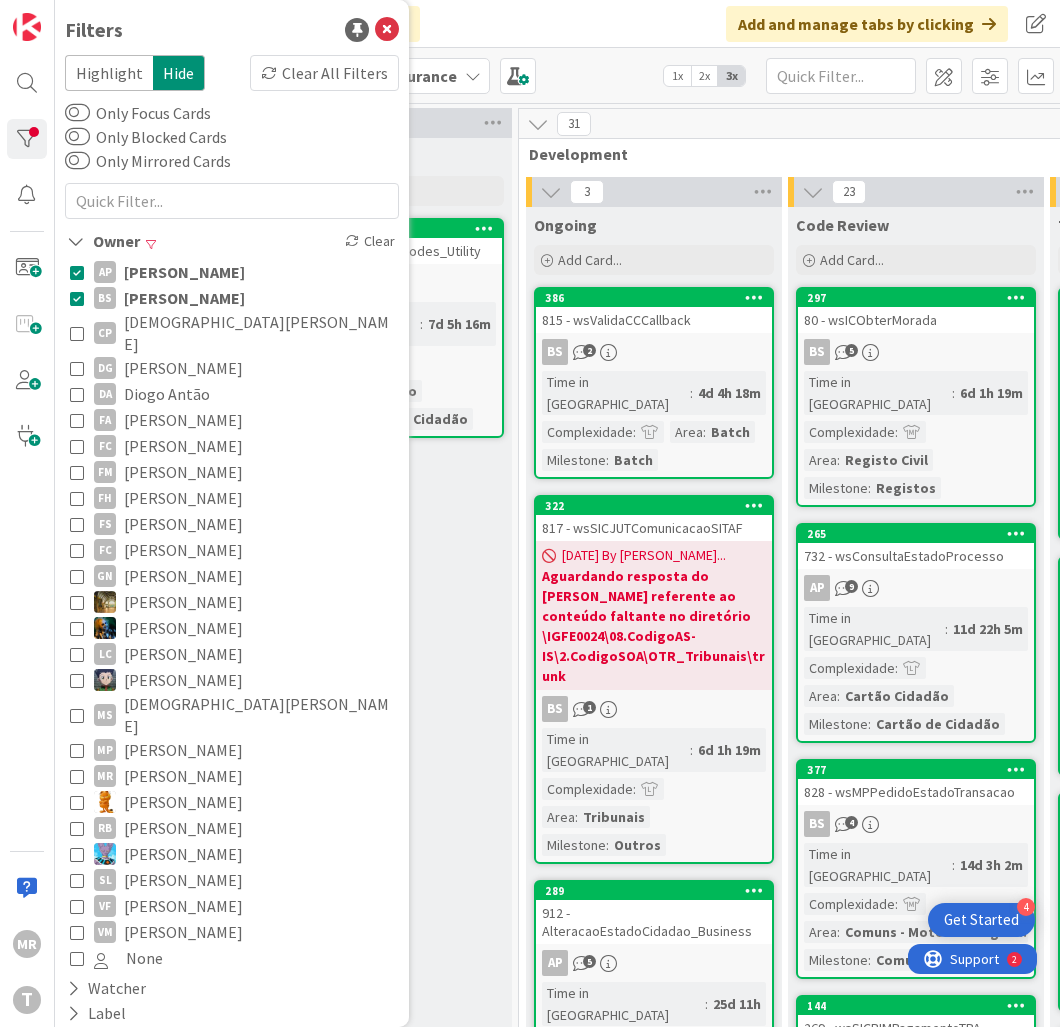 click on "[PERSON_NAME]" at bounding box center (184, 272) 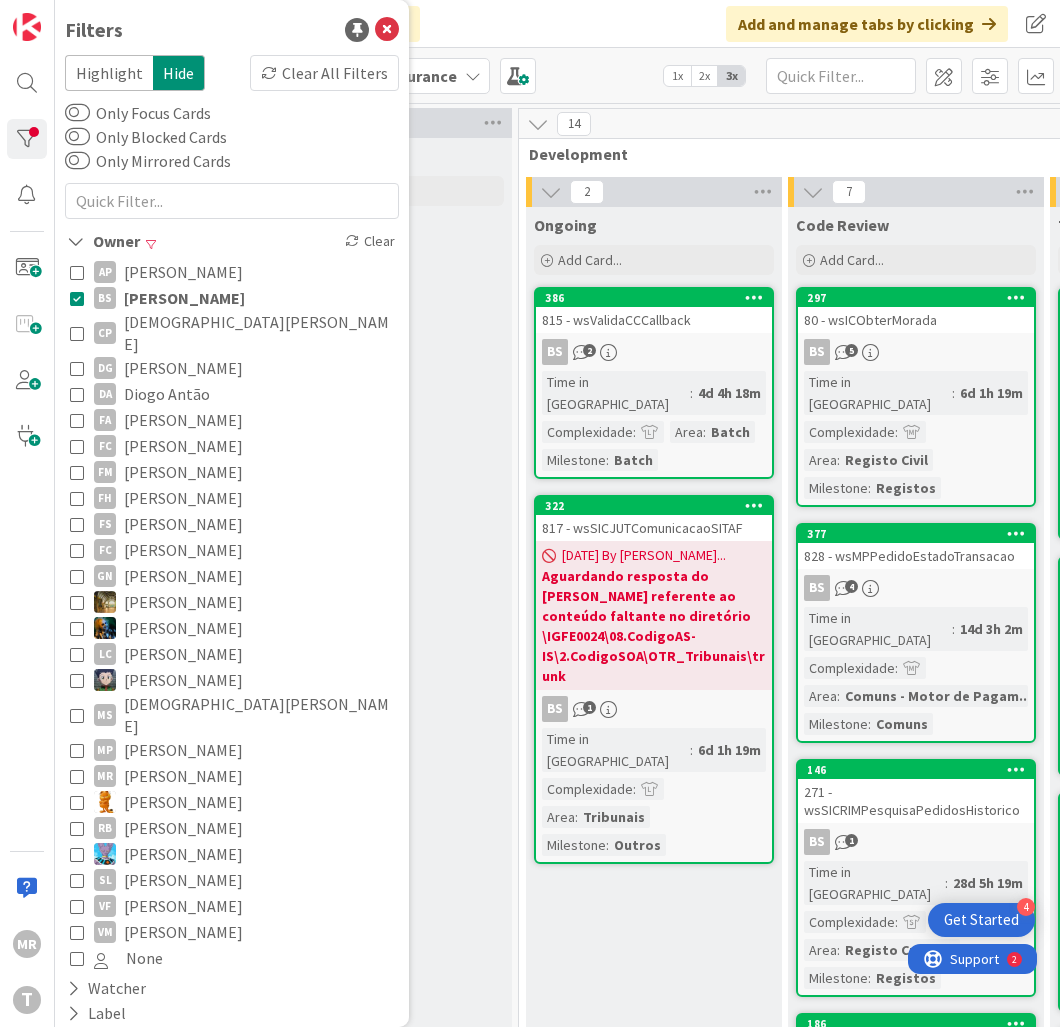 drag, startPoint x: 197, startPoint y: 296, endPoint x: 552, endPoint y: 257, distance: 357.13583 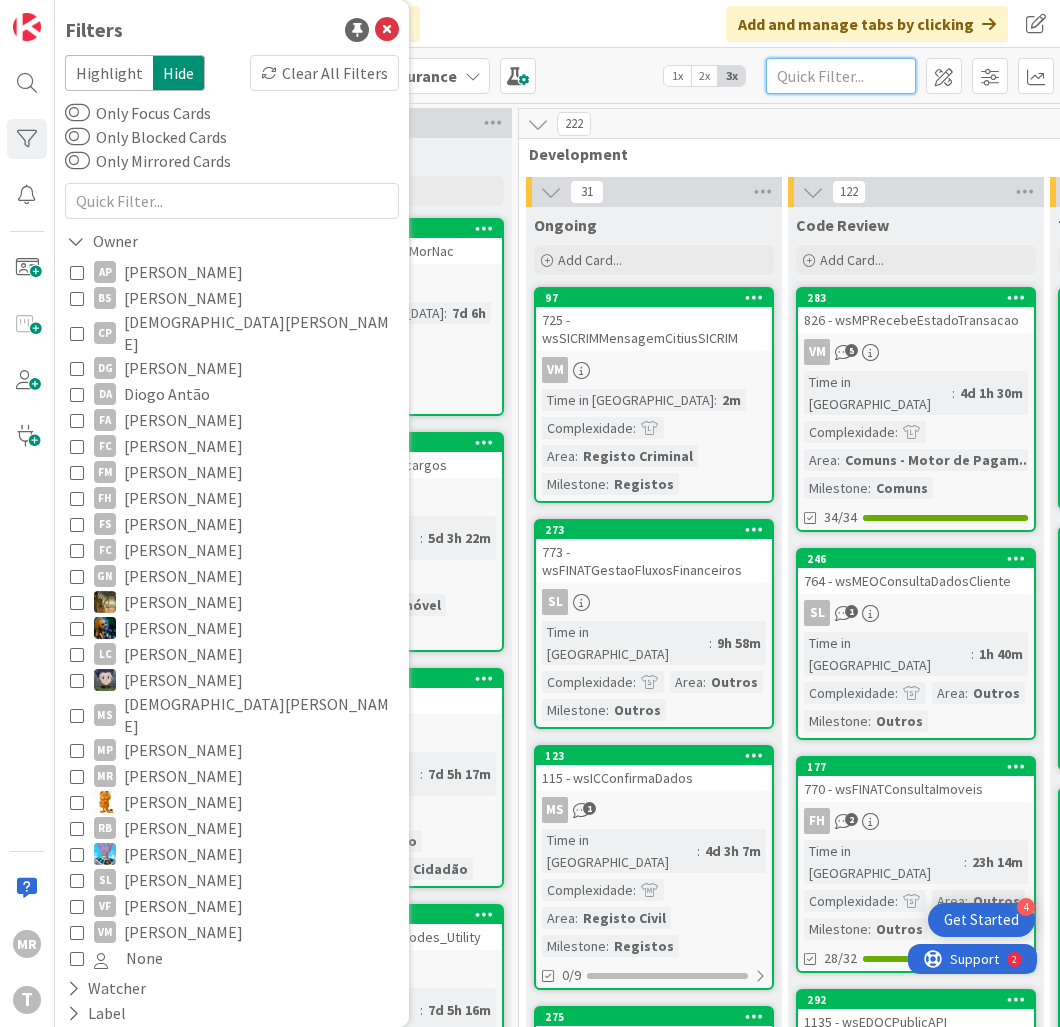 click at bounding box center (841, 76) 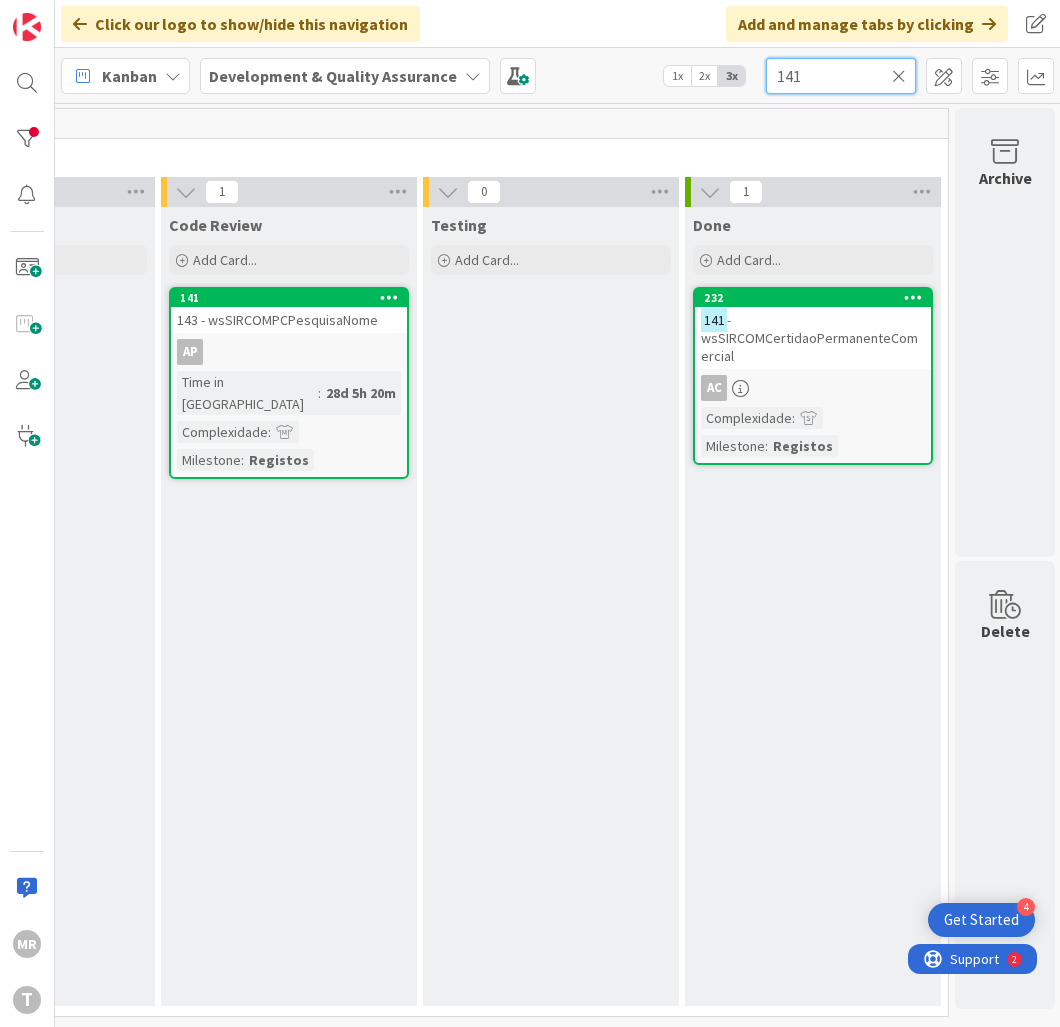 scroll, scrollTop: 0, scrollLeft: 1023, axis: horizontal 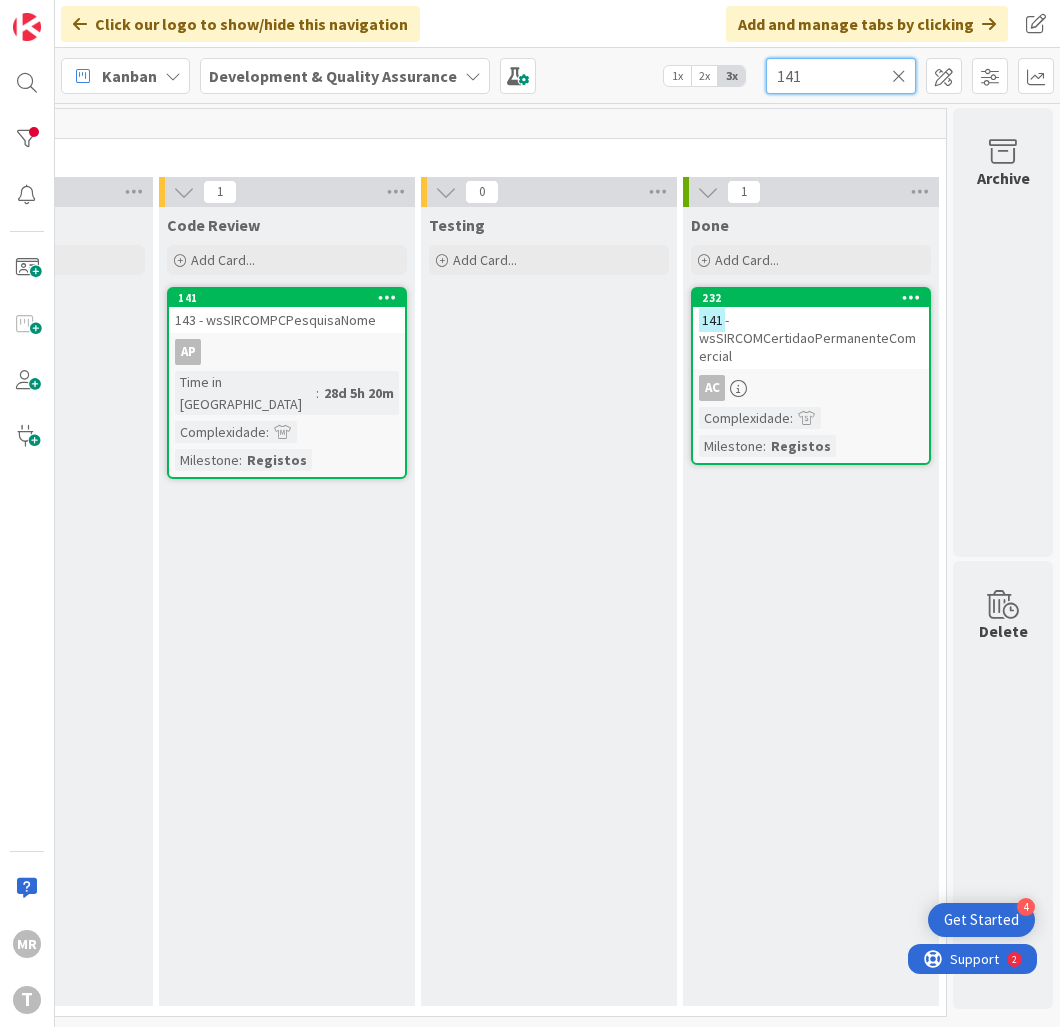 drag, startPoint x: 820, startPoint y: 78, endPoint x: 641, endPoint y: 50, distance: 181.17671 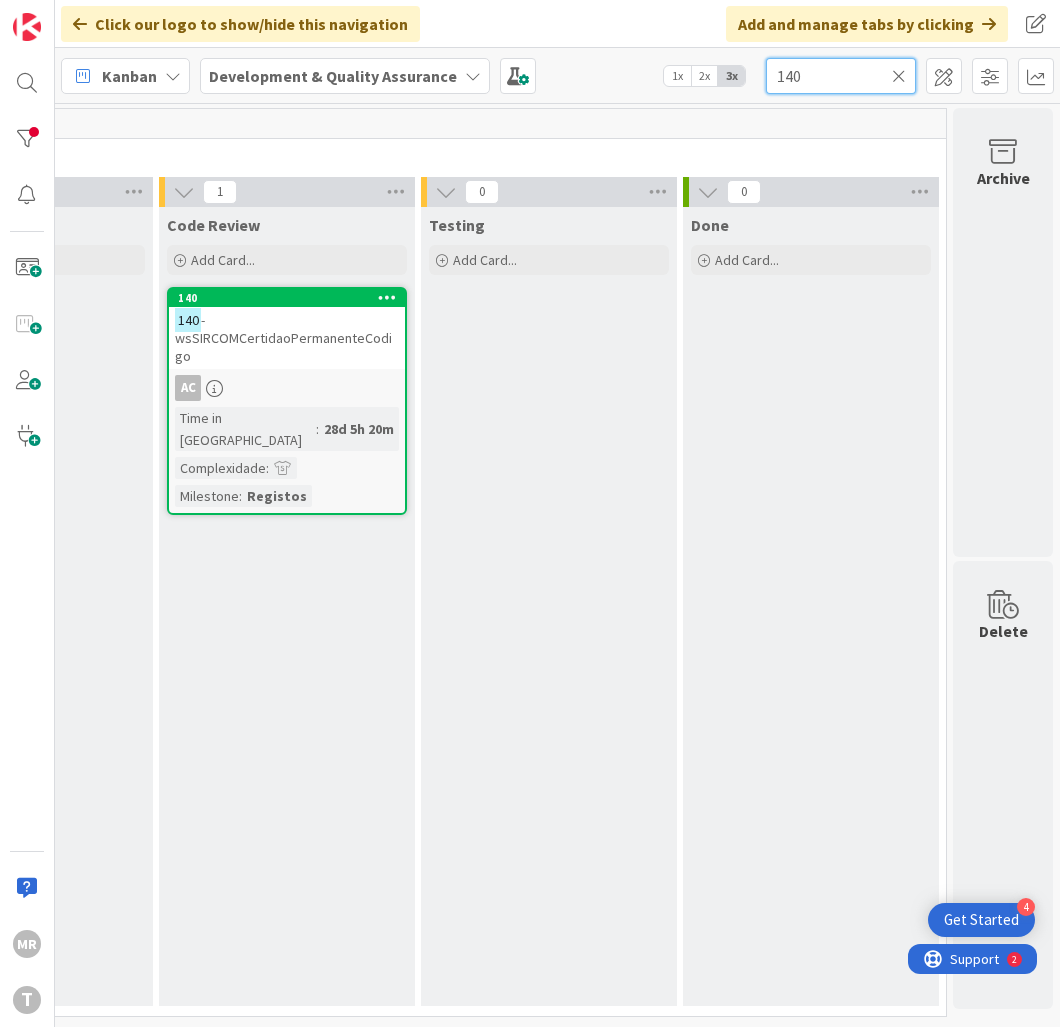 drag, startPoint x: 817, startPoint y: 75, endPoint x: 718, endPoint y: 70, distance: 99.12618 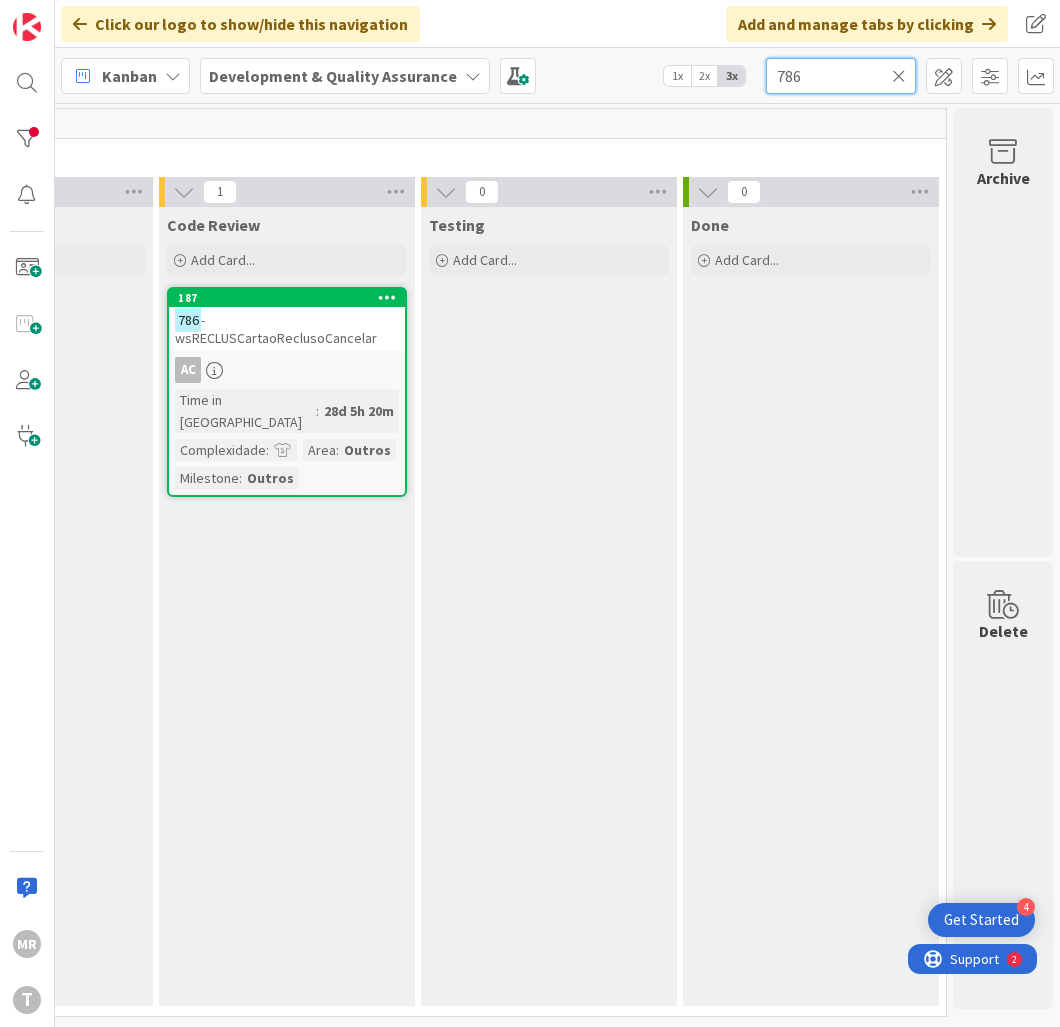 click on "Kanban Development & Quality Assurance 1x 2x 3x 786" at bounding box center (557, 75) 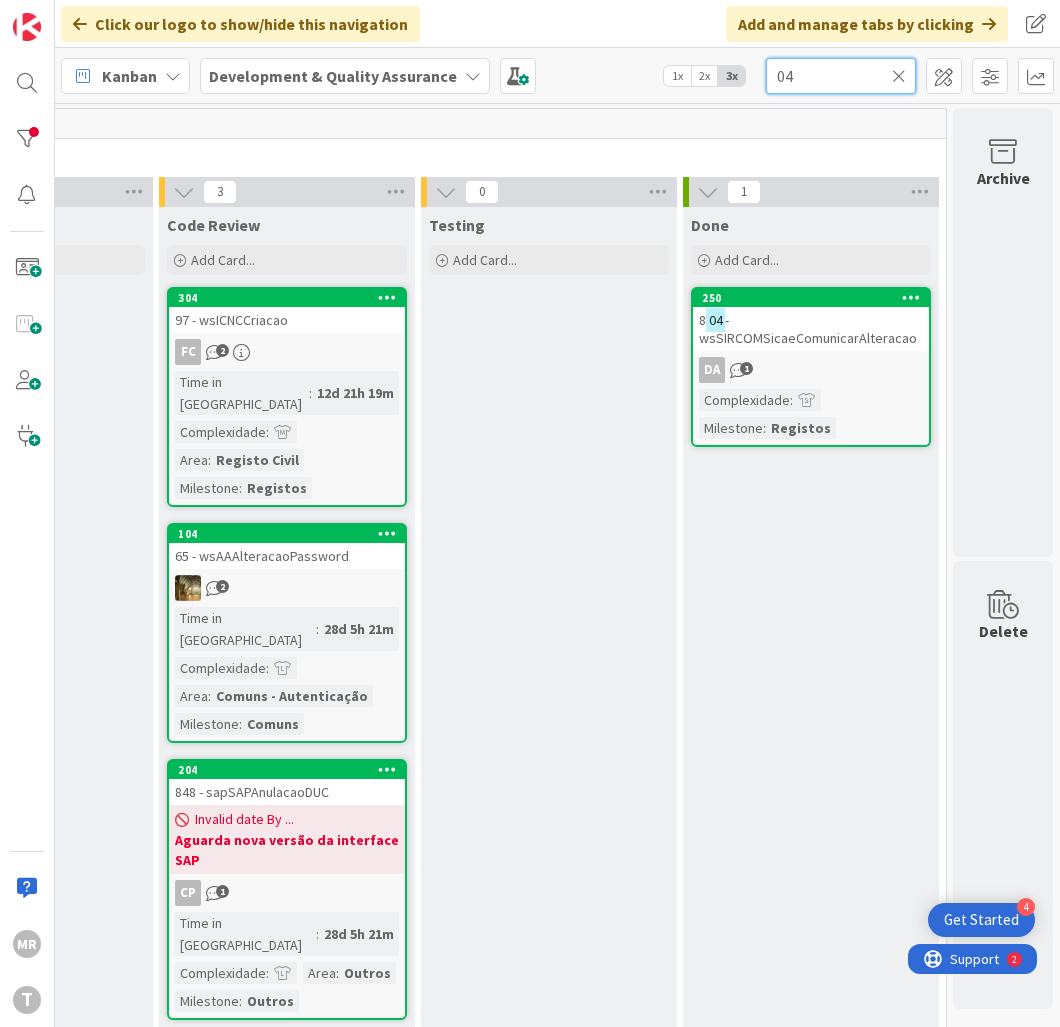 type on "0" 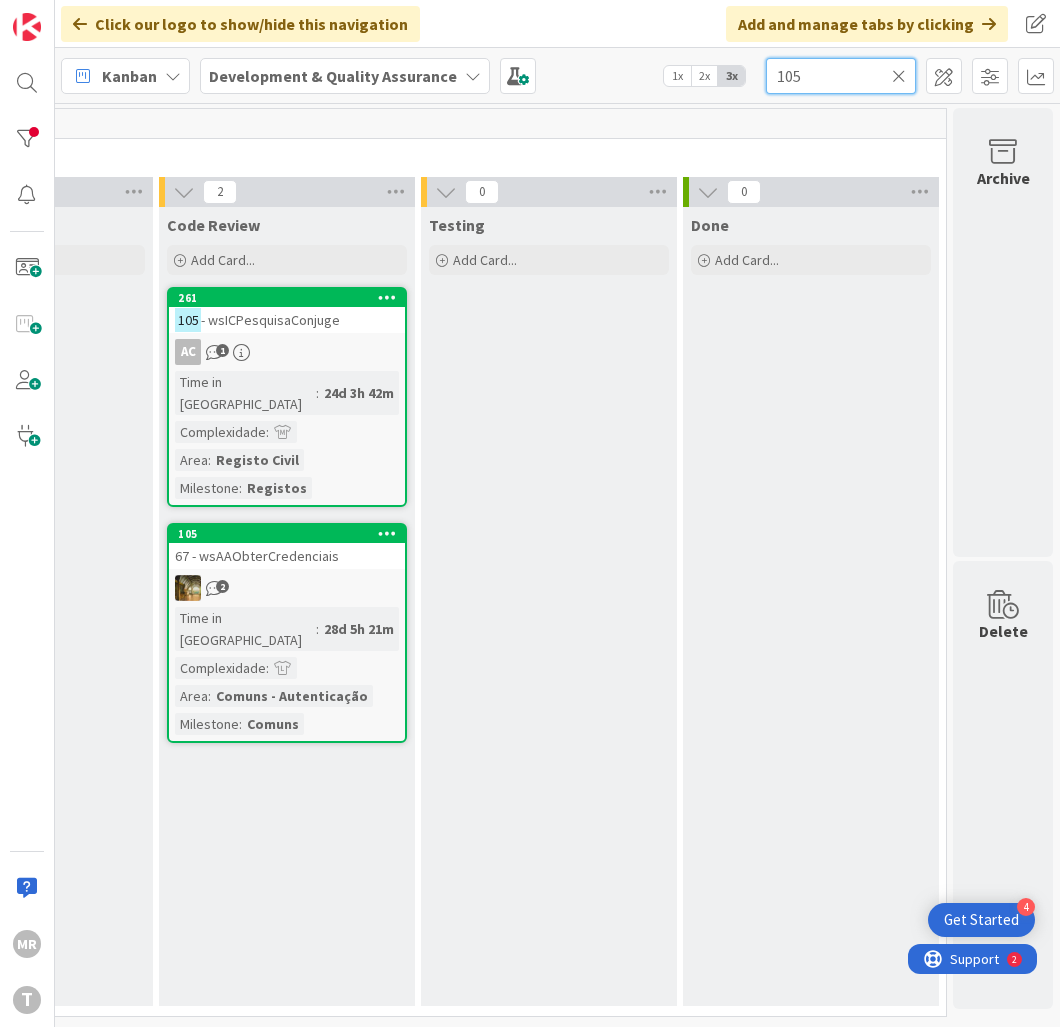 drag, startPoint x: 826, startPoint y: 80, endPoint x: 670, endPoint y: 36, distance: 162.0864 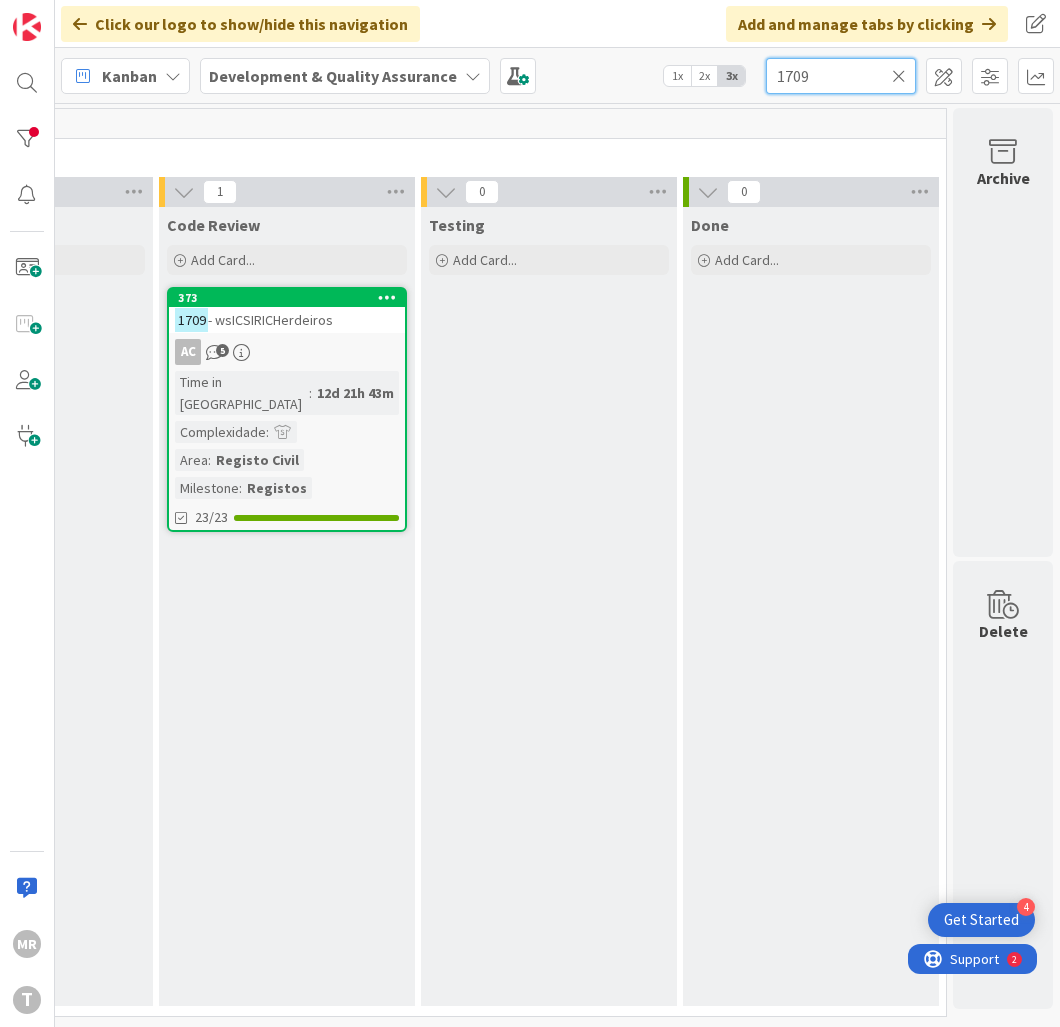type on "1709" 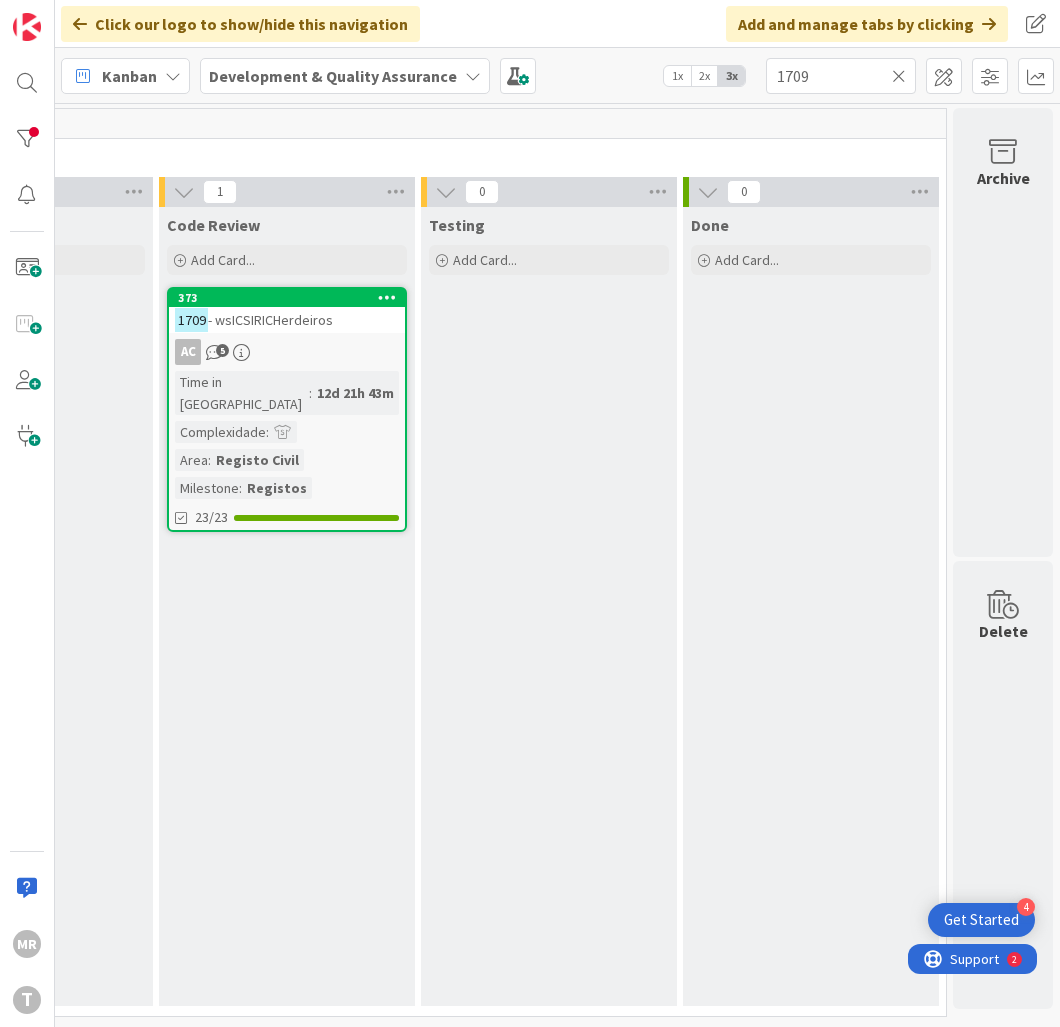 click at bounding box center (899, 76) 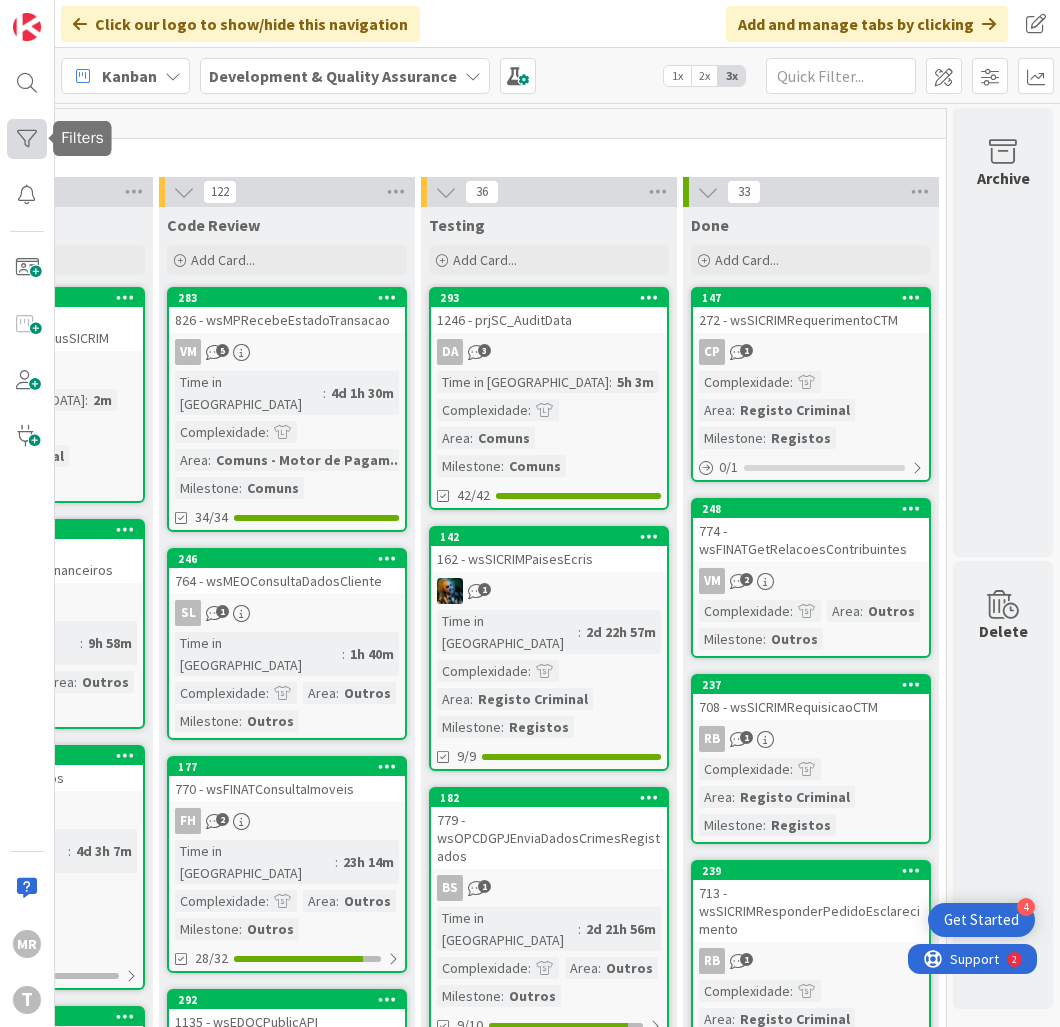 click at bounding box center (27, 139) 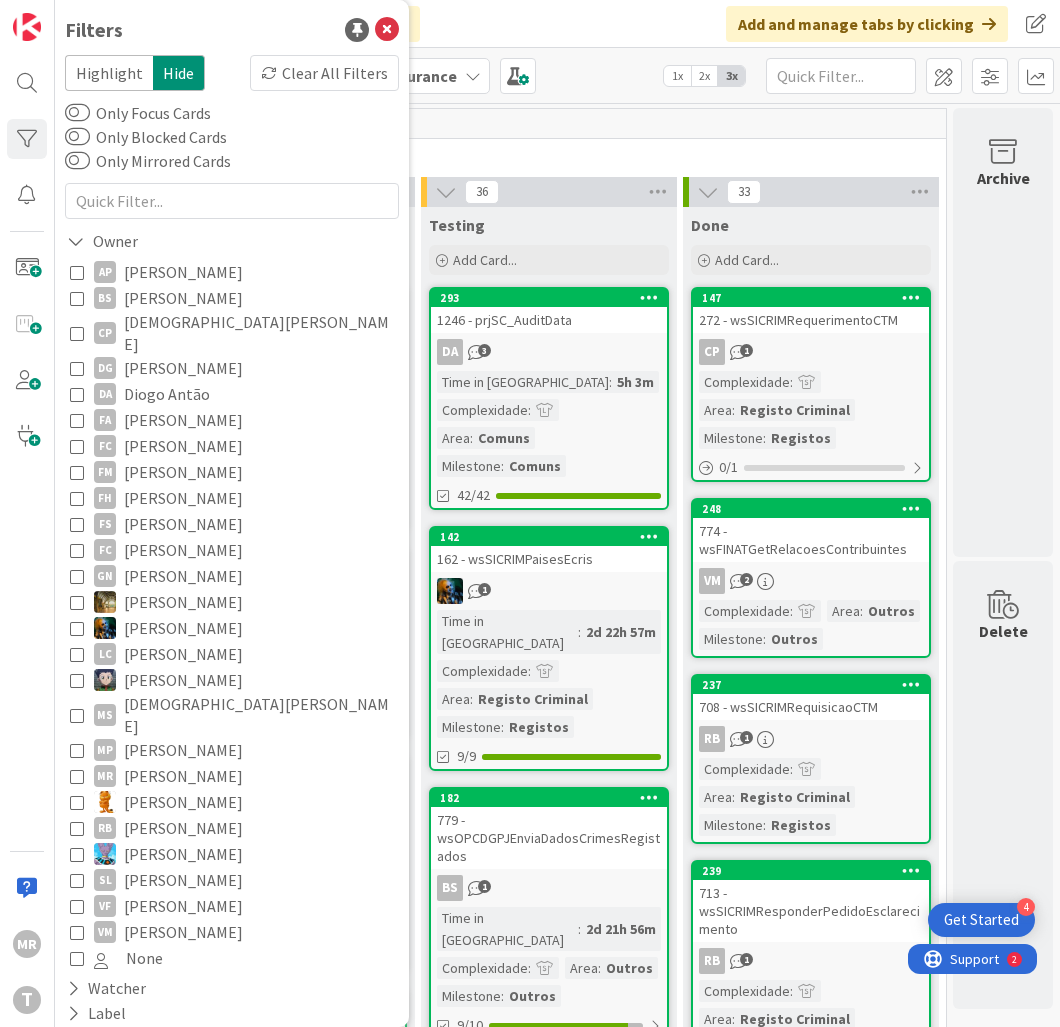 click on "[PERSON_NAME]" at bounding box center [183, 298] 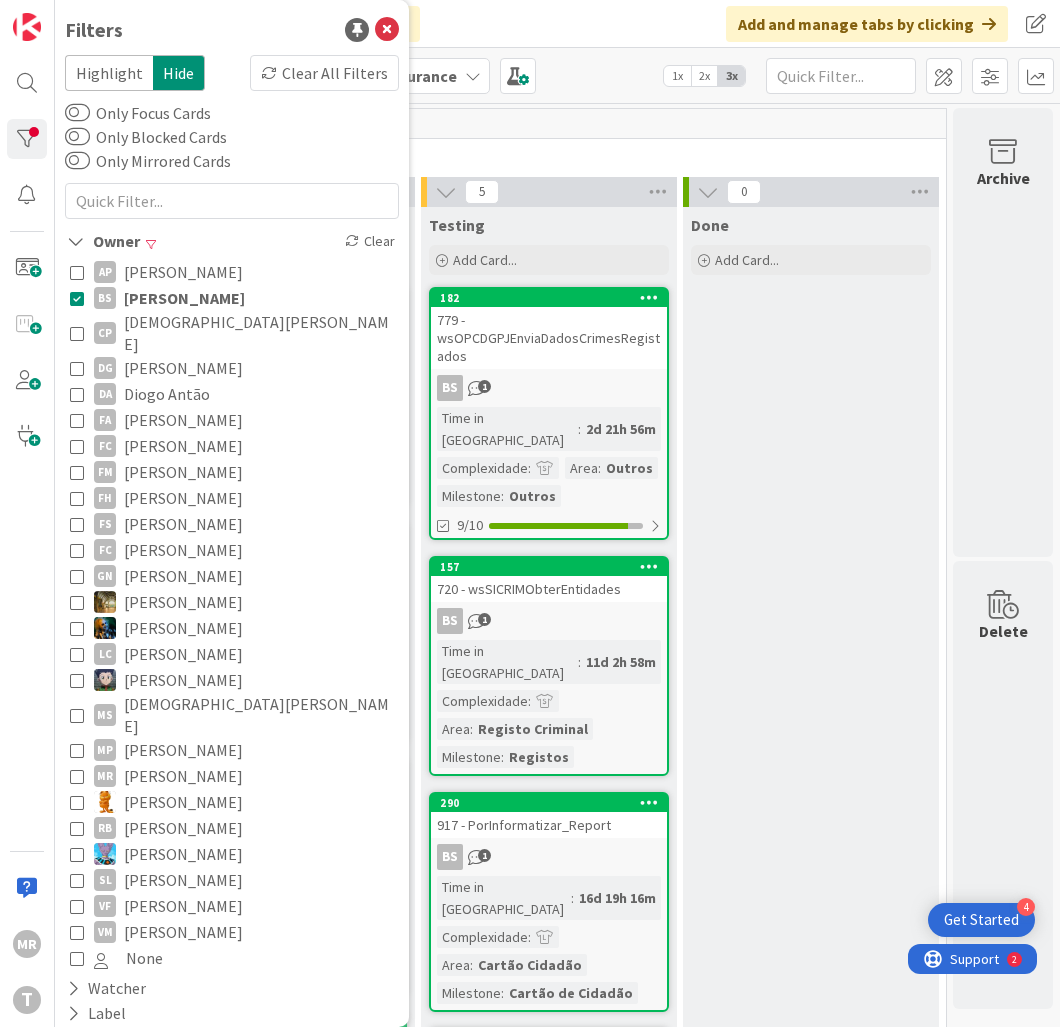 click on "Done Add Card..." at bounding box center [811, 1081] 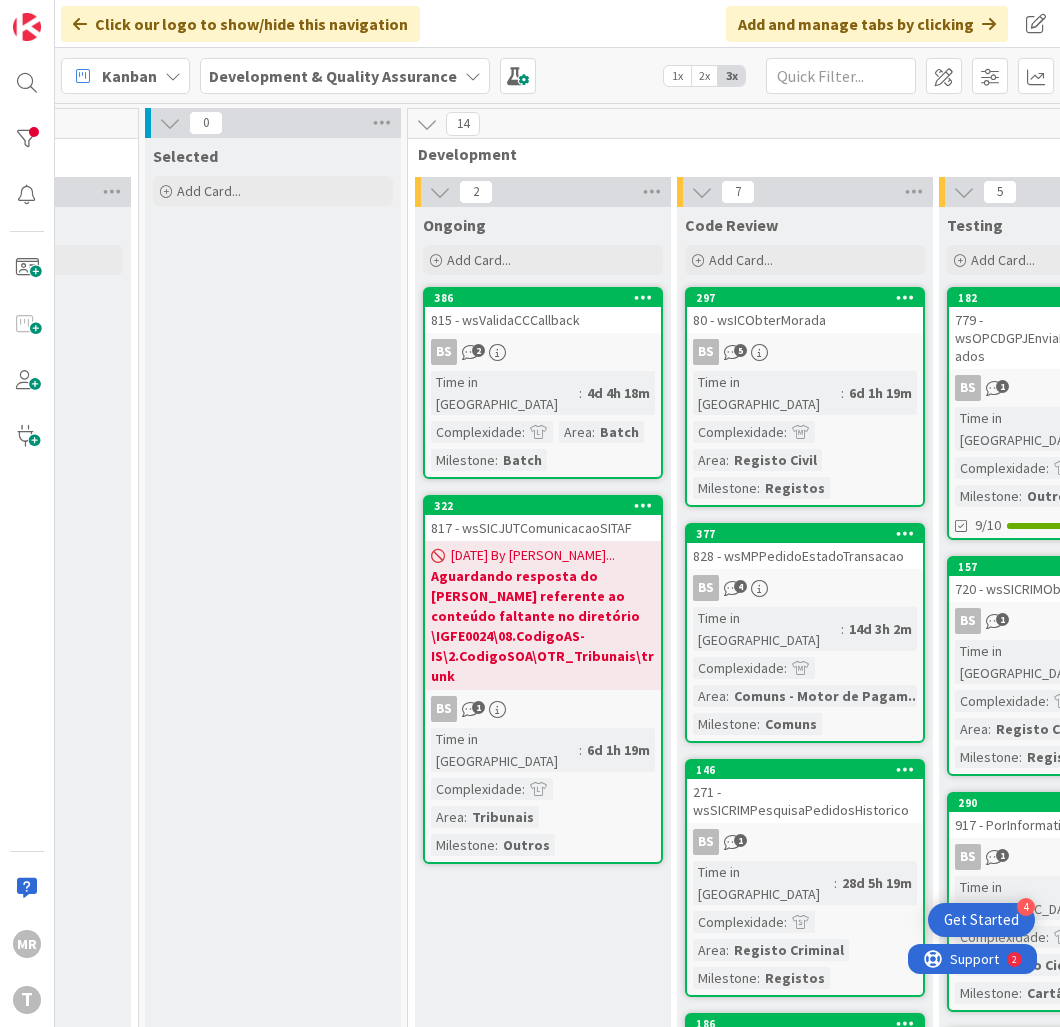 scroll, scrollTop: 0, scrollLeft: 503, axis: horizontal 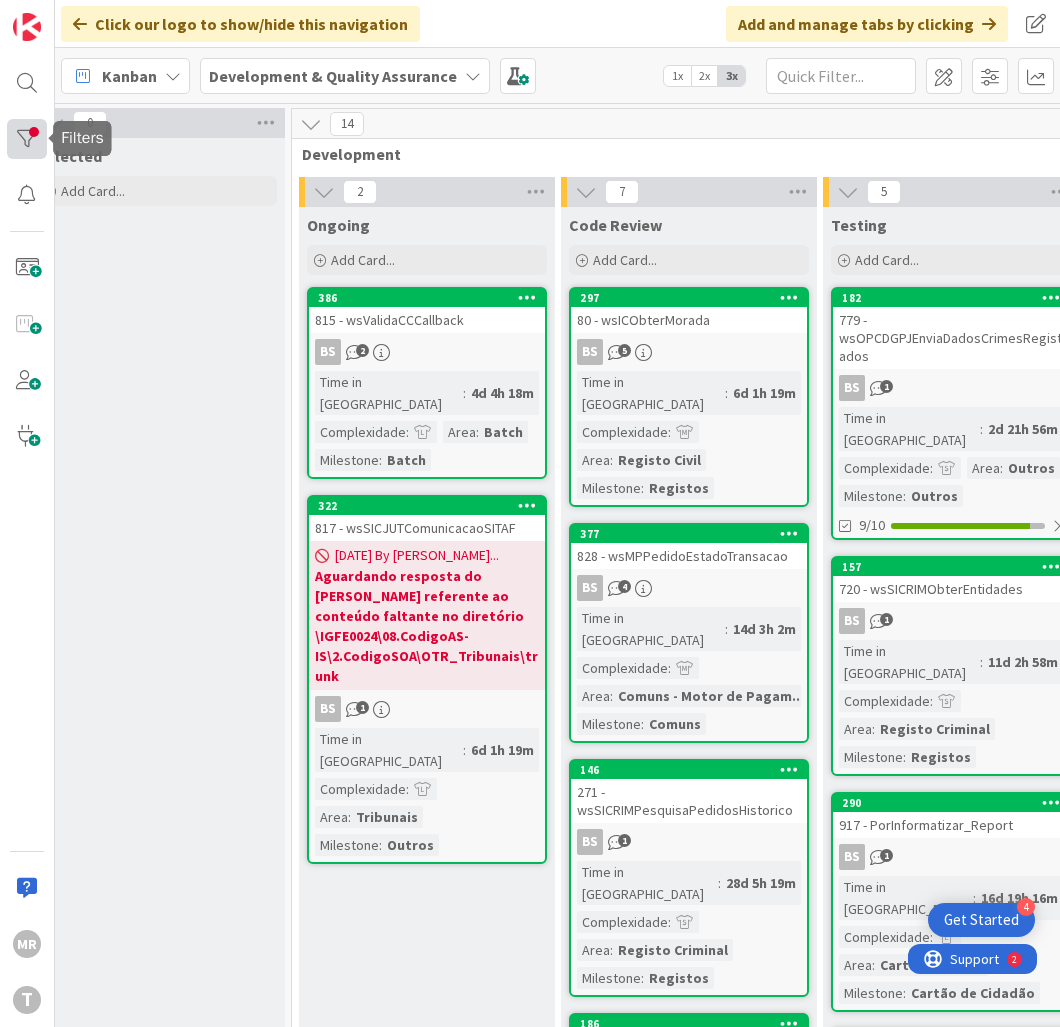 click at bounding box center (27, 139) 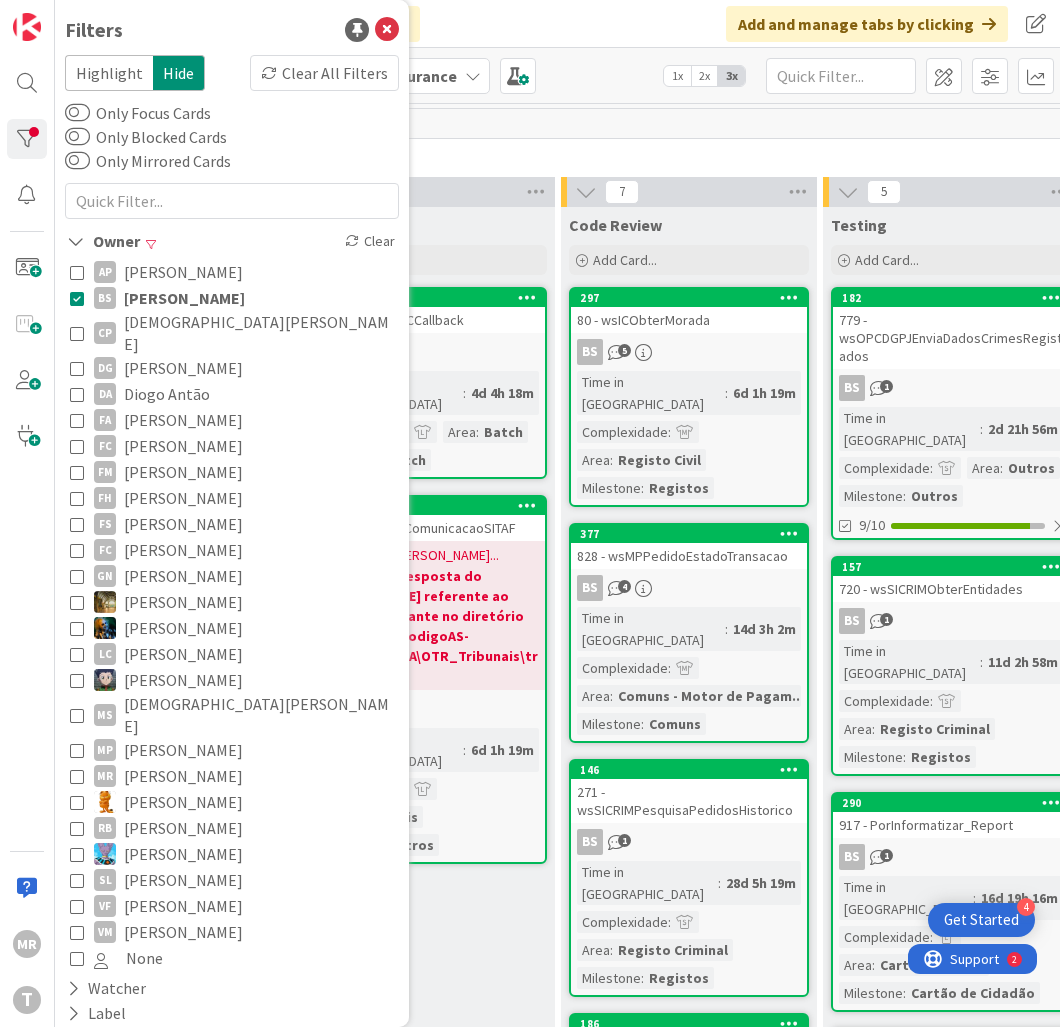 click on "[DEMOGRAPHIC_DATA][PERSON_NAME]" at bounding box center (259, 333) 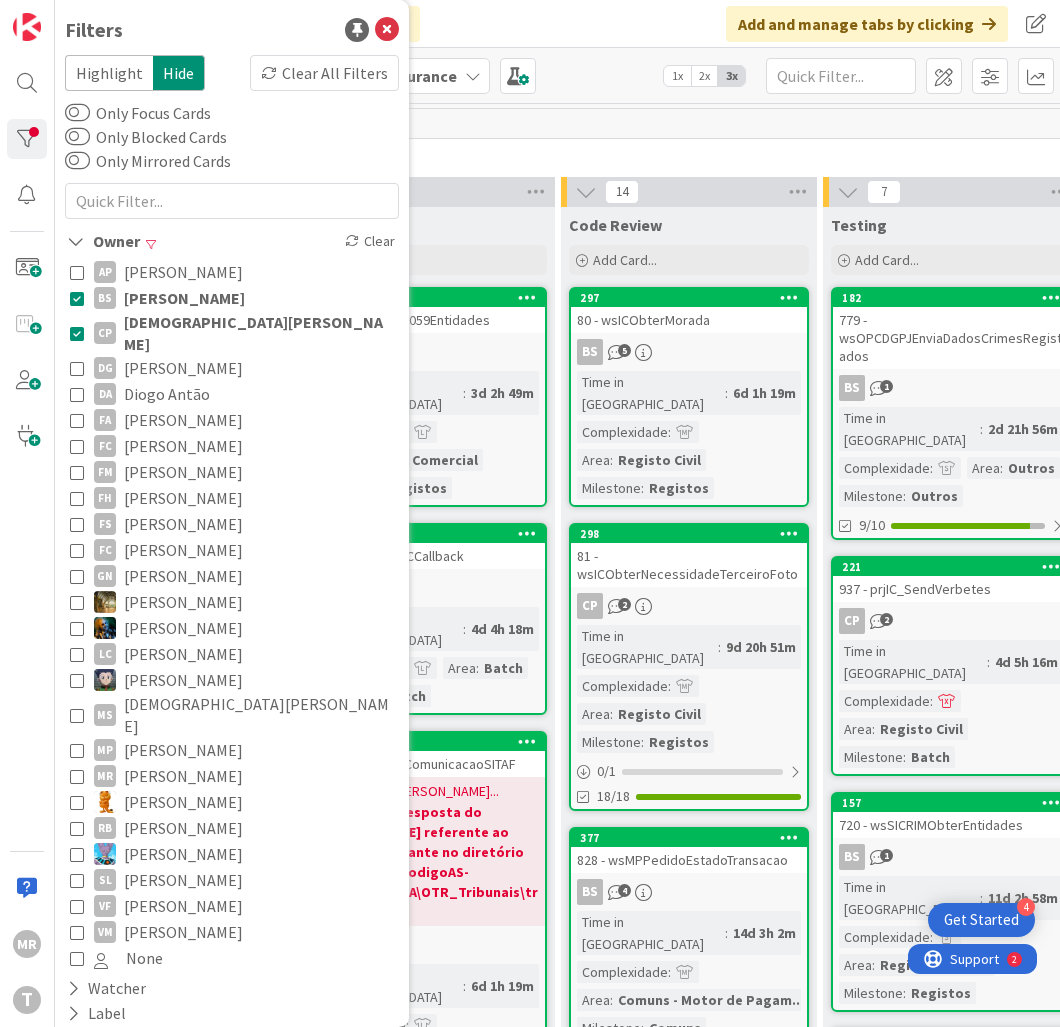 click on "[PERSON_NAME]" at bounding box center (184, 298) 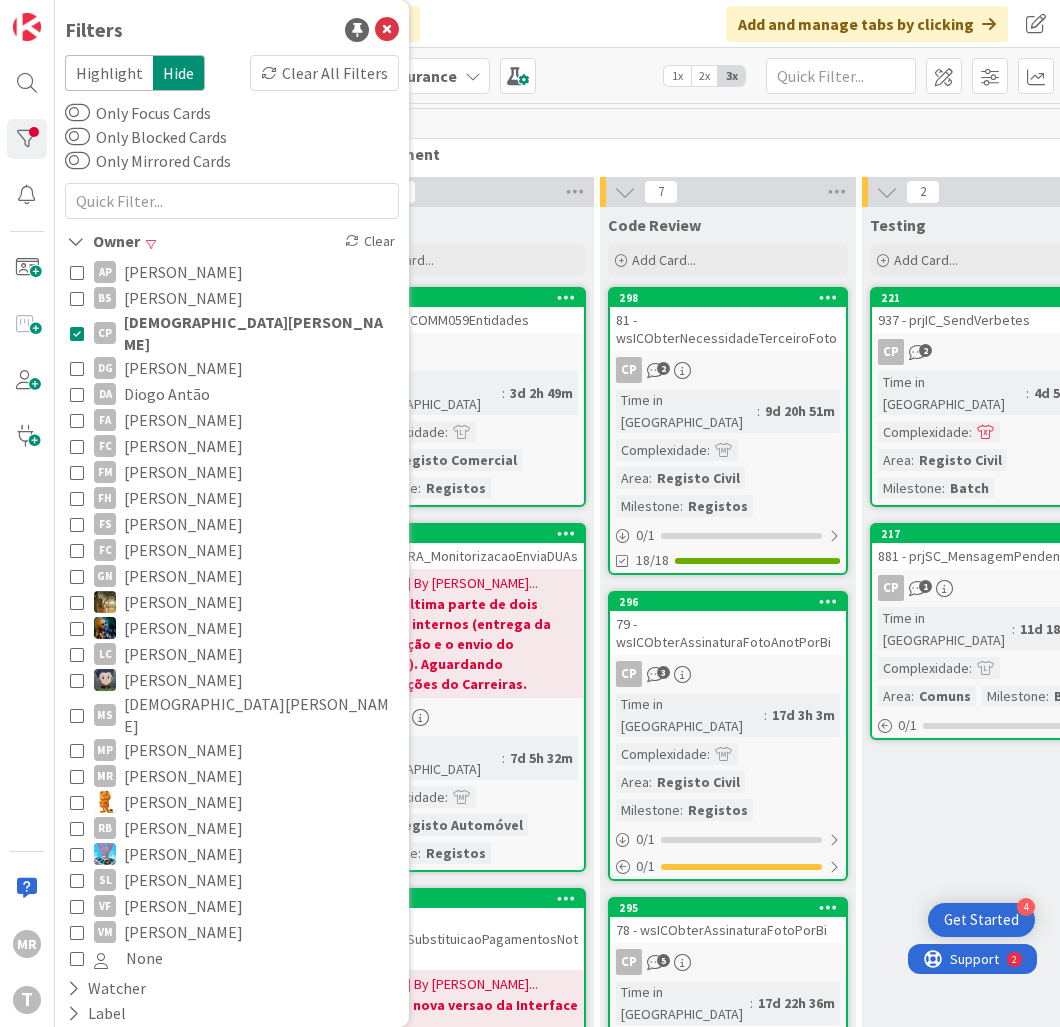 scroll, scrollTop: 0, scrollLeft: 558, axis: horizontal 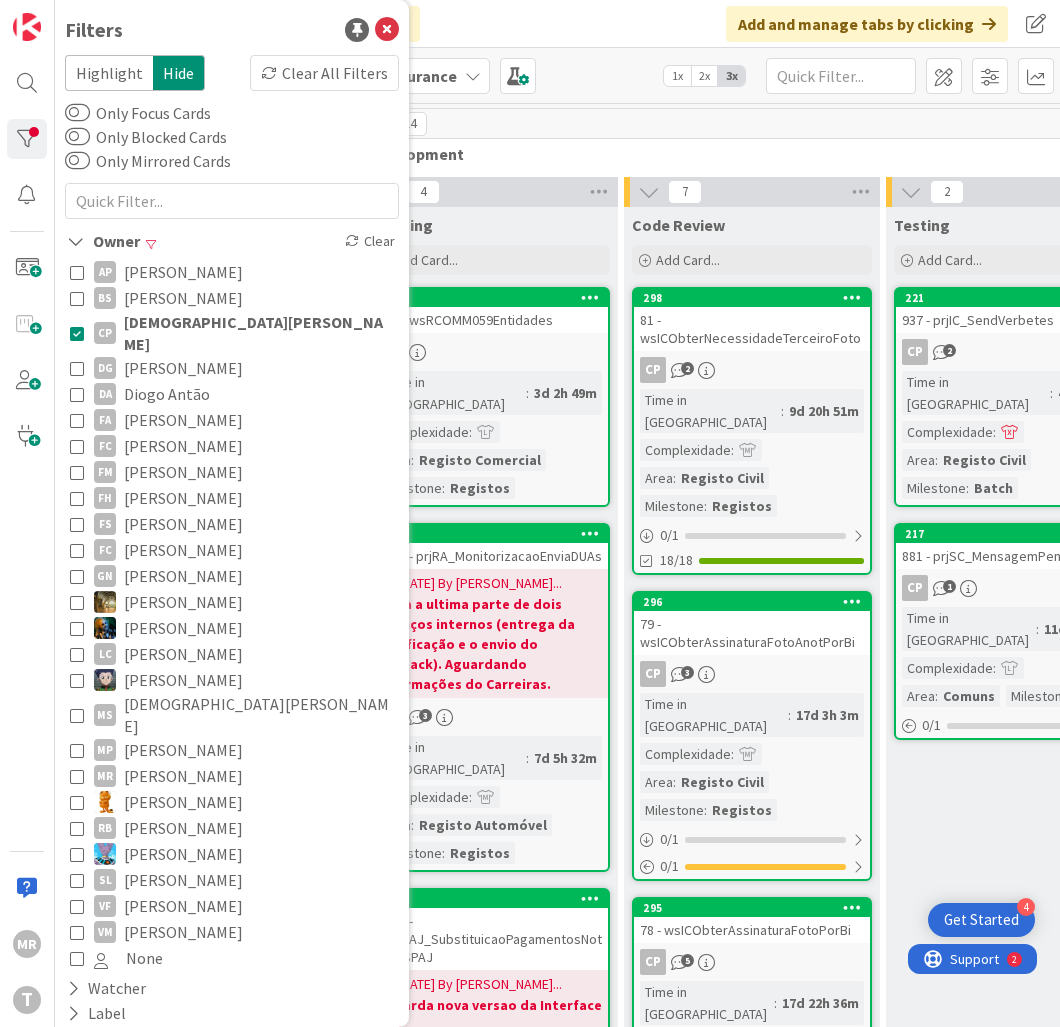 click on "Testing Add Card... 221 937 - prjIC_SendVerbetes CP 2 Time in Column : 4d 5h 16m Complexidade : Area : Registo Civil Milestone : Batch 217 881 - prjSC_MensagemPendente CP 1 Time in Column : 11d 18h 50m Complexidade : Area : Comuns Milestone : Batch 0 / 1" at bounding box center (1014, 1220) 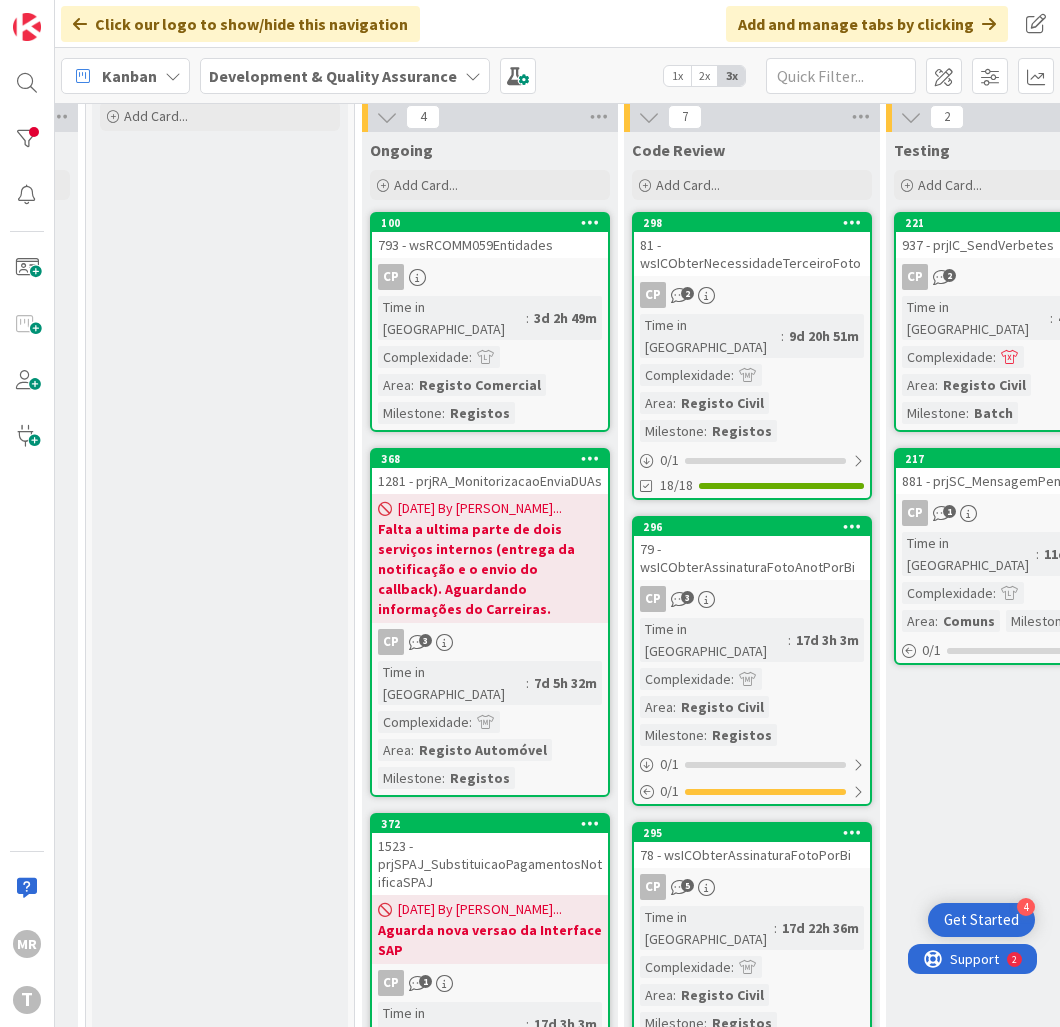 scroll, scrollTop: 0, scrollLeft: 558, axis: horizontal 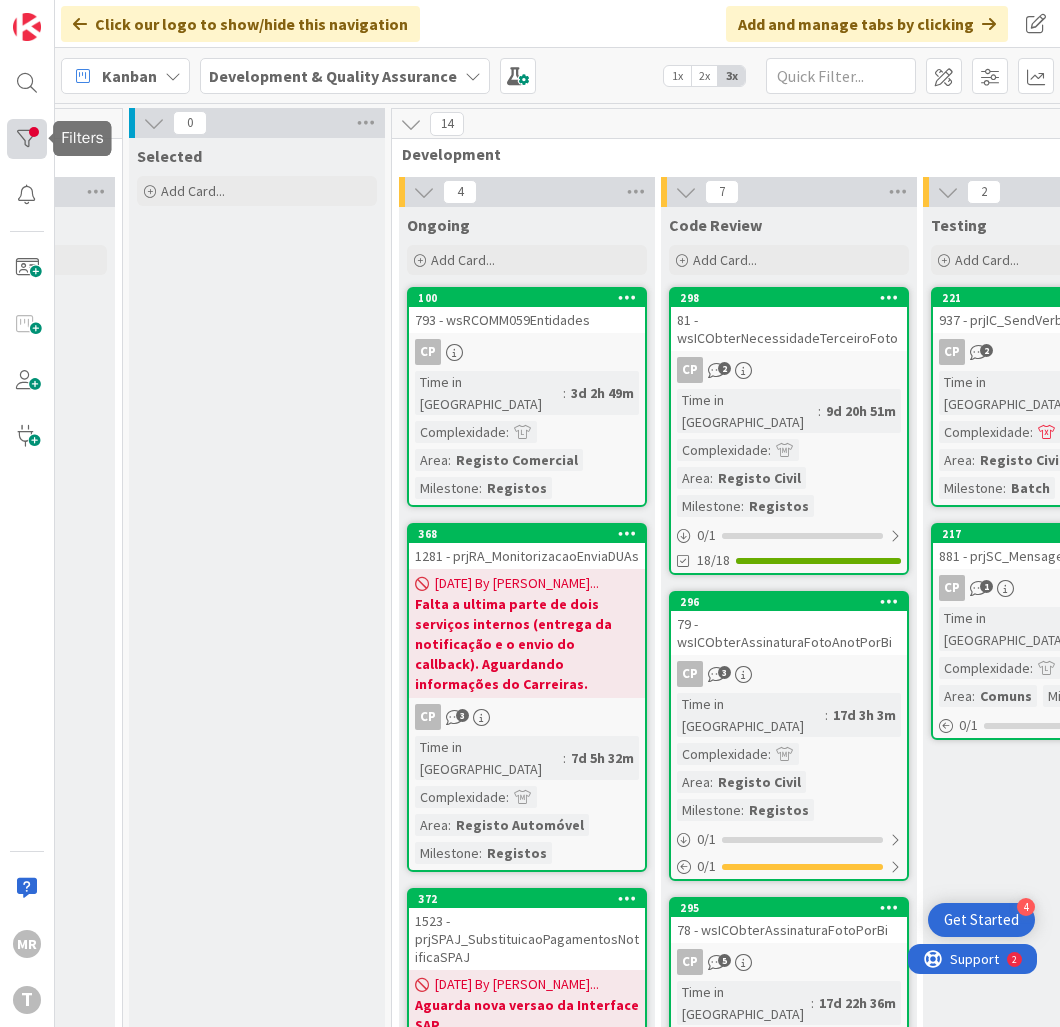 click at bounding box center [27, 139] 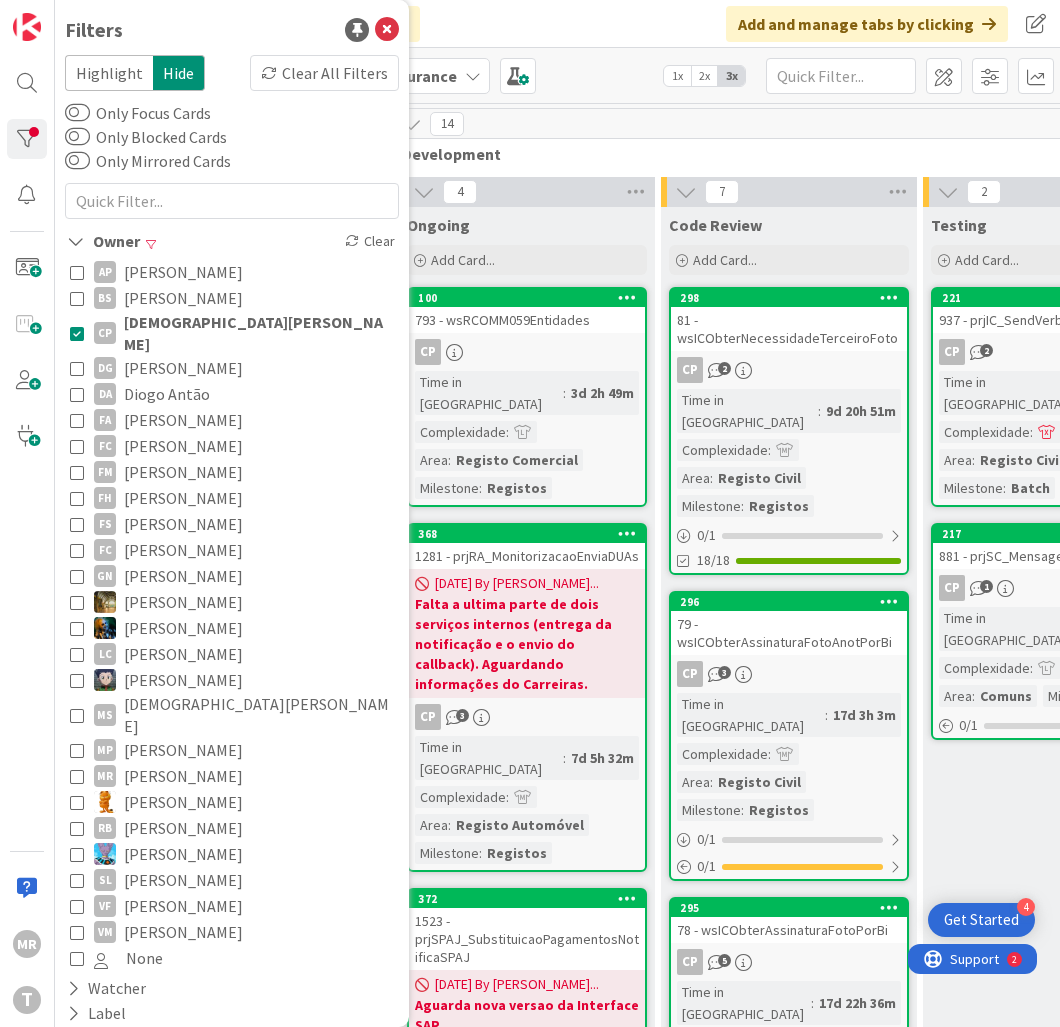 click on "[PERSON_NAME]" at bounding box center (183, 368) 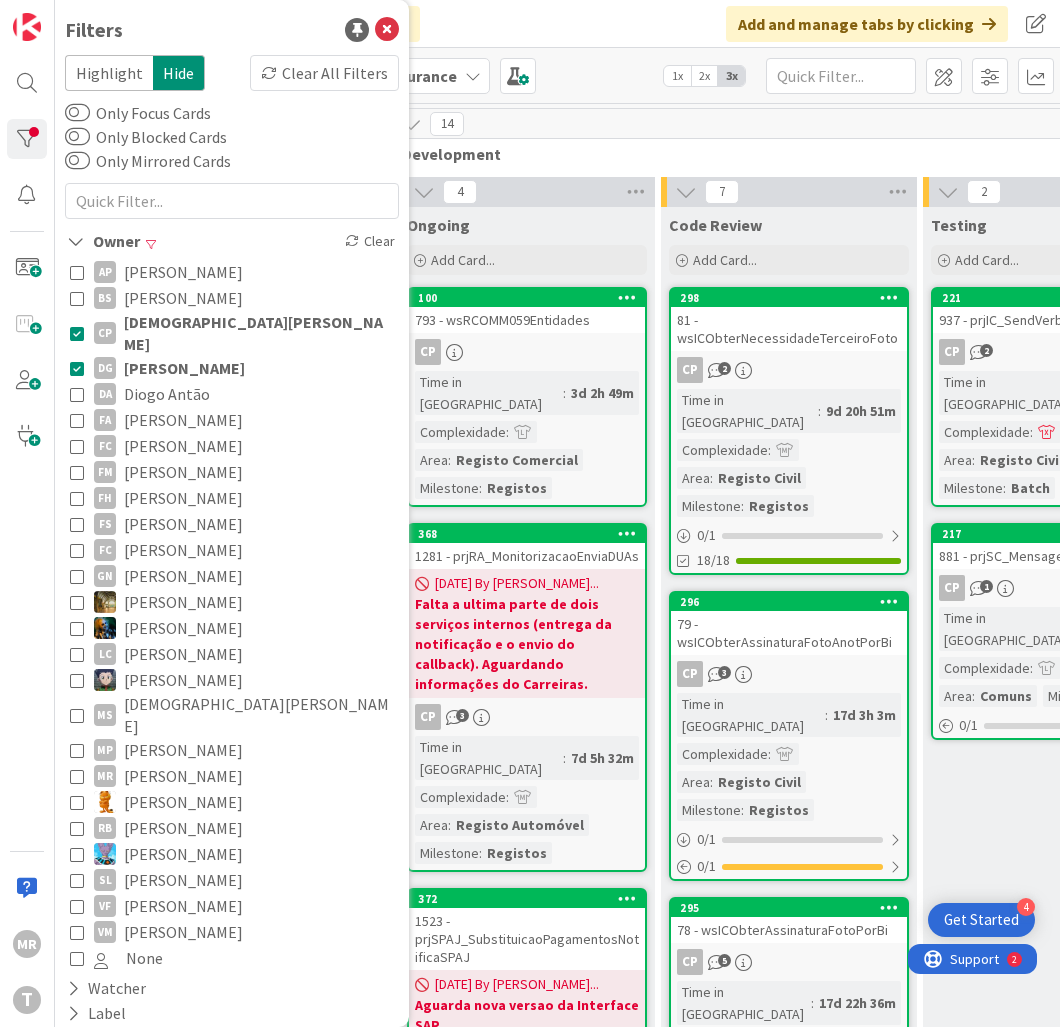 click on "Diogo Antão" at bounding box center [167, 394] 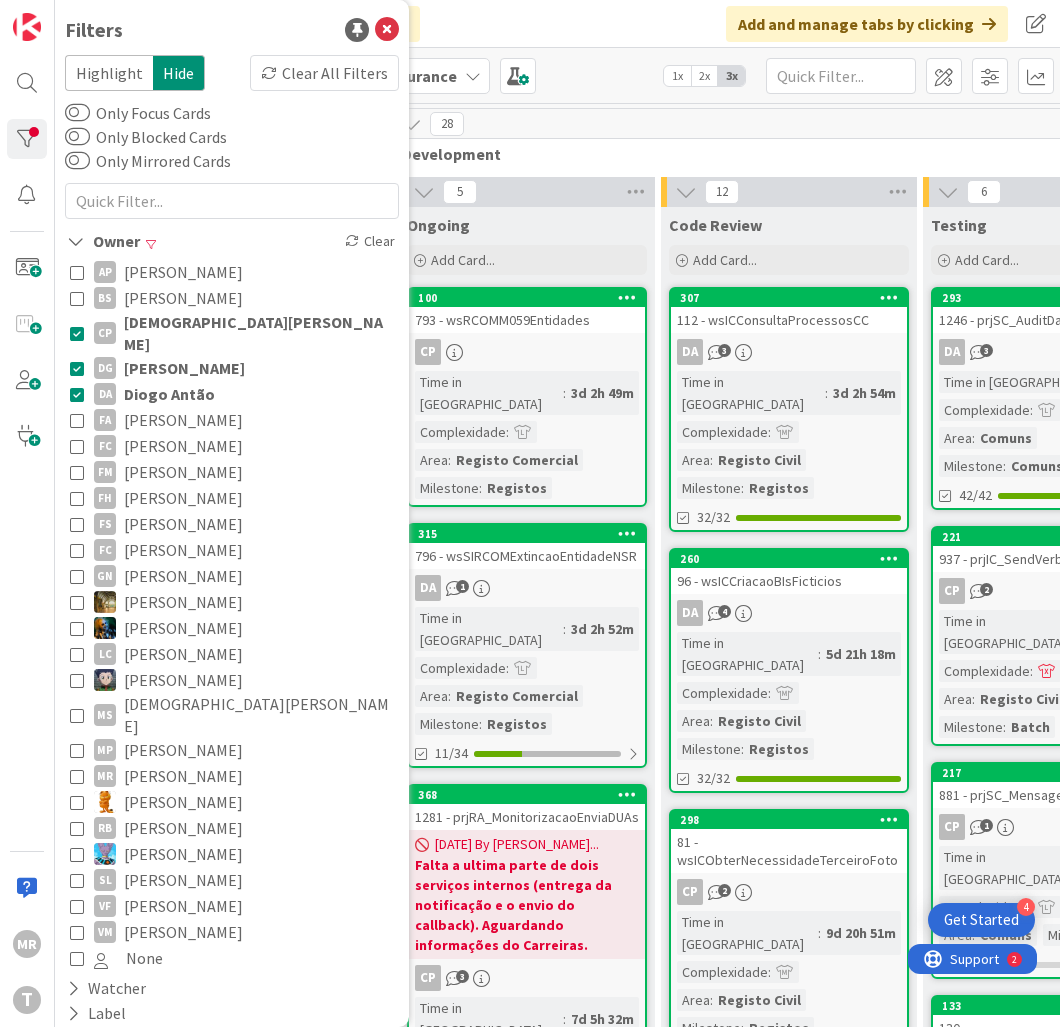 click on "[DEMOGRAPHIC_DATA][PERSON_NAME]" at bounding box center (259, 333) 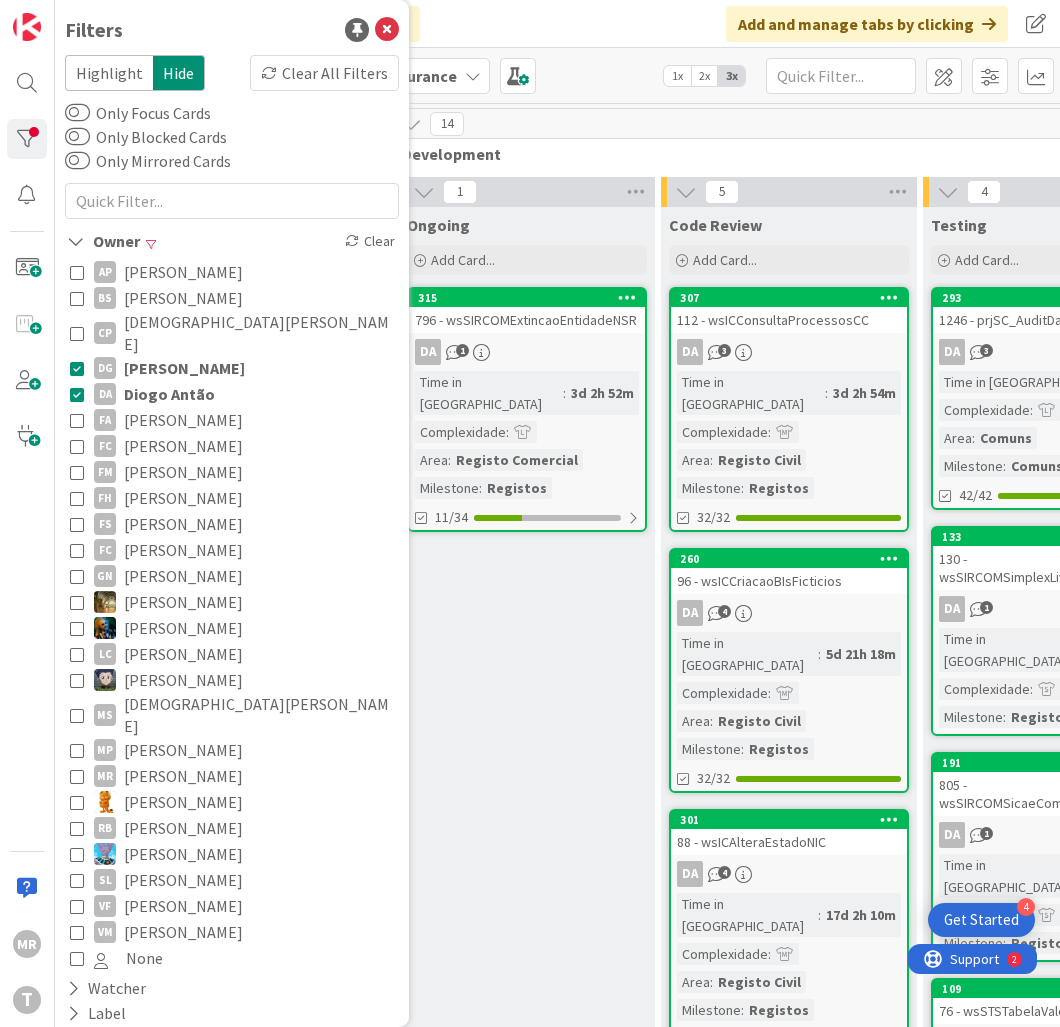 click on "[PERSON_NAME]" at bounding box center (184, 368) 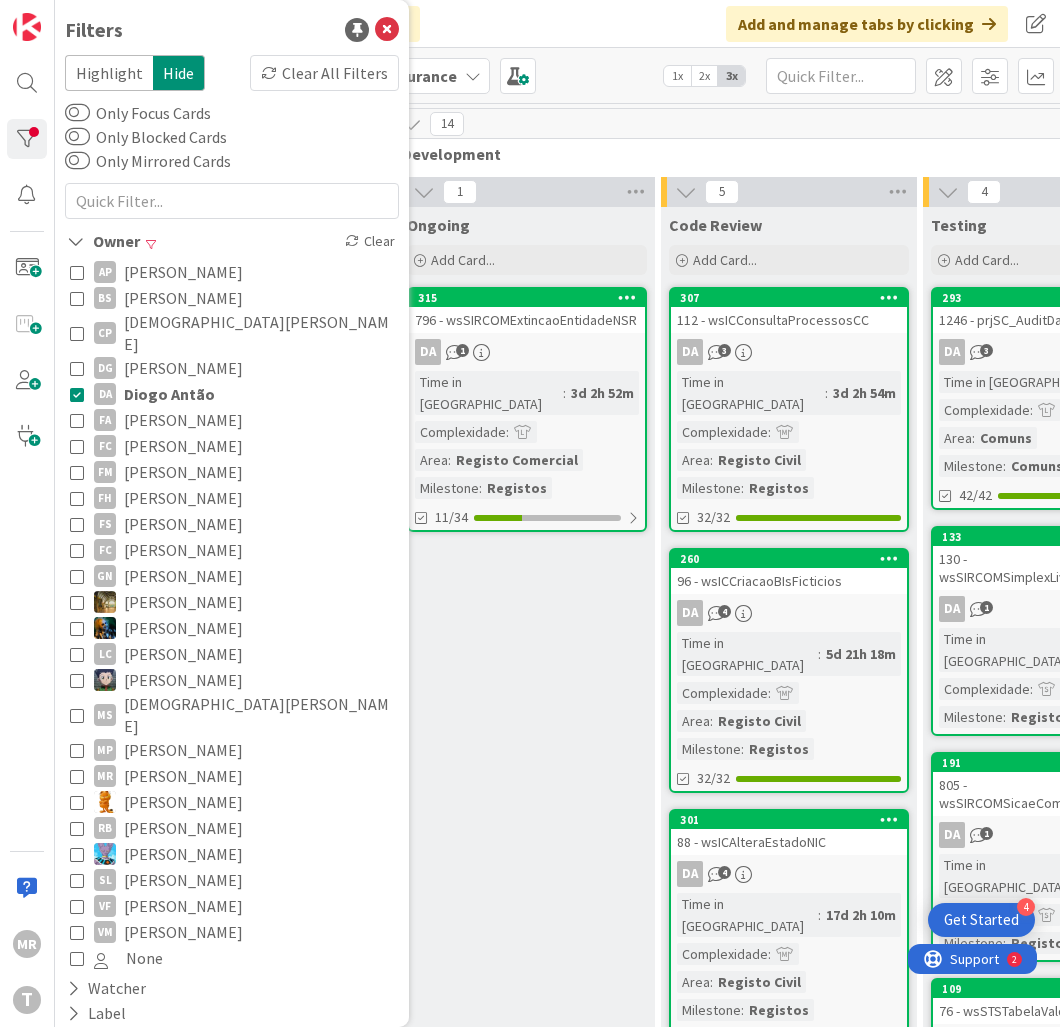 click on "Ongoing Add Card... 315 796 - wsSIRCOMExtincaoEntidadeNSR DA 1 Time in Column : 3d 2h 52m Complexidade : Area : Registo Comercial Milestone : Registos 11/34" at bounding box center [527, 900] 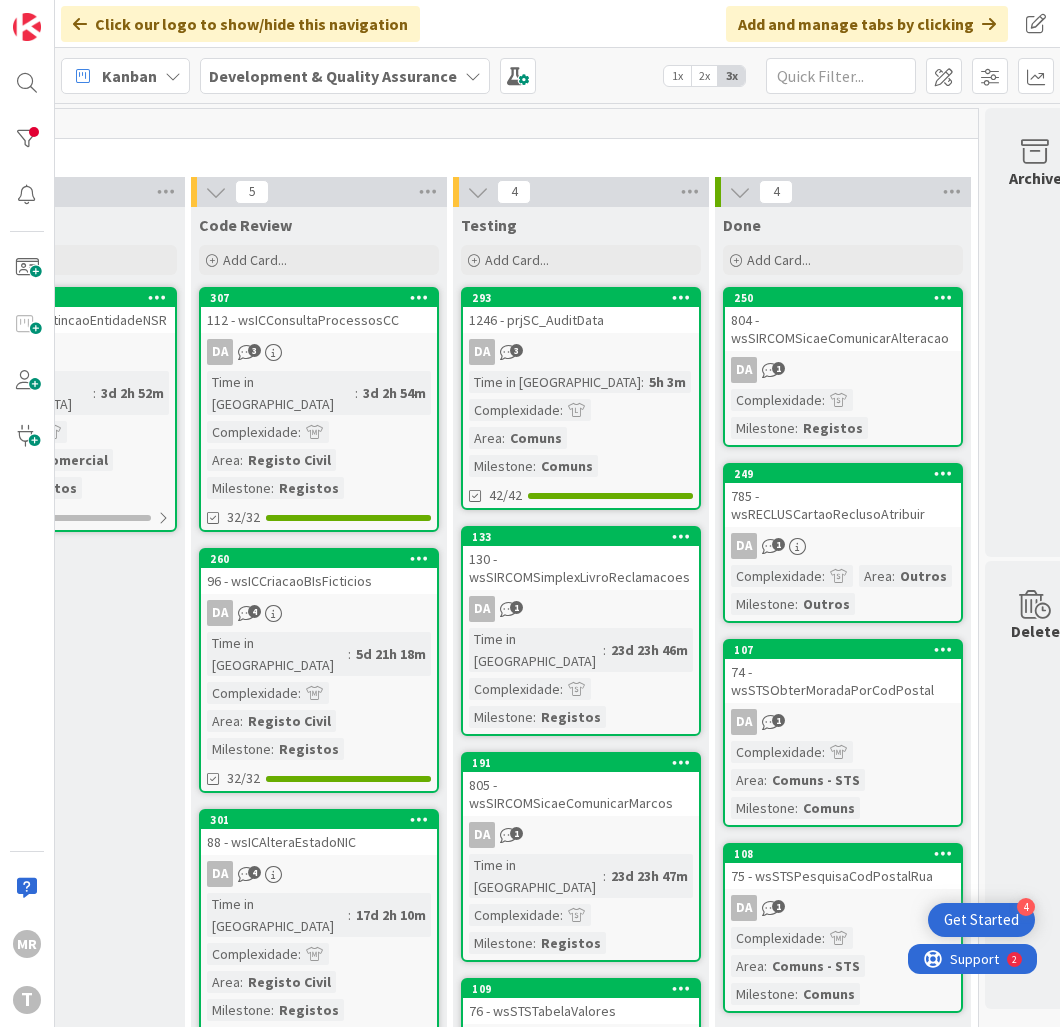 scroll, scrollTop: 0, scrollLeft: 1038, axis: horizontal 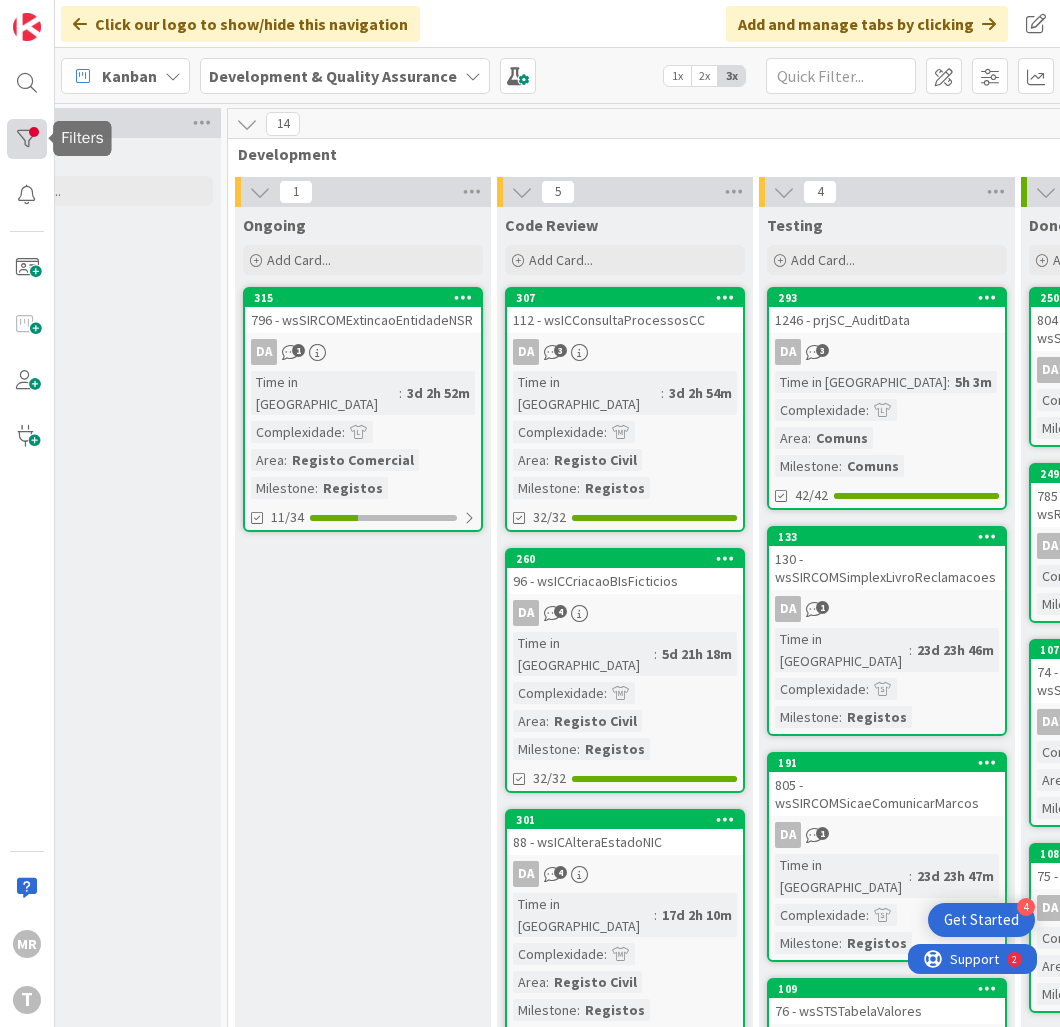 click at bounding box center (27, 139) 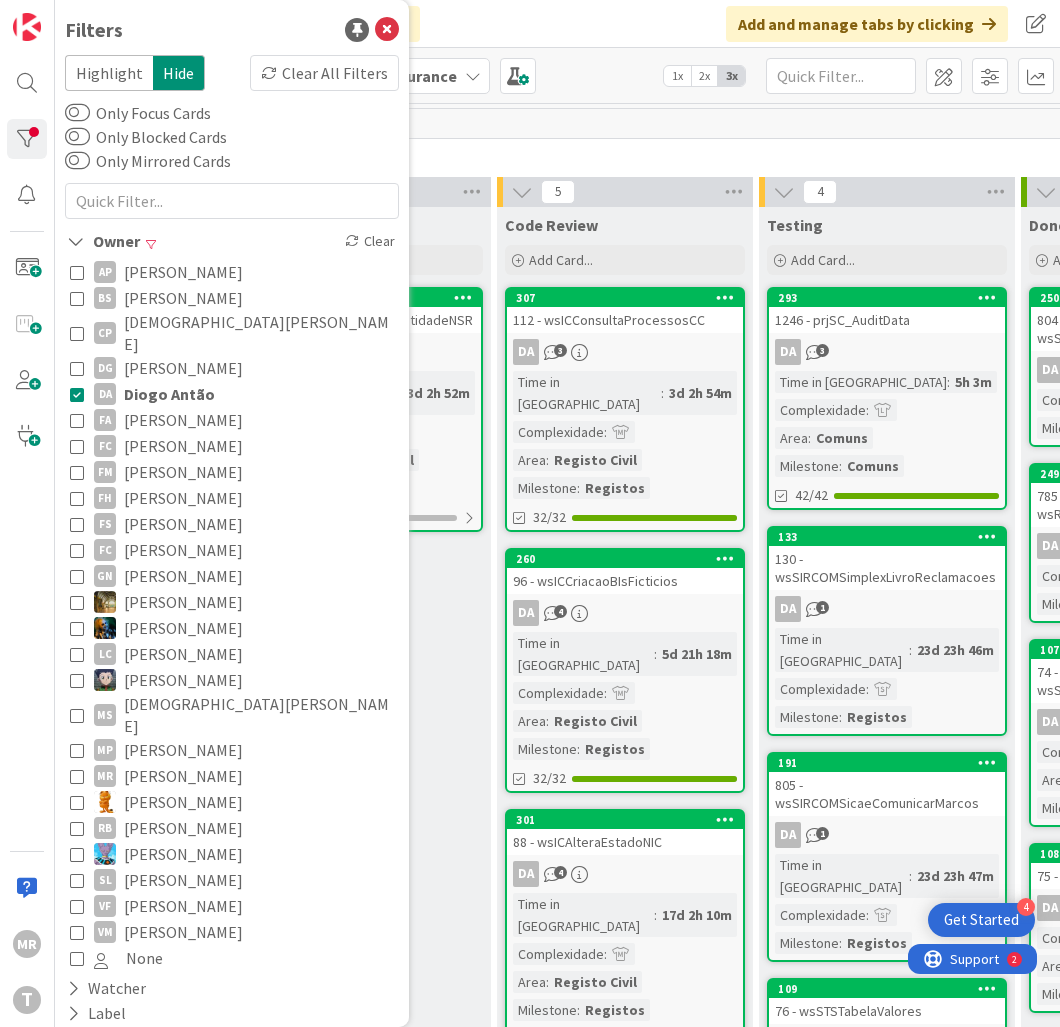 click on "[PERSON_NAME]" at bounding box center [183, 420] 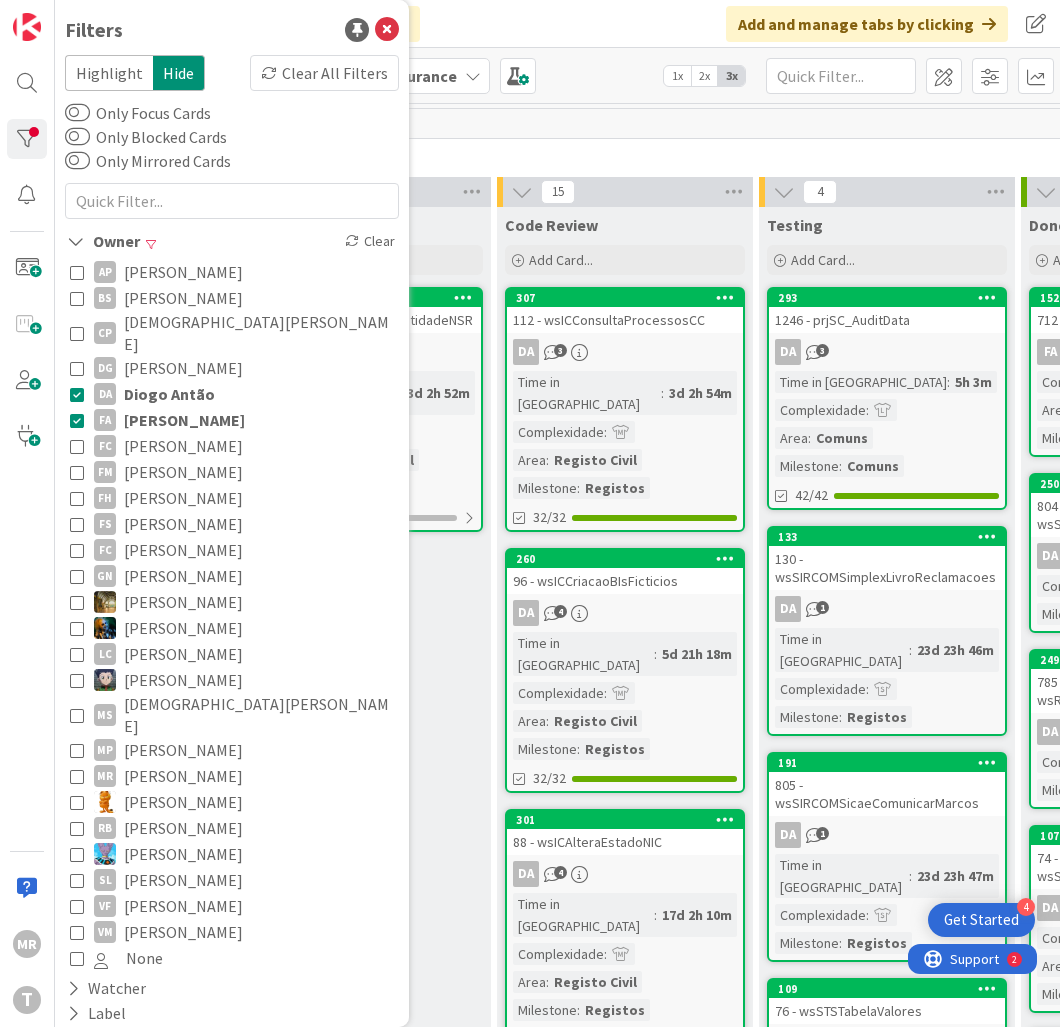 click on "Diogo Antão" at bounding box center [169, 394] 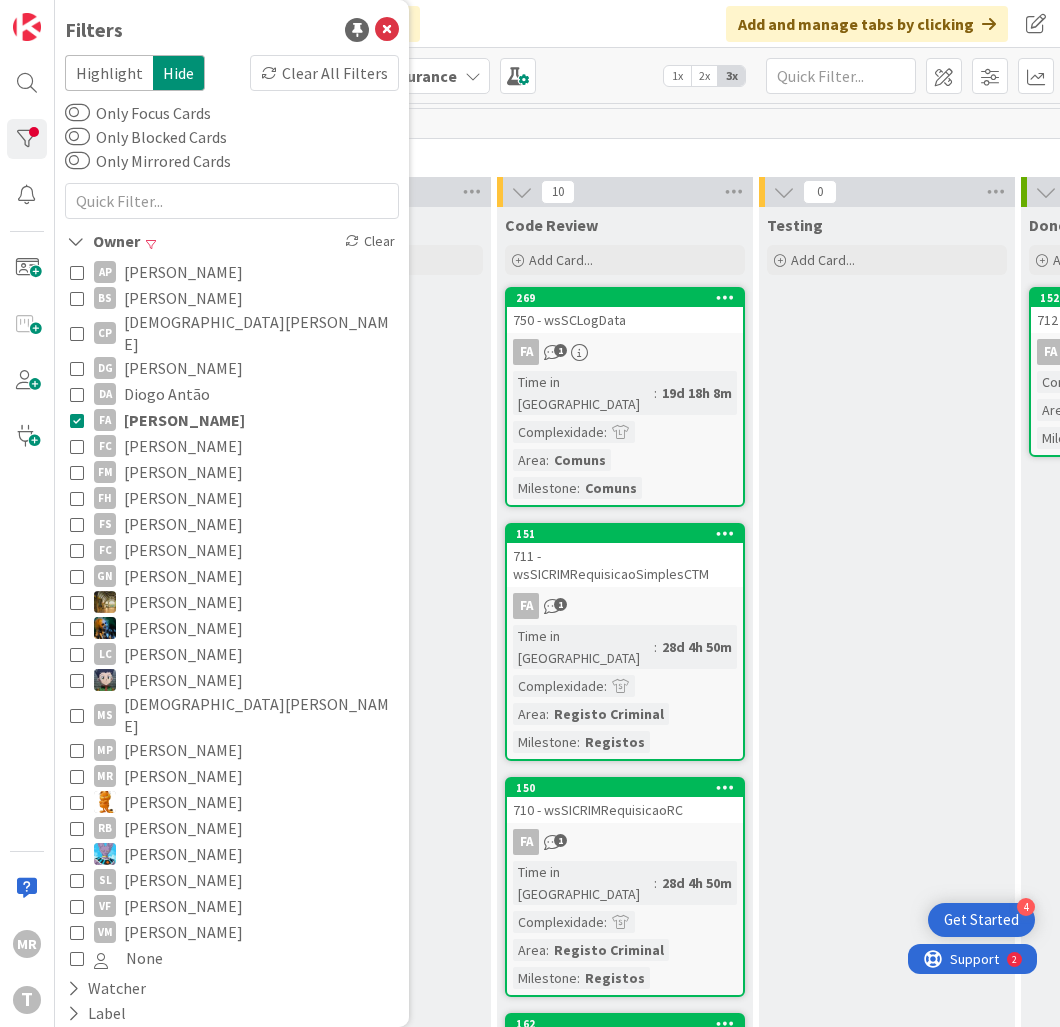 click on "[PERSON_NAME]" at bounding box center [183, 446] 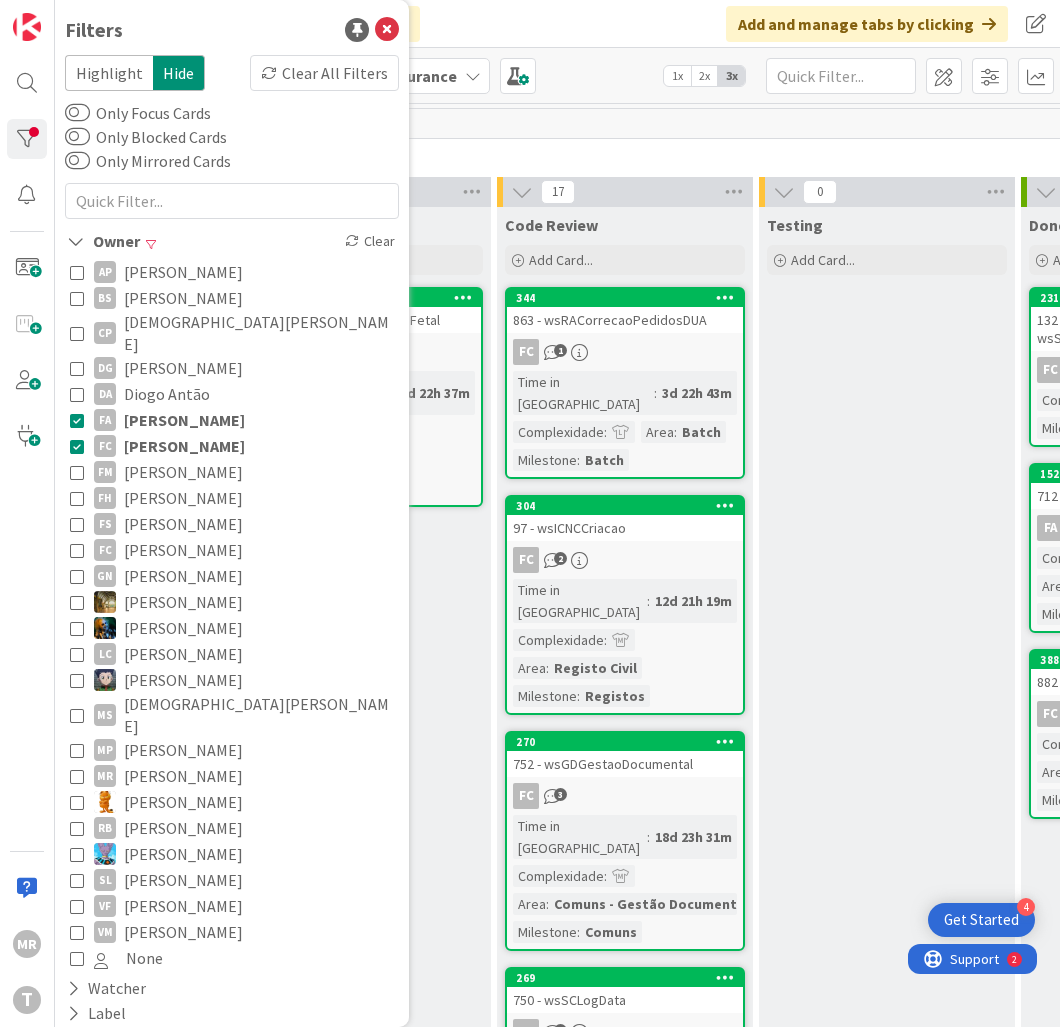 click on "[PERSON_NAME]" at bounding box center (184, 420) 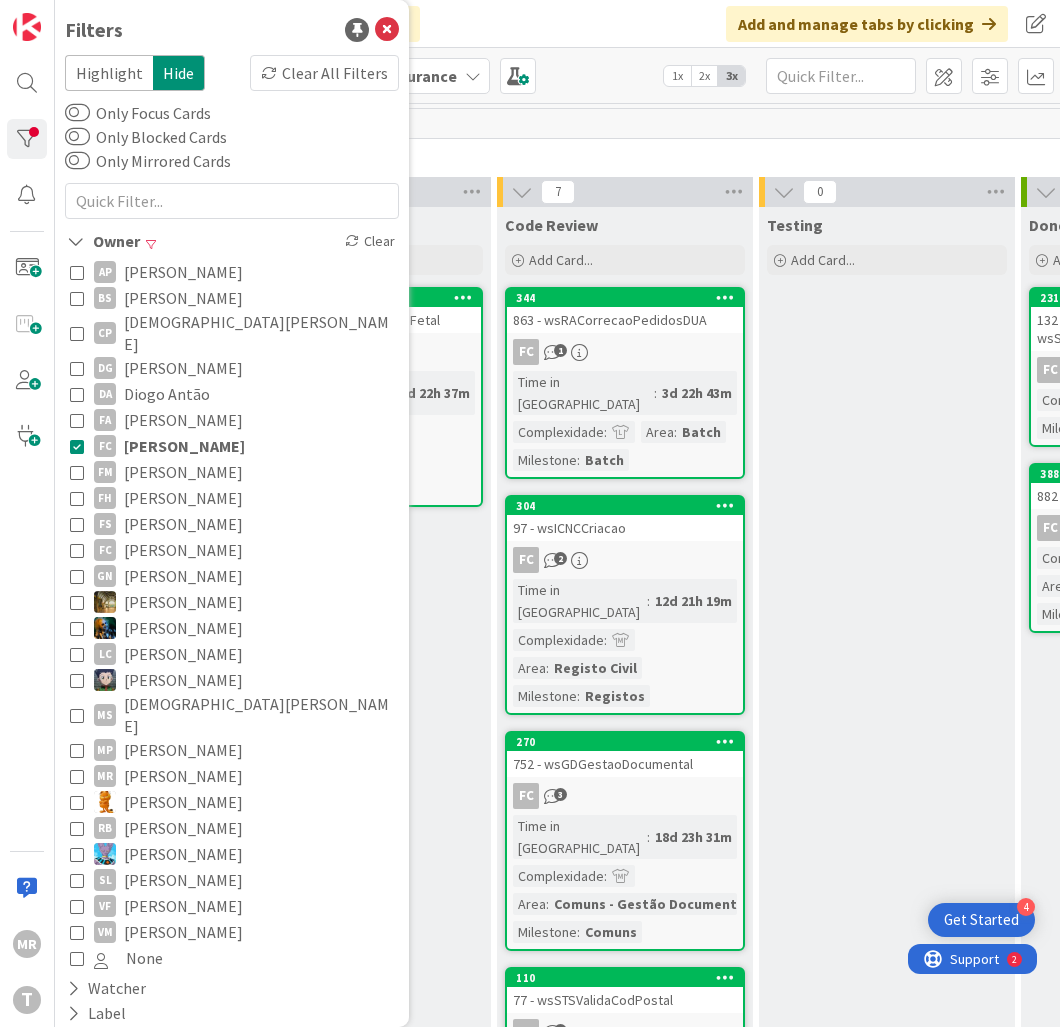 click on "[PERSON_NAME]" at bounding box center (183, 420) 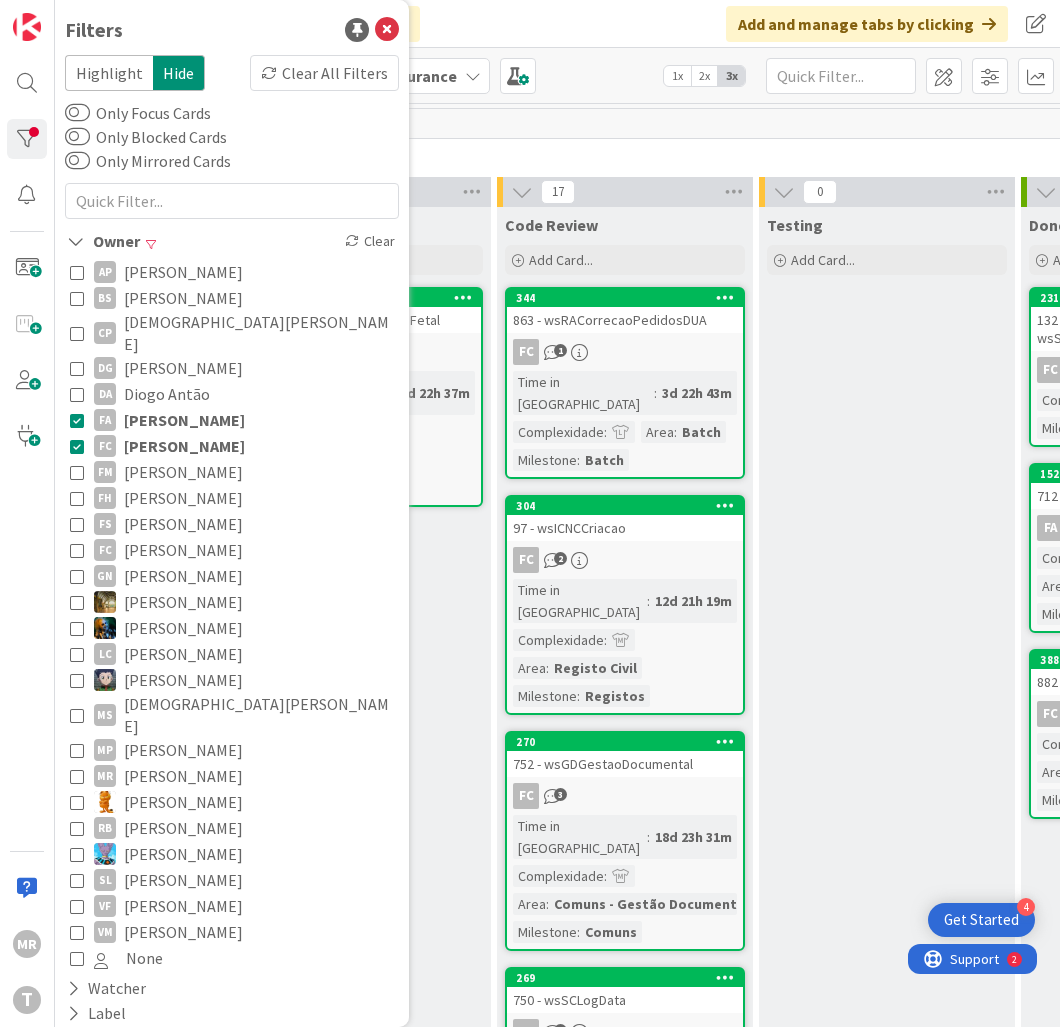 click on "[PERSON_NAME]" at bounding box center (184, 446) 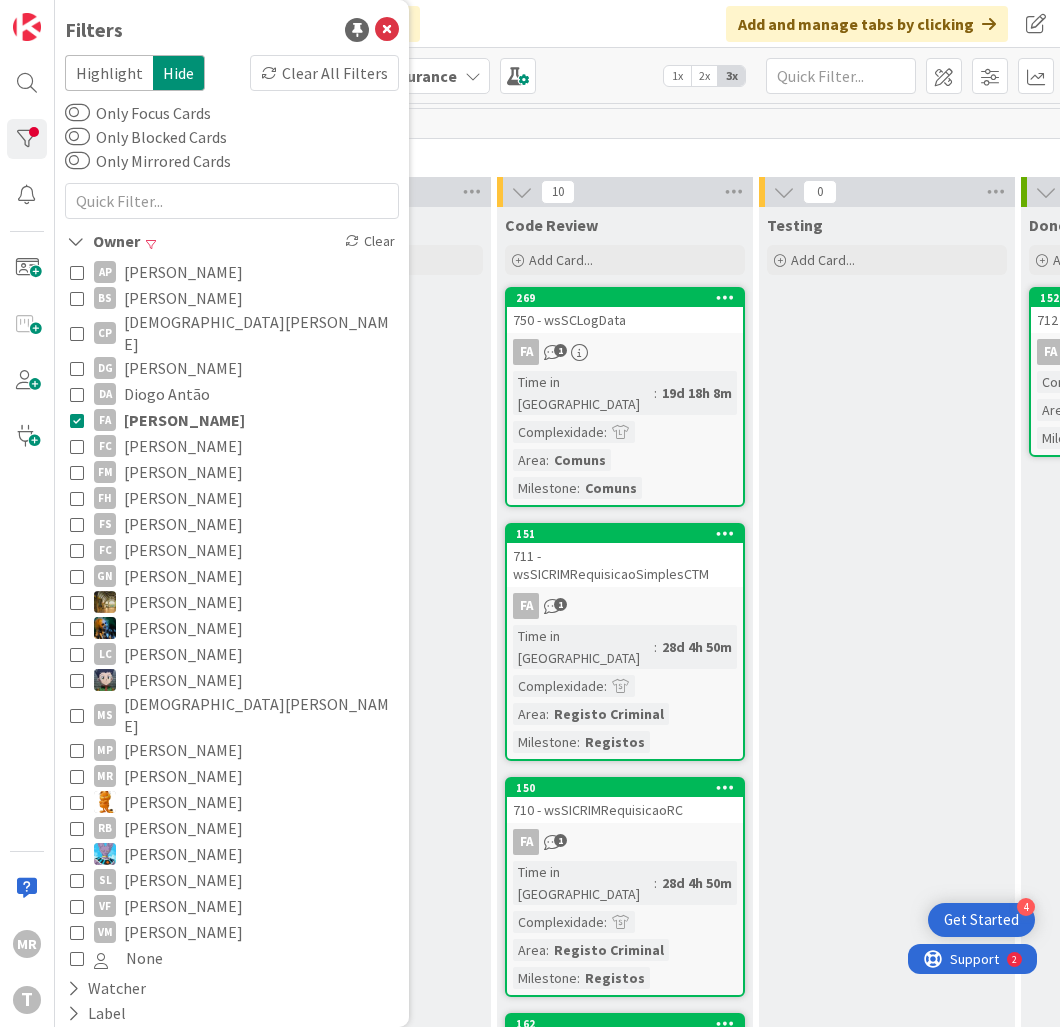 click on "[PERSON_NAME]" at bounding box center (184, 420) 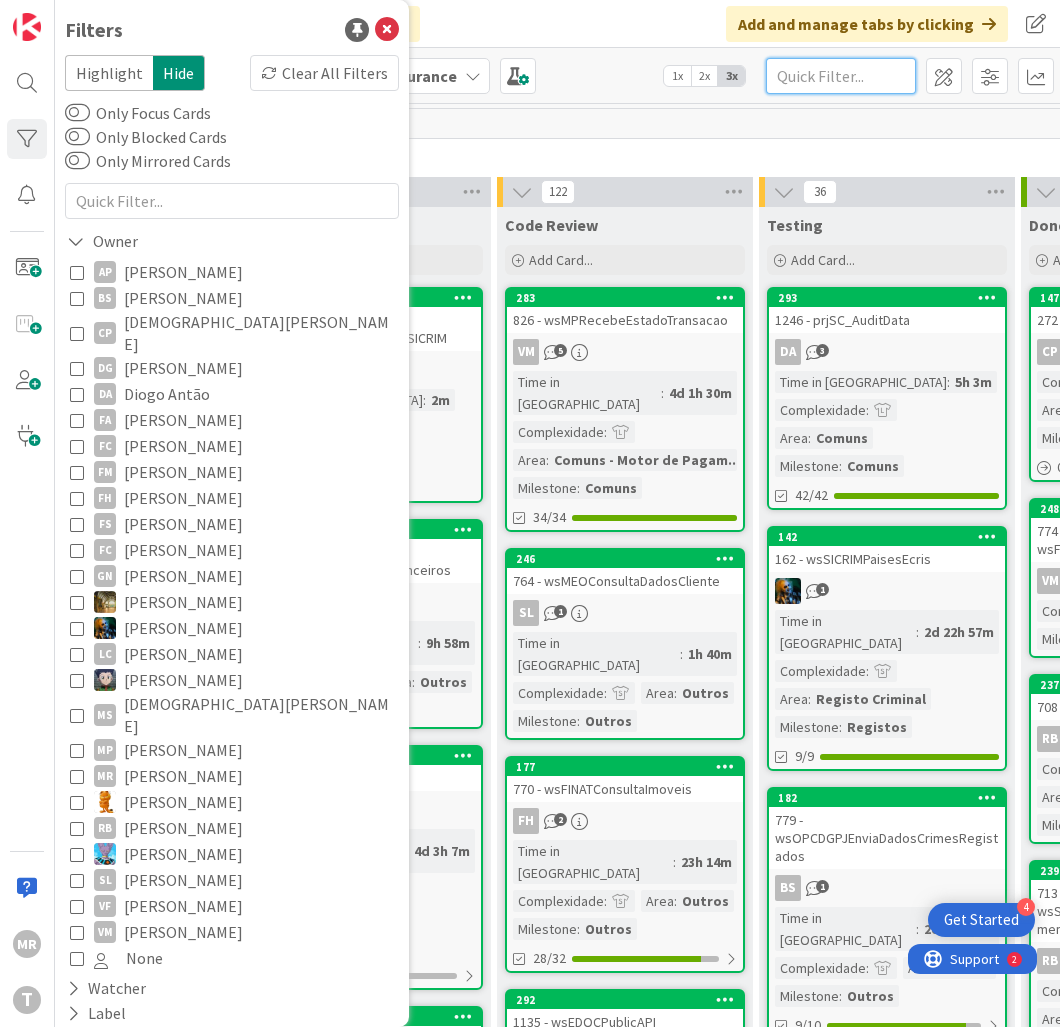 click at bounding box center (841, 76) 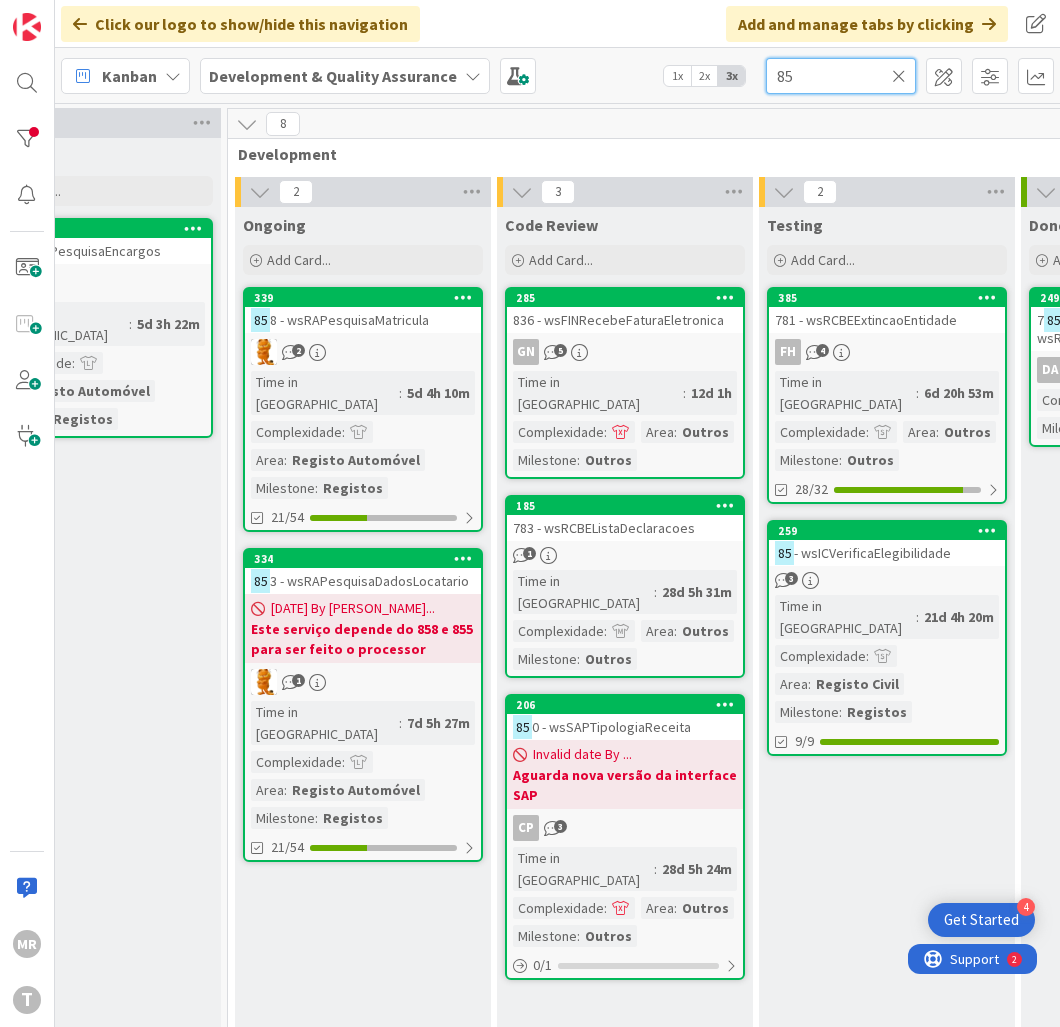 type on "85" 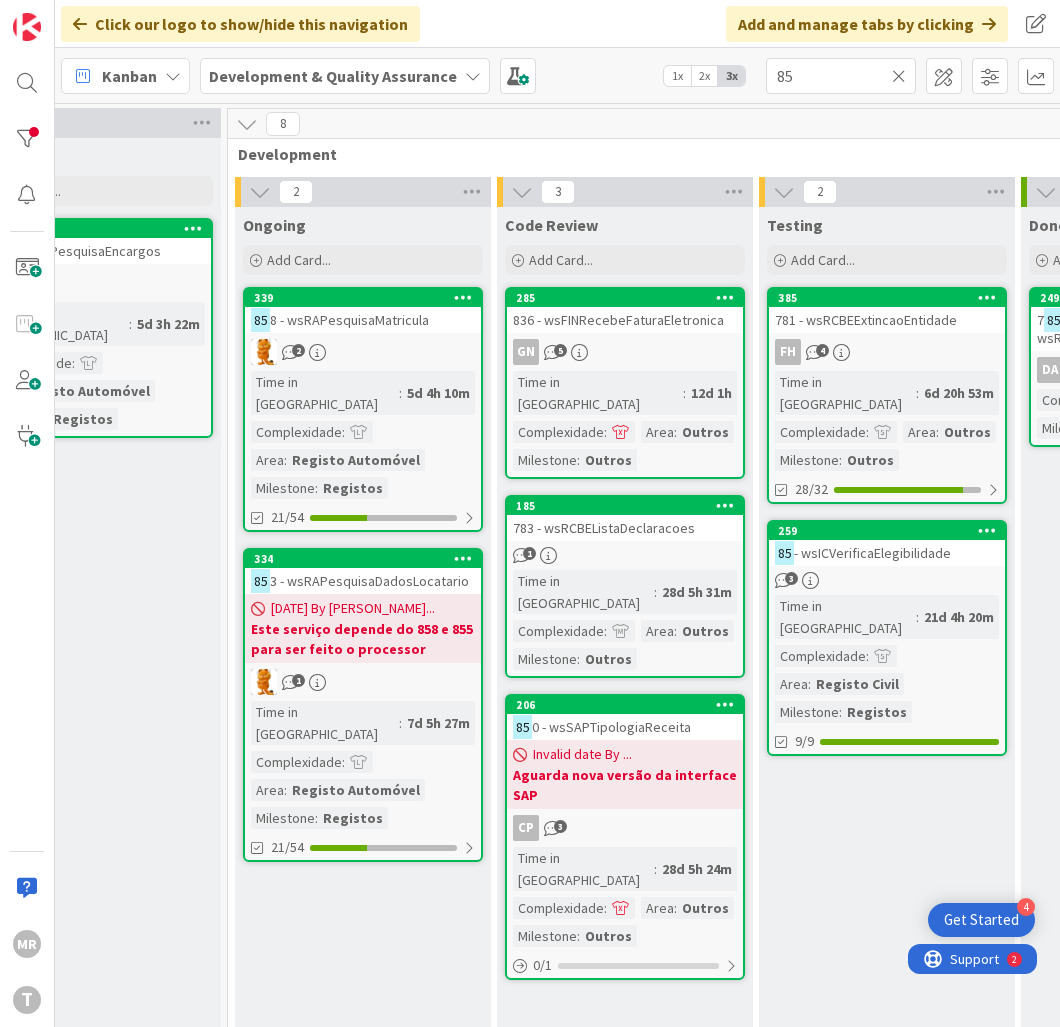 click on "MR T" at bounding box center (27, 513) 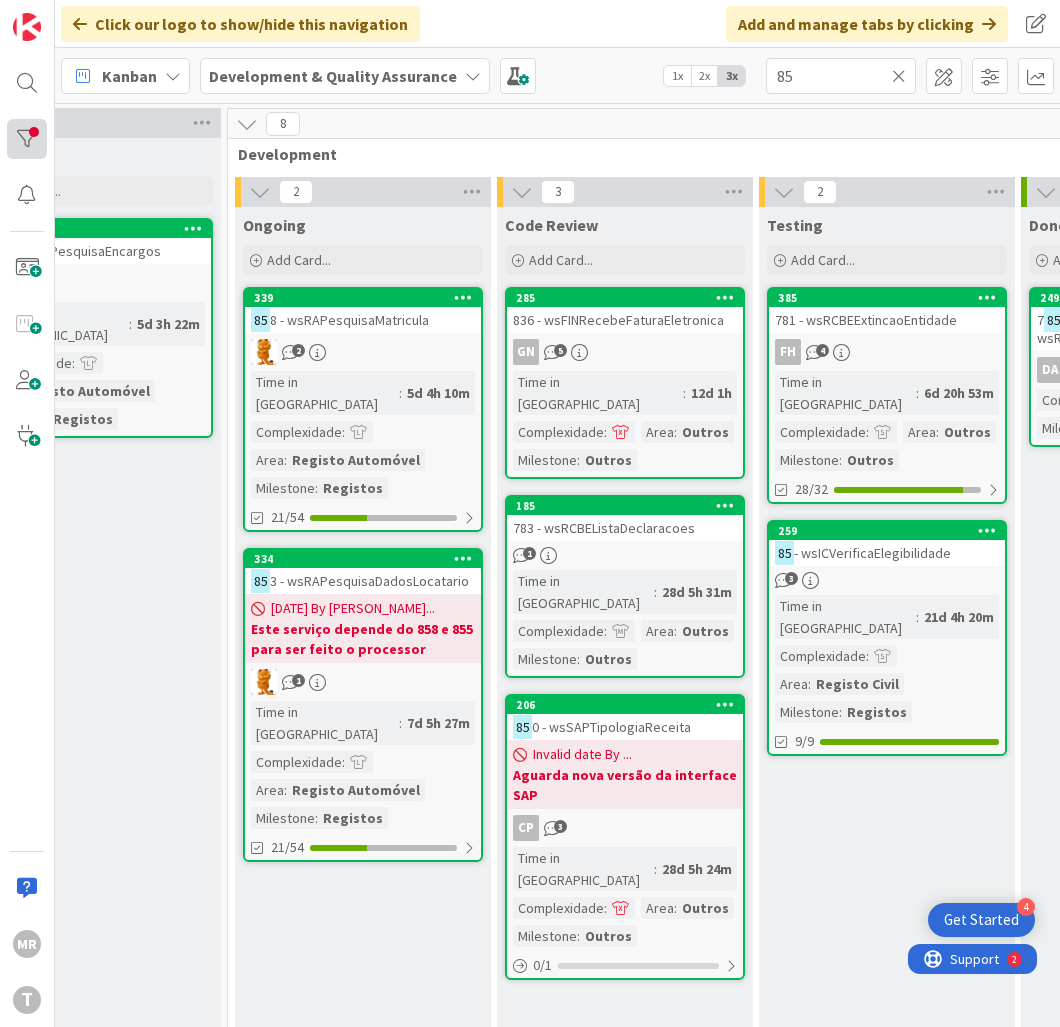 click at bounding box center [27, 139] 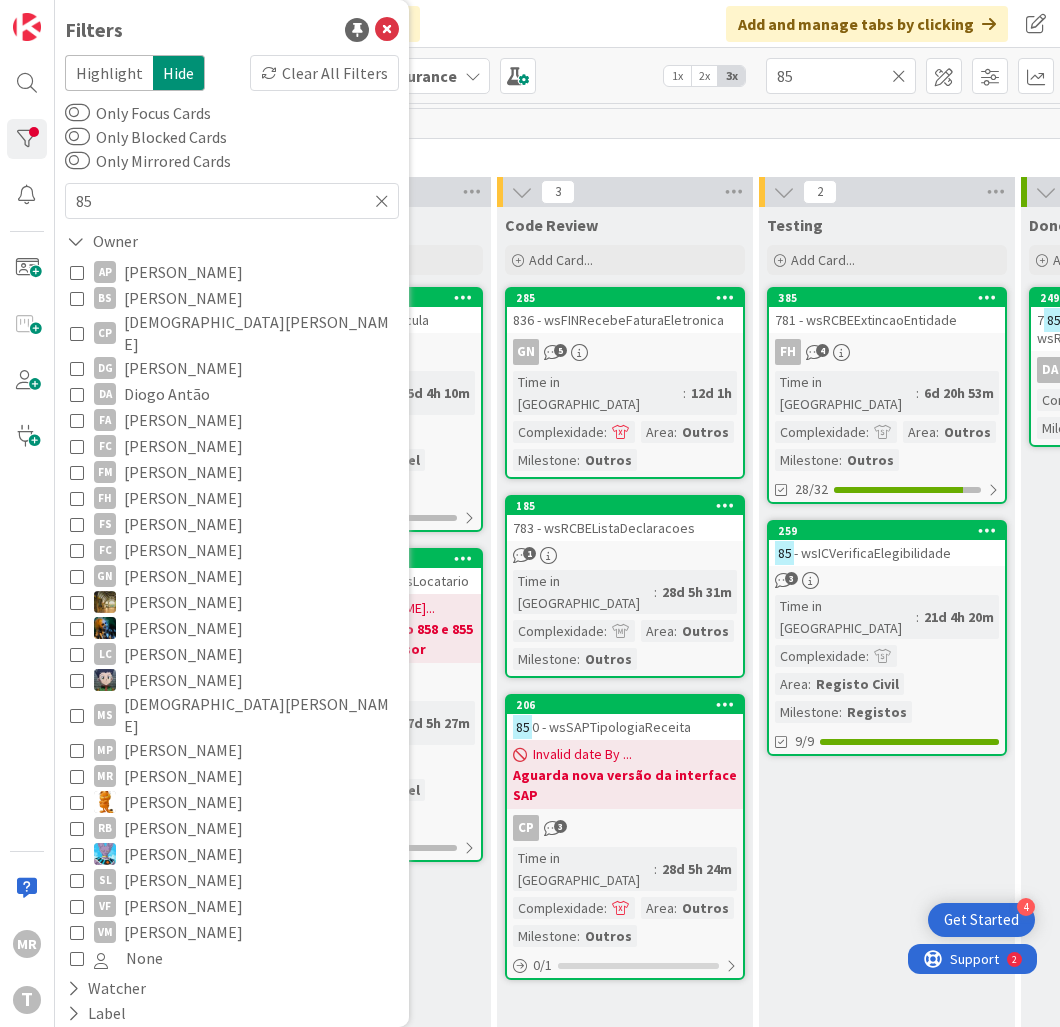 click on "[PERSON_NAME]" at bounding box center (183, 420) 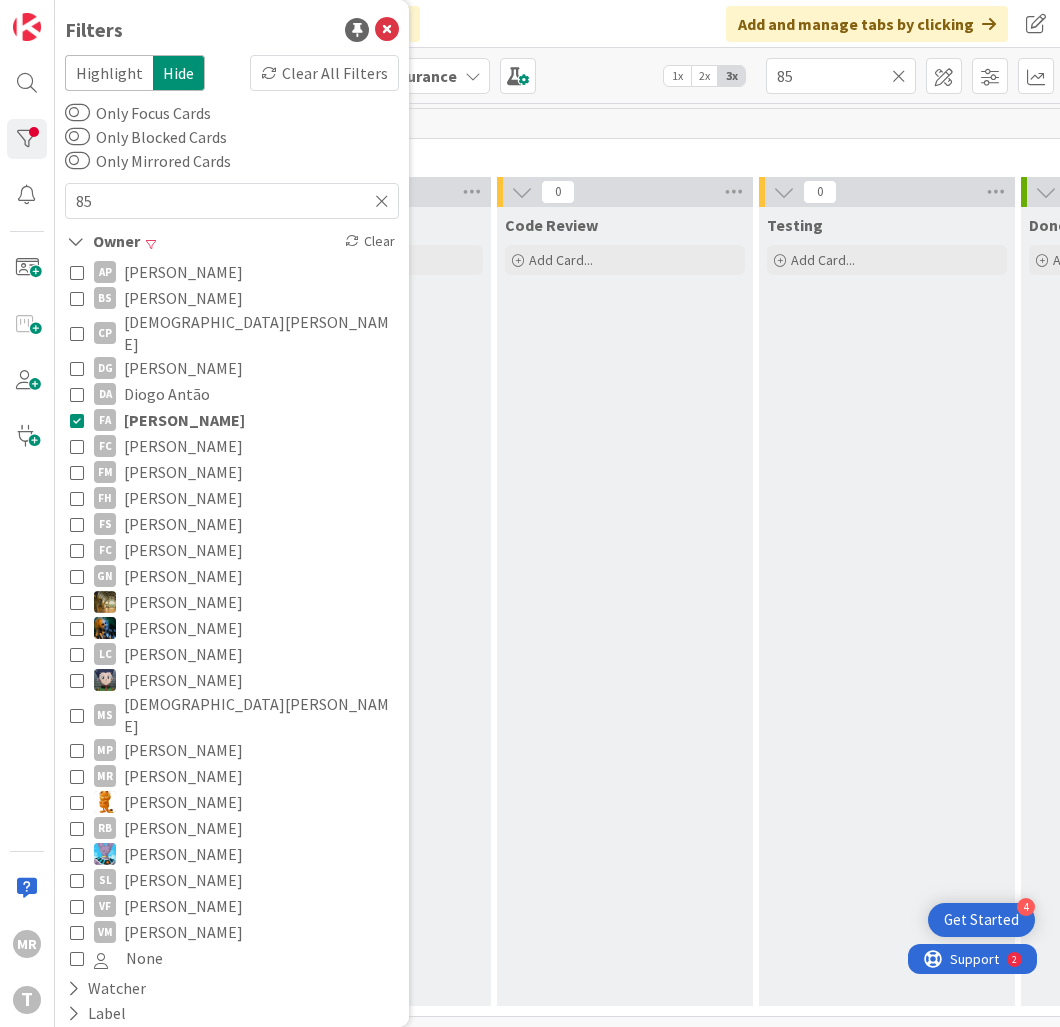 click on "Code Review Add Card..." at bounding box center (625, 606) 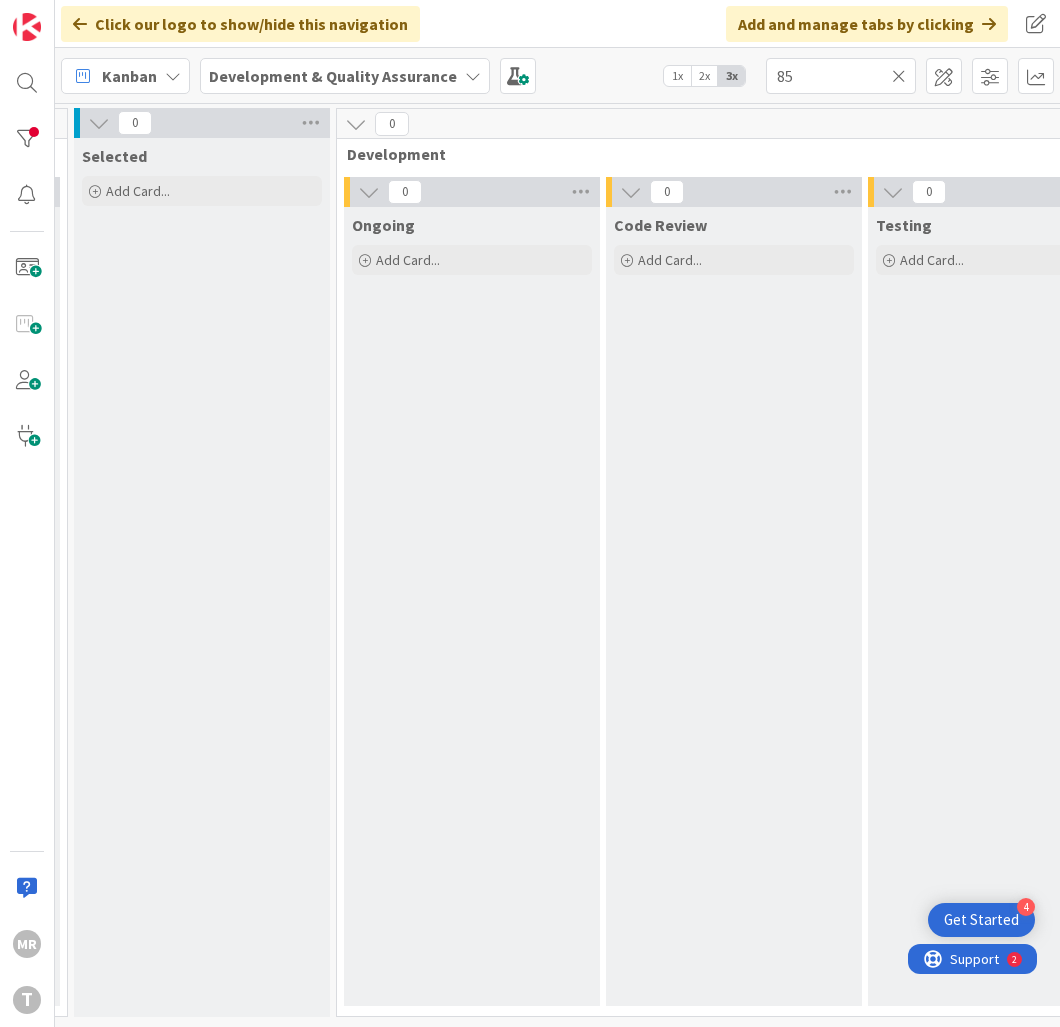 scroll, scrollTop: 0, scrollLeft: 490, axis: horizontal 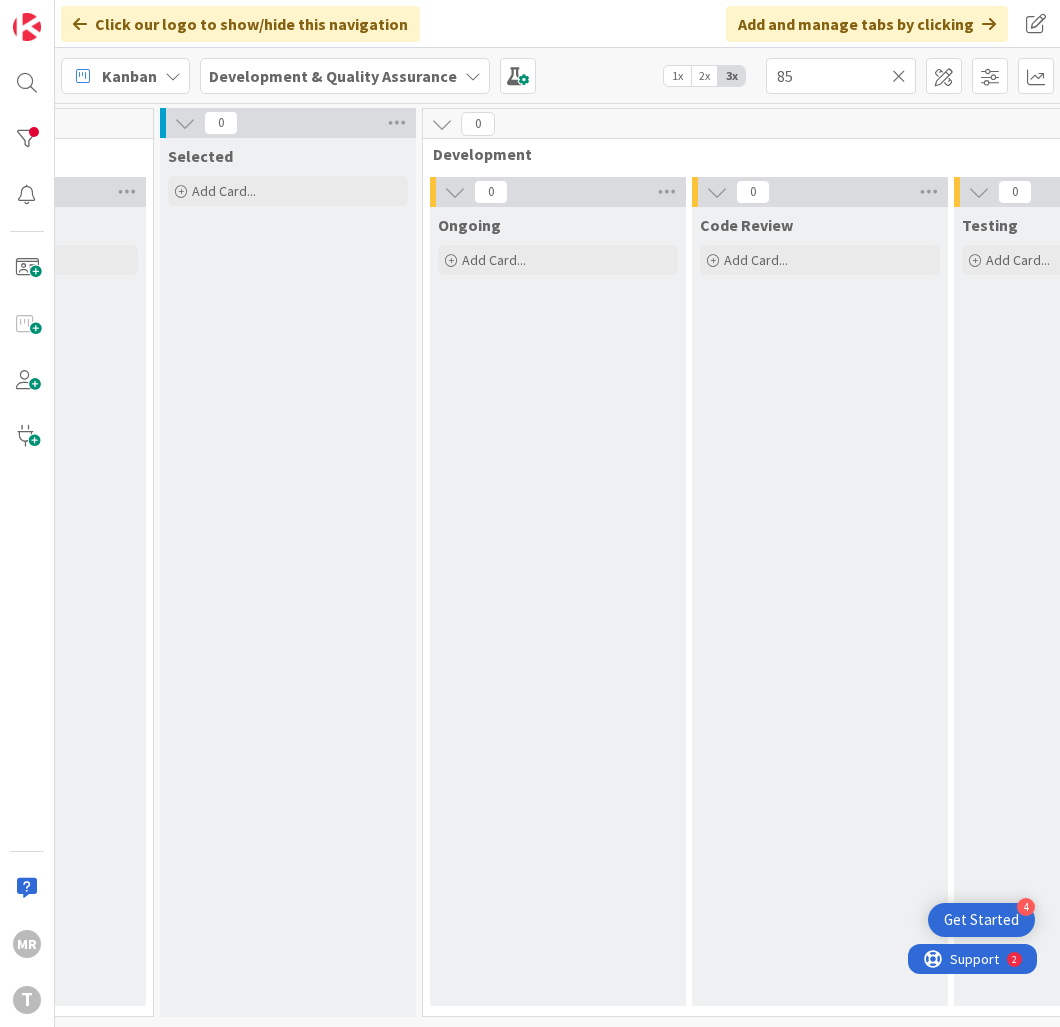 click at bounding box center [899, 76] 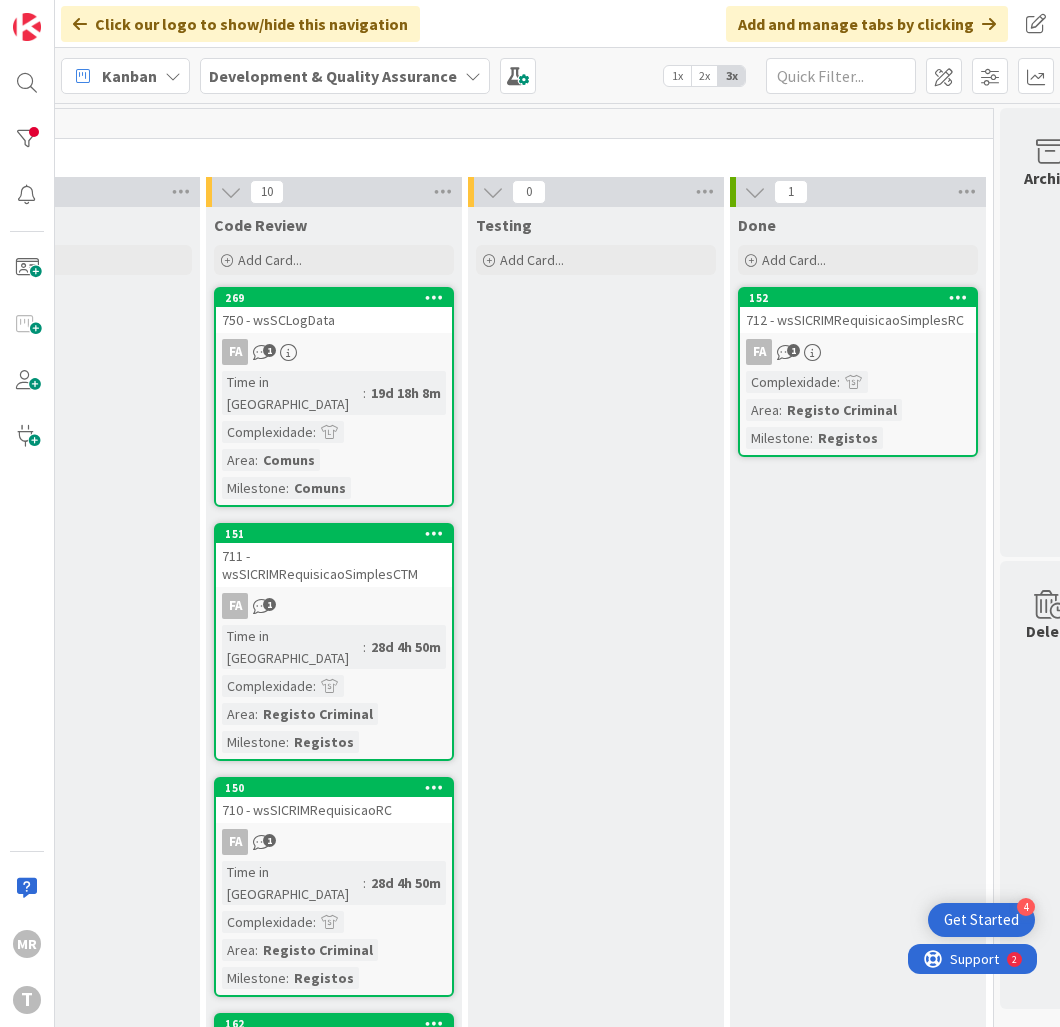 scroll, scrollTop: 0, scrollLeft: 1038, axis: horizontal 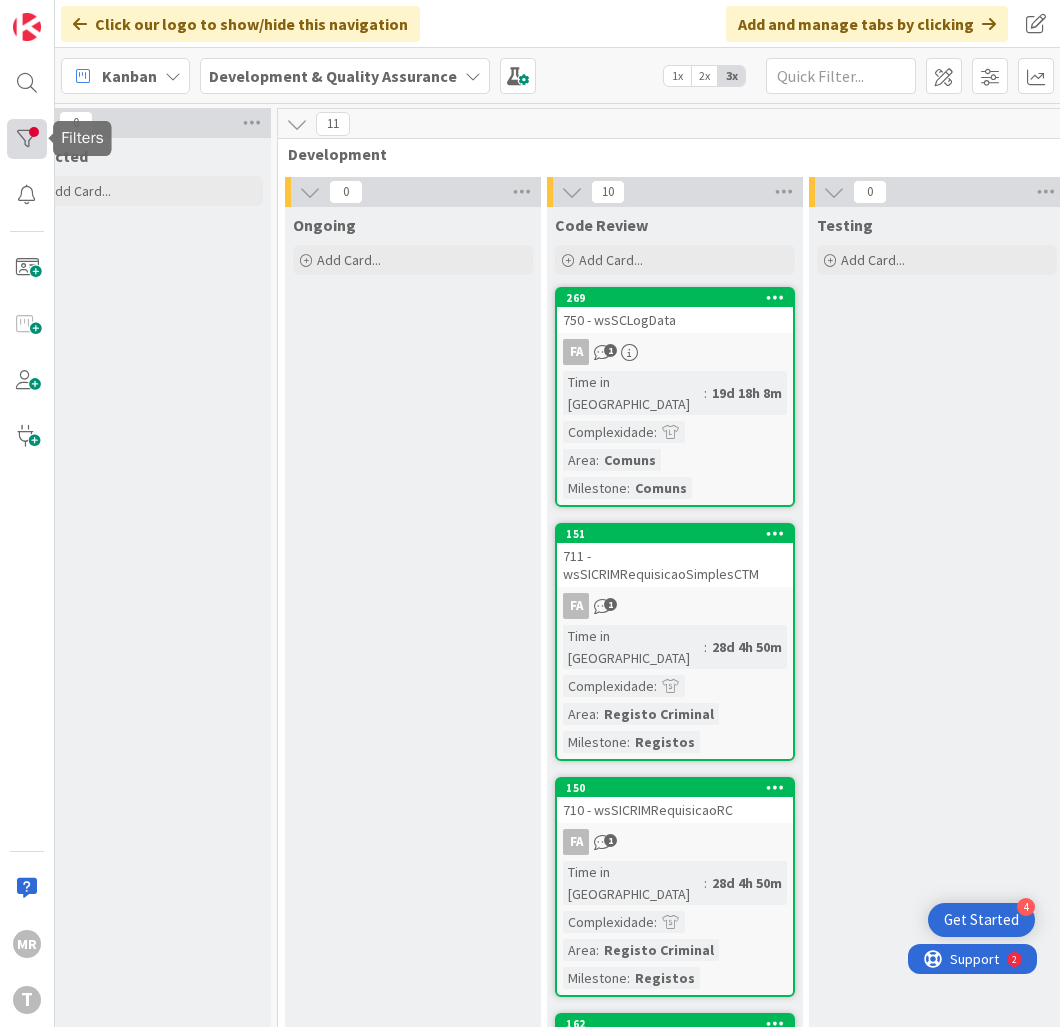 click at bounding box center [27, 139] 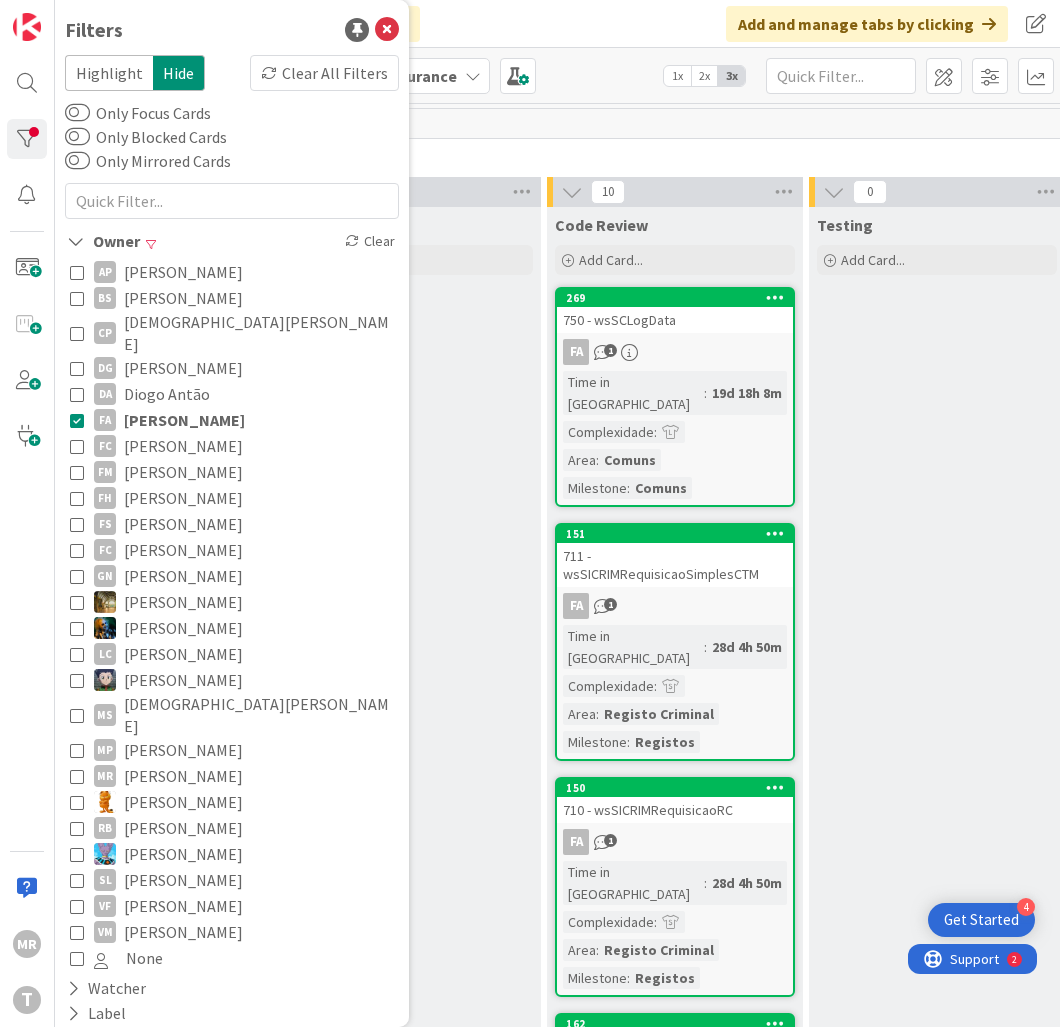 click on "[PERSON_NAME]" at bounding box center [183, 446] 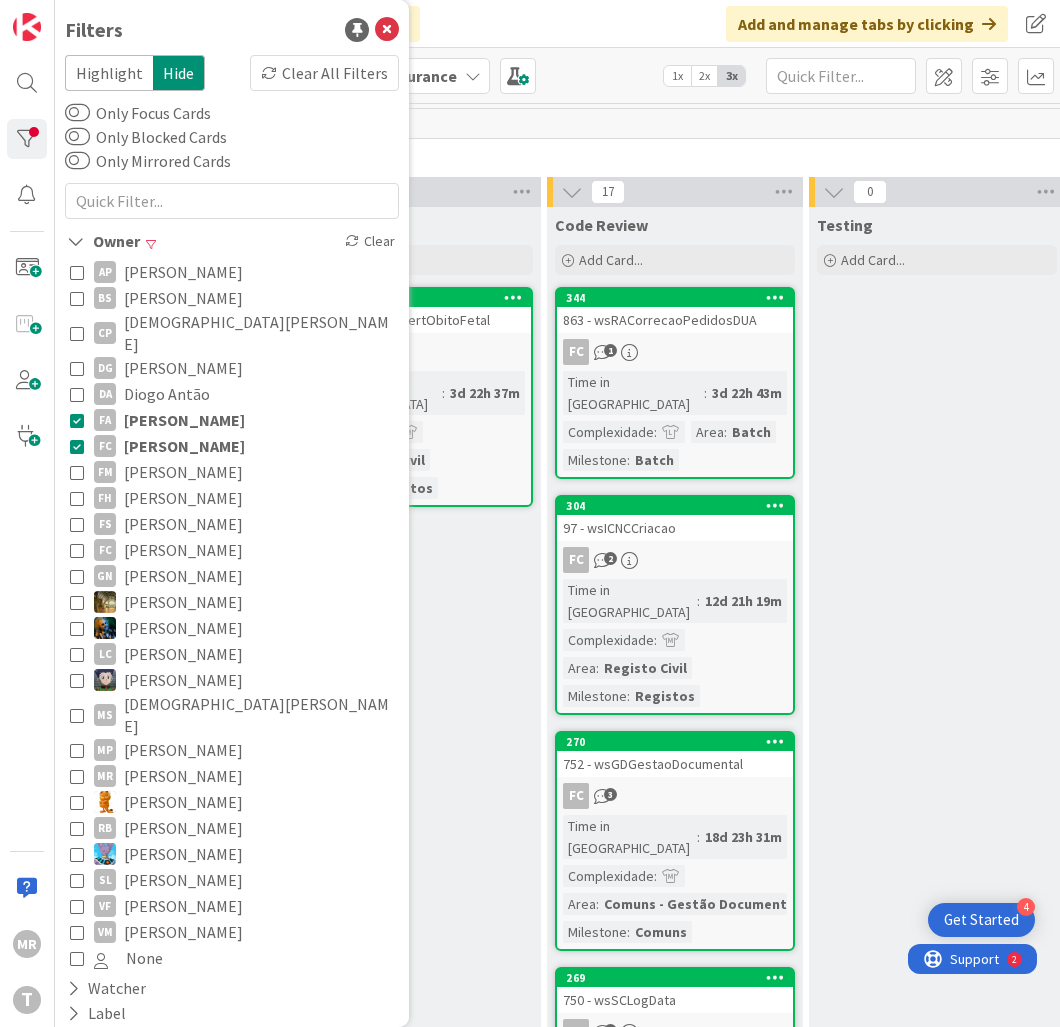 click on "[PERSON_NAME]" at bounding box center (184, 420) 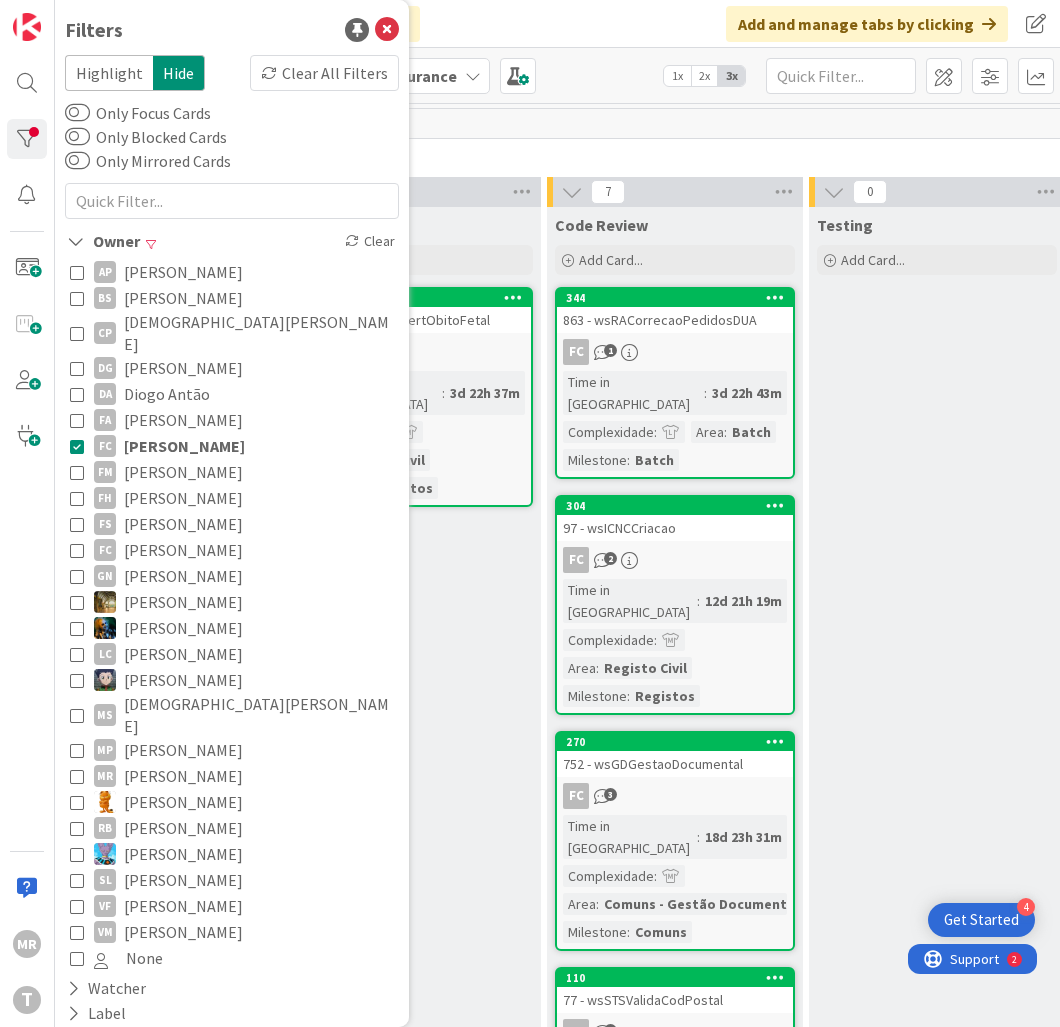 click on "[PERSON_NAME]" at bounding box center (184, 446) 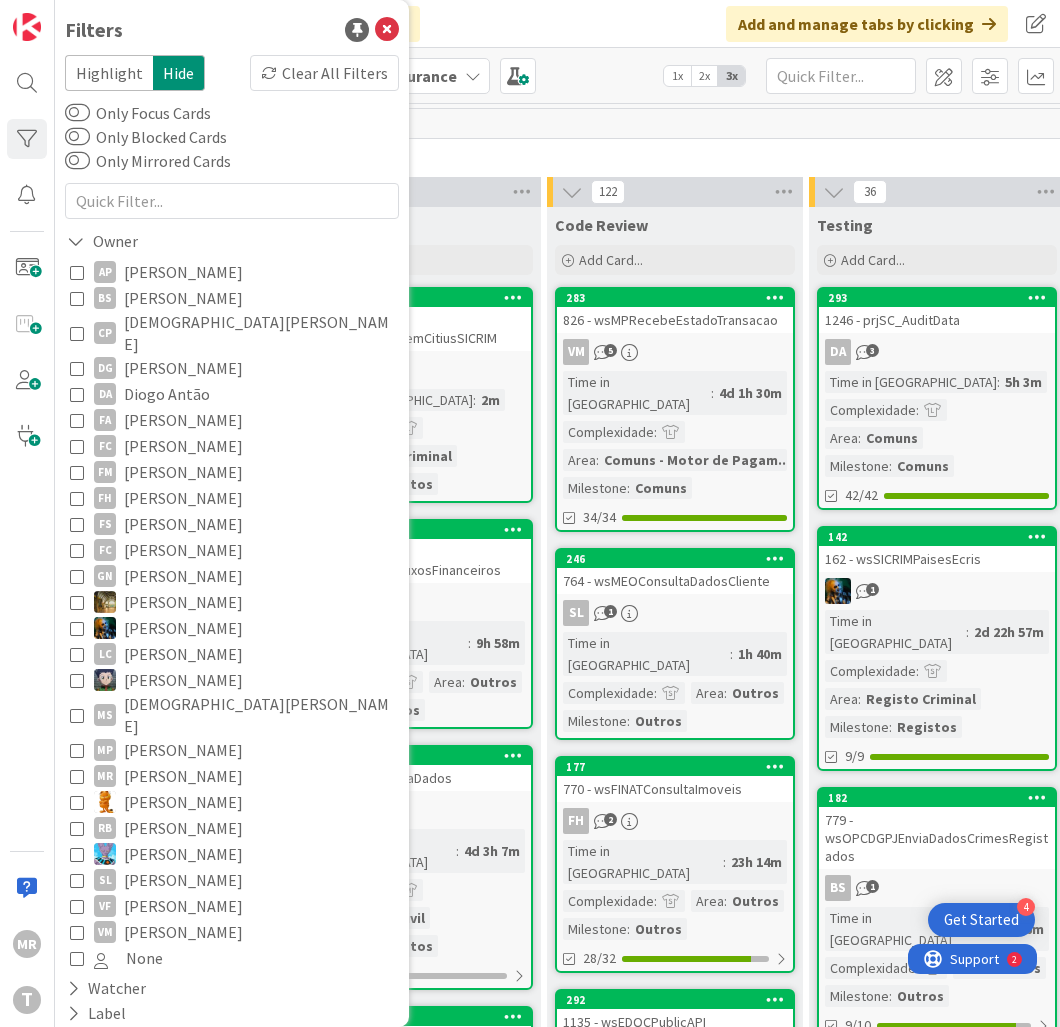 click on "Kanban Development & Quality Assurance 1x 2x 3x" at bounding box center [557, 75] 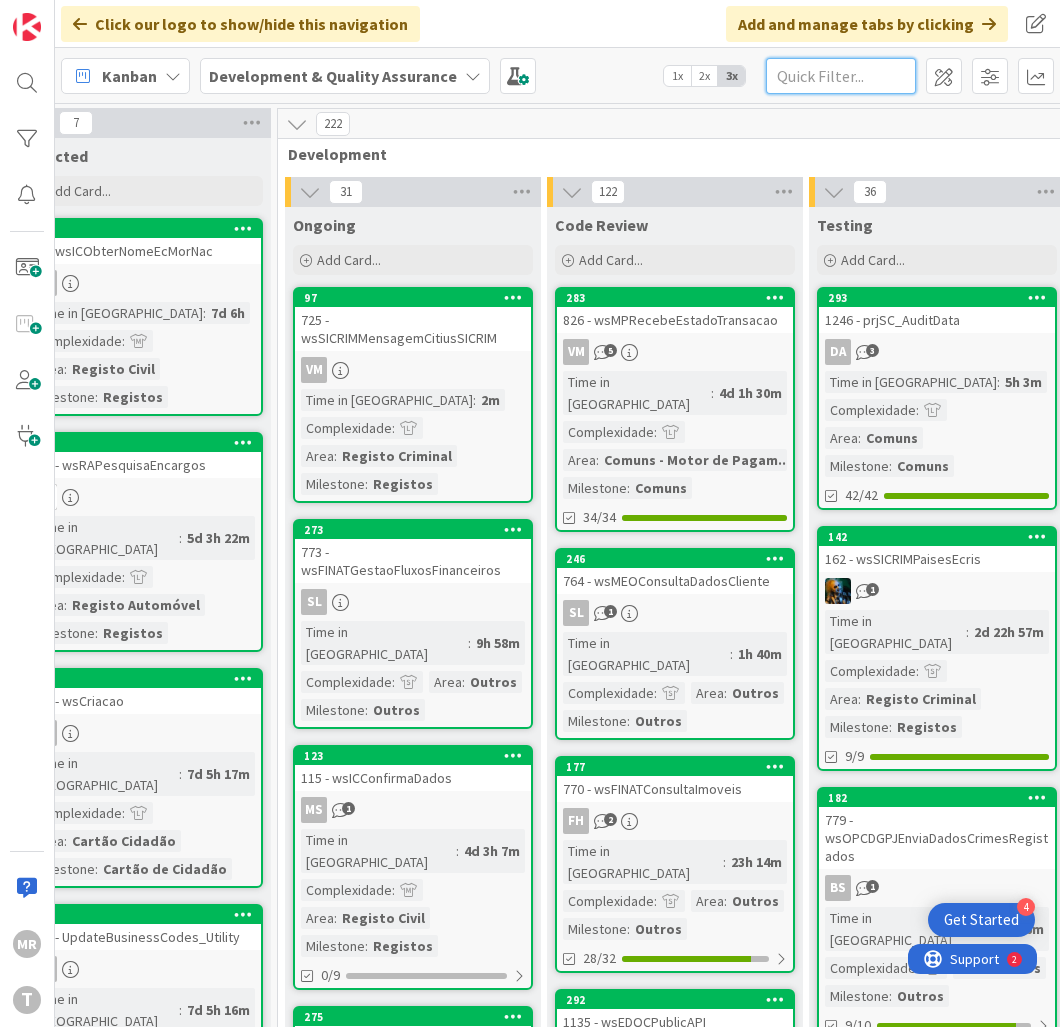 click at bounding box center [841, 76] 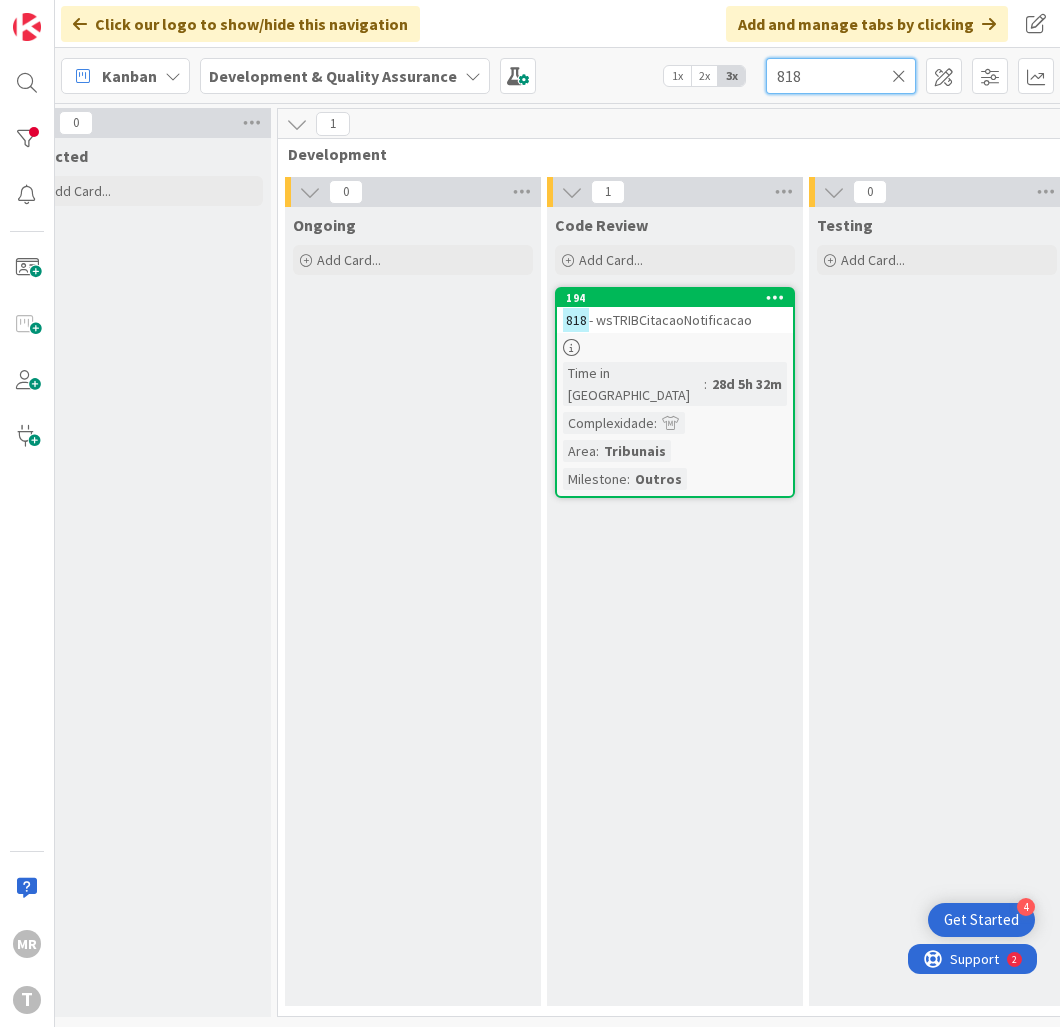 drag, startPoint x: 823, startPoint y: 78, endPoint x: 688, endPoint y: 22, distance: 146.15402 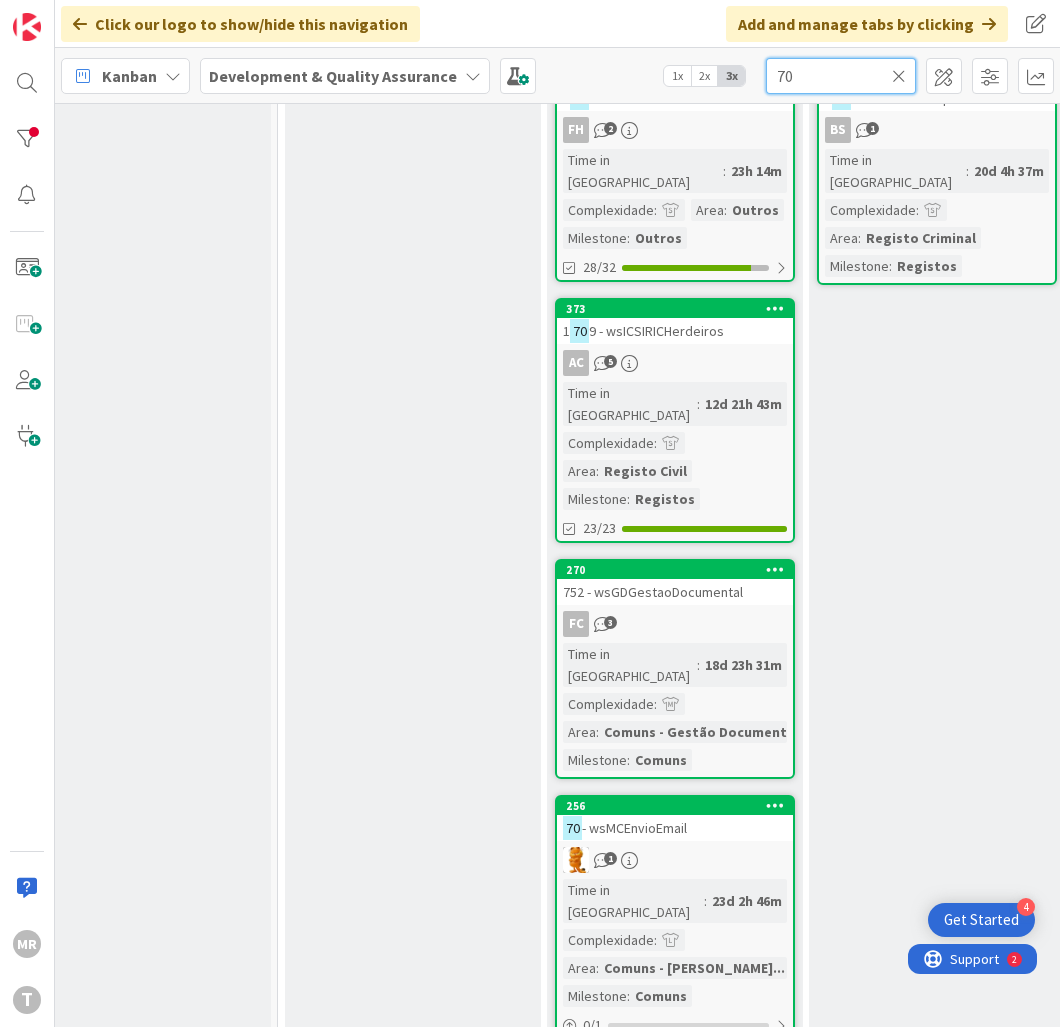 scroll, scrollTop: 0, scrollLeft: 635, axis: horizontal 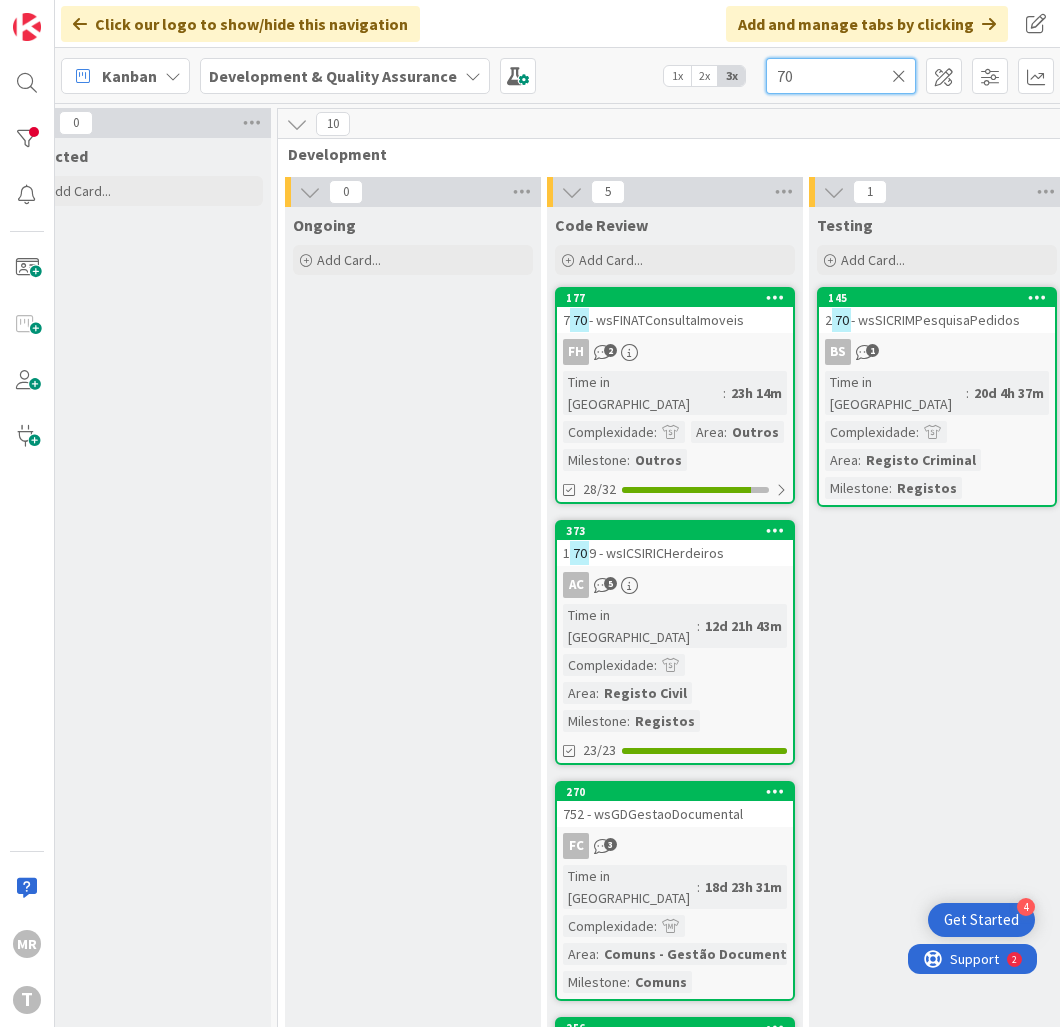type on "70" 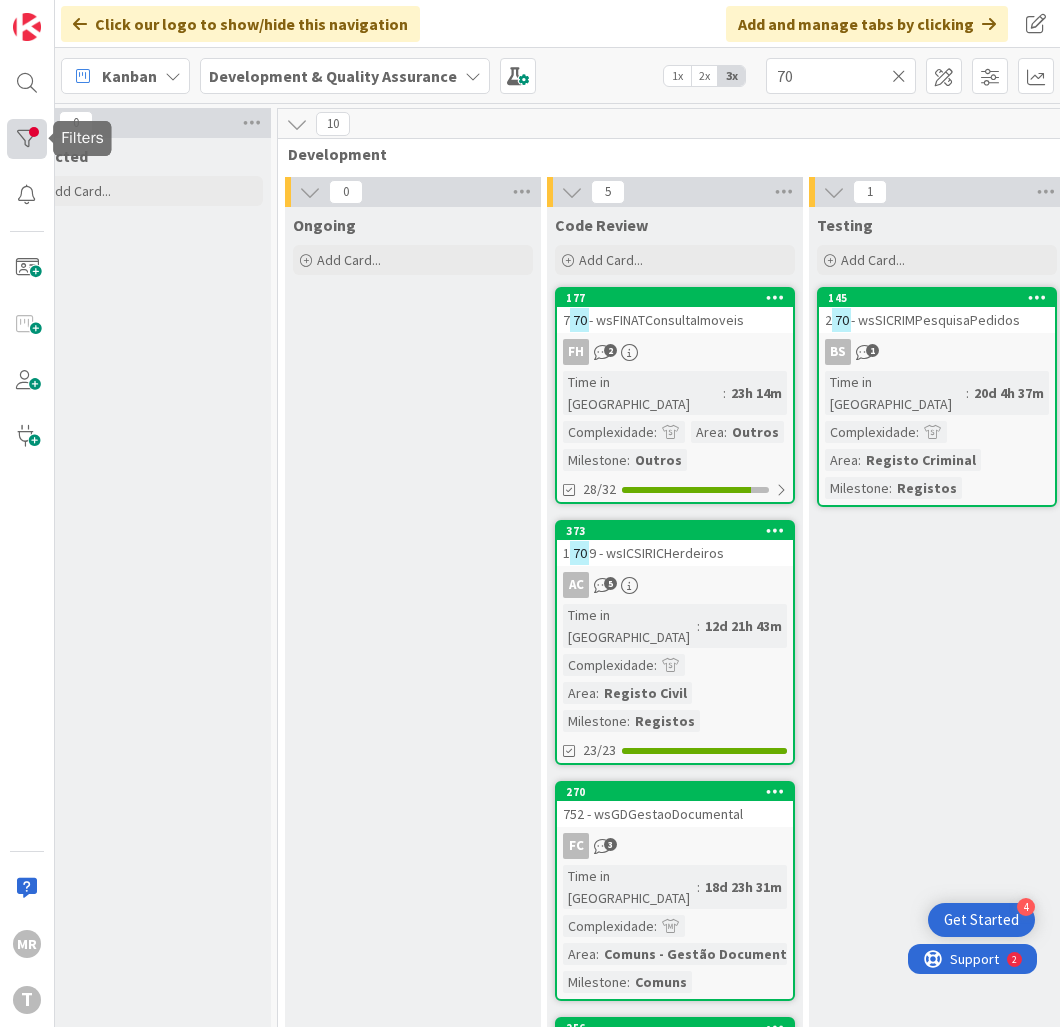 click at bounding box center [27, 139] 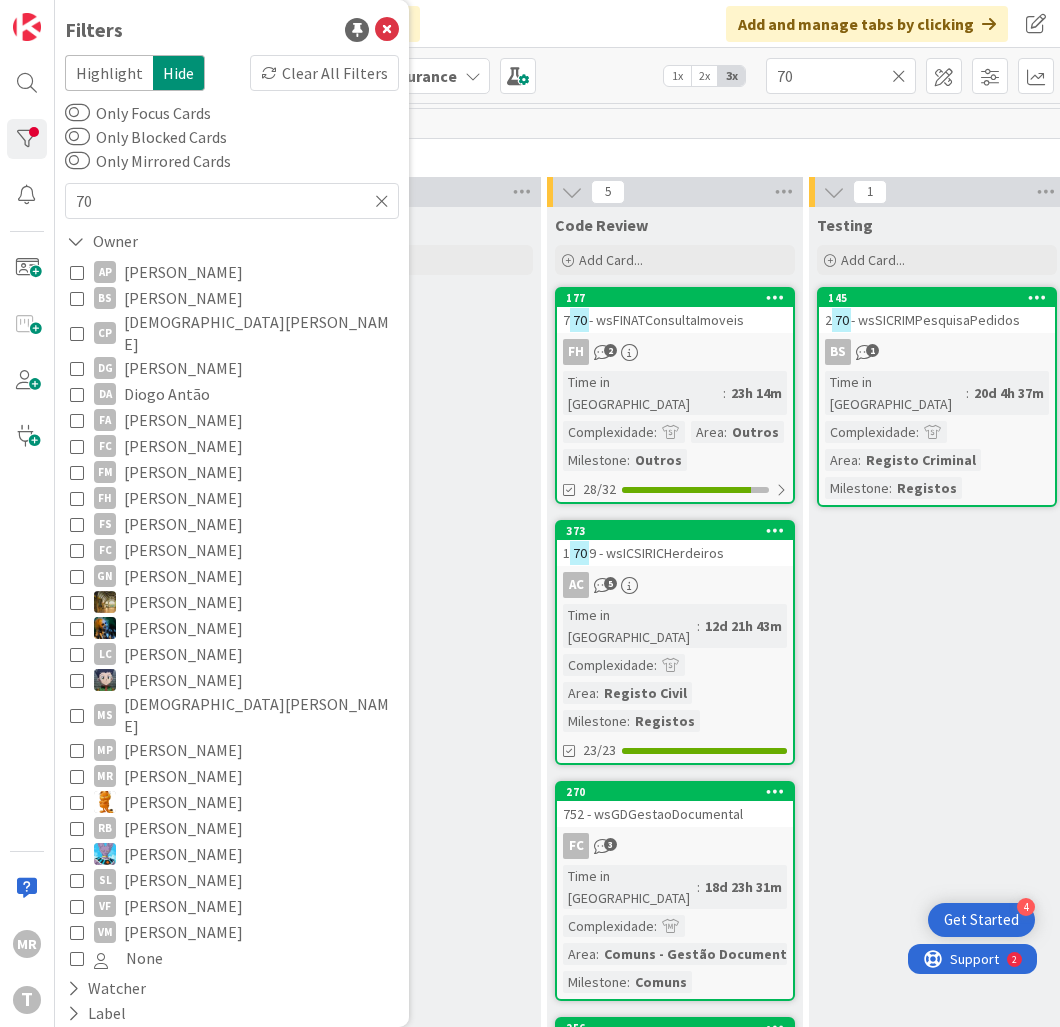 click on "[PERSON_NAME]" at bounding box center (183, 446) 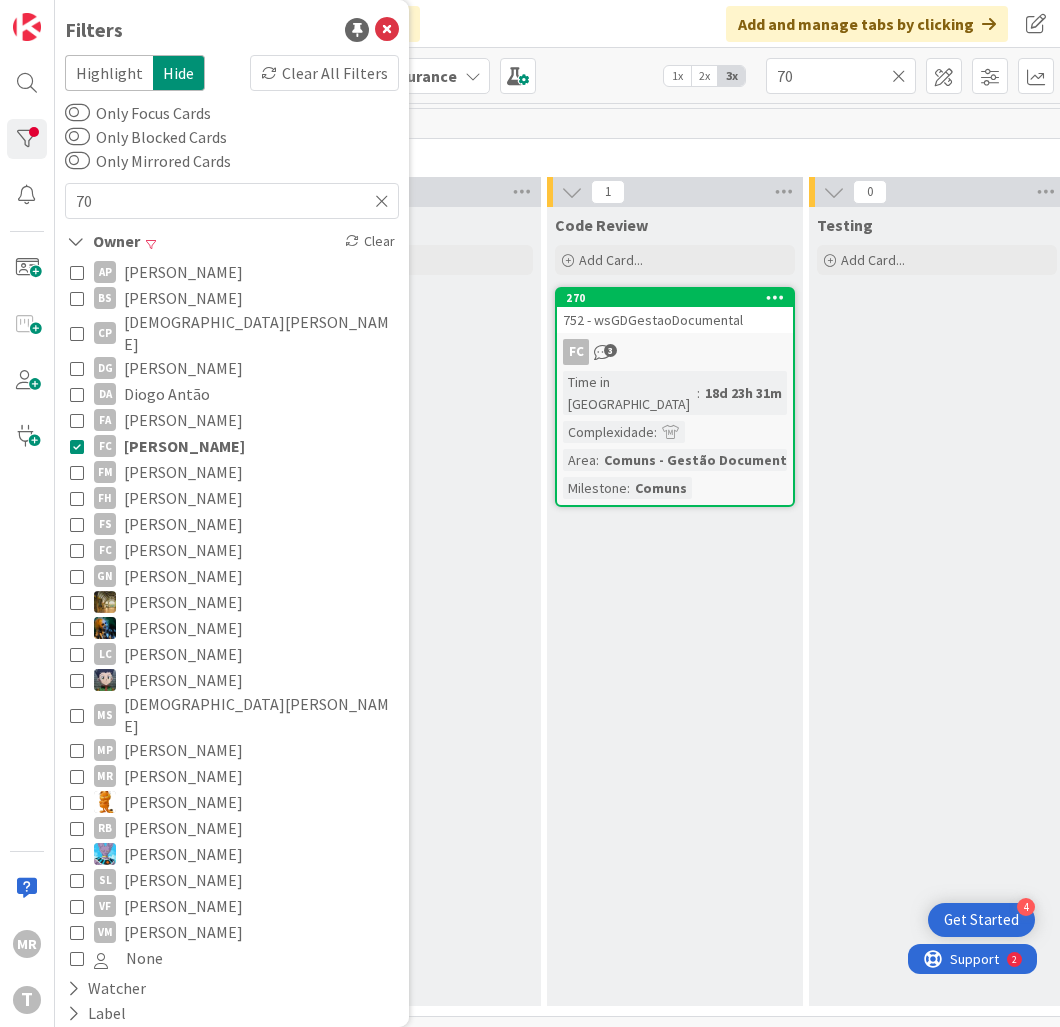 click on "Ongoing Add Card..." at bounding box center (413, 606) 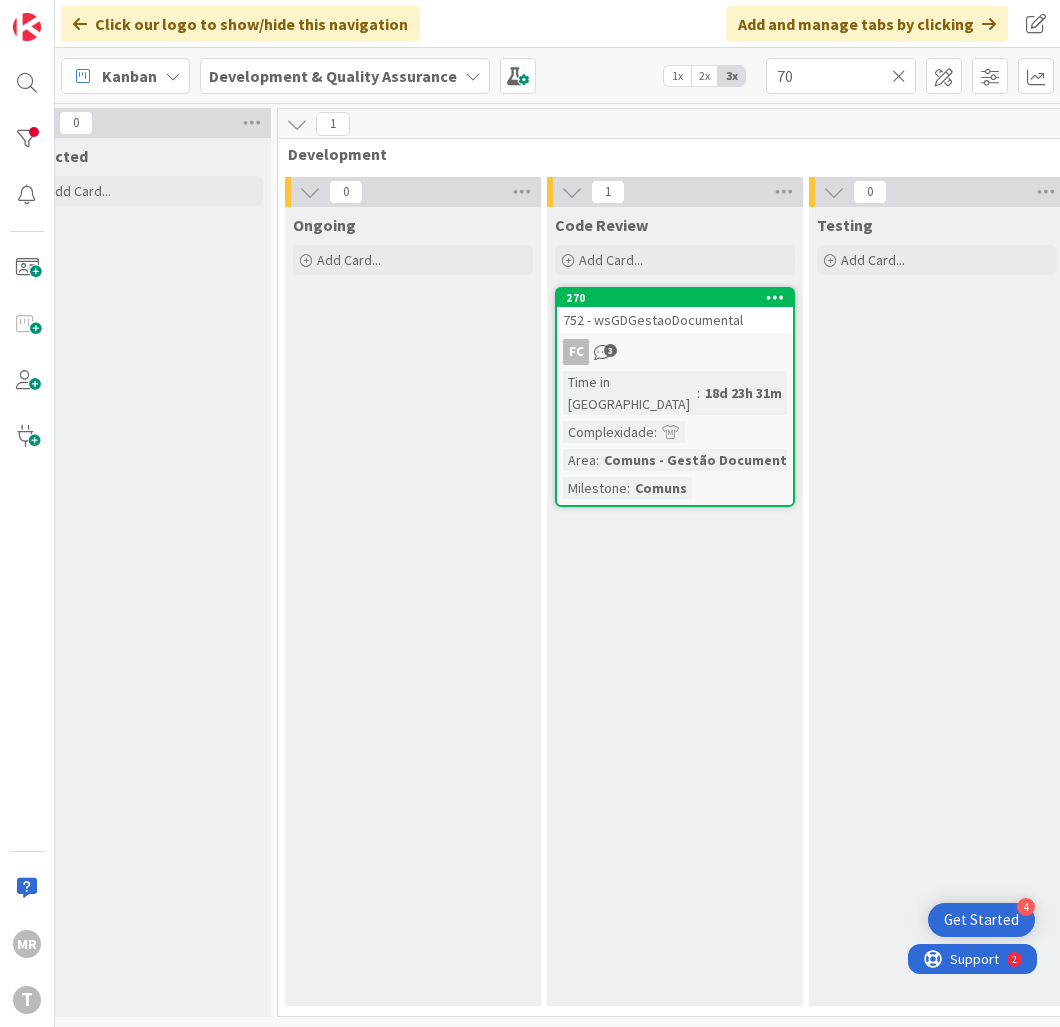 click at bounding box center [899, 76] 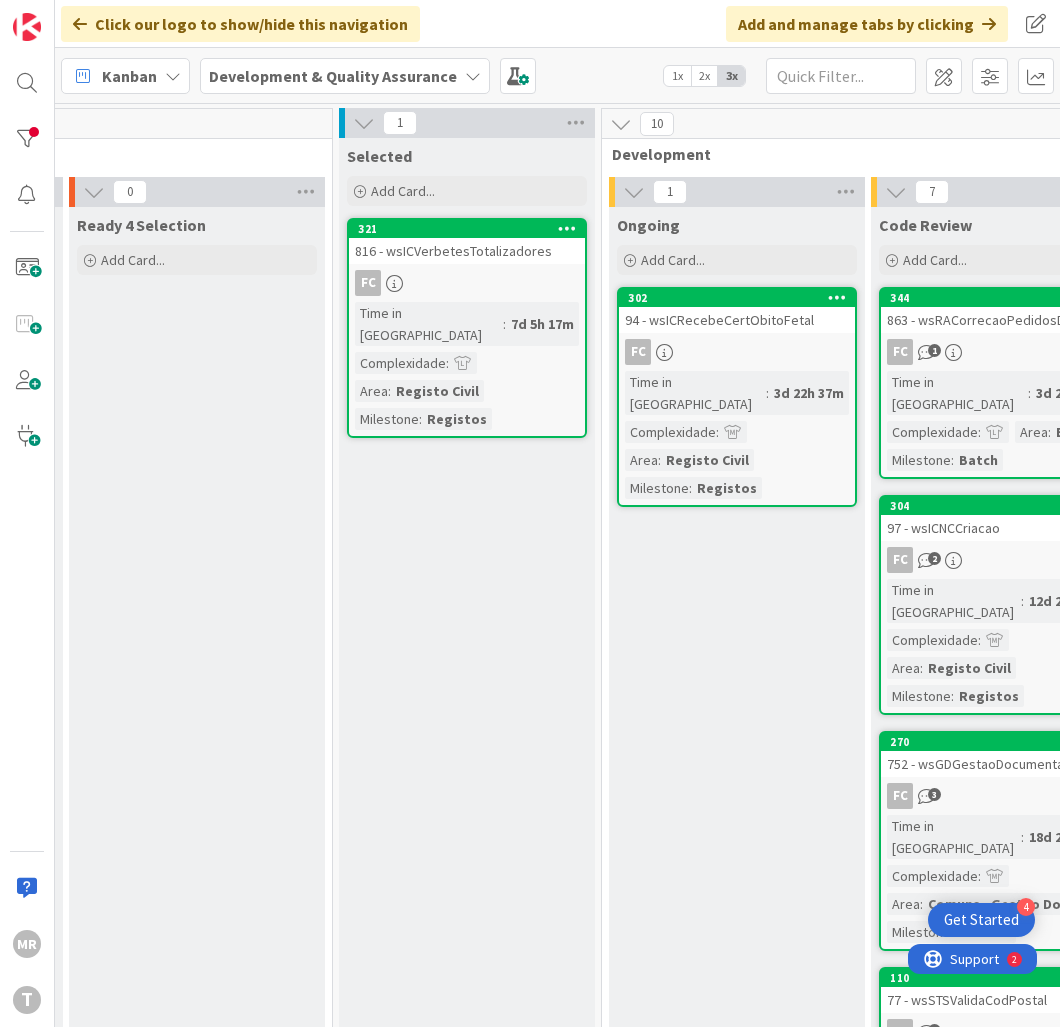 scroll, scrollTop: 0, scrollLeft: 276, axis: horizontal 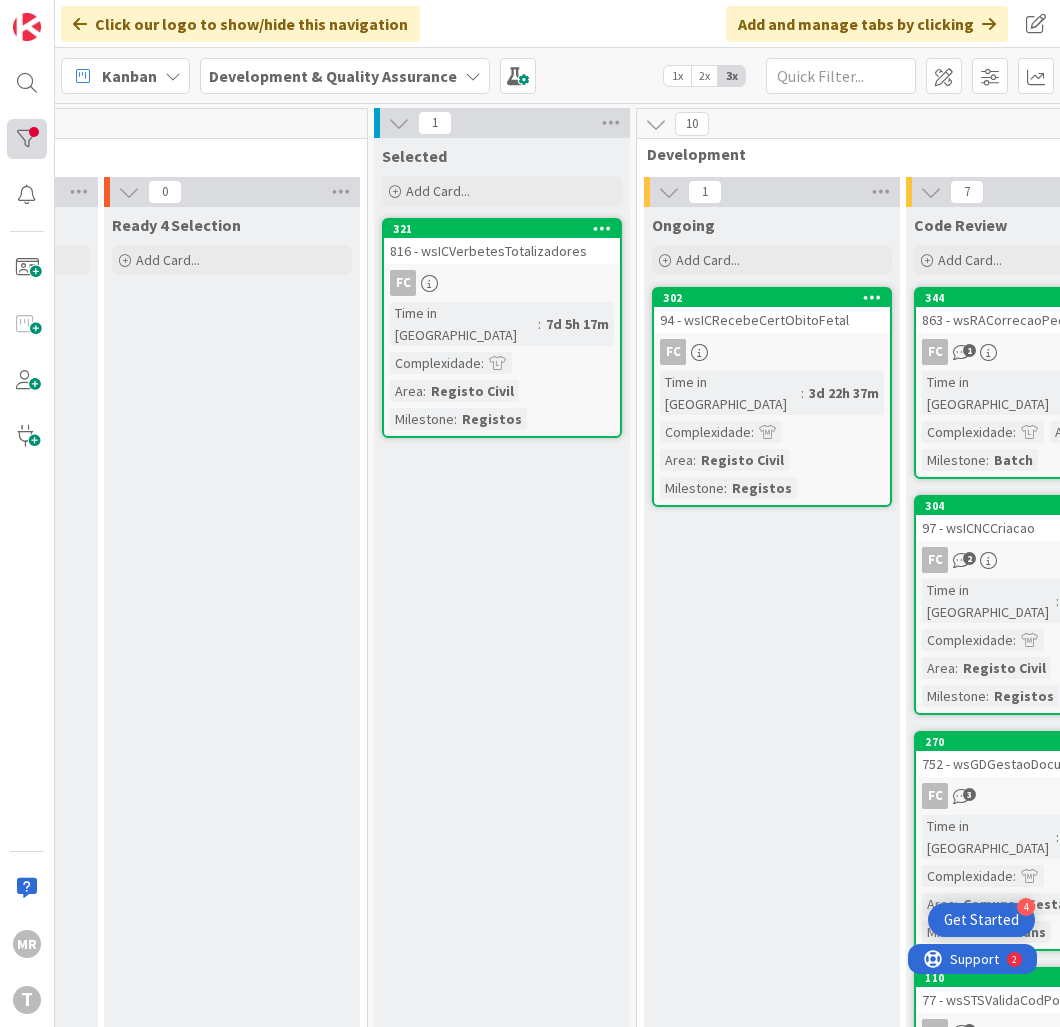 click at bounding box center [27, 139] 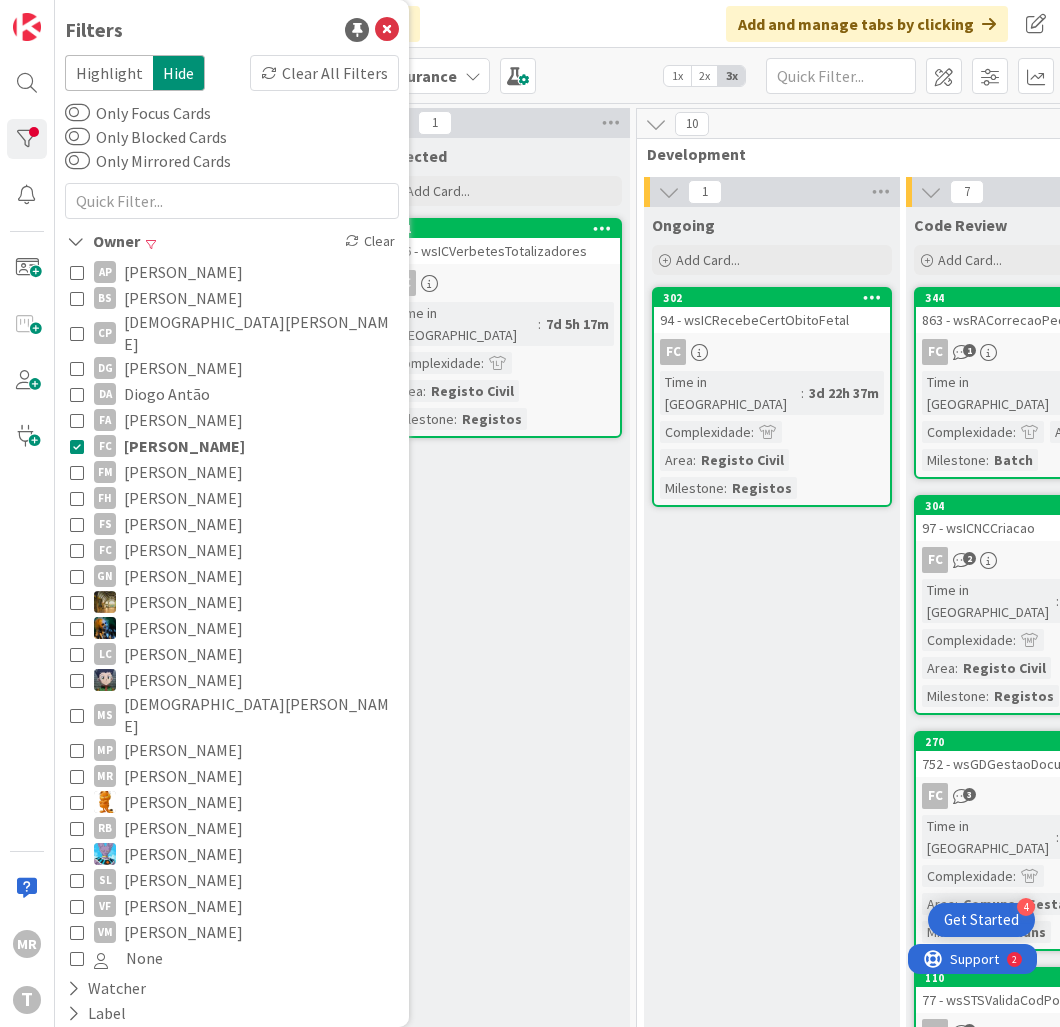 click on "[PERSON_NAME]" at bounding box center [183, 472] 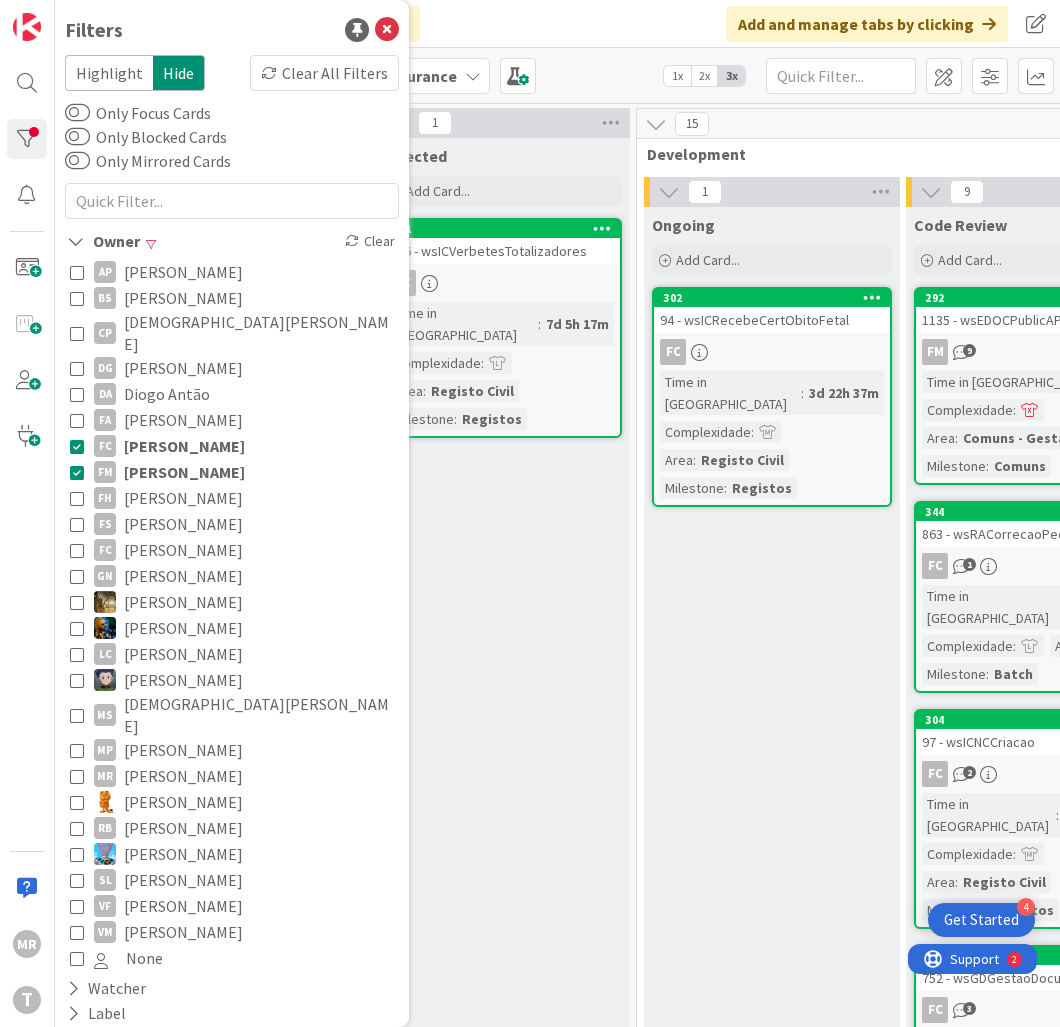 click on "[PERSON_NAME]" at bounding box center (184, 446) 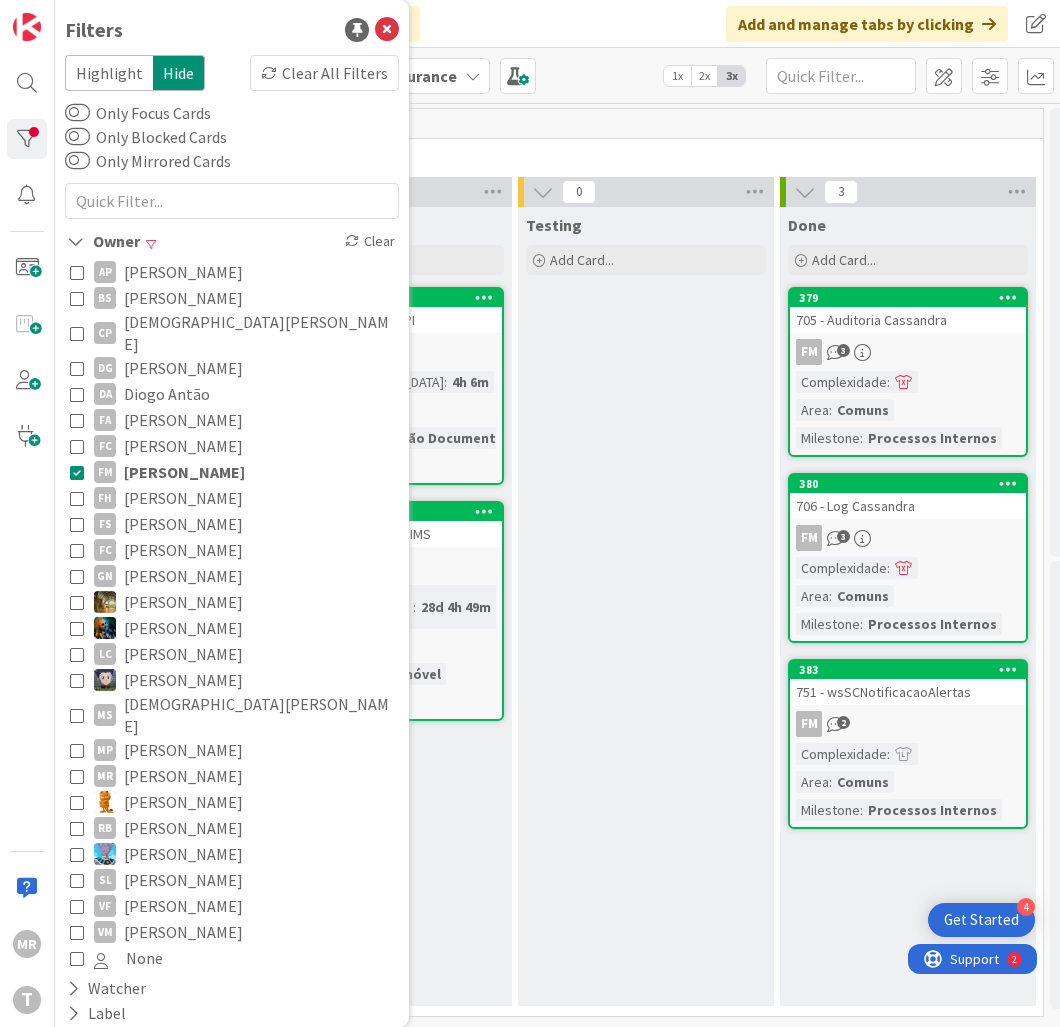 scroll, scrollTop: 0, scrollLeft: 990, axis: horizontal 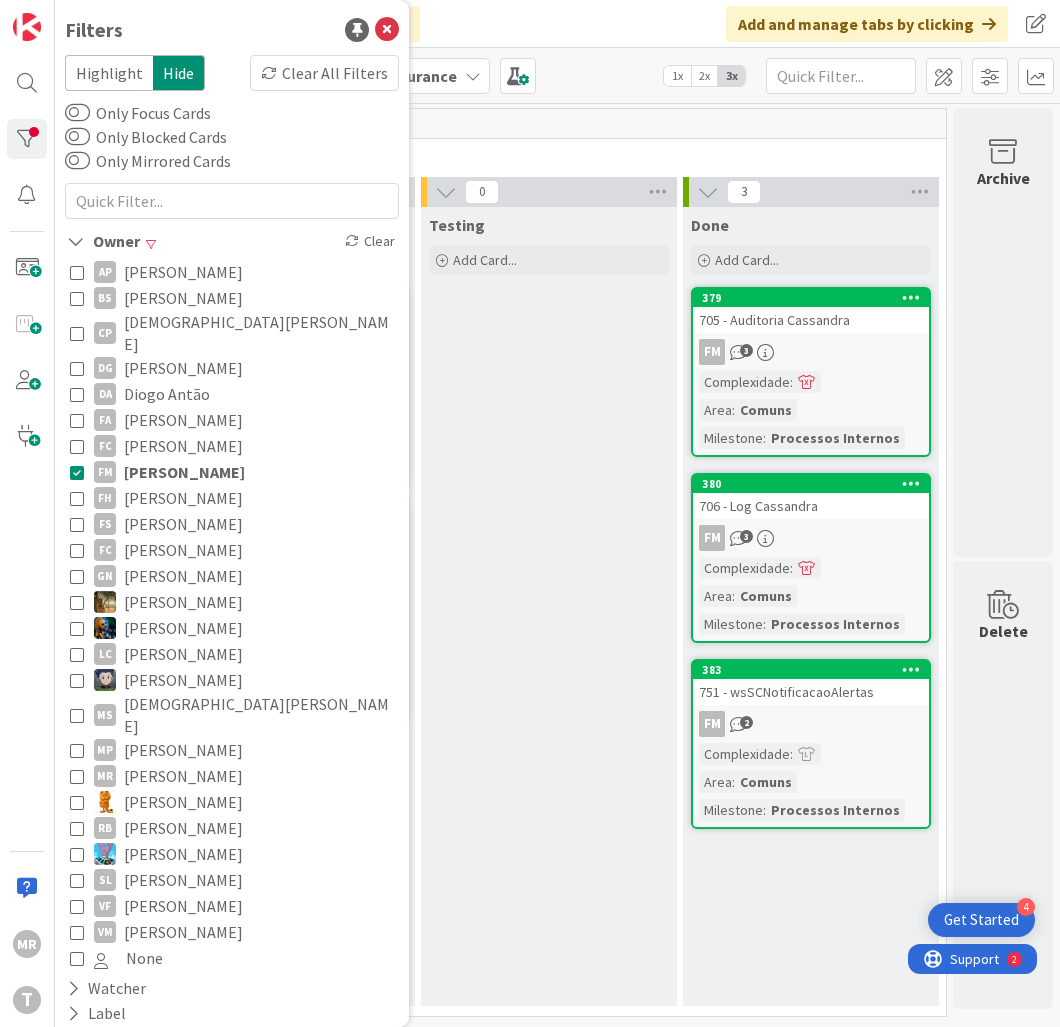 click on "[PERSON_NAME]" at bounding box center [183, 498] 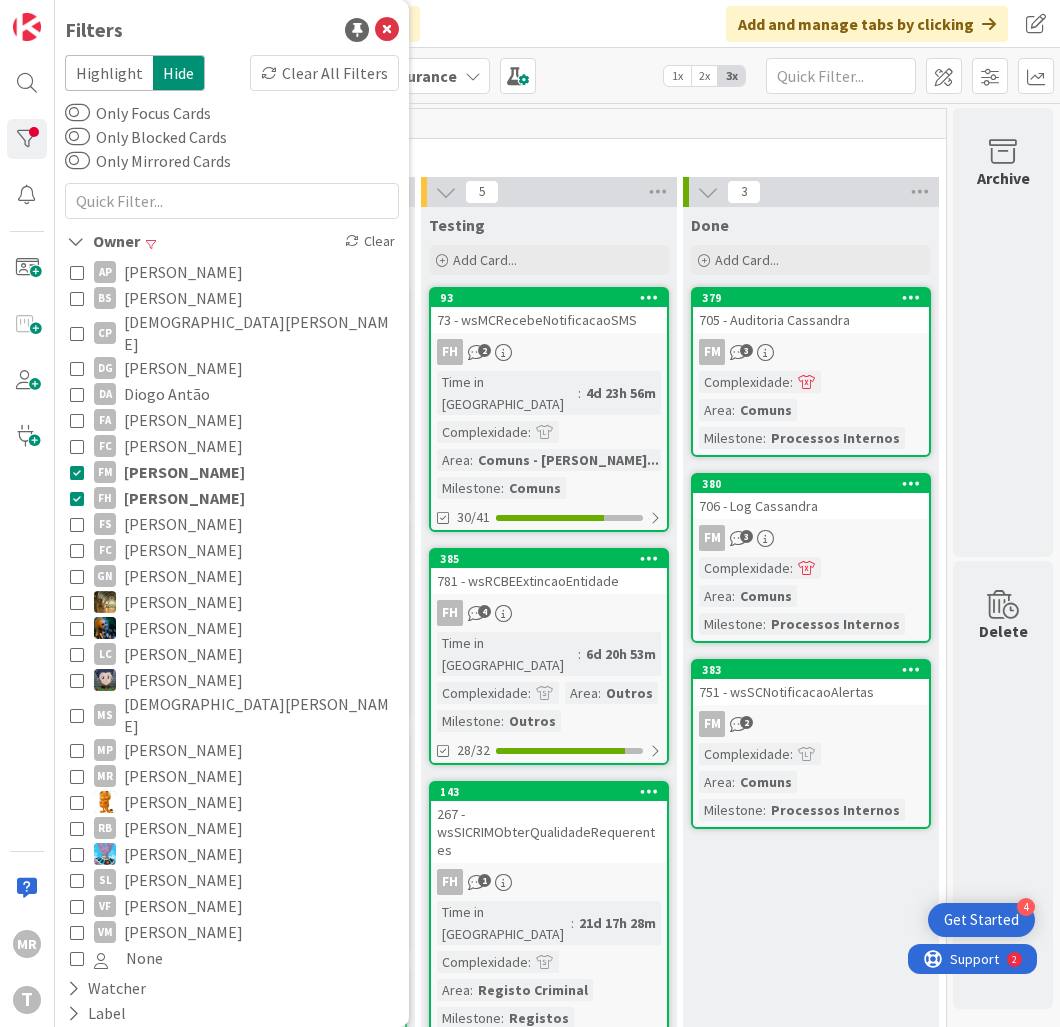 click on "[PERSON_NAME]" at bounding box center (184, 472) 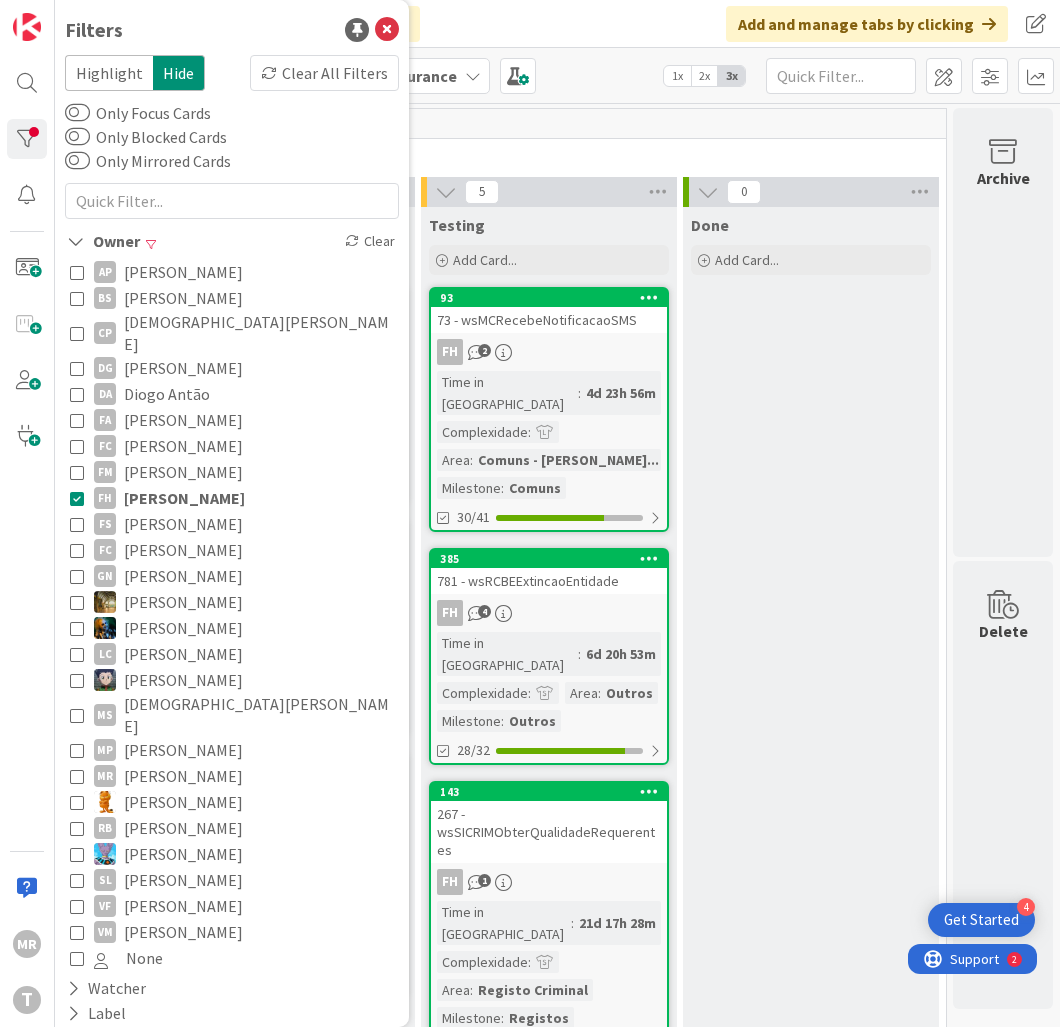 drag, startPoint x: 722, startPoint y: 492, endPoint x: 723, endPoint y: 502, distance: 10.049875 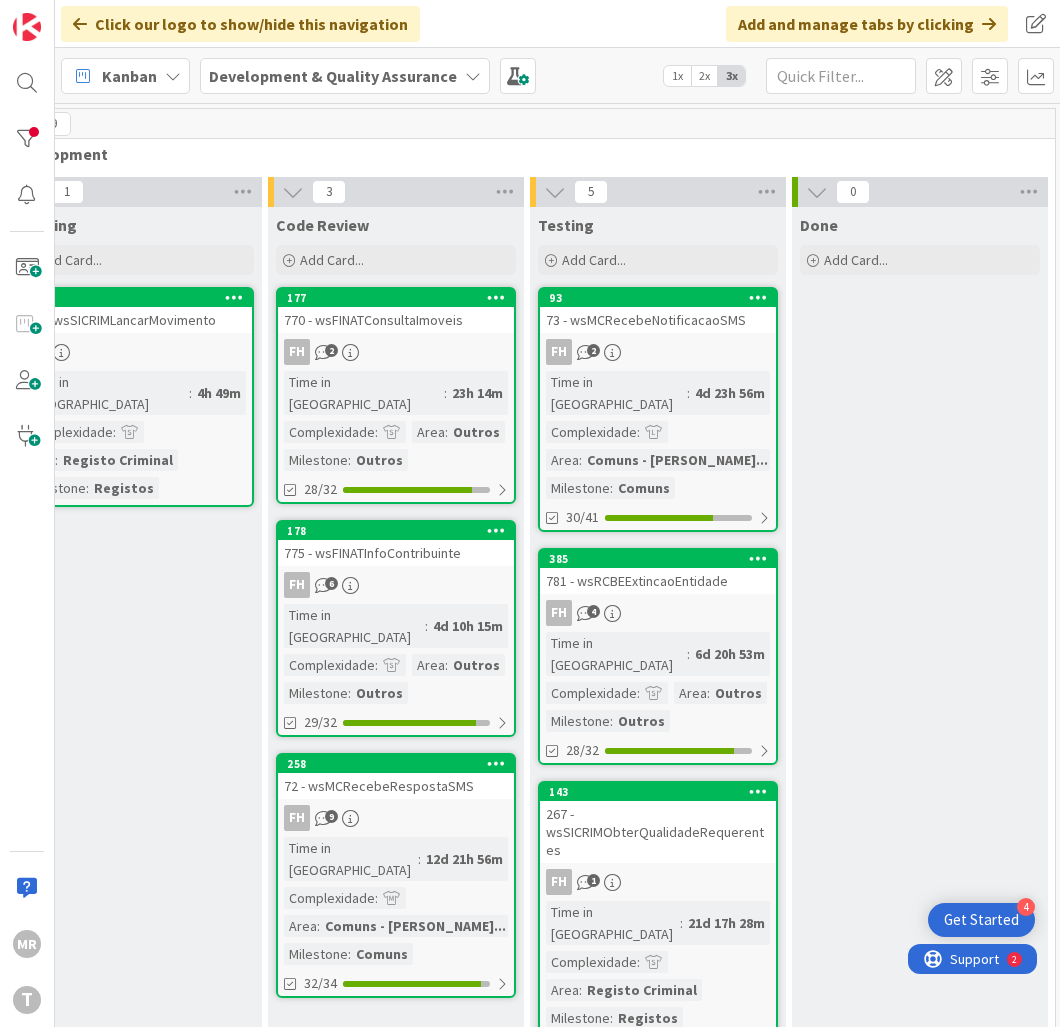 scroll, scrollTop: 0, scrollLeft: 850, axis: horizontal 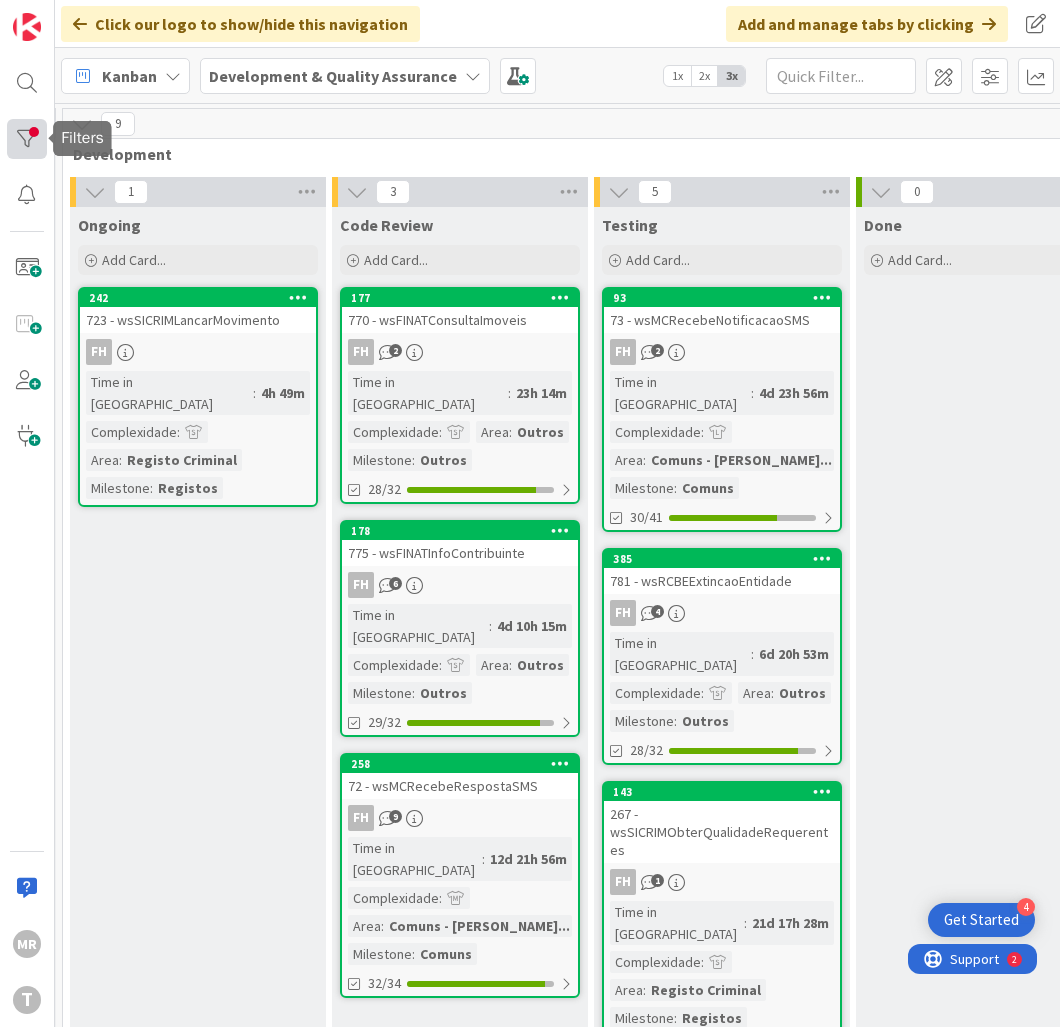 click at bounding box center [27, 139] 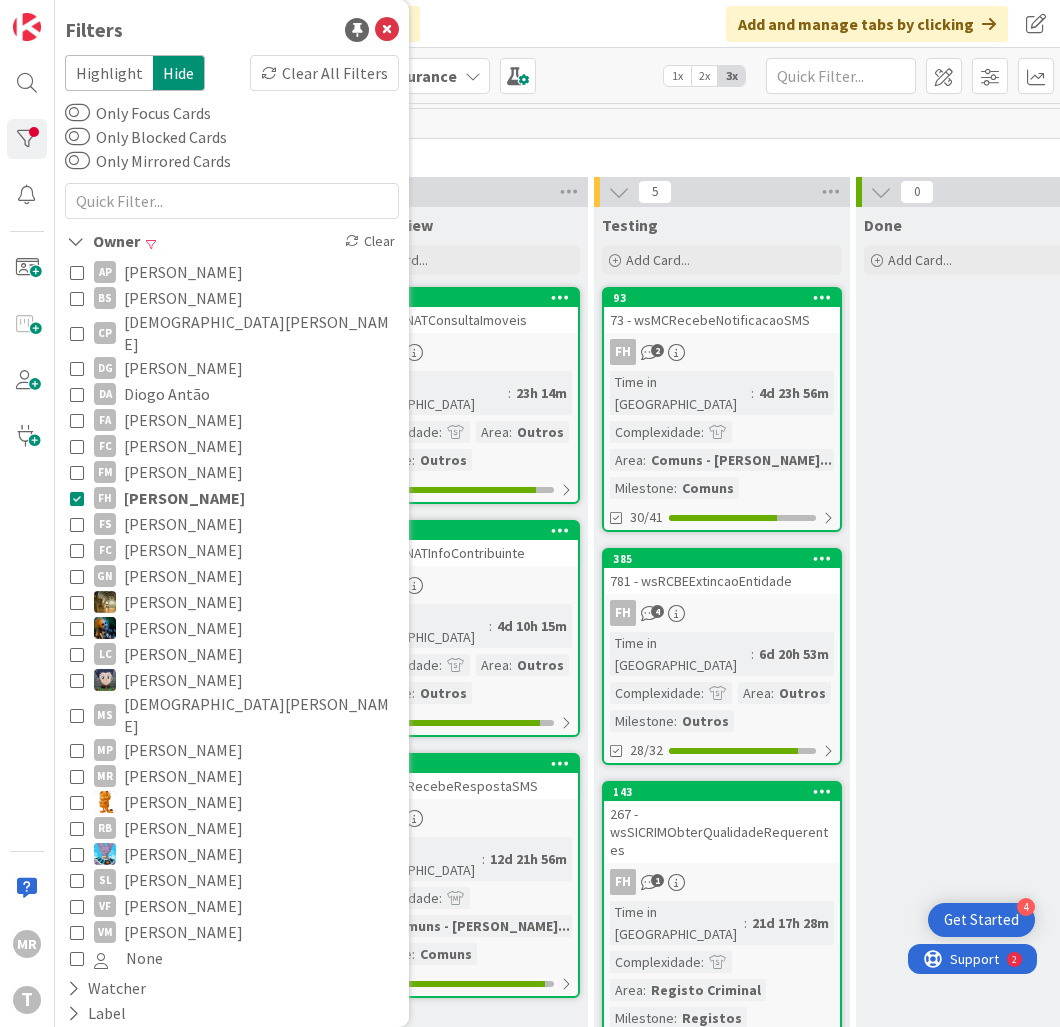 click on "[PERSON_NAME]" at bounding box center [183, 524] 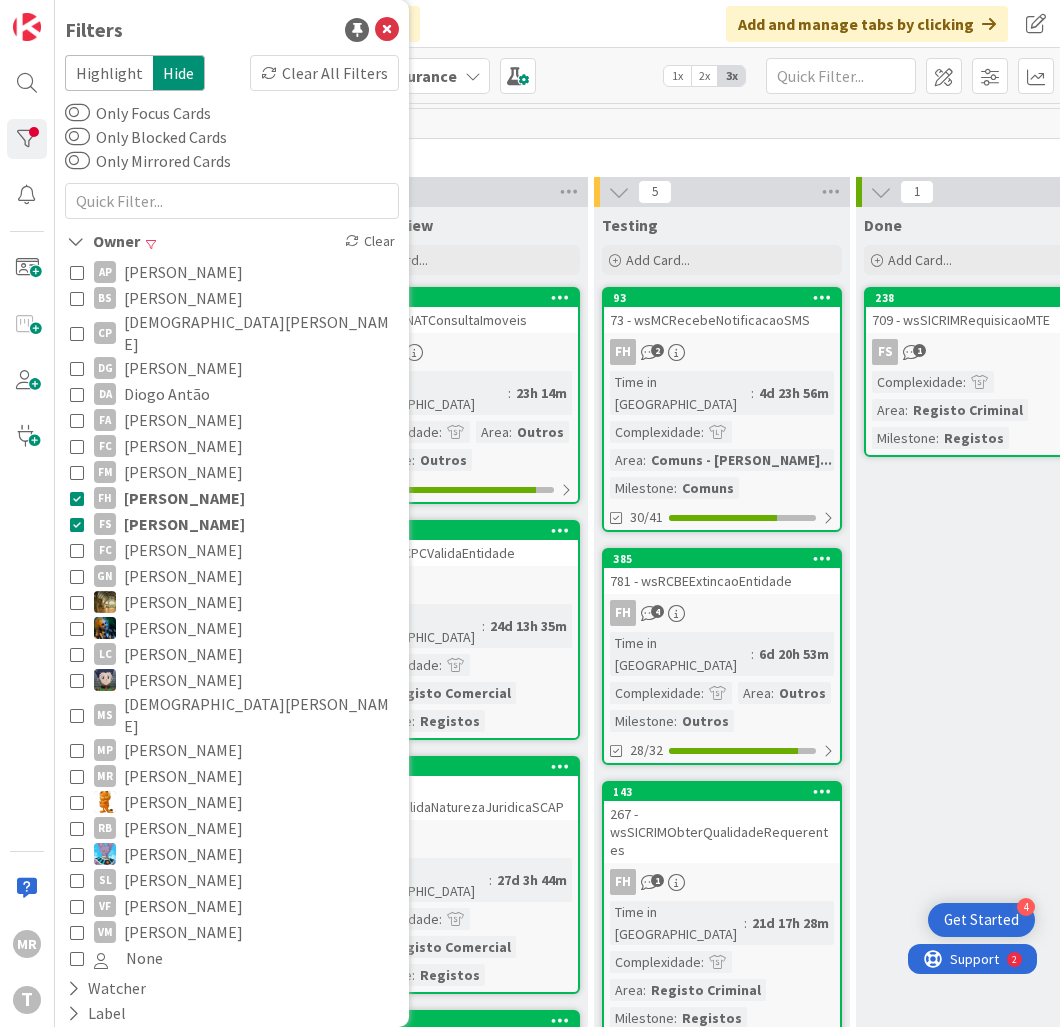 click on "[PERSON_NAME]" at bounding box center (184, 498) 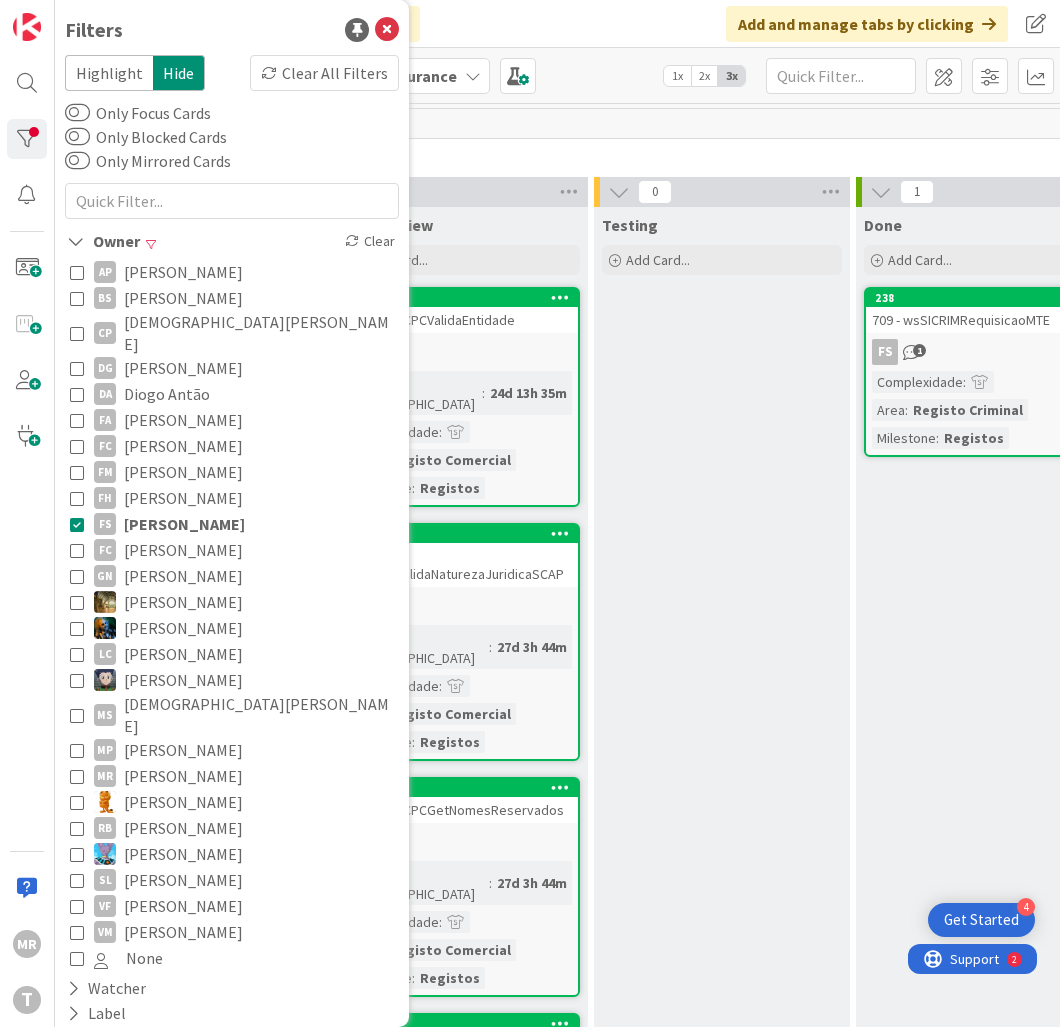click on "Testing Add Card..." at bounding box center [722, 1463] 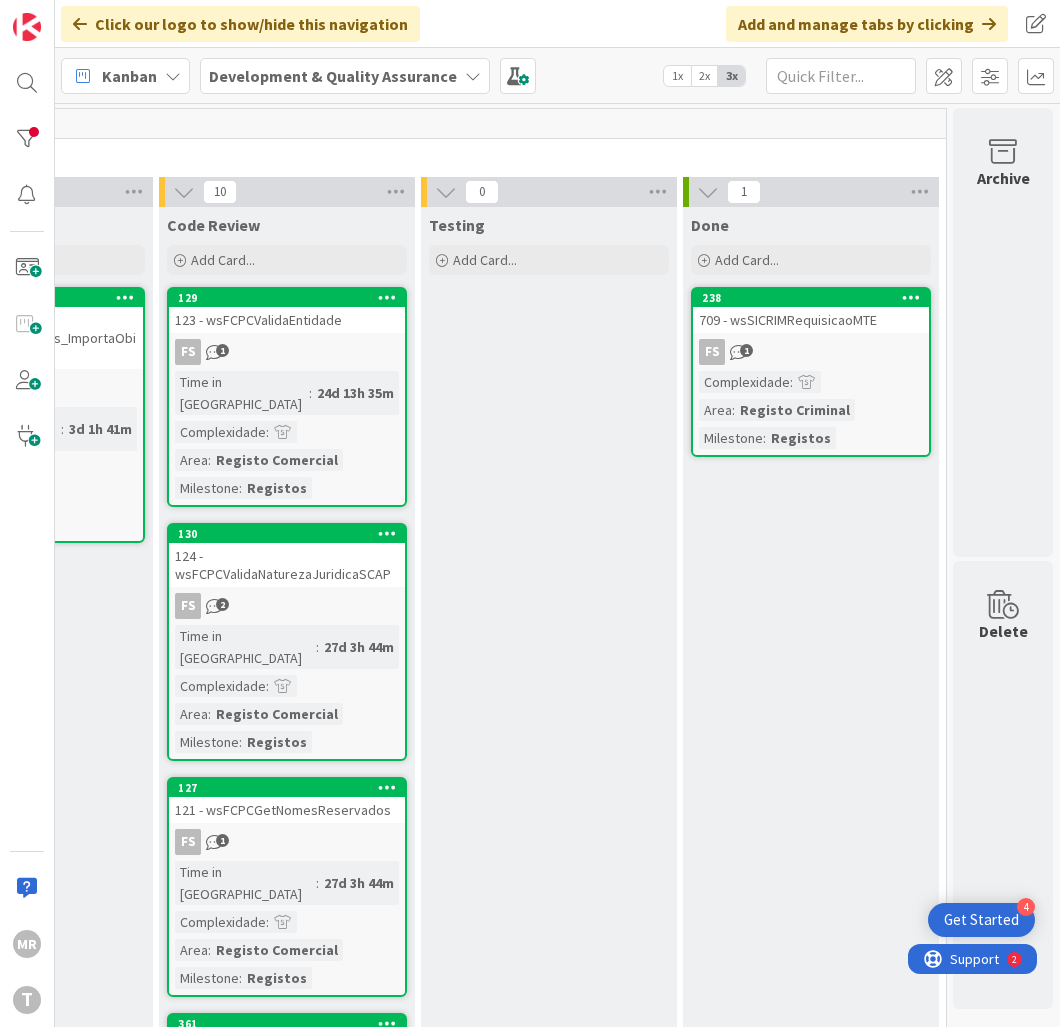 scroll, scrollTop: 0, scrollLeft: 1037, axis: horizontal 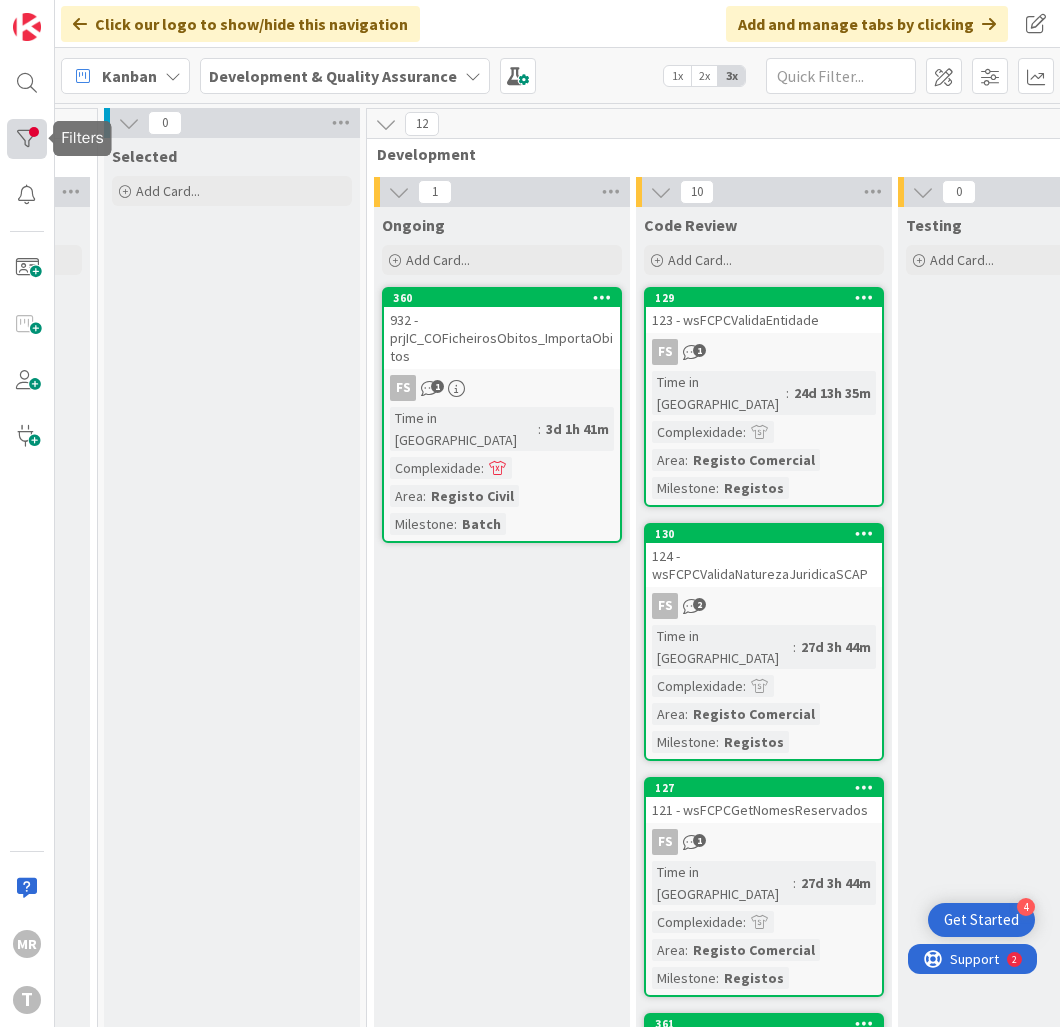 click at bounding box center [27, 139] 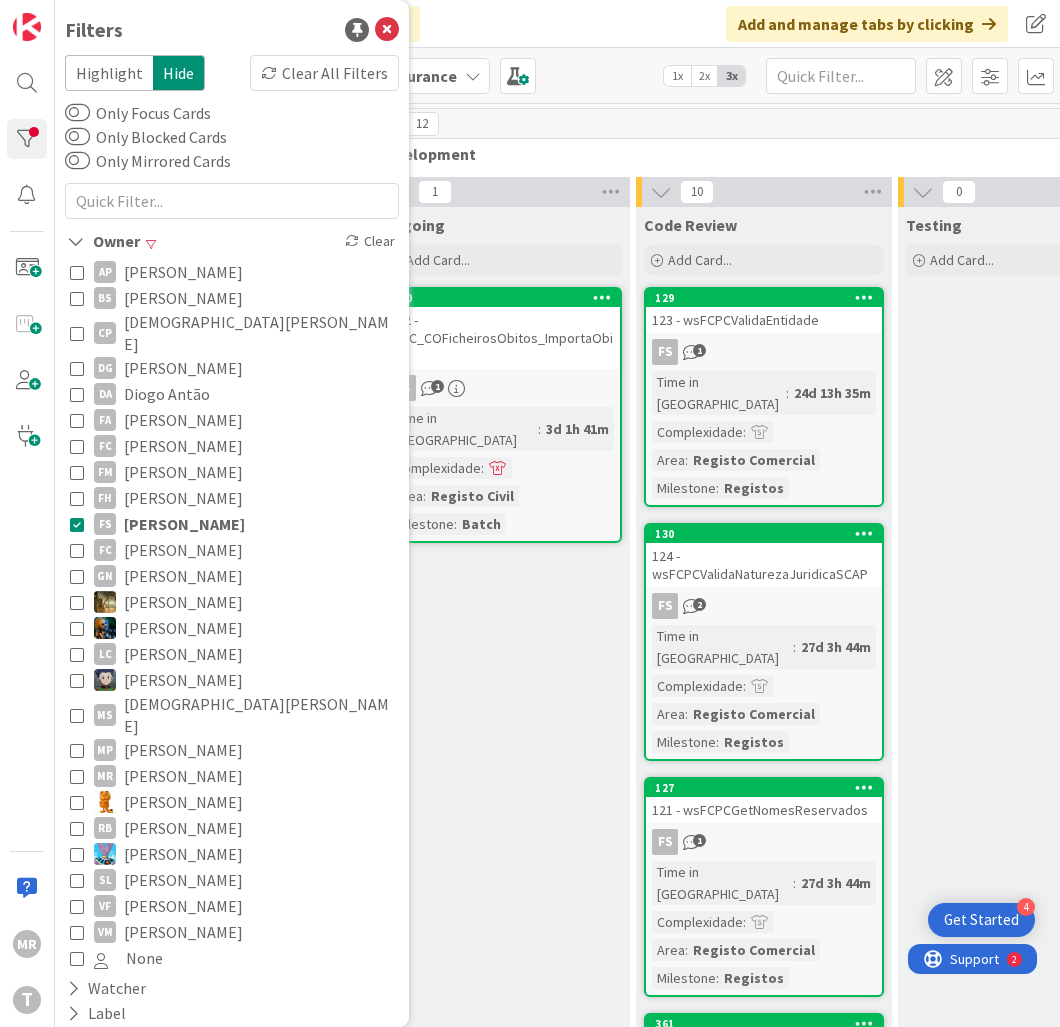 click on "AP   [PERSON_NAME] BS   [PERSON_NAME] CP   [PERSON_NAME] DG   [PERSON_NAME] FA   [PERSON_NAME] FC   [PERSON_NAME] FM   [PERSON_NAME] FH   [PERSON_NAME] FS   [PERSON_NAME] FC   [PERSON_NAME] GN   [PERSON_NAME] LC   [PERSON_NAME]   [PERSON_NAME] MS   [PERSON_NAME] MP   [PERSON_NAME] MR   [PERSON_NAME]   [PERSON_NAME] RB   [PERSON_NAME]   [PERSON_NAME] SL   [PERSON_NAME] VF   [PERSON_NAME] VM   [PERSON_NAME] None" at bounding box center (232, 615) 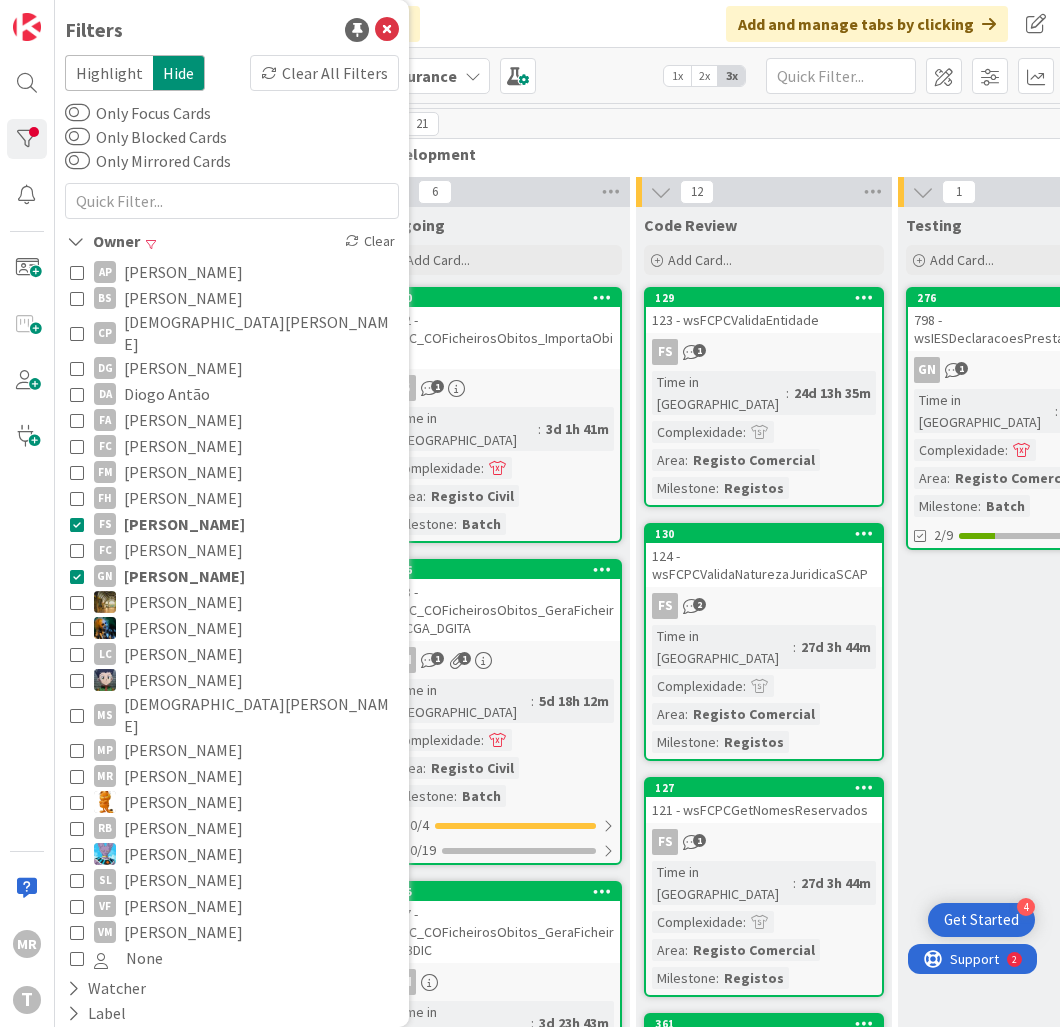 click on "[PERSON_NAME]" at bounding box center (184, 524) 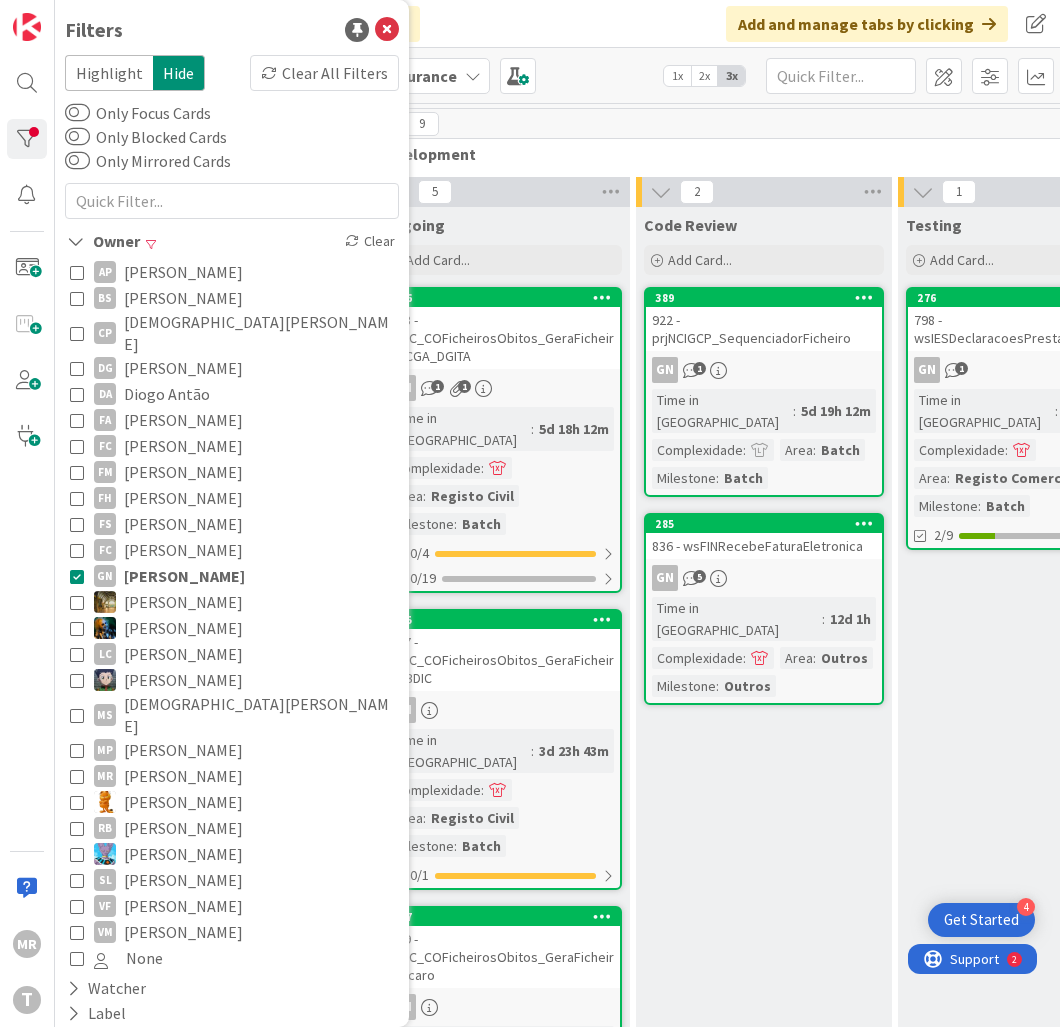 drag, startPoint x: 240, startPoint y: 560, endPoint x: 247, endPoint y: 580, distance: 21.189621 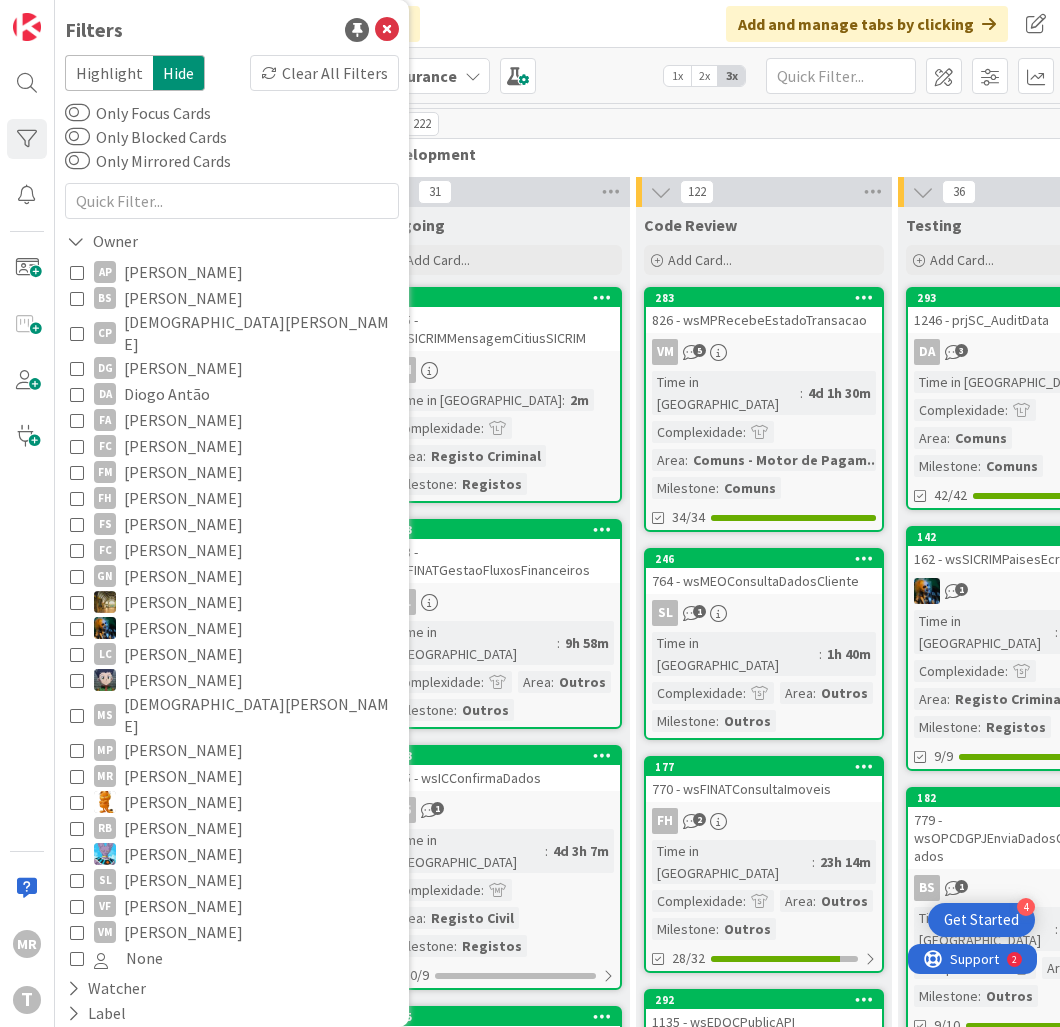 click on "Code Review" at bounding box center [764, 225] 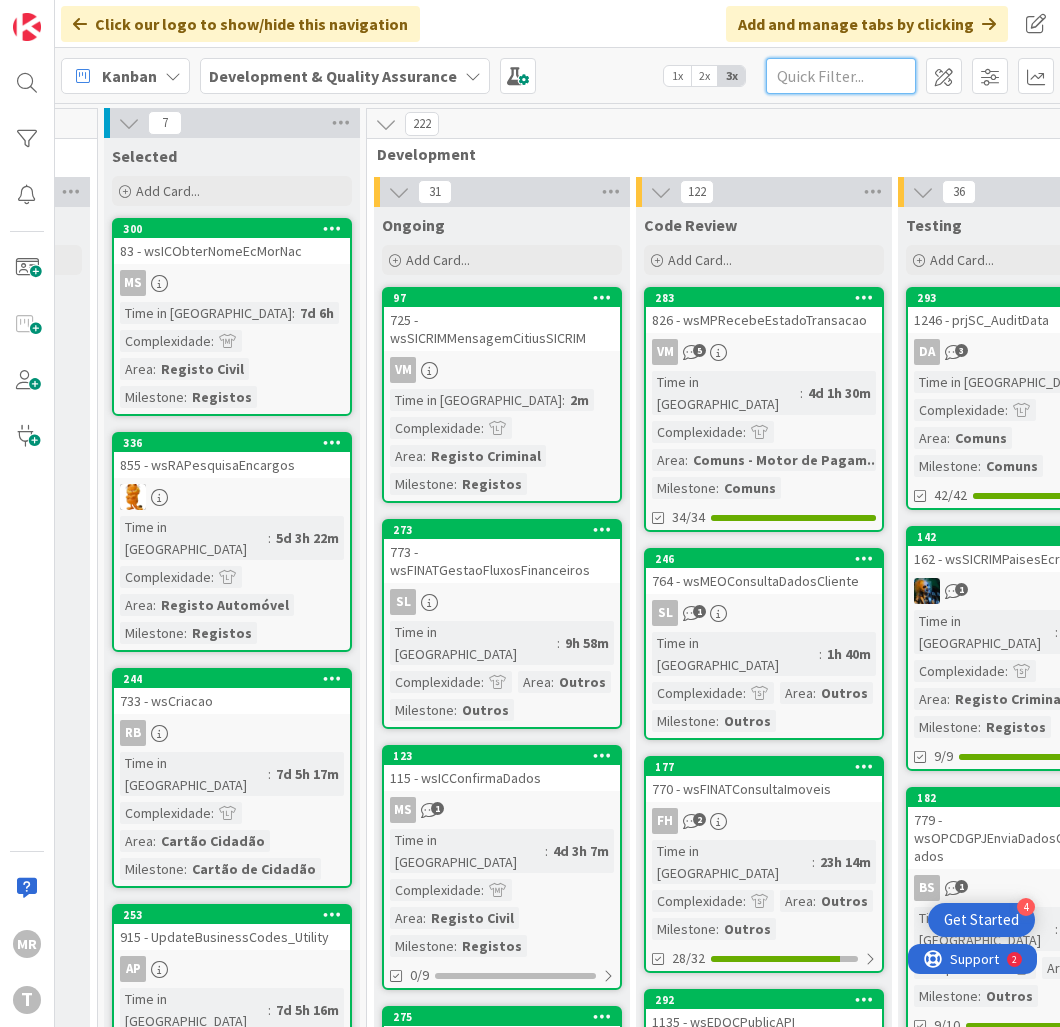 click at bounding box center [841, 76] 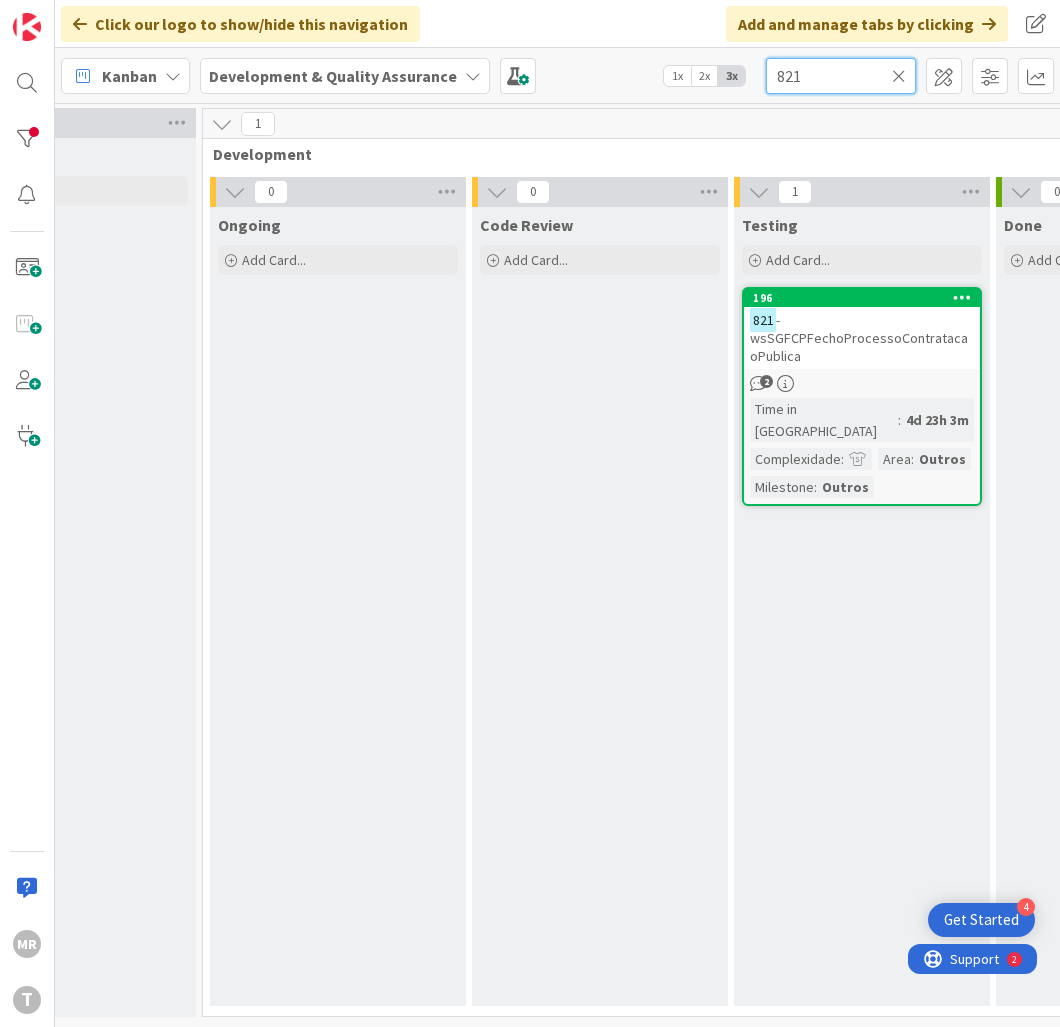scroll, scrollTop: 0, scrollLeft: 736, axis: horizontal 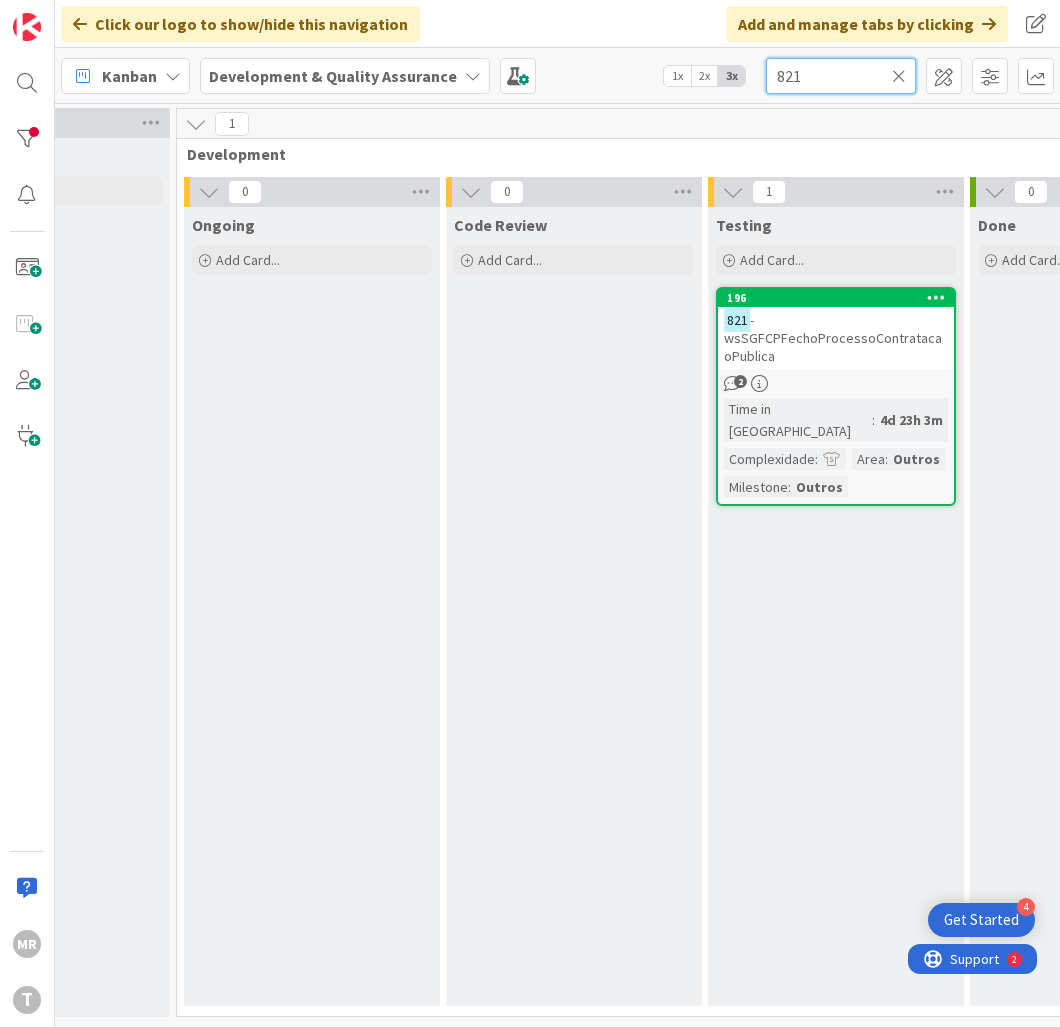 drag, startPoint x: 802, startPoint y: 83, endPoint x: 736, endPoint y: 81, distance: 66.0303 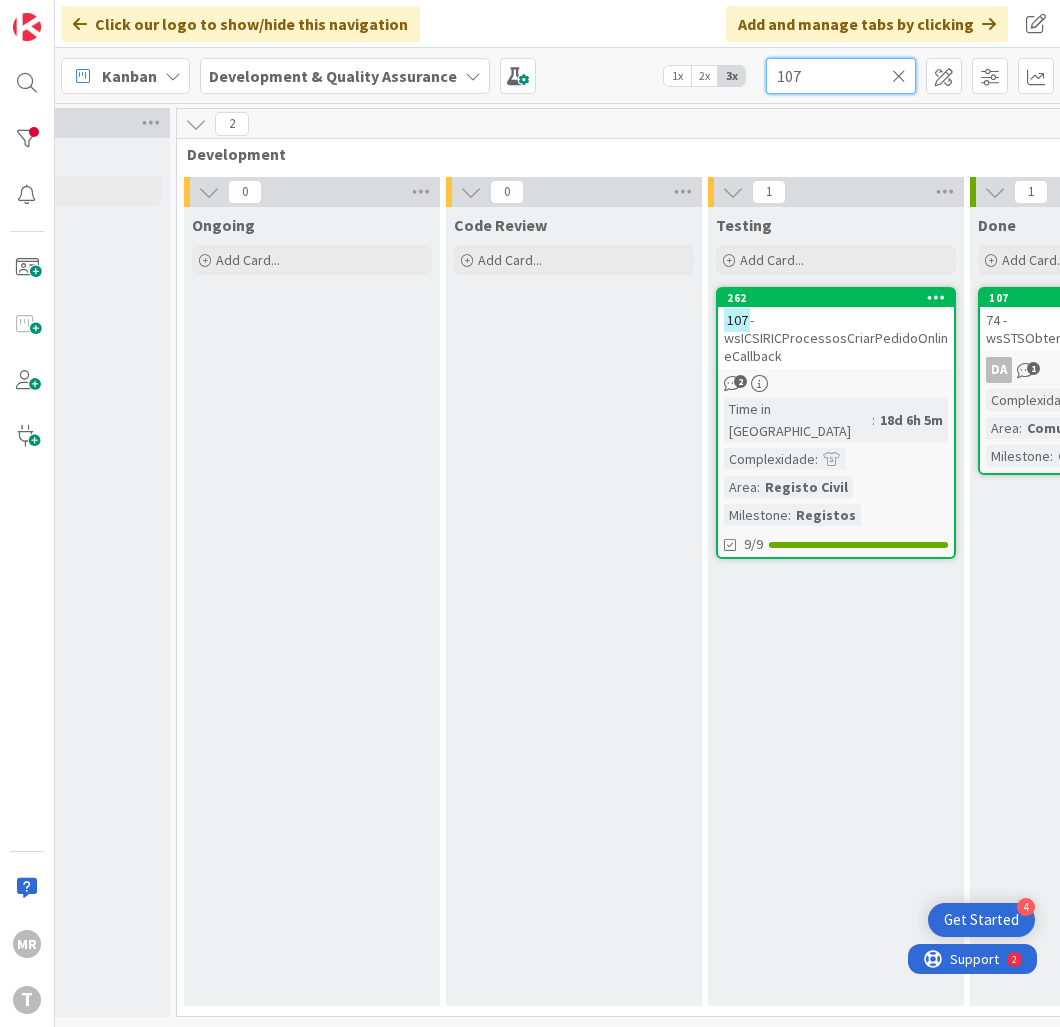 drag, startPoint x: 815, startPoint y: 68, endPoint x: 708, endPoint y: 64, distance: 107.07474 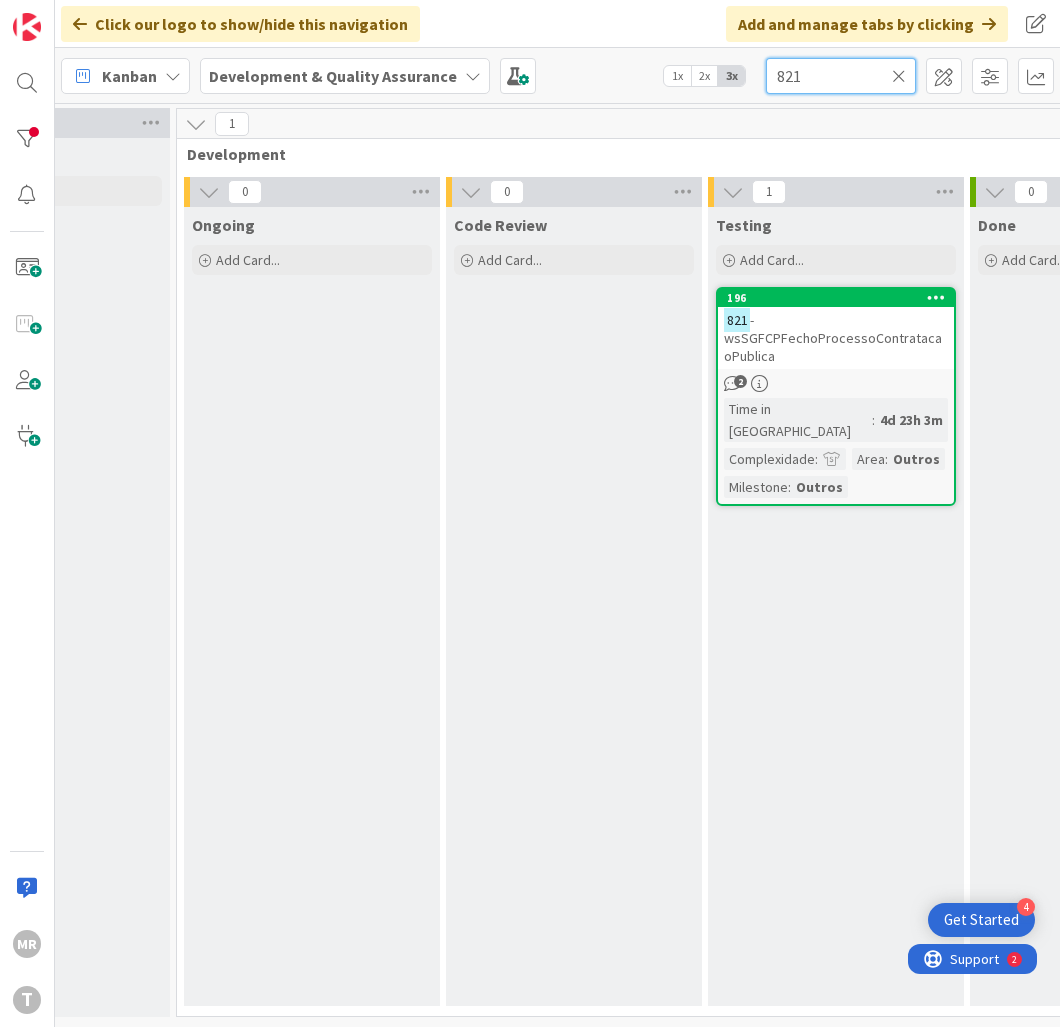 type on "821" 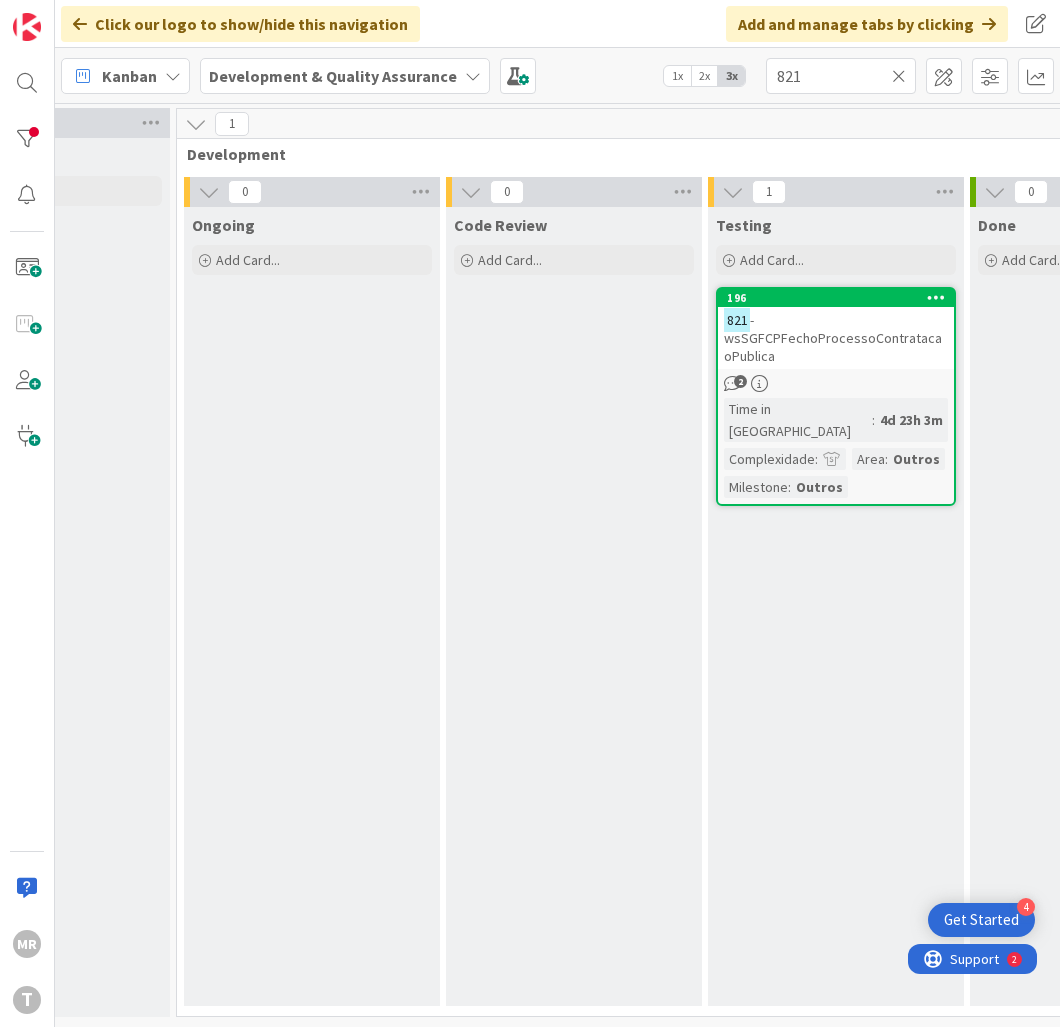 click at bounding box center [899, 76] 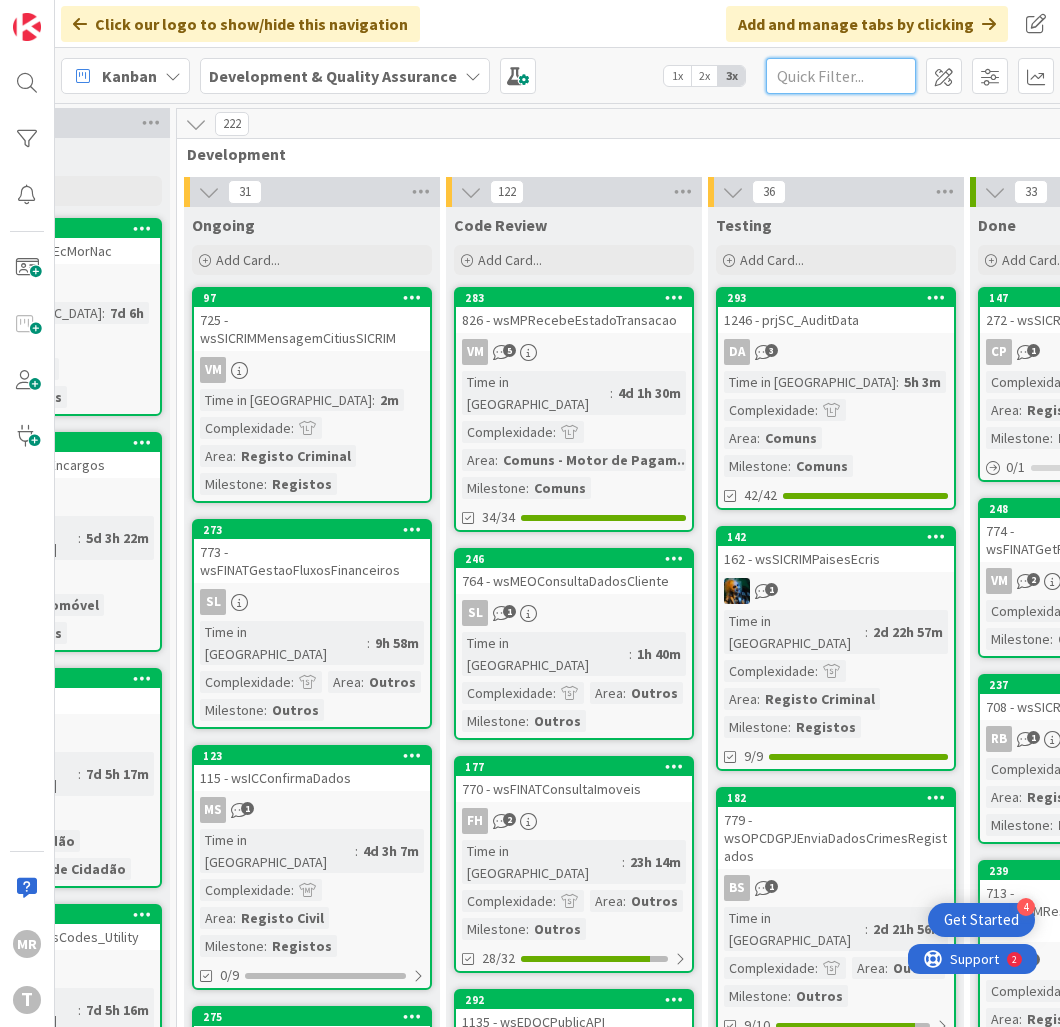 click at bounding box center [841, 76] 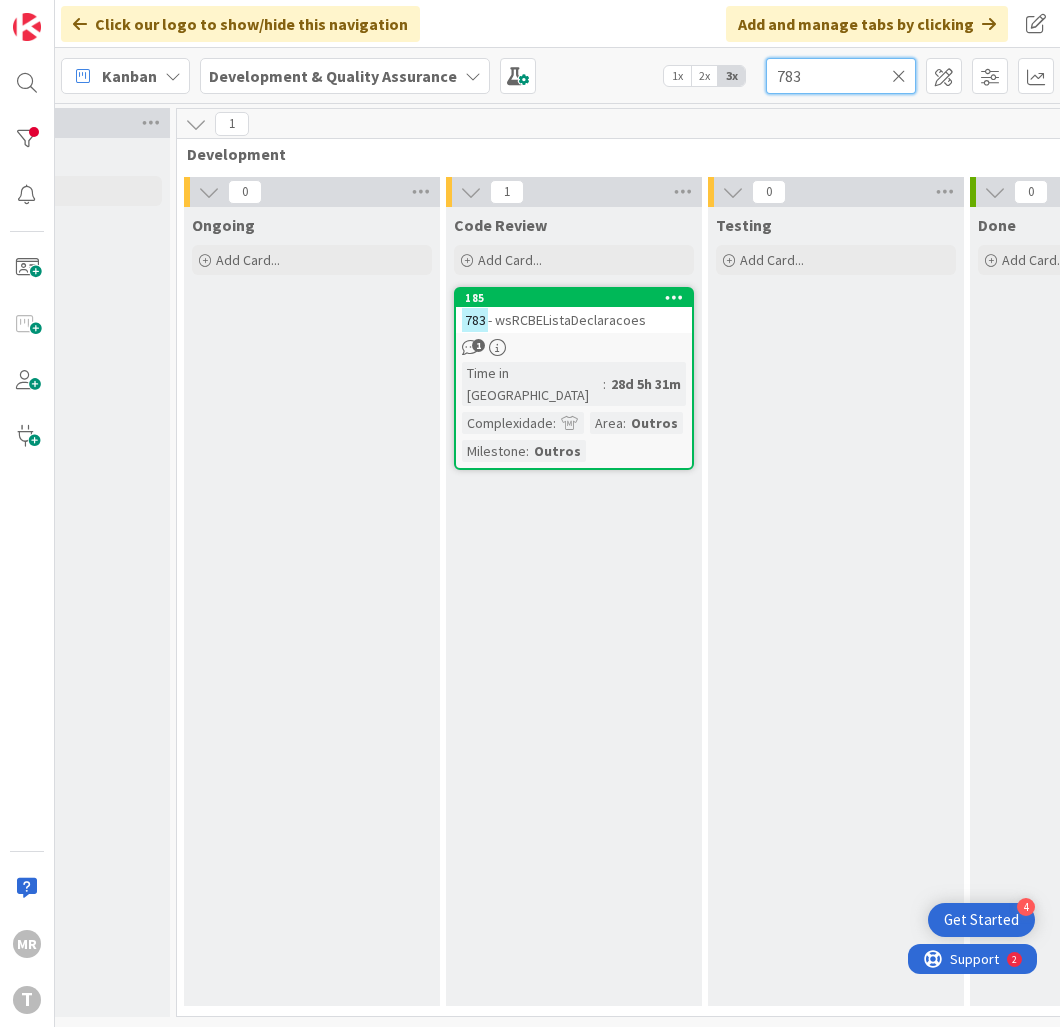 type on "783" 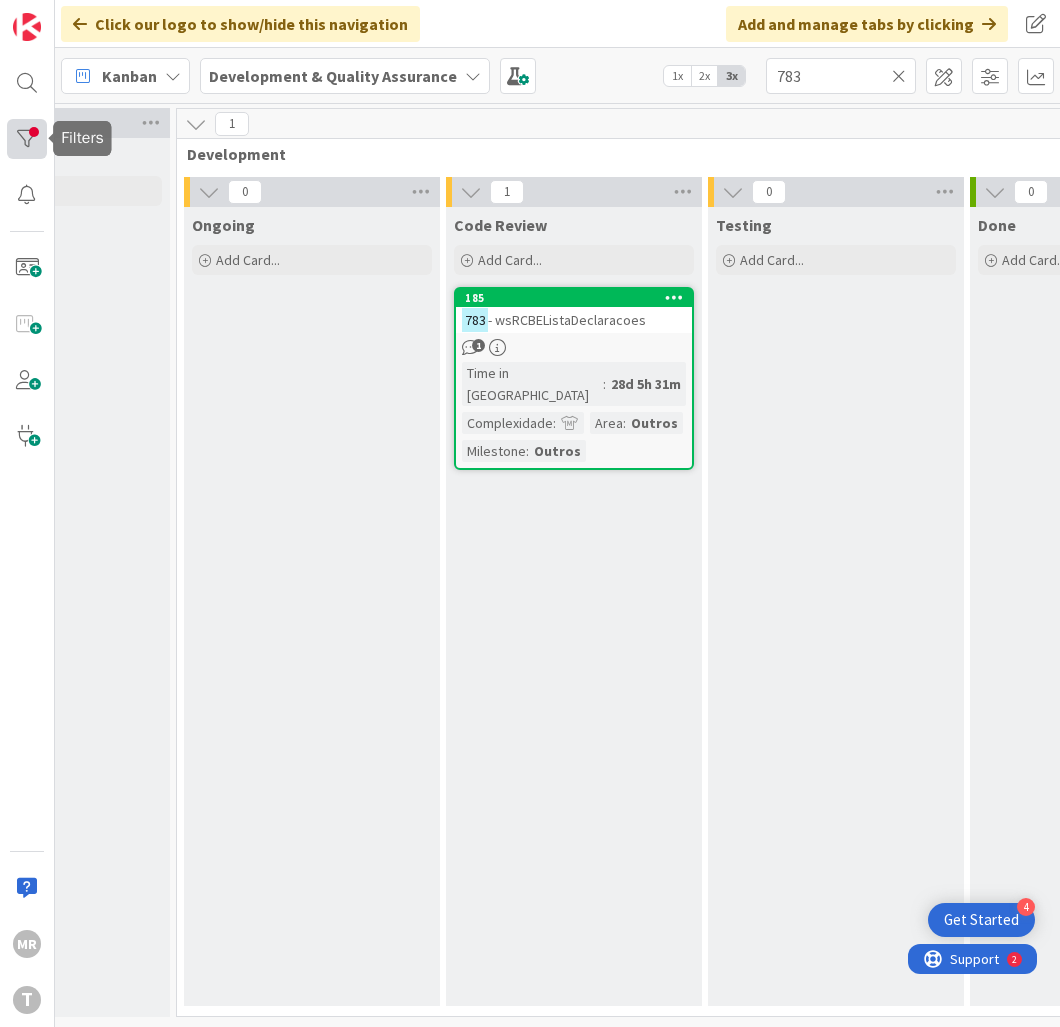 click at bounding box center (27, 139) 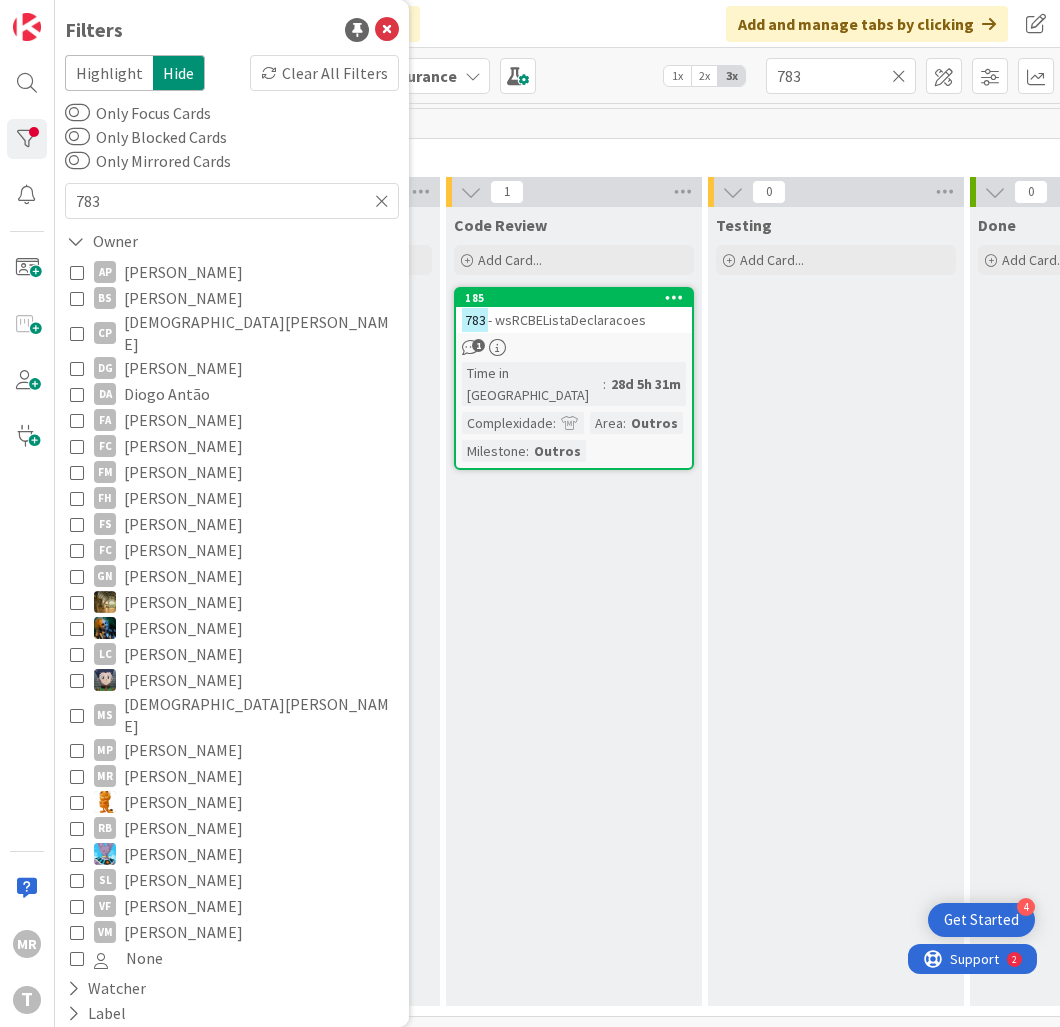 click at bounding box center [899, 76] 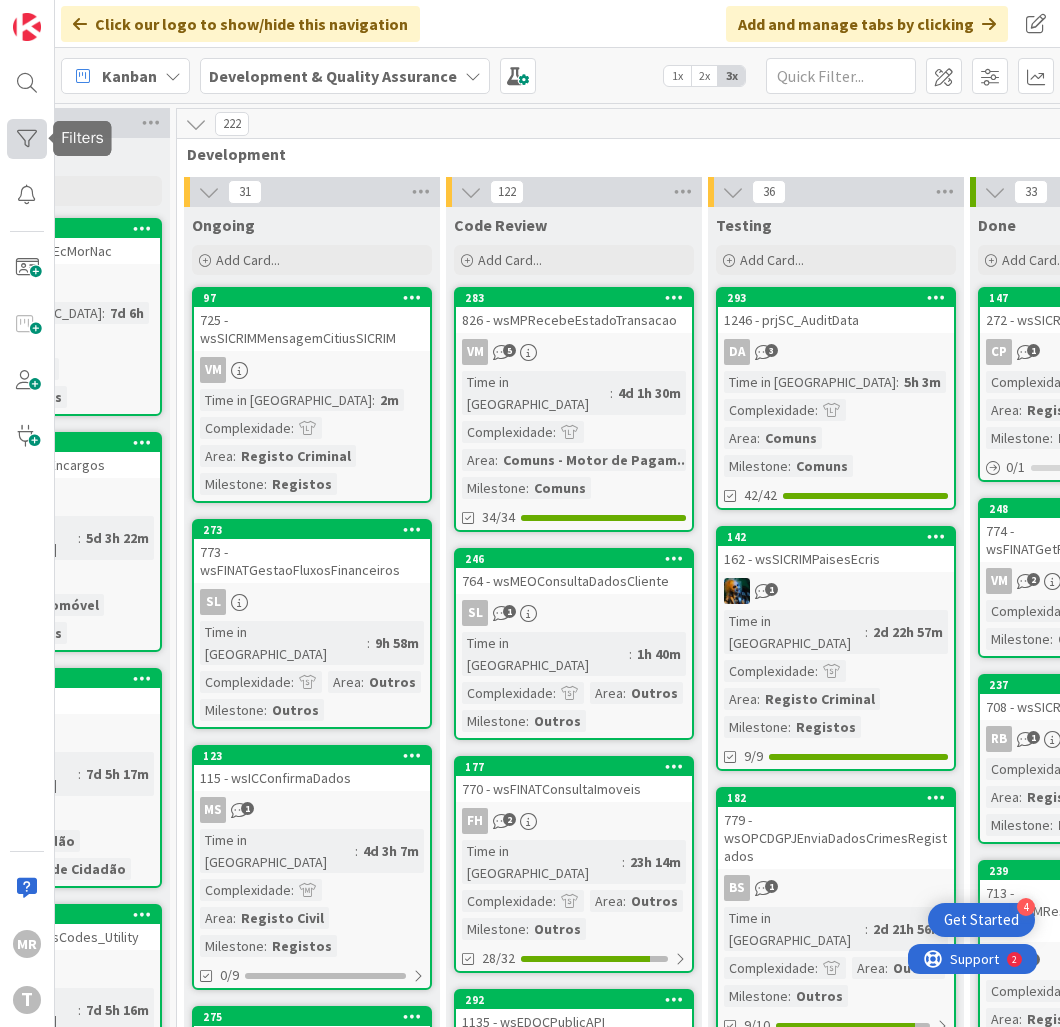 click at bounding box center [27, 139] 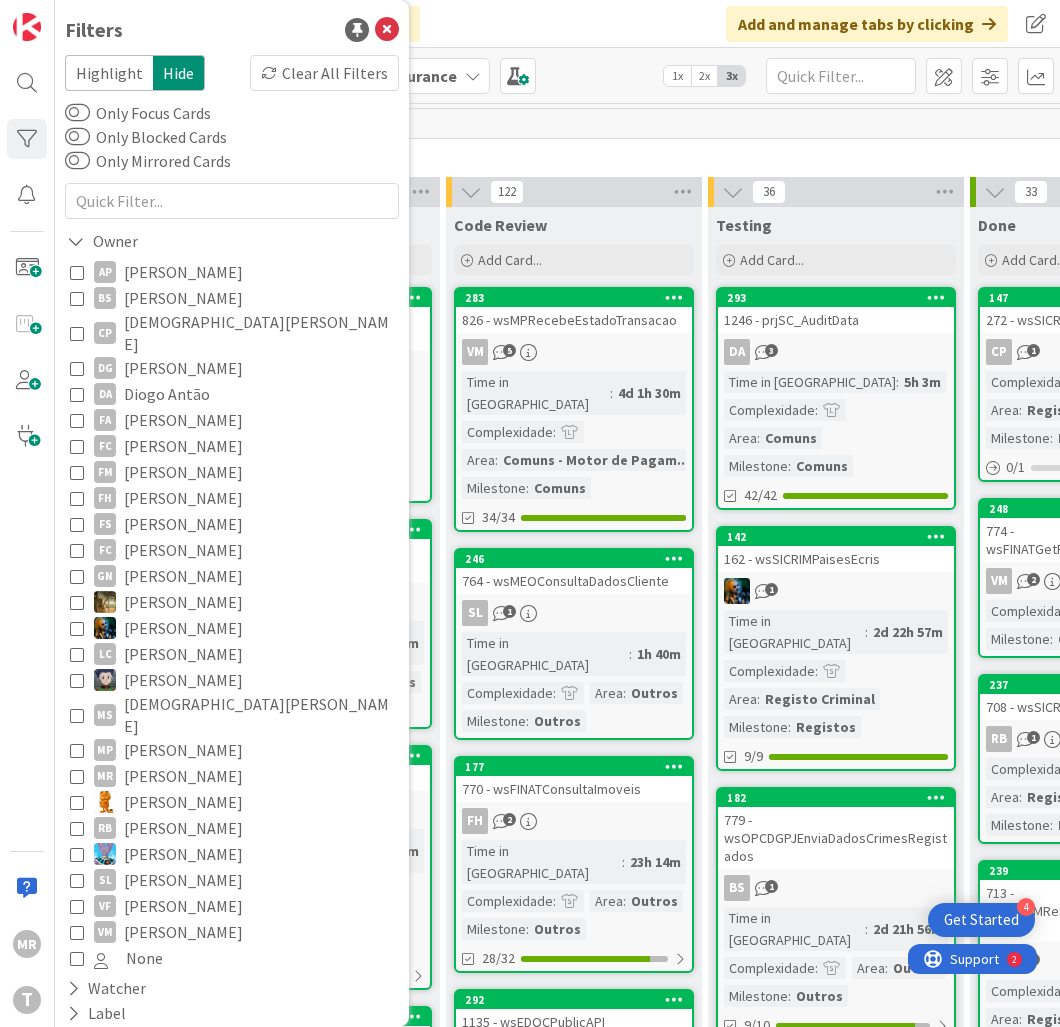 click on "[PERSON_NAME]" at bounding box center [183, 576] 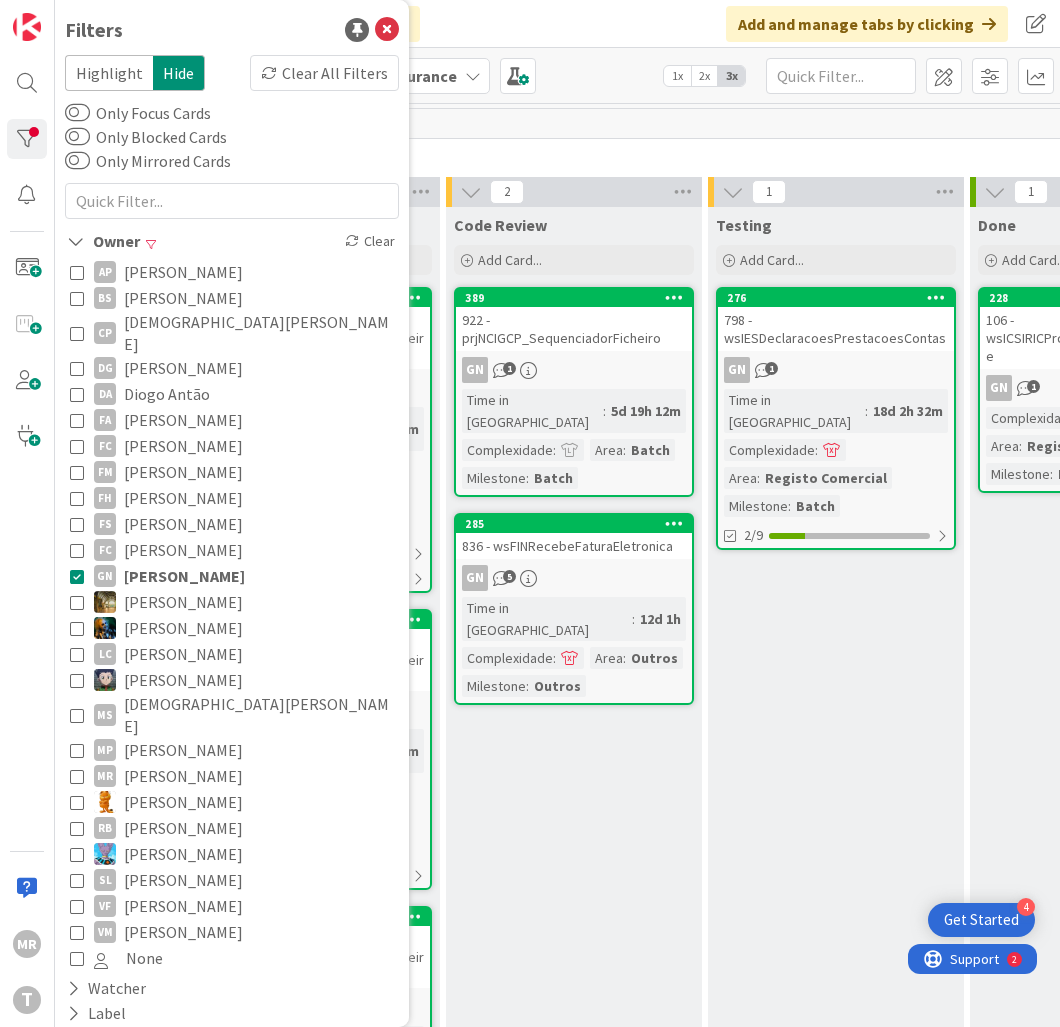 click on "Testing Add Card... 276 798 - wsIESDeclaracoesPrestacoesContas GN 1 Time in [GEOGRAPHIC_DATA] : 18d 2h 32m Complexidade : Area : Registo Comercial Milestone : Batch 2/9" at bounding box center [836, 1002] 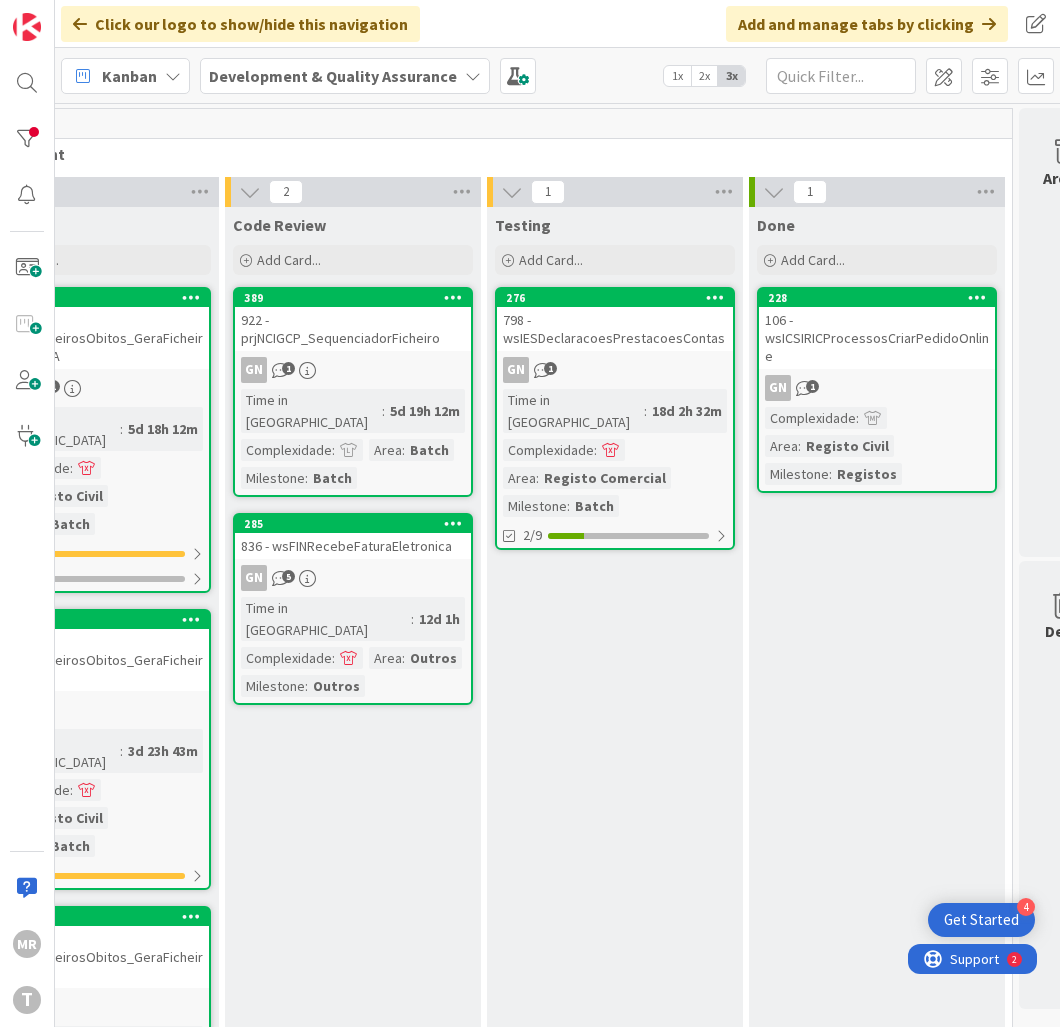 scroll, scrollTop: 0, scrollLeft: 1038, axis: horizontal 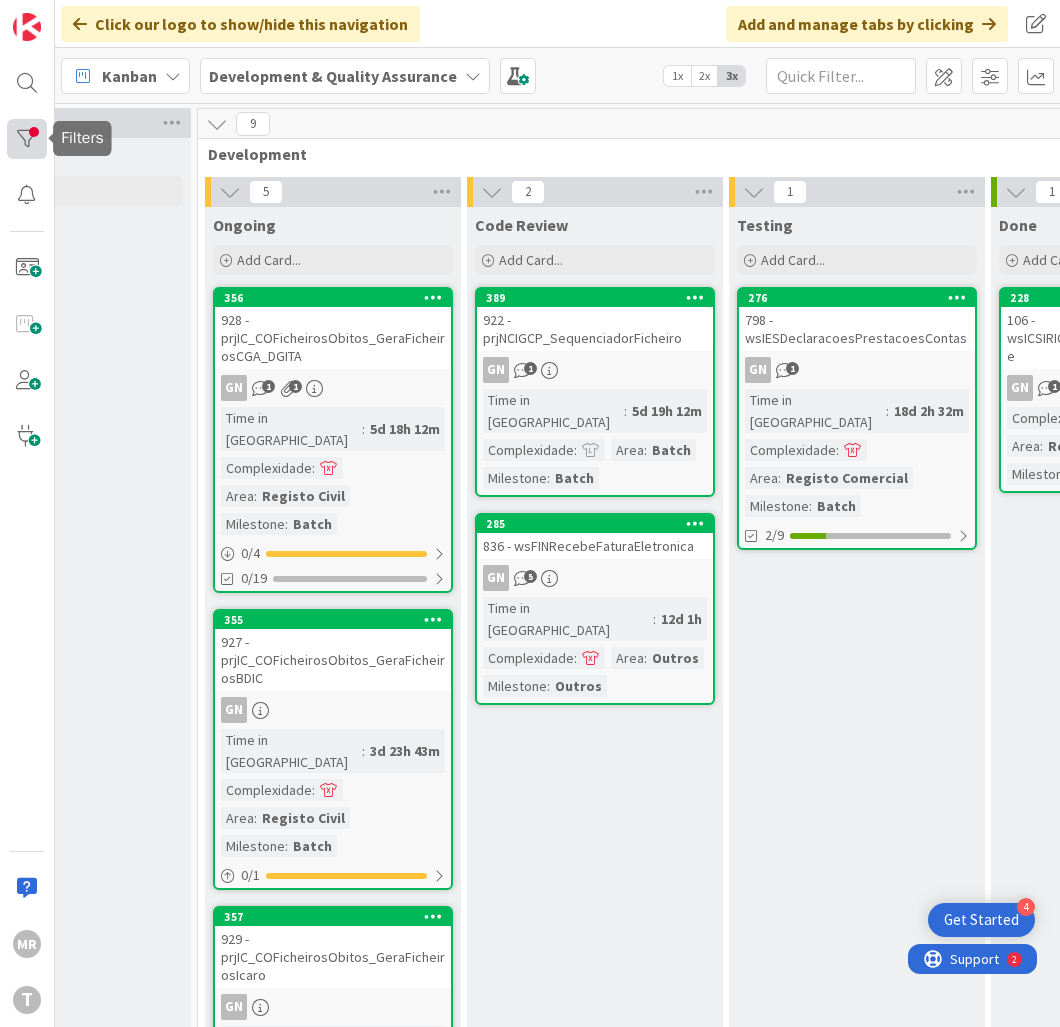 click at bounding box center (27, 139) 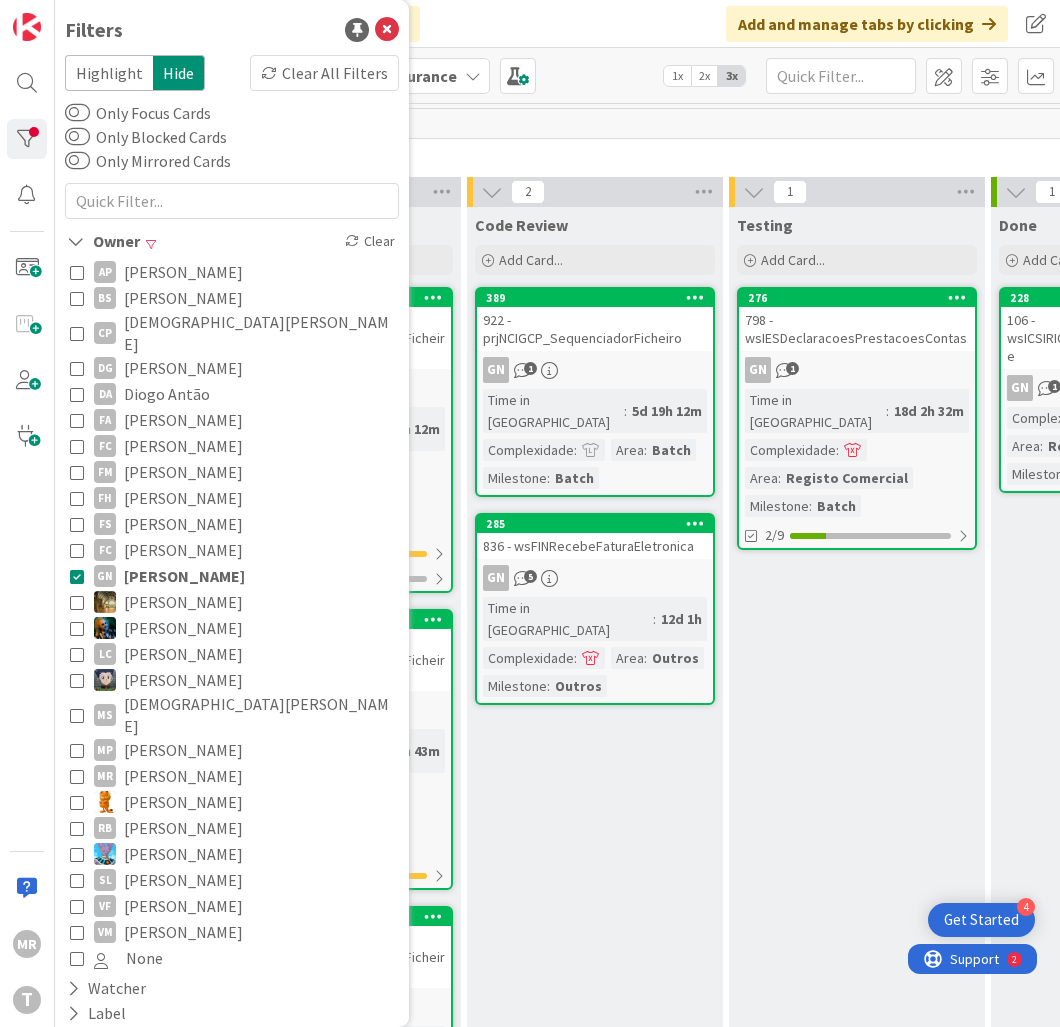 click on "[PERSON_NAME]" at bounding box center [183, 602] 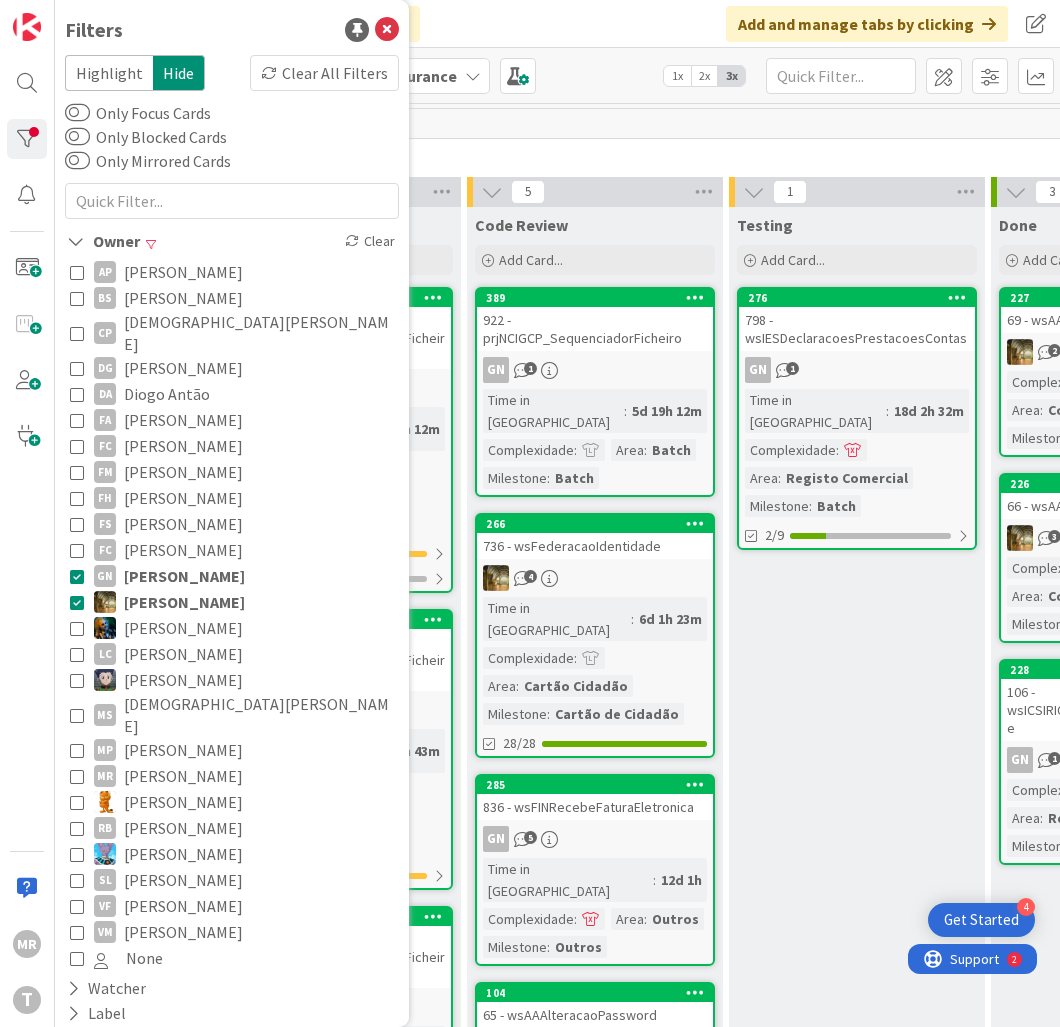 click on "[PERSON_NAME]" at bounding box center [184, 576] 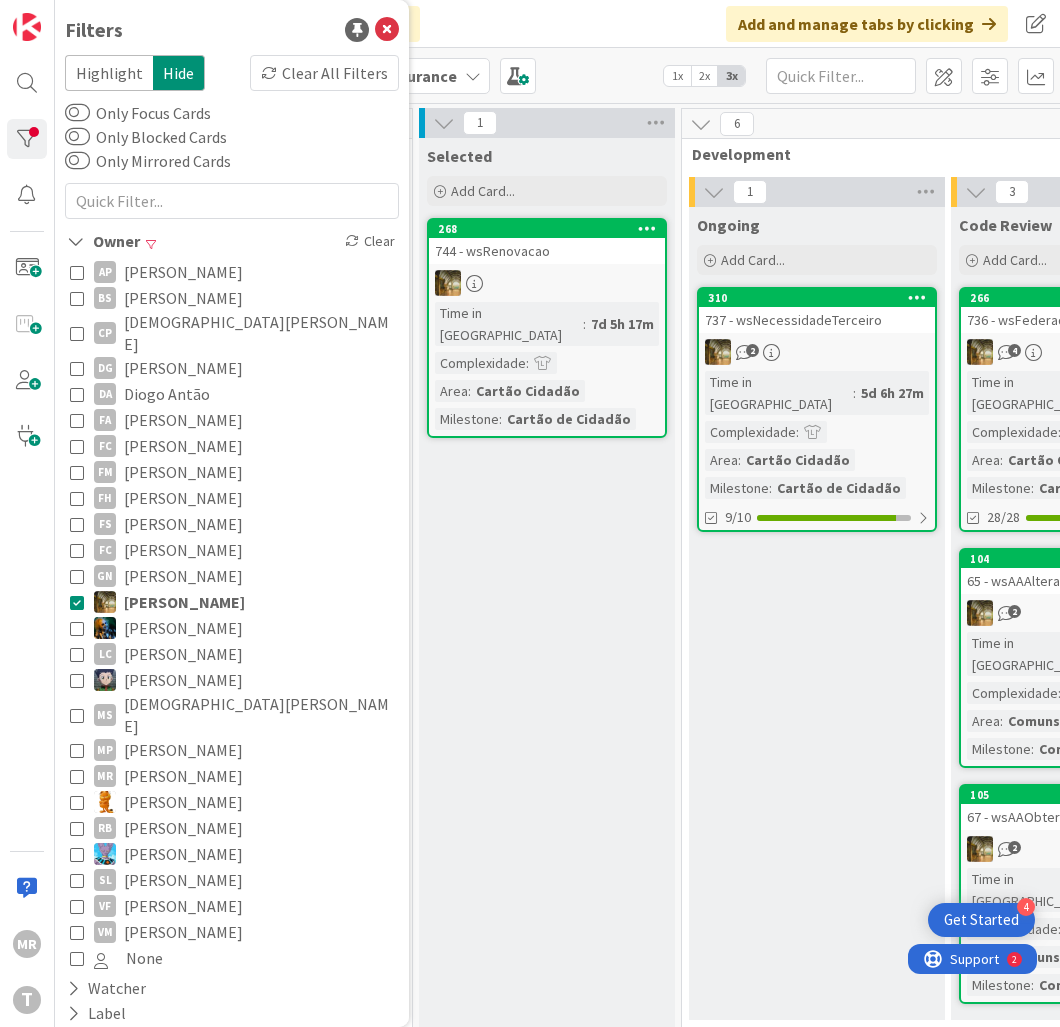 scroll, scrollTop: 0, scrollLeft: 212, axis: horizontal 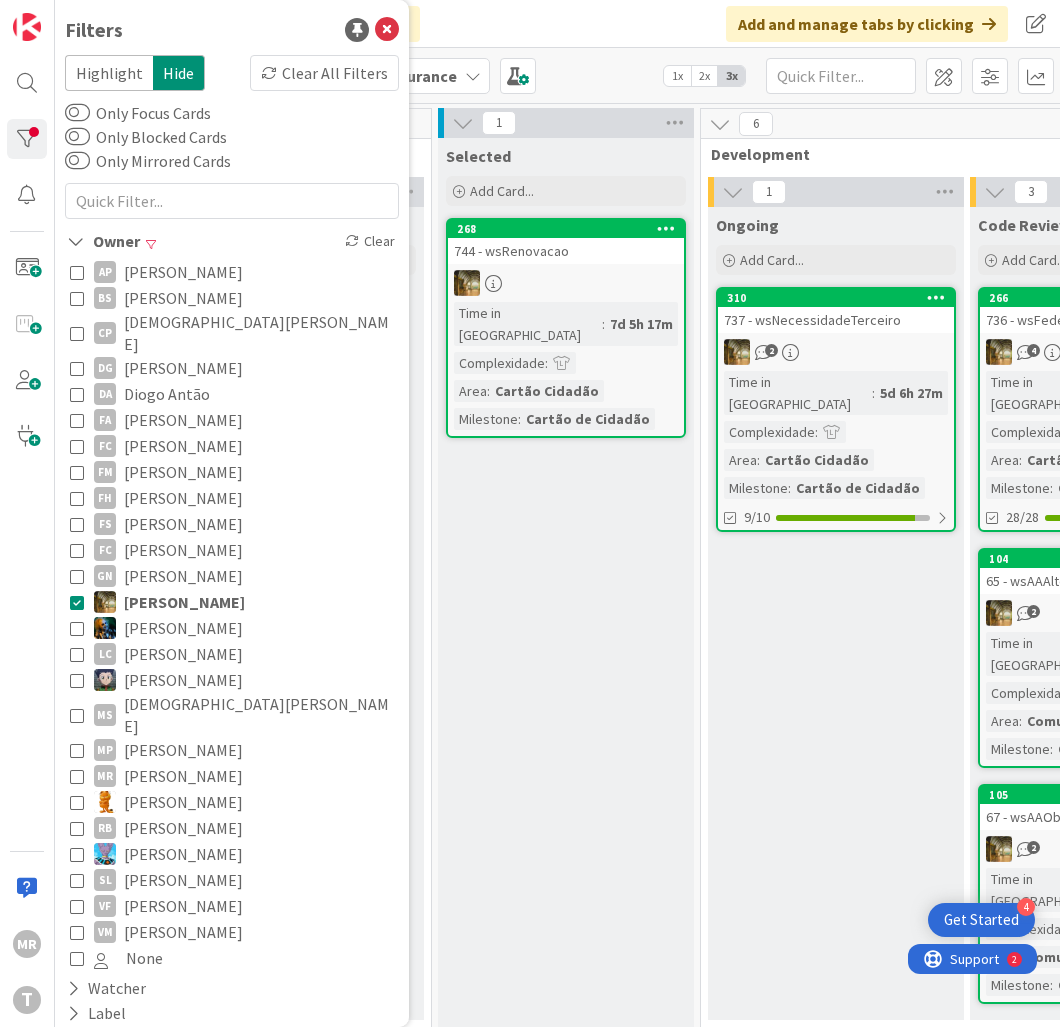 click on "[PERSON_NAME]" at bounding box center (183, 628) 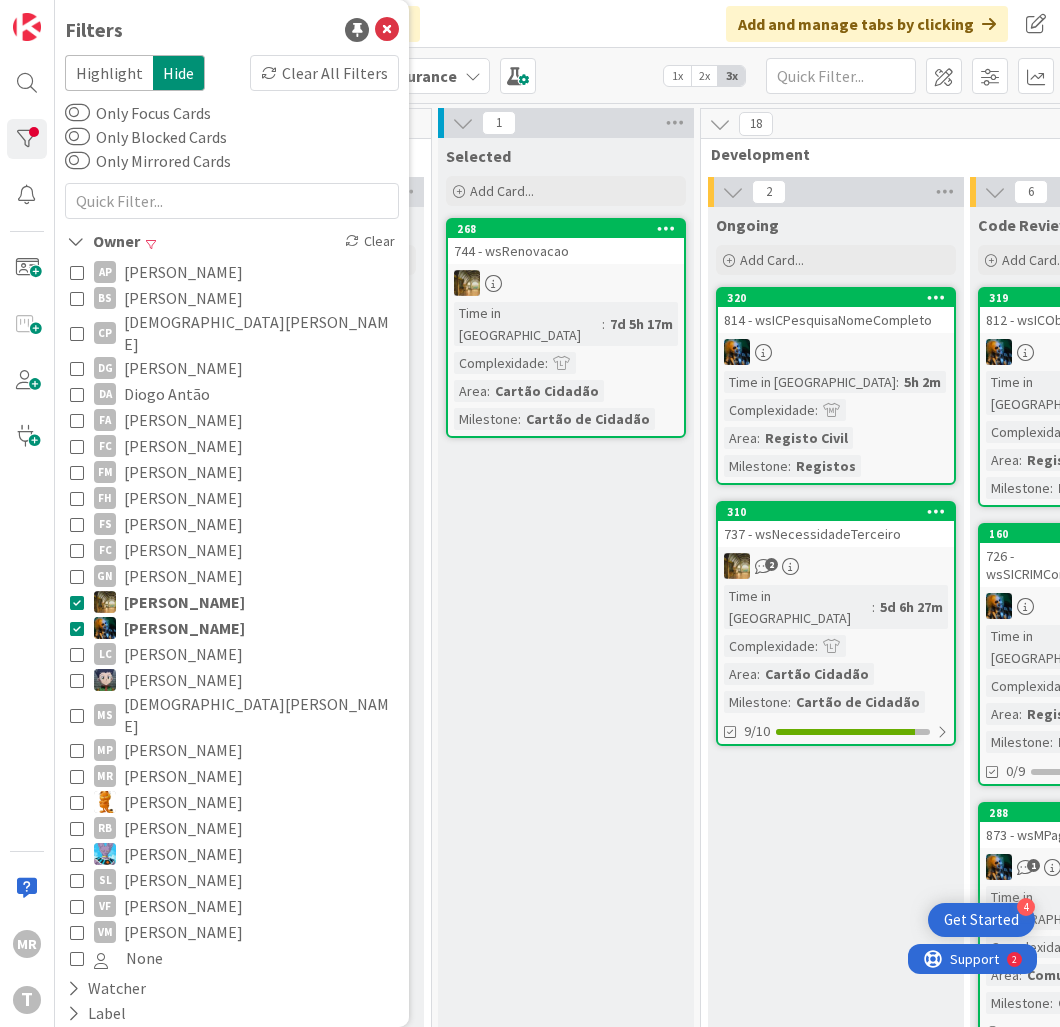 click on "[PERSON_NAME]" at bounding box center [184, 602] 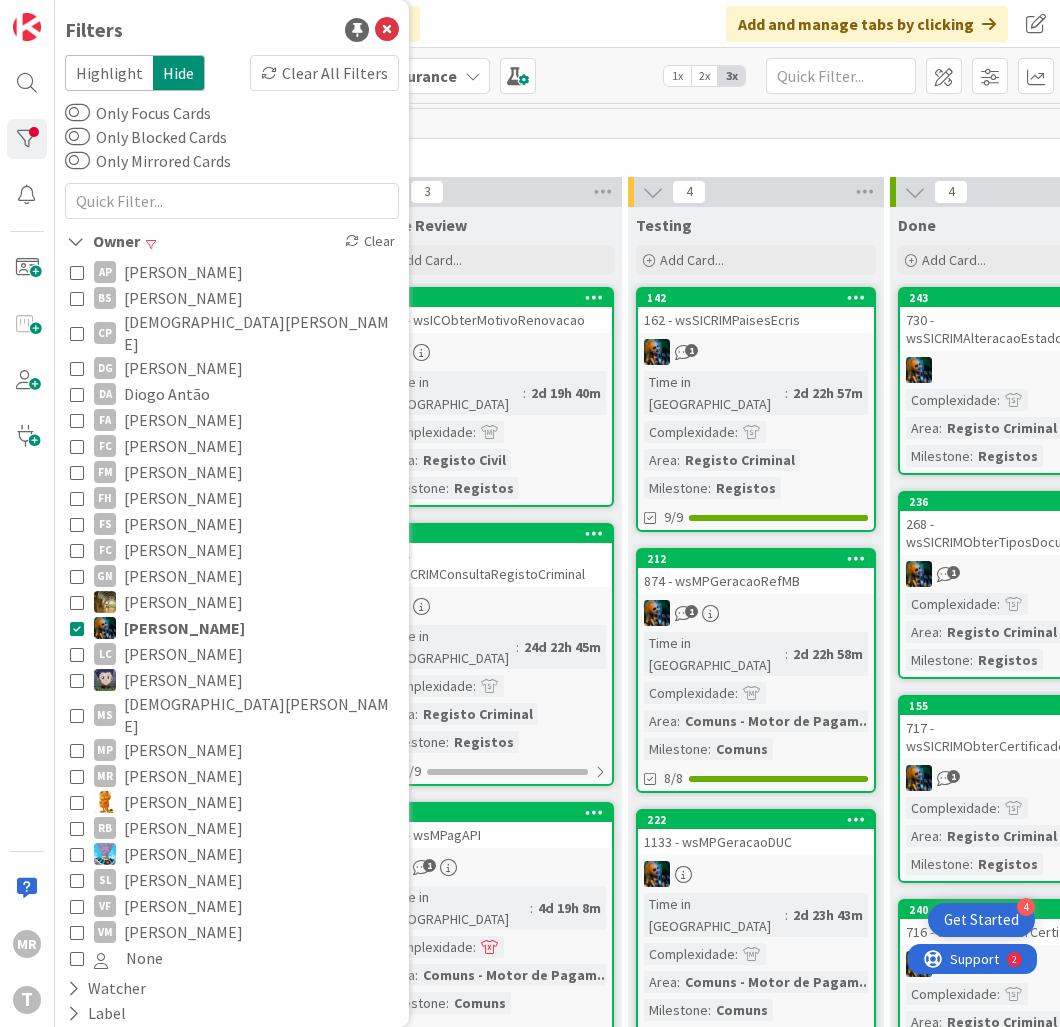 scroll, scrollTop: 0, scrollLeft: 823, axis: horizontal 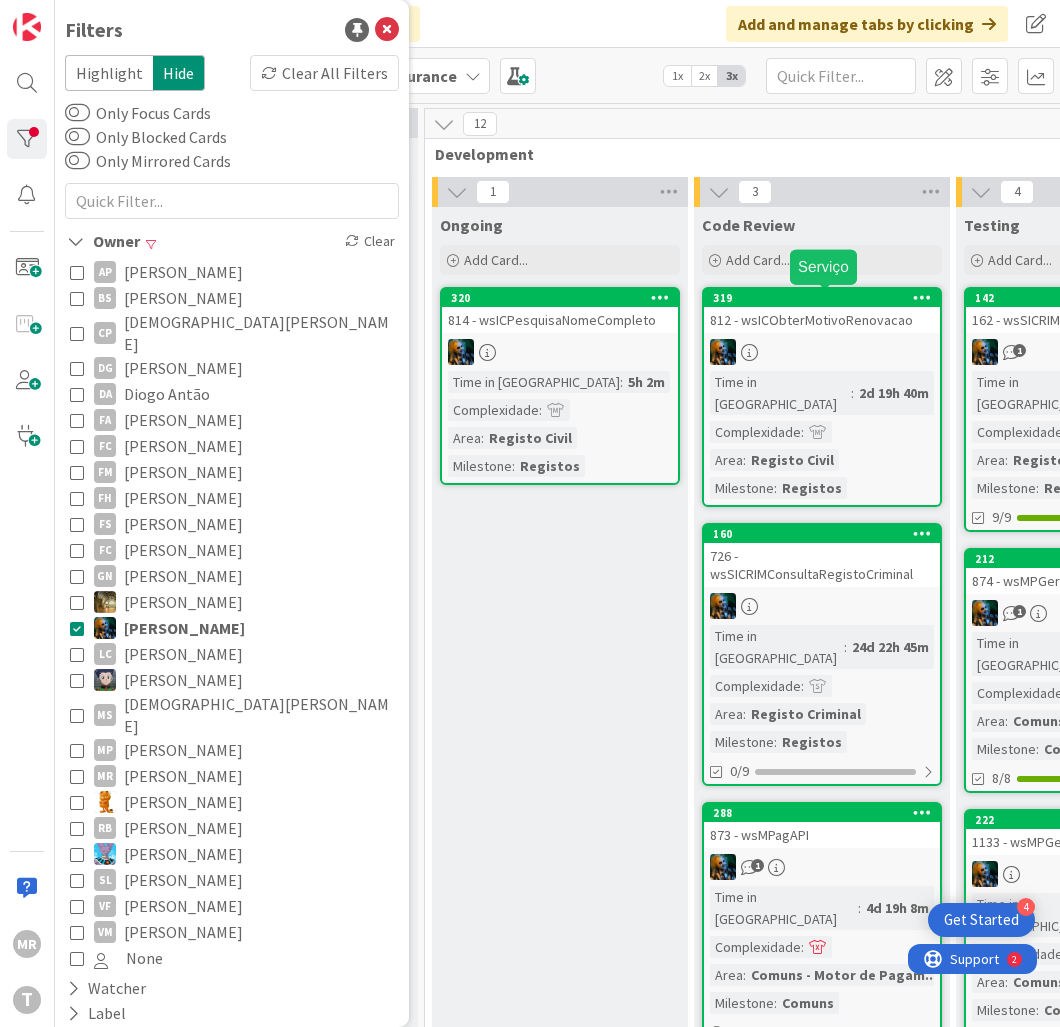 click on "319" at bounding box center [826, 298] 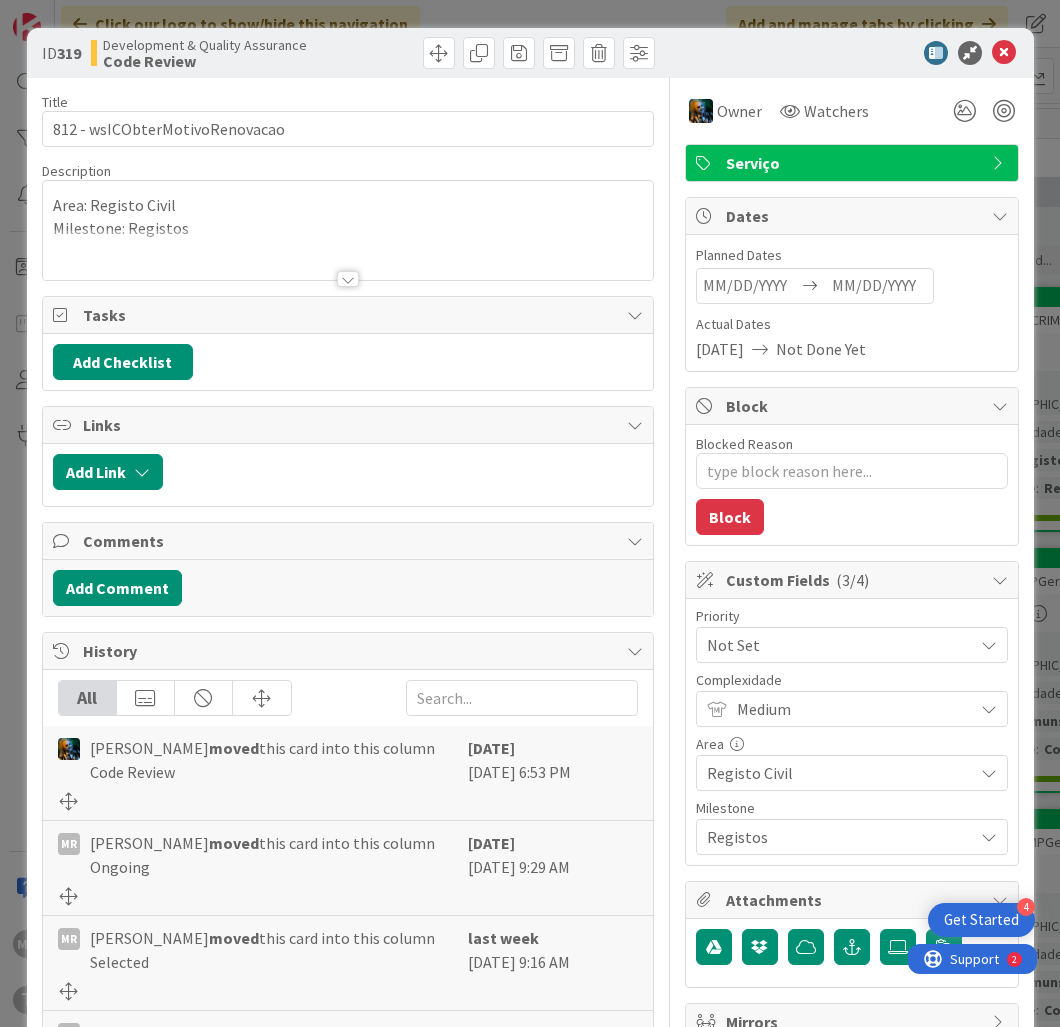 scroll, scrollTop: 0, scrollLeft: 0, axis: both 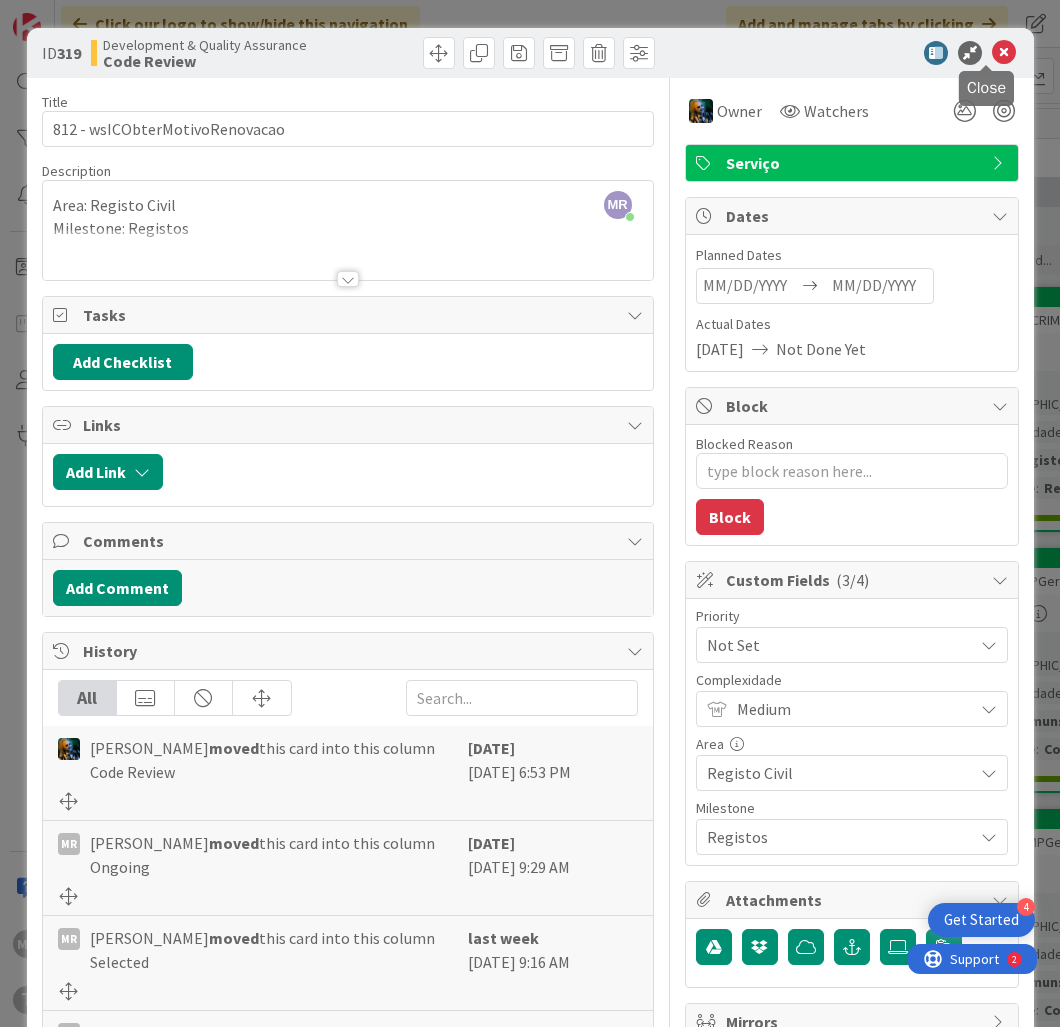click at bounding box center (1004, 53) 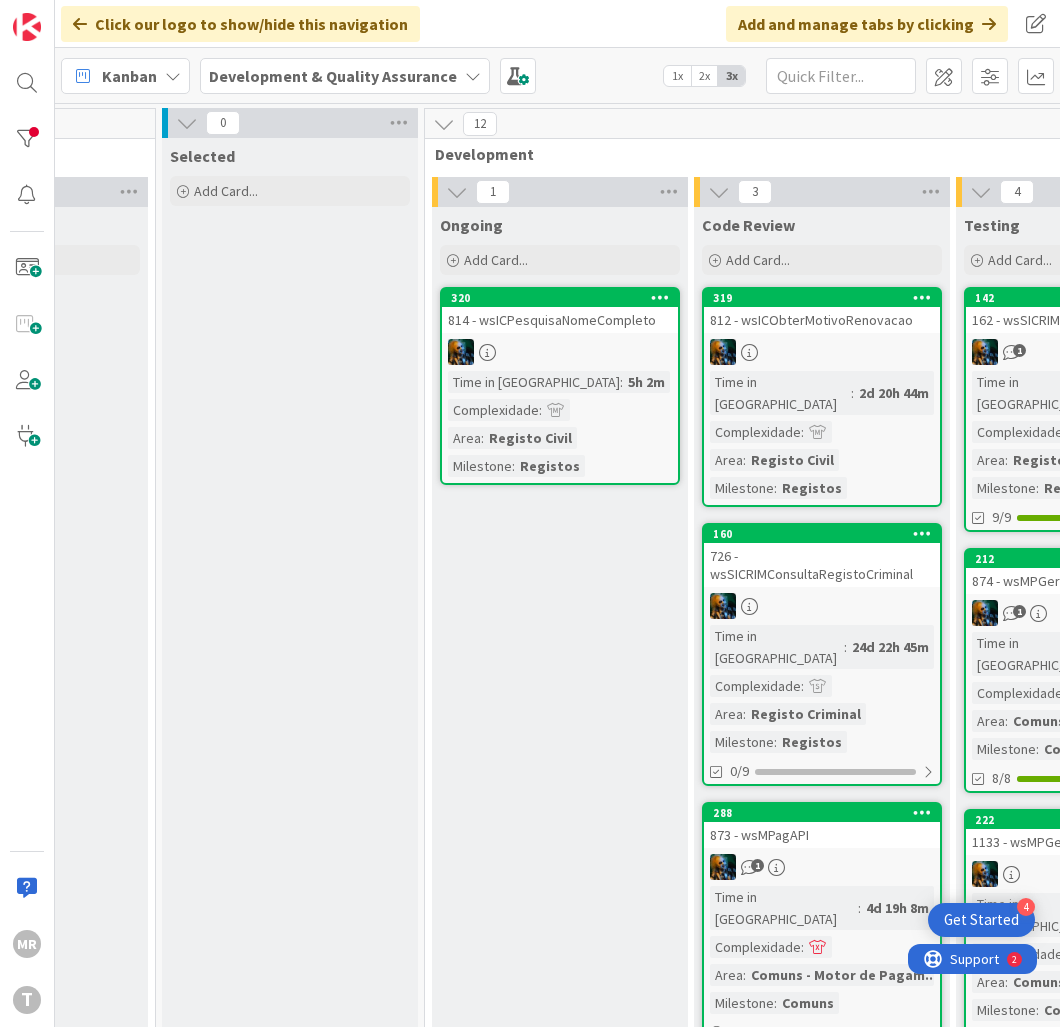 scroll, scrollTop: 0, scrollLeft: 0, axis: both 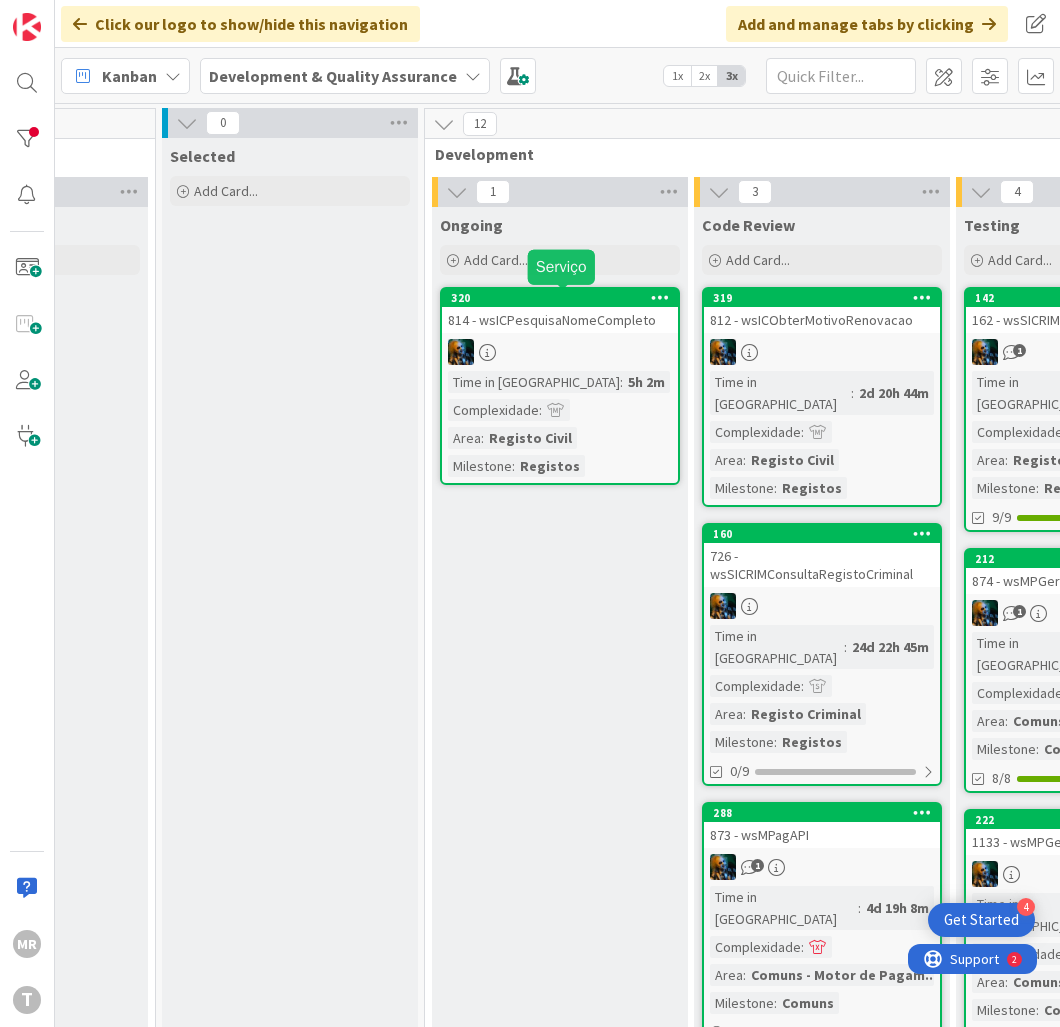 click on "320" at bounding box center [564, 298] 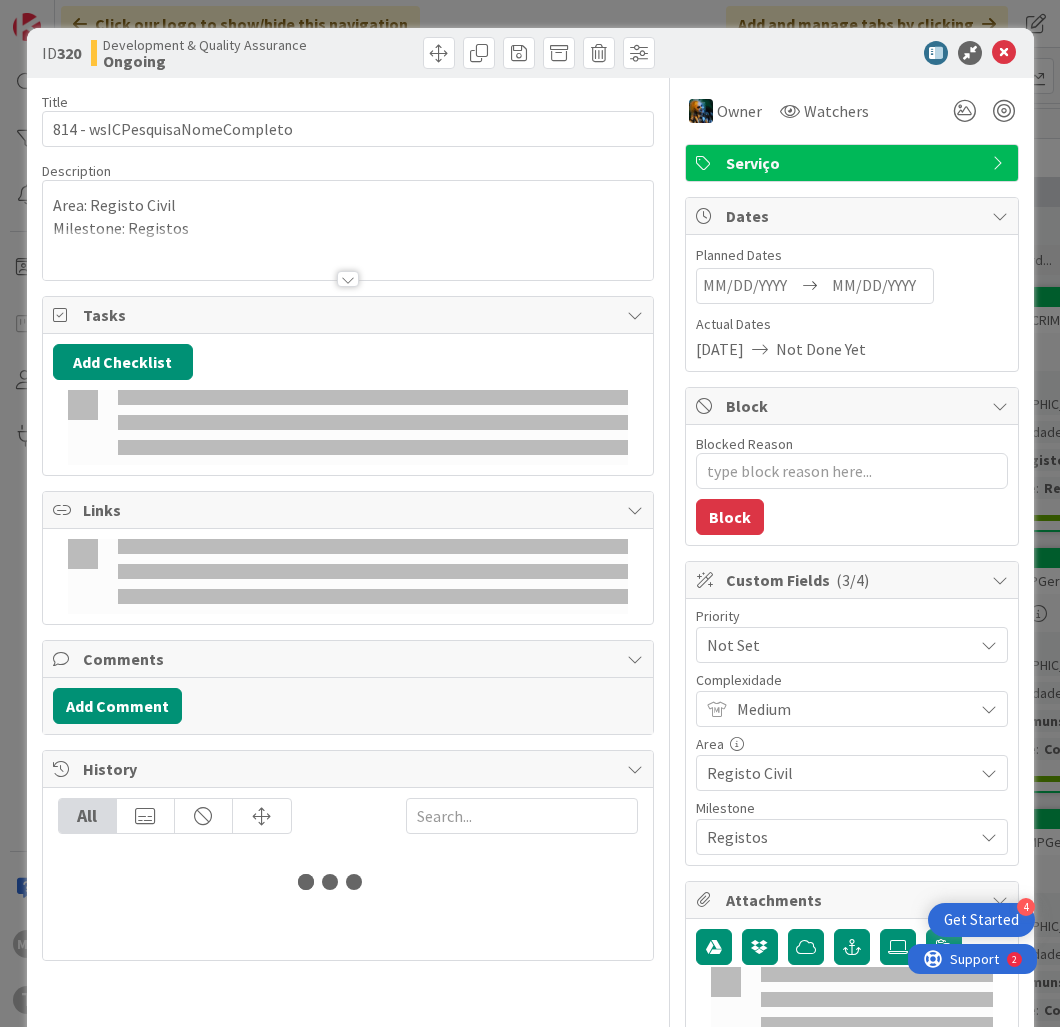 scroll, scrollTop: 0, scrollLeft: 0, axis: both 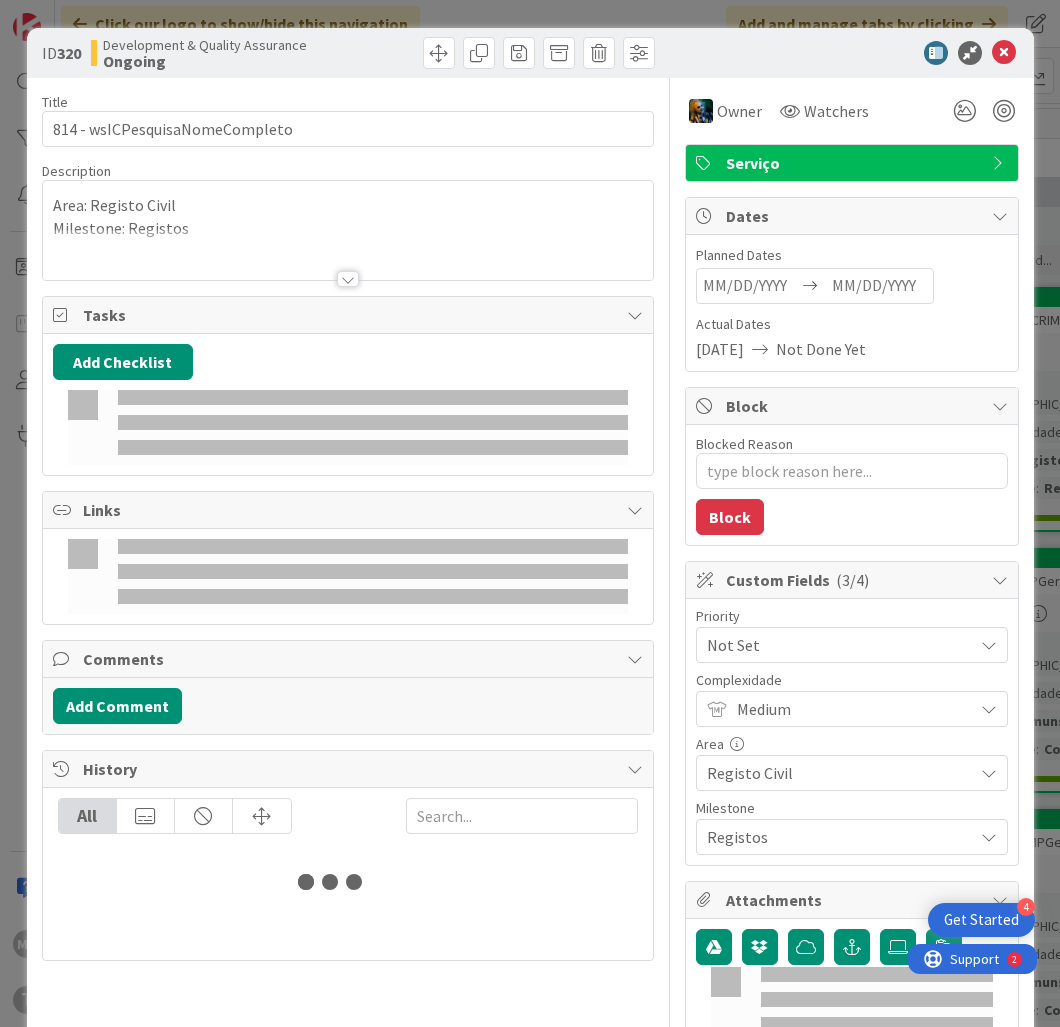 type on "x" 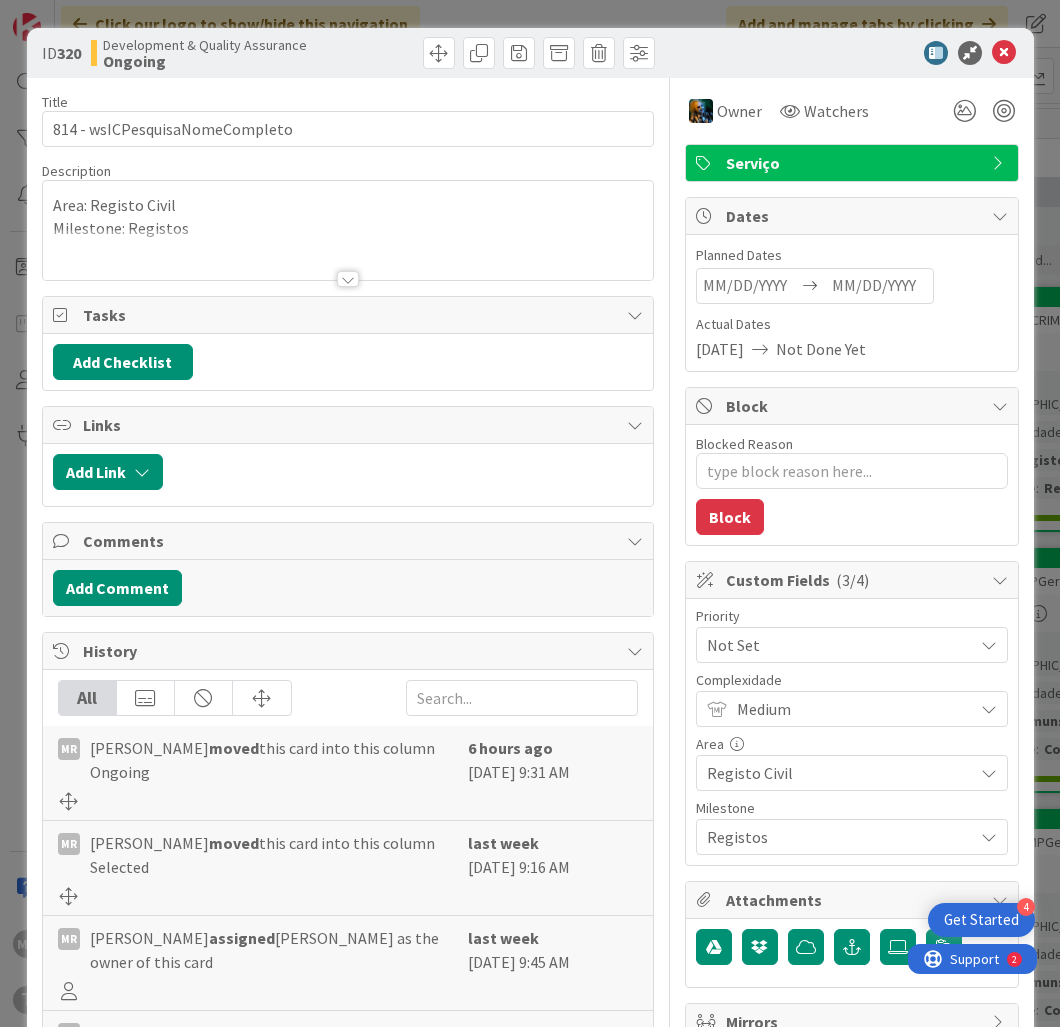 scroll, scrollTop: 0, scrollLeft: 0, axis: both 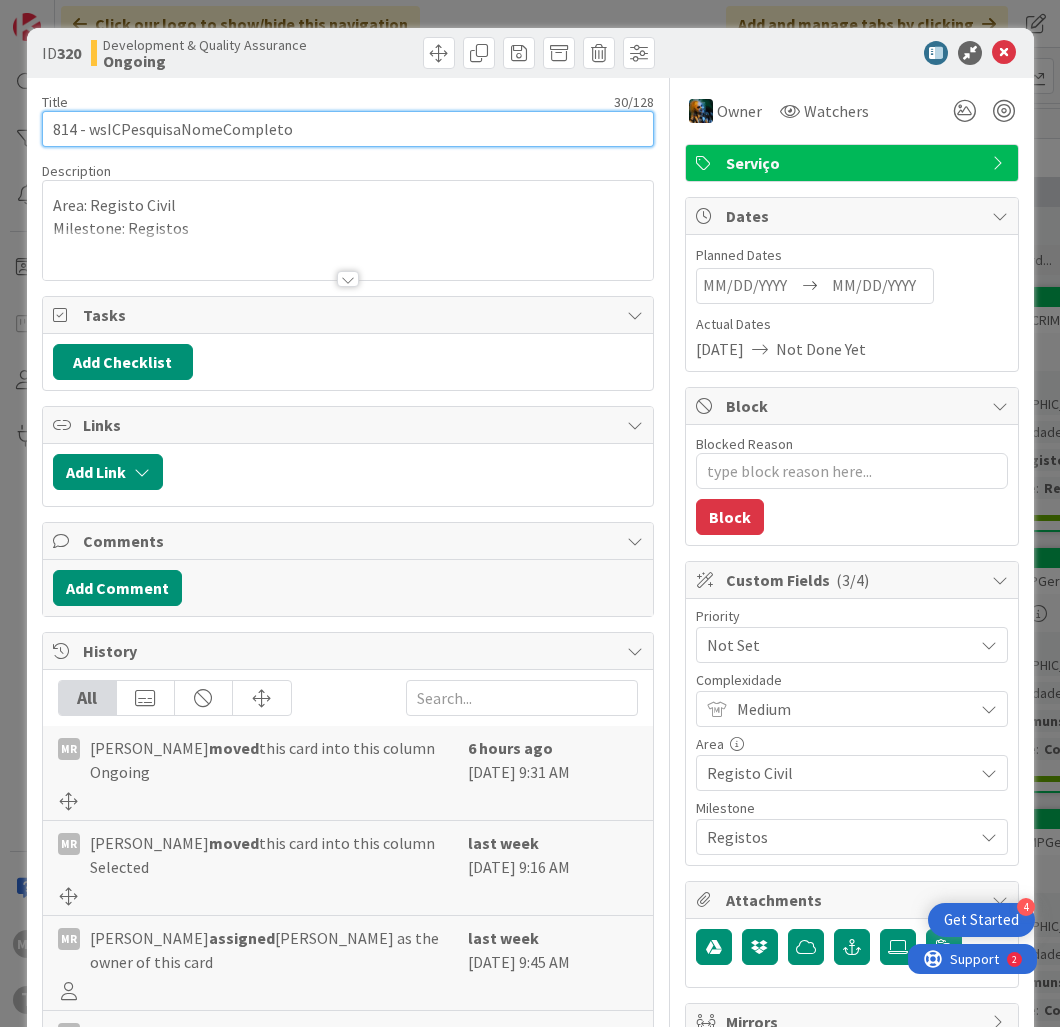 click on "814 - wsICPesquisaNomeCompleto" at bounding box center [348, 129] 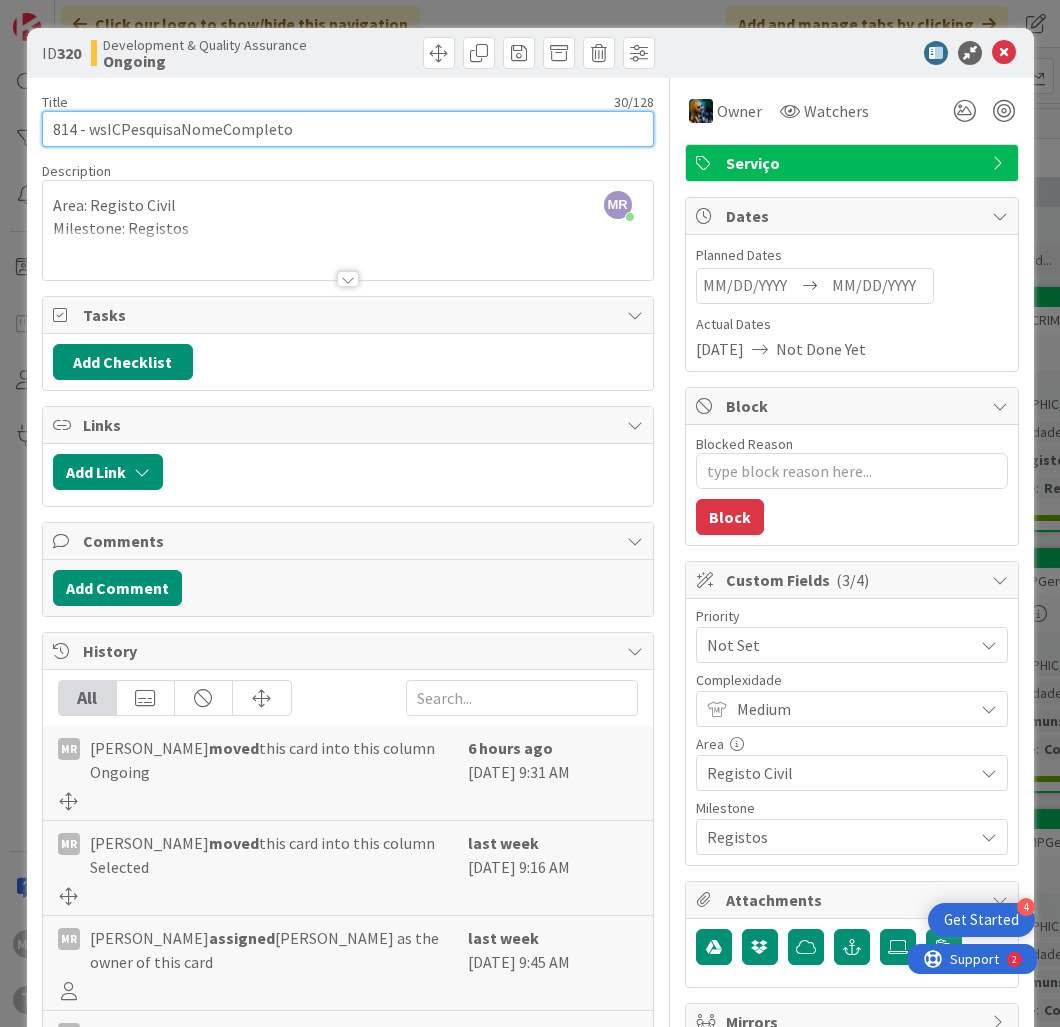 drag, startPoint x: 286, startPoint y: 130, endPoint x: 88, endPoint y: 130, distance: 198 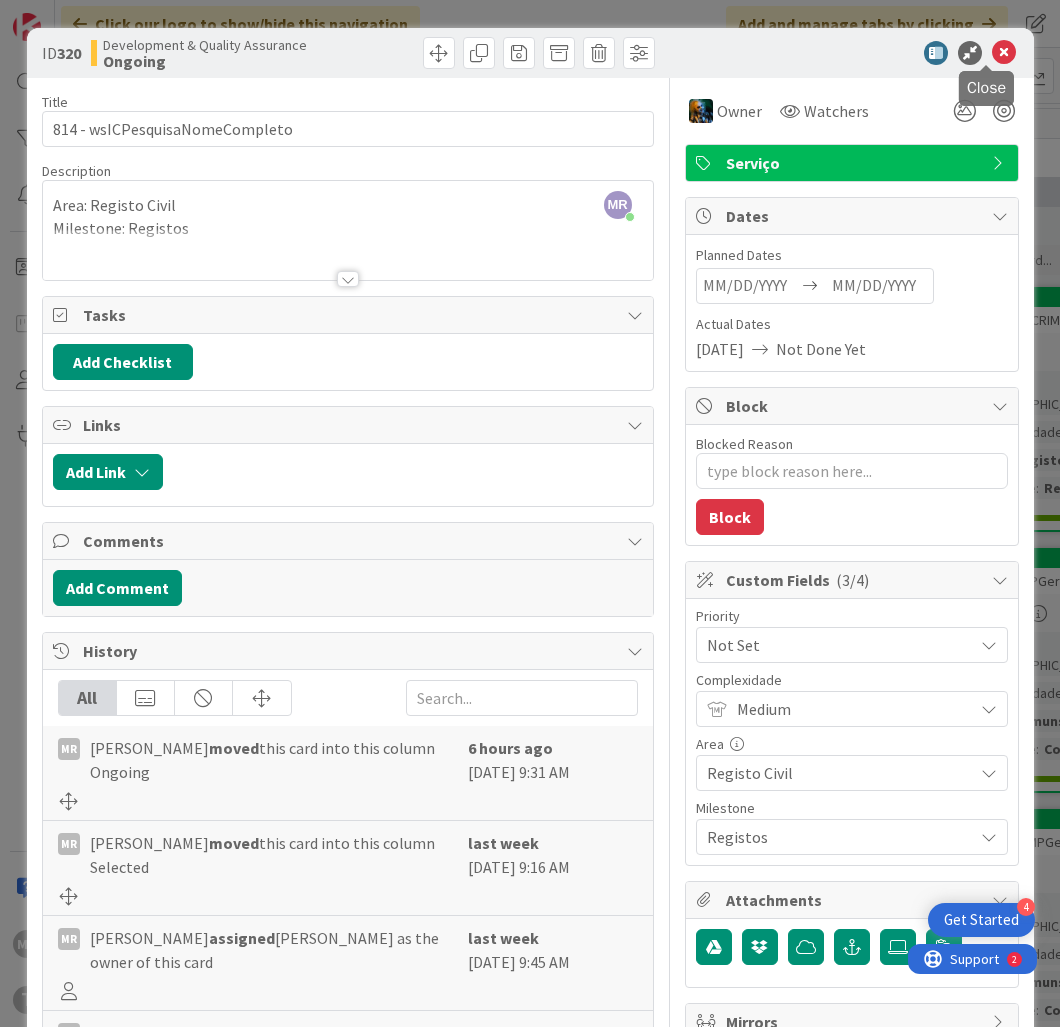 click at bounding box center [1004, 53] 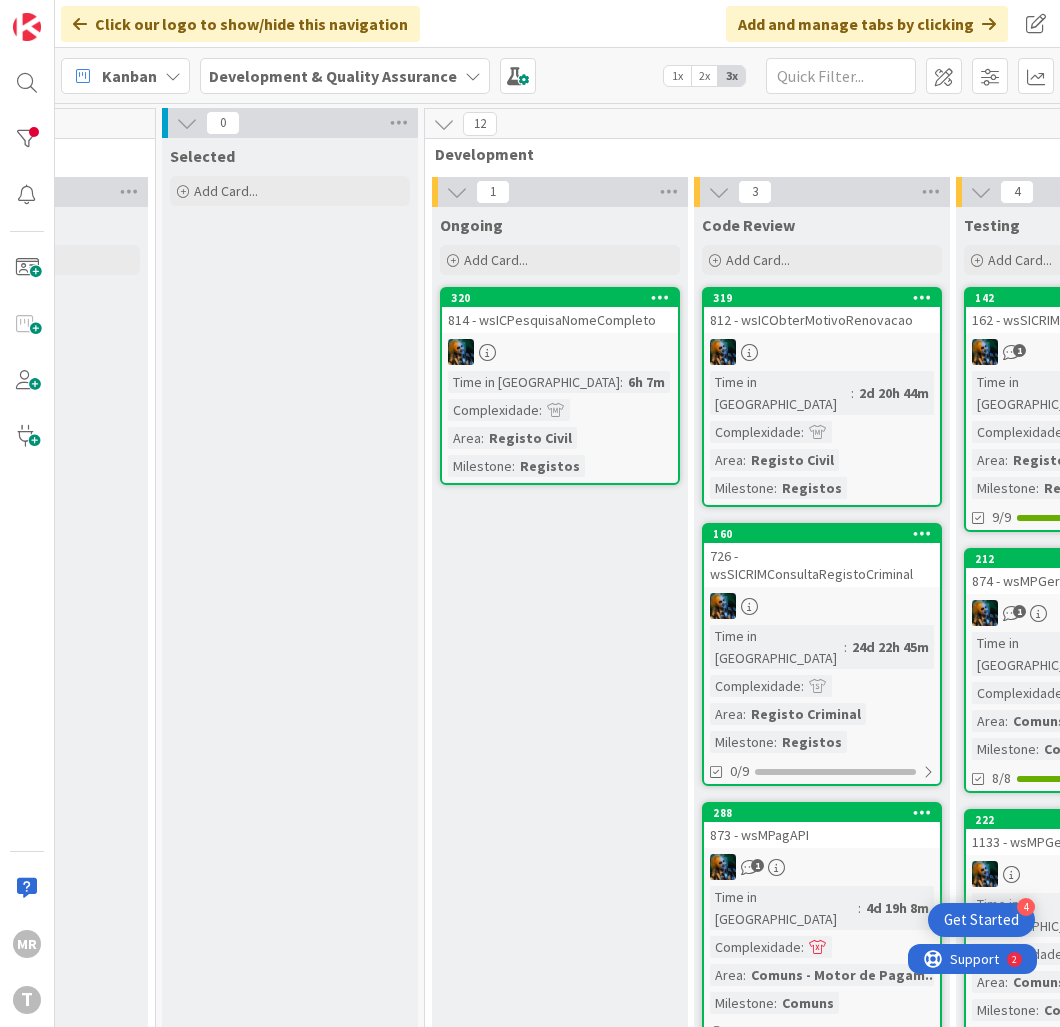 scroll, scrollTop: 0, scrollLeft: 0, axis: both 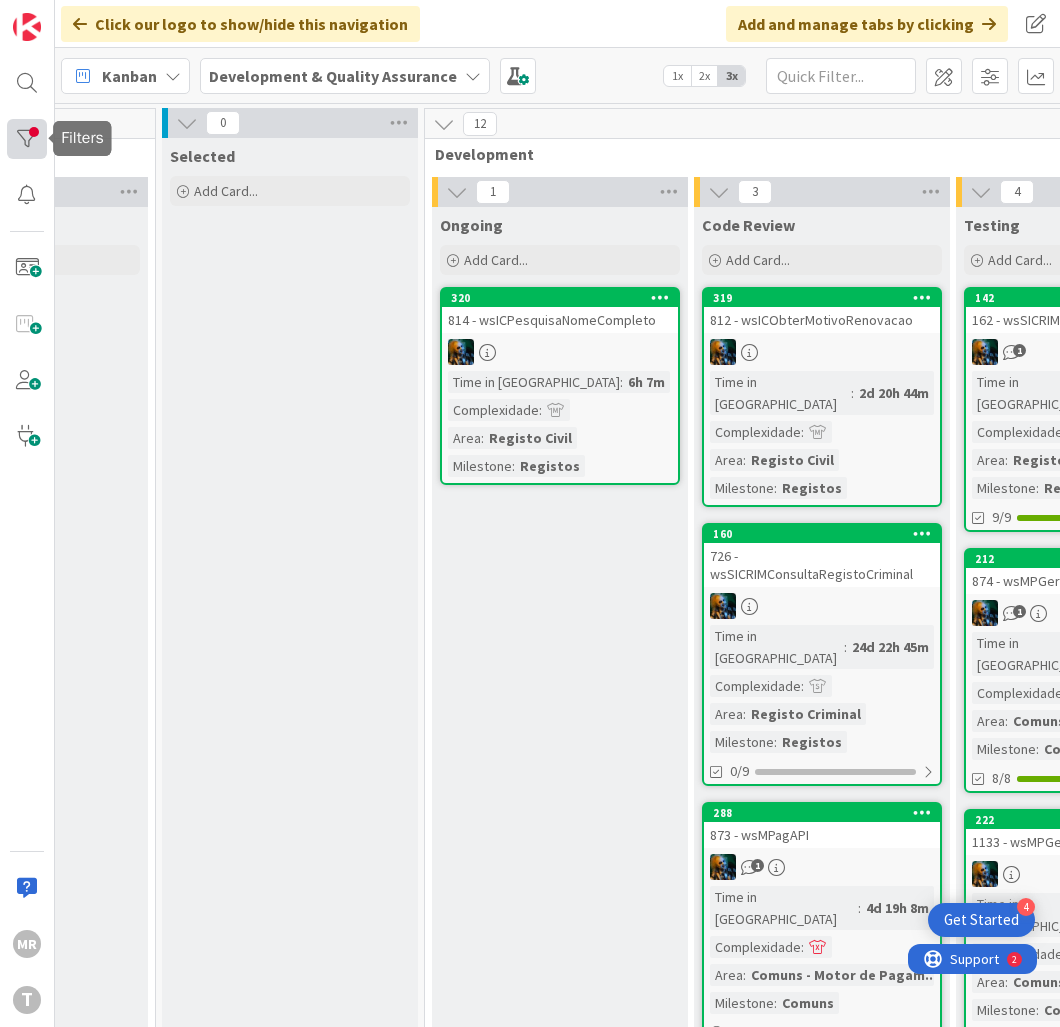 click at bounding box center [27, 139] 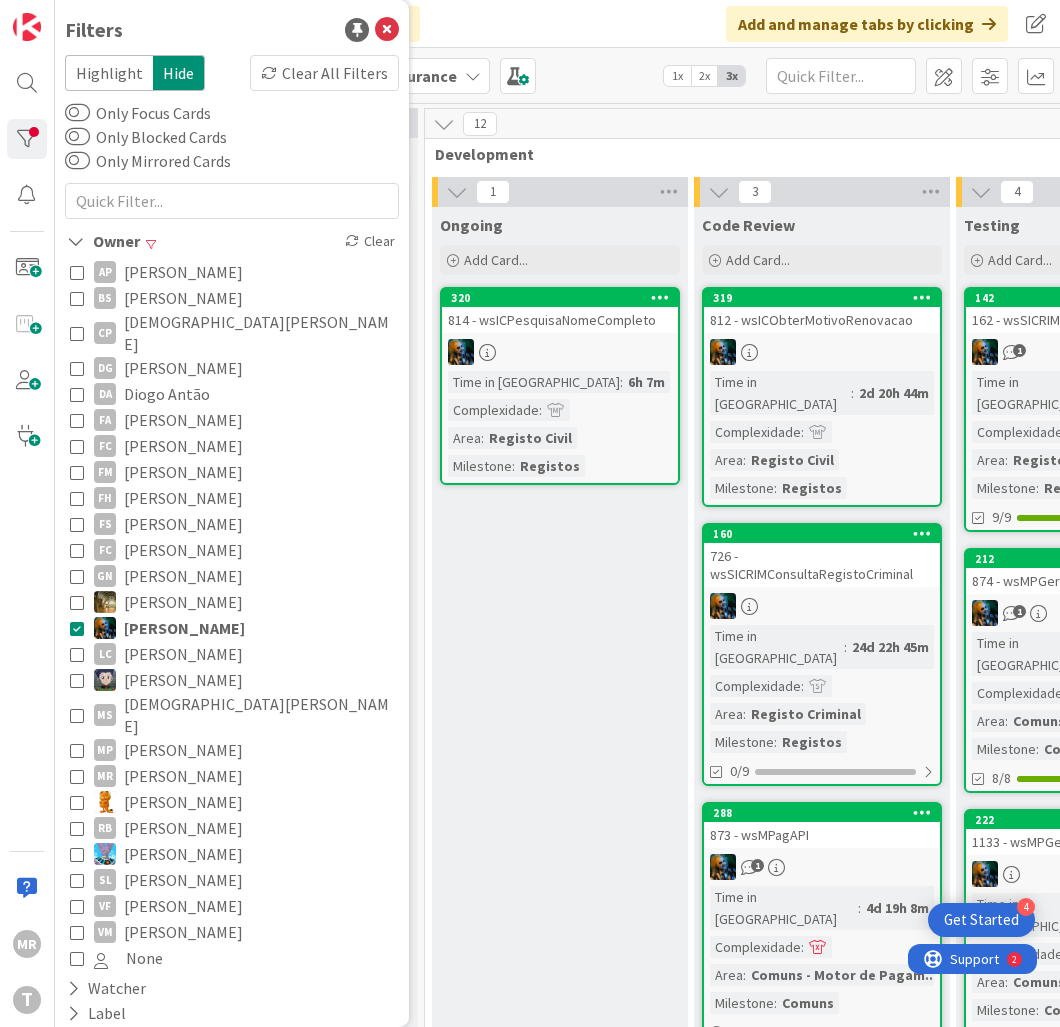click on "[PERSON_NAME]" at bounding box center [183, 680] 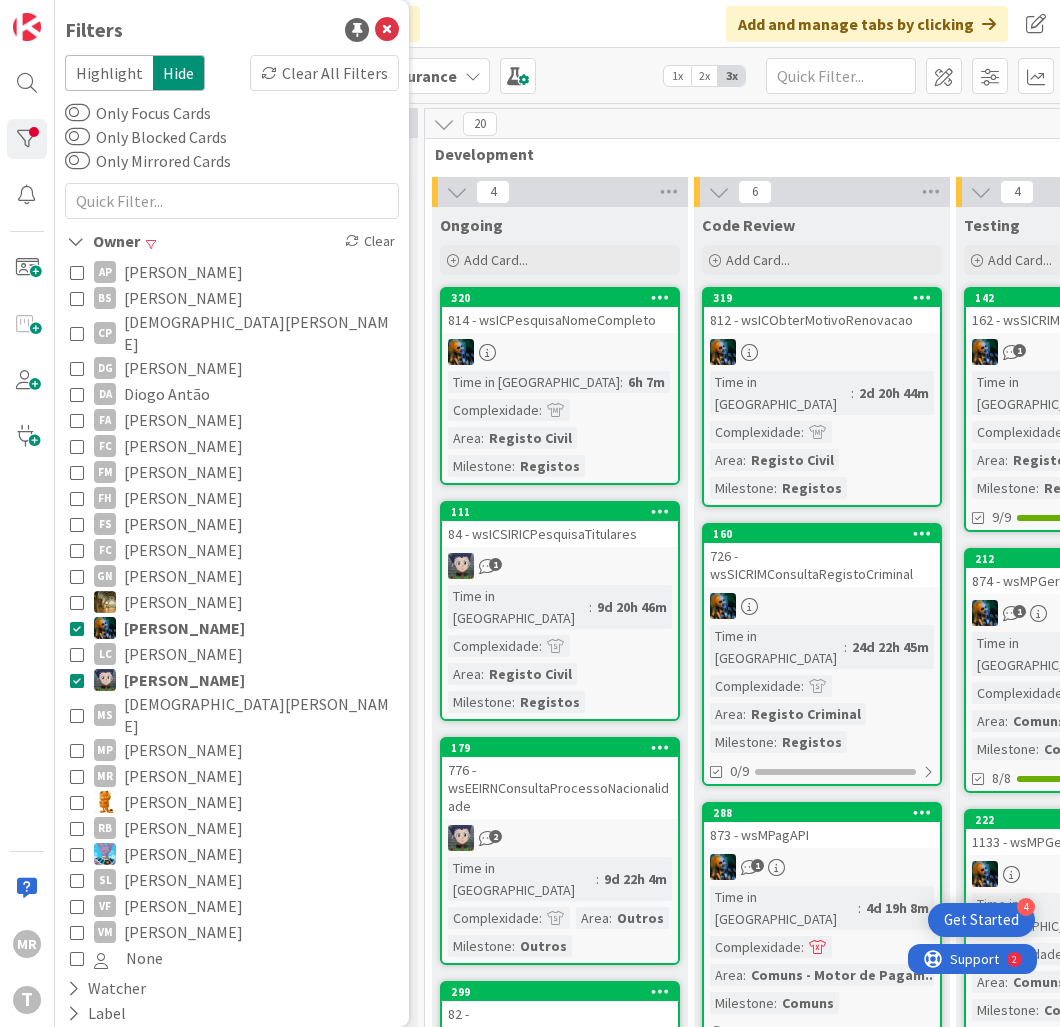 click on "[PERSON_NAME]" at bounding box center (184, 628) 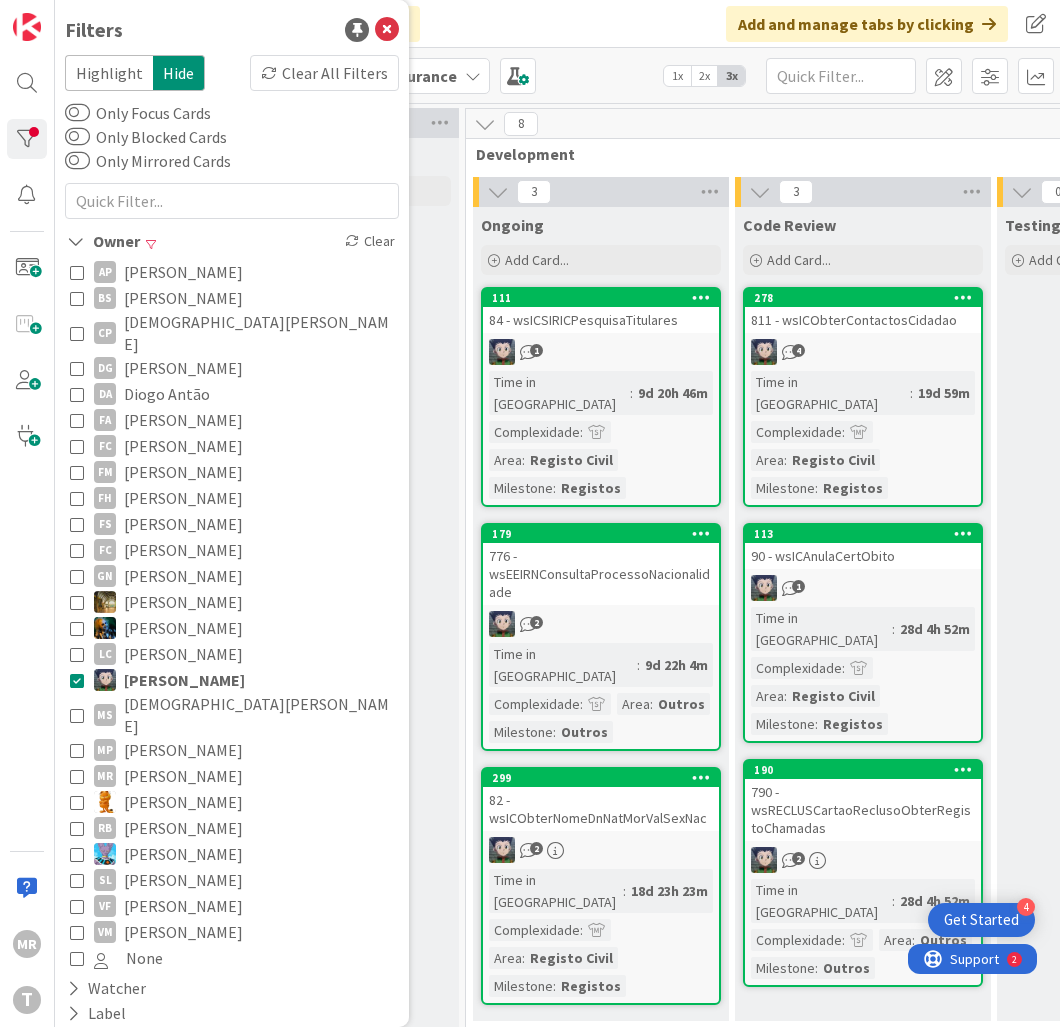 scroll, scrollTop: 0, scrollLeft: 450, axis: horizontal 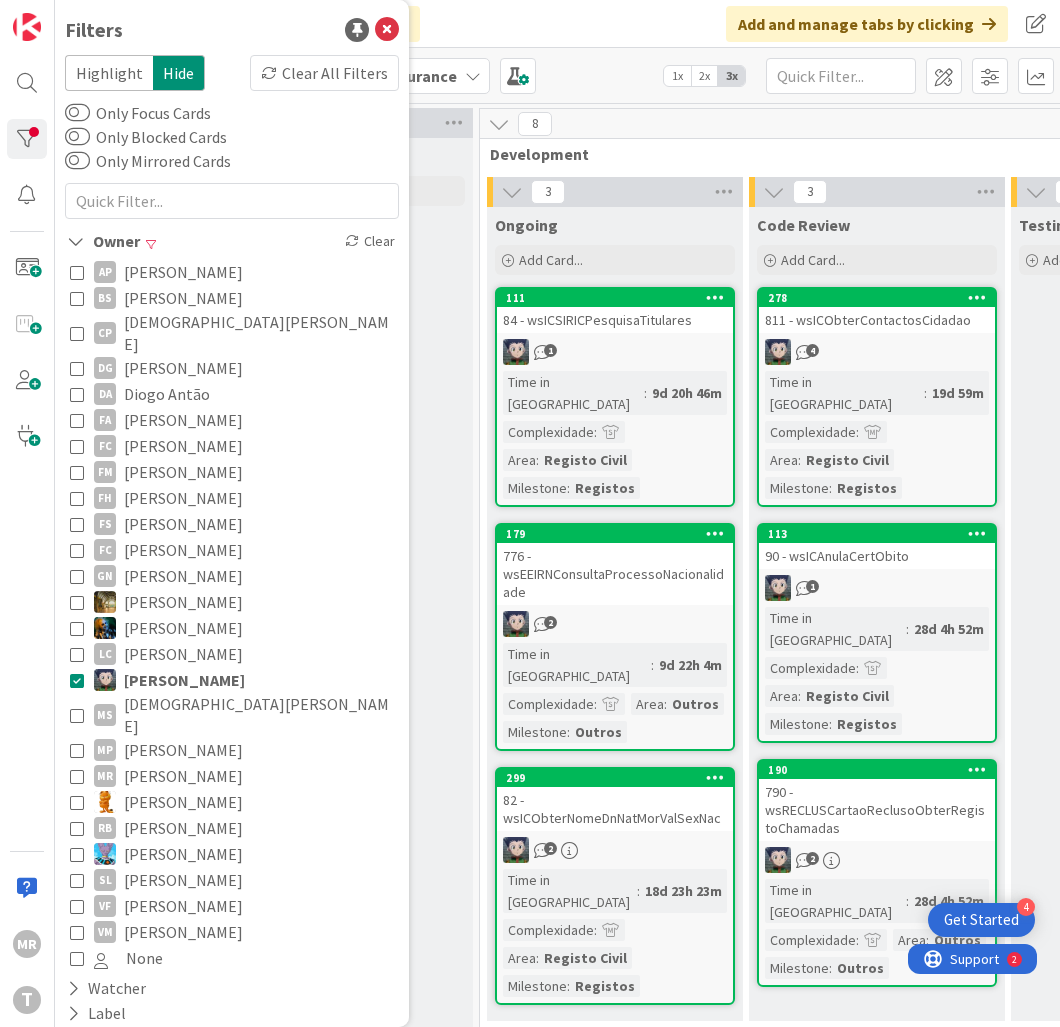 click on "[DEMOGRAPHIC_DATA][PERSON_NAME]" at bounding box center [259, 715] 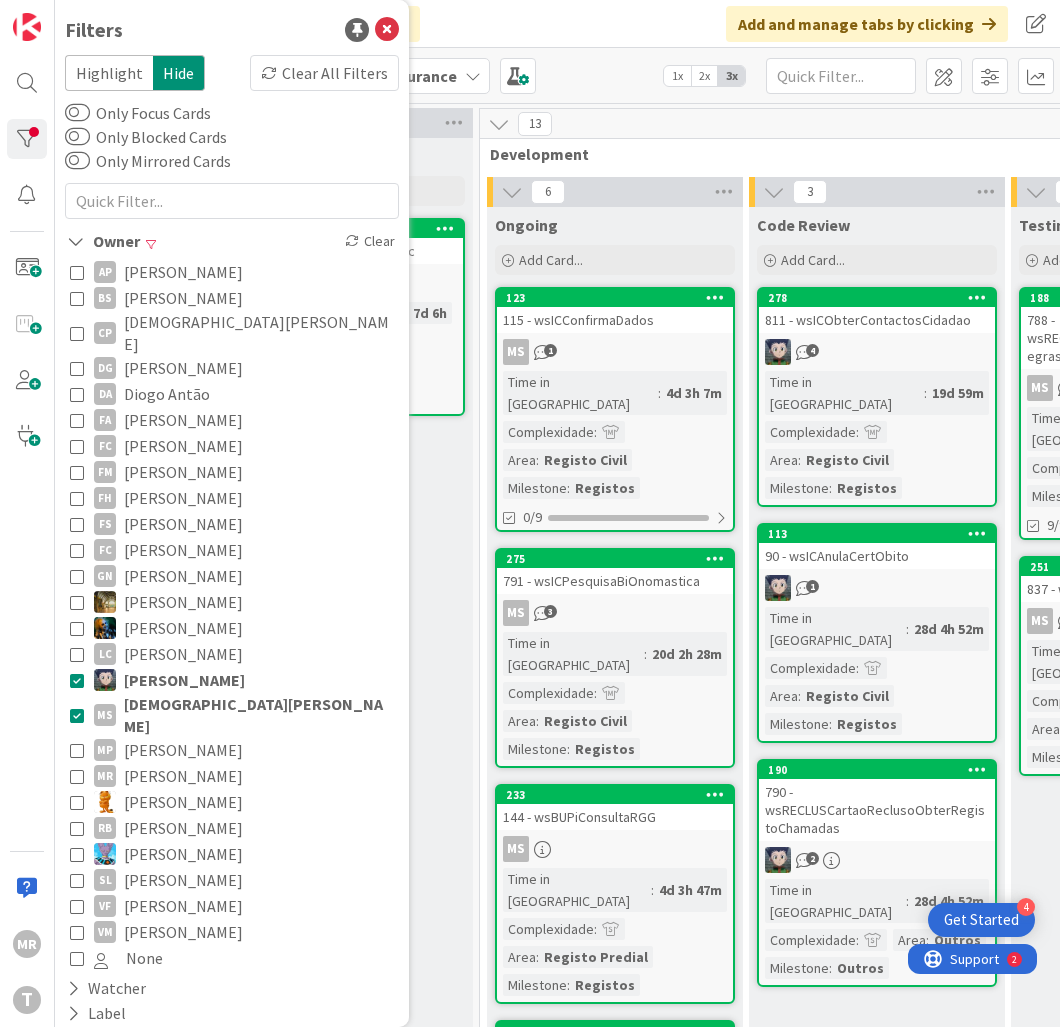 click on "[PERSON_NAME]" at bounding box center [184, 680] 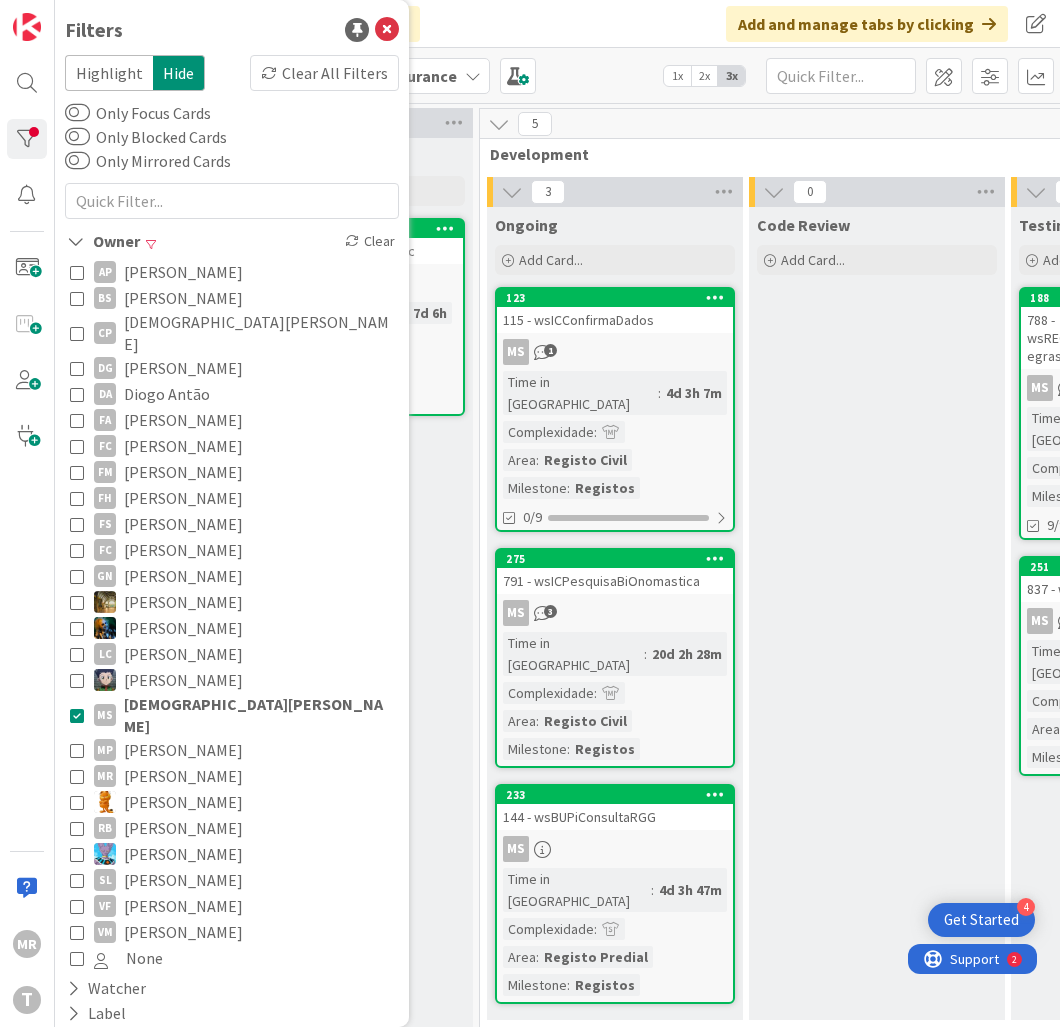 drag, startPoint x: 202, startPoint y: 686, endPoint x: 230, endPoint y: 688, distance: 28.071337 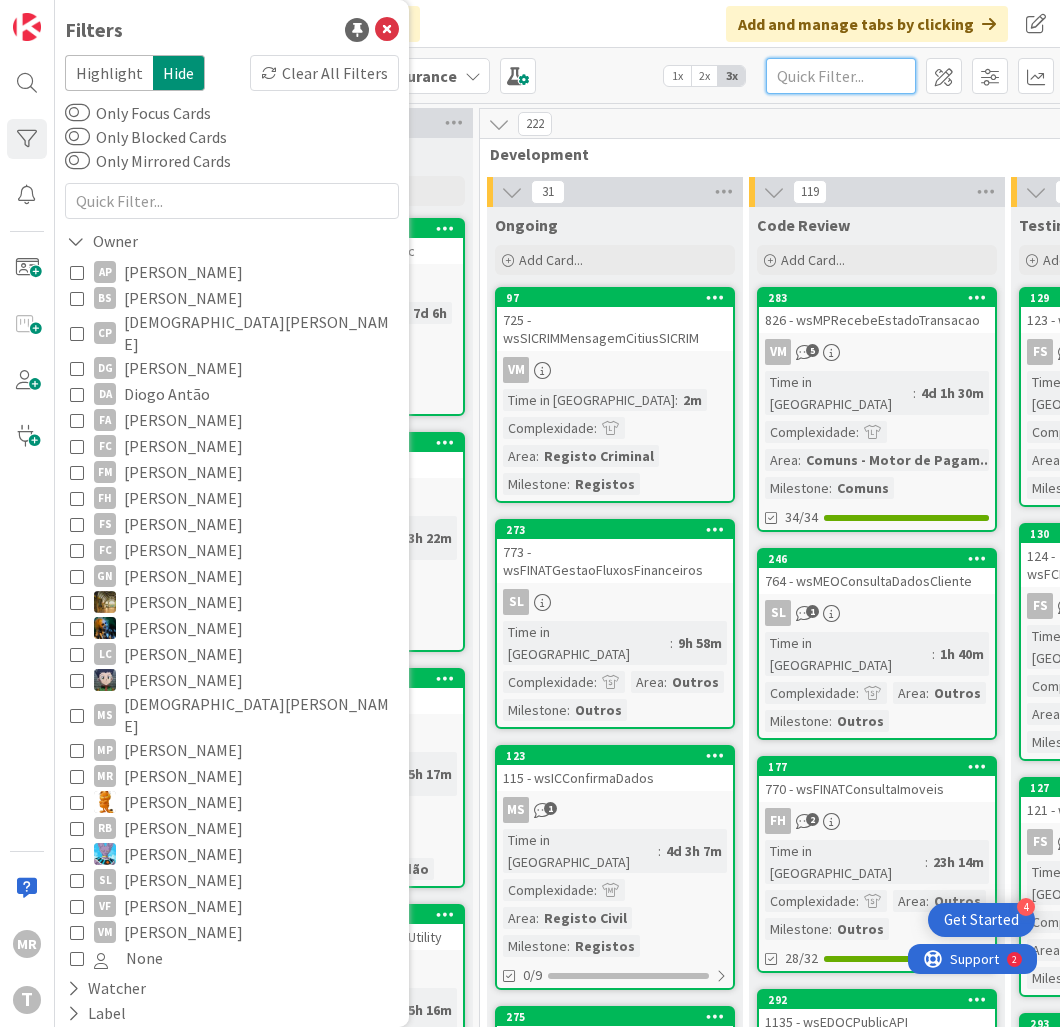 click at bounding box center [841, 76] 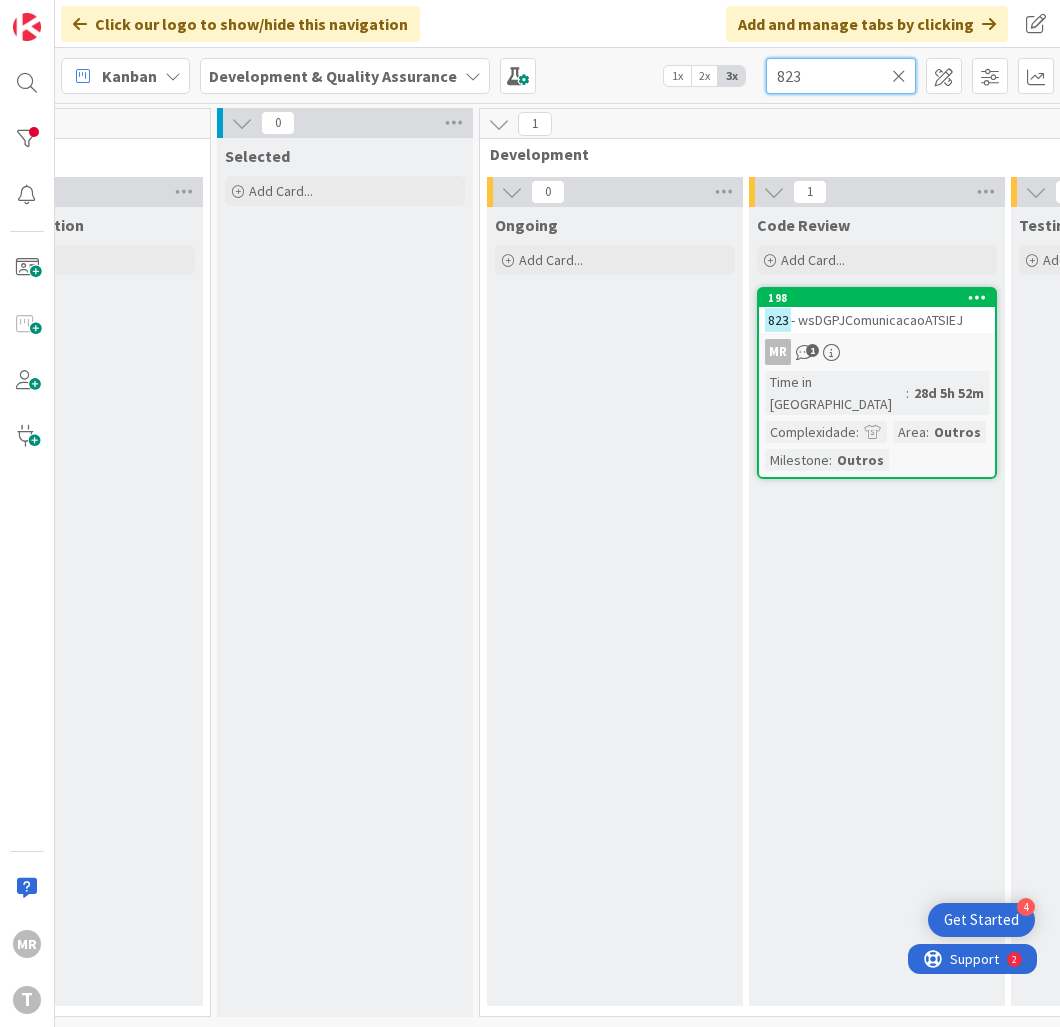 drag, startPoint x: 820, startPoint y: 63, endPoint x: 676, endPoint y: 54, distance: 144.28098 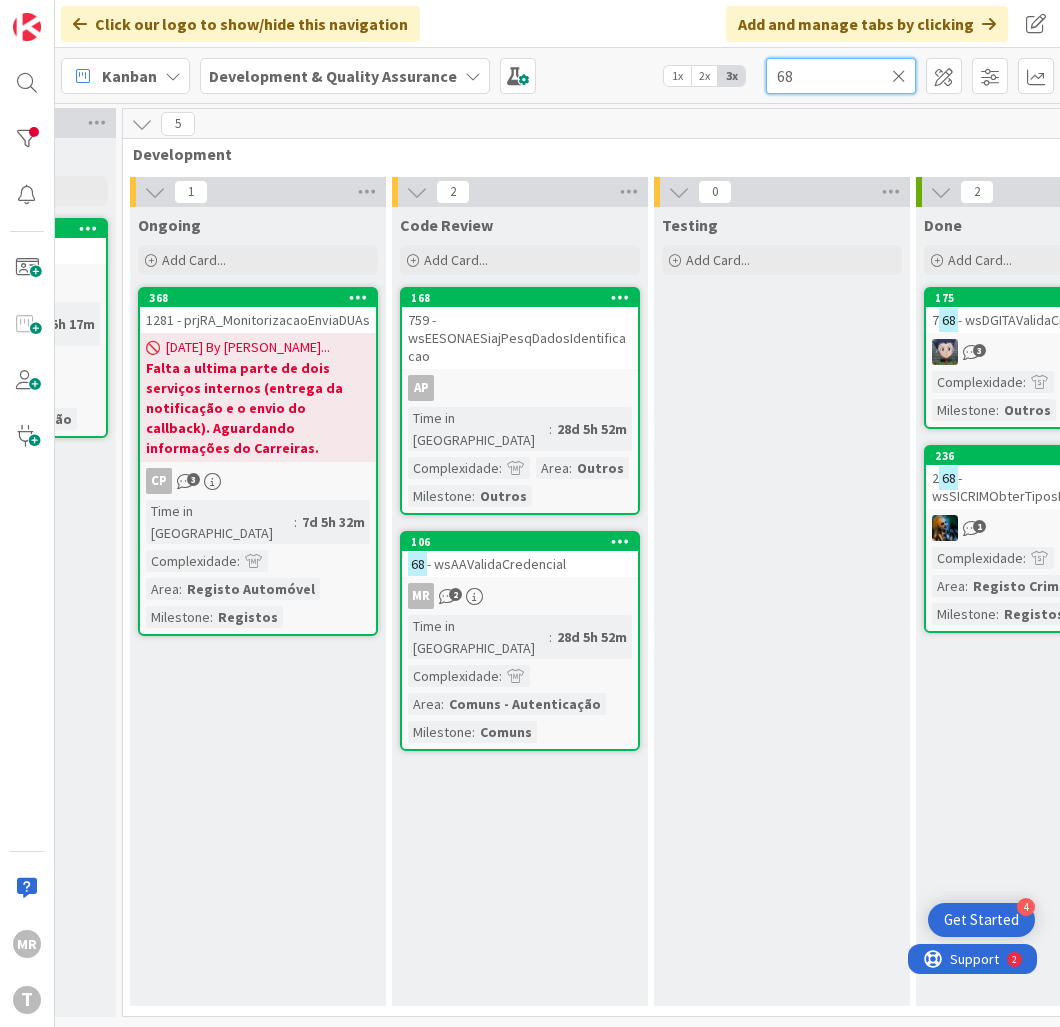 scroll, scrollTop: 0, scrollLeft: 728, axis: horizontal 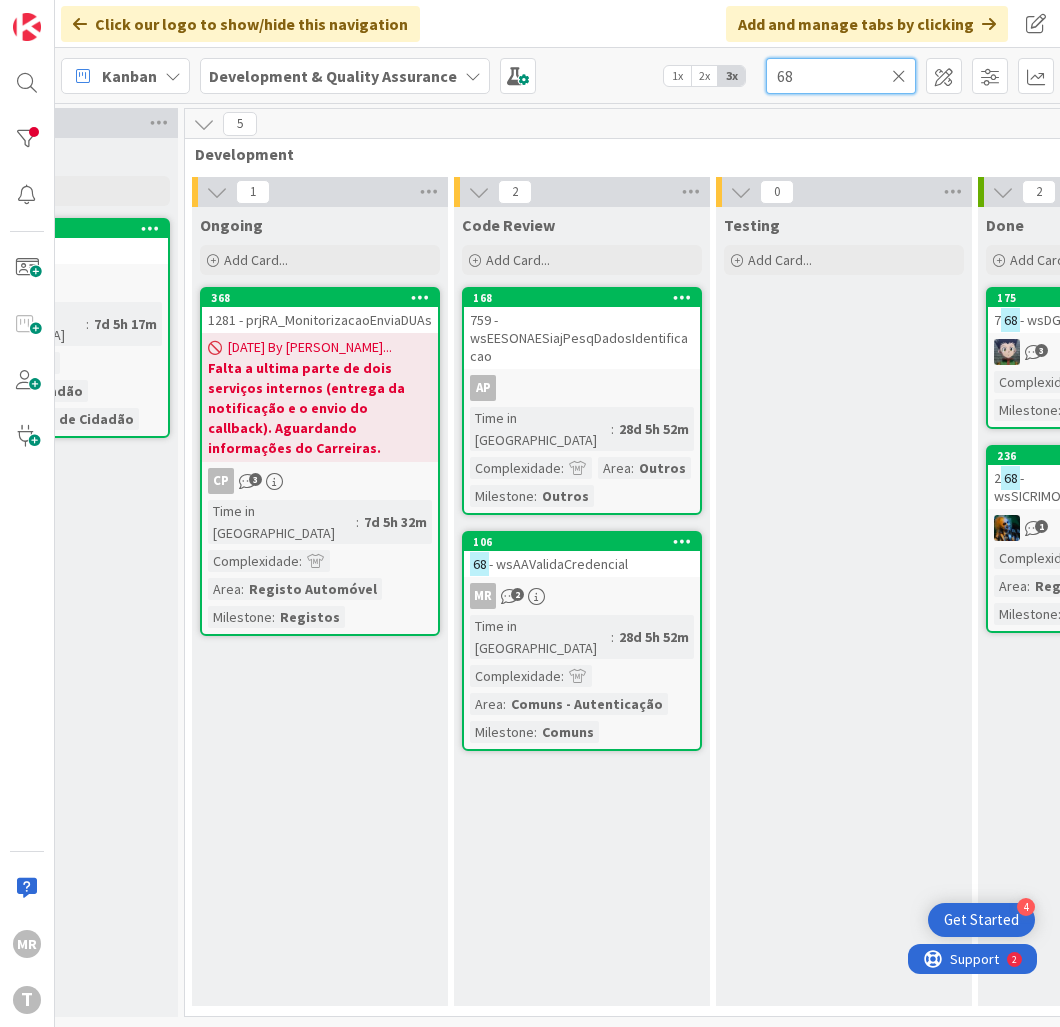 drag, startPoint x: 800, startPoint y: 83, endPoint x: 700, endPoint y: 74, distance: 100.40418 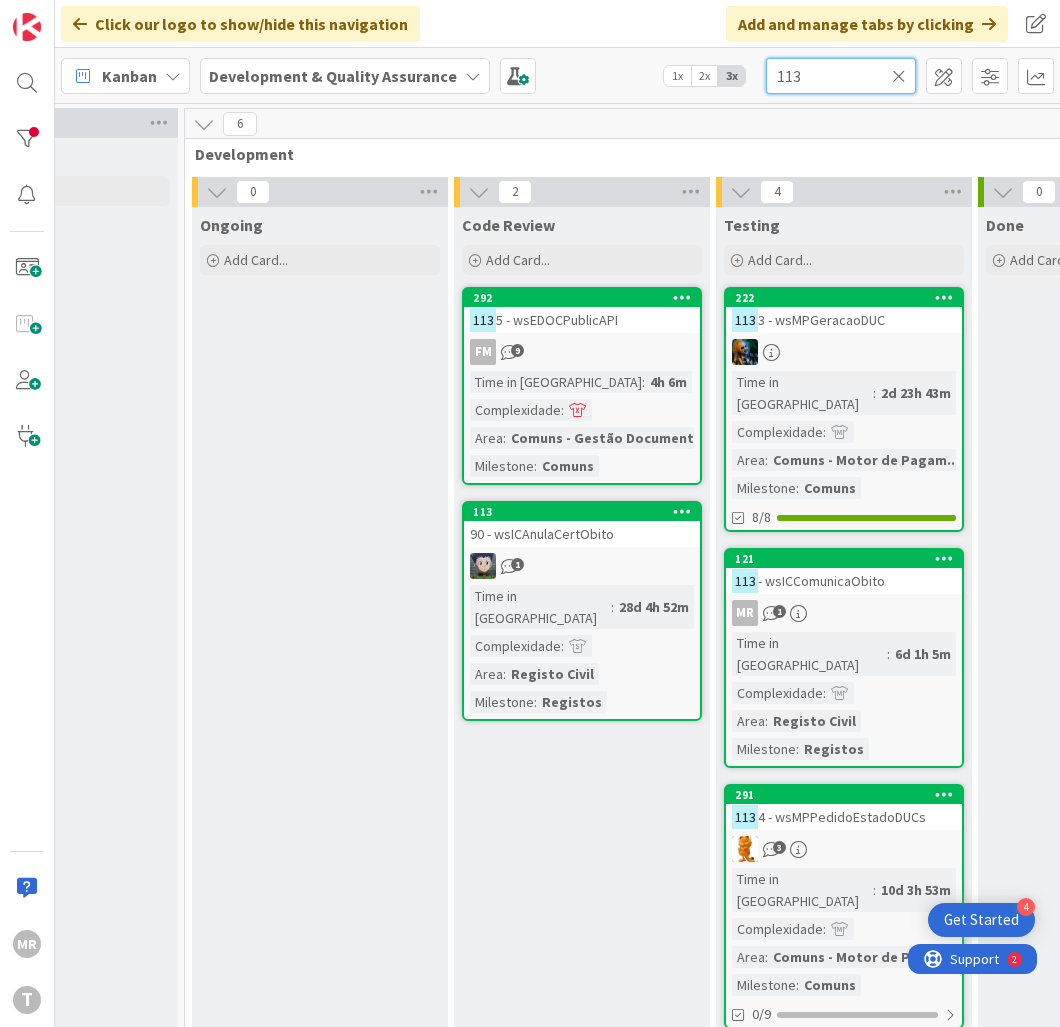 type on "113" 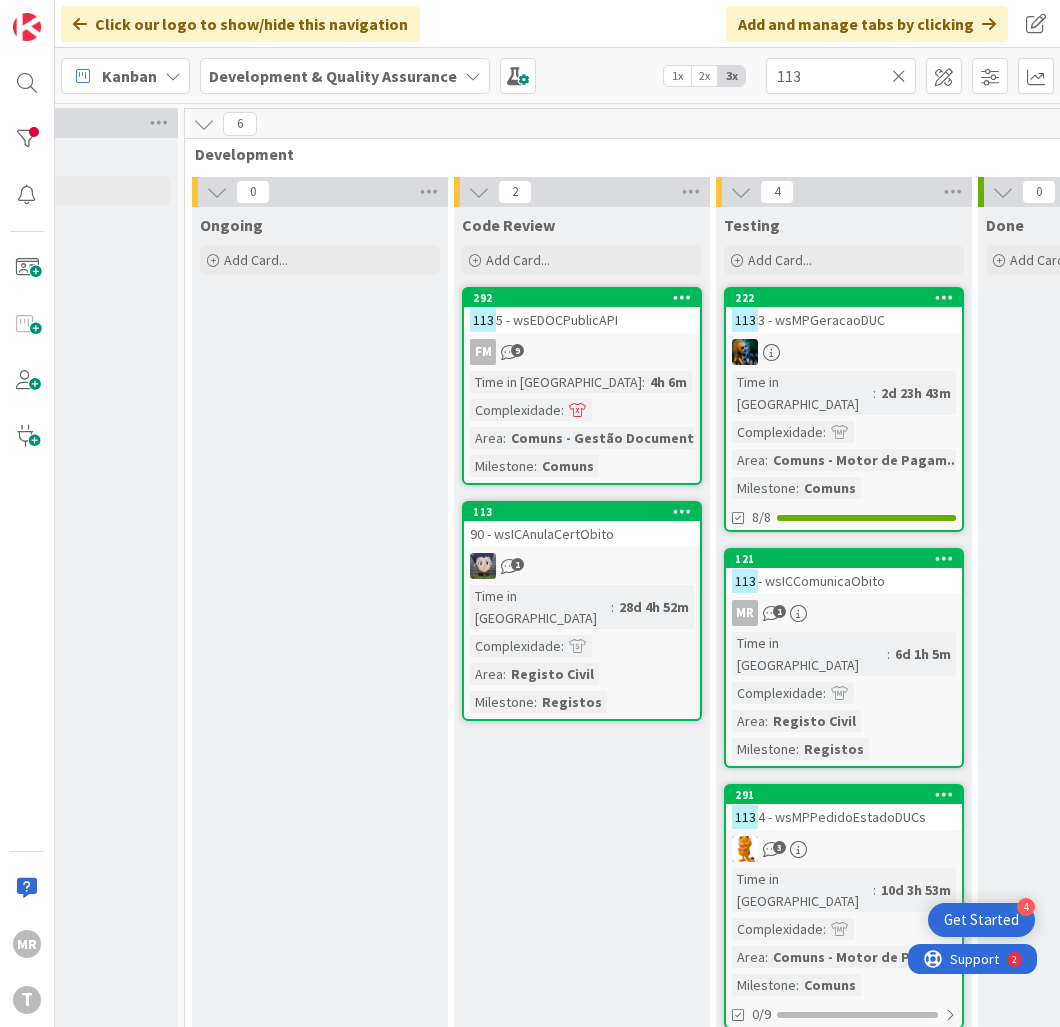 click at bounding box center (899, 76) 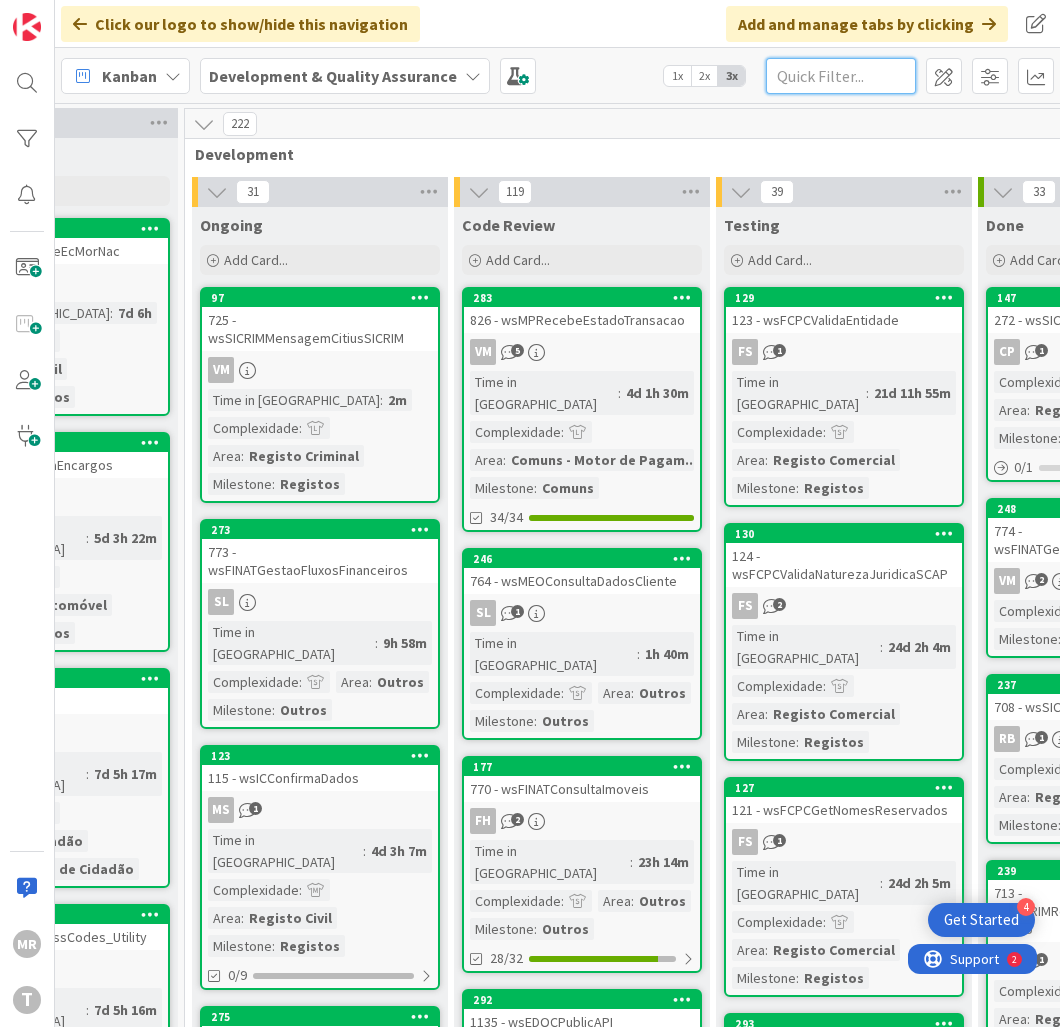 click at bounding box center [841, 76] 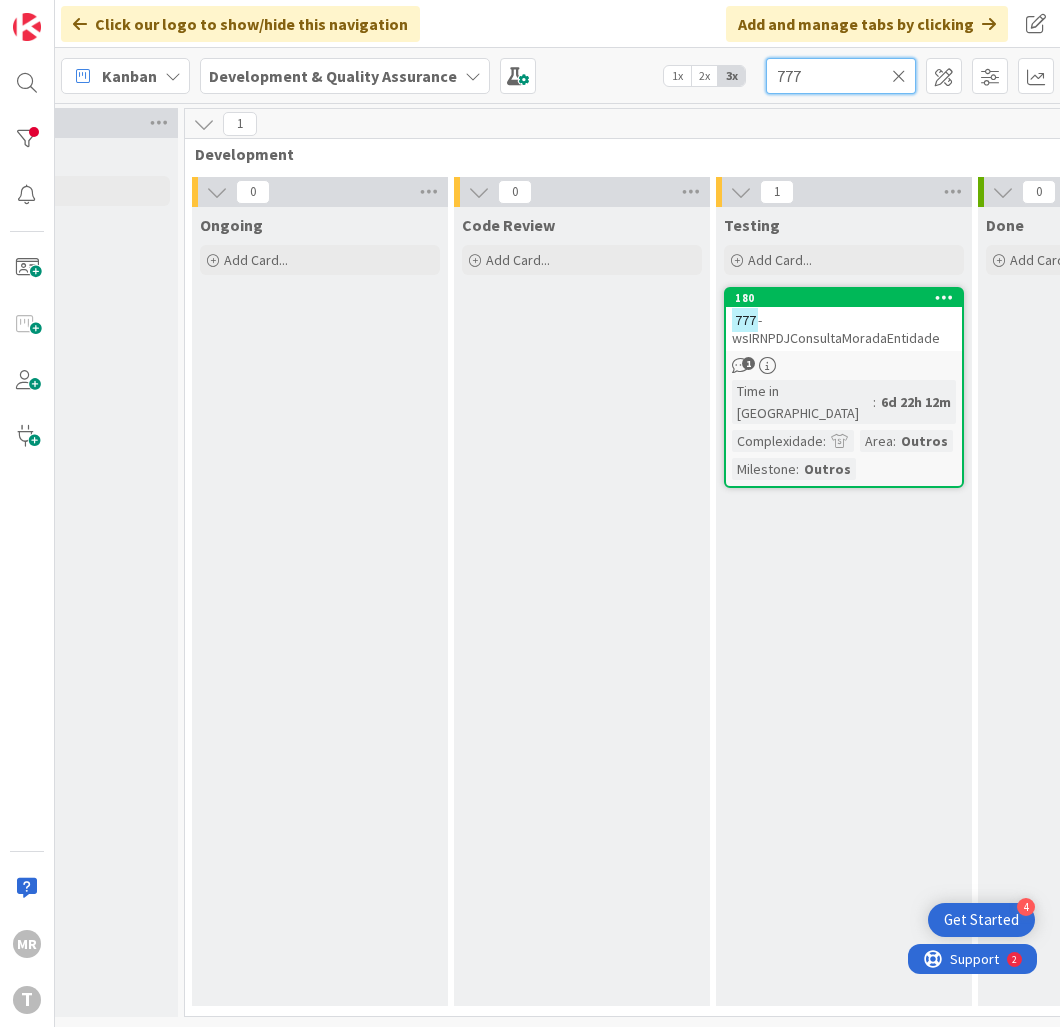 drag, startPoint x: 806, startPoint y: 71, endPoint x: 665, endPoint y: 55, distance: 141.90489 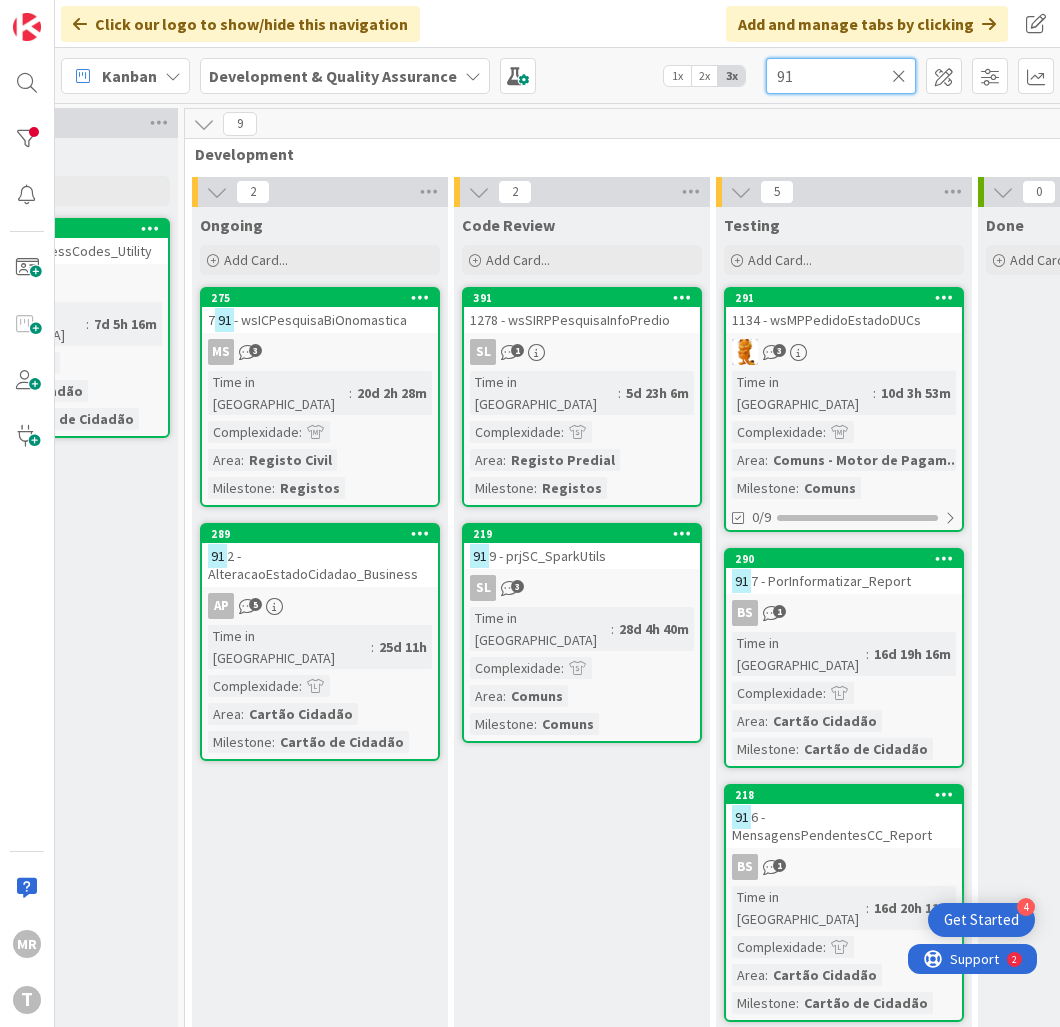 drag, startPoint x: 806, startPoint y: 75, endPoint x: 671, endPoint y: 56, distance: 136.33047 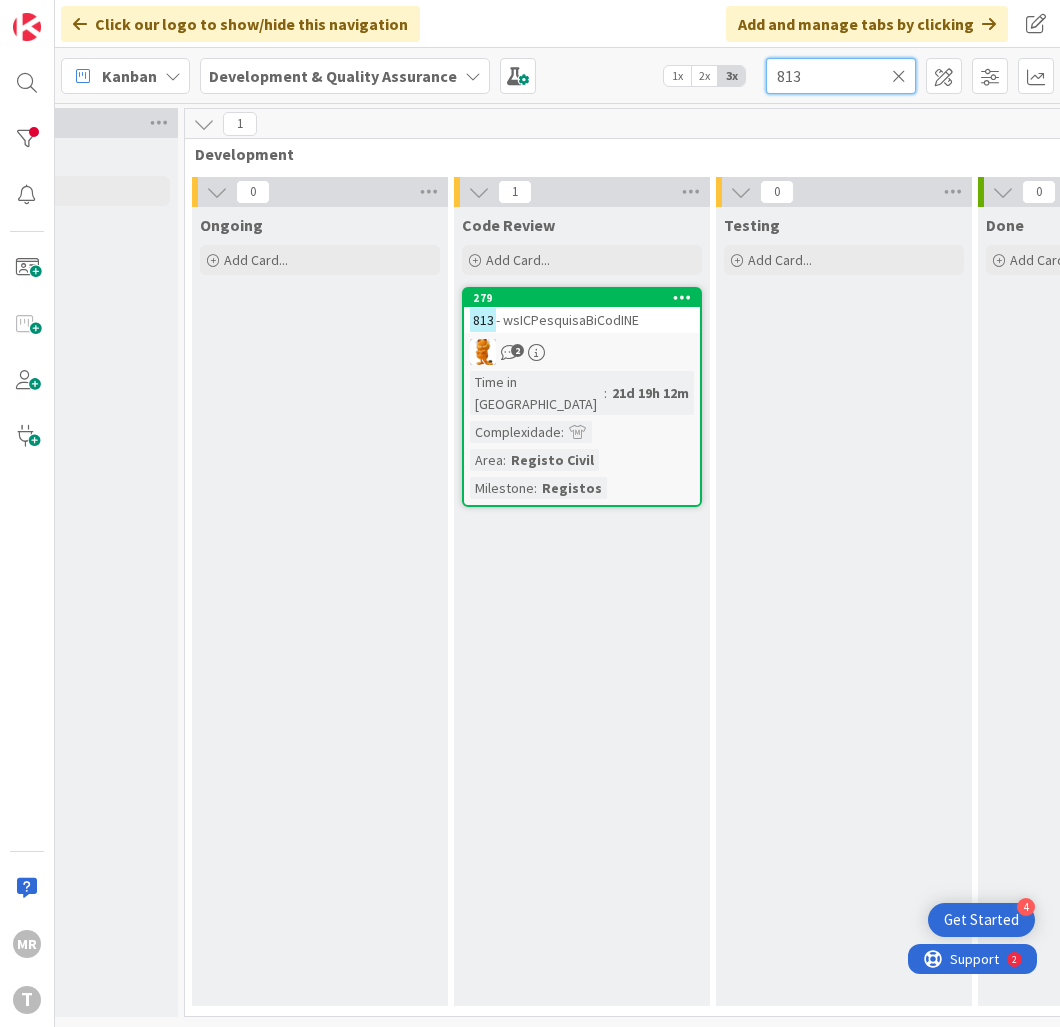 type on "813" 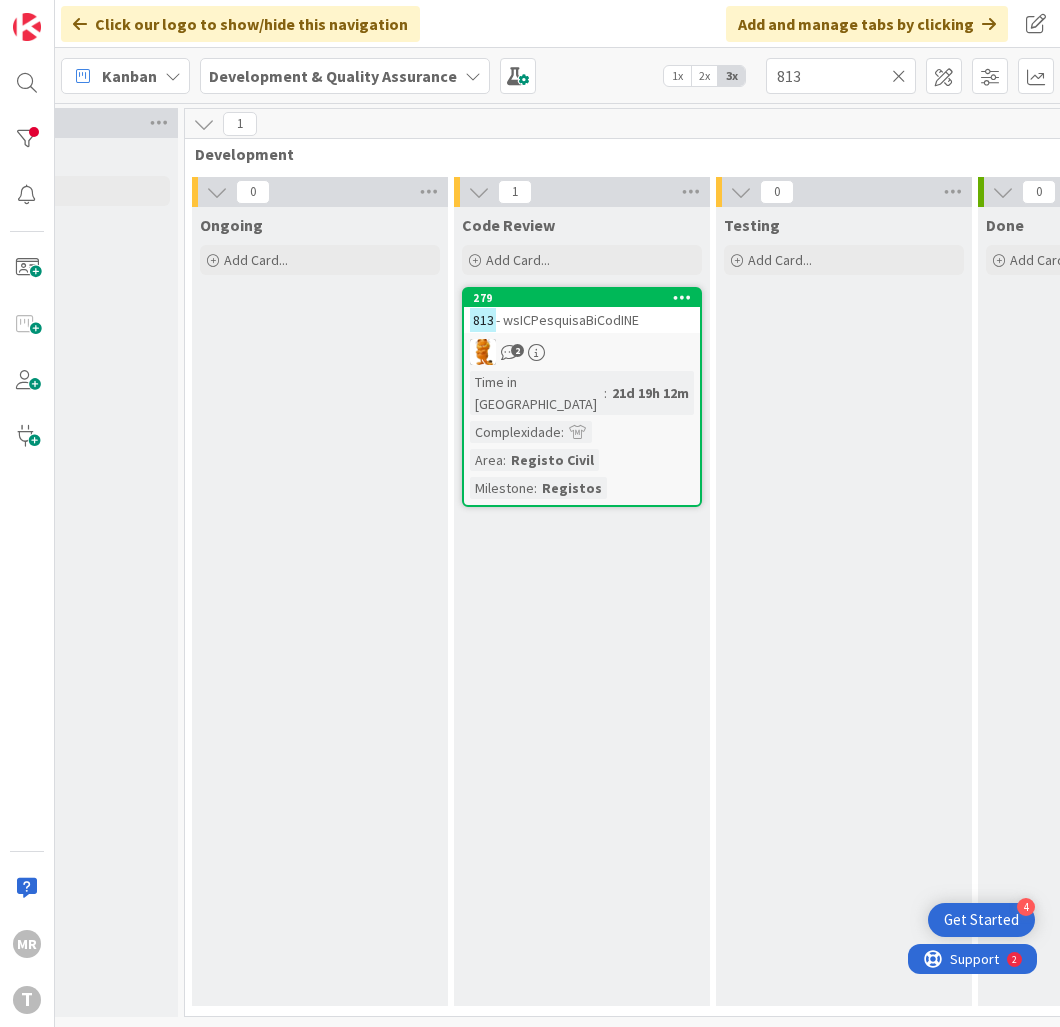 click at bounding box center (899, 76) 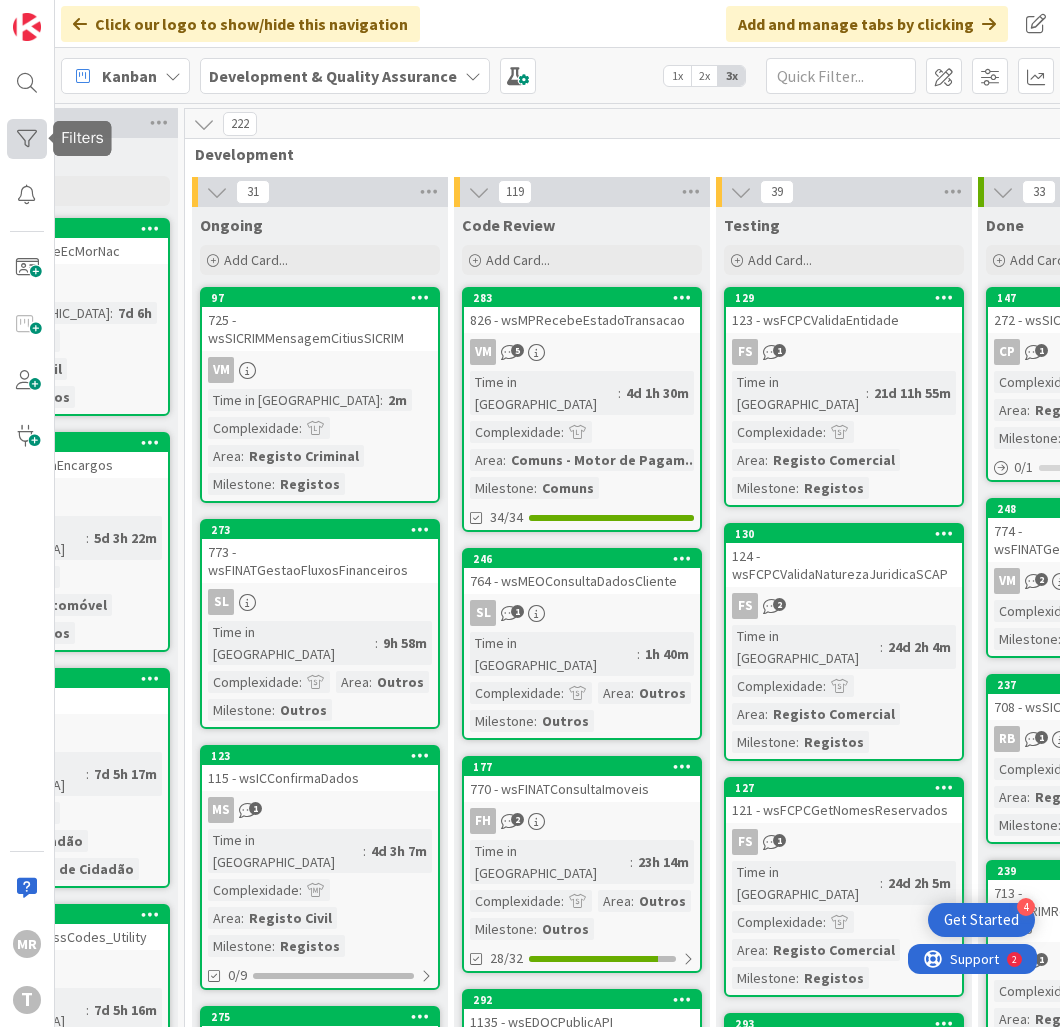 drag, startPoint x: 35, startPoint y: 130, endPoint x: 34, endPoint y: 144, distance: 14.035668 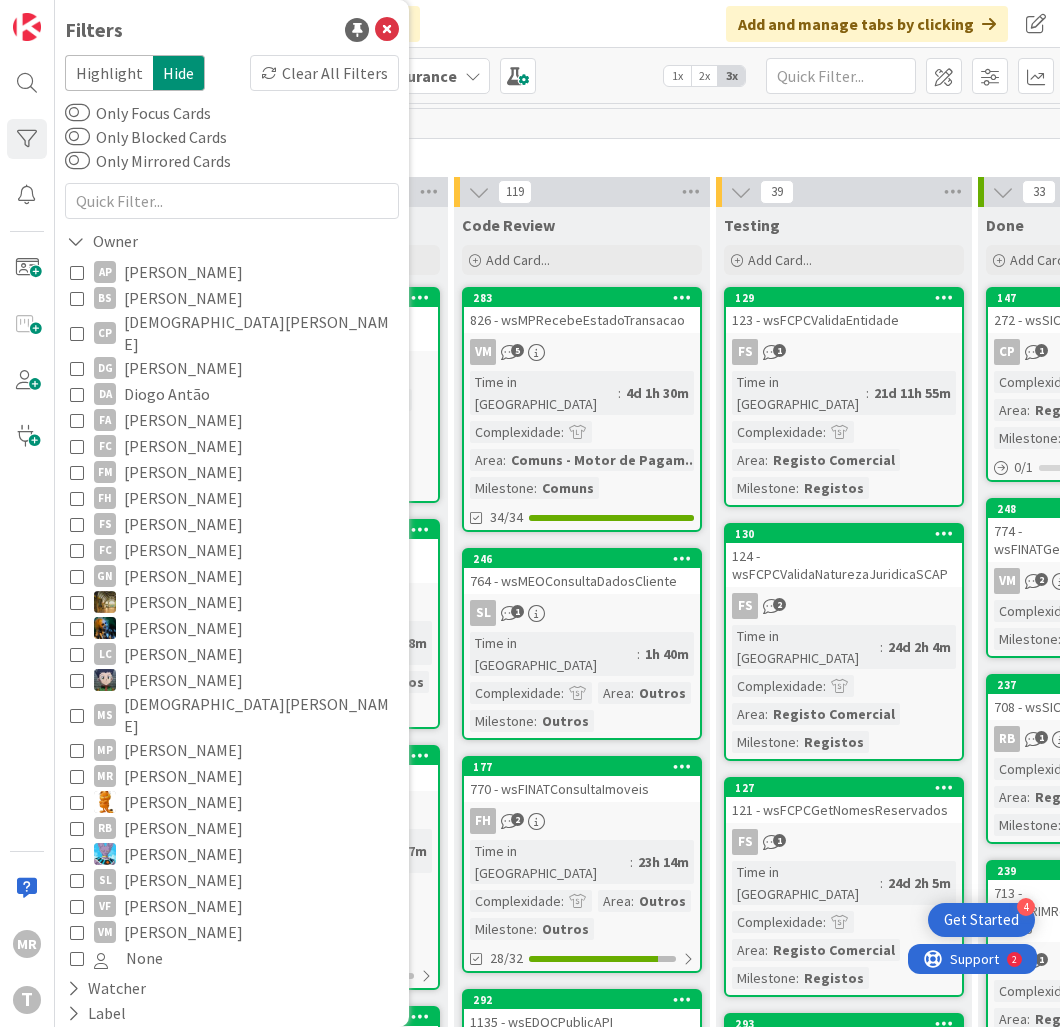 click on "[DEMOGRAPHIC_DATA][PERSON_NAME]" at bounding box center [259, 715] 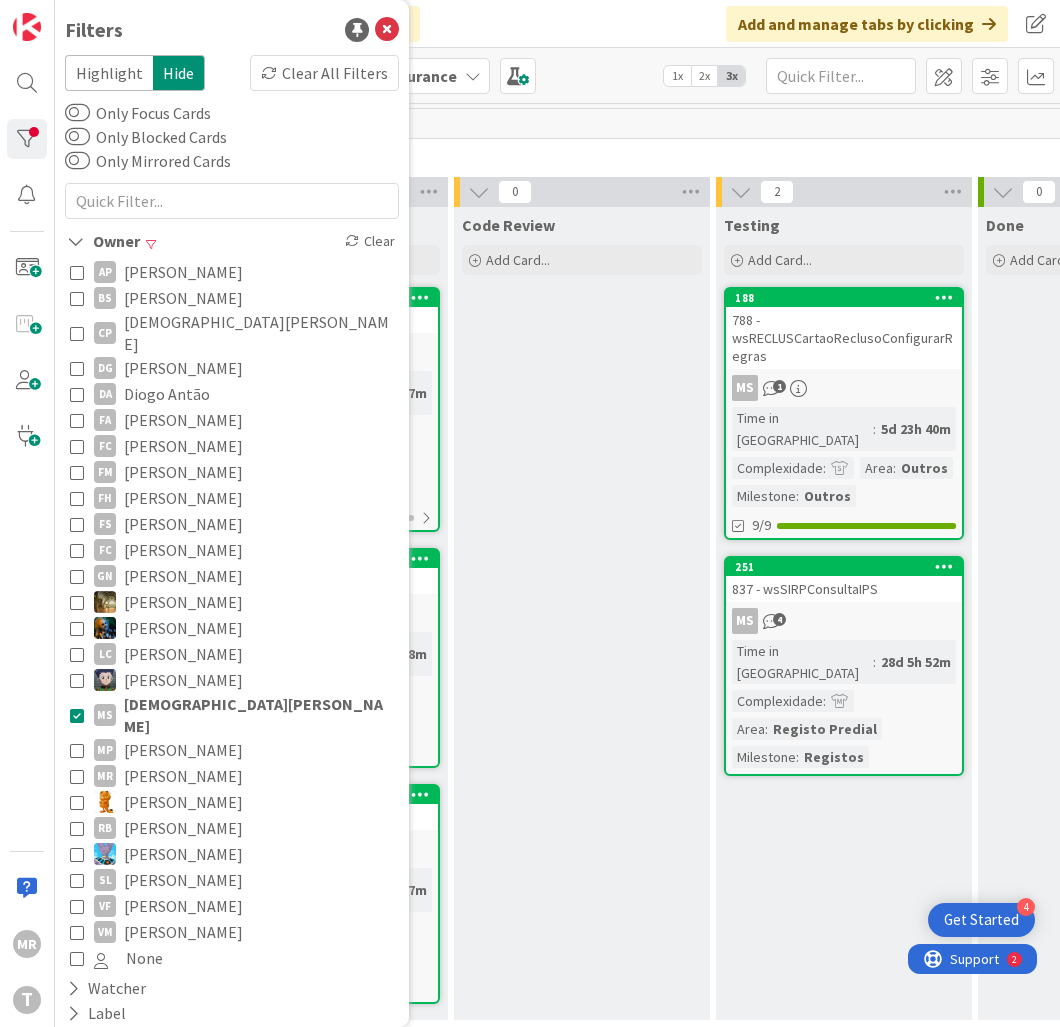 click on "Code Review Add Card..." at bounding box center [582, 613] 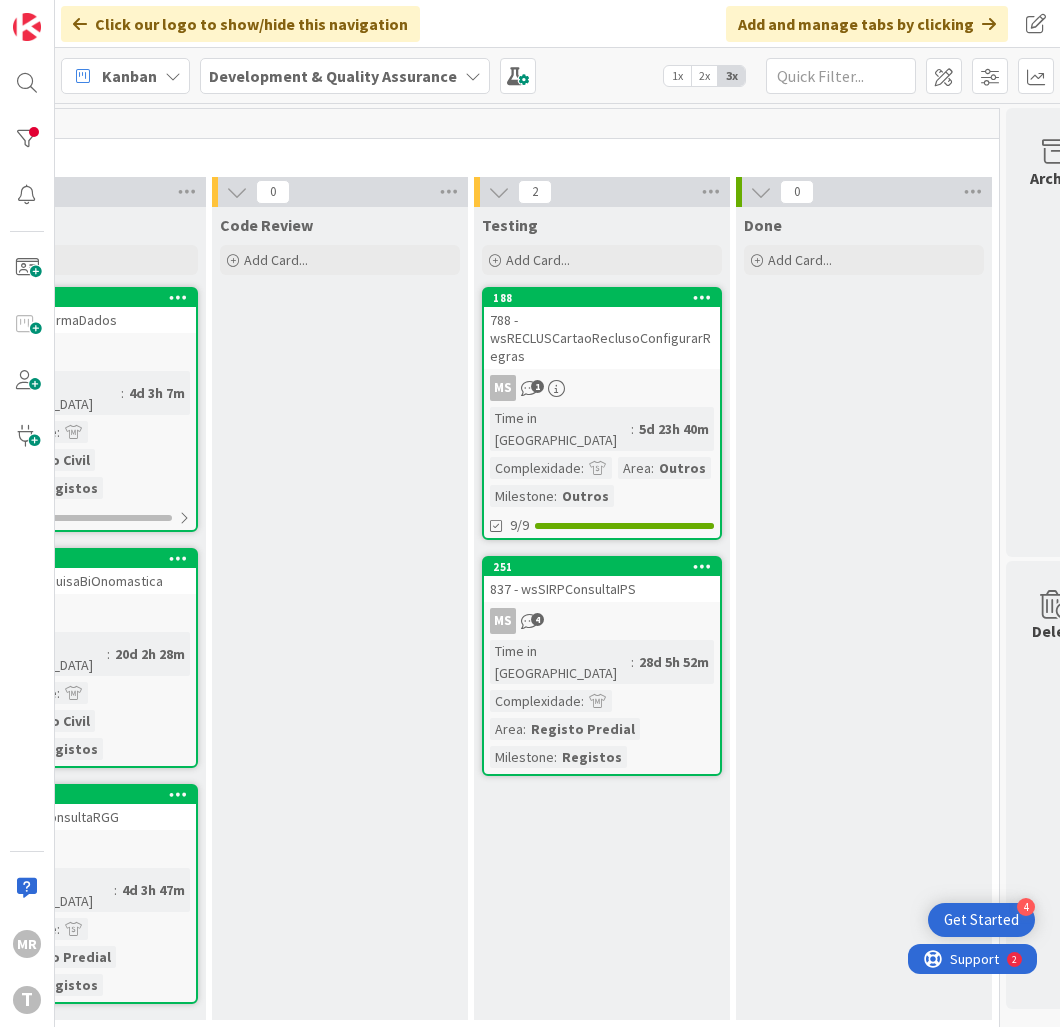scroll, scrollTop: 0, scrollLeft: 1038, axis: horizontal 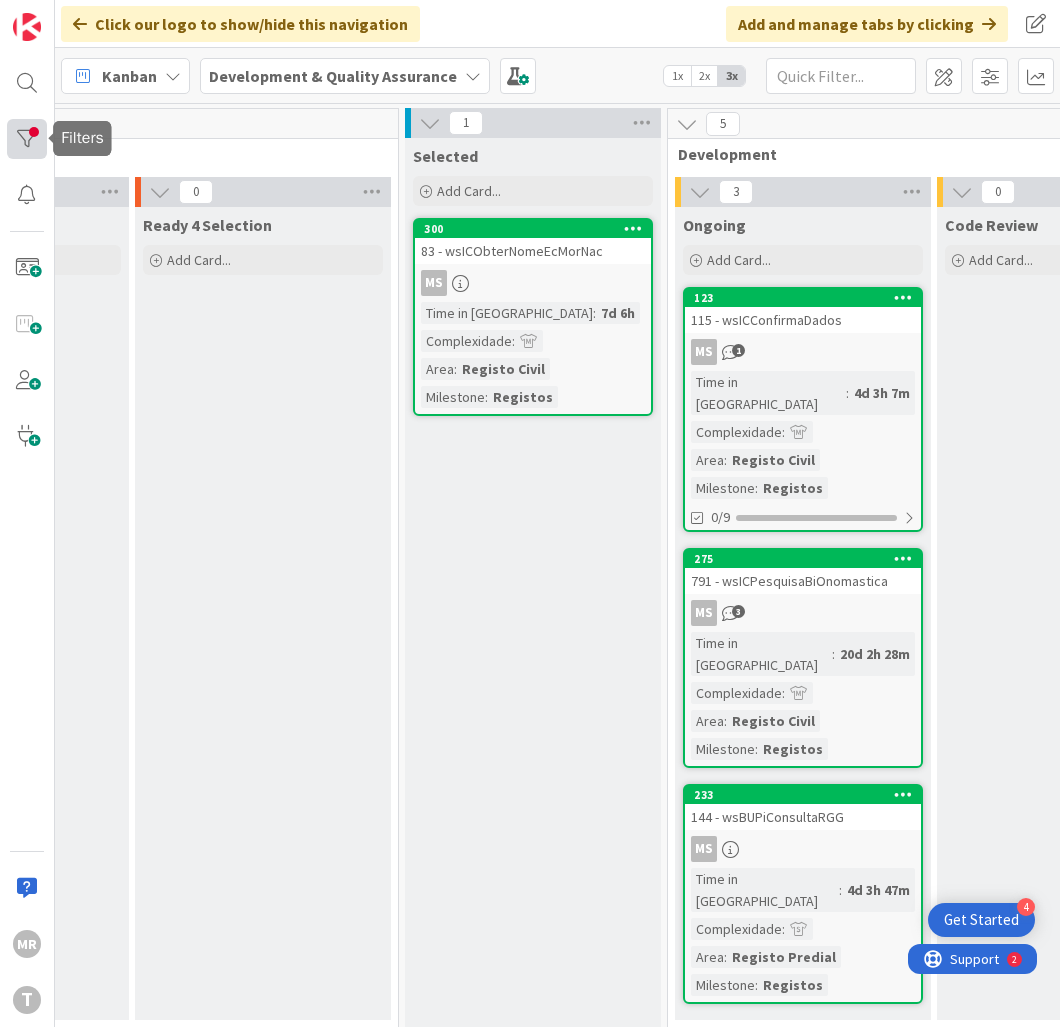 click at bounding box center [27, 139] 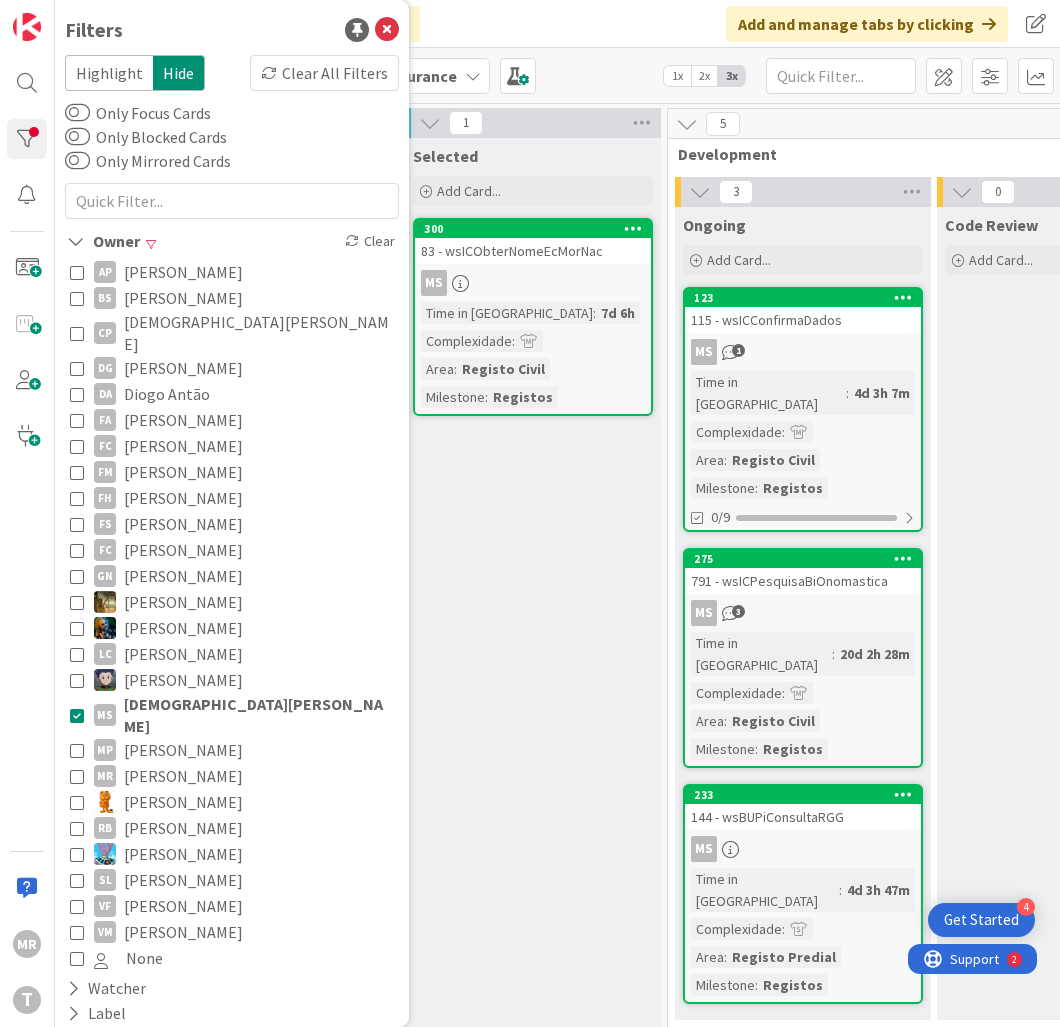 click on "[PERSON_NAME]" at bounding box center [183, 750] 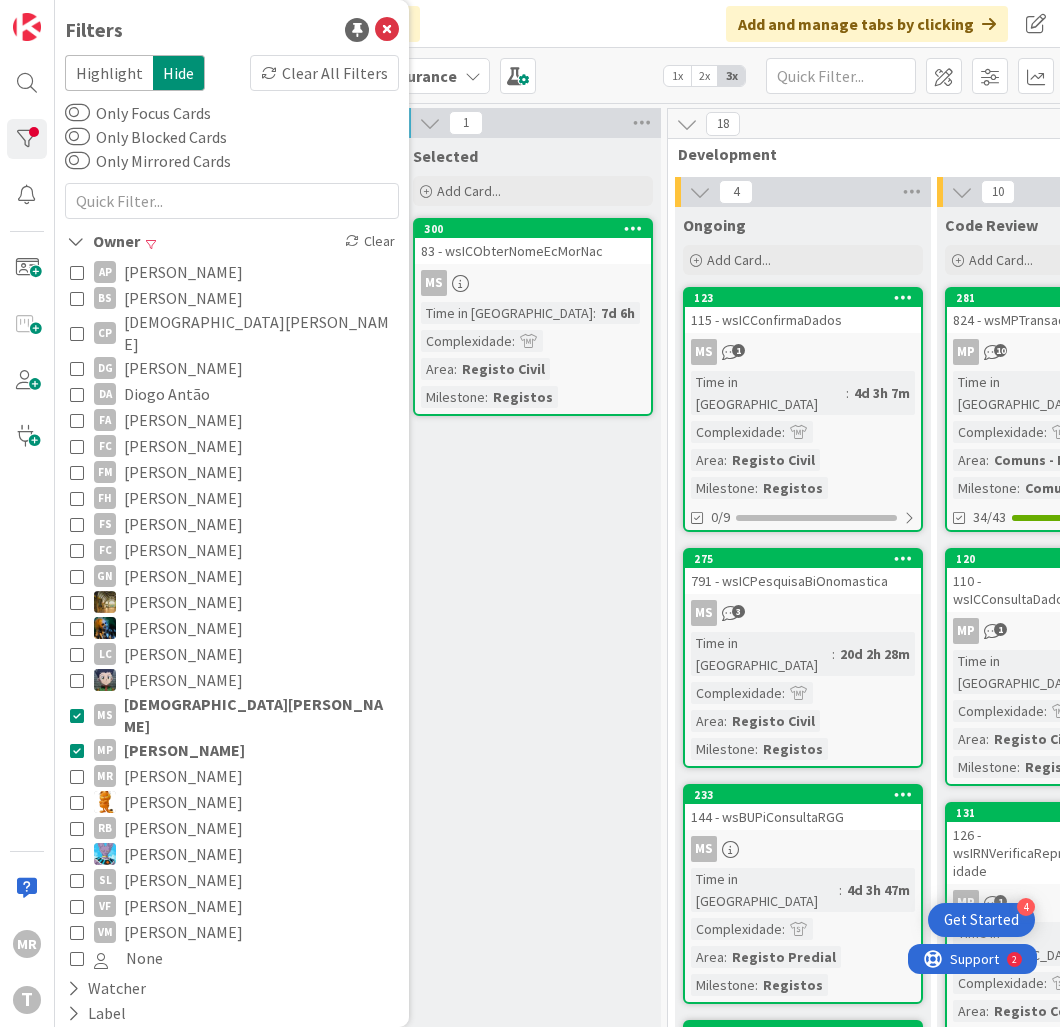 click on "[PERSON_NAME]" at bounding box center [183, 680] 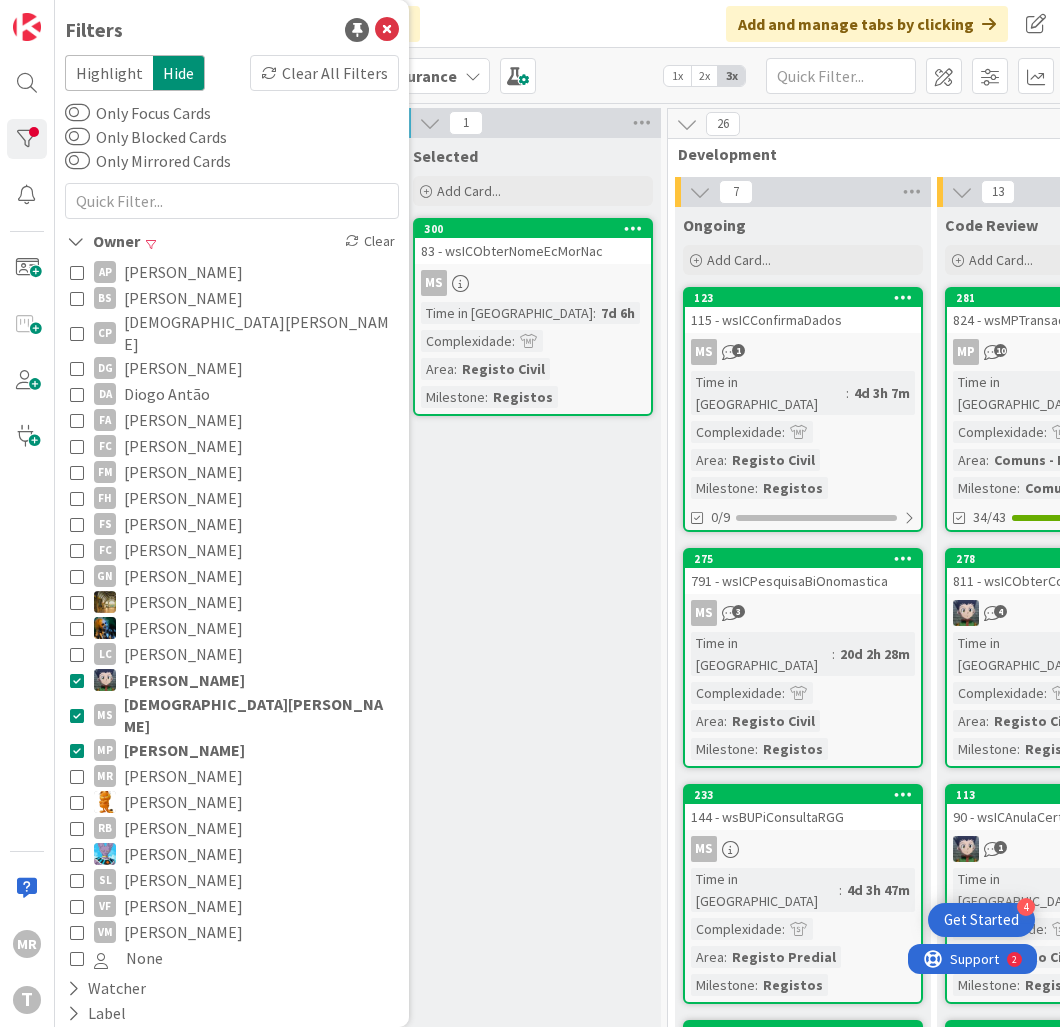 click on "[DEMOGRAPHIC_DATA][PERSON_NAME]" at bounding box center (259, 715) 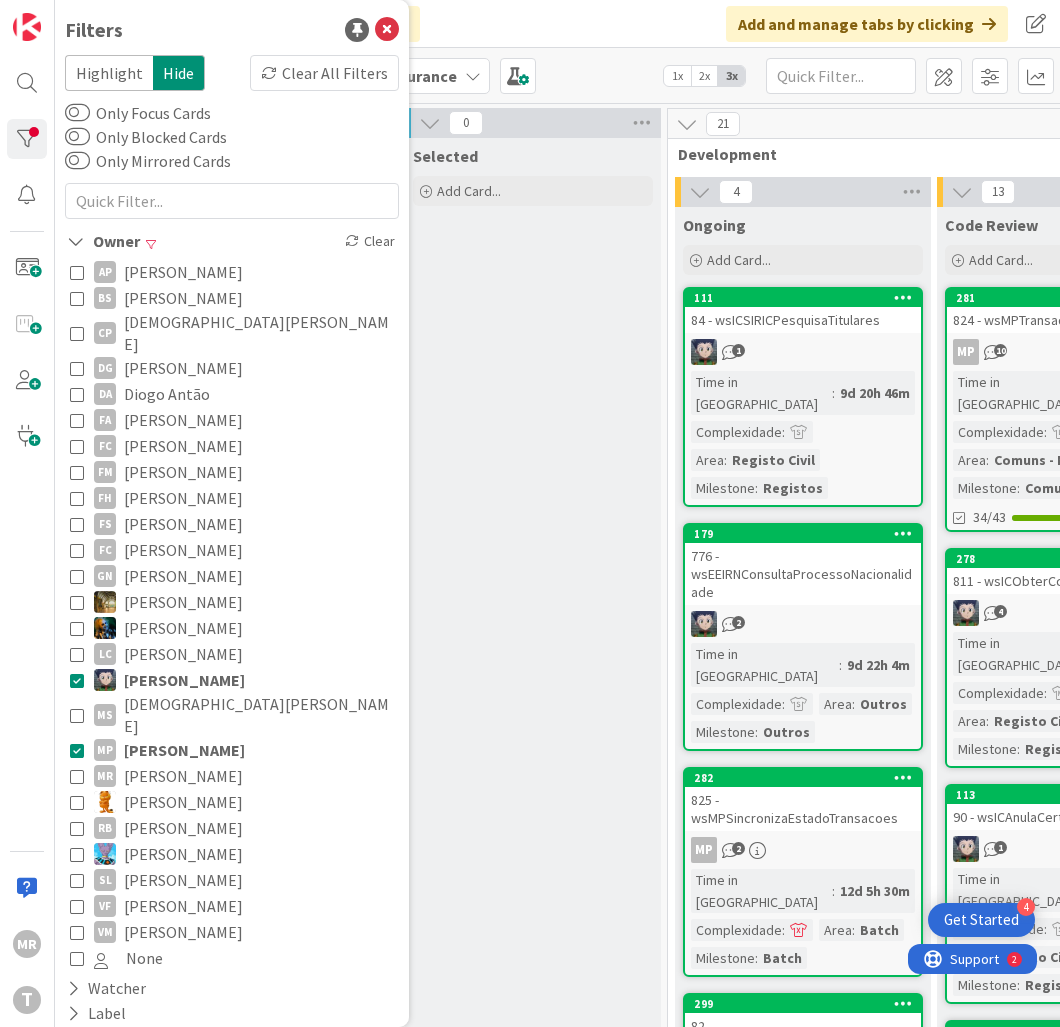 click on "[PERSON_NAME]" at bounding box center (184, 680) 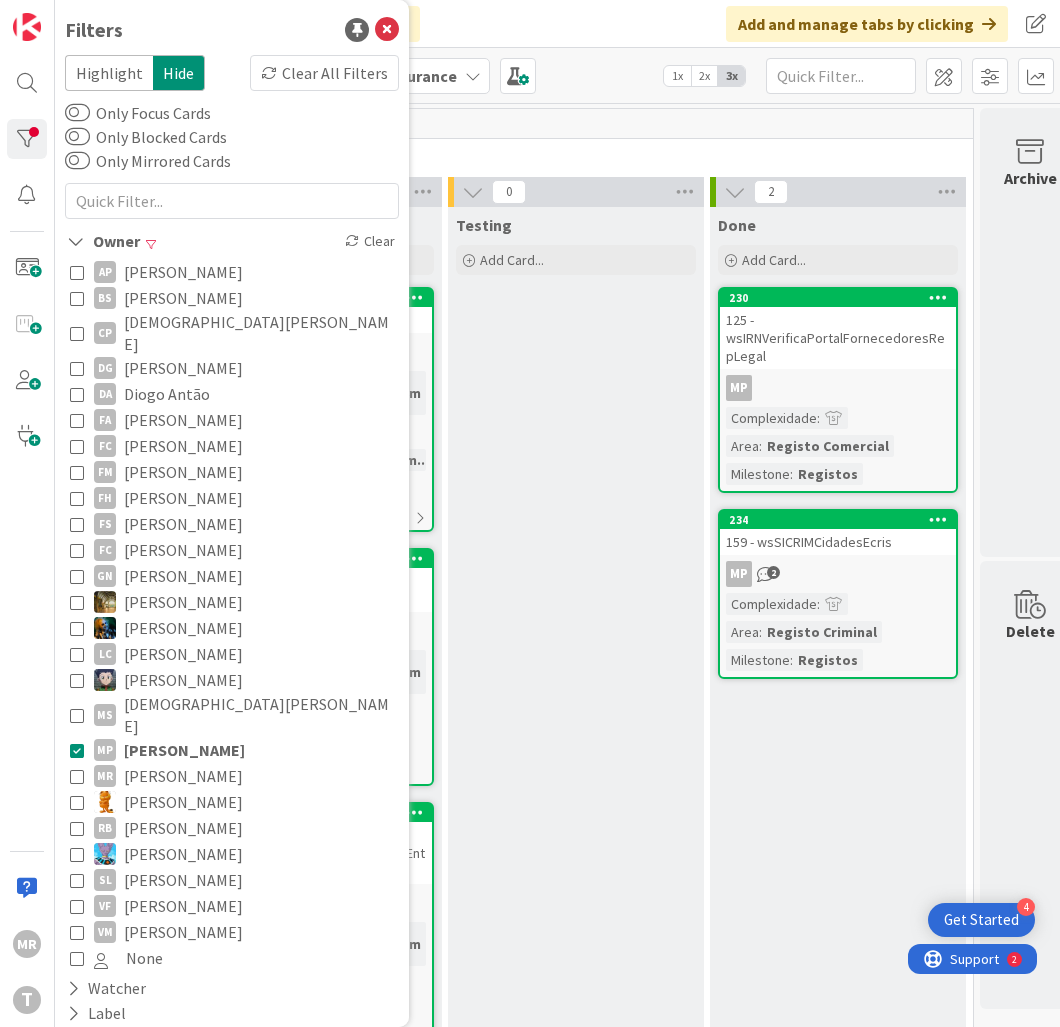 scroll, scrollTop: 0, scrollLeft: 1033, axis: horizontal 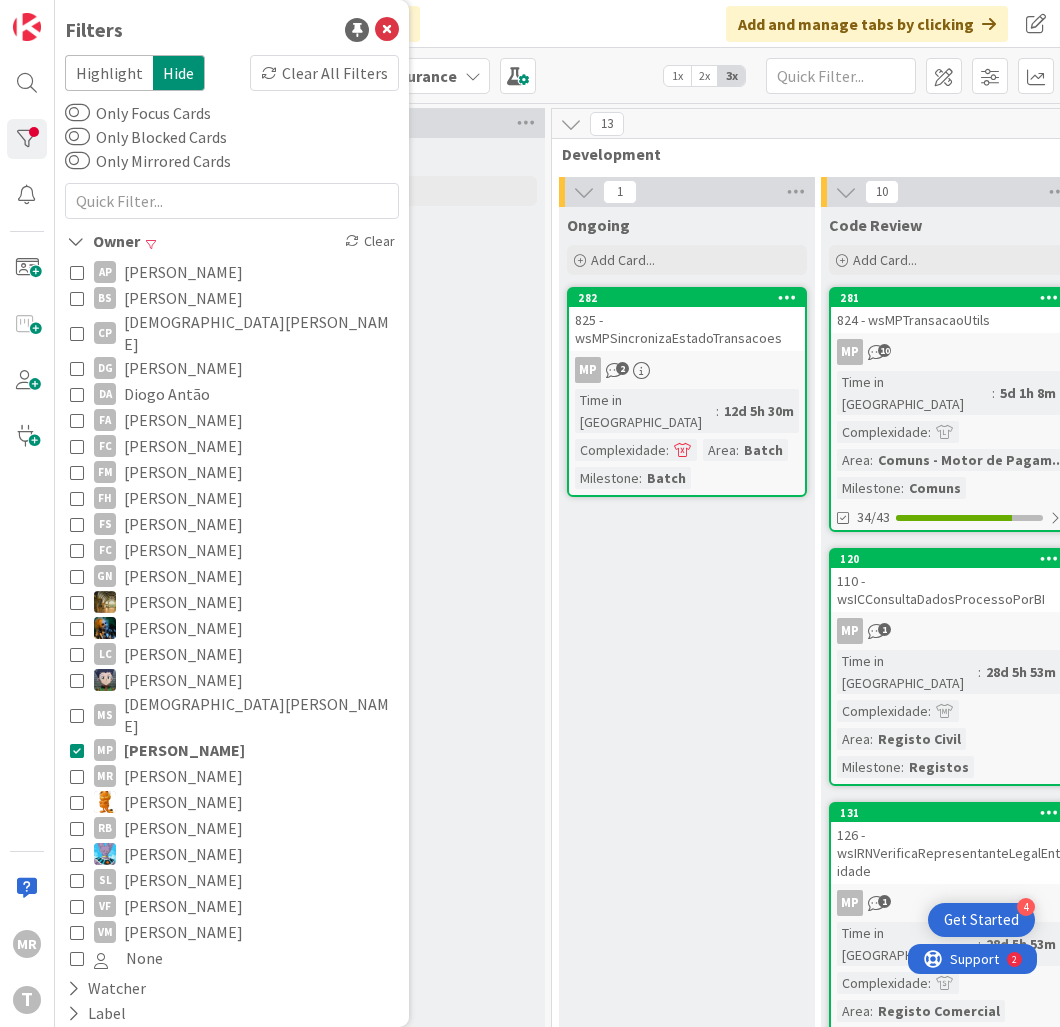 click on "[PERSON_NAME]" at bounding box center (183, 802) 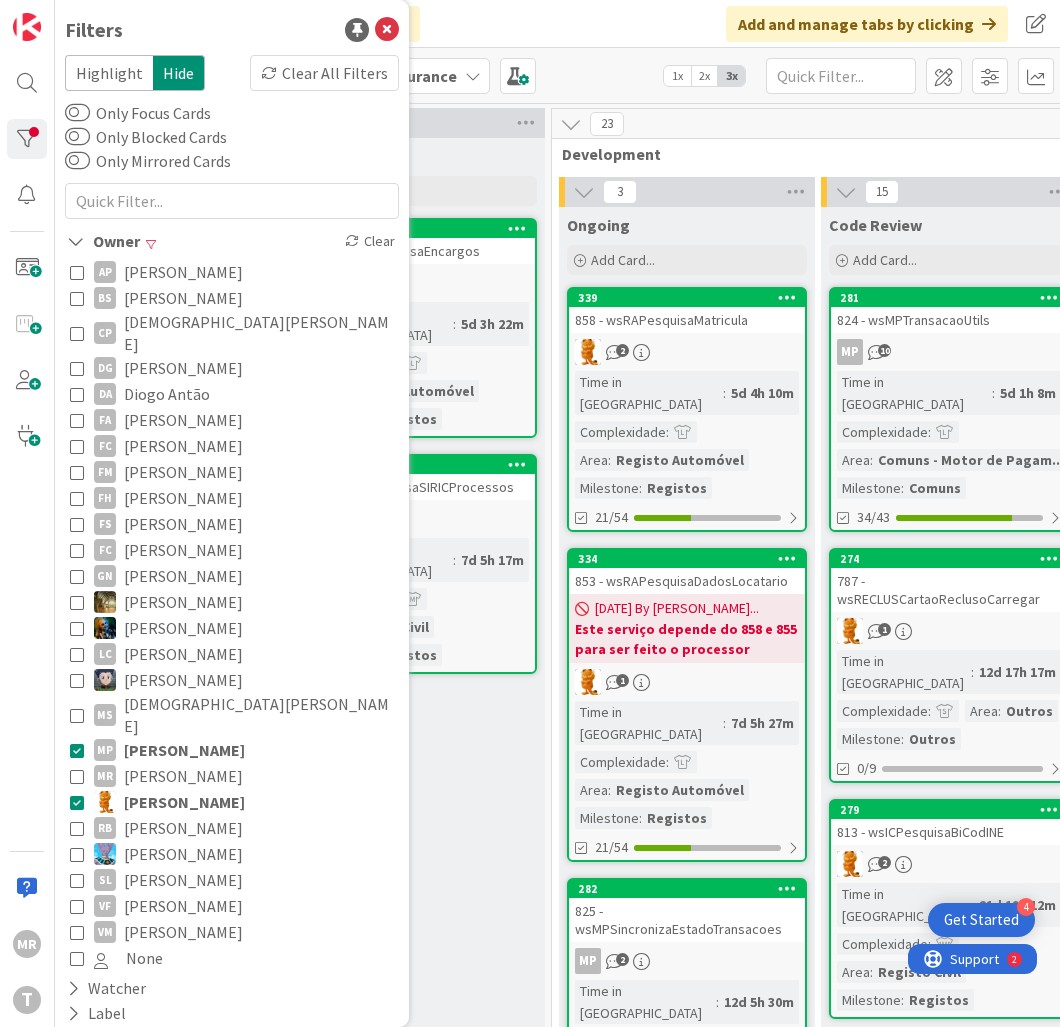 click on "[PERSON_NAME]" at bounding box center (184, 750) 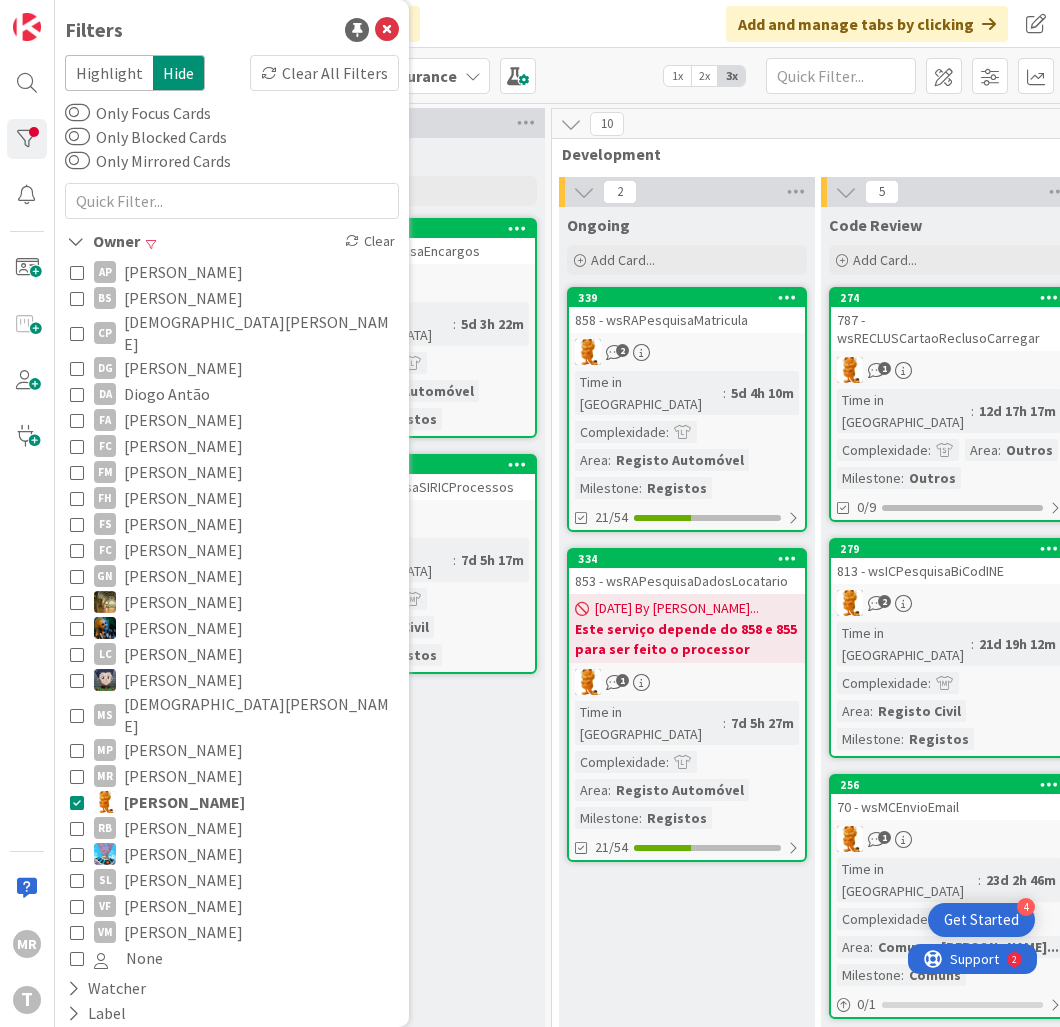 click on "[PERSON_NAME]" at bounding box center (184, 802) 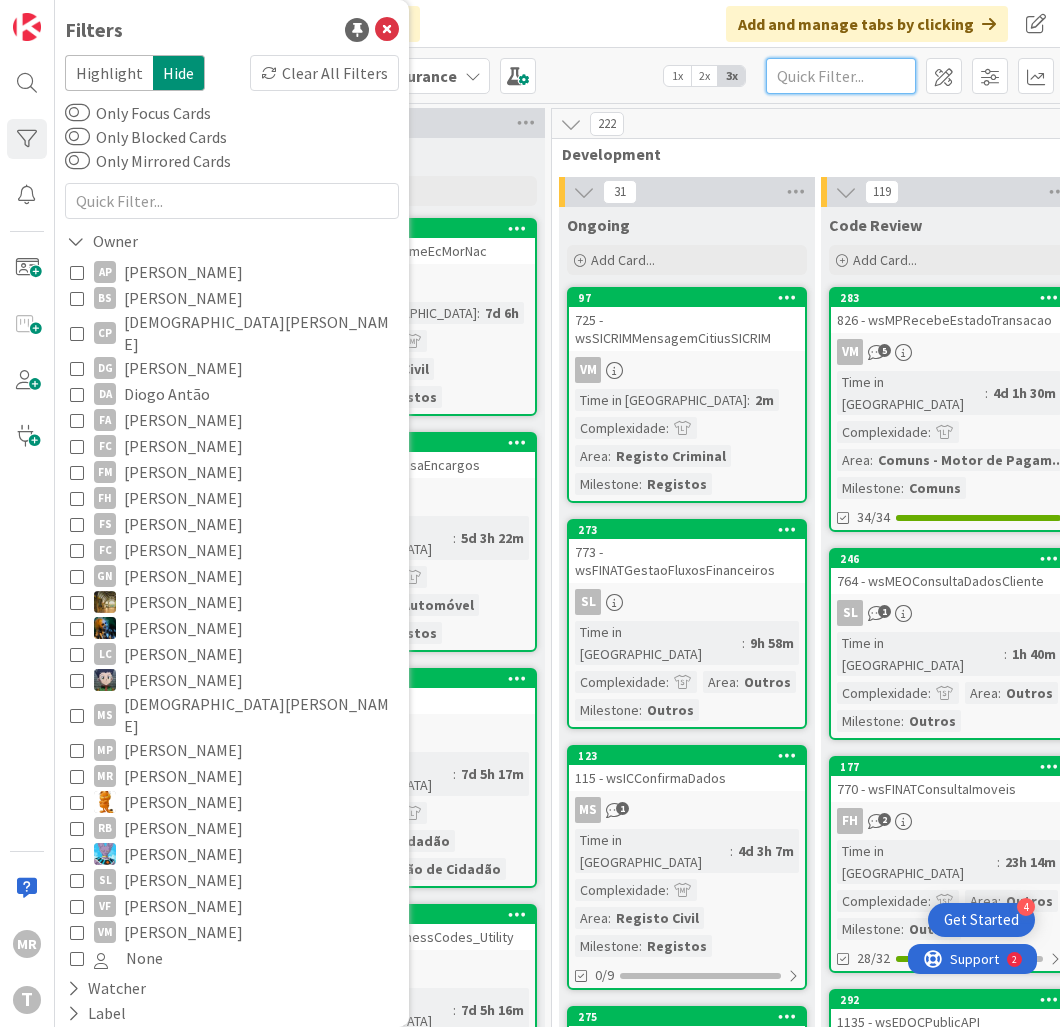 click at bounding box center [841, 76] 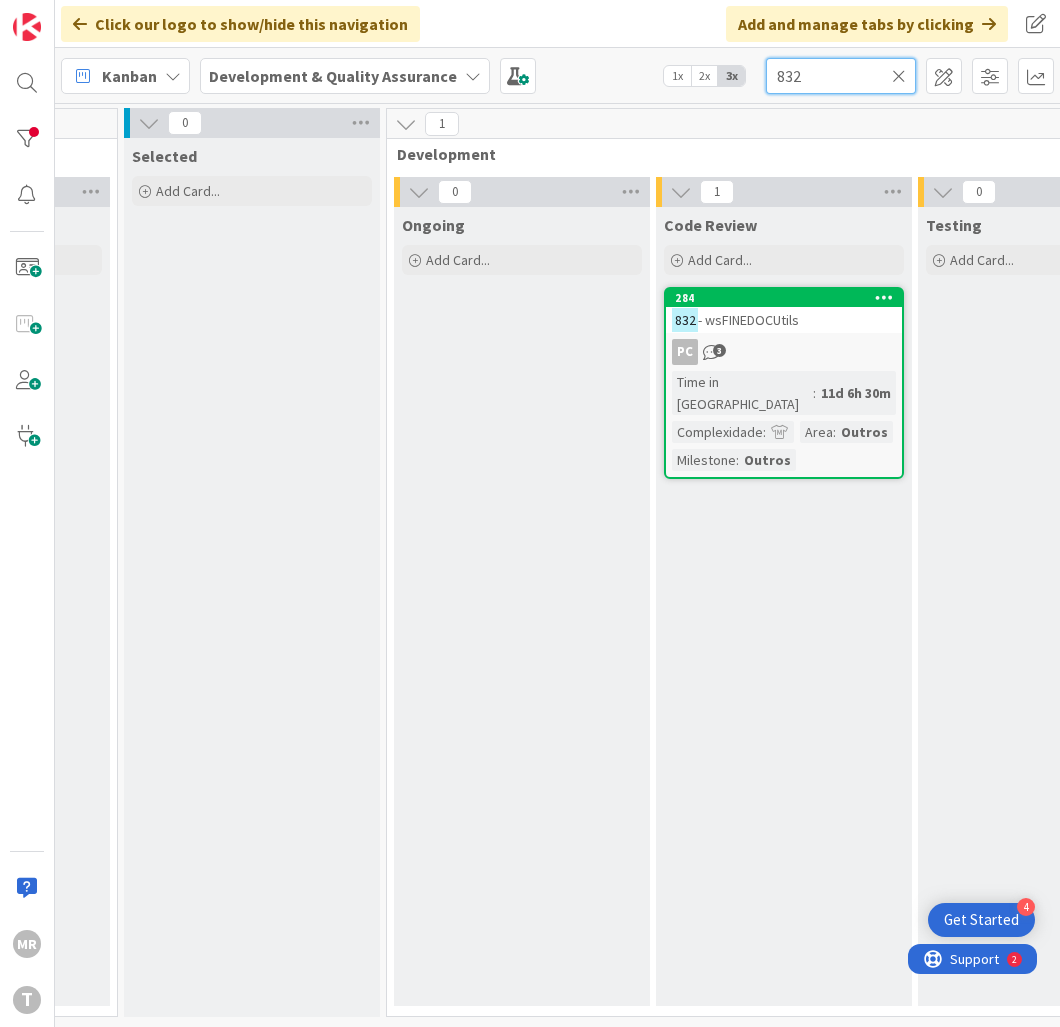 scroll, scrollTop: 0, scrollLeft: 541, axis: horizontal 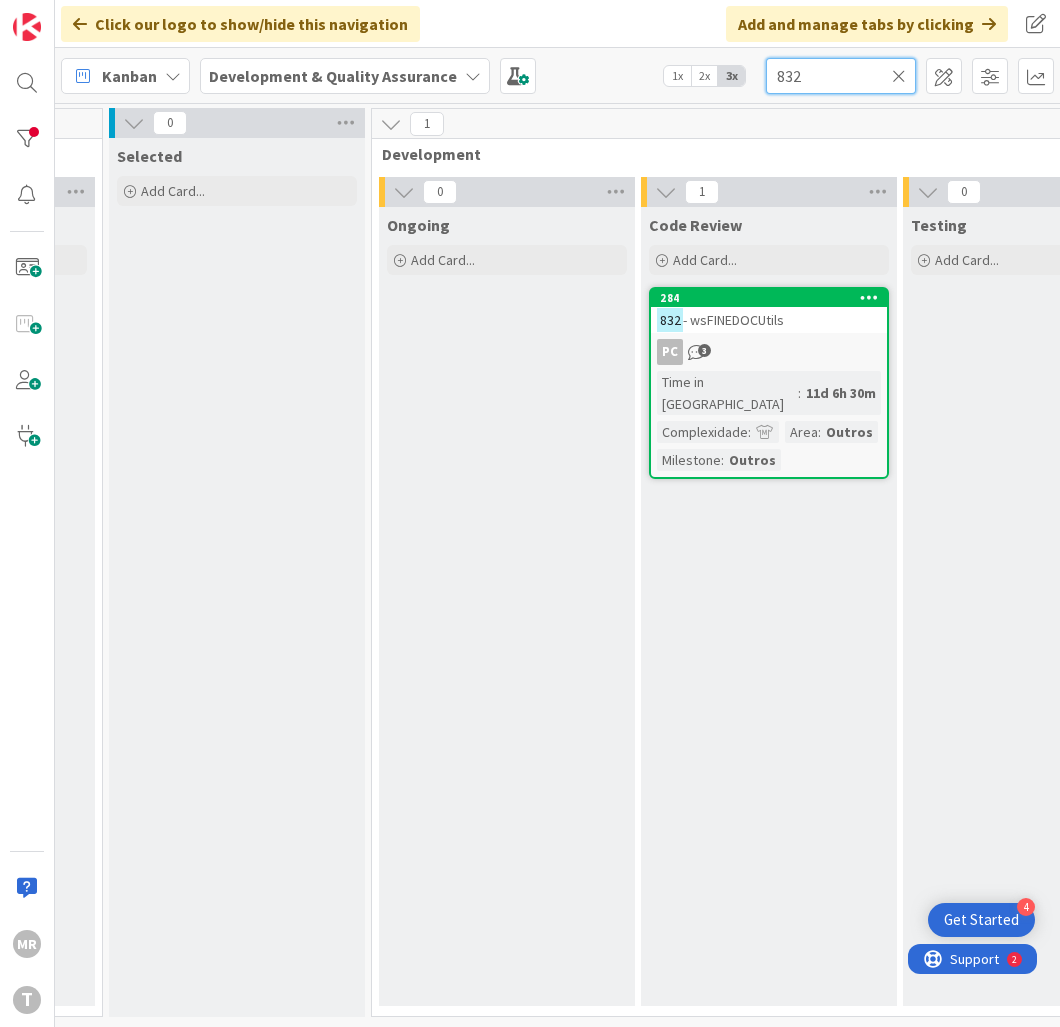 type on "832" 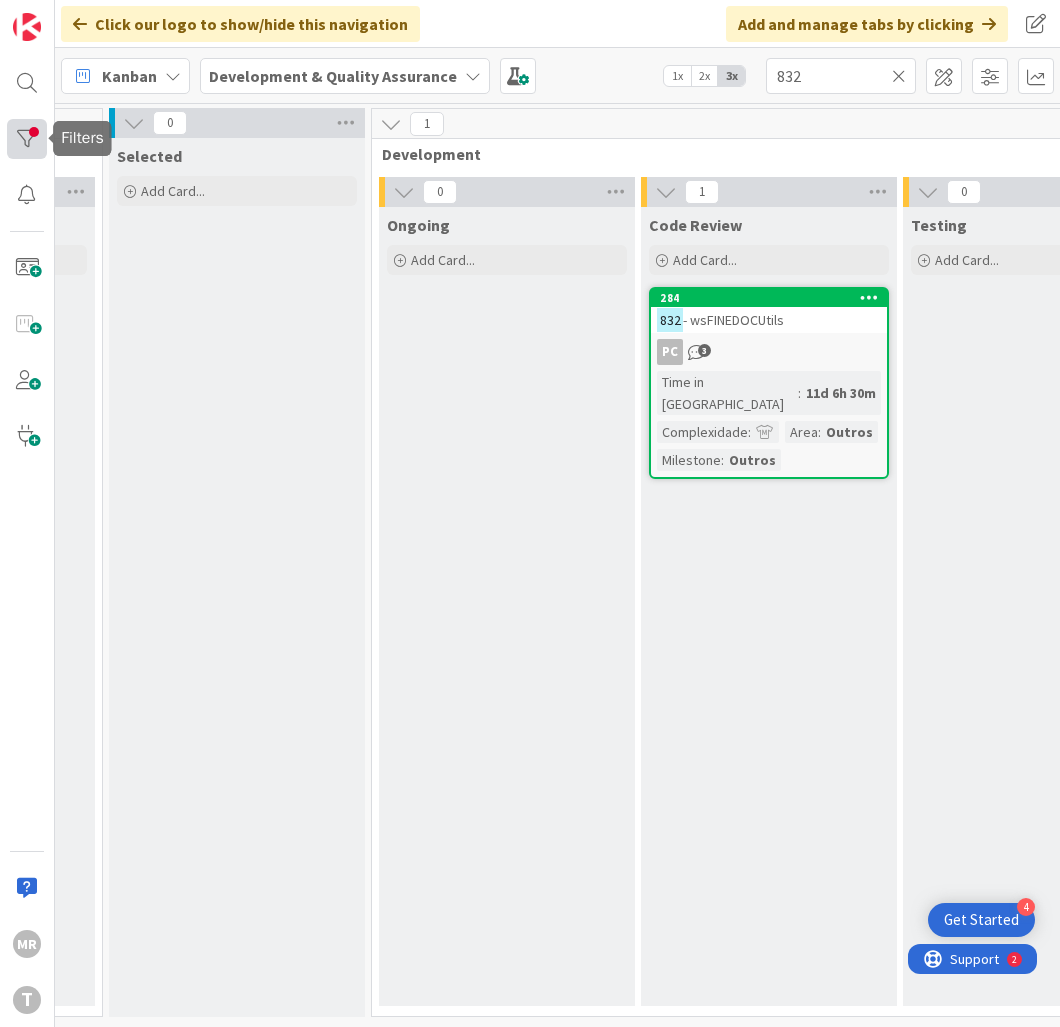 click at bounding box center (27, 139) 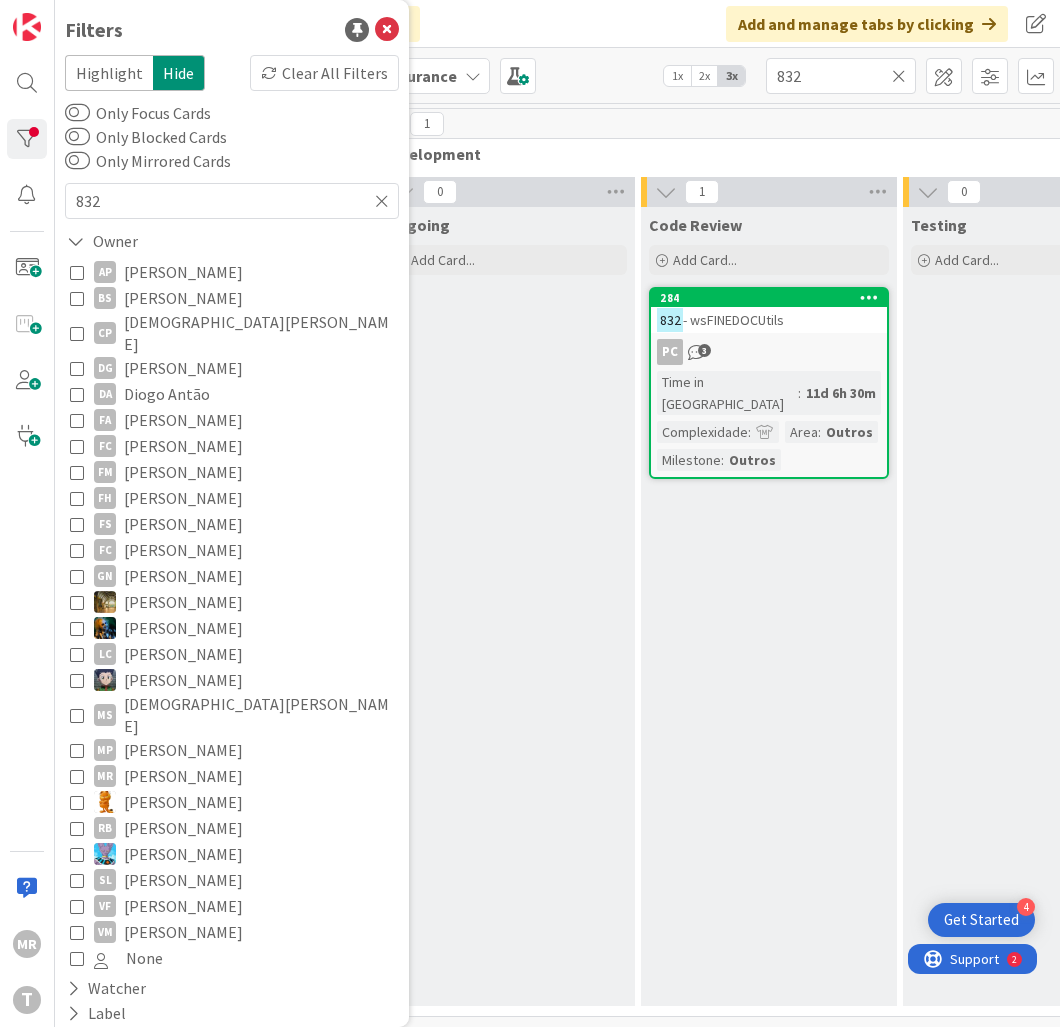 click on "[PERSON_NAME]" at bounding box center (183, 802) 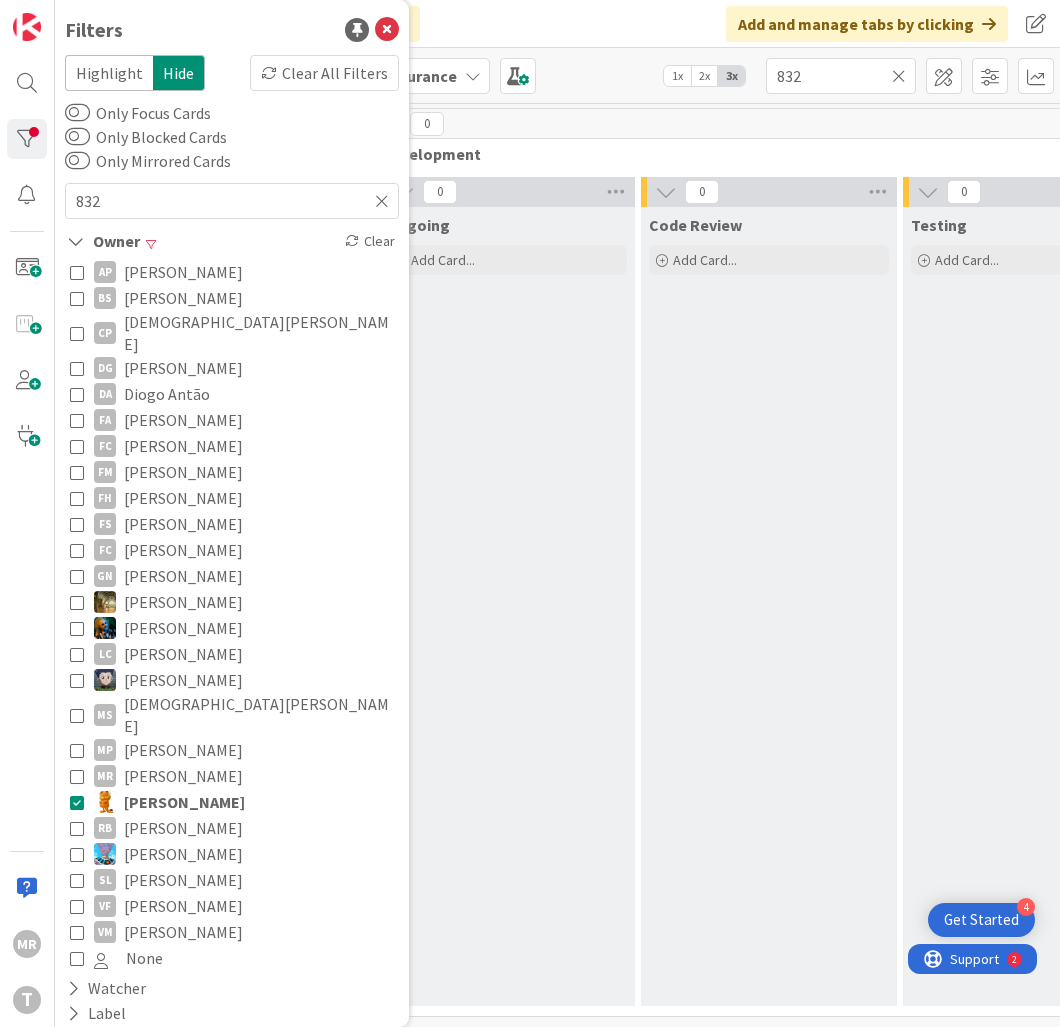 click at bounding box center (899, 76) 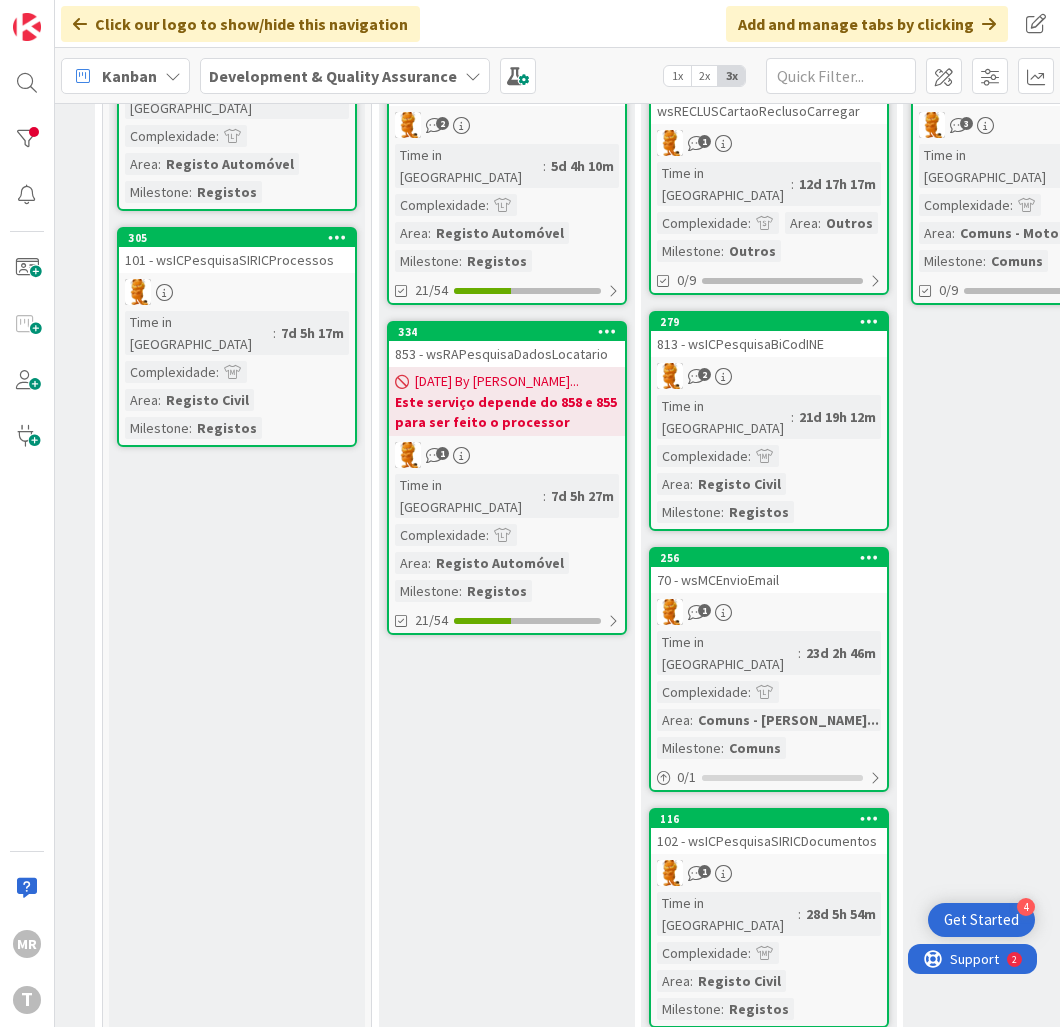 scroll, scrollTop: 175, scrollLeft: 541, axis: both 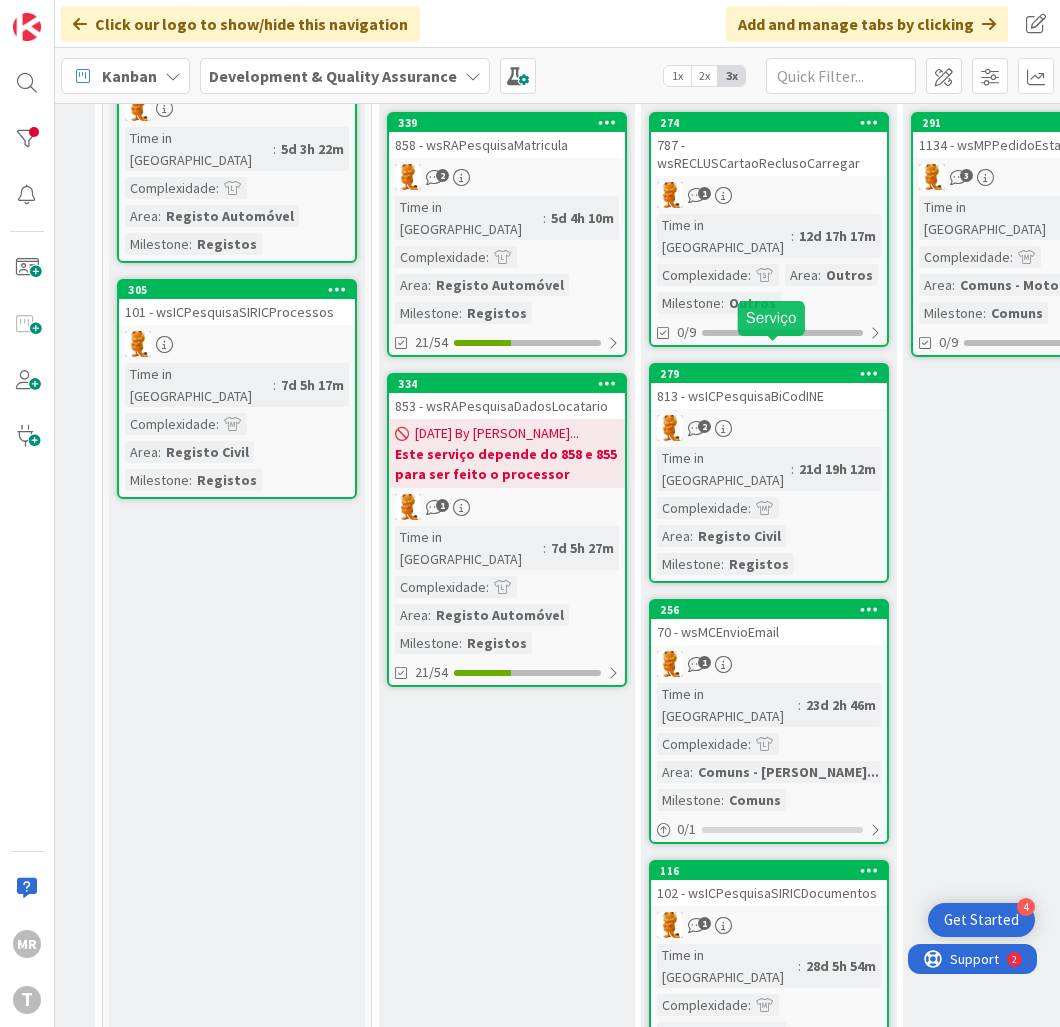 click on "279" at bounding box center [773, 374] 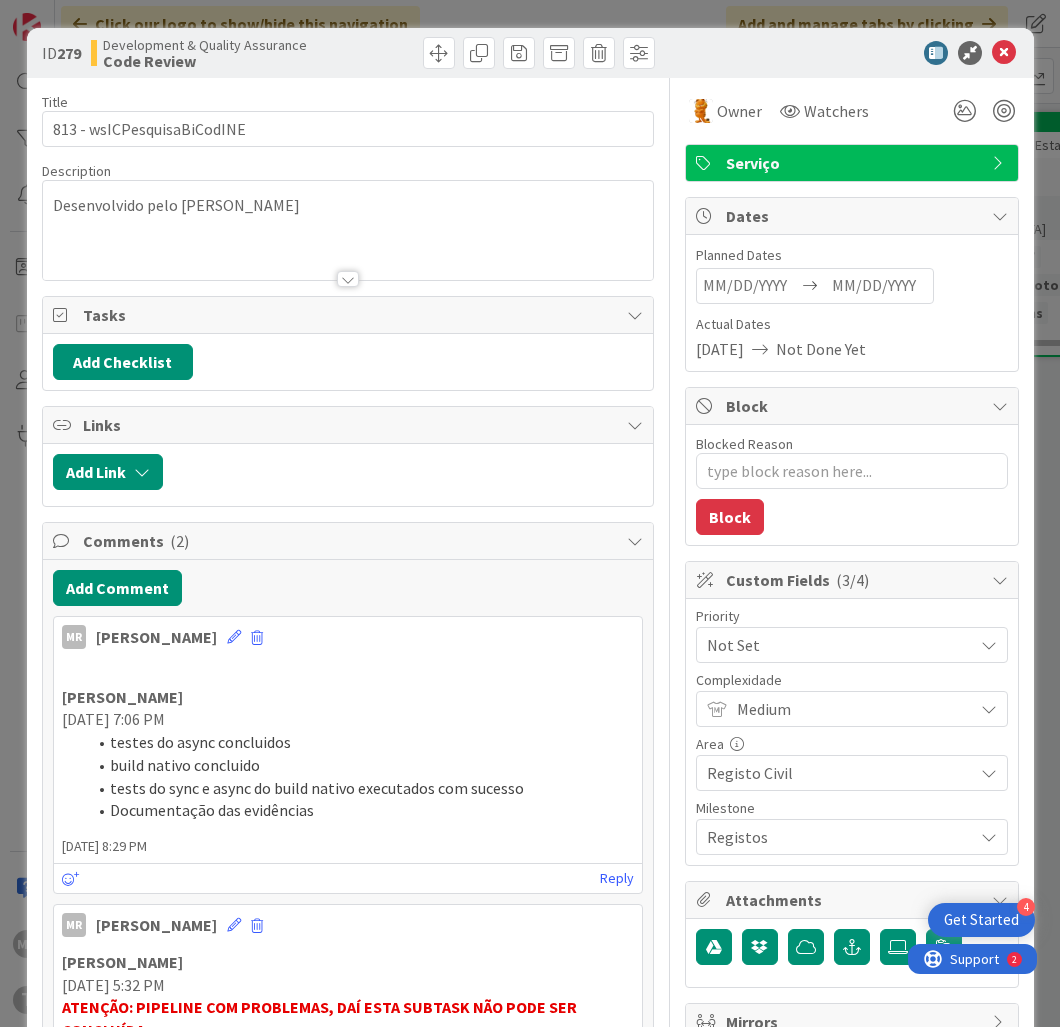 scroll, scrollTop: 0, scrollLeft: 0, axis: both 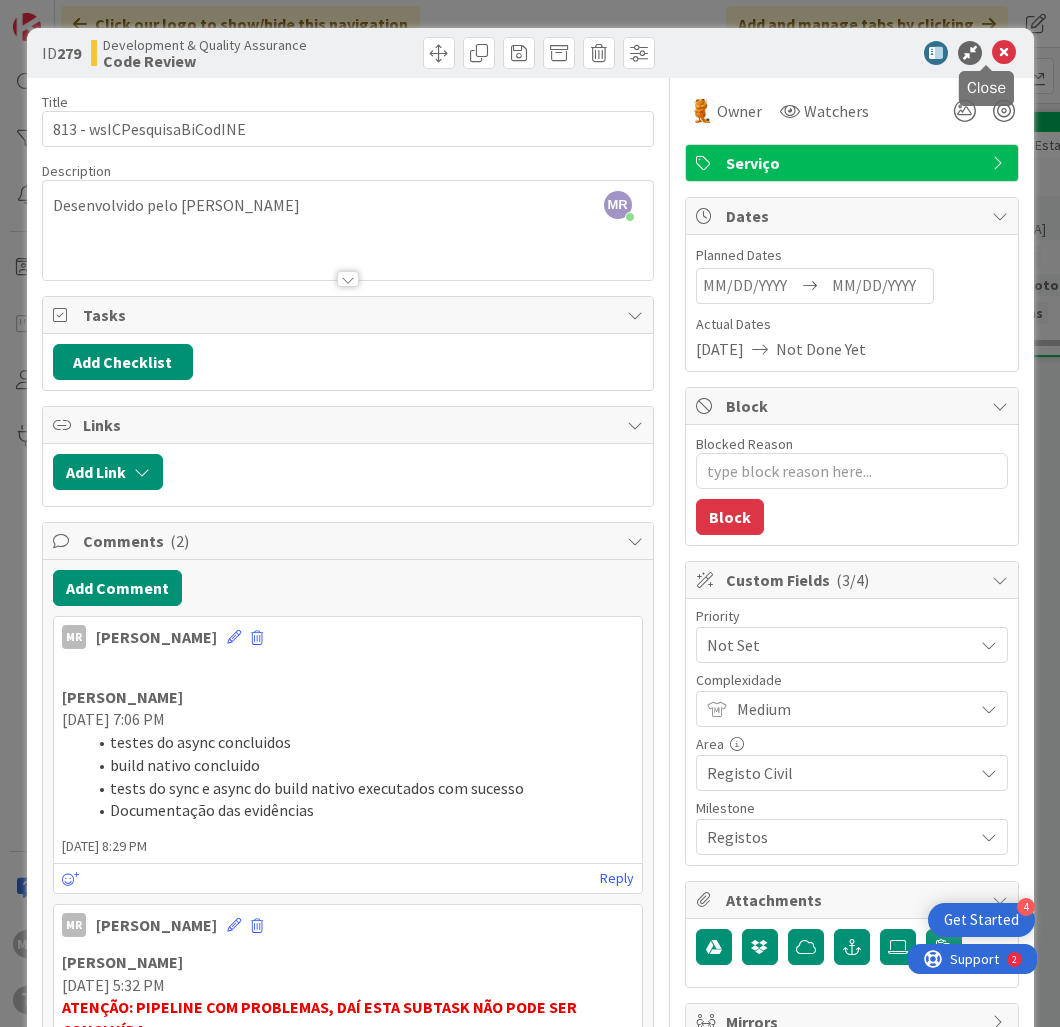 click at bounding box center [1004, 53] 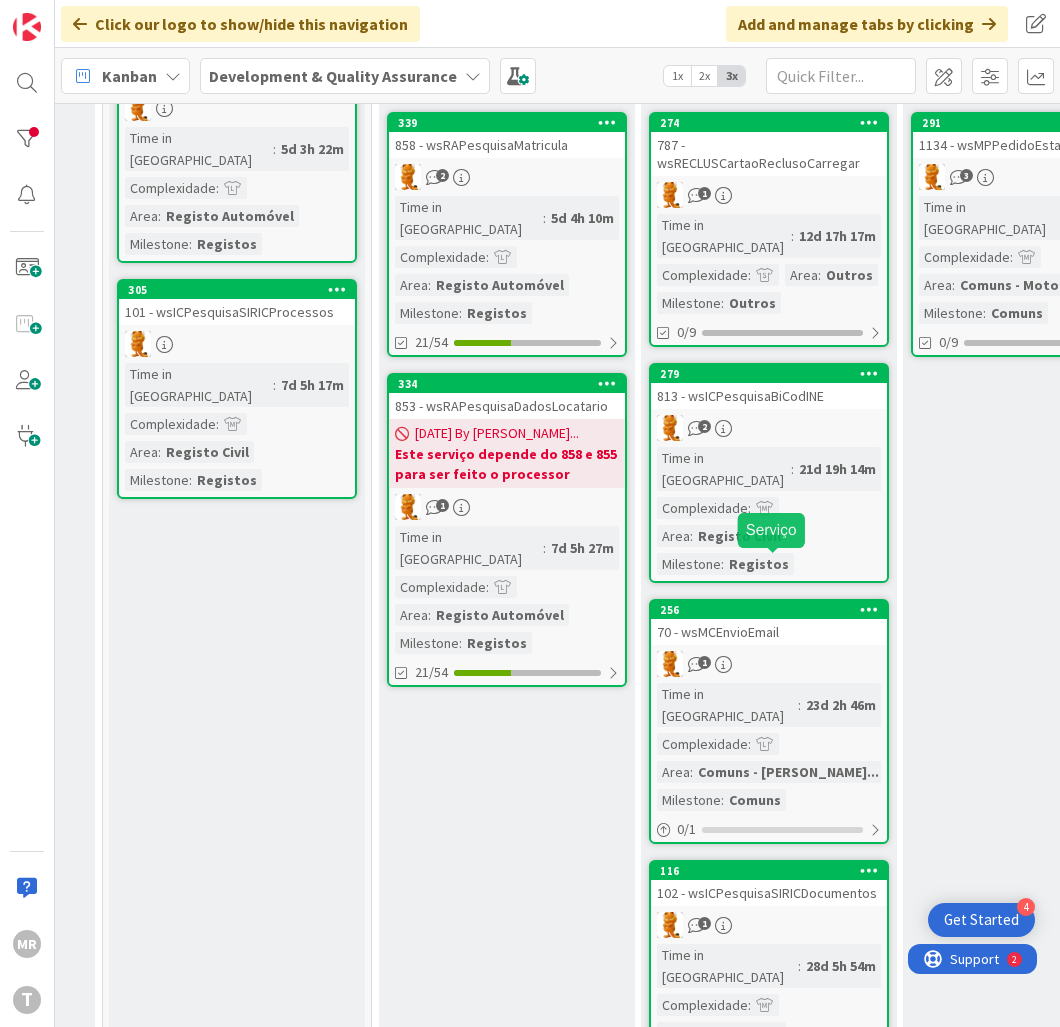 scroll, scrollTop: 0, scrollLeft: 0, axis: both 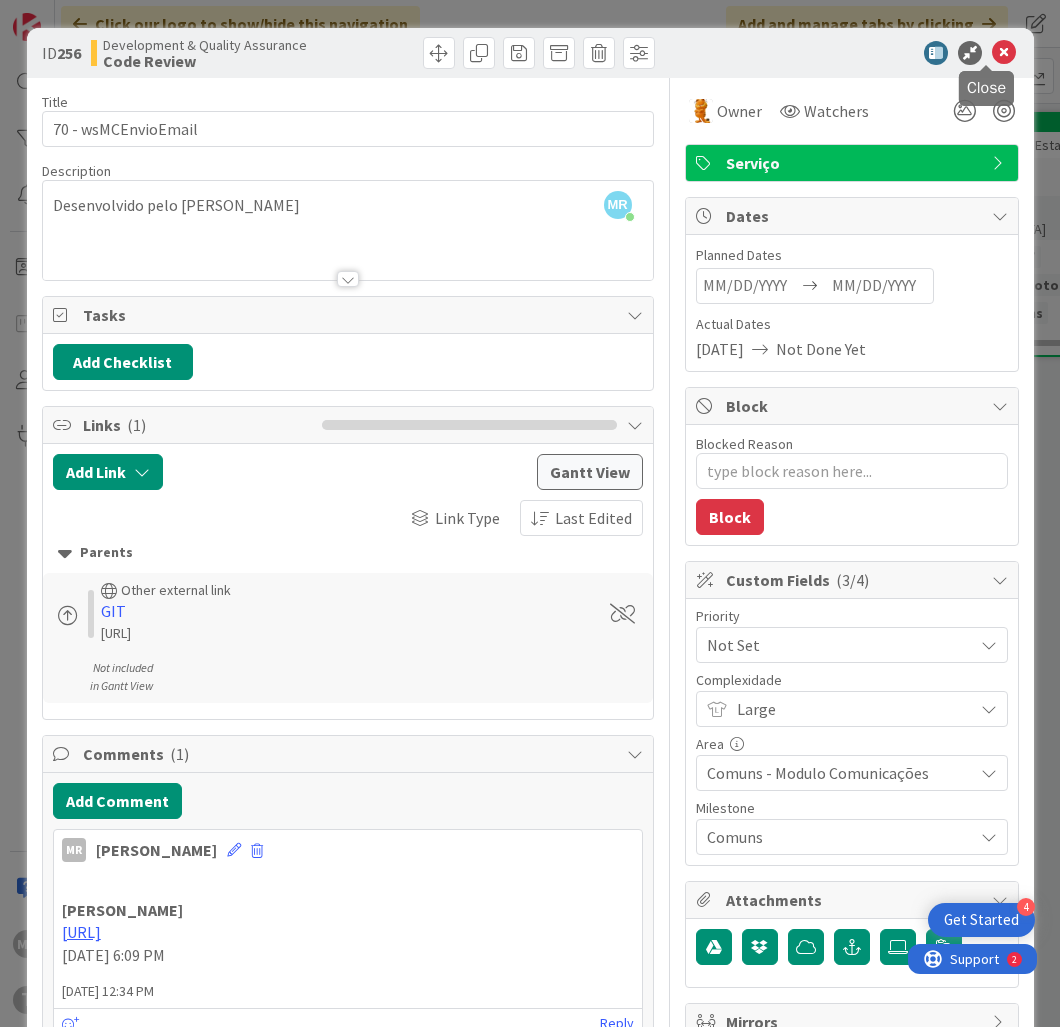click at bounding box center [1004, 53] 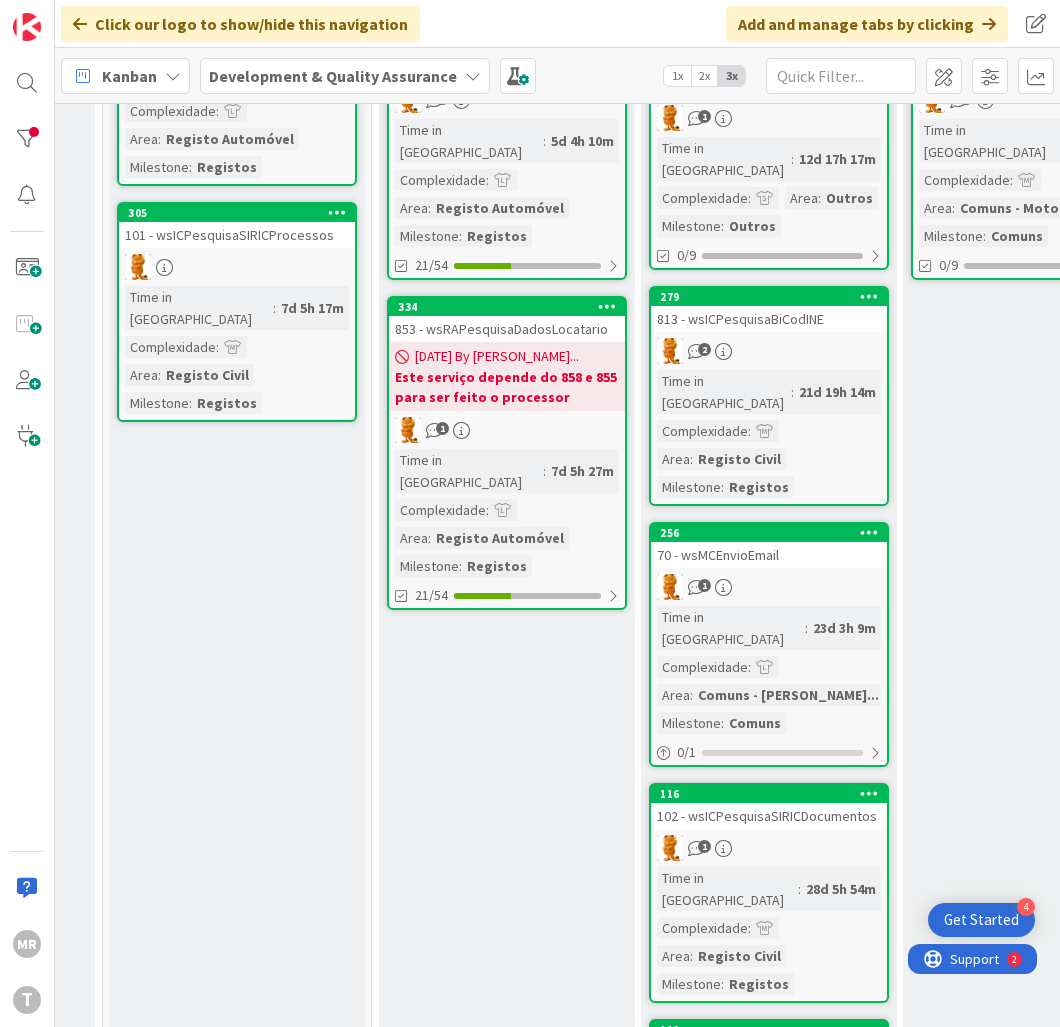 scroll, scrollTop: 397, scrollLeft: 541, axis: both 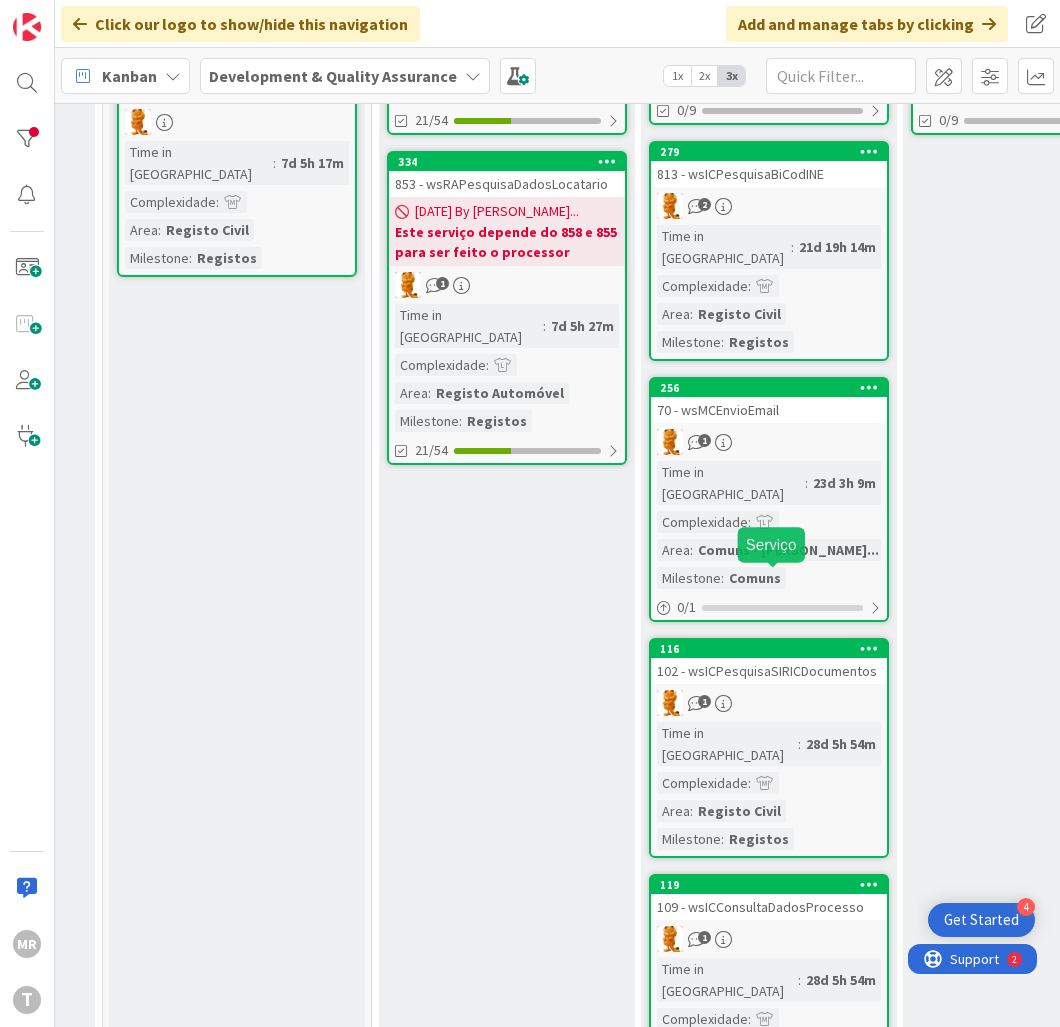 click on "116" at bounding box center (773, 649) 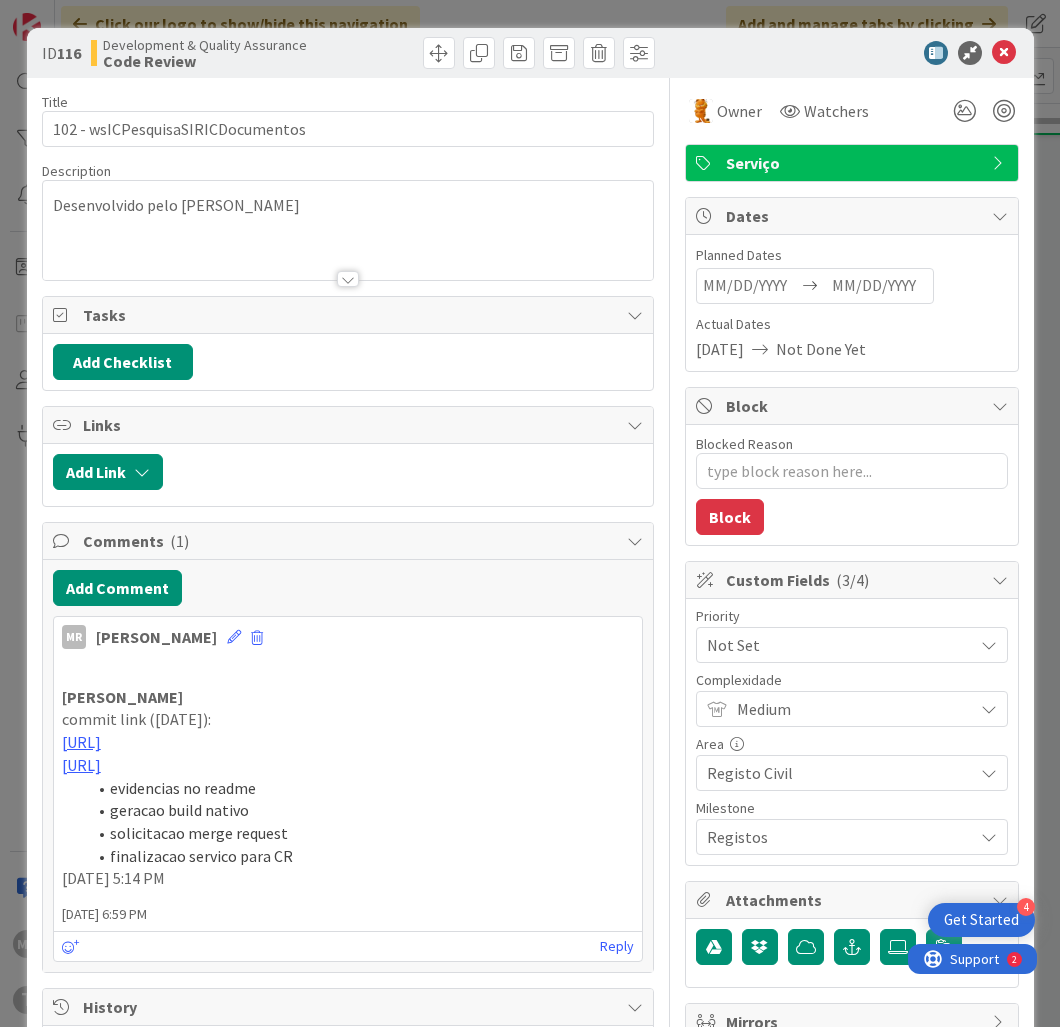 scroll, scrollTop: 0, scrollLeft: 0, axis: both 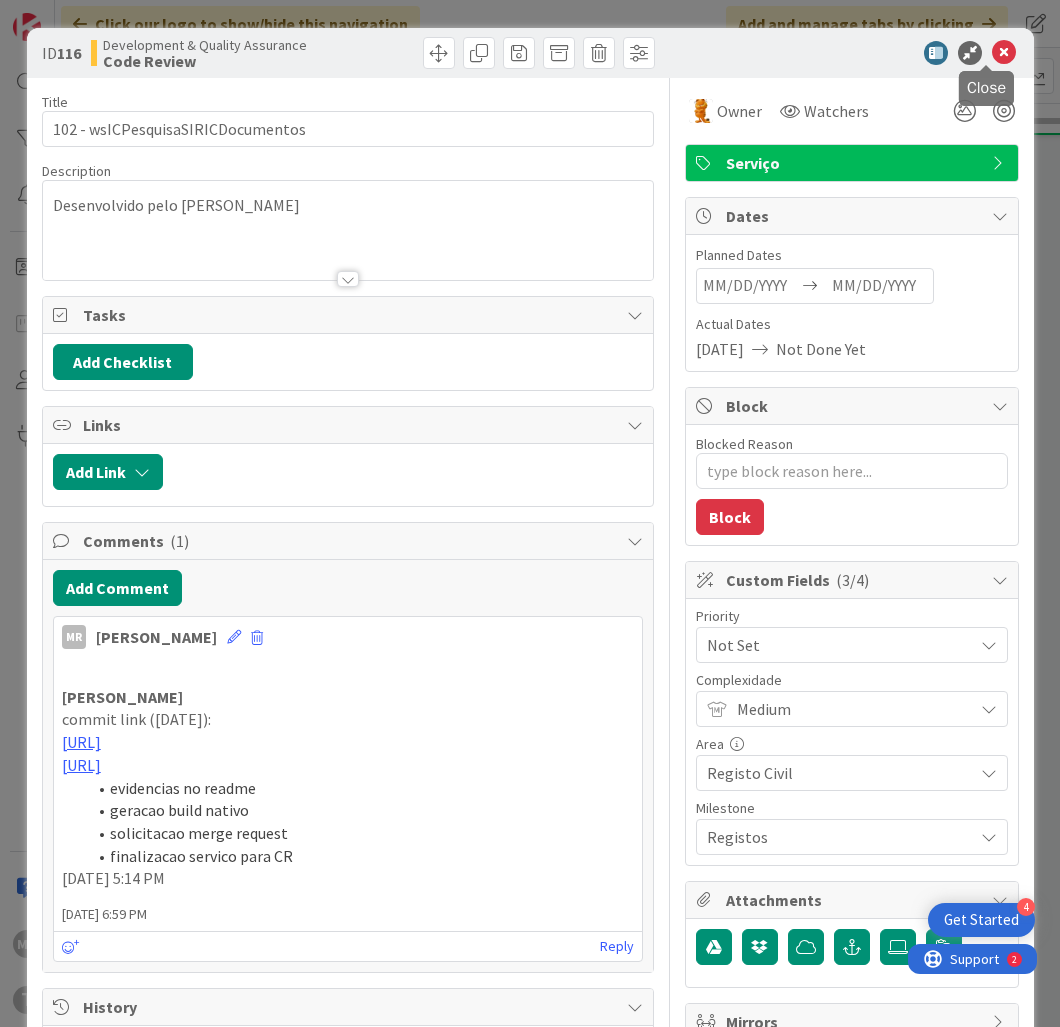 click at bounding box center (1004, 53) 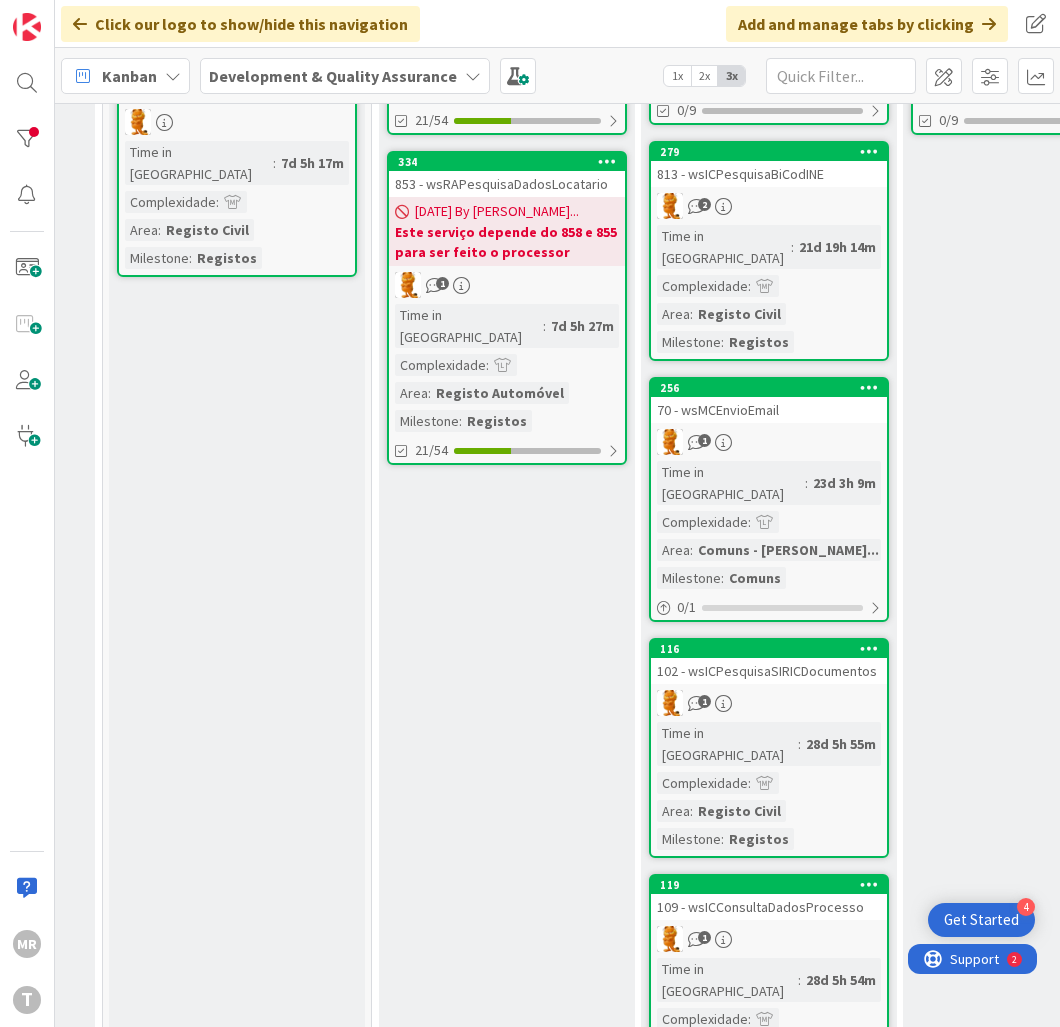 scroll, scrollTop: 0, scrollLeft: 0, axis: both 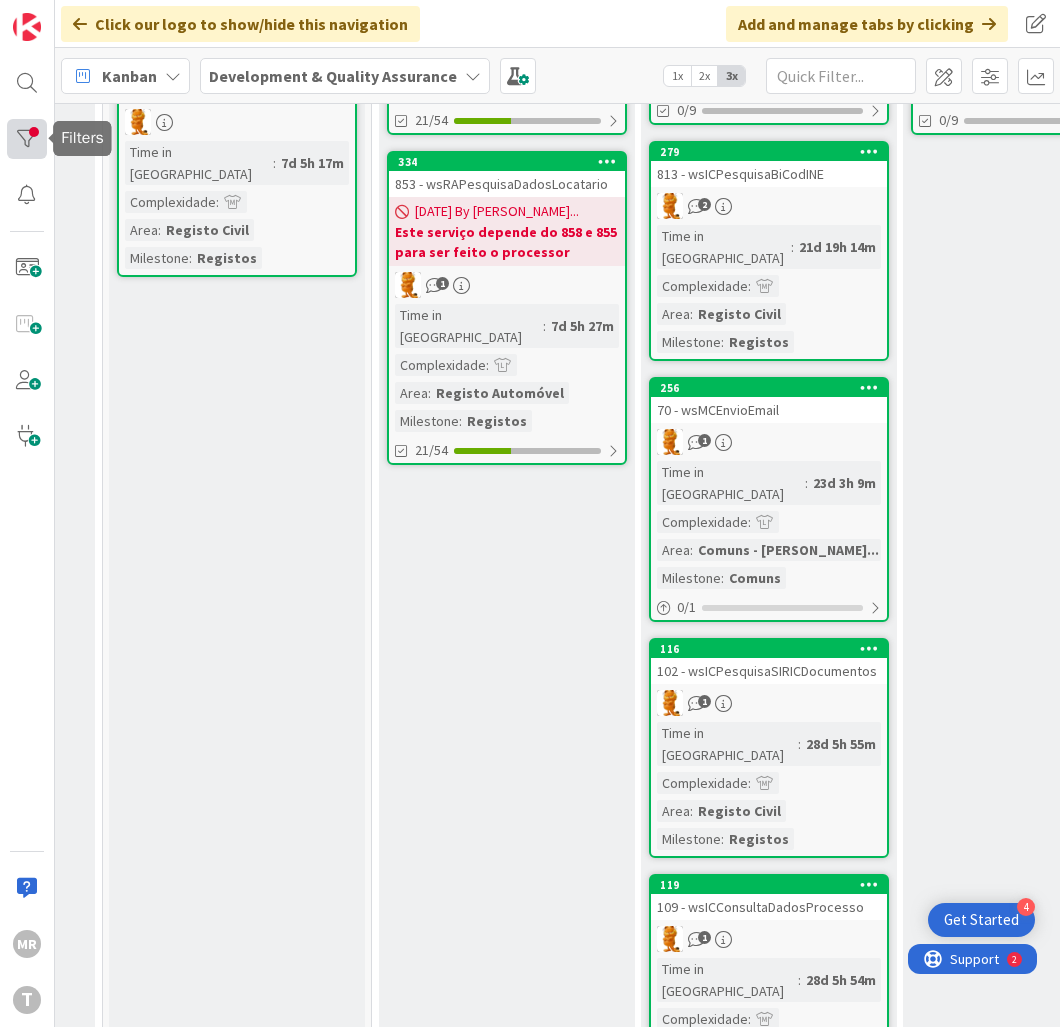 click at bounding box center [27, 139] 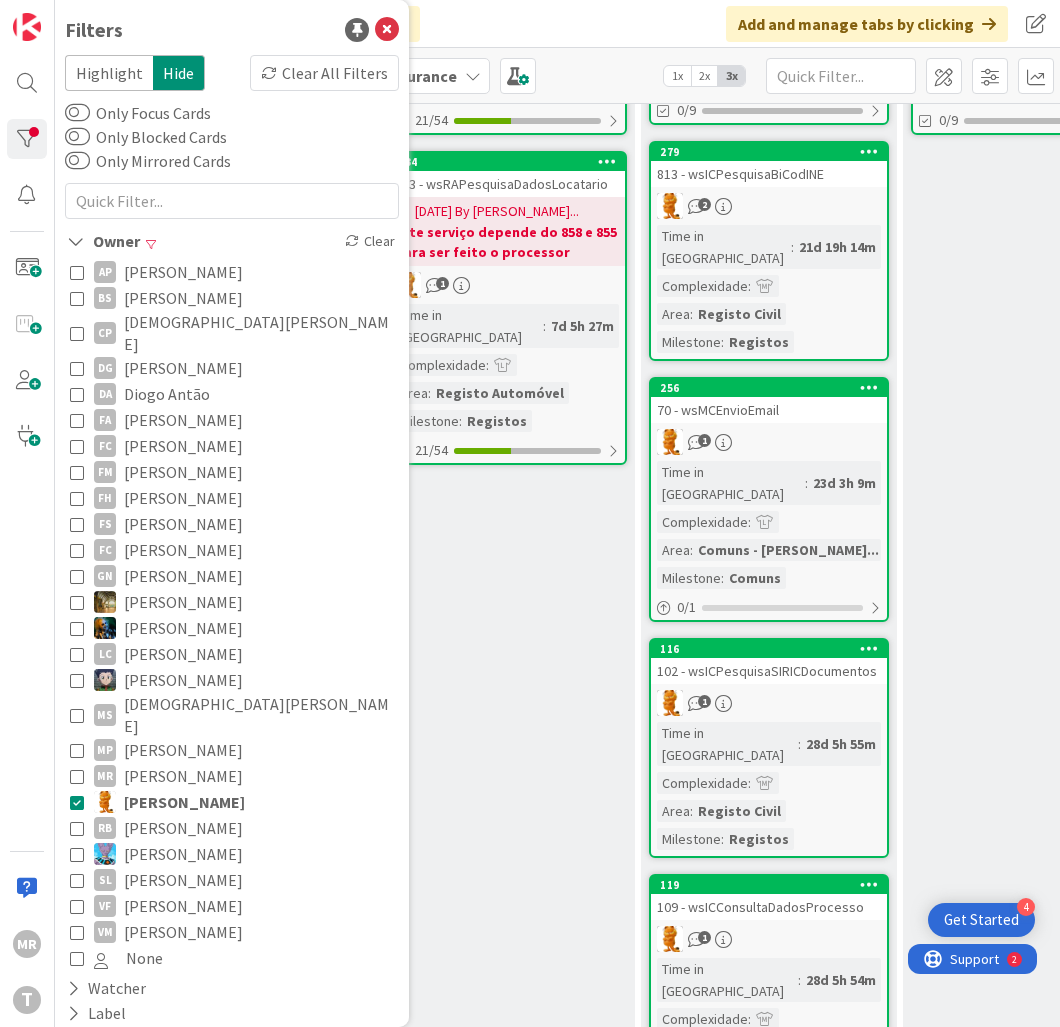click on "[PERSON_NAME]" at bounding box center (184, 802) 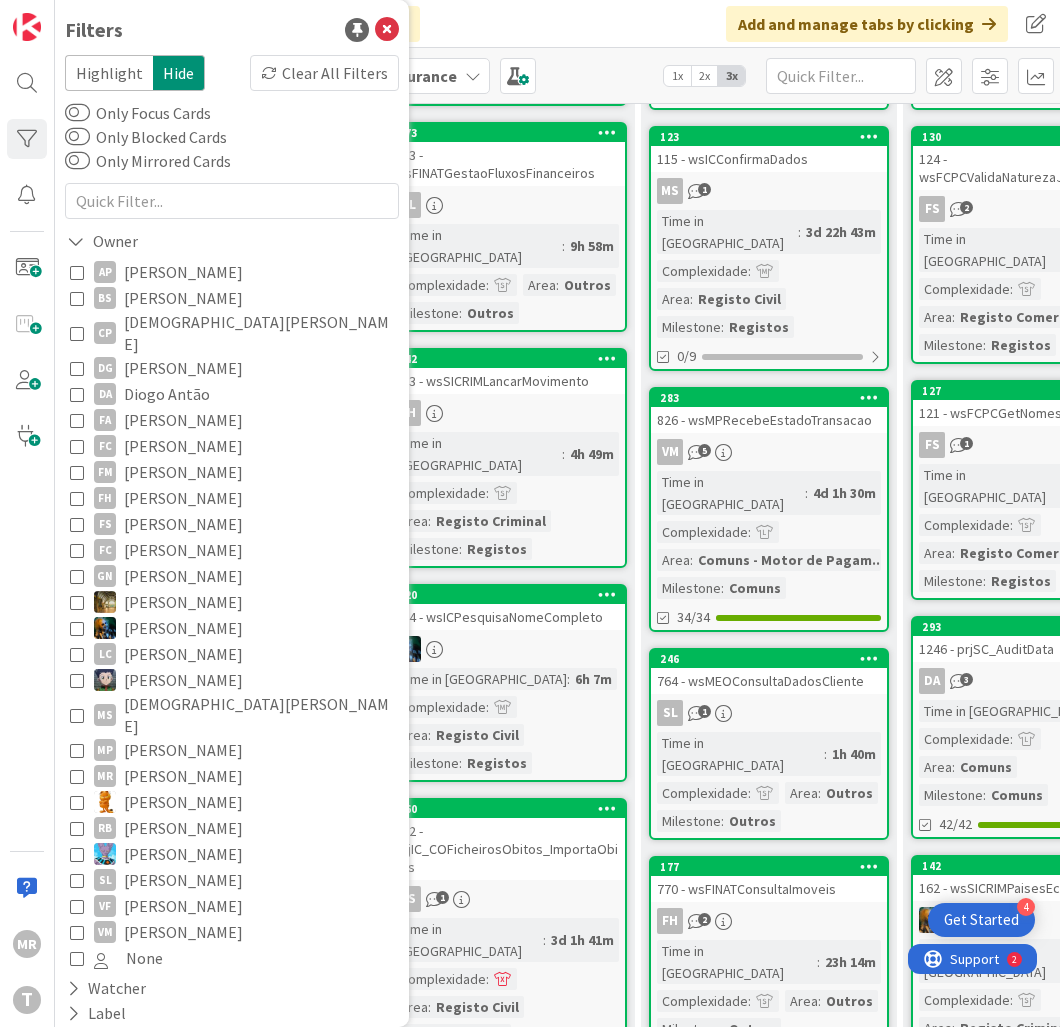 click on "[PERSON_NAME]" at bounding box center [183, 828] 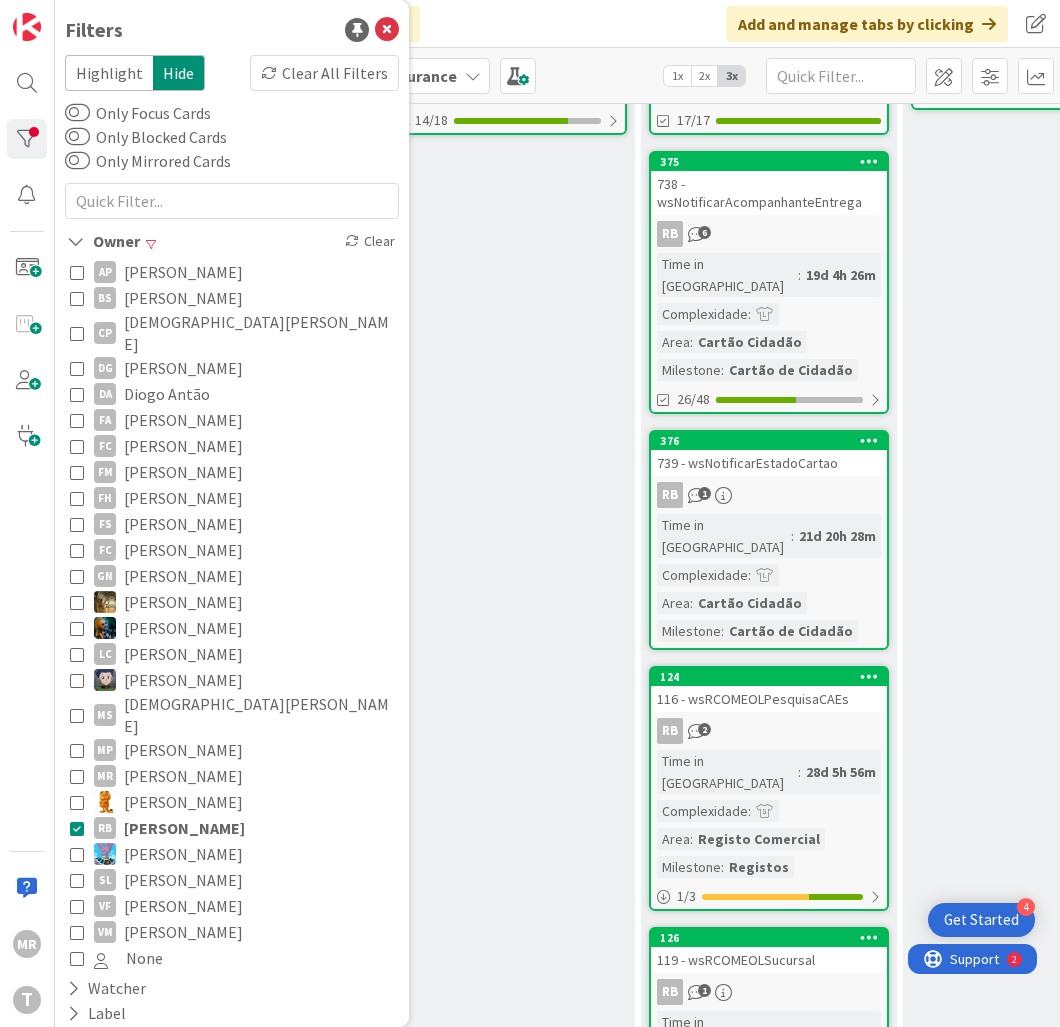 click on "Ongoing Add Card... 311 741 - wsPesquisaRenovacao RB 8 Time in Column : 7d 6h 6m Complexidade : Area : Cartão Cidadão Milestone : Cartão de Cidadão 14/18" at bounding box center [507, 892] 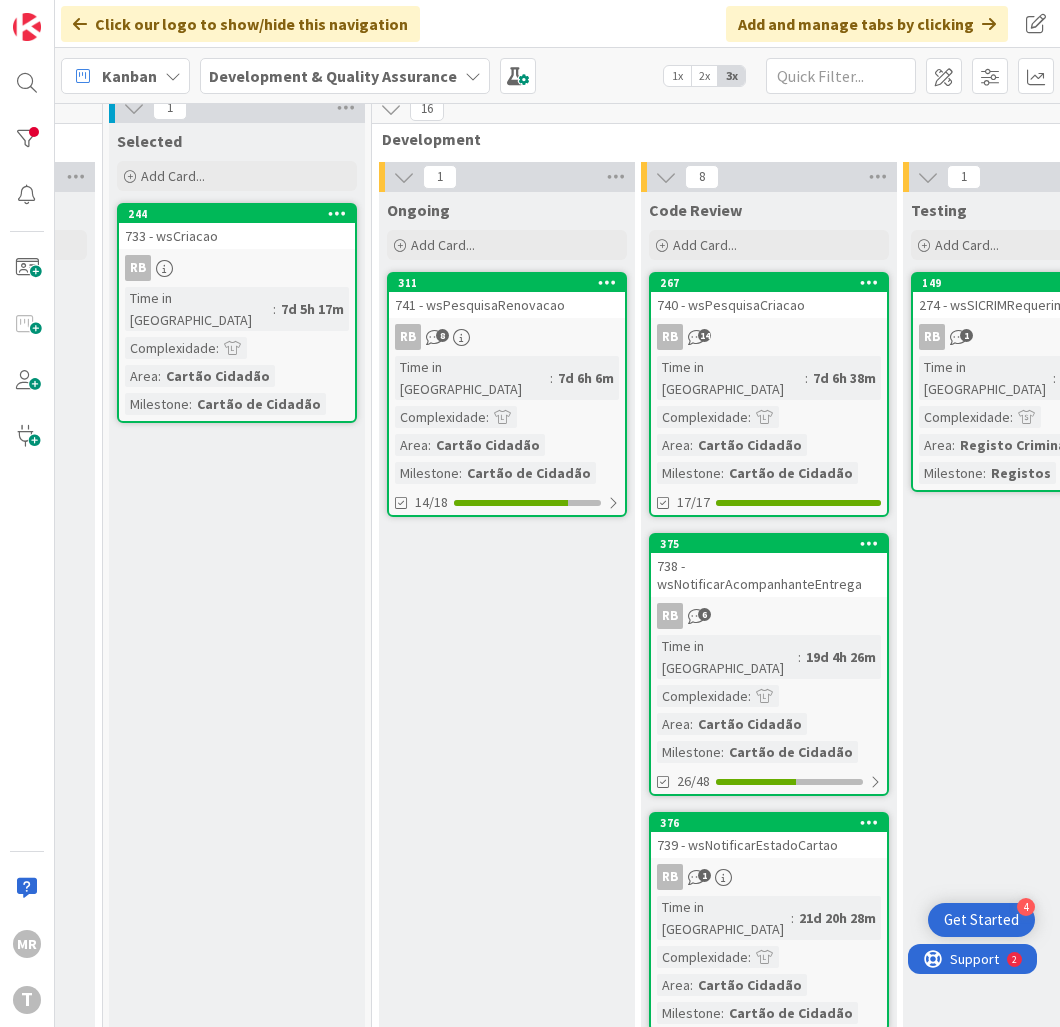 scroll, scrollTop: 0, scrollLeft: 541, axis: horizontal 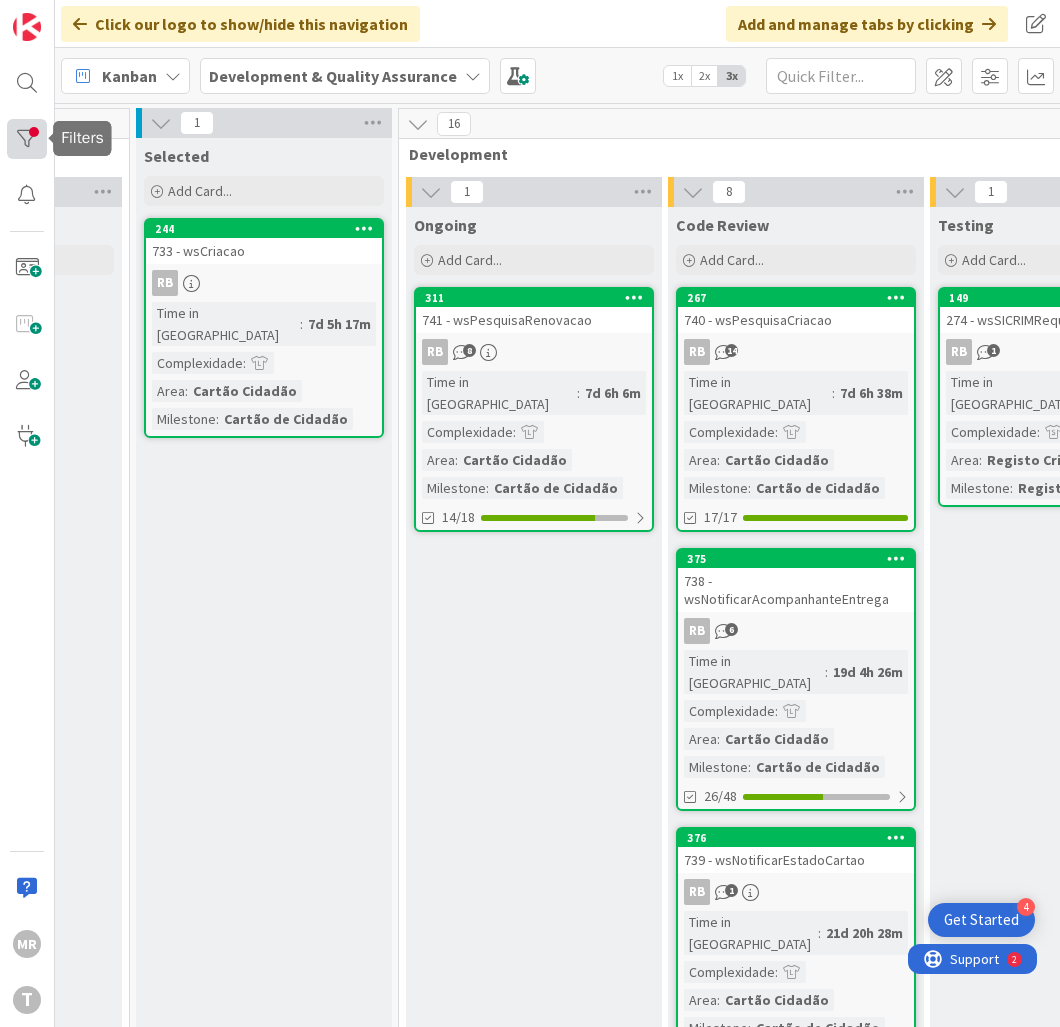 click at bounding box center (27, 139) 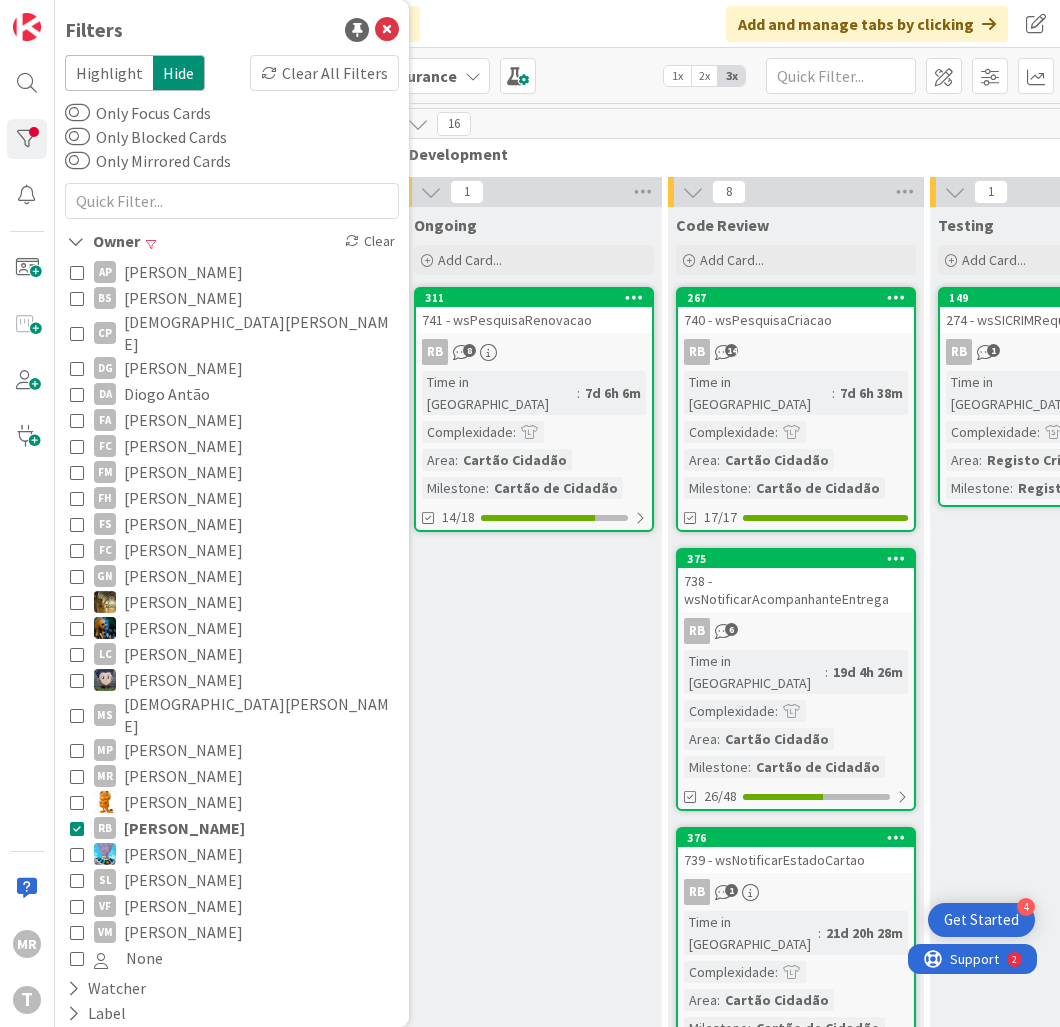 click on "[PERSON_NAME]" at bounding box center [183, 880] 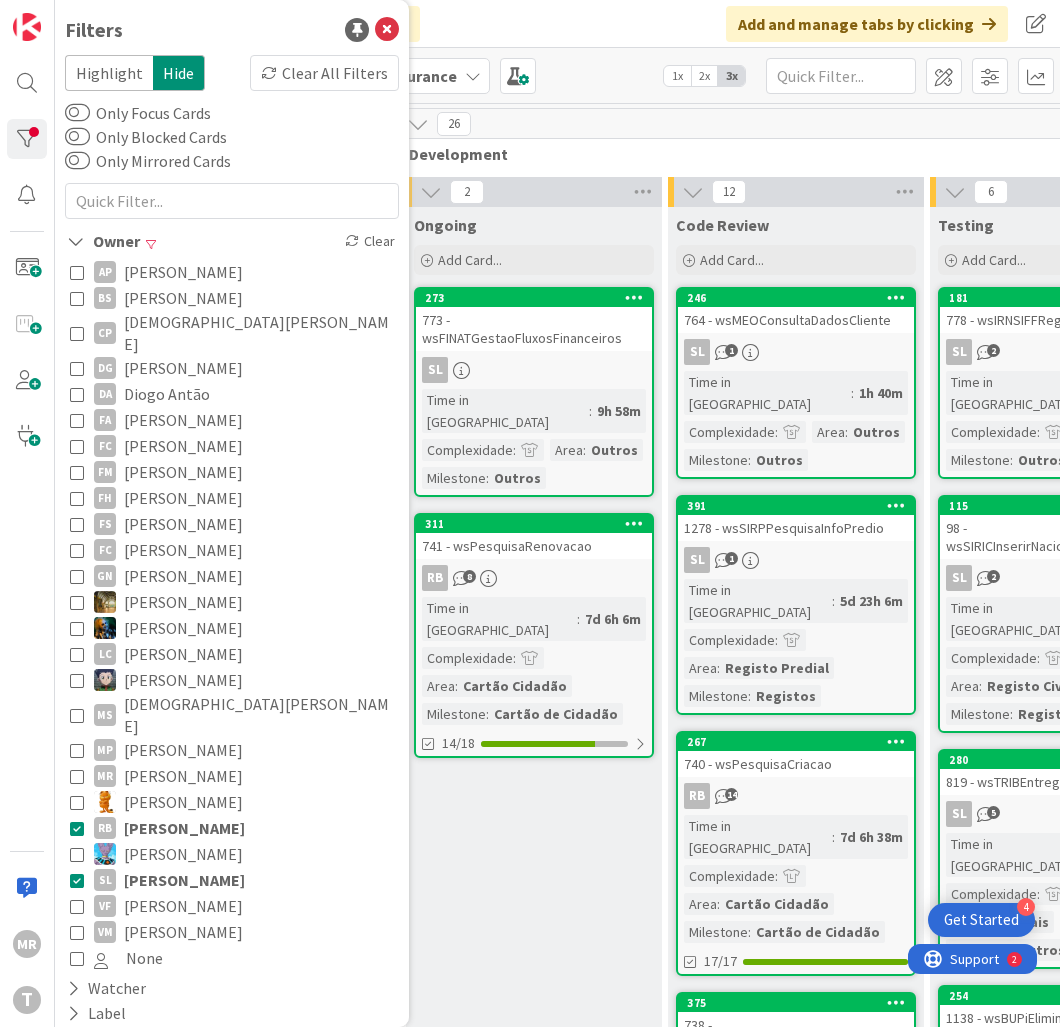click on "[PERSON_NAME]" at bounding box center [184, 828] 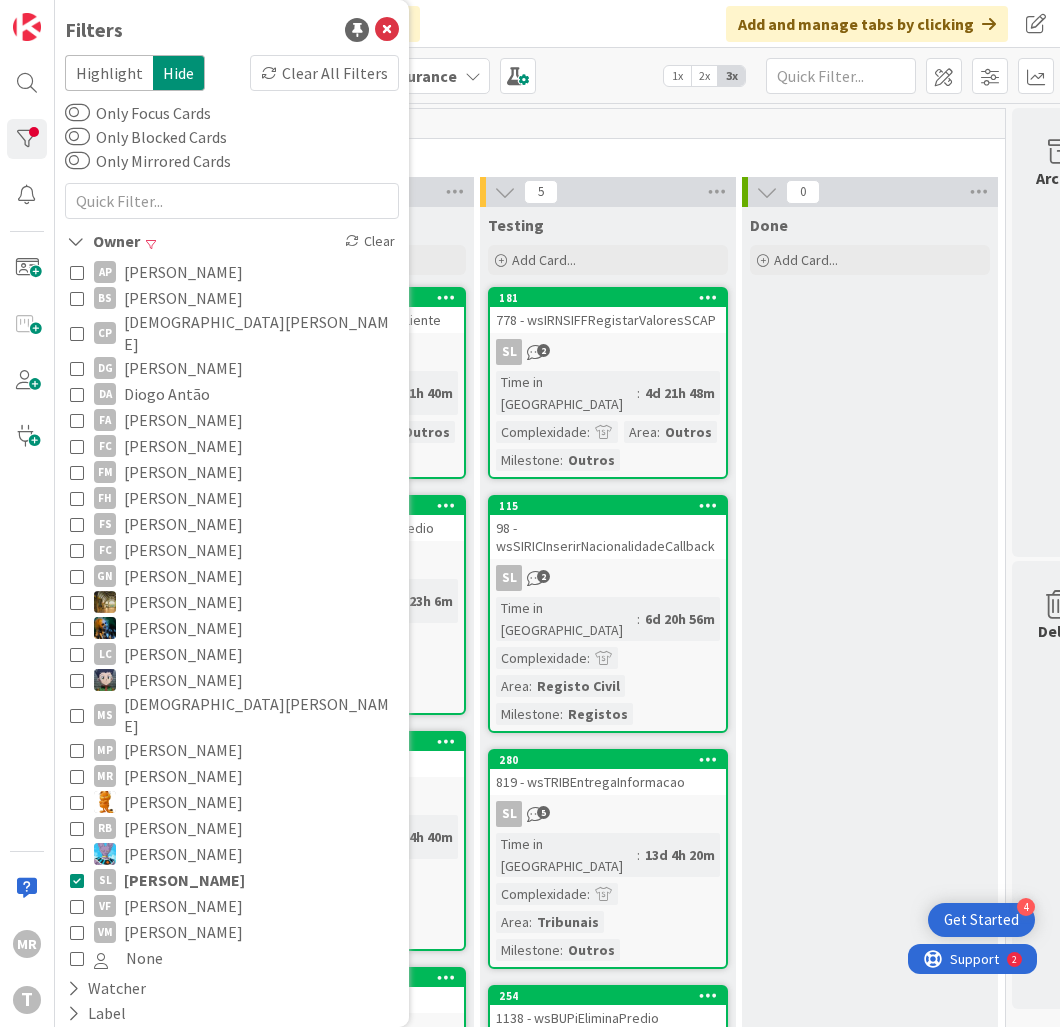 scroll, scrollTop: 0, scrollLeft: 1017, axis: horizontal 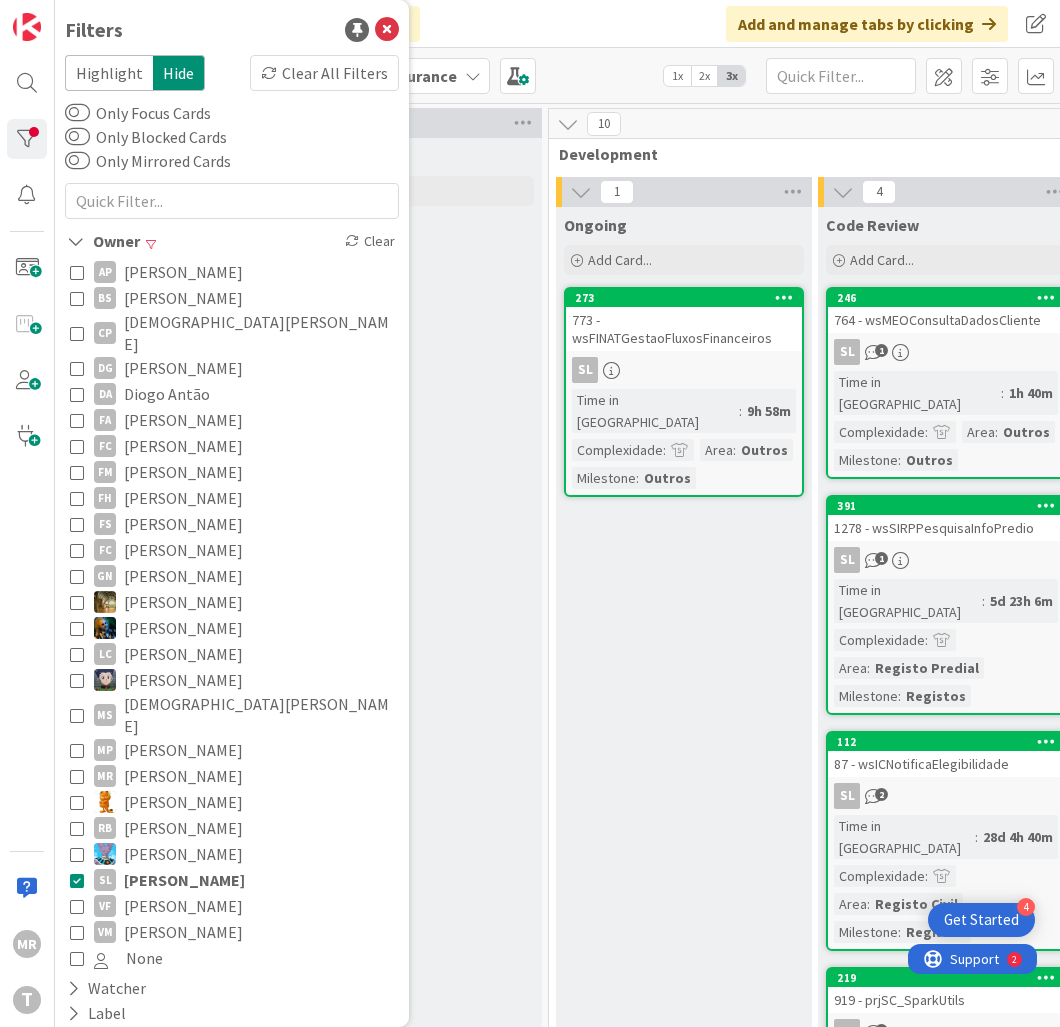 drag, startPoint x: 164, startPoint y: 873, endPoint x: 166, endPoint y: 858, distance: 15.132746 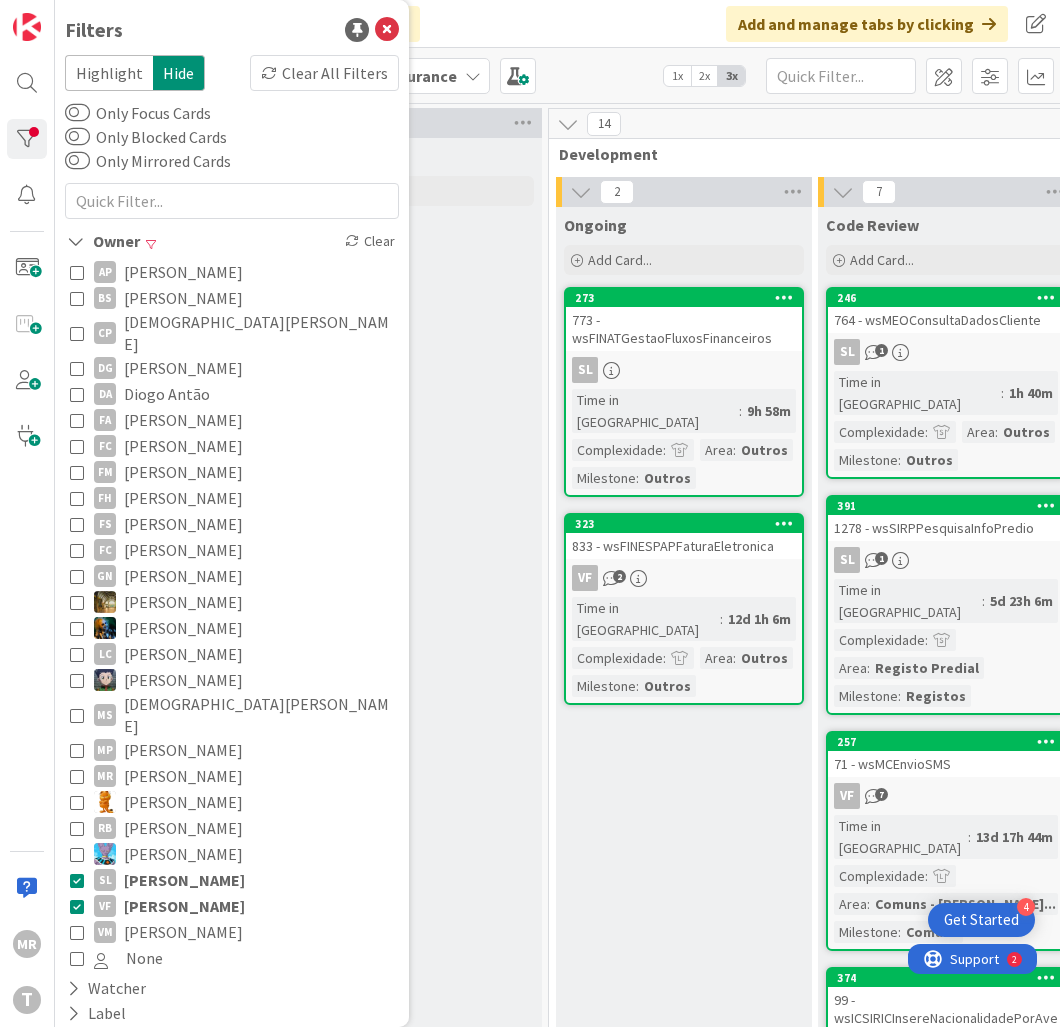click on "[PERSON_NAME]" at bounding box center (184, 880) 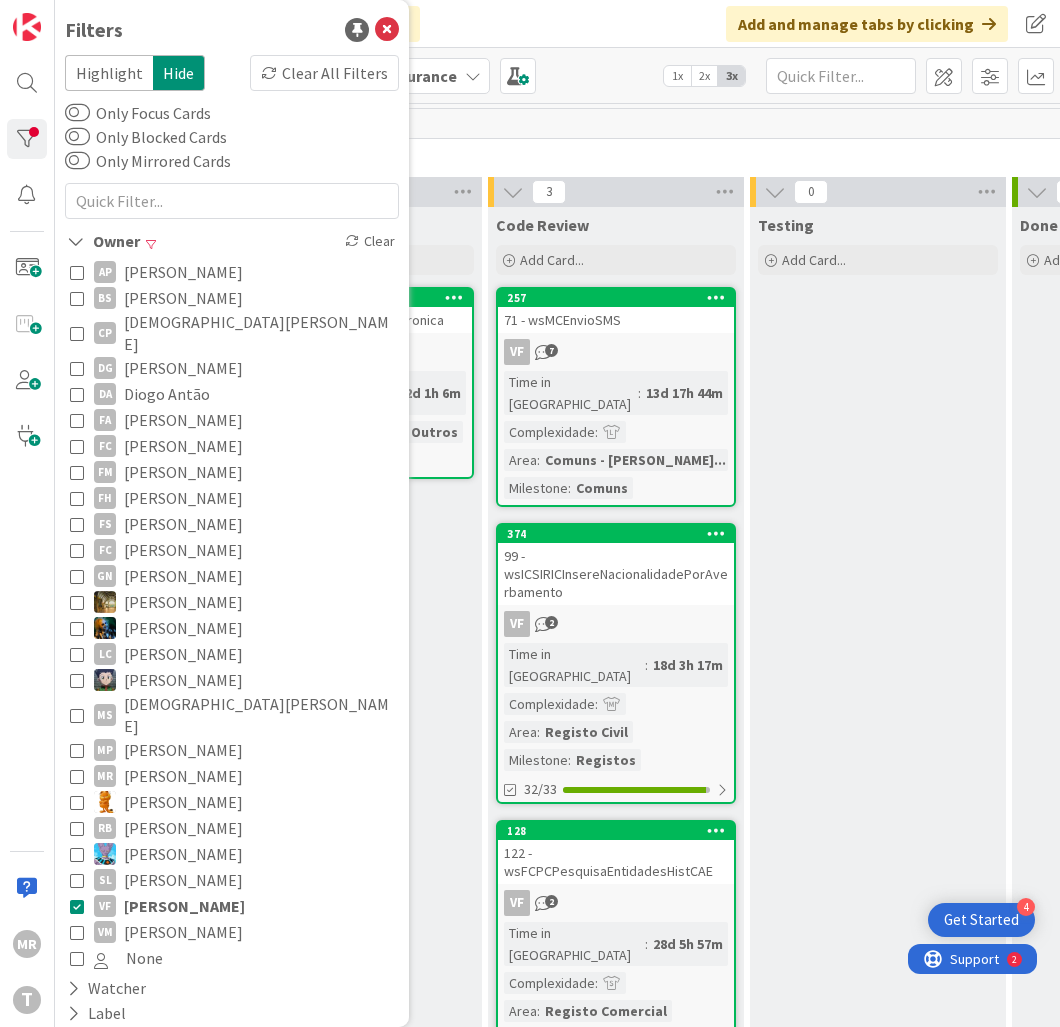 scroll, scrollTop: 0, scrollLeft: 887, axis: horizontal 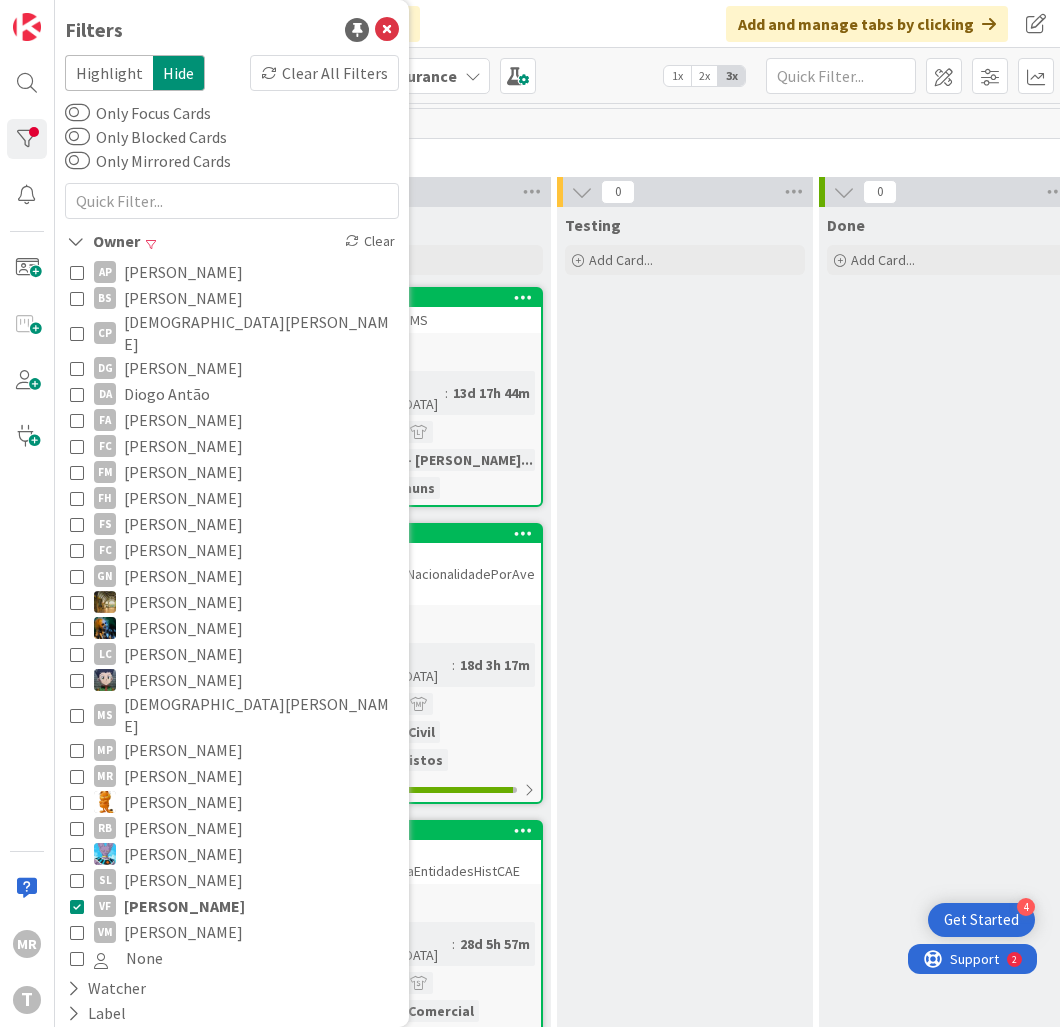 click on "[PERSON_NAME]" at bounding box center (183, 932) 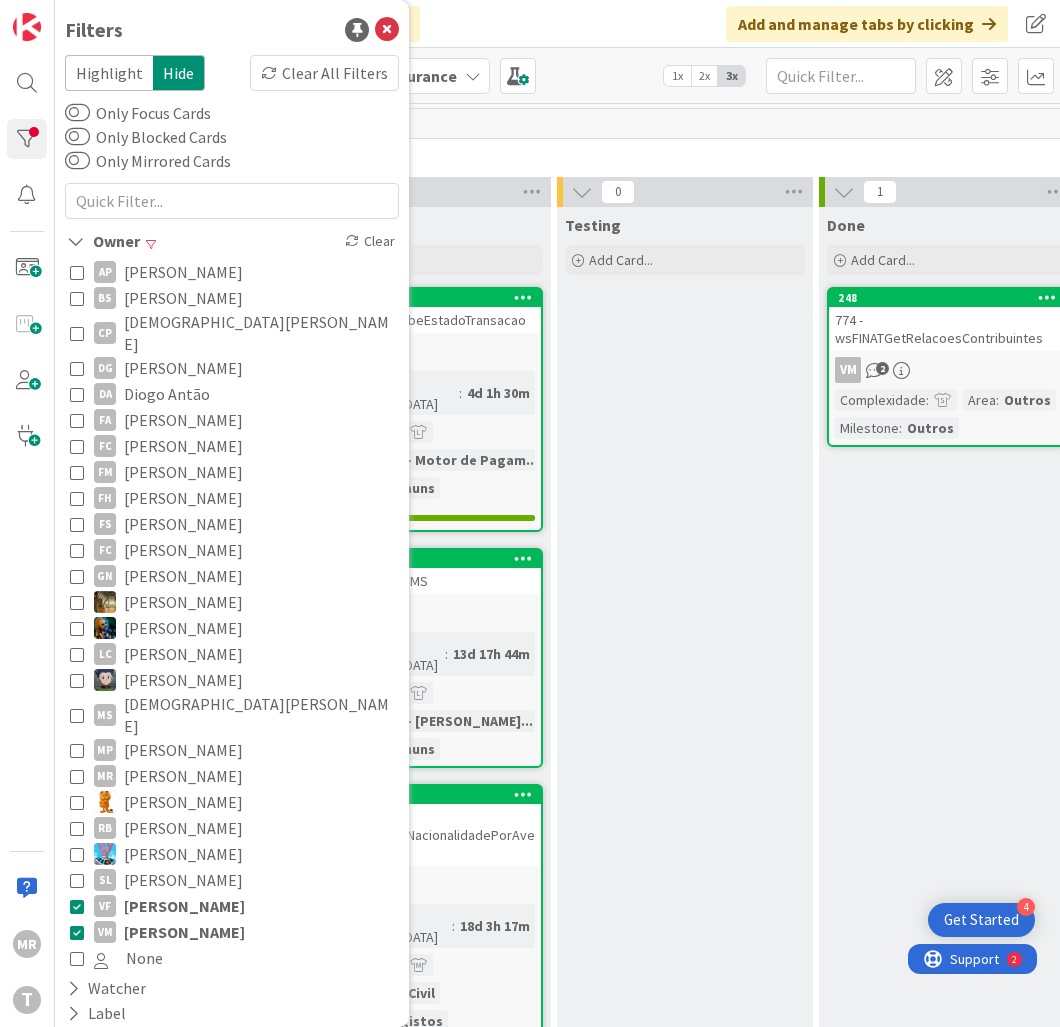 click on "[PERSON_NAME]" at bounding box center [184, 906] 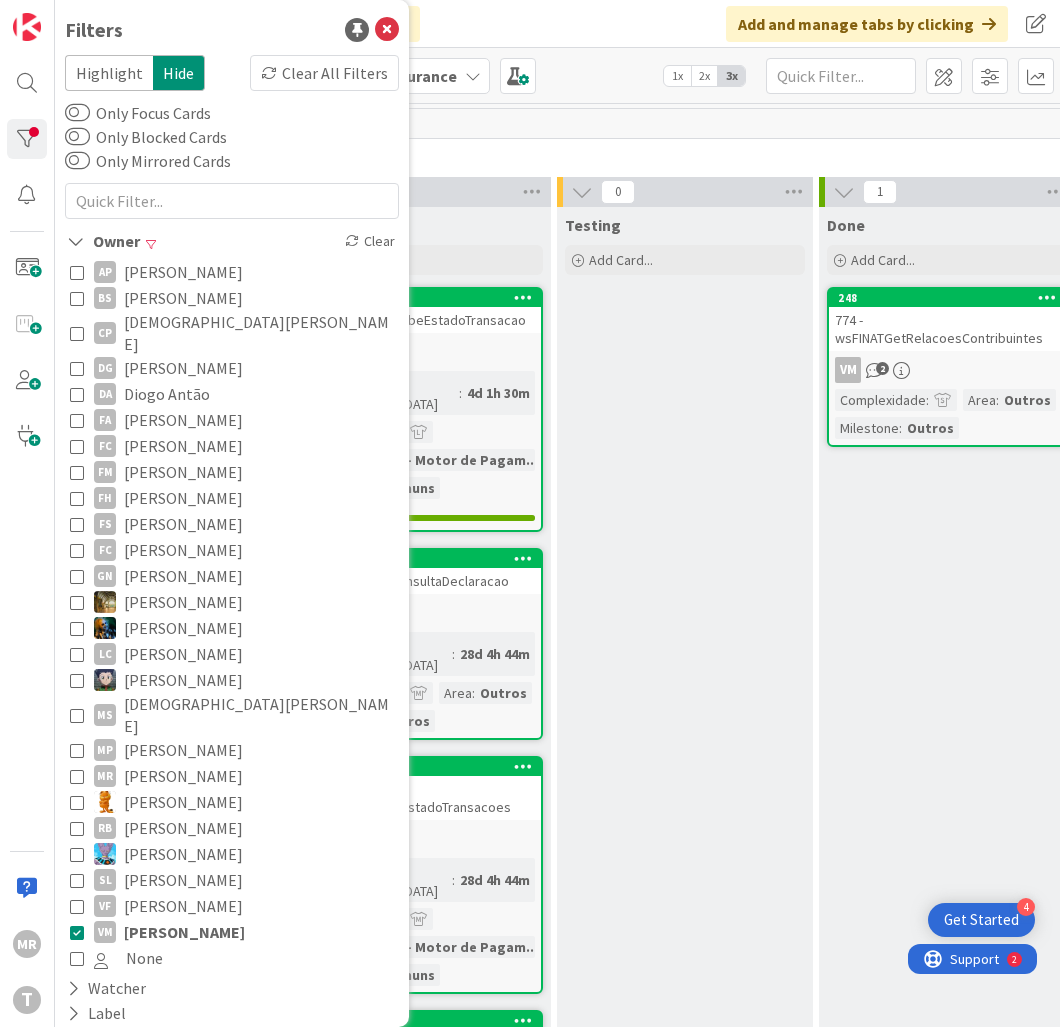 click on "Testing Add Card..." at bounding box center (685, 857) 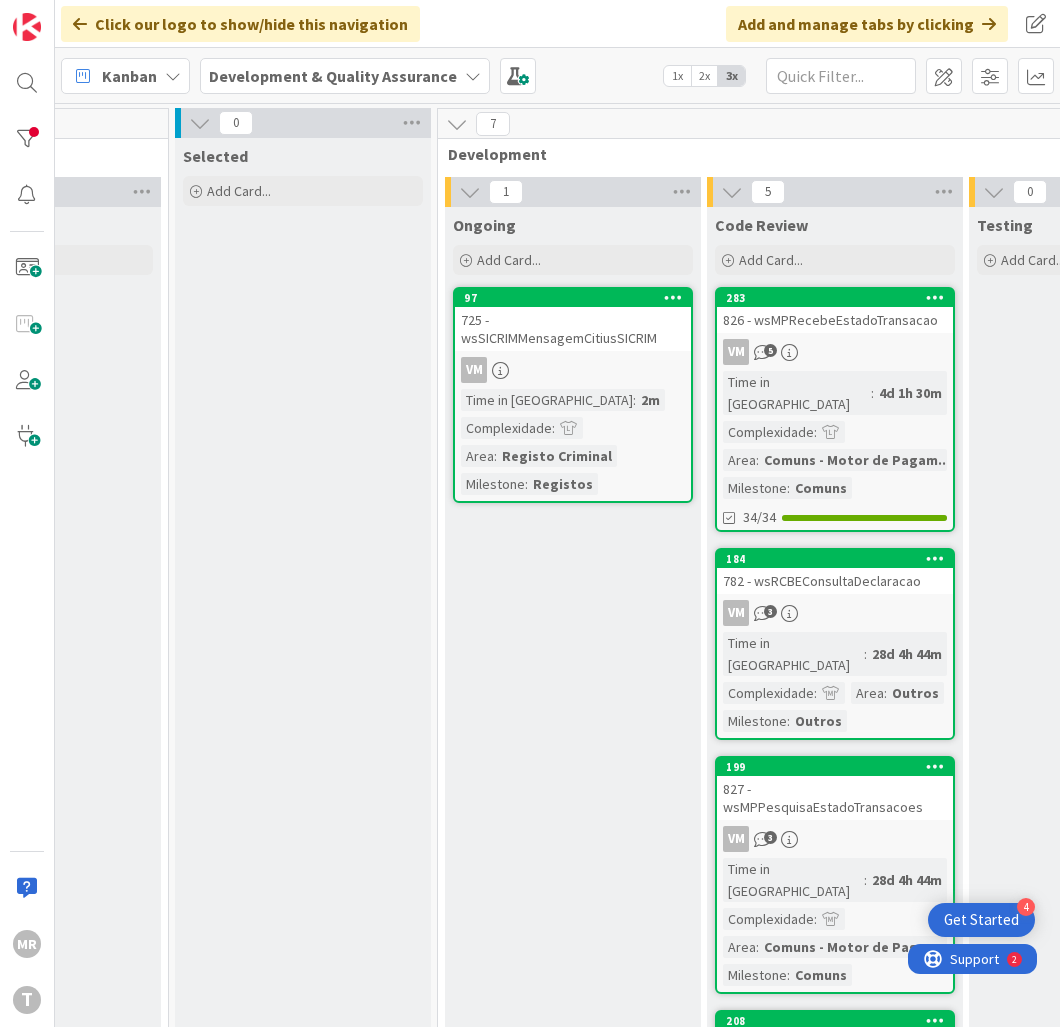 scroll, scrollTop: 0, scrollLeft: 463, axis: horizontal 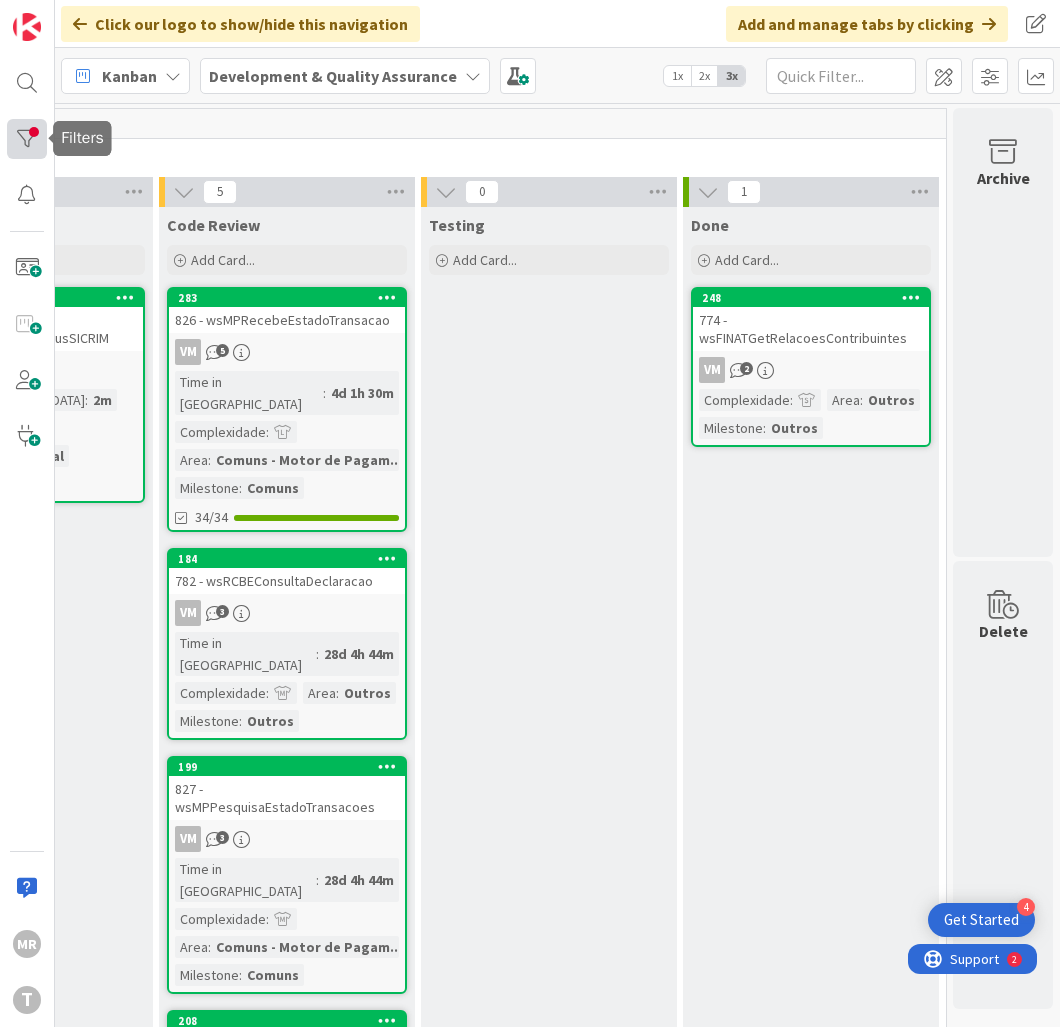 click at bounding box center [27, 139] 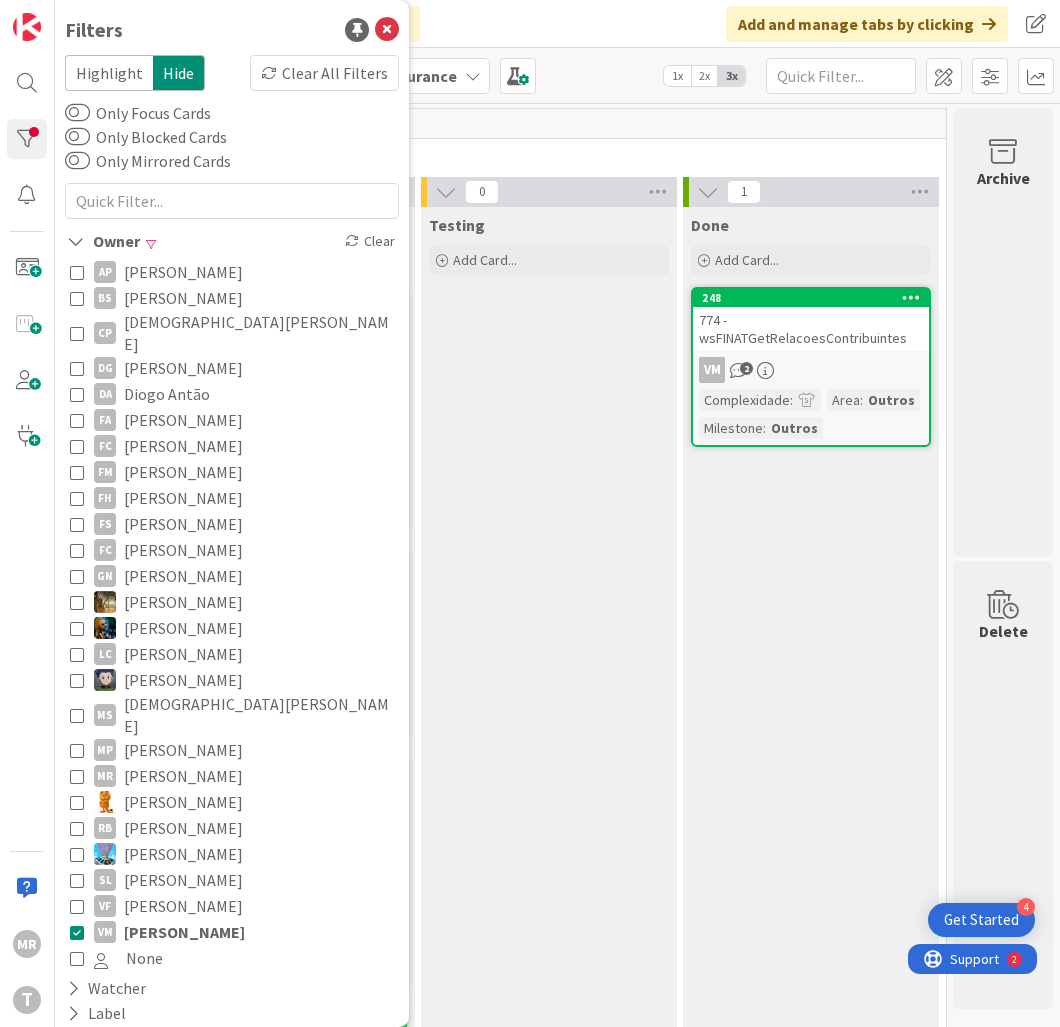 click on "[PERSON_NAME]" at bounding box center [184, 932] 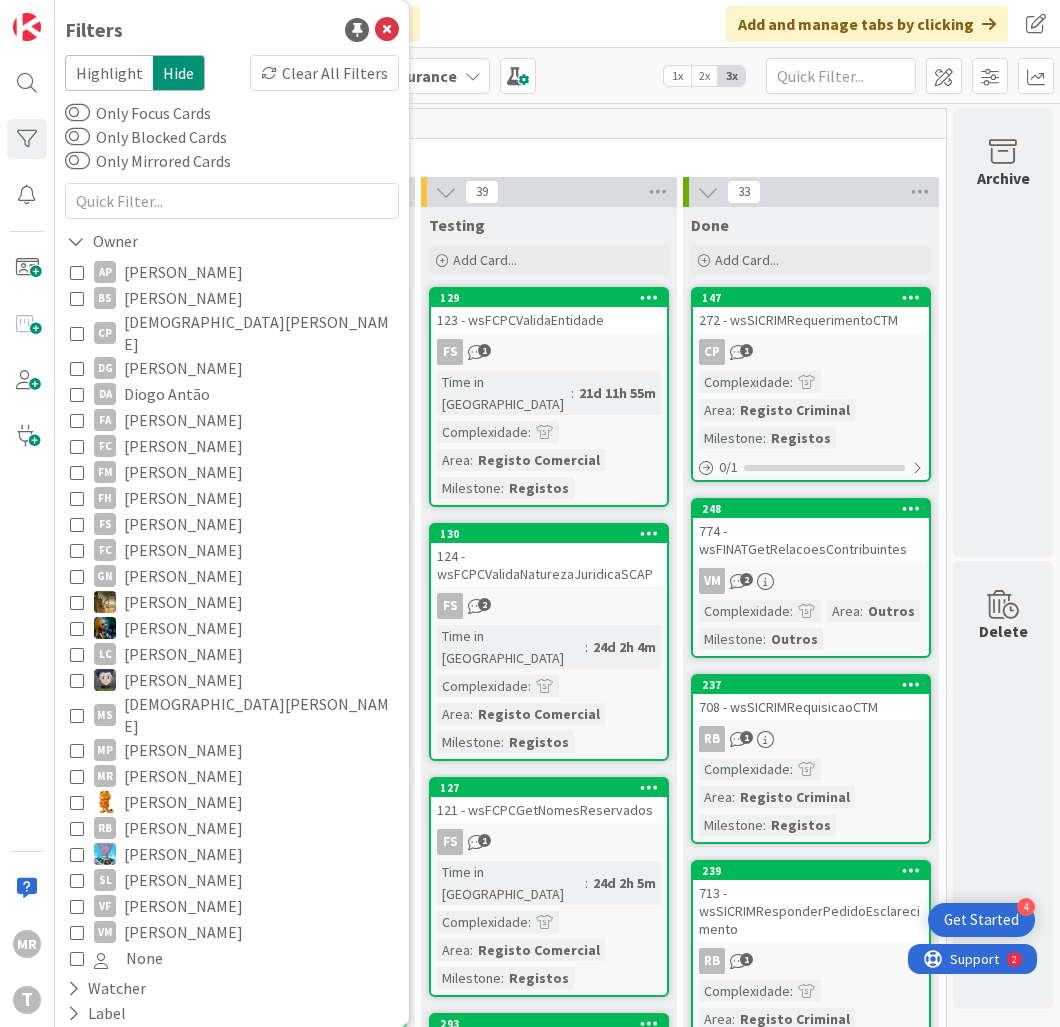 click on "Development" at bounding box center (410, 154) 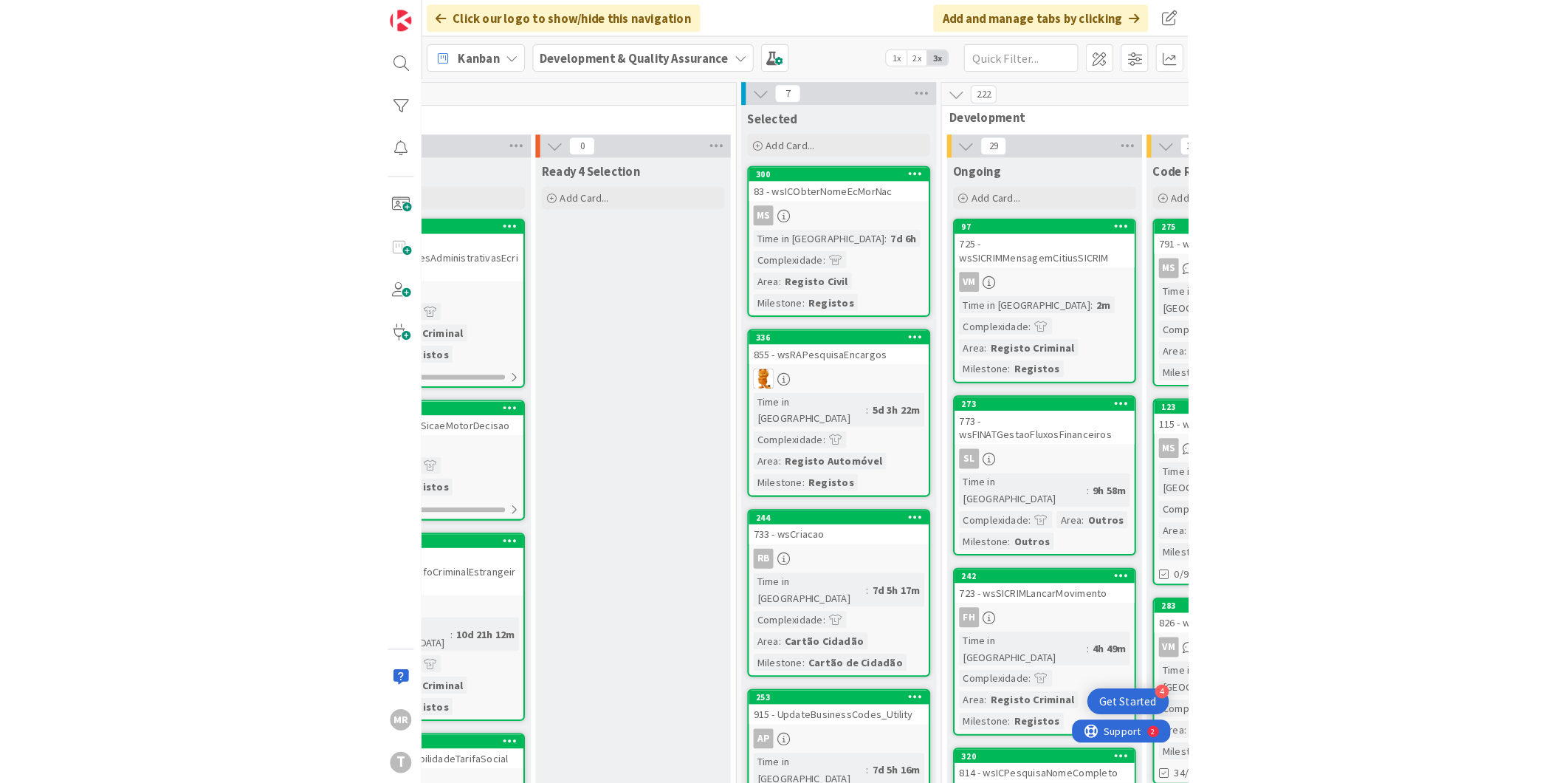 scroll, scrollTop: 0, scrollLeft: 137, axis: horizontal 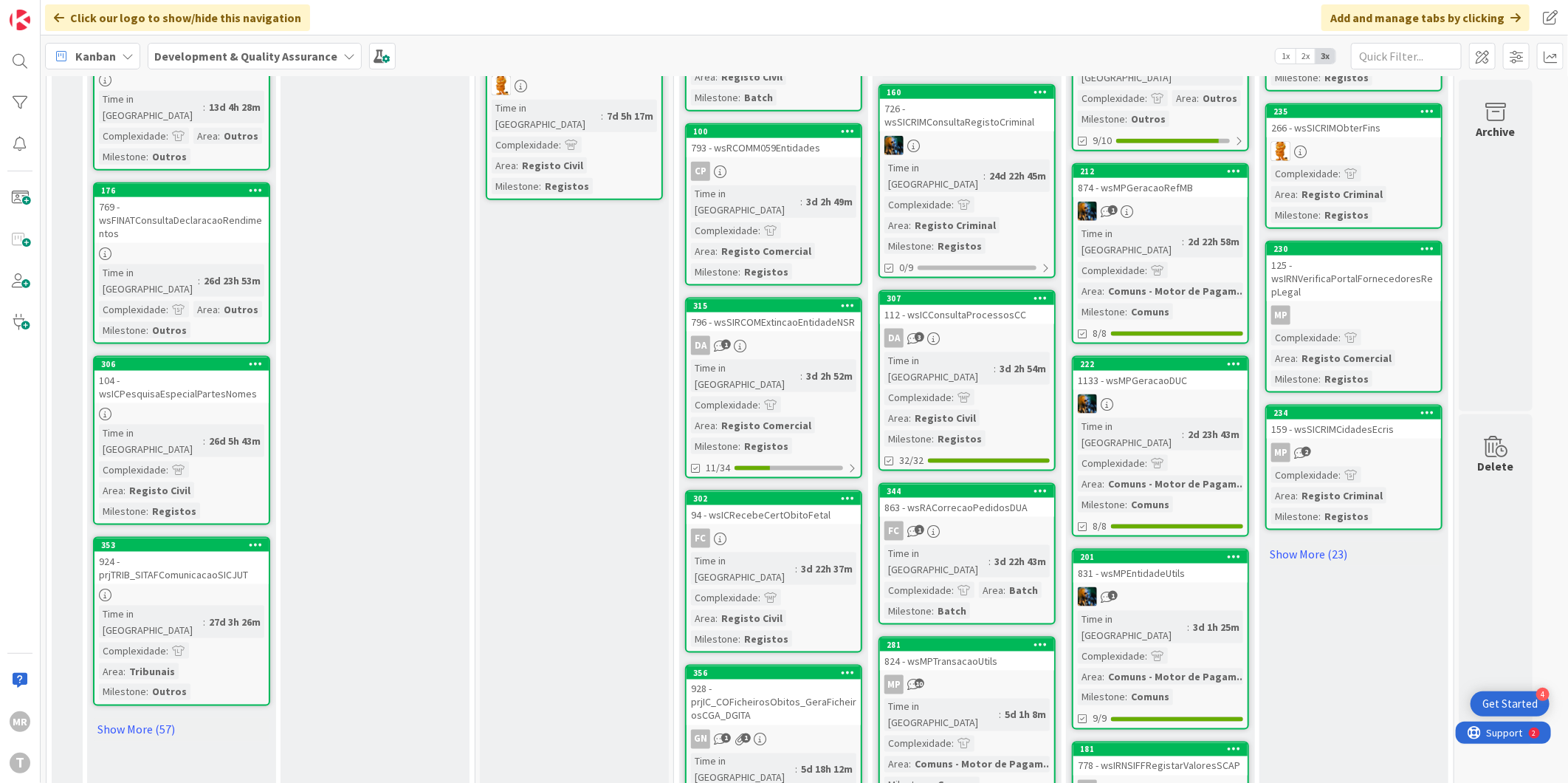 click on "Show More (110)" at bounding box center [967, 841] 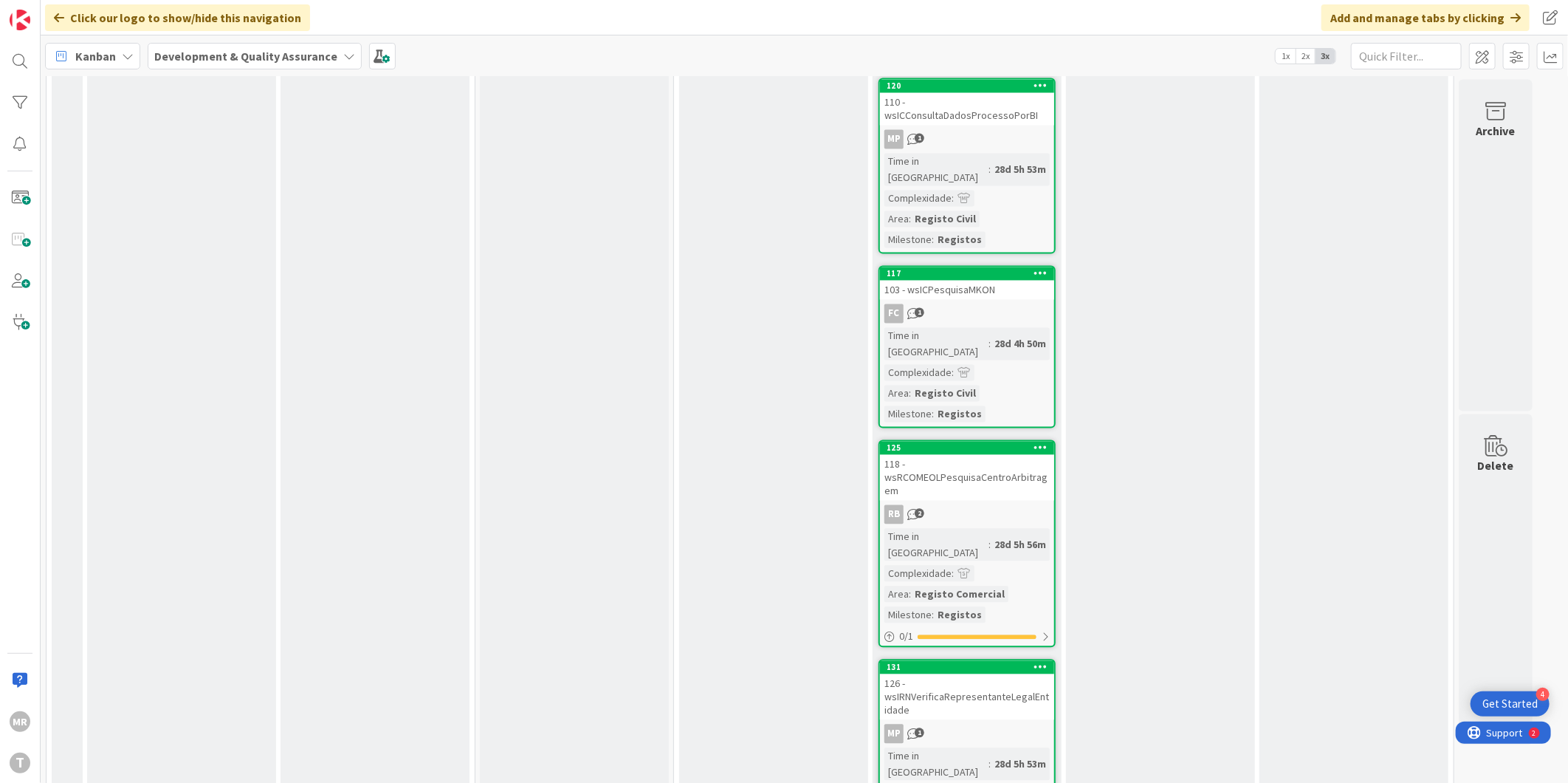 scroll, scrollTop: 12040, scrollLeft: 0, axis: vertical 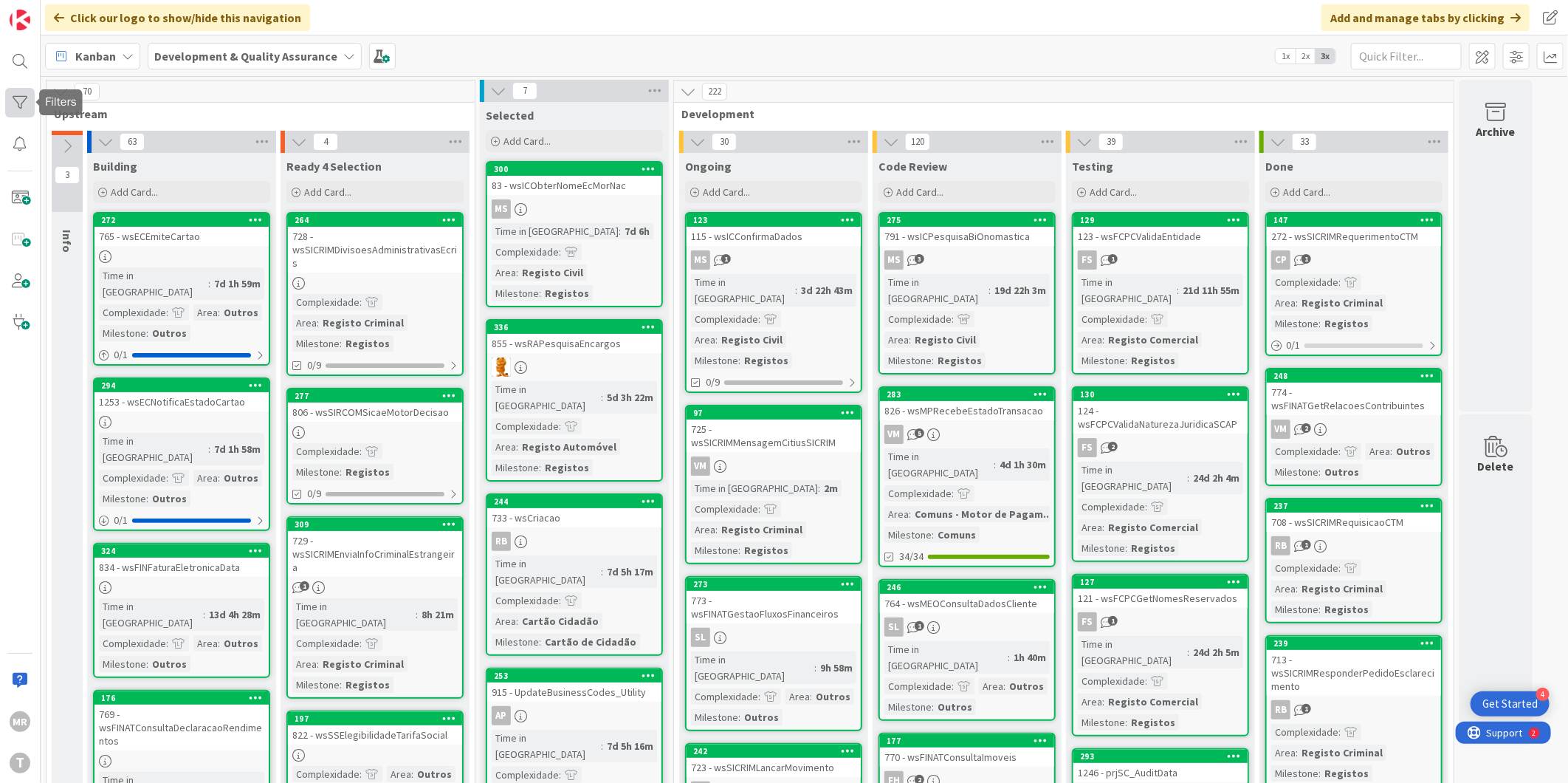 click at bounding box center (20, 103) 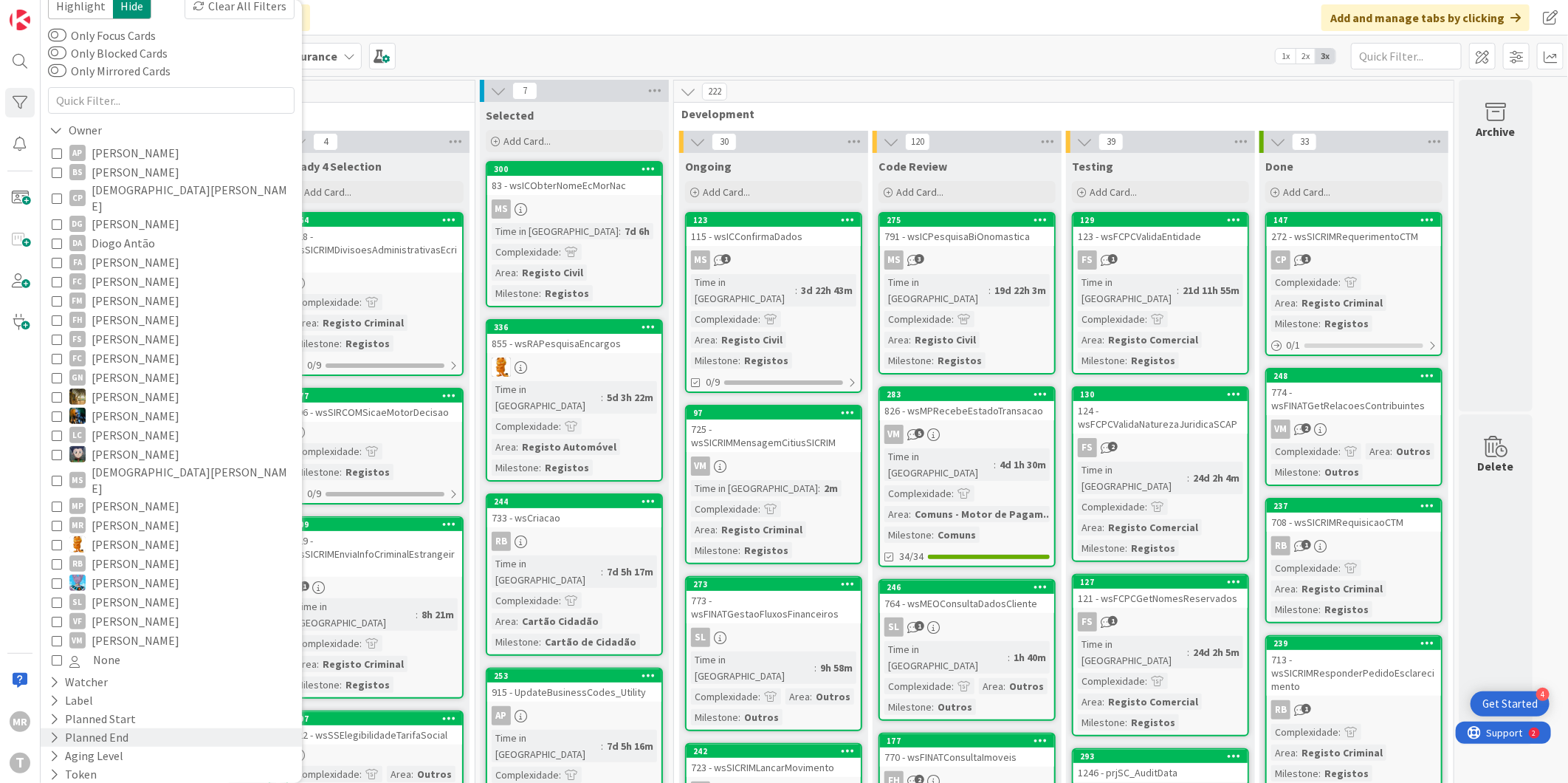 scroll, scrollTop: 75, scrollLeft: 0, axis: vertical 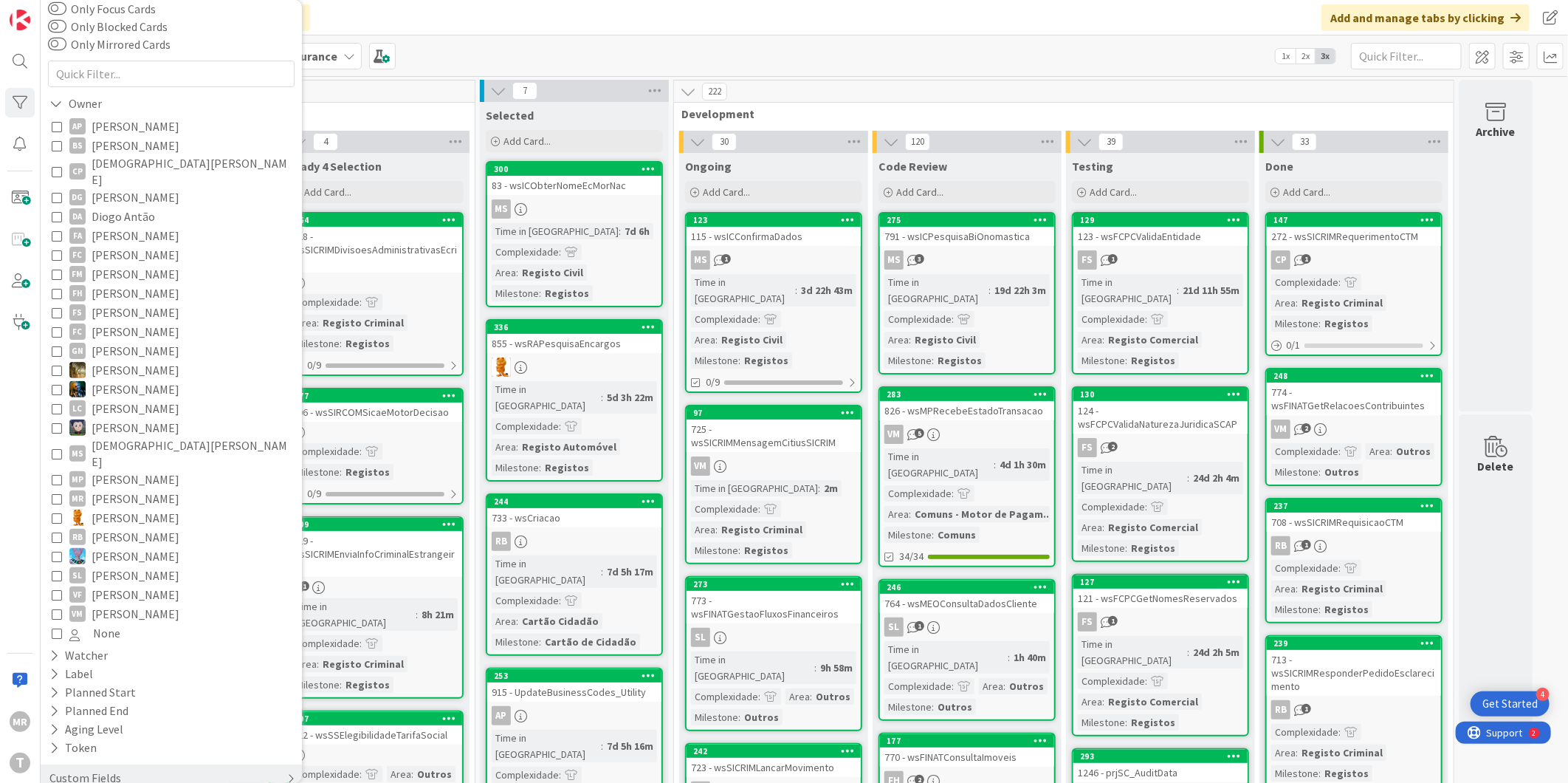 click on "Custom Fields" at bounding box center [85, 778] 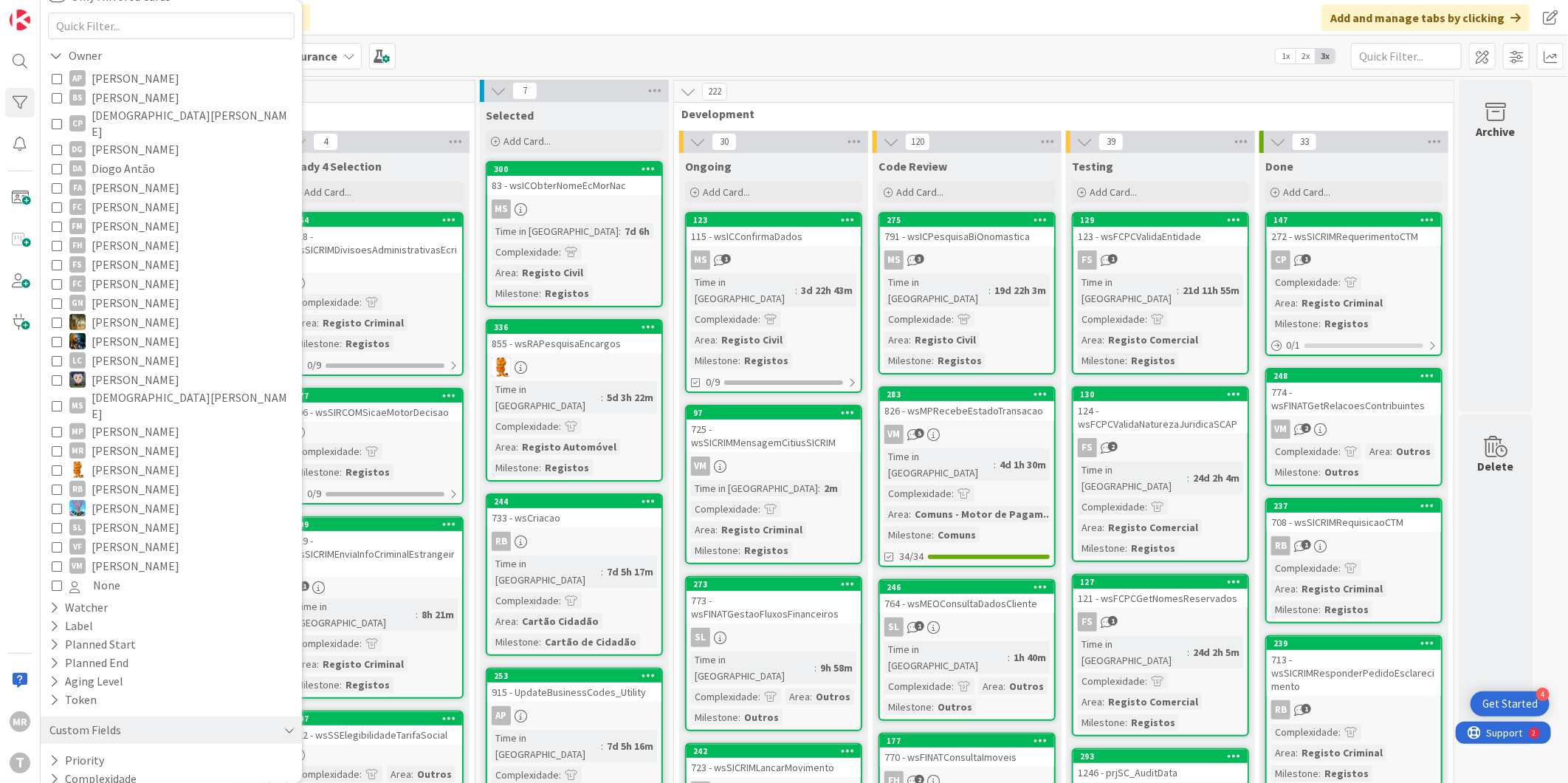 scroll, scrollTop: 148, scrollLeft: 0, axis: vertical 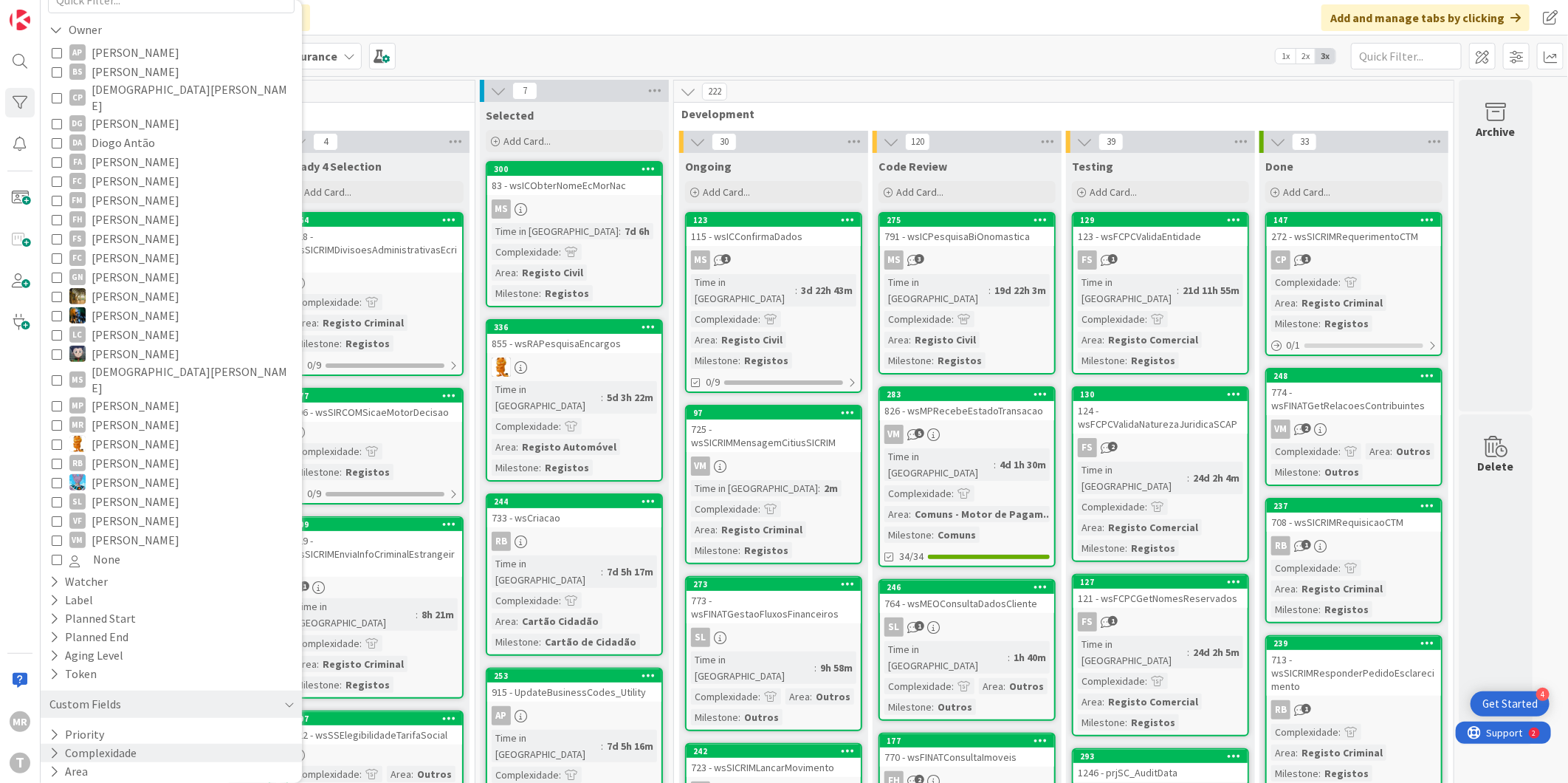 click on "Complexidade" at bounding box center [93, 753] 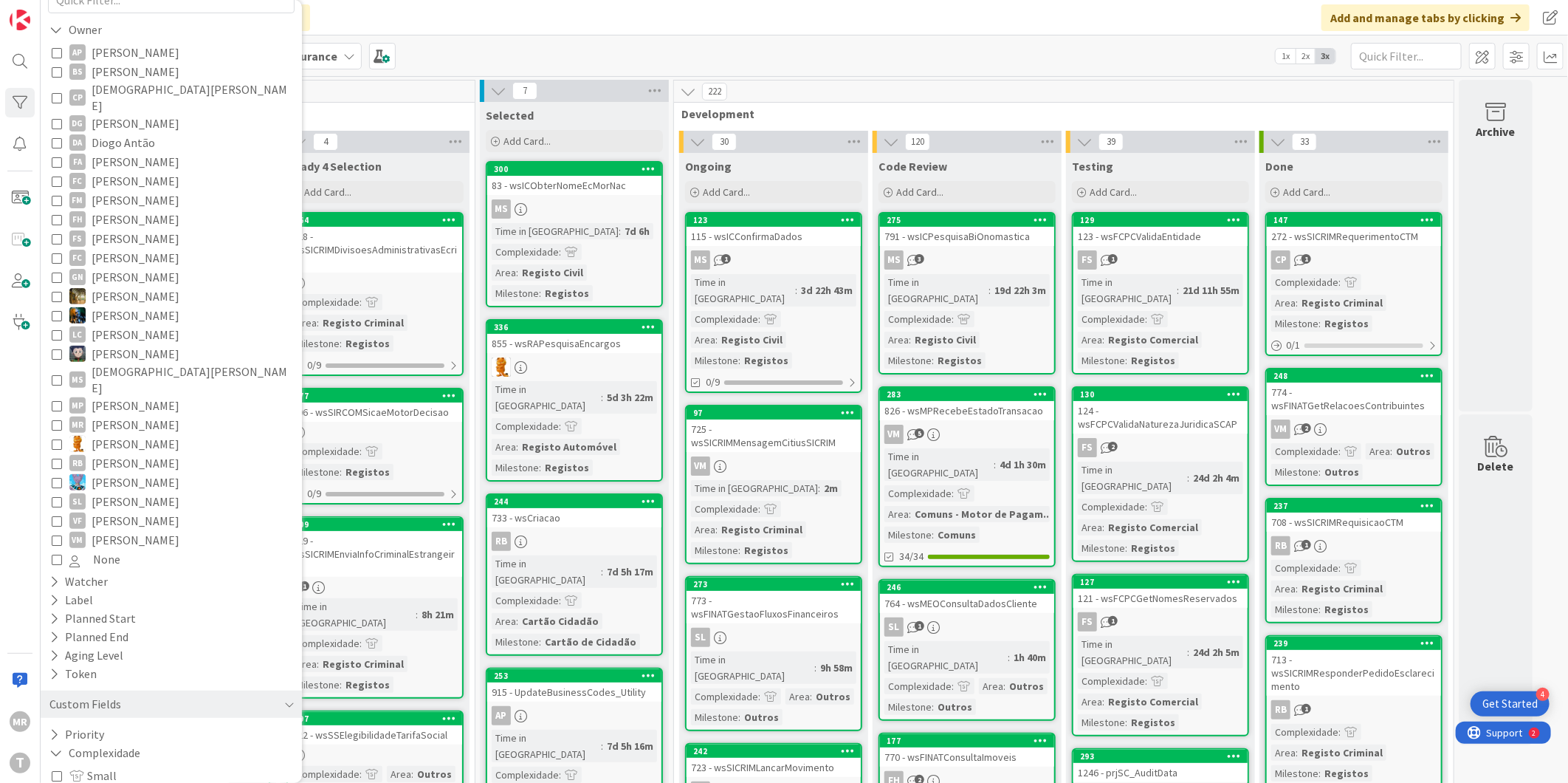 click on "Small" at bounding box center (93, 776) 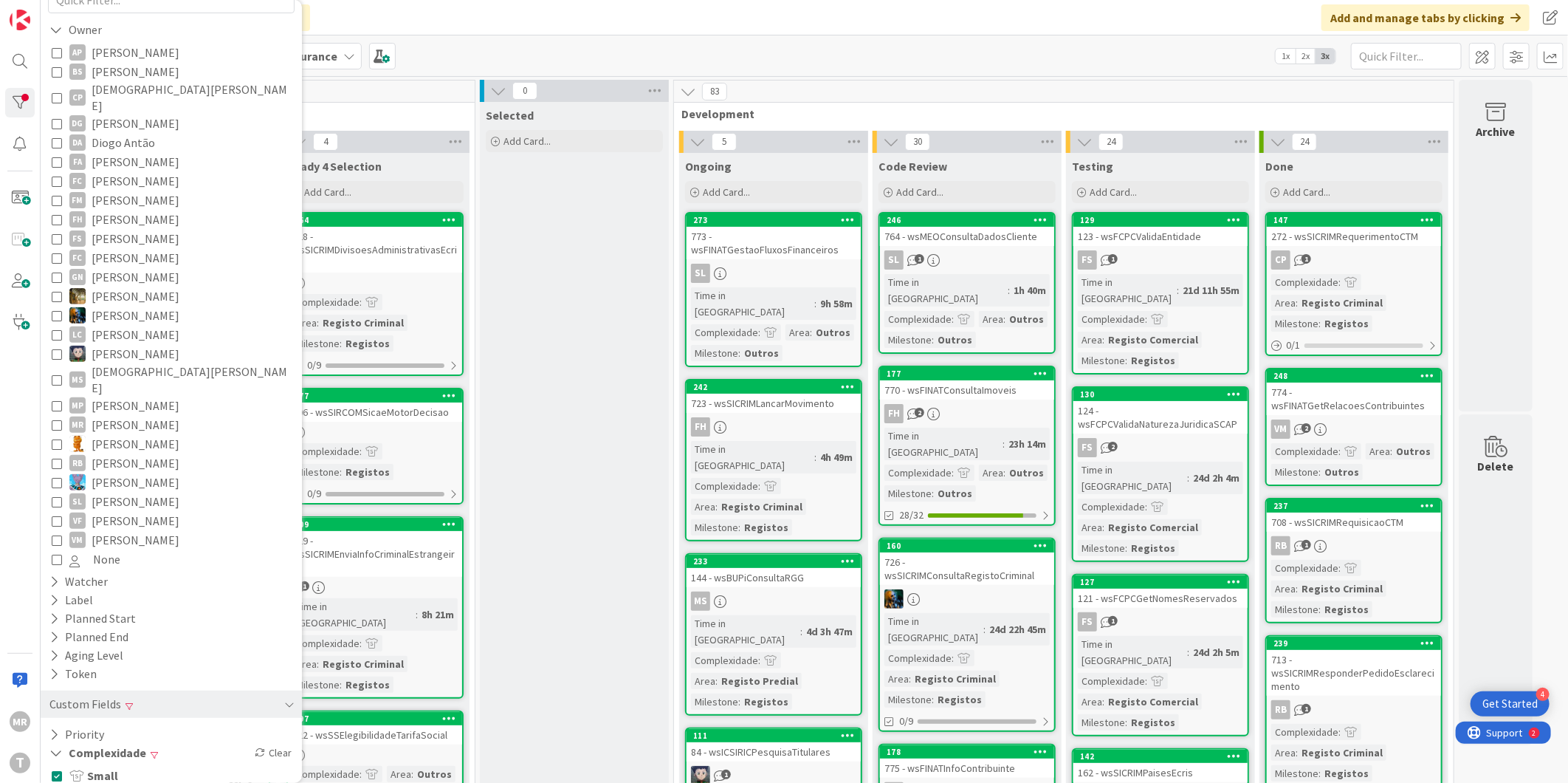 click on "Selected Add Card..." at bounding box center (574, 2906) 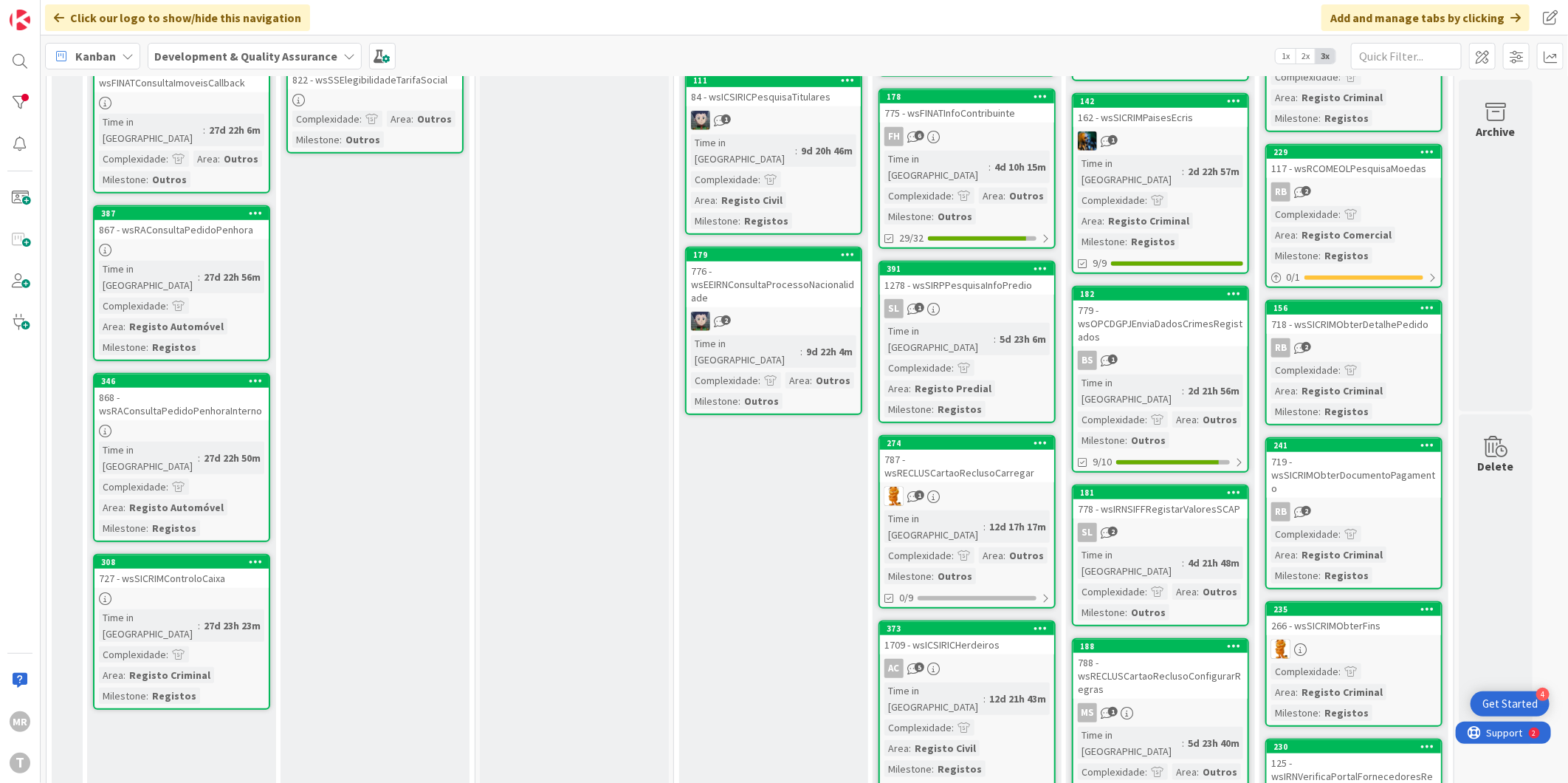scroll, scrollTop: 656, scrollLeft: 0, axis: vertical 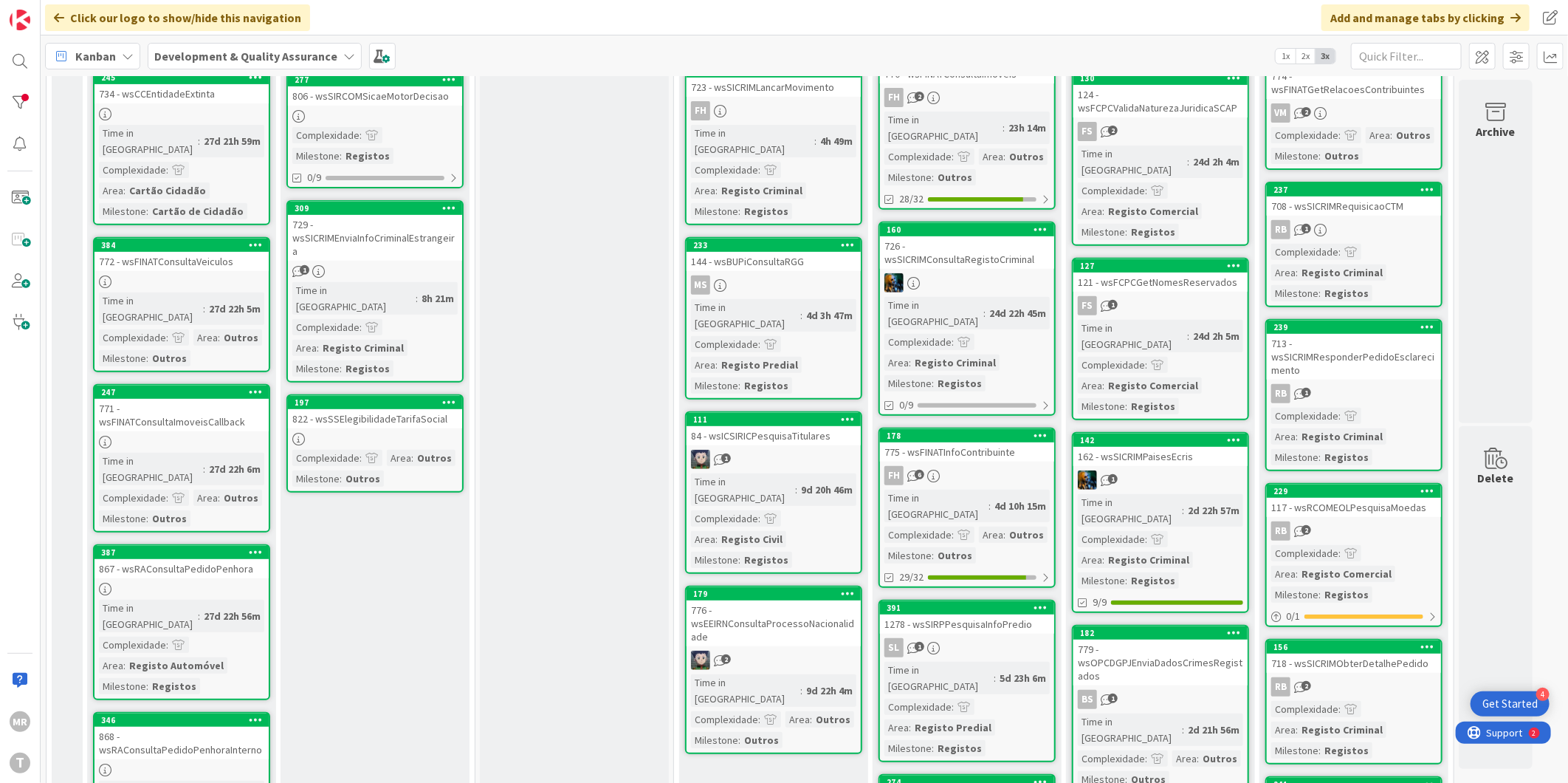 drag, startPoint x: 188, startPoint y: 202, endPoint x: 248, endPoint y: 403, distance: 209.7642 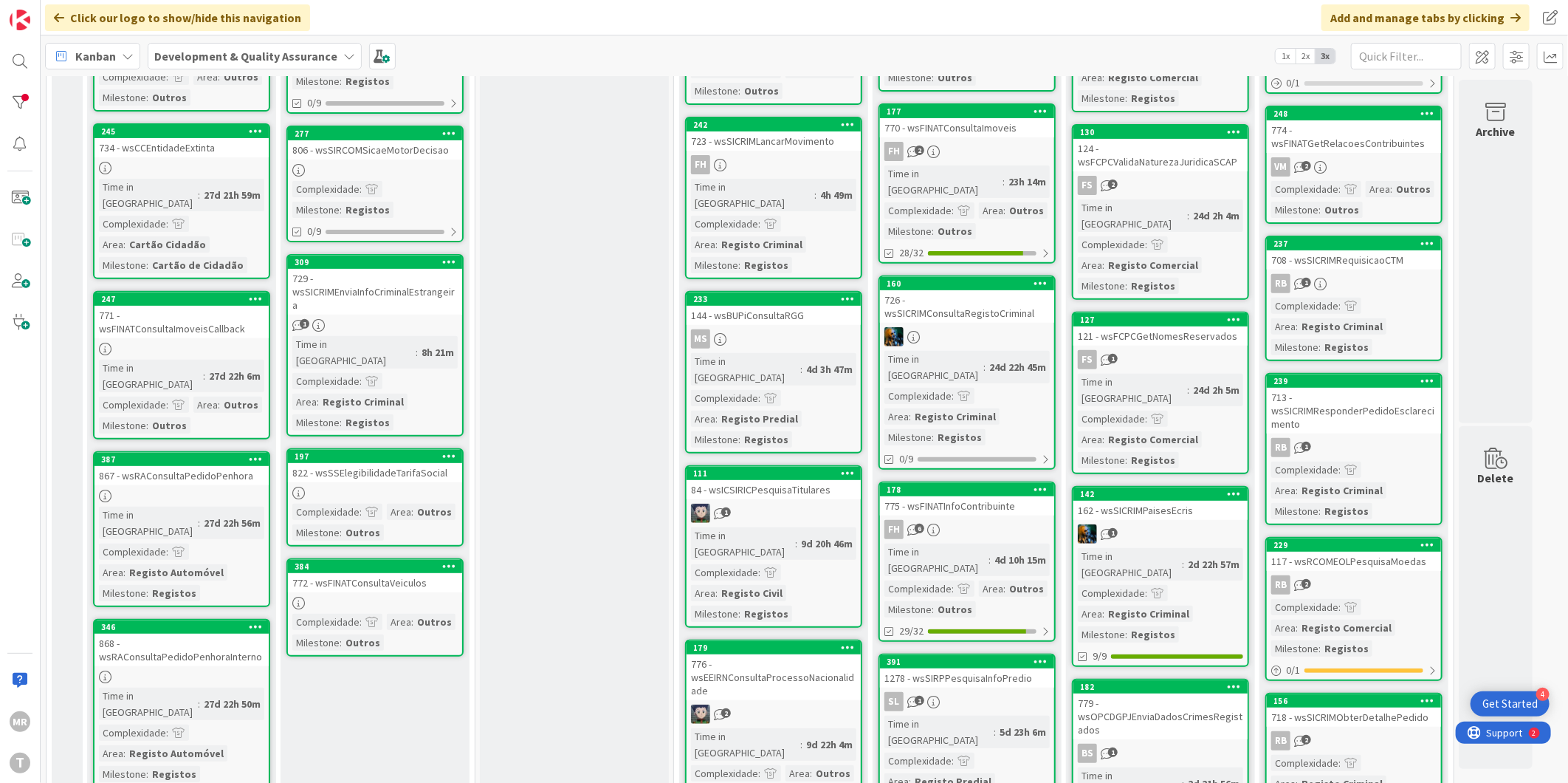 scroll, scrollTop: 225, scrollLeft: 0, axis: vertical 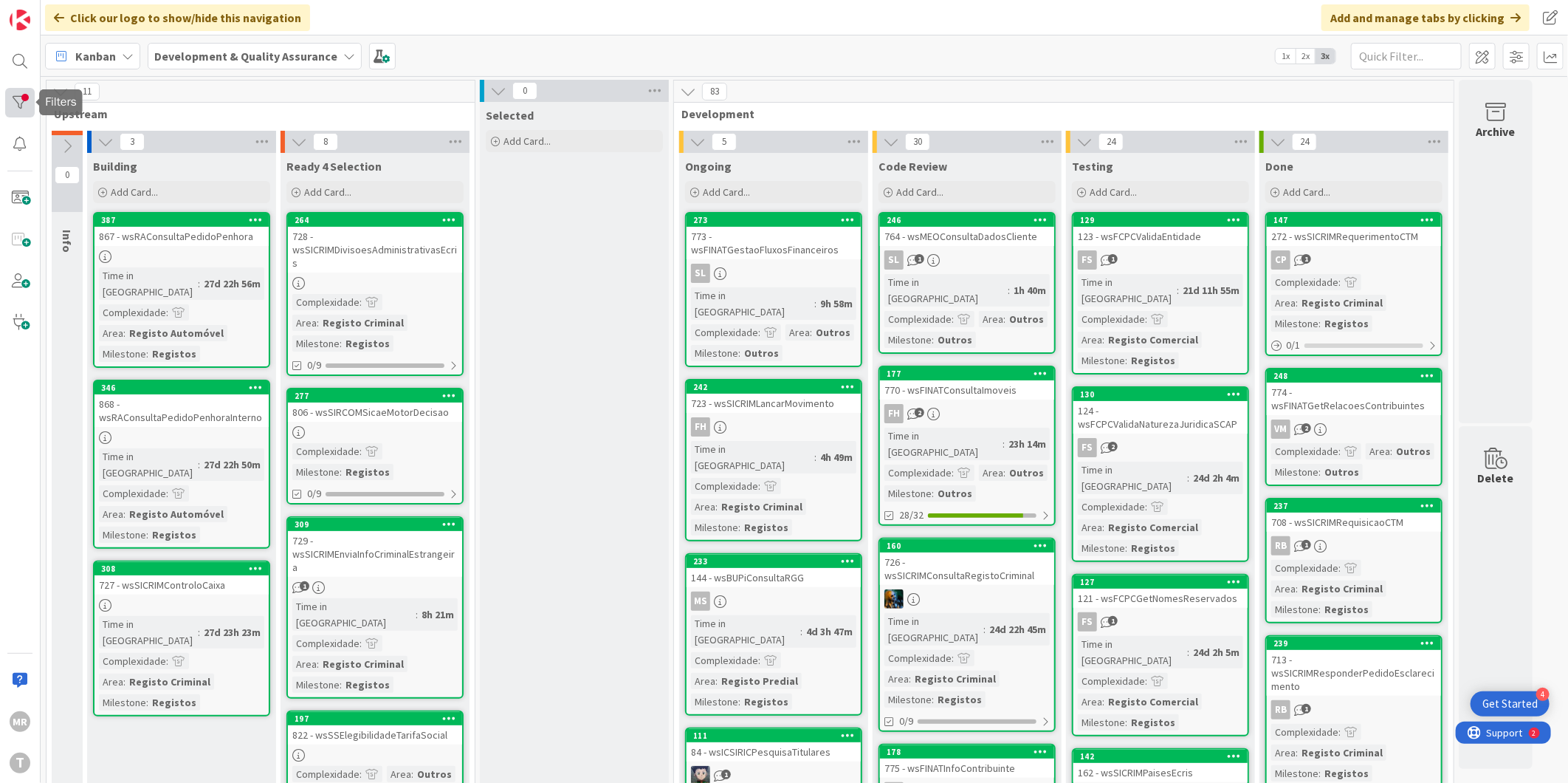 click at bounding box center [20, 103] 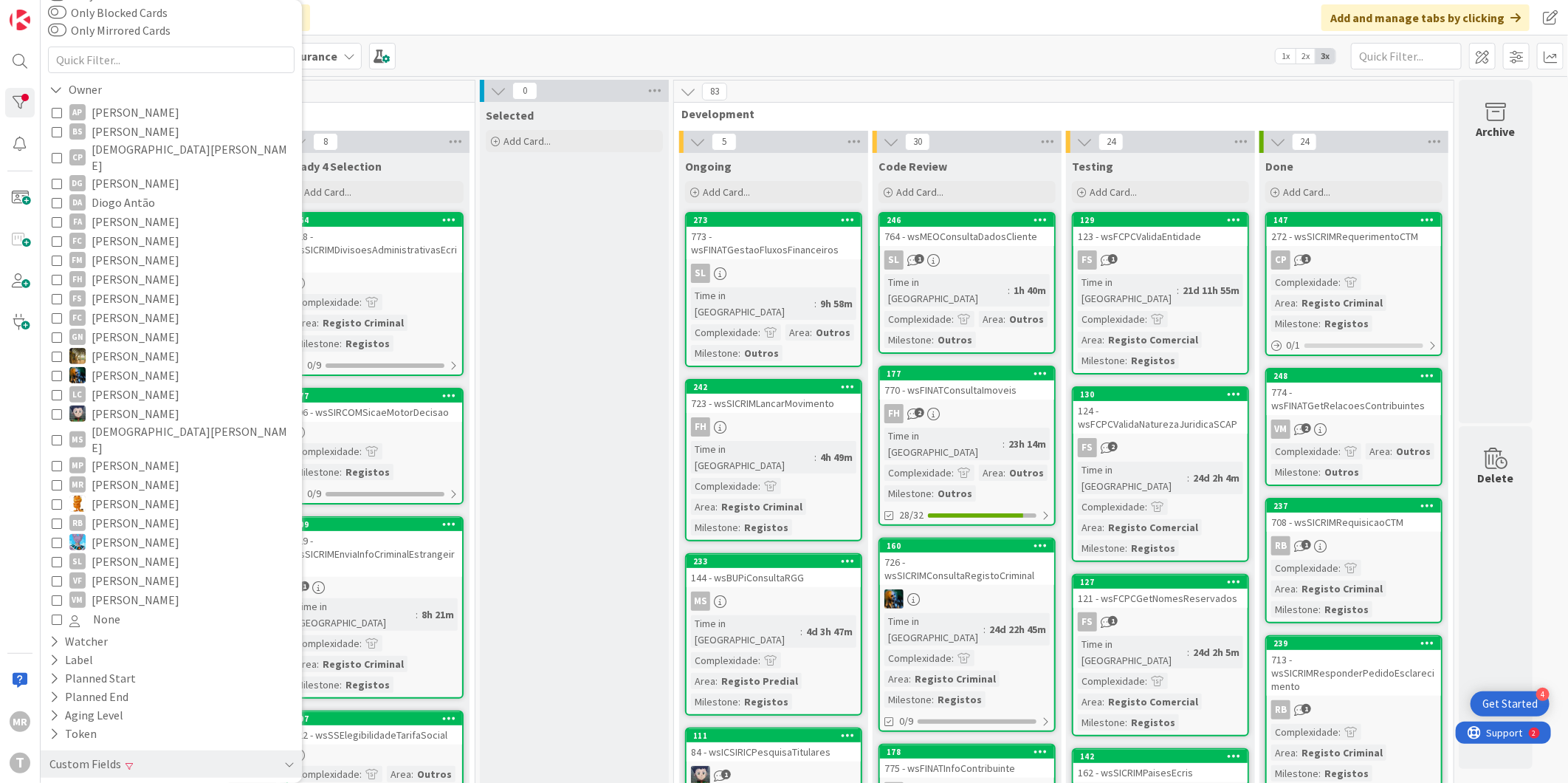 scroll, scrollTop: 148, scrollLeft: 0, axis: vertical 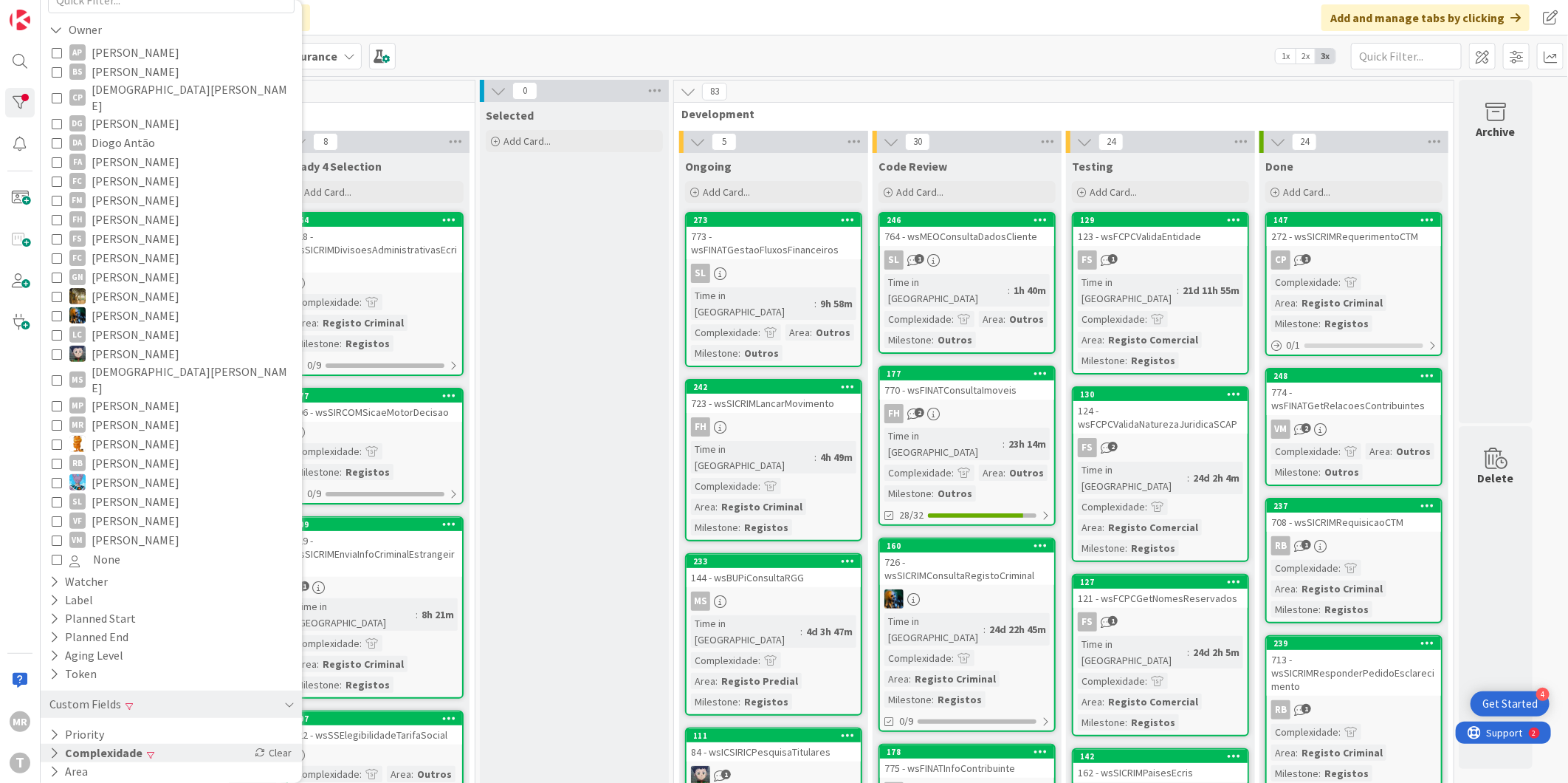 click on "Complexidade" at bounding box center [96, 753] 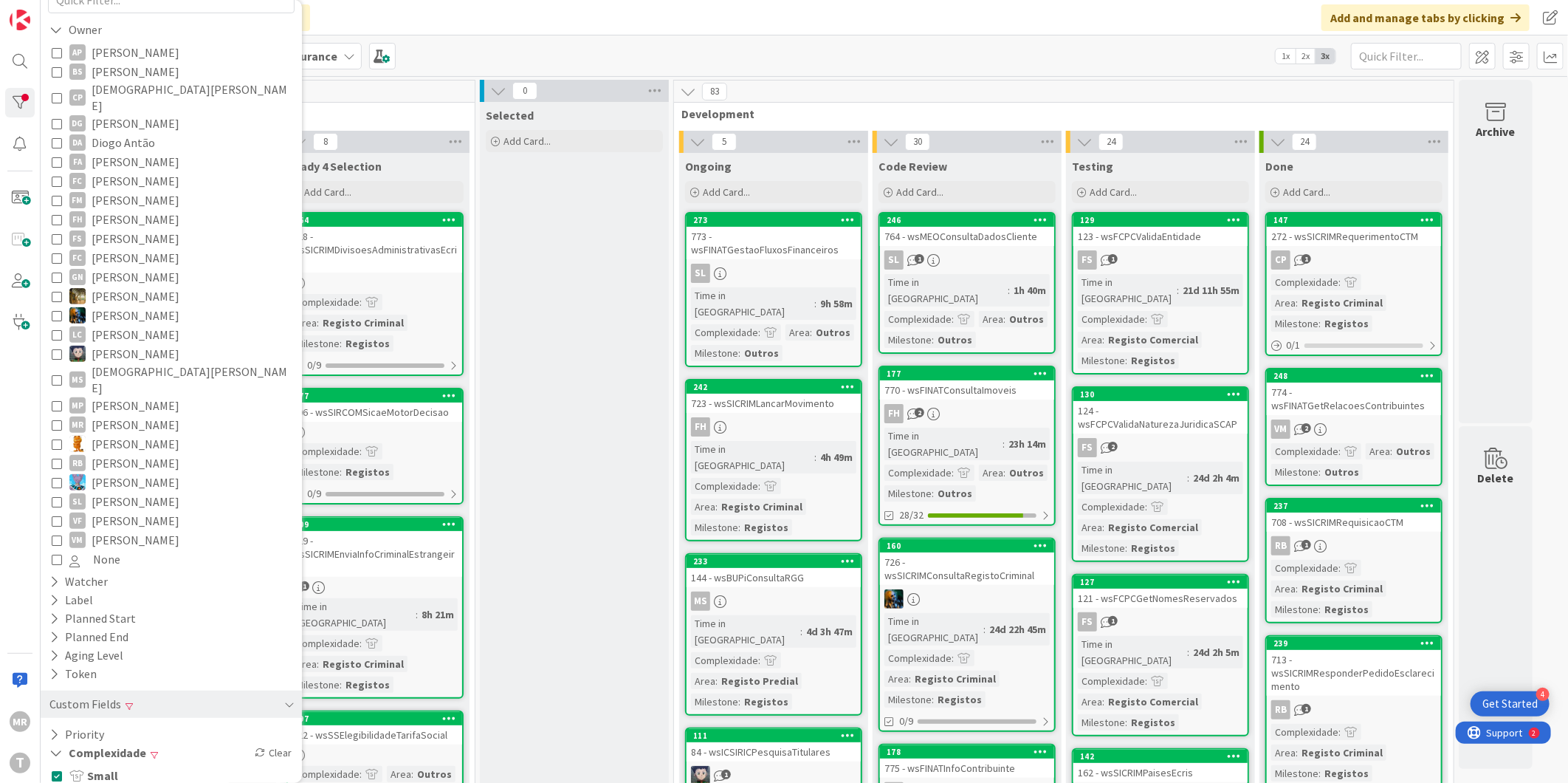 click on "Medium" at bounding box center (98, 795) 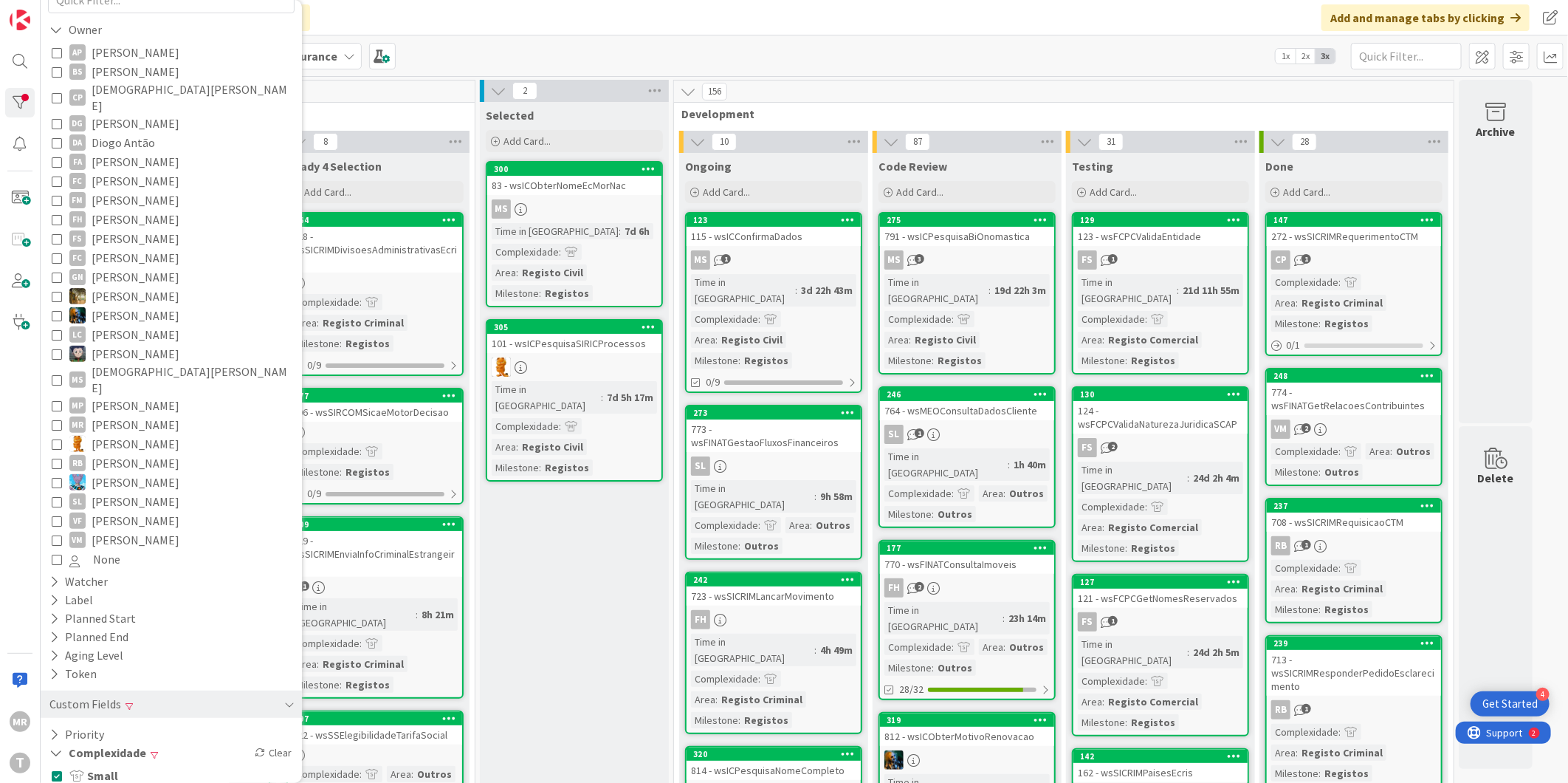 click on "Small" at bounding box center (94, 776) 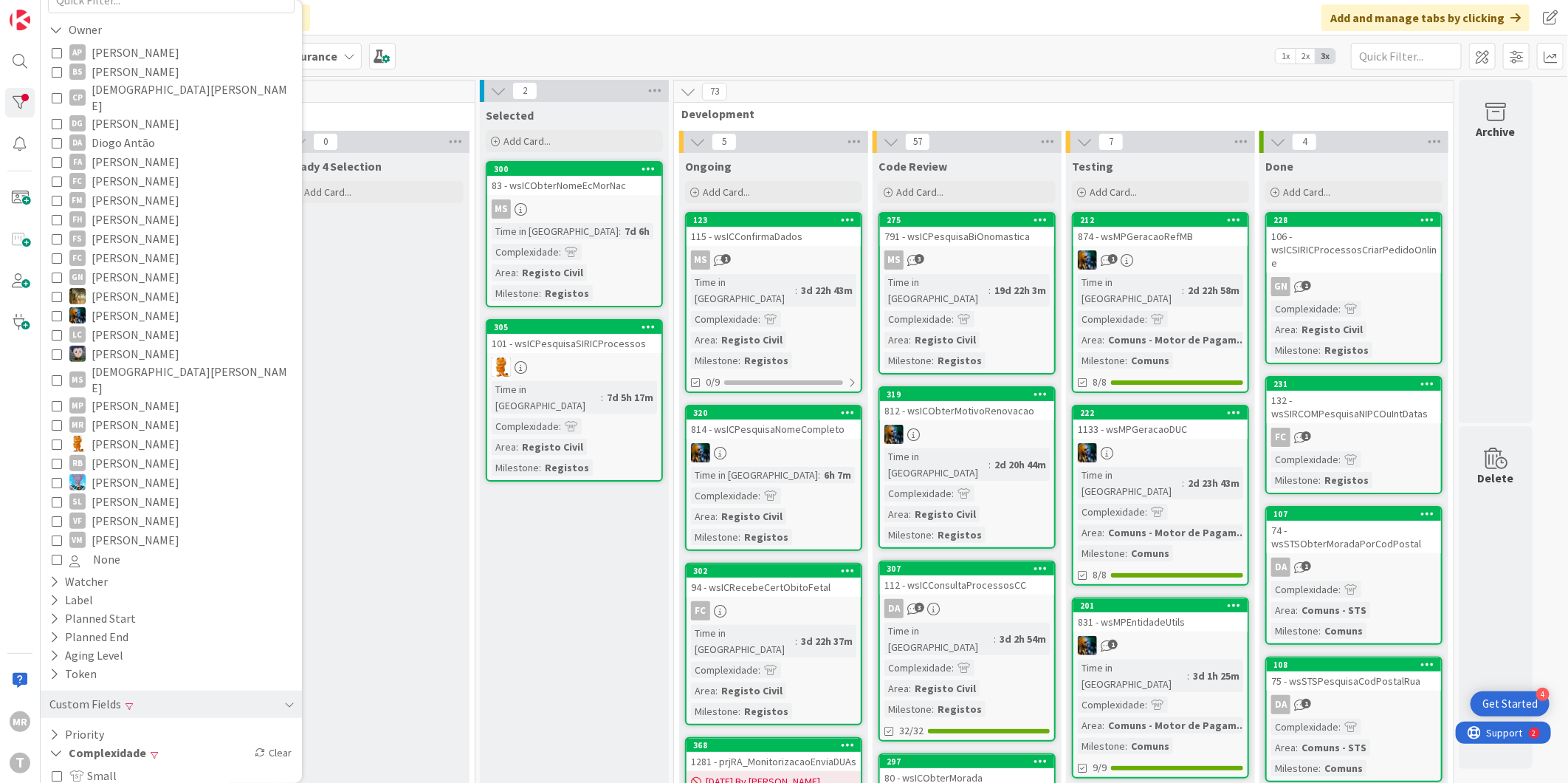 click on "Selected Add Card... 300 83 - wsICObterNomeEcMorNac MS Time in [GEOGRAPHIC_DATA] : 7d 6h  Complexidade : Area : Registo Civil Milestone : Registos 305 101 - wsICPesquisaSIRICProcessos Time in [GEOGRAPHIC_DATA] : 7d 5h 17m Complexidade : Area : Registo Civil Milestone : Registos" at bounding box center (574, 5240) 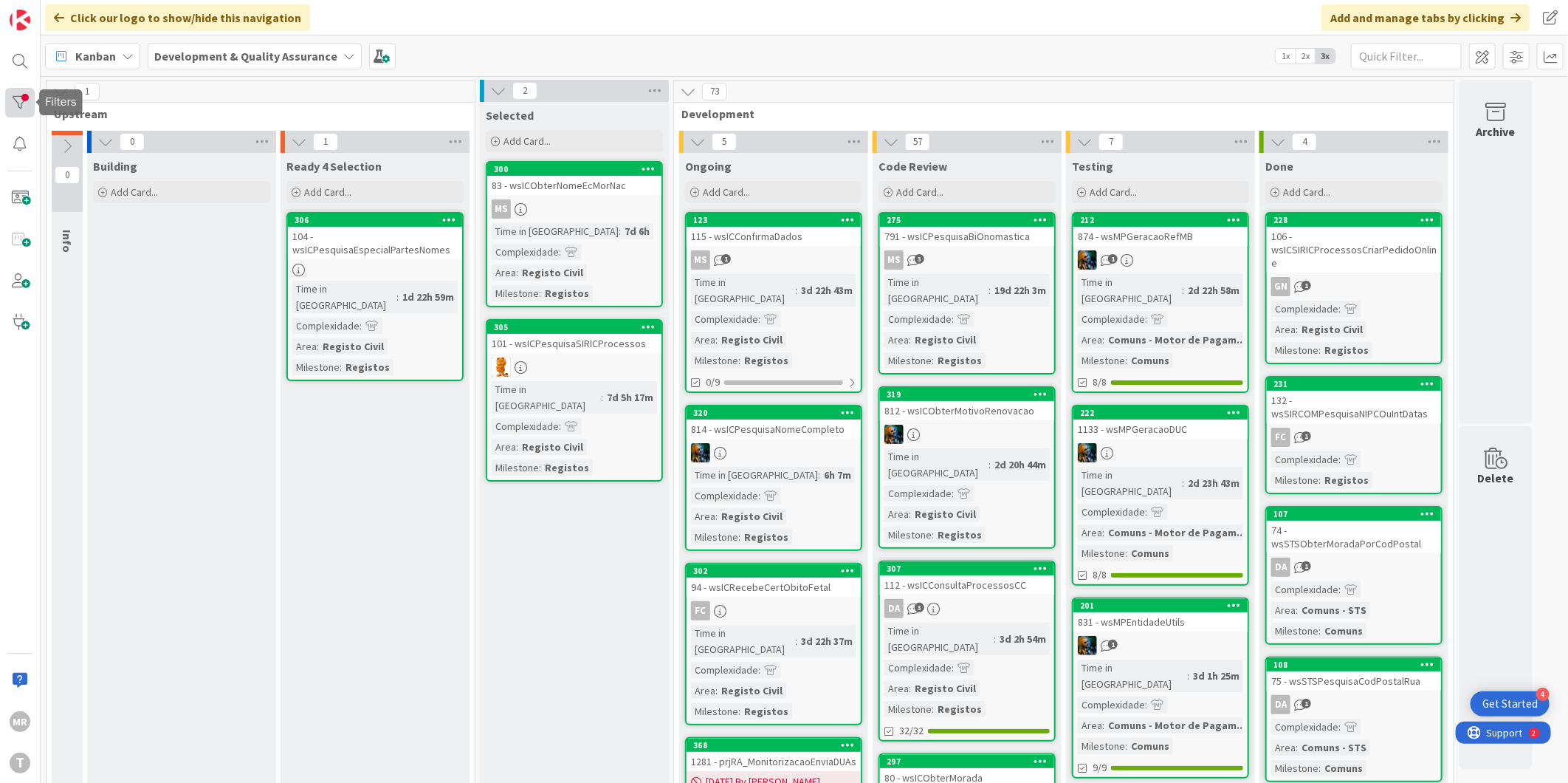 click at bounding box center (20, 103) 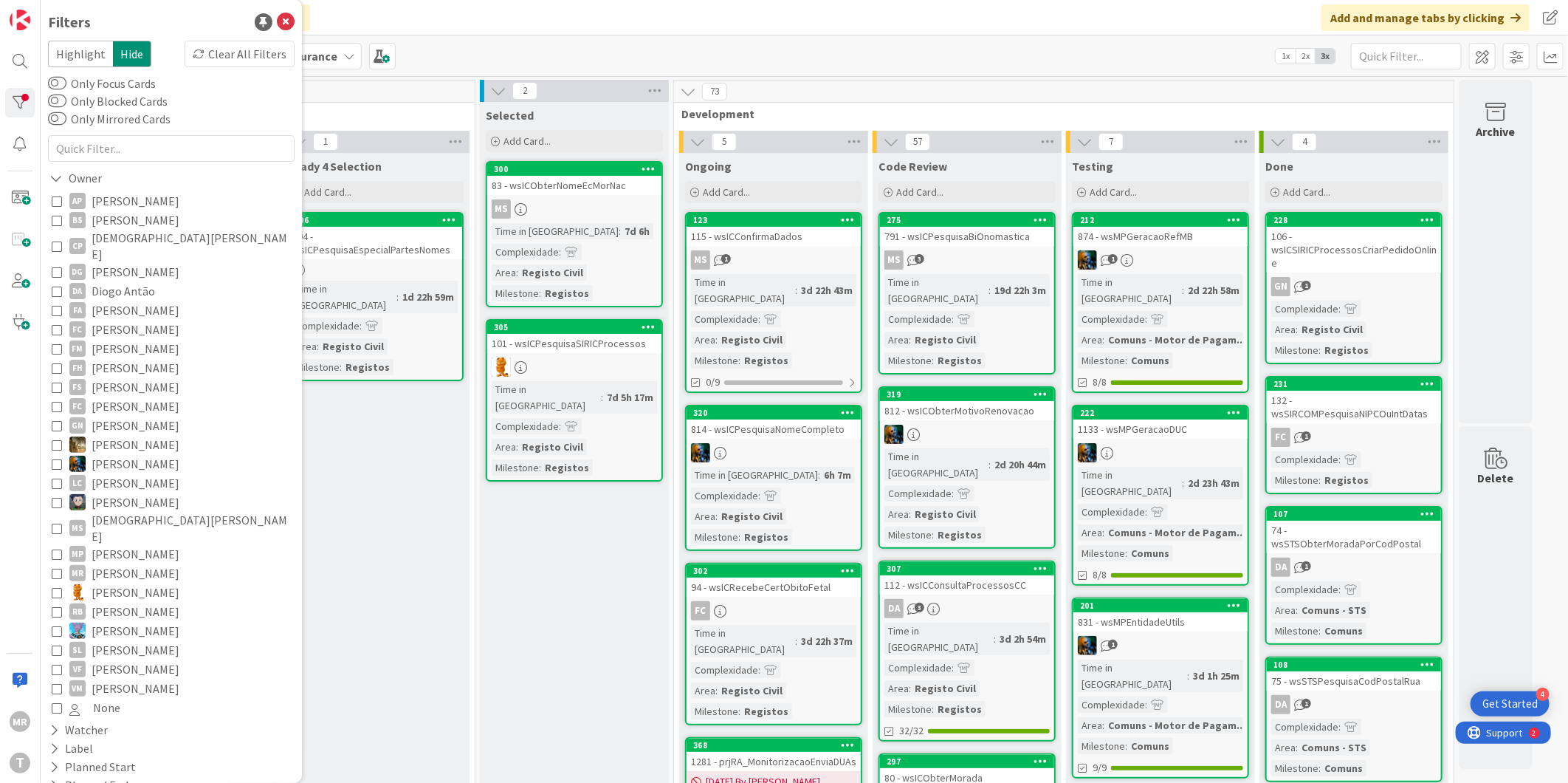 scroll, scrollTop: 148, scrollLeft: 0, axis: vertical 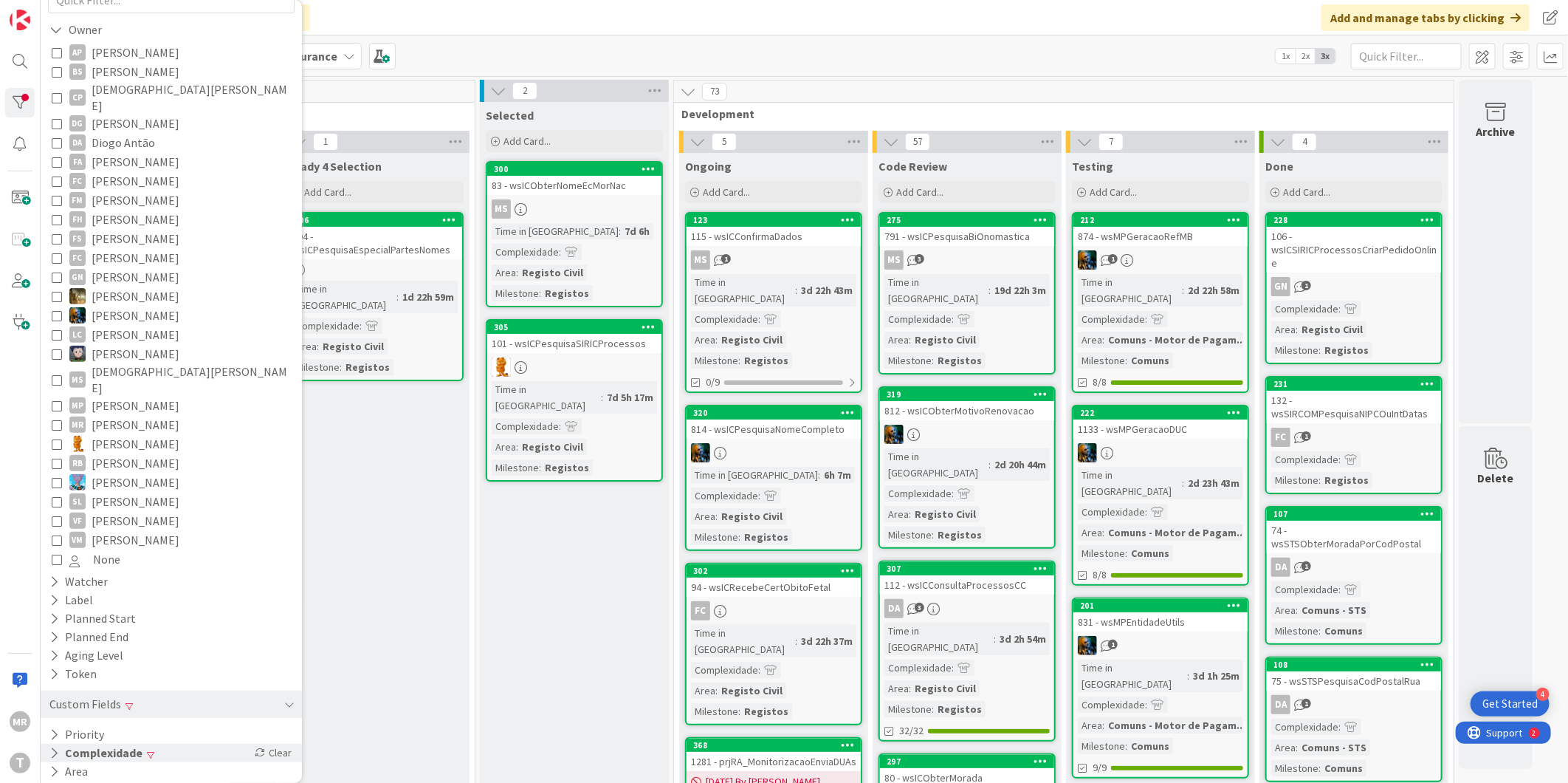 click on "Complexidade" at bounding box center [96, 753] 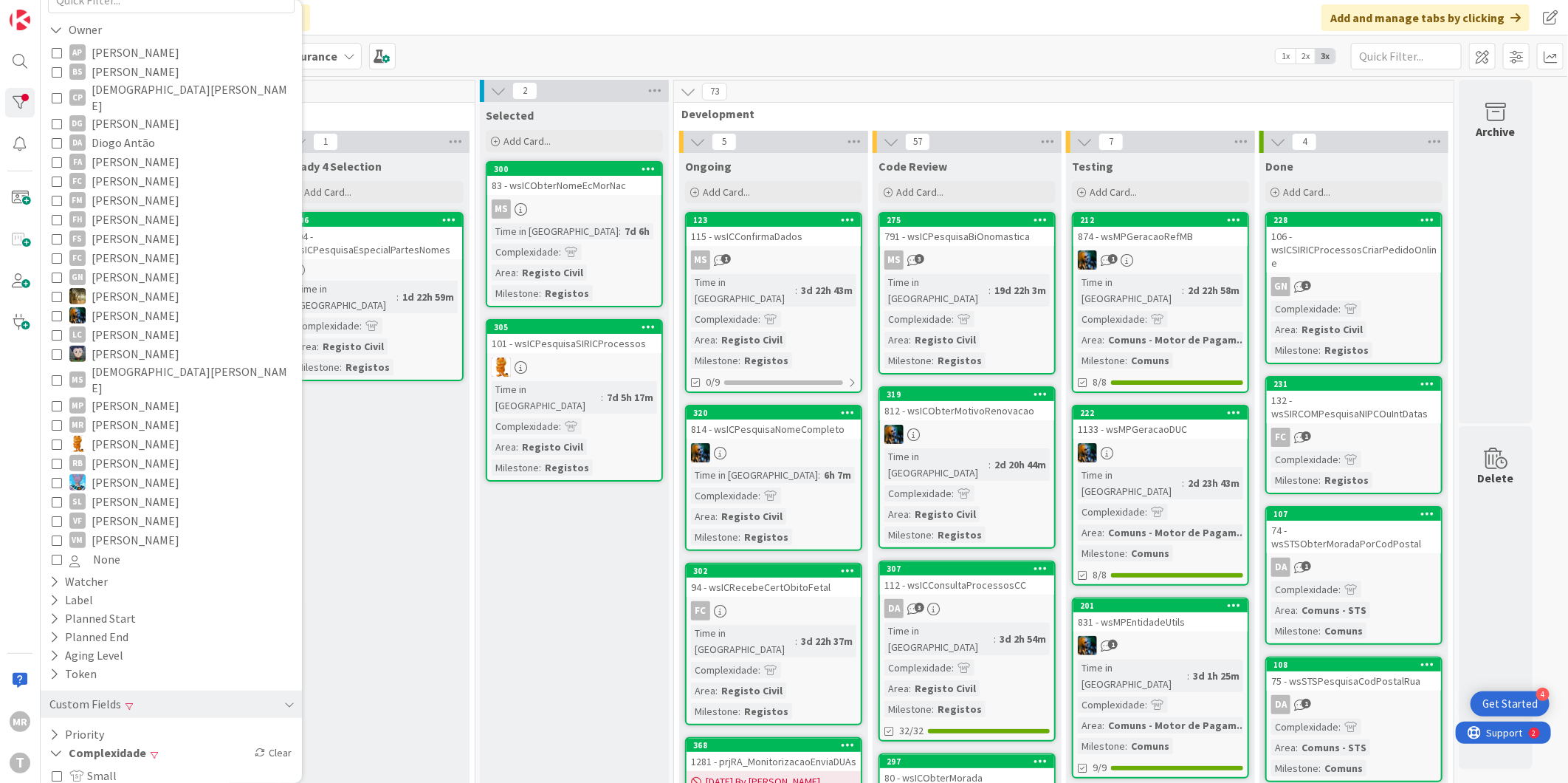 scroll, scrollTop: 230, scrollLeft: 0, axis: vertical 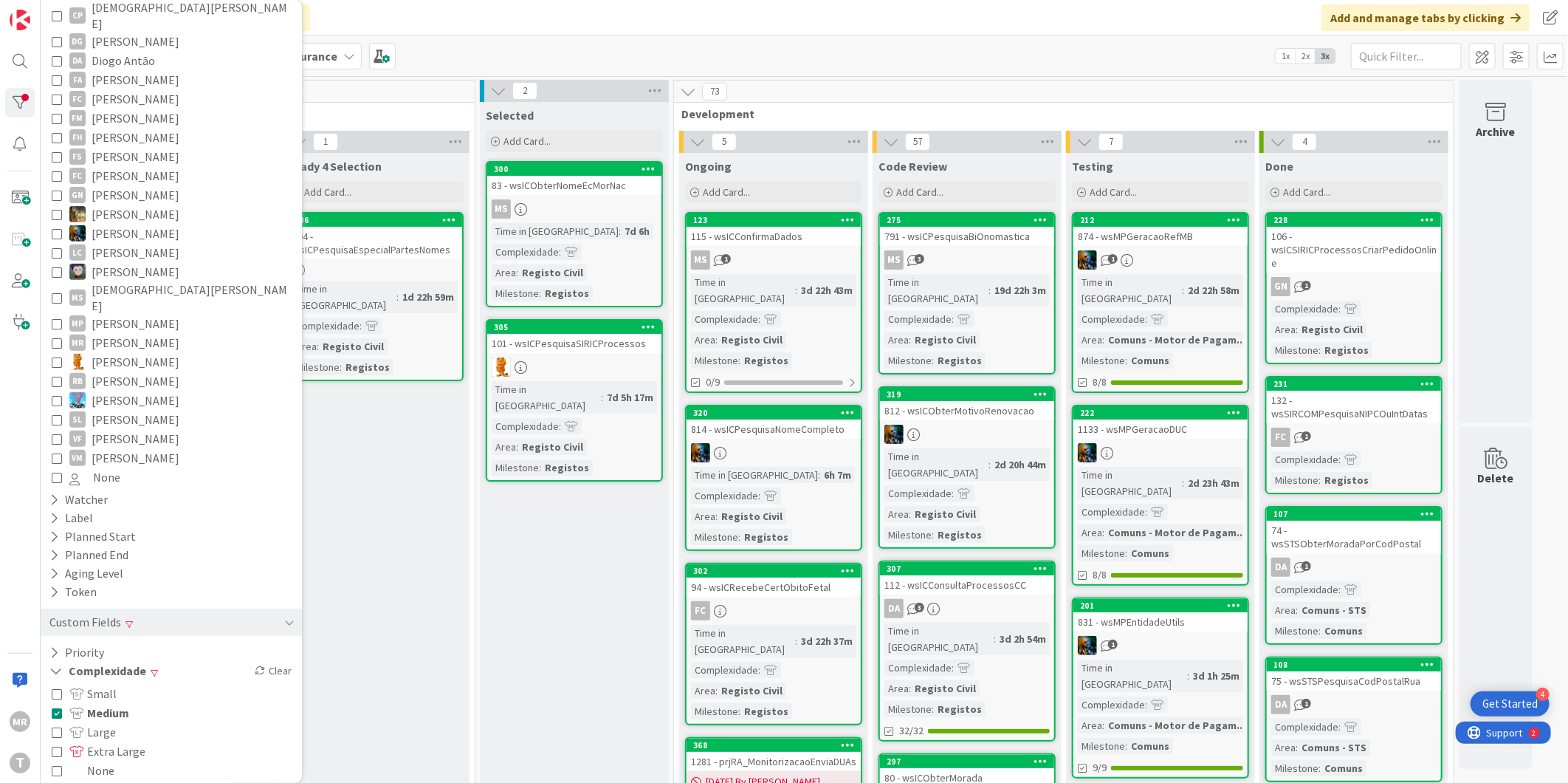 click on "Large" at bounding box center [92, 732] 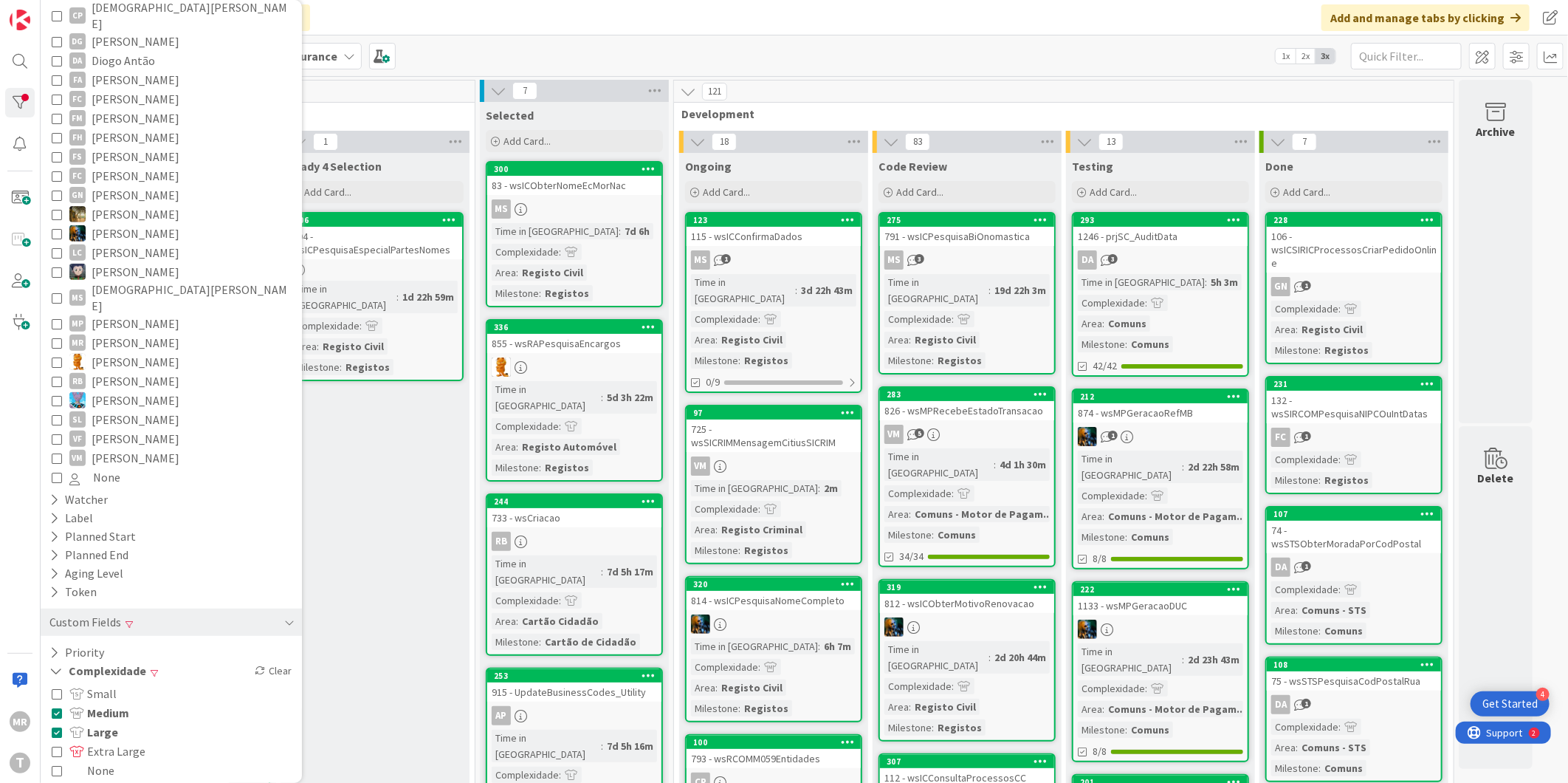 click on "Medium" at bounding box center (99, 713) 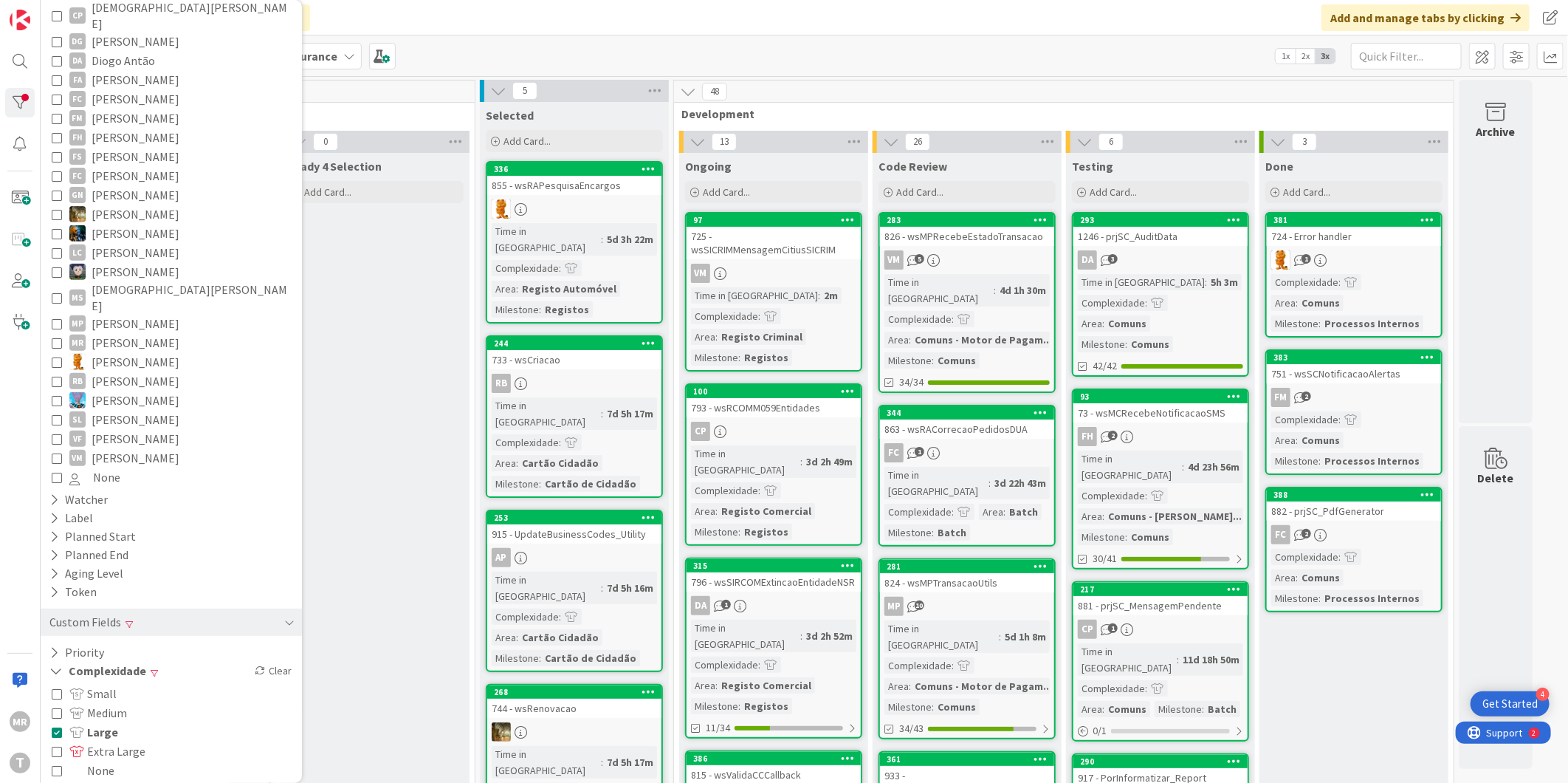 click on "Ready 4 Selection Add Card..." at bounding box center (375, 2570) 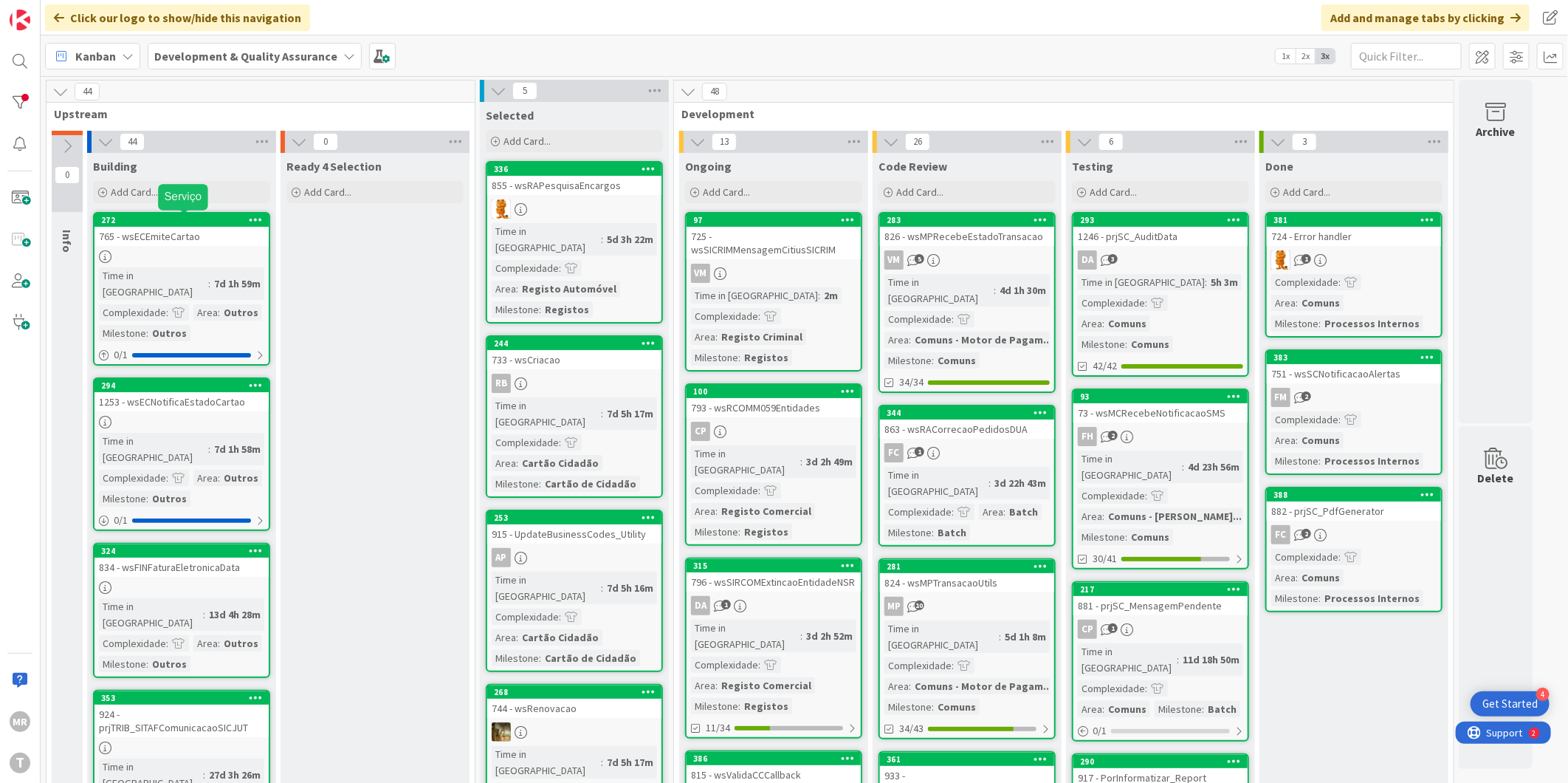 click on "272" at bounding box center [185, 220] 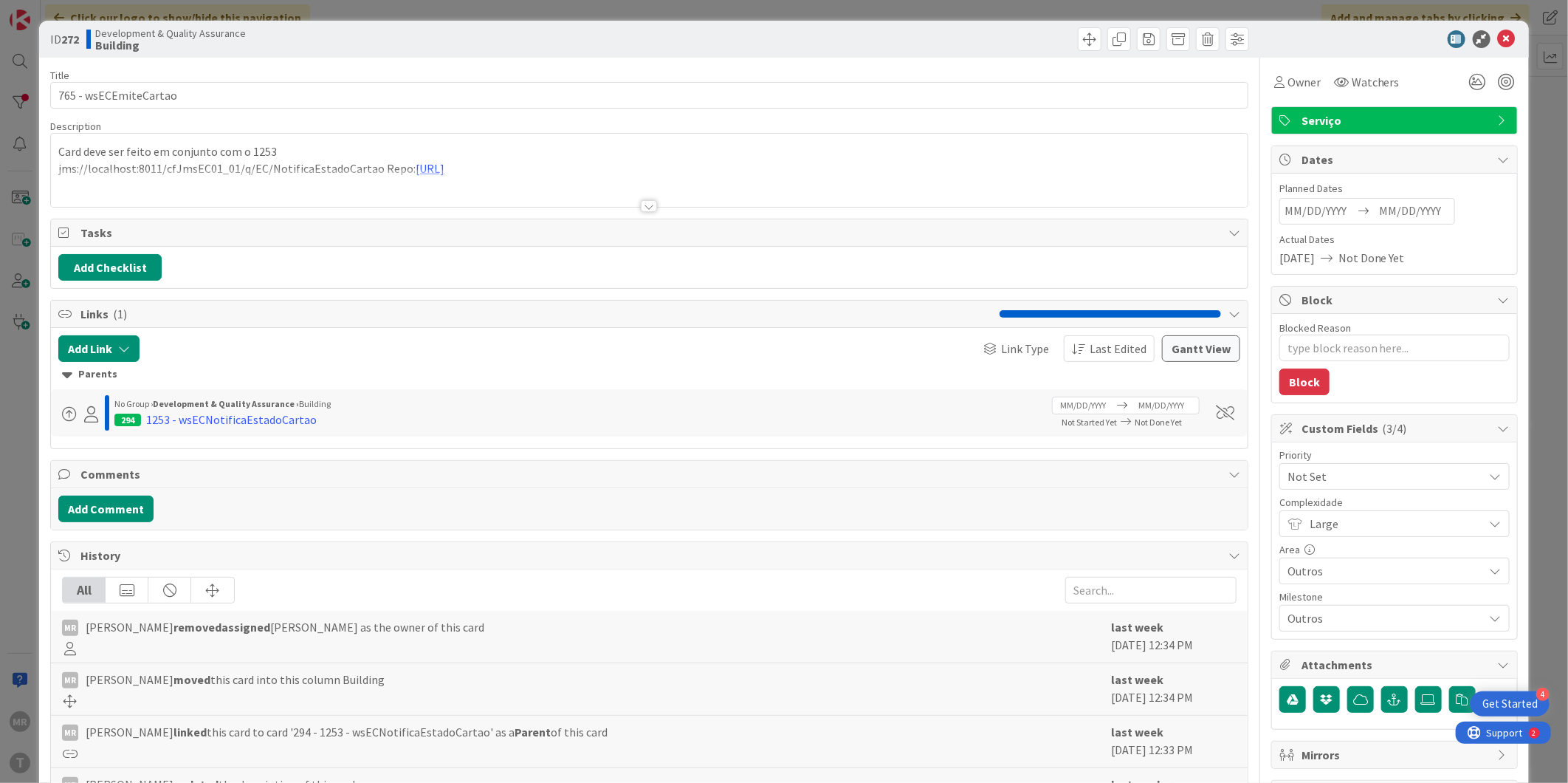 scroll, scrollTop: 0, scrollLeft: 0, axis: both 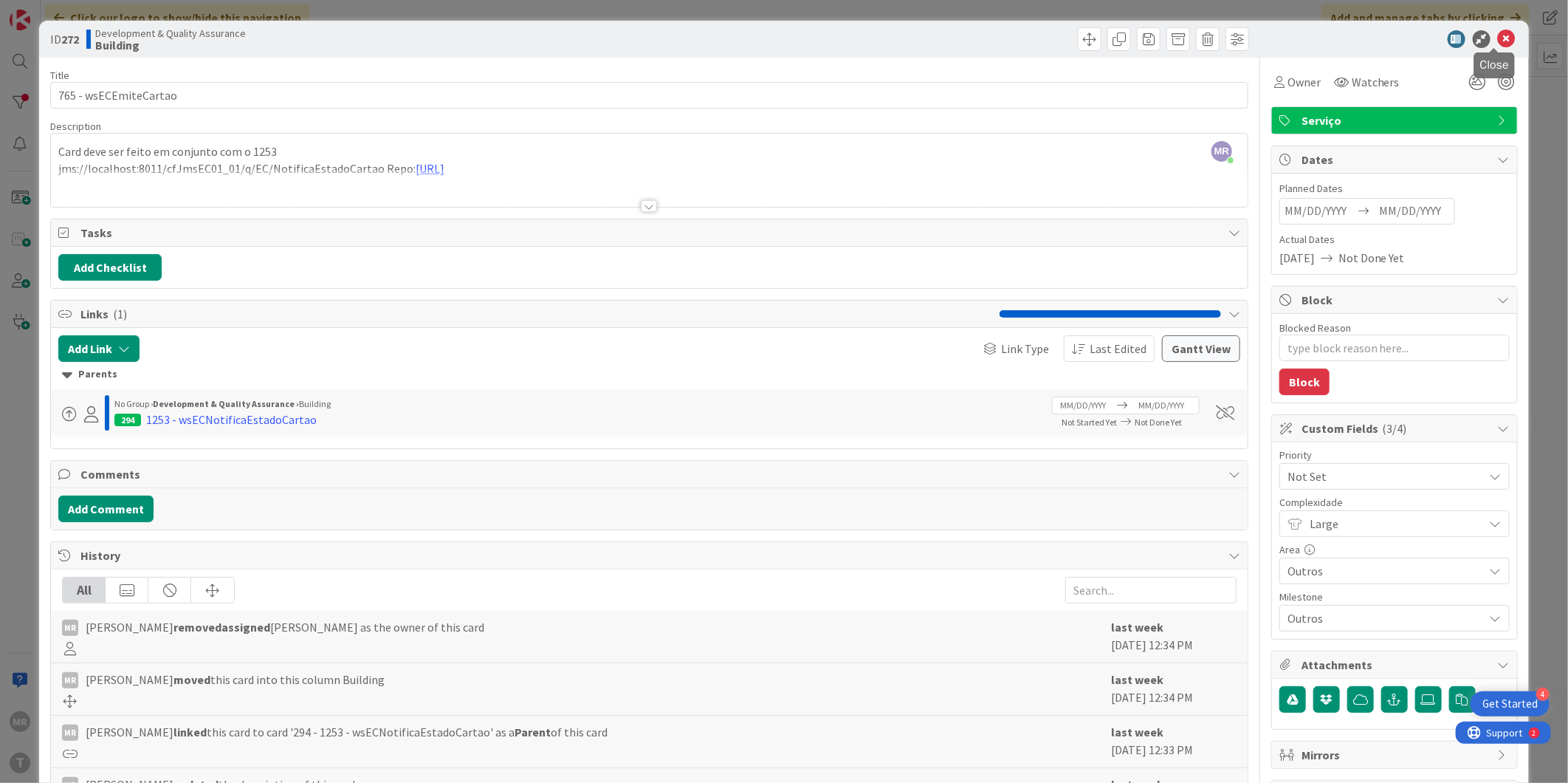 click at bounding box center (1507, 39) 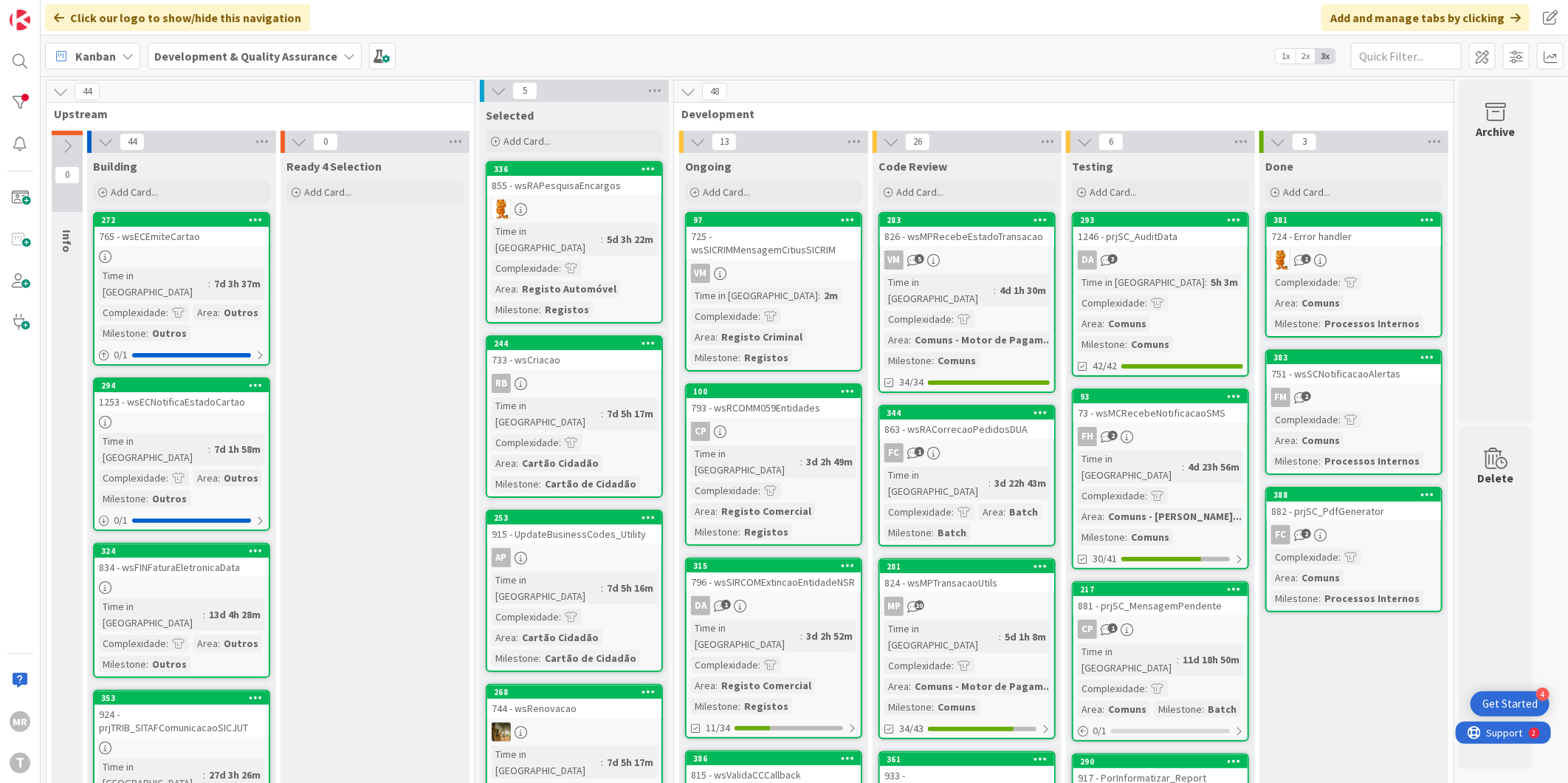 scroll, scrollTop: 0, scrollLeft: 0, axis: both 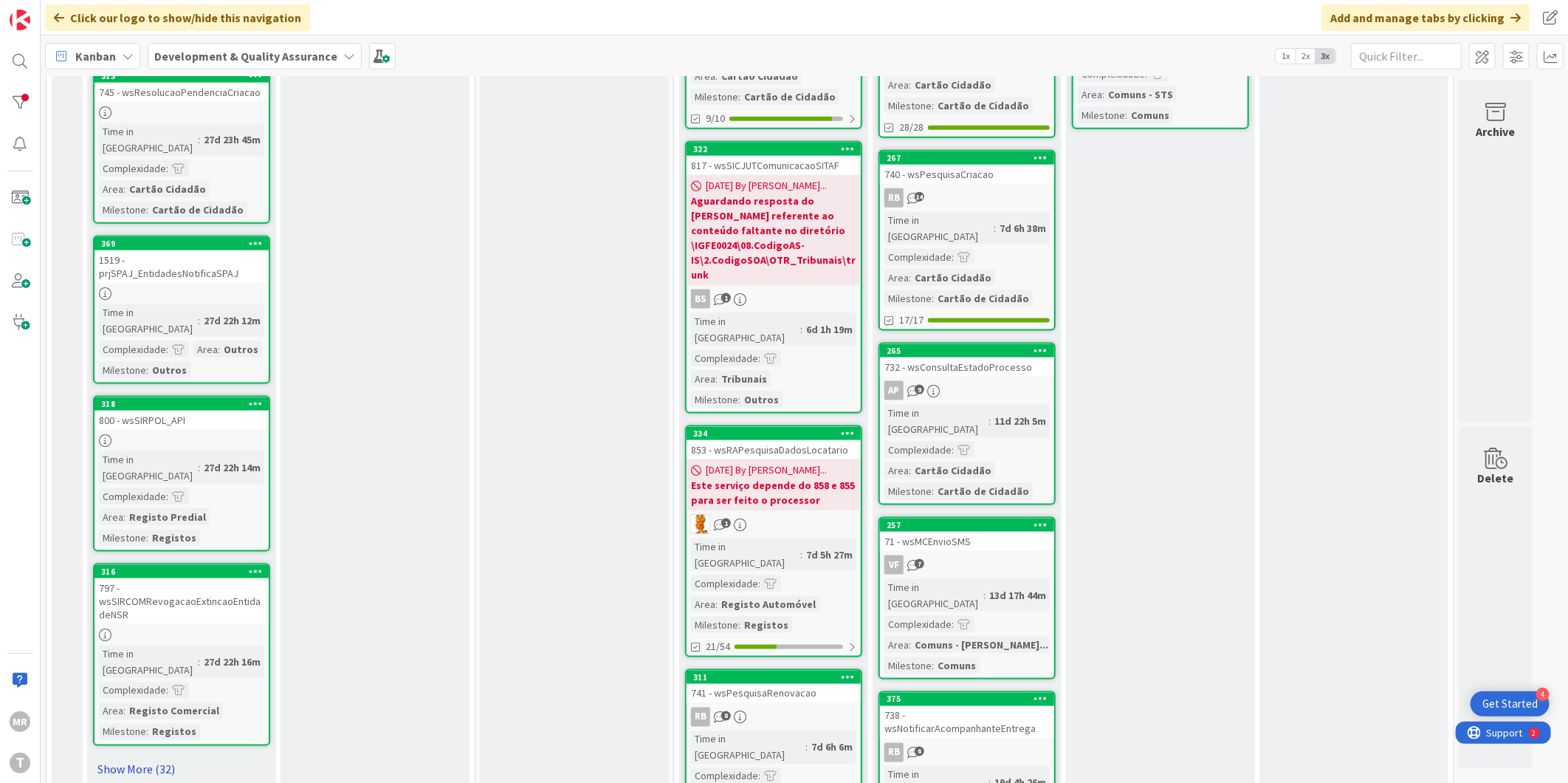 click on "Show More (32)" at bounding box center (182, 770) 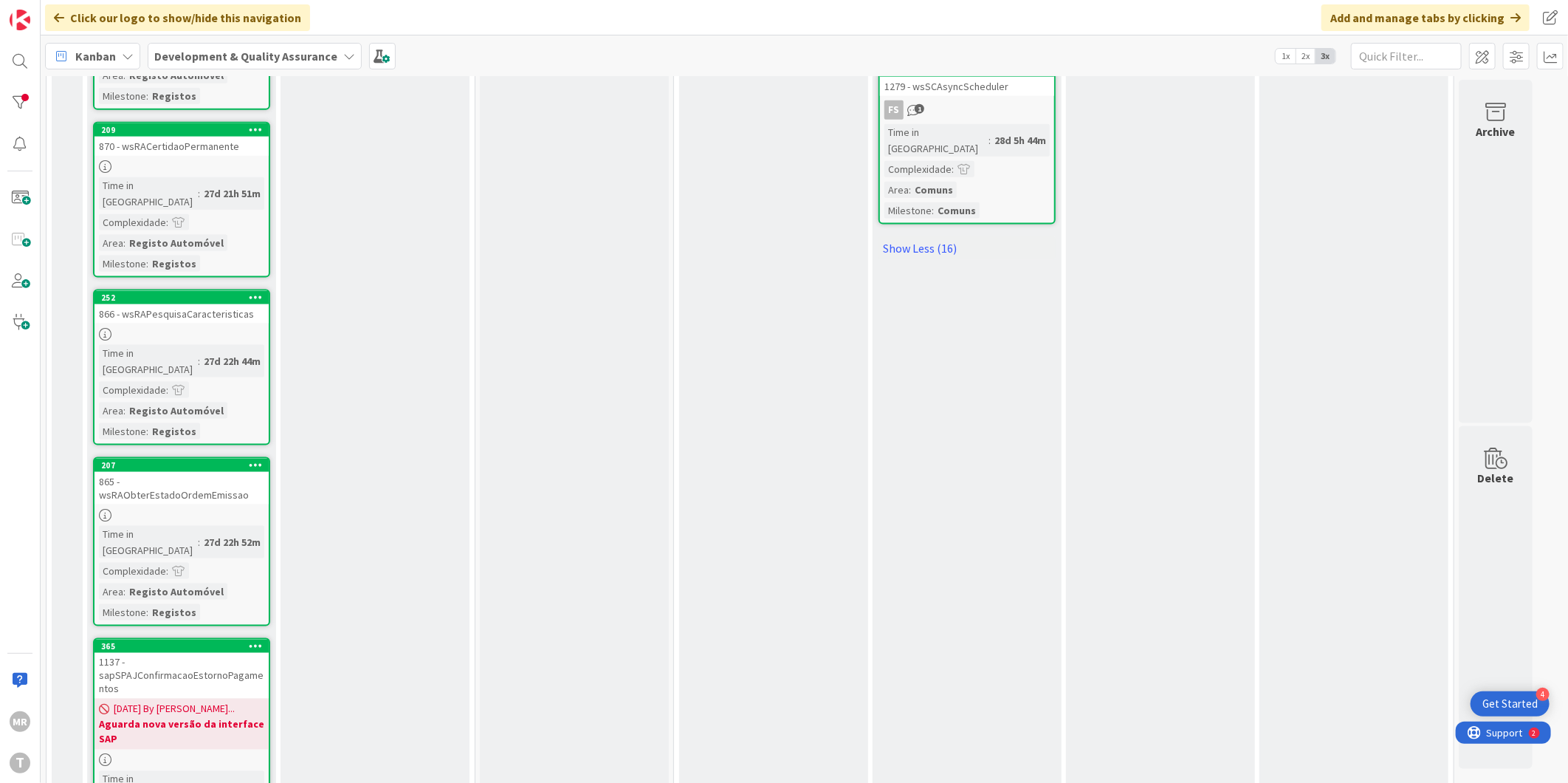 scroll, scrollTop: 4633, scrollLeft: 0, axis: vertical 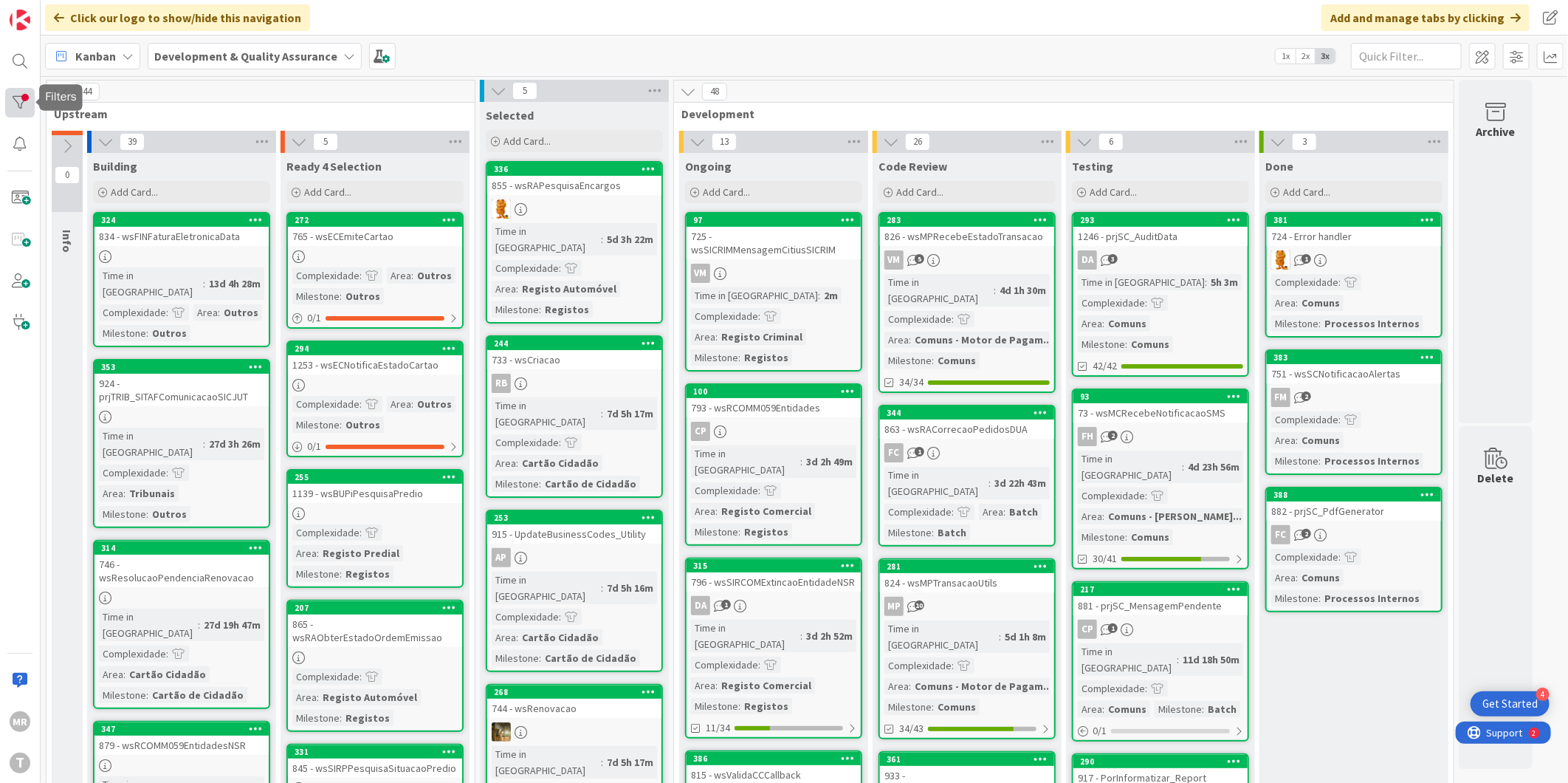click at bounding box center (20, 103) 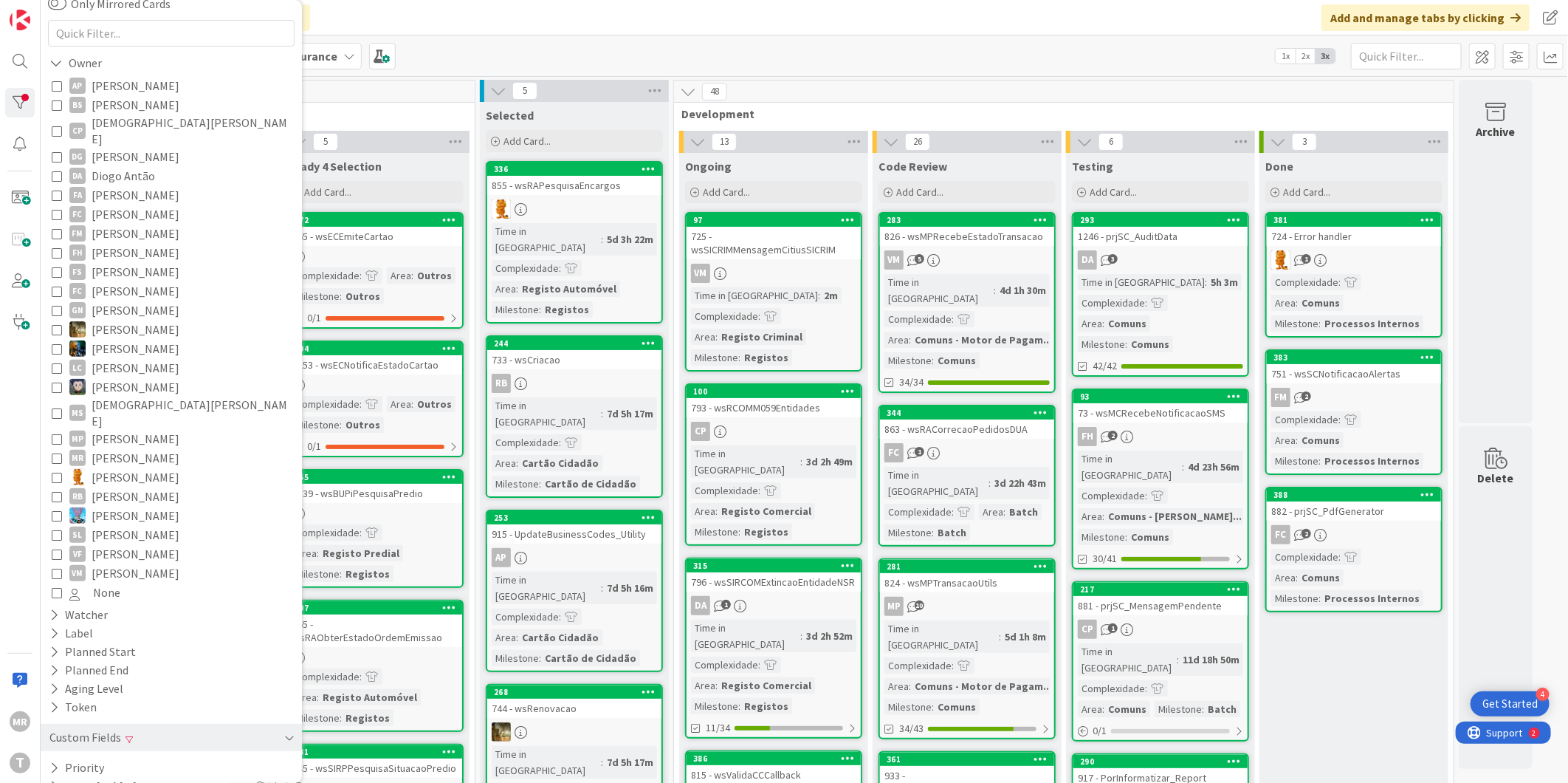 scroll, scrollTop: 148, scrollLeft: 0, axis: vertical 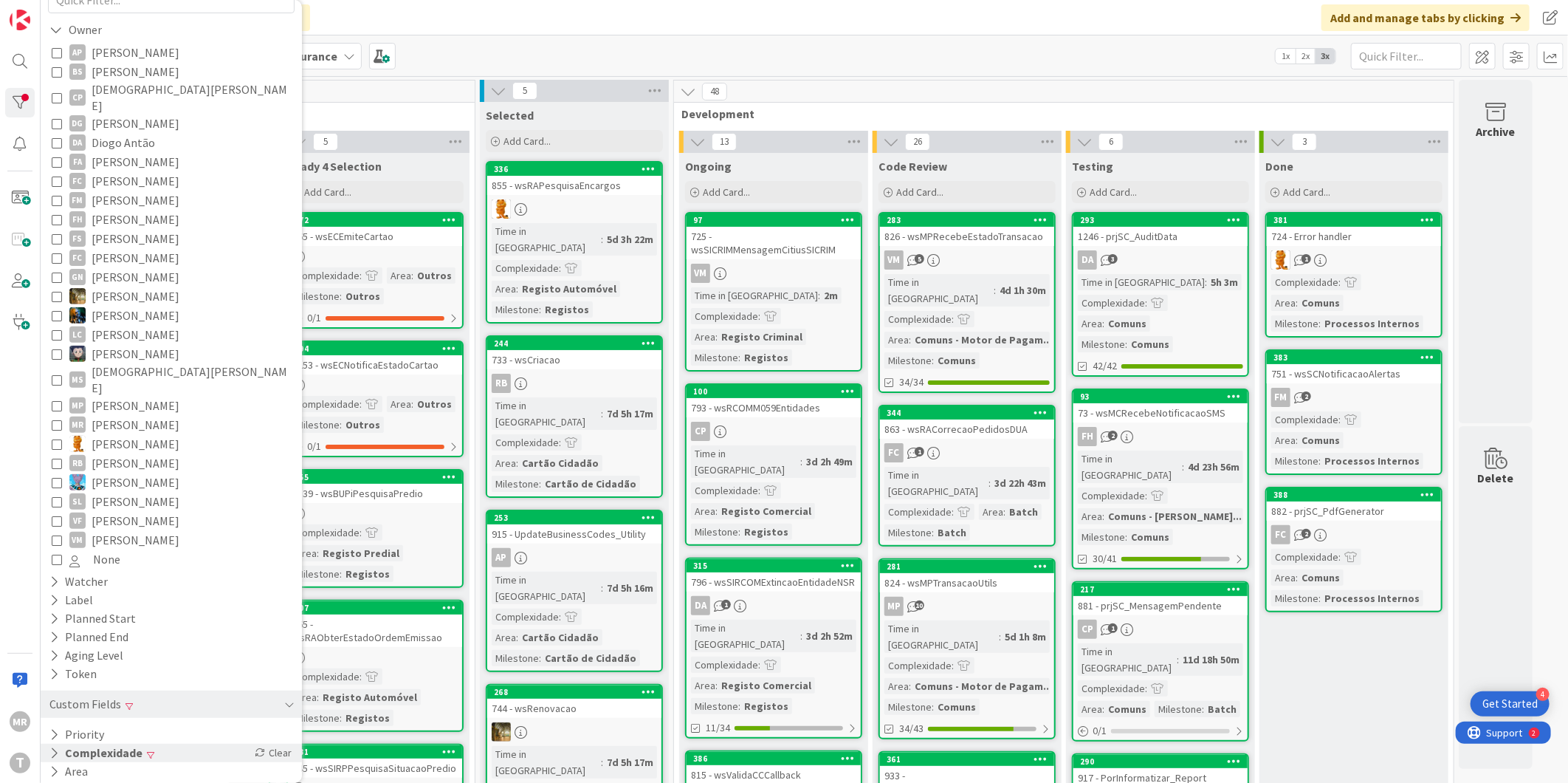 click on "Complexidade Clear" at bounding box center (171, 753) 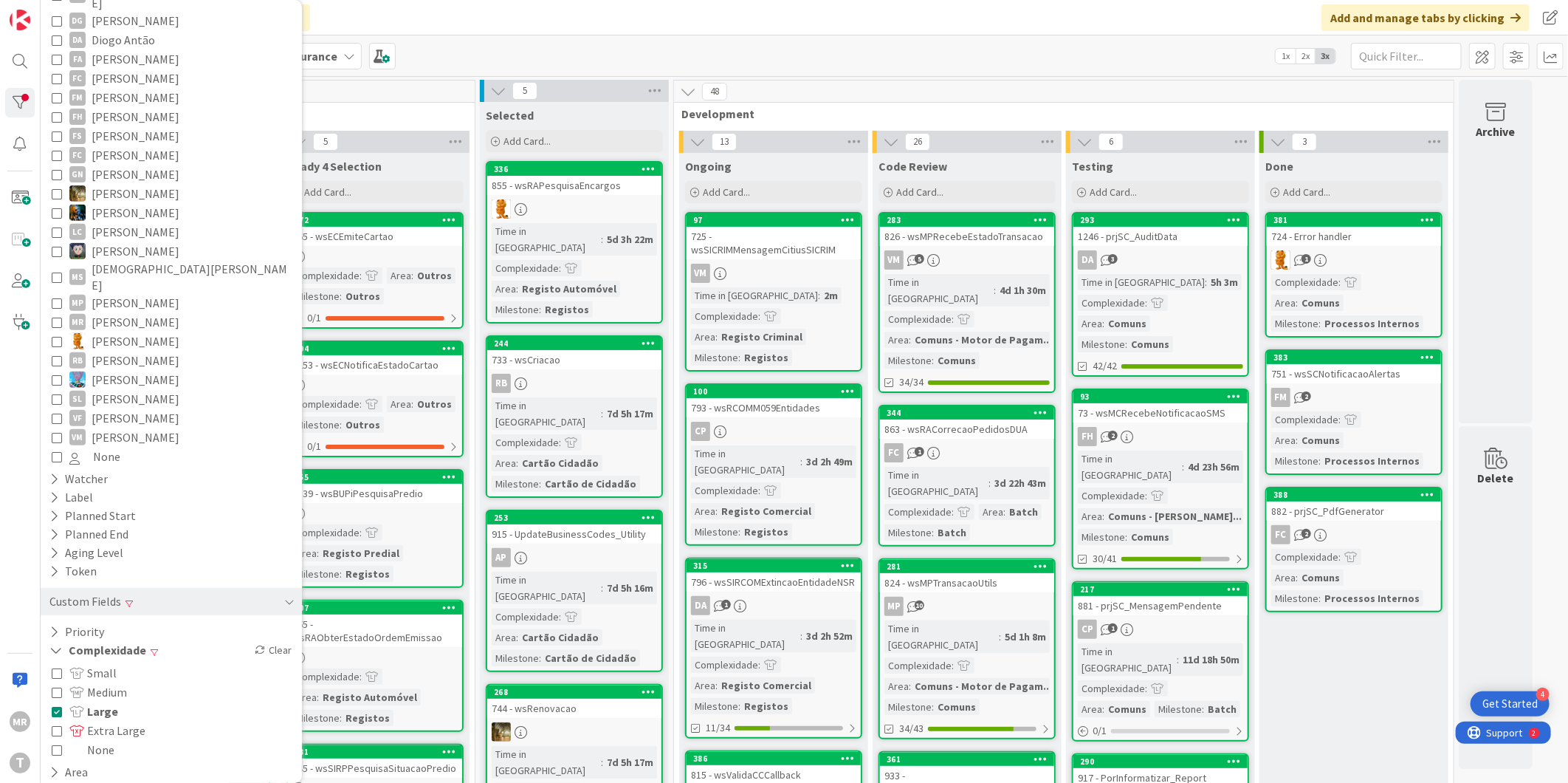 scroll, scrollTop: 252, scrollLeft: 0, axis: vertical 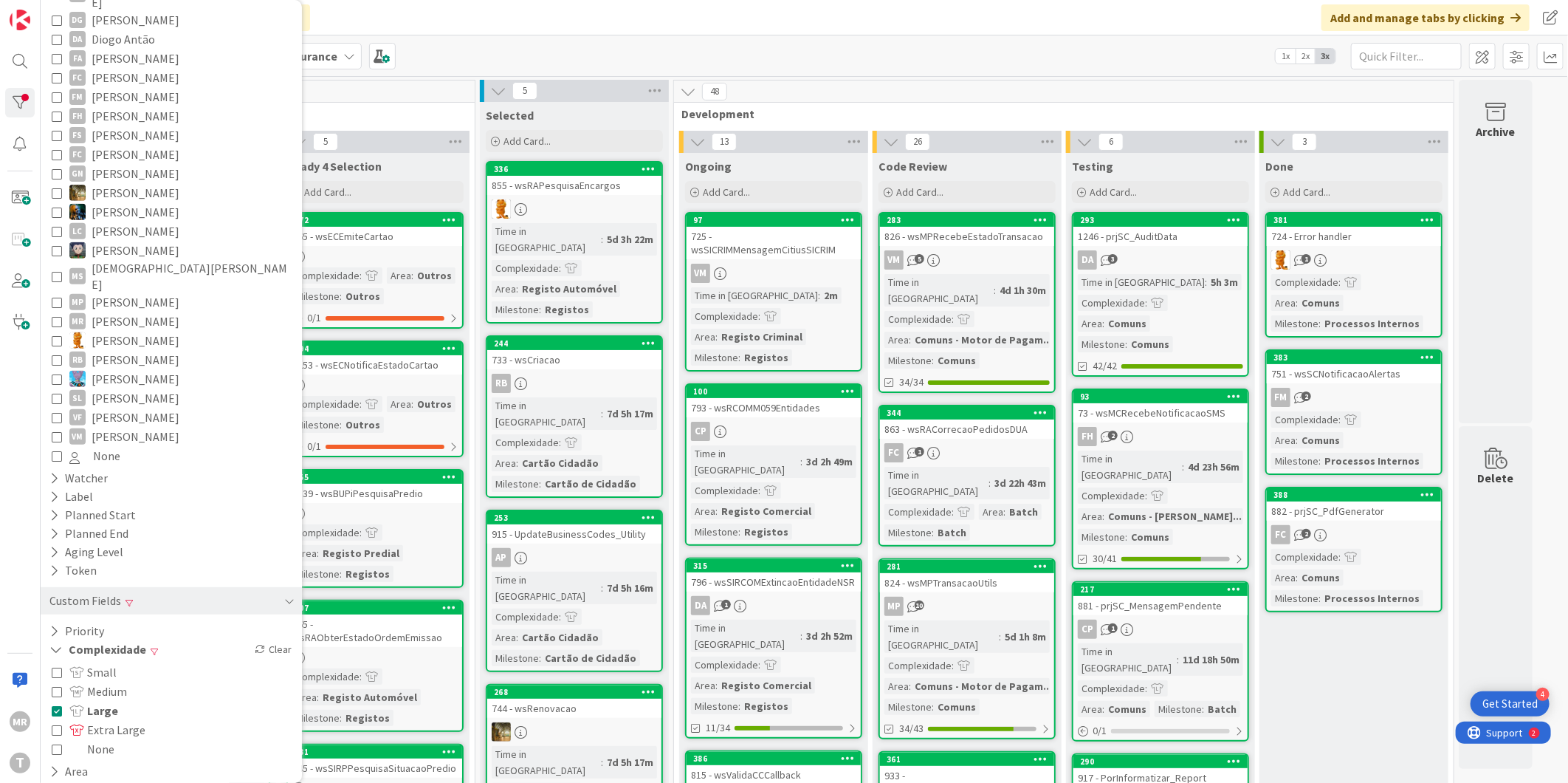 click on "Large" at bounding box center (94, 711) 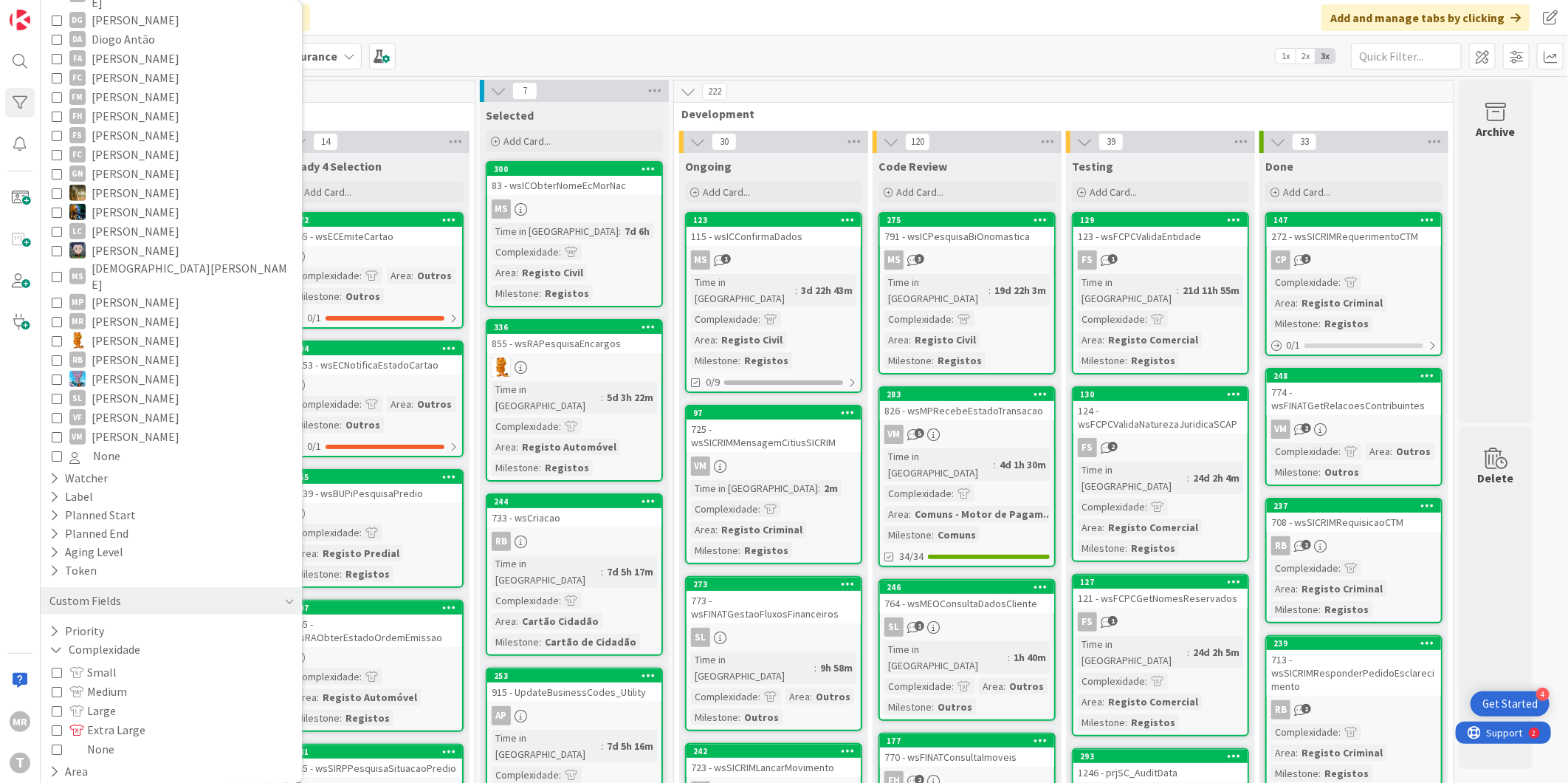 click on "Upstream" at bounding box center [255, 114] 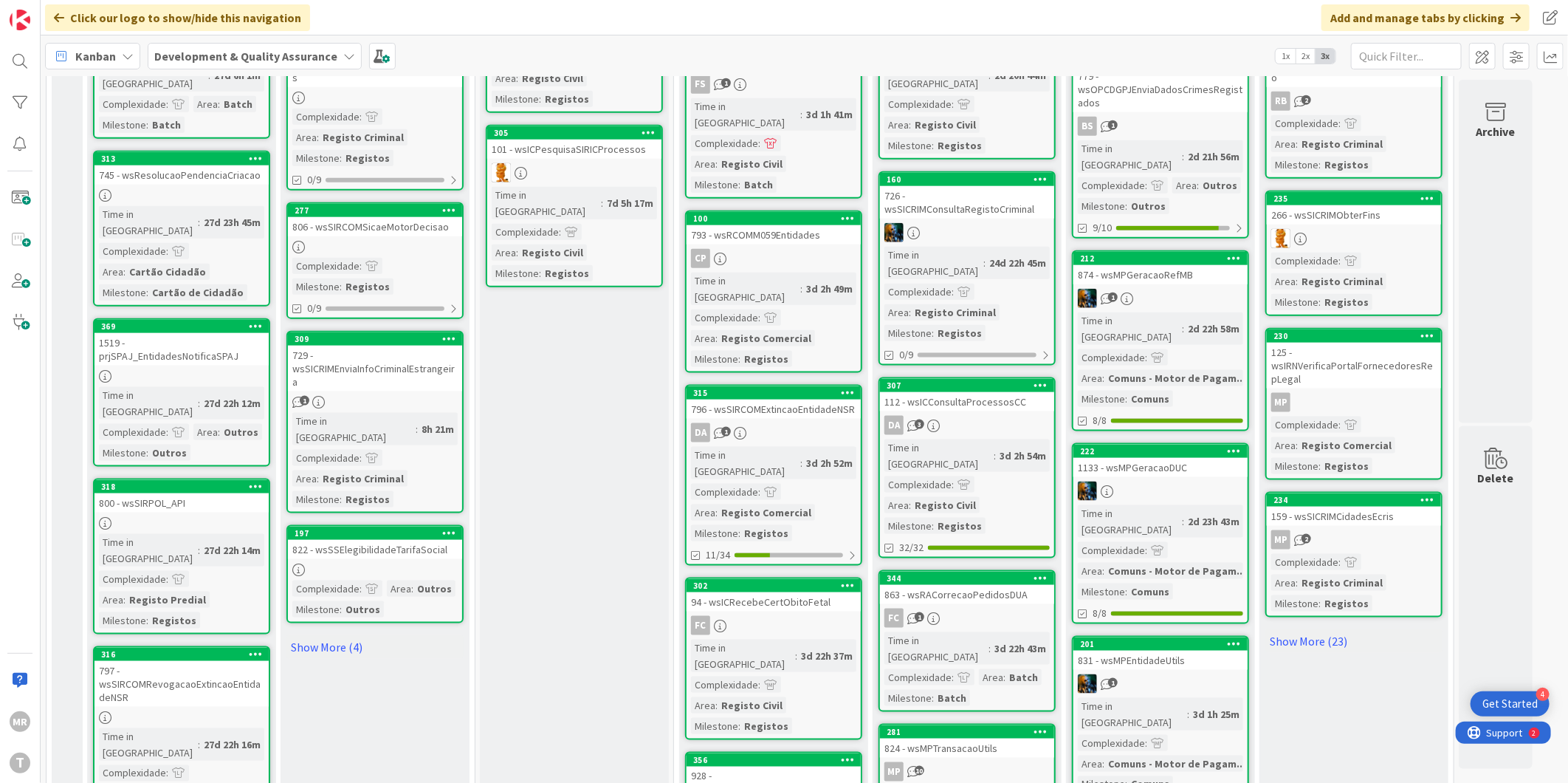 scroll, scrollTop: 1067, scrollLeft: 0, axis: vertical 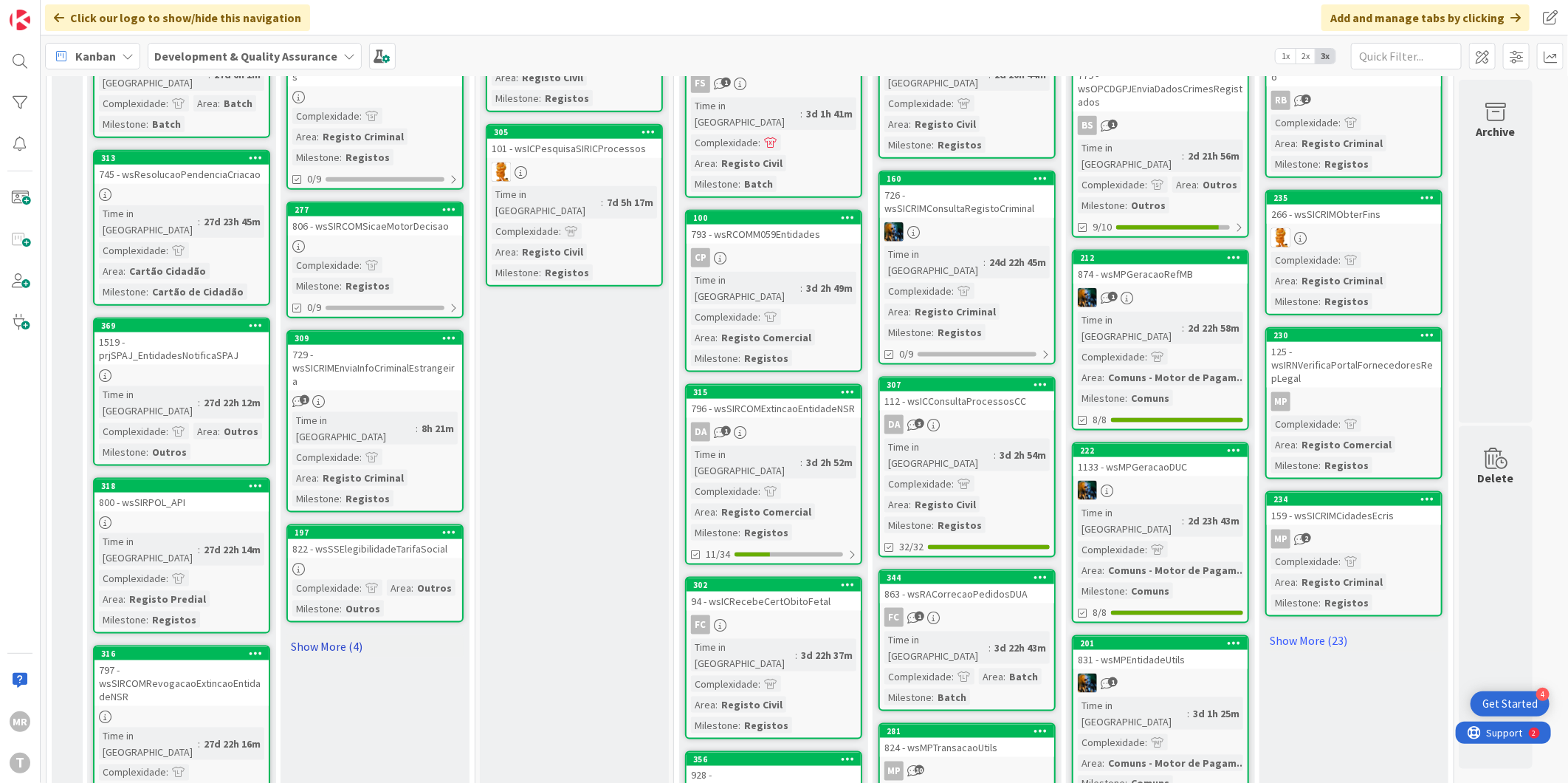 click on "Show More (4)" at bounding box center (375, 646) 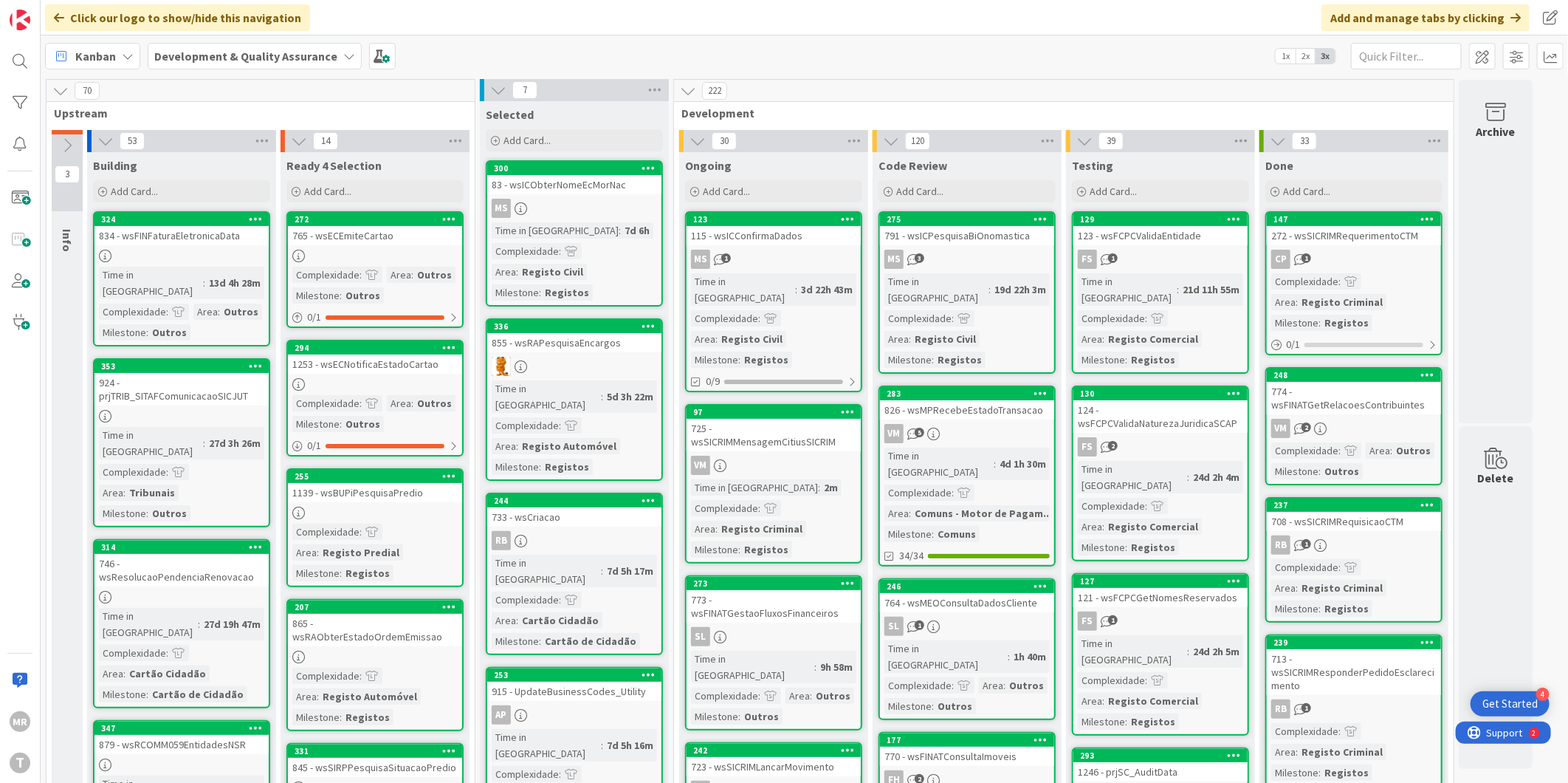scroll, scrollTop: 0, scrollLeft: 0, axis: both 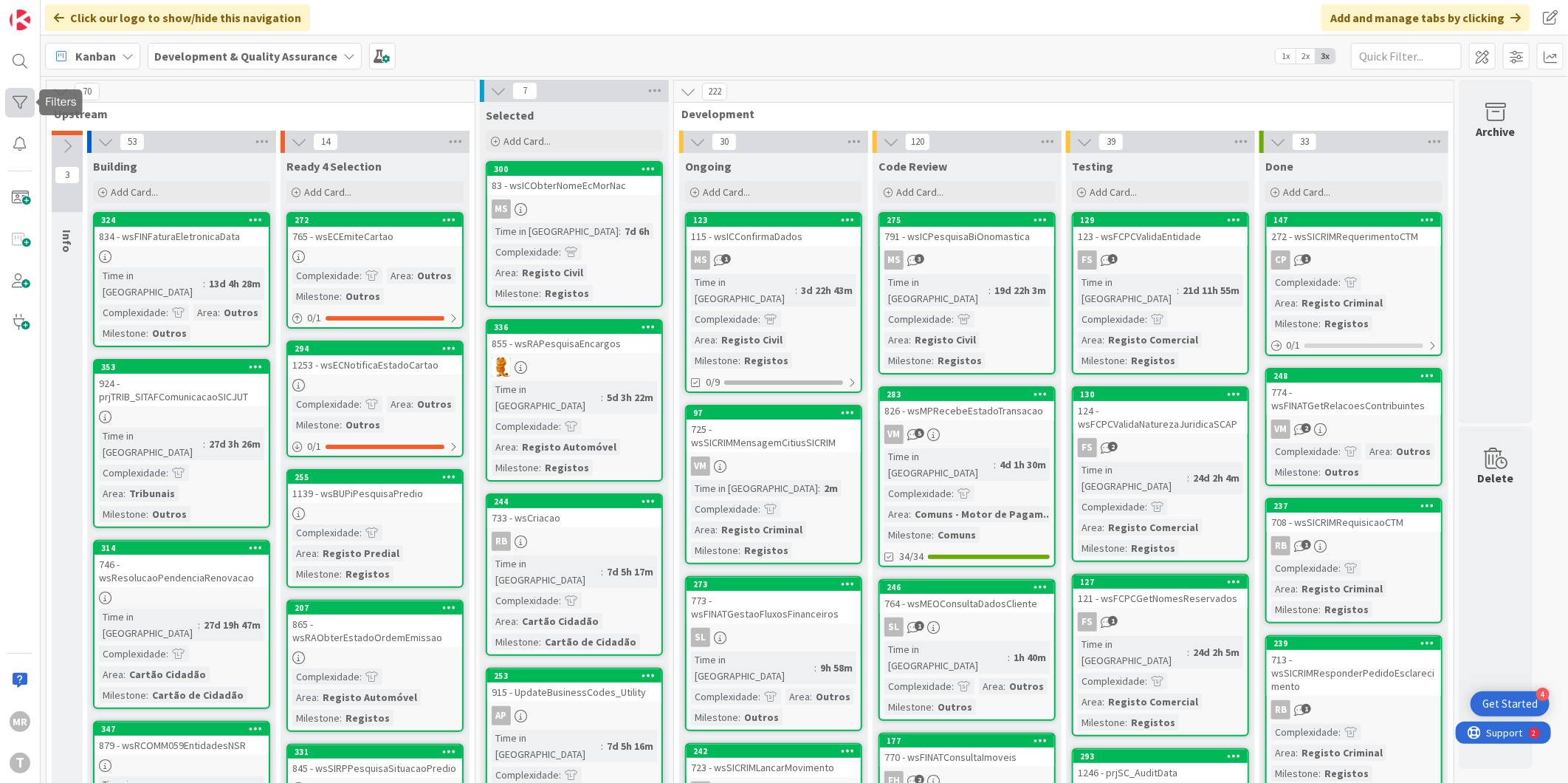 click at bounding box center (20, 103) 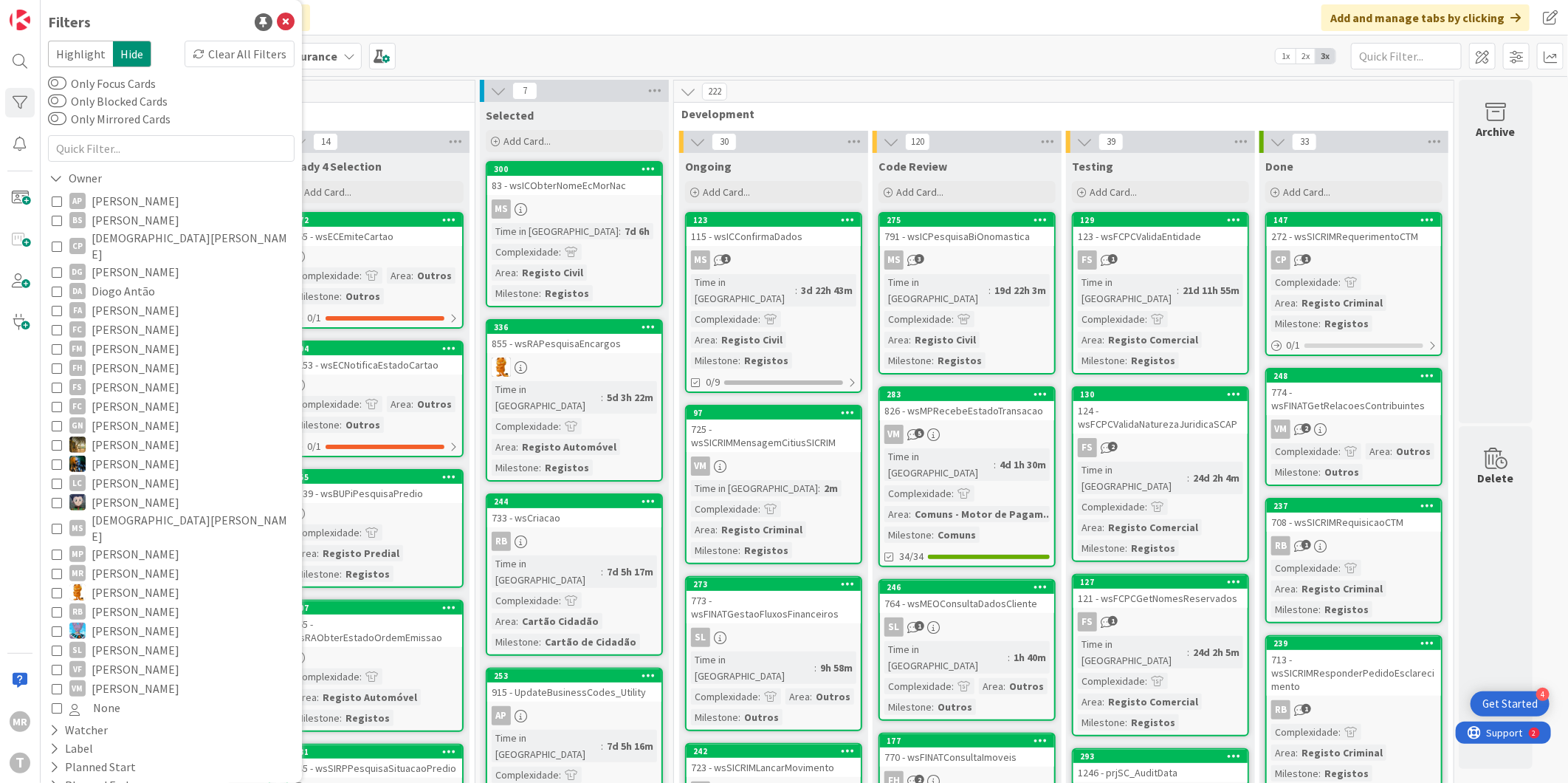 scroll, scrollTop: 148, scrollLeft: 0, axis: vertical 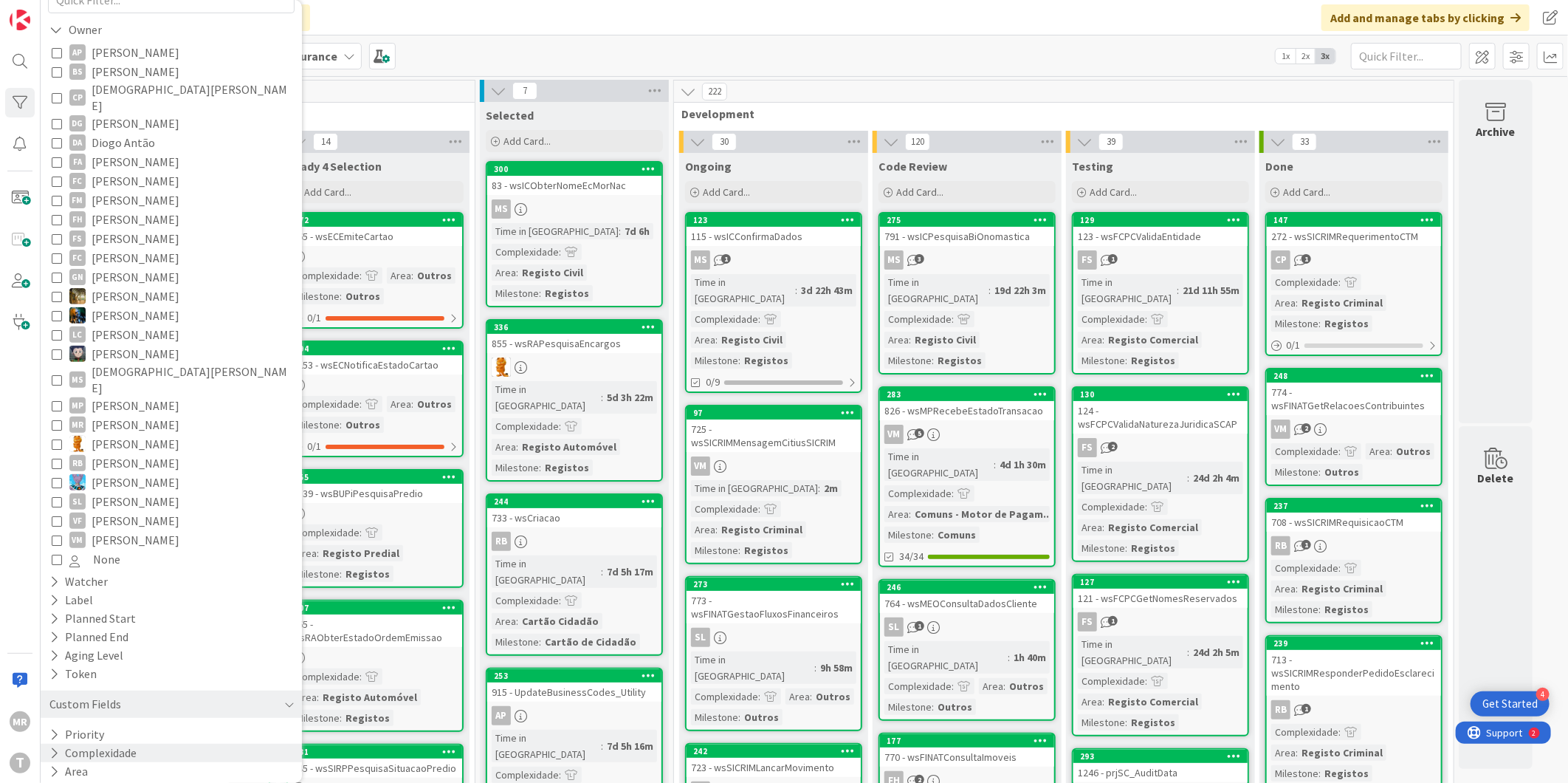 click on "Complexidade" at bounding box center (93, 753) 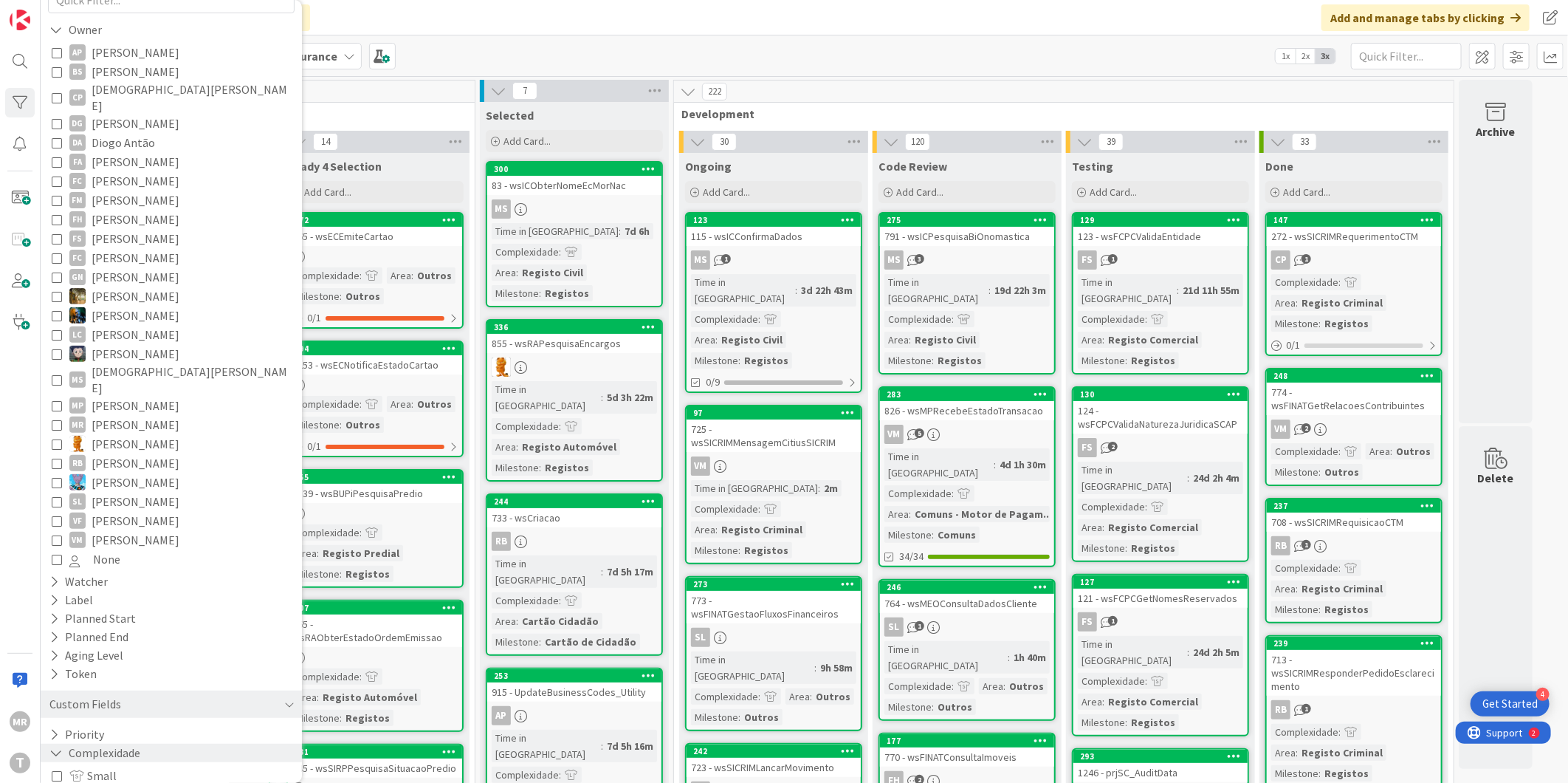 scroll, scrollTop: 252, scrollLeft: 0, axis: vertical 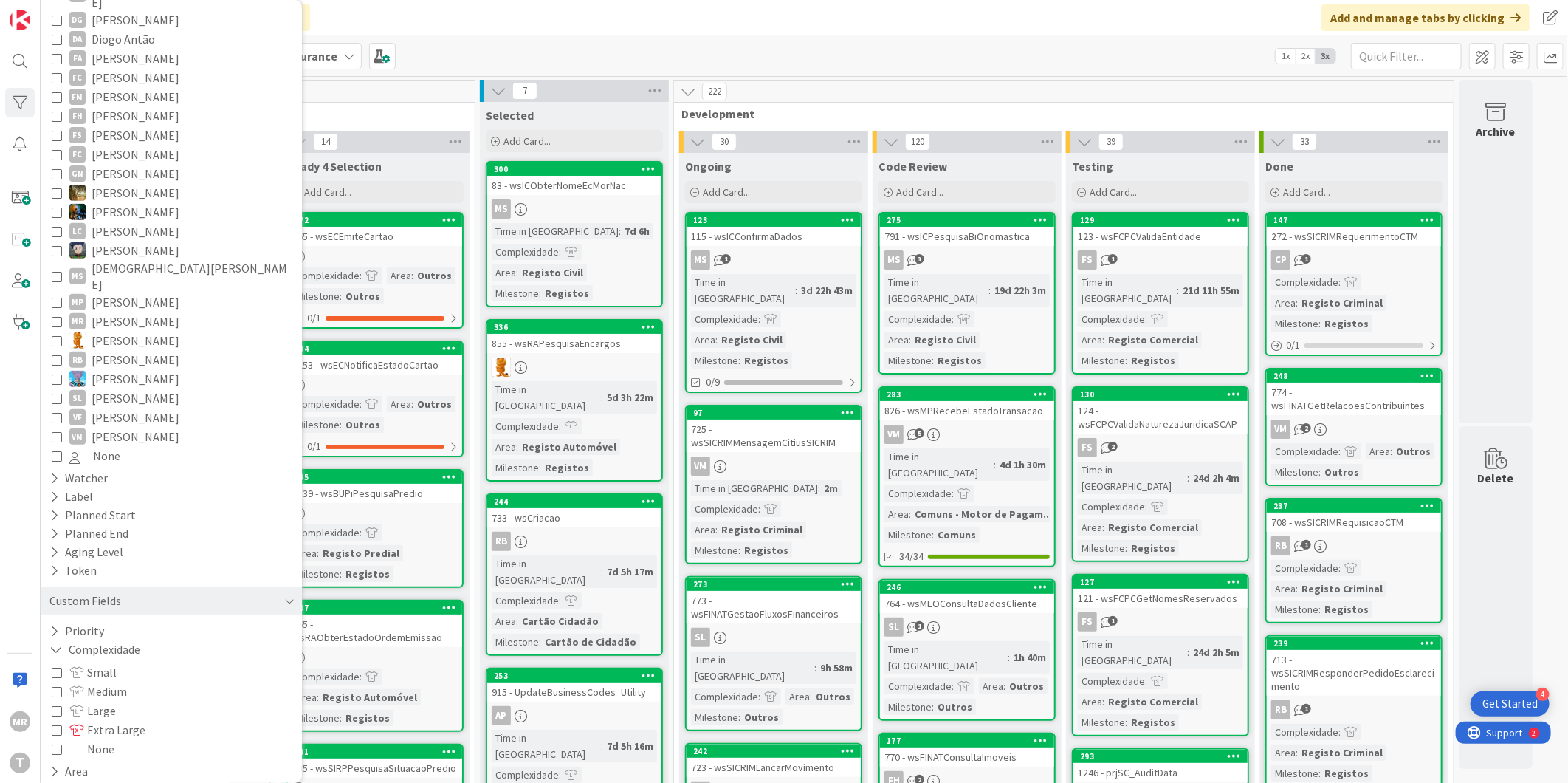 click at bounding box center (78, 730) 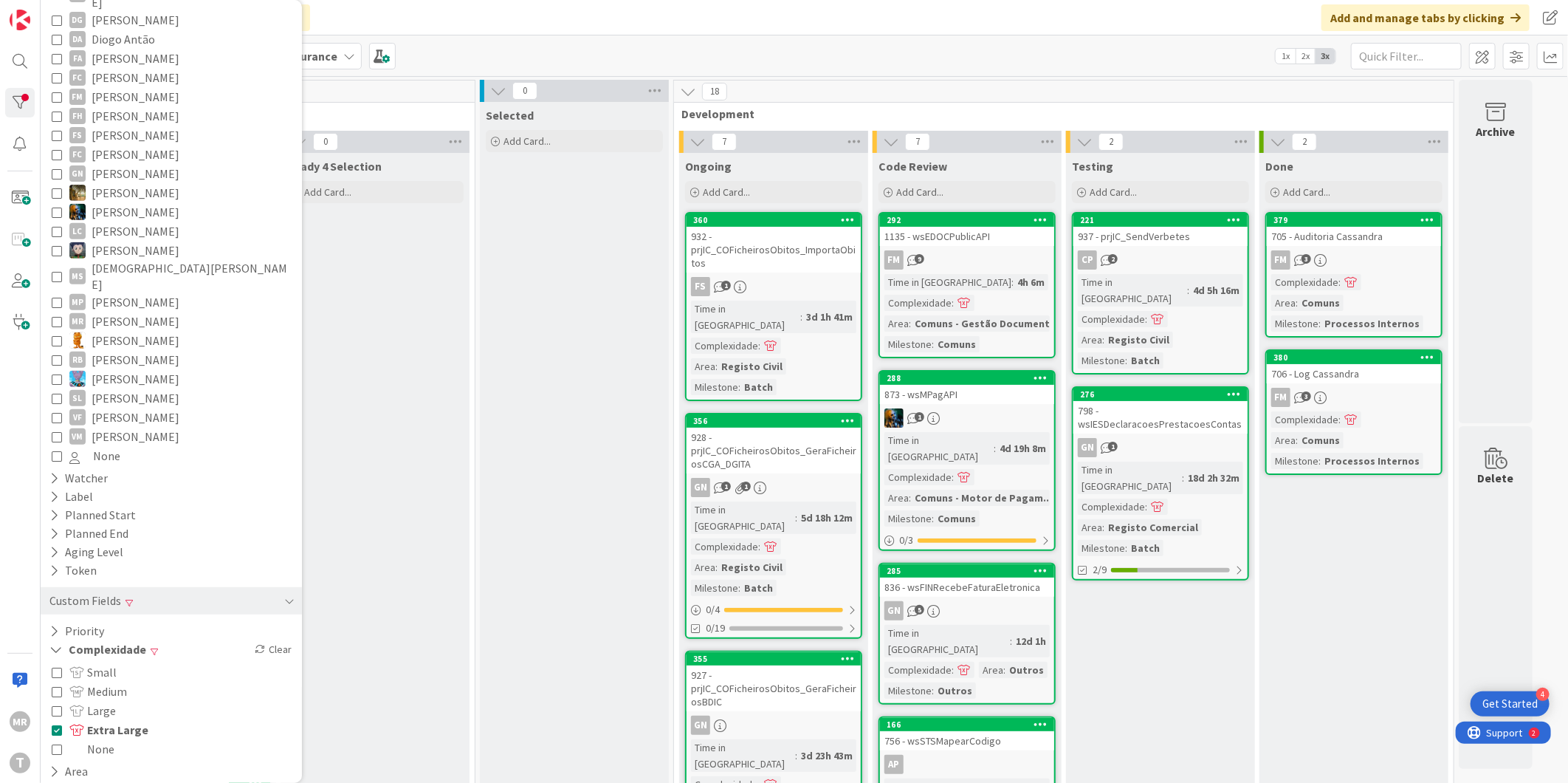 click on "Selected Add Card..." at bounding box center [574, 1153] 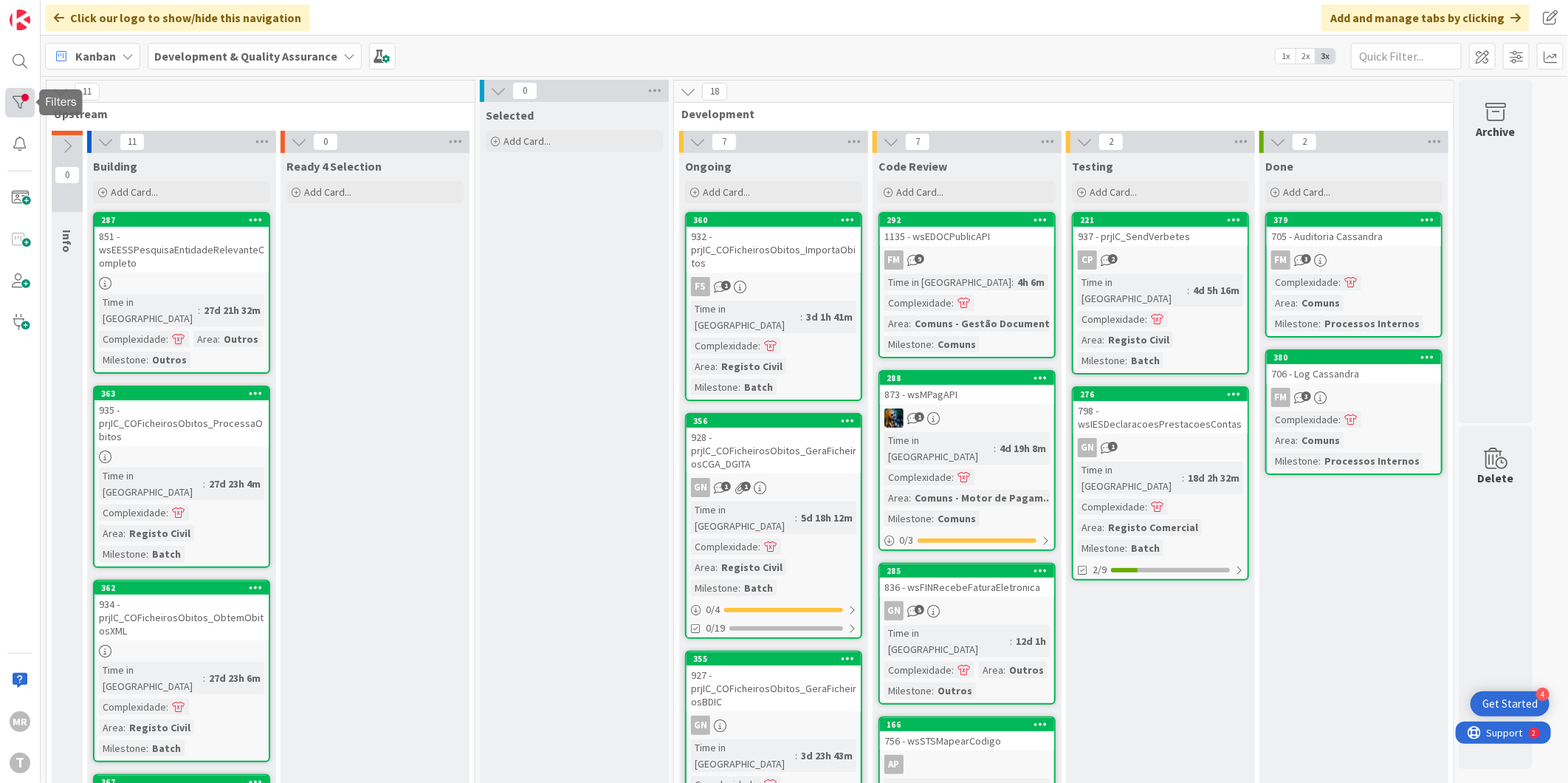 click at bounding box center (20, 103) 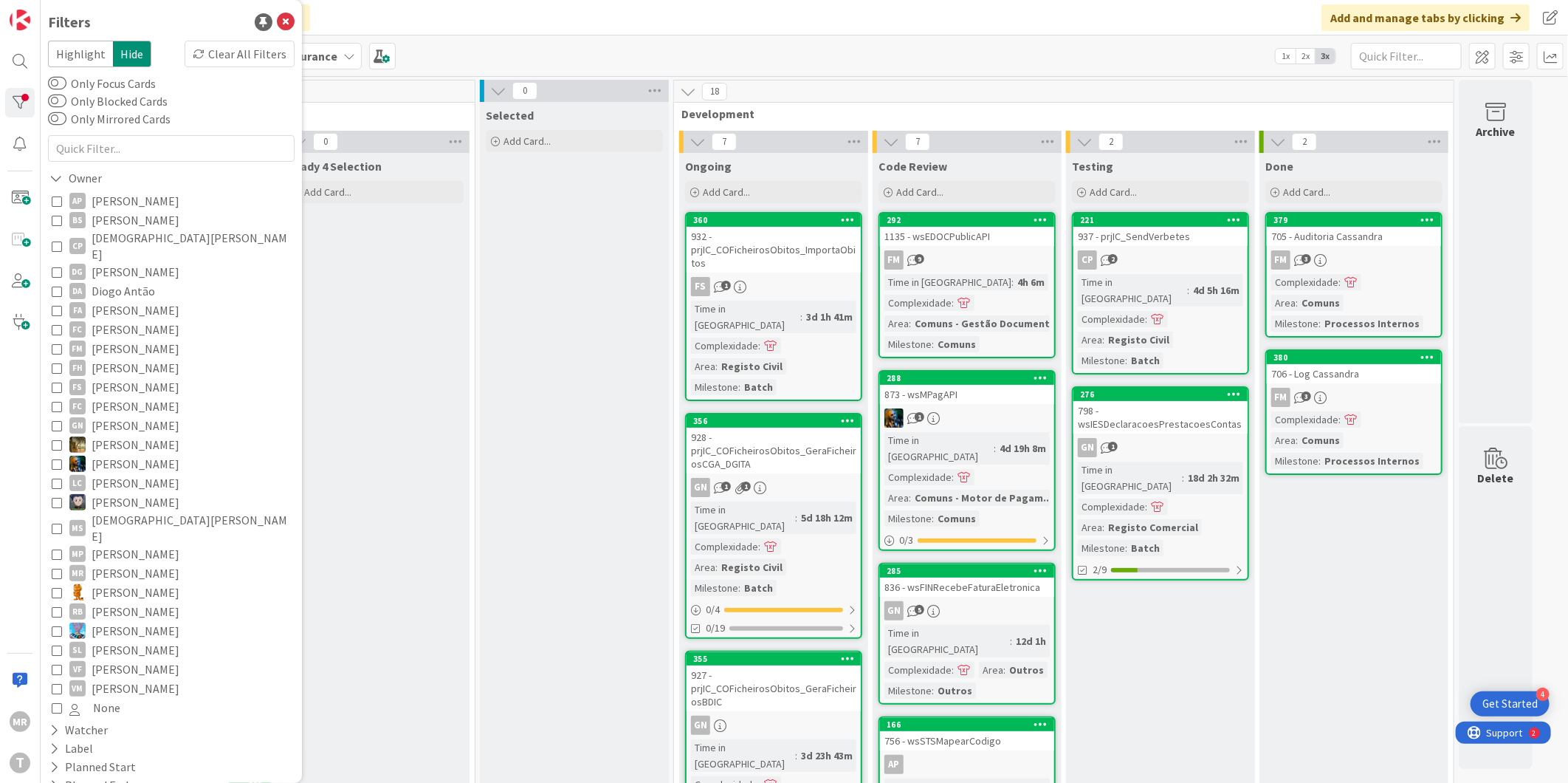 click on "Ready 4 Selection Add Card..." at bounding box center (375, 1174) 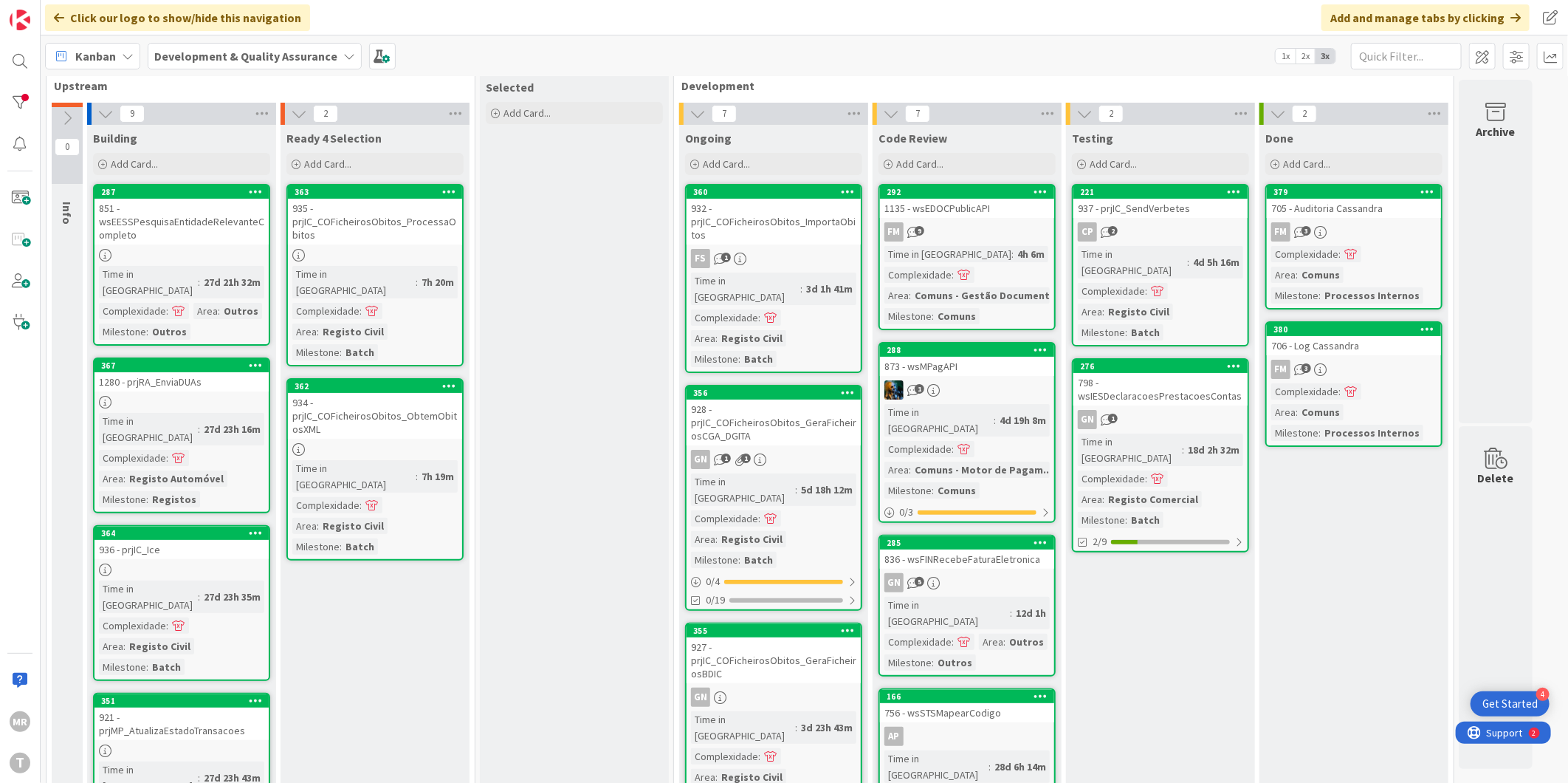 scroll, scrollTop: 0, scrollLeft: 0, axis: both 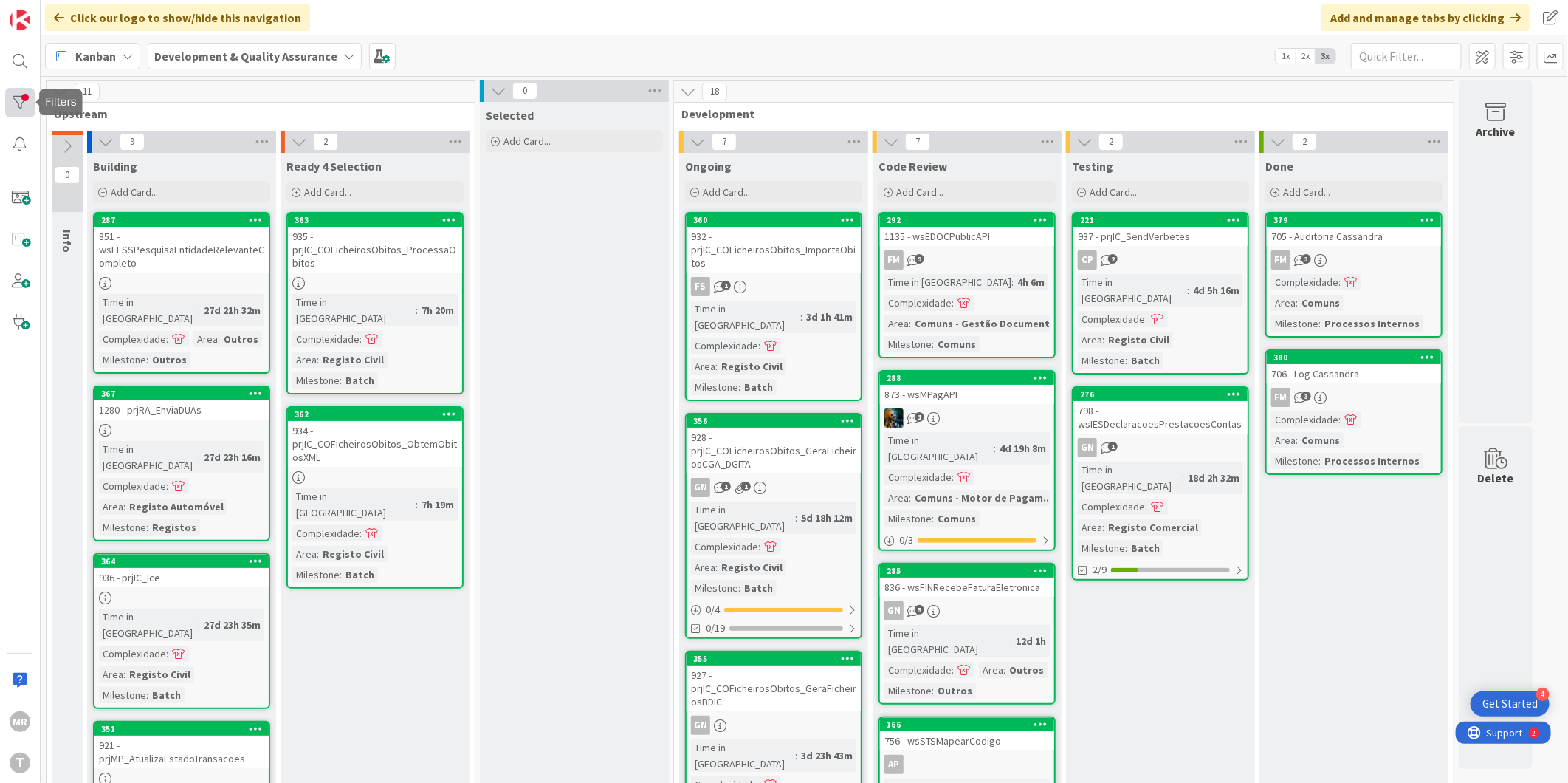 click at bounding box center (20, 103) 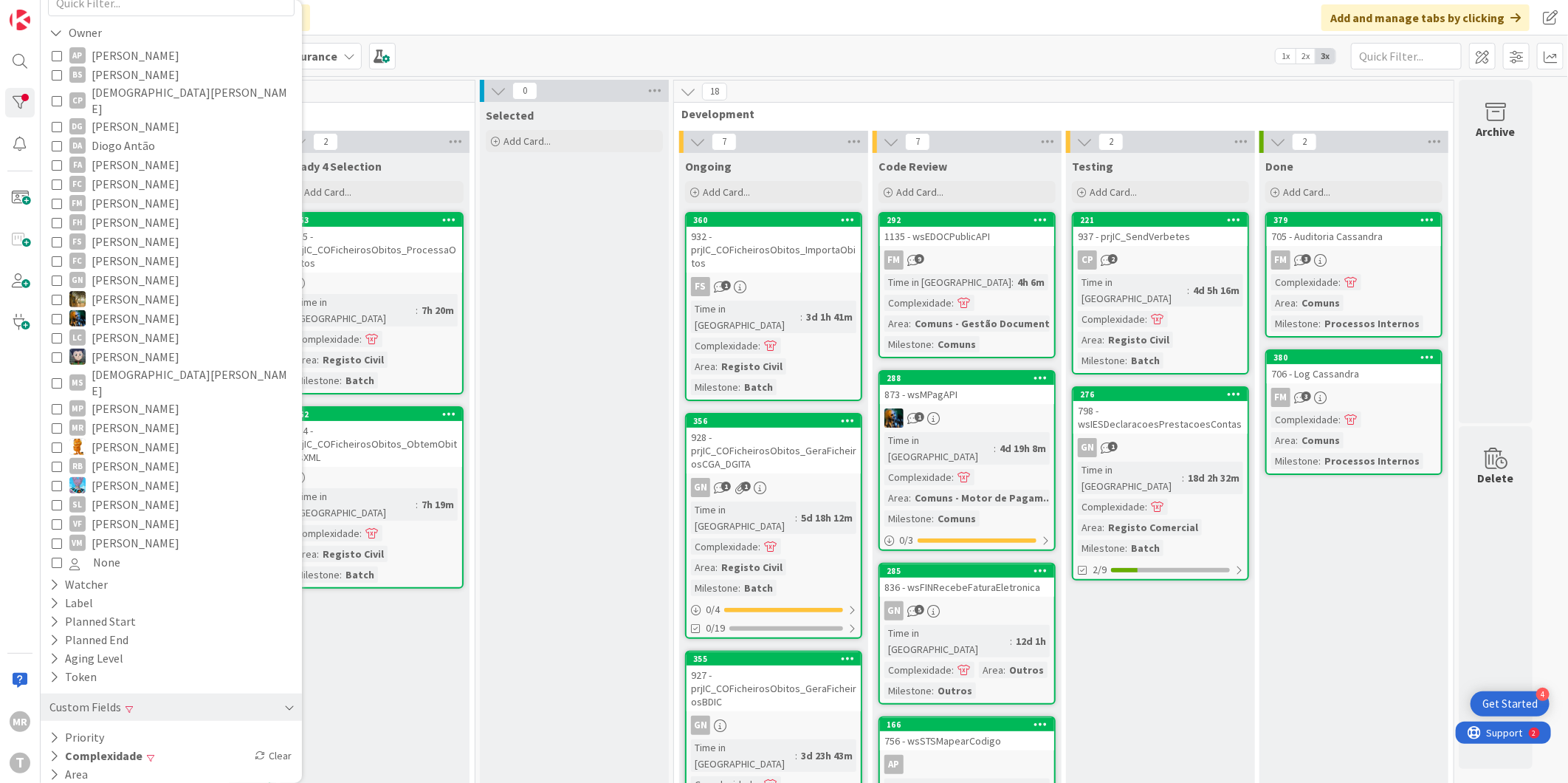 scroll, scrollTop: 148, scrollLeft: 0, axis: vertical 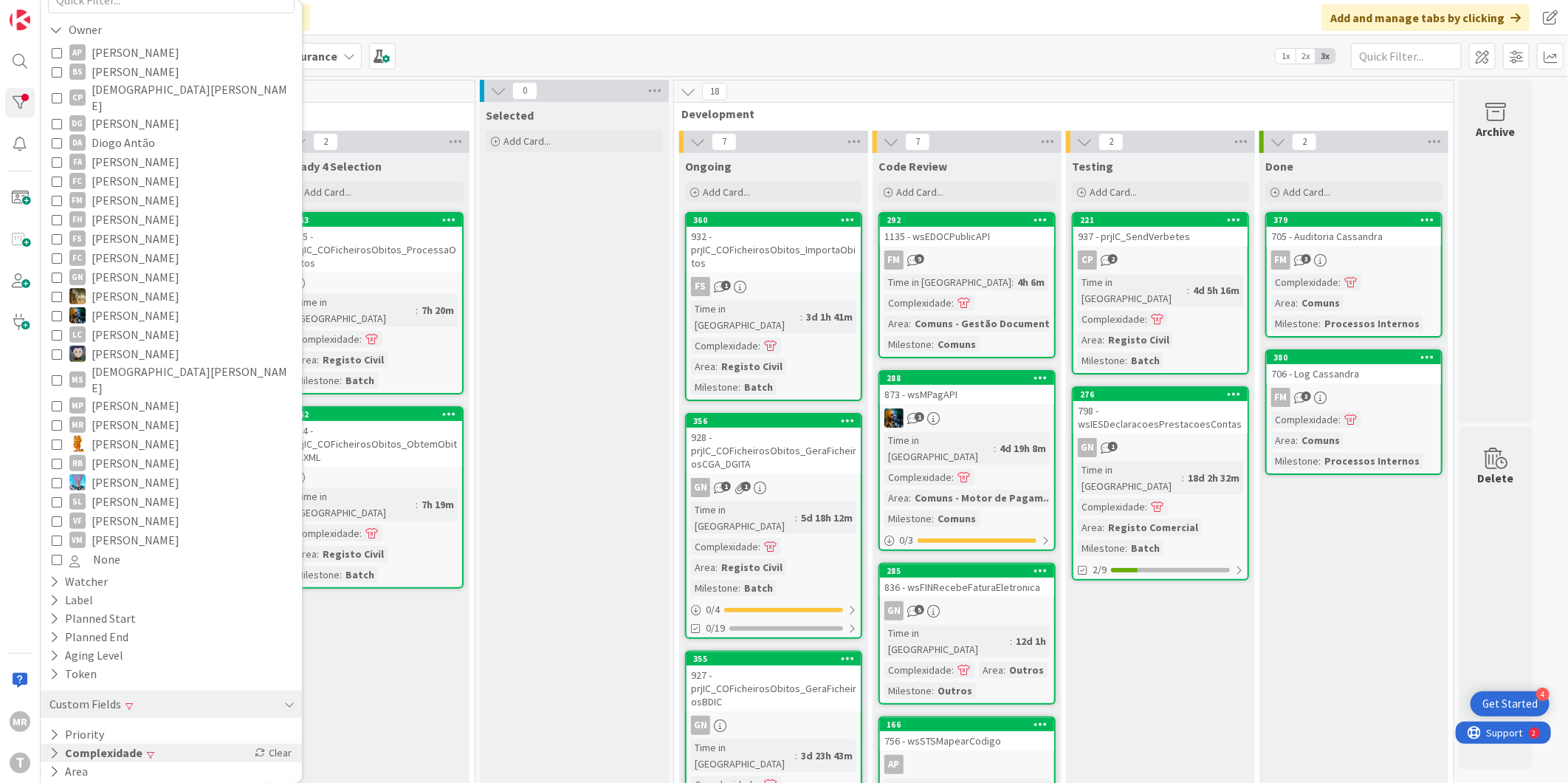 click on "Complexidade" at bounding box center [96, 753] 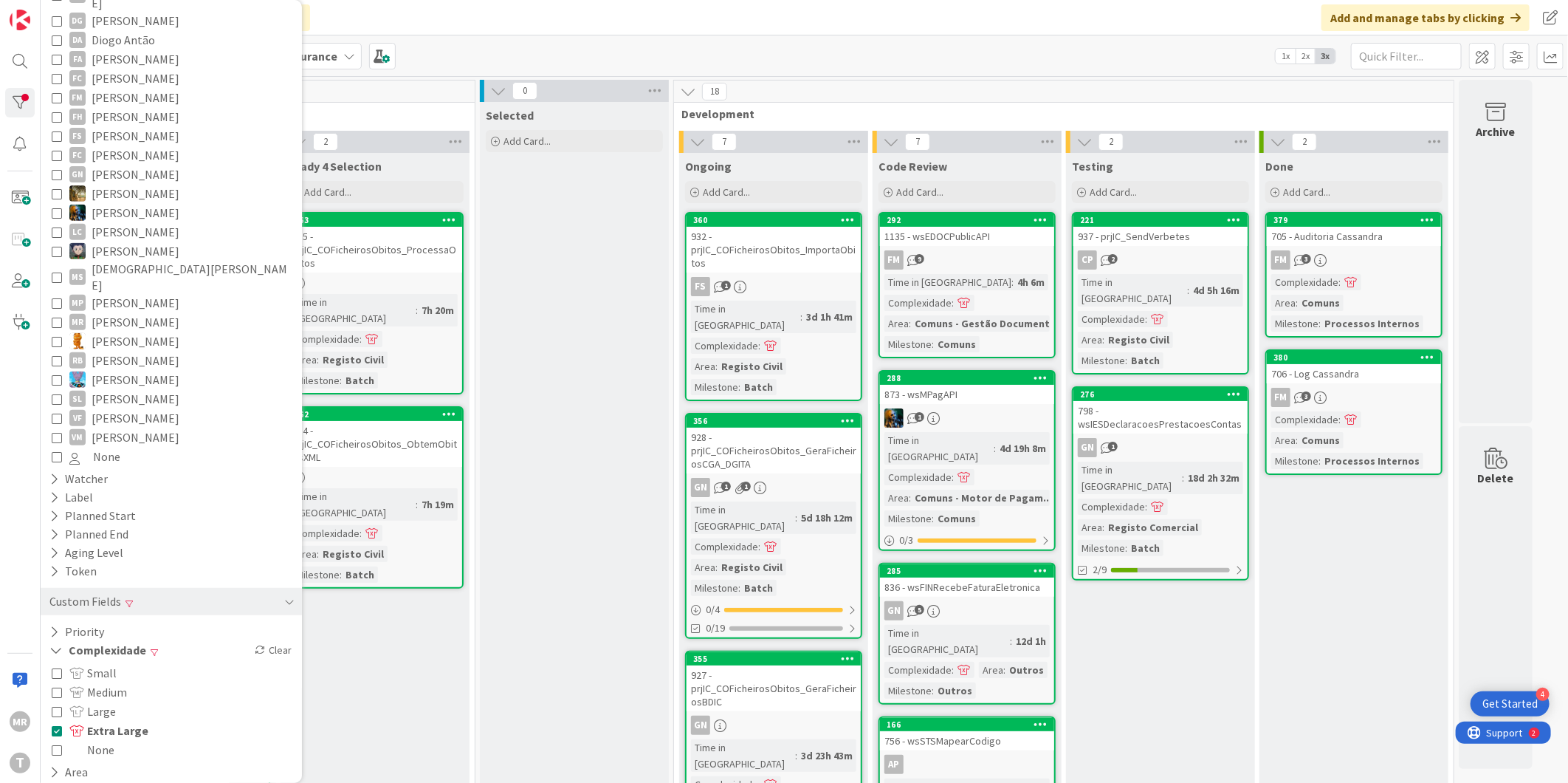 scroll, scrollTop: 252, scrollLeft: 0, axis: vertical 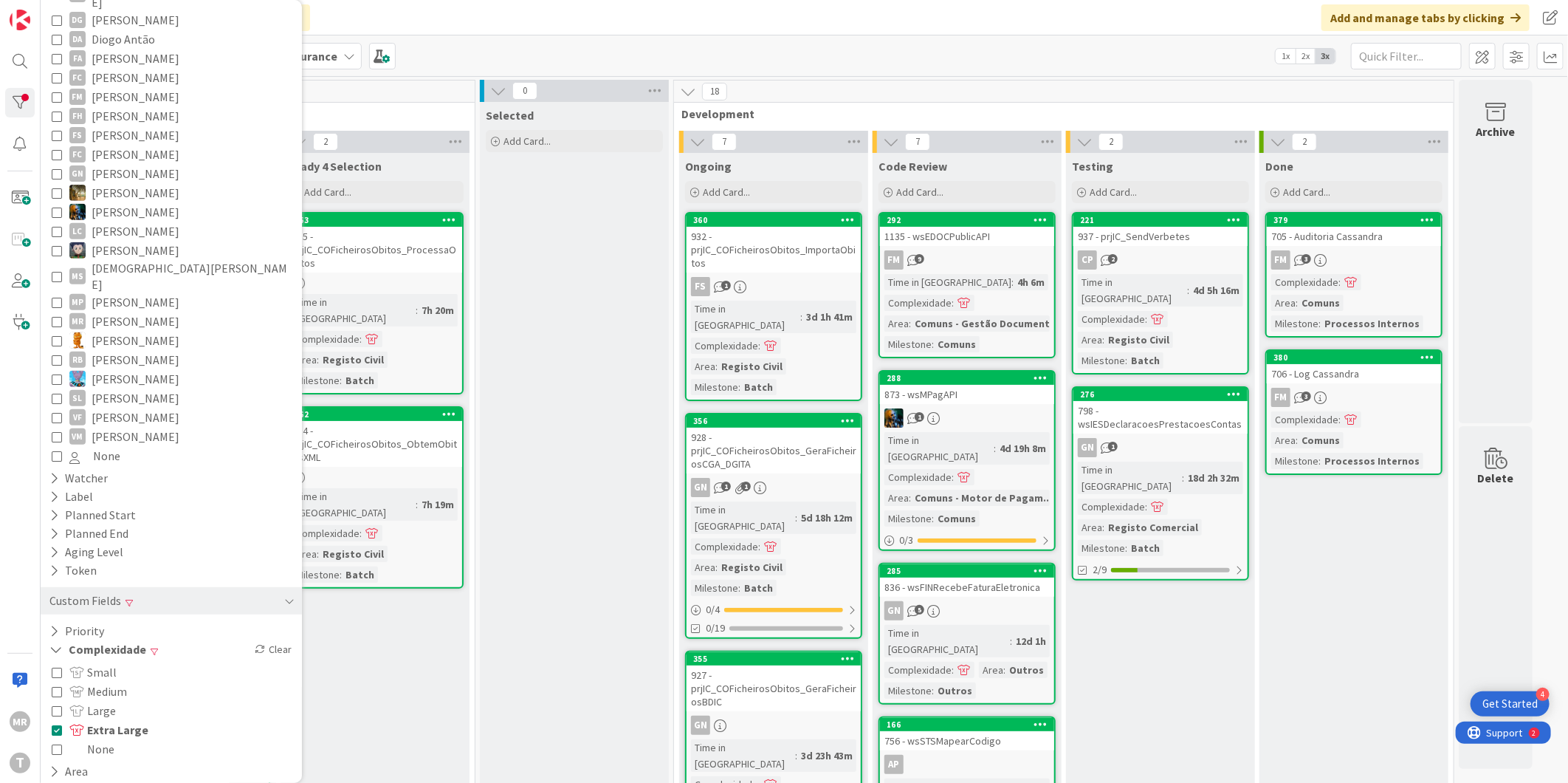click on "Extra Large" at bounding box center (109, 730) 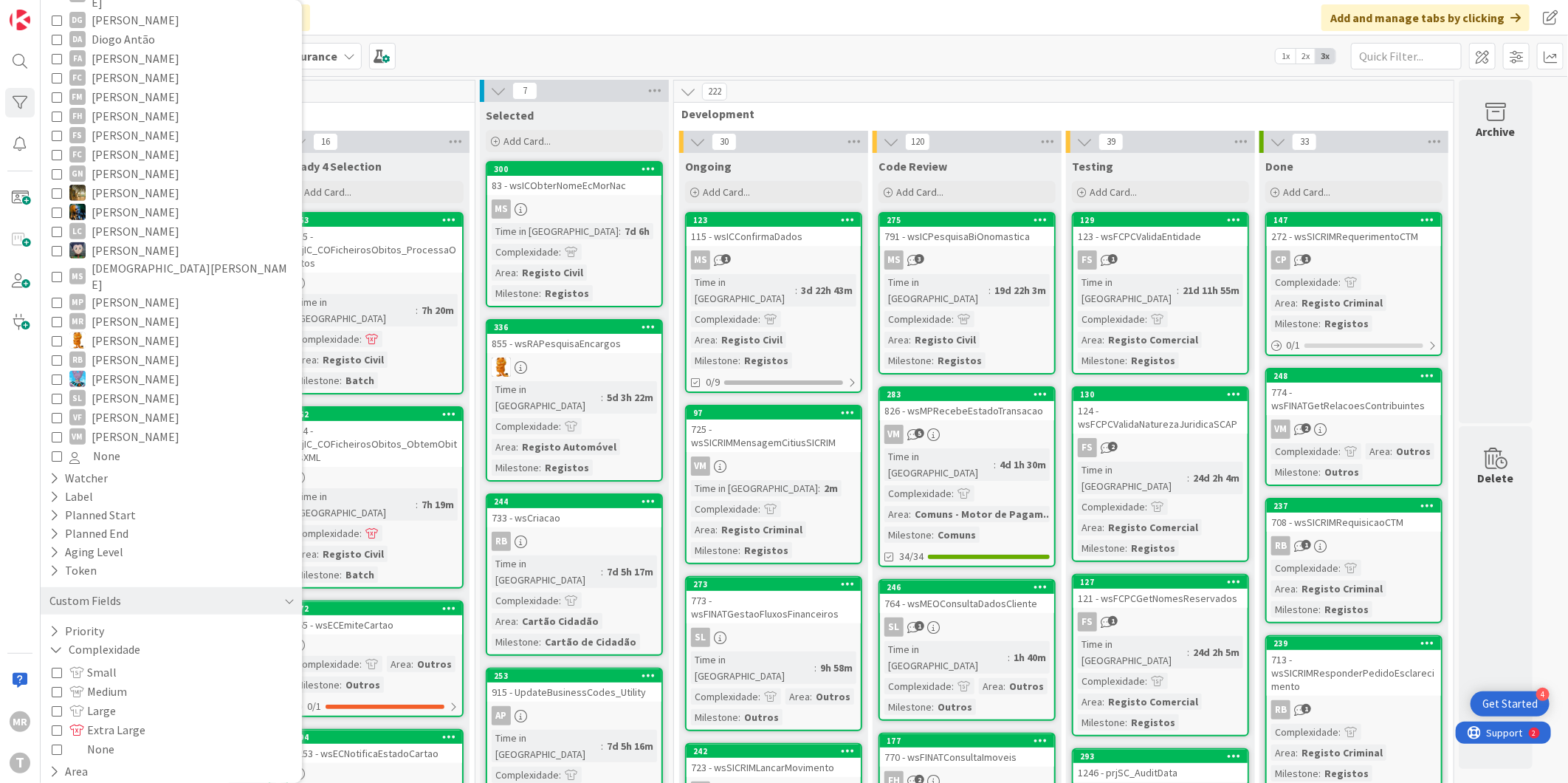 click on "Kanban Development & Quality Assurance 1x 2x 3x" at bounding box center [804, 55] 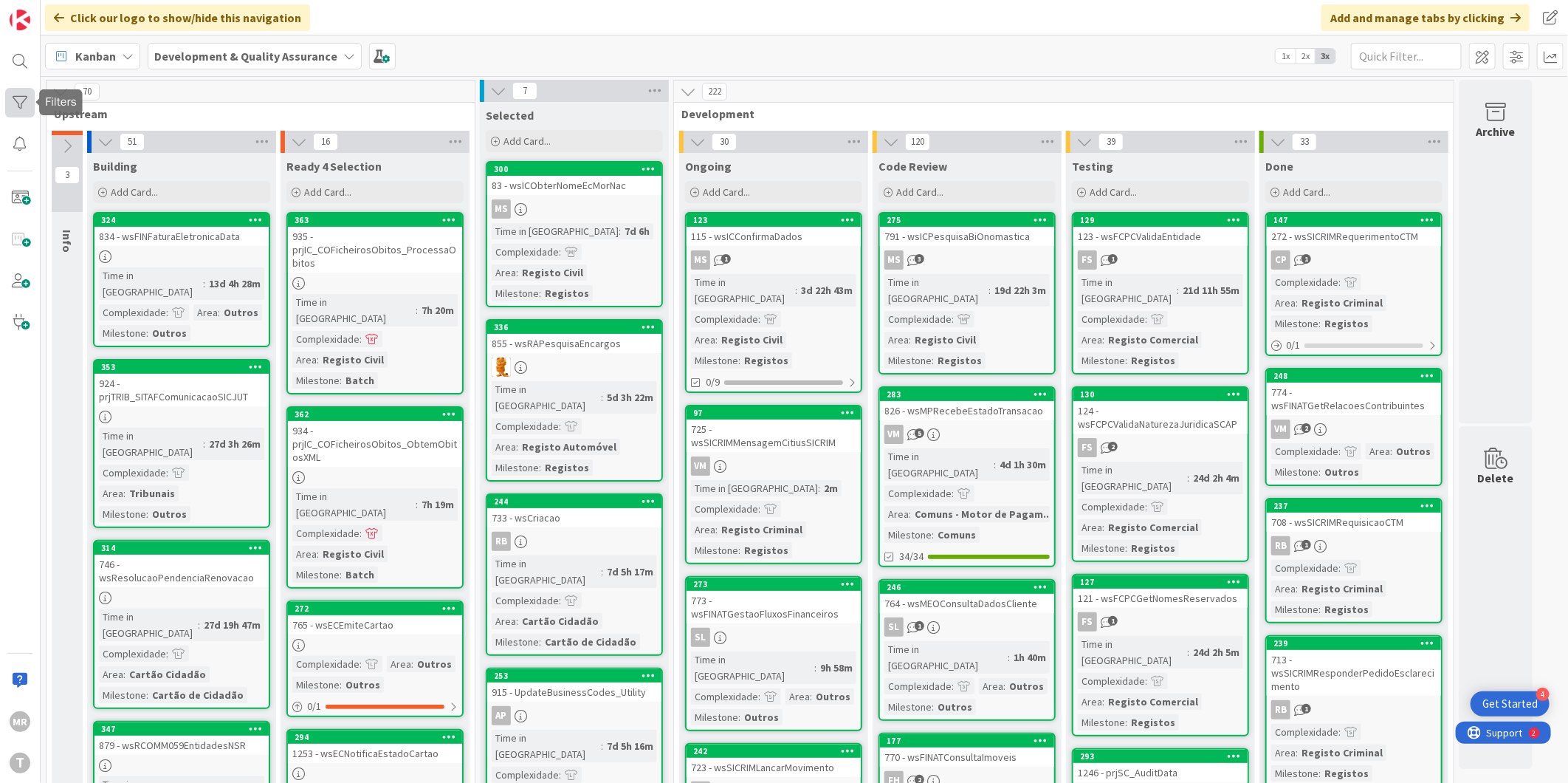 click at bounding box center [20, 103] 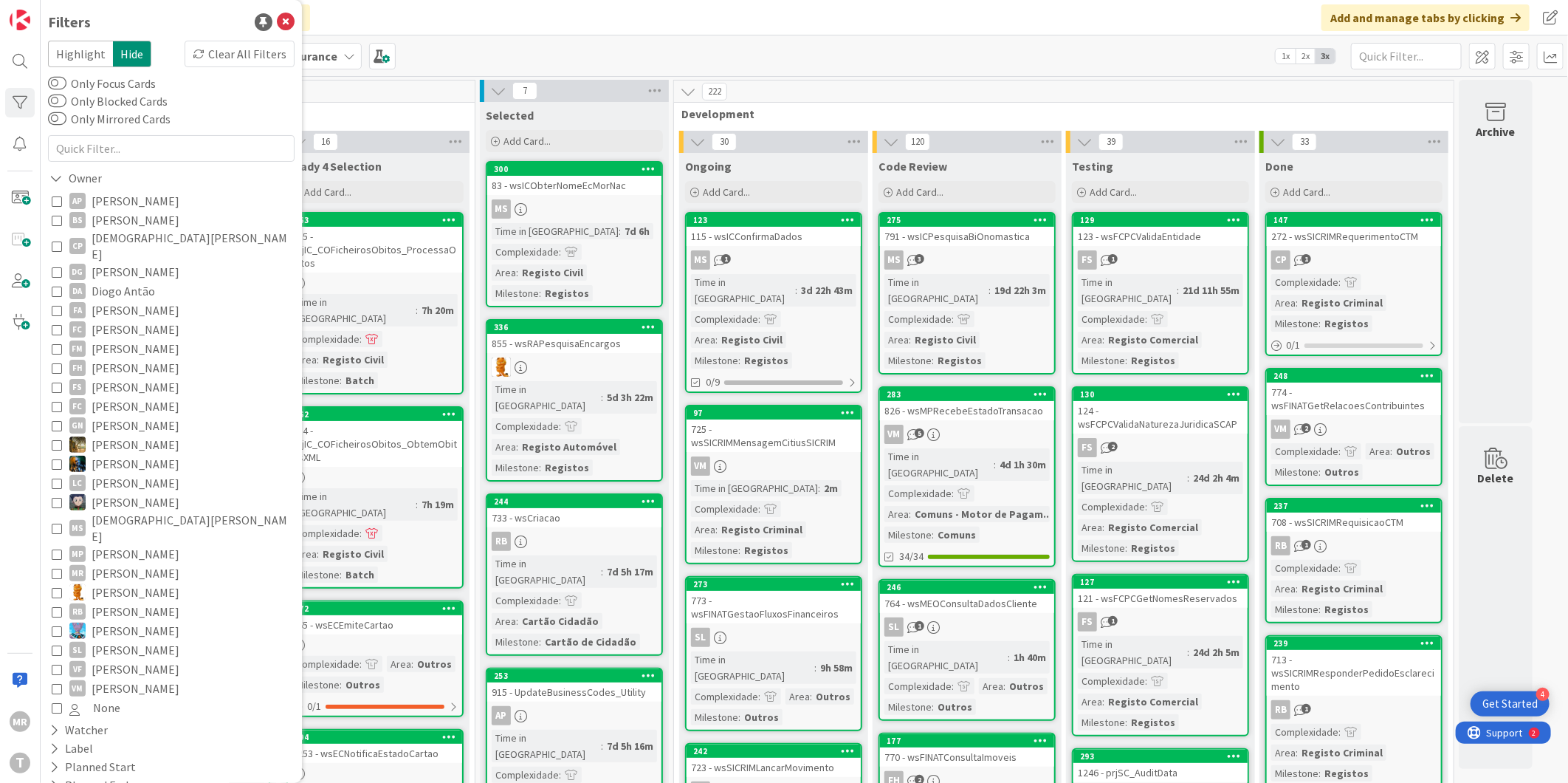 click on "[PERSON_NAME]" at bounding box center [135, 387] 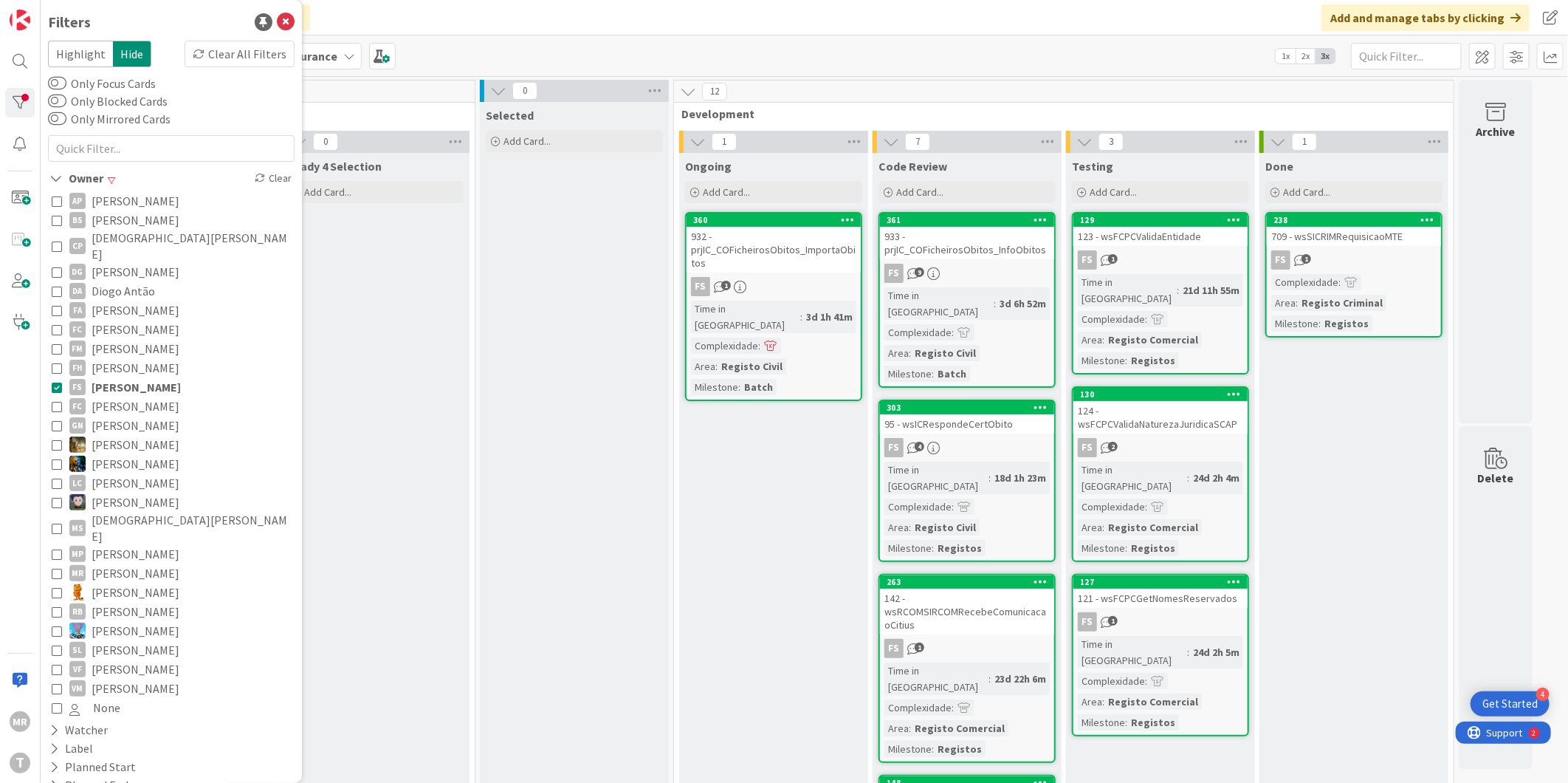 click on "[PERSON_NAME]" at bounding box center [136, 387] 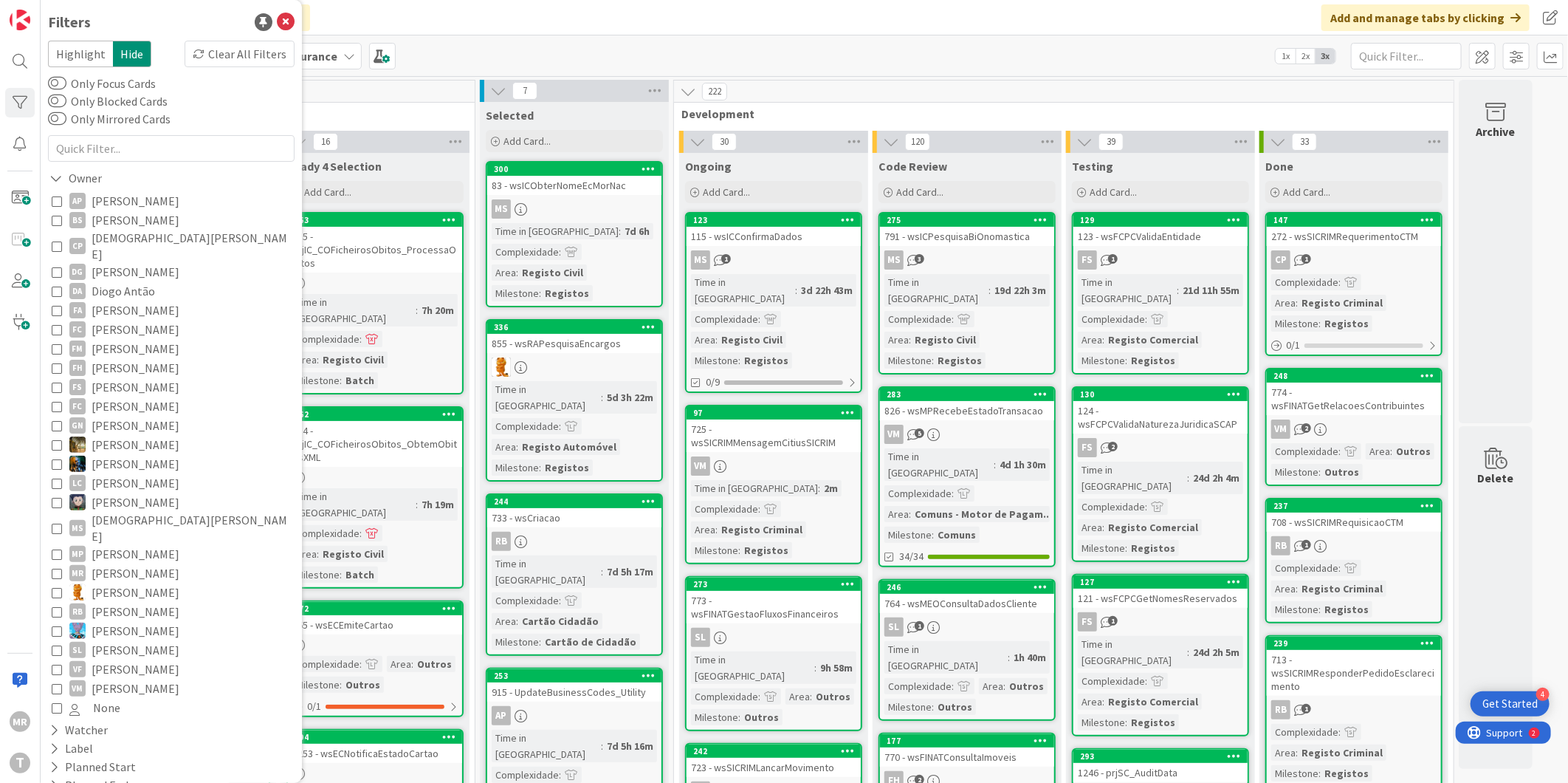 click on "[PERSON_NAME]" at bounding box center (135, 387) 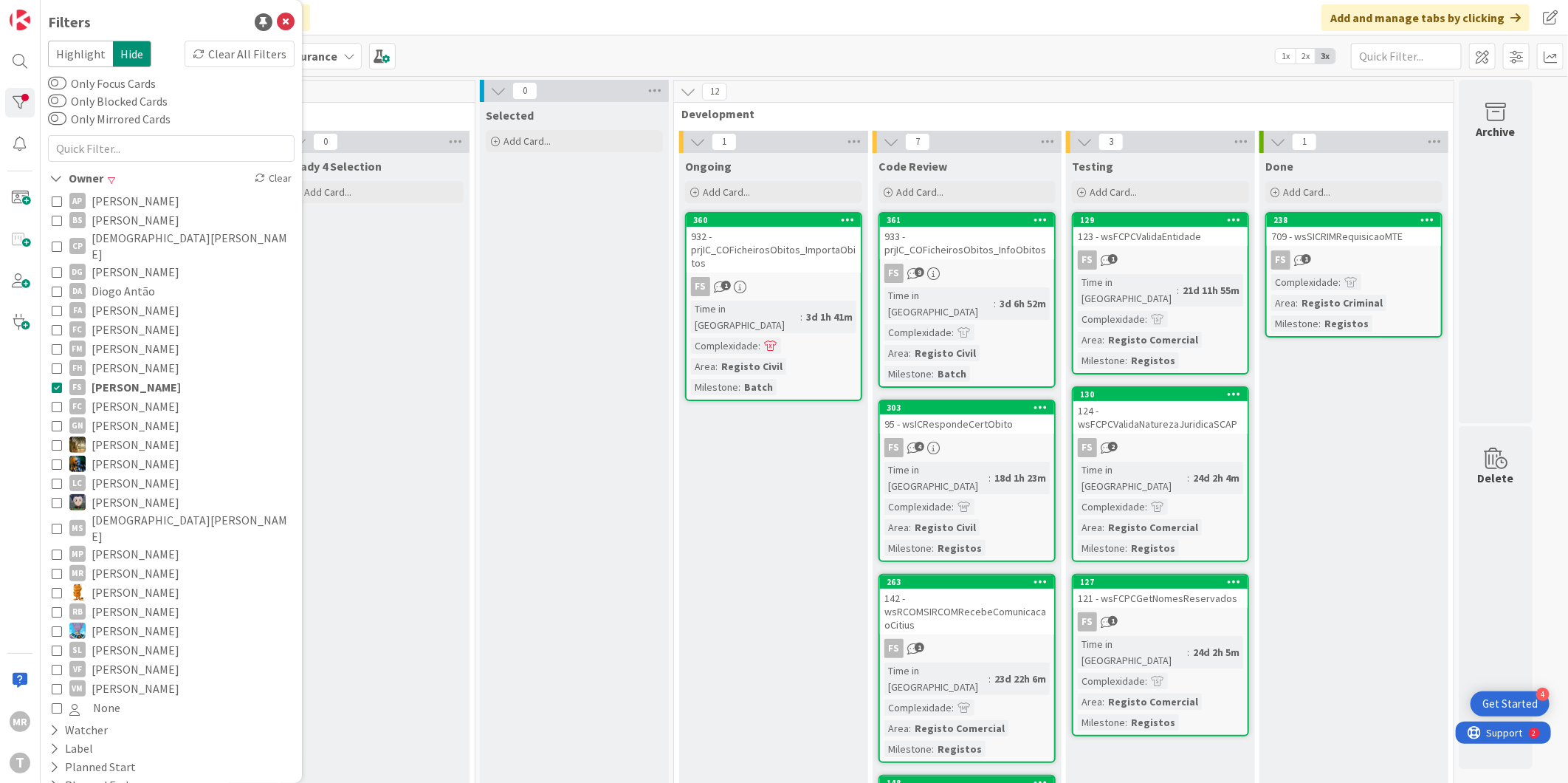 click on "[PERSON_NAME]" at bounding box center [136, 387] 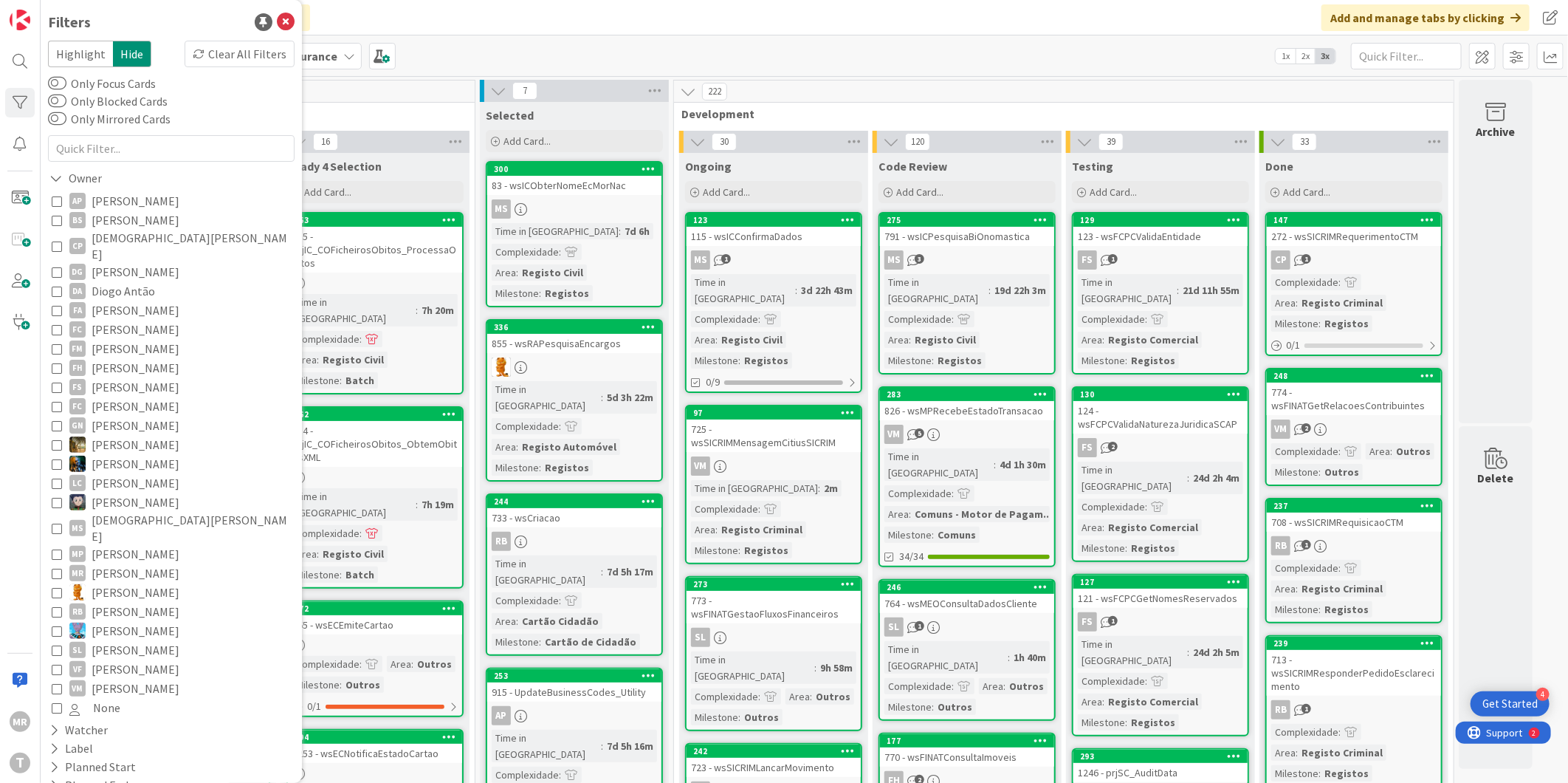 click on "[PERSON_NAME]" at bounding box center (135, 220) 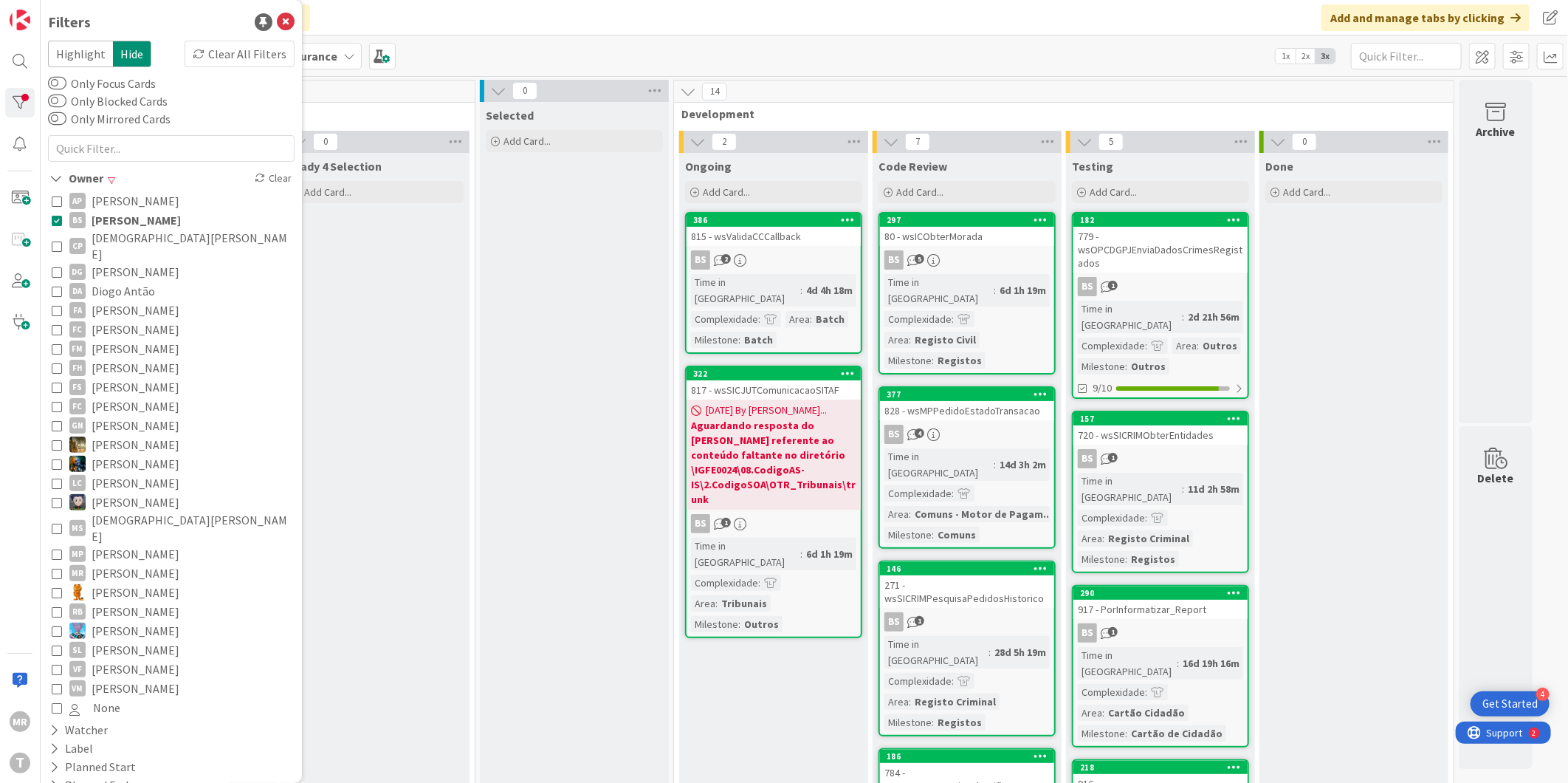 click on "[PERSON_NAME]" at bounding box center [136, 220] 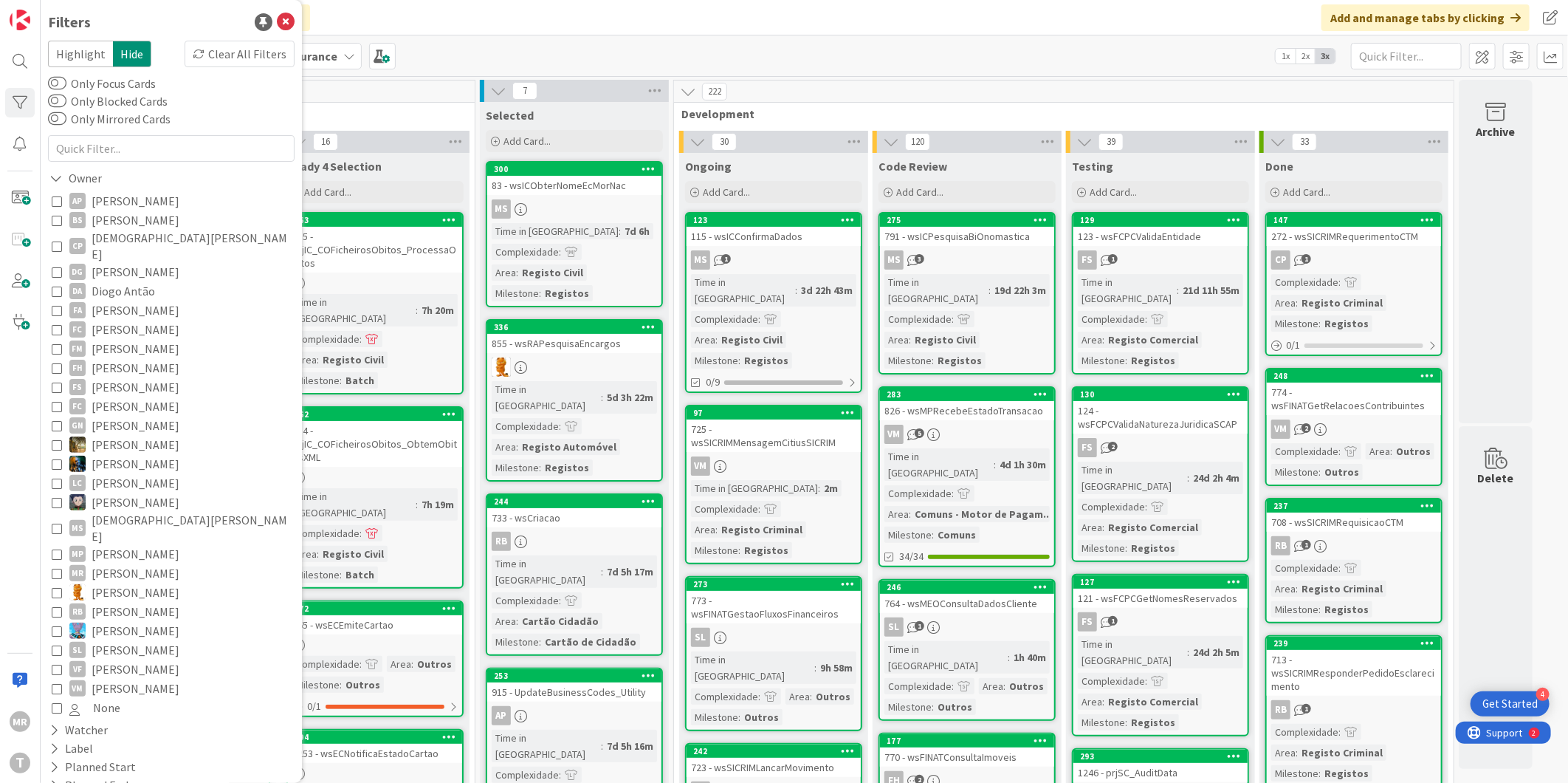 click on "[PERSON_NAME]" at bounding box center (135, 220) 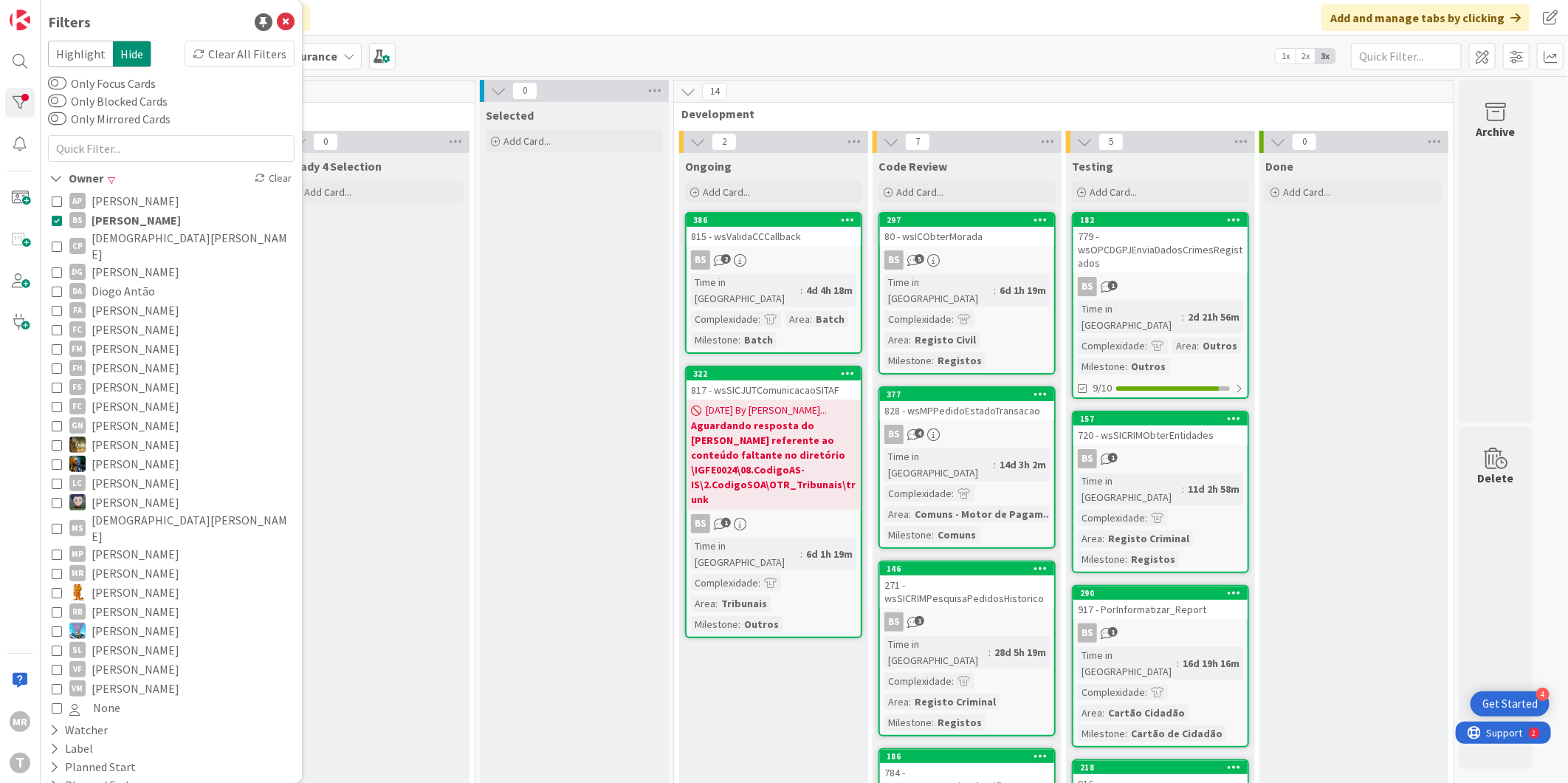 click on "[PERSON_NAME]" at bounding box center (136, 220) 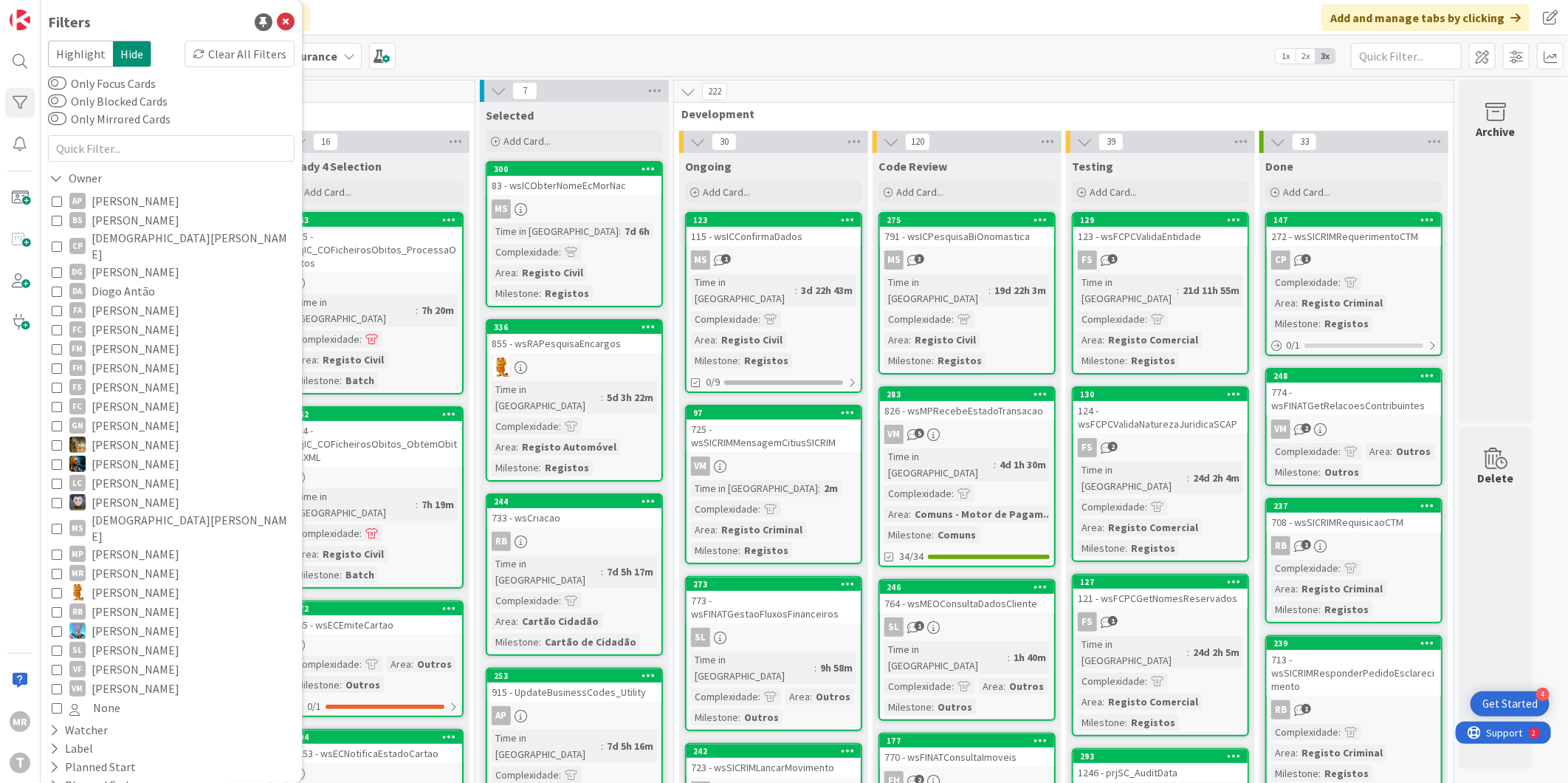 click on "[PERSON_NAME]" at bounding box center (135, 220) 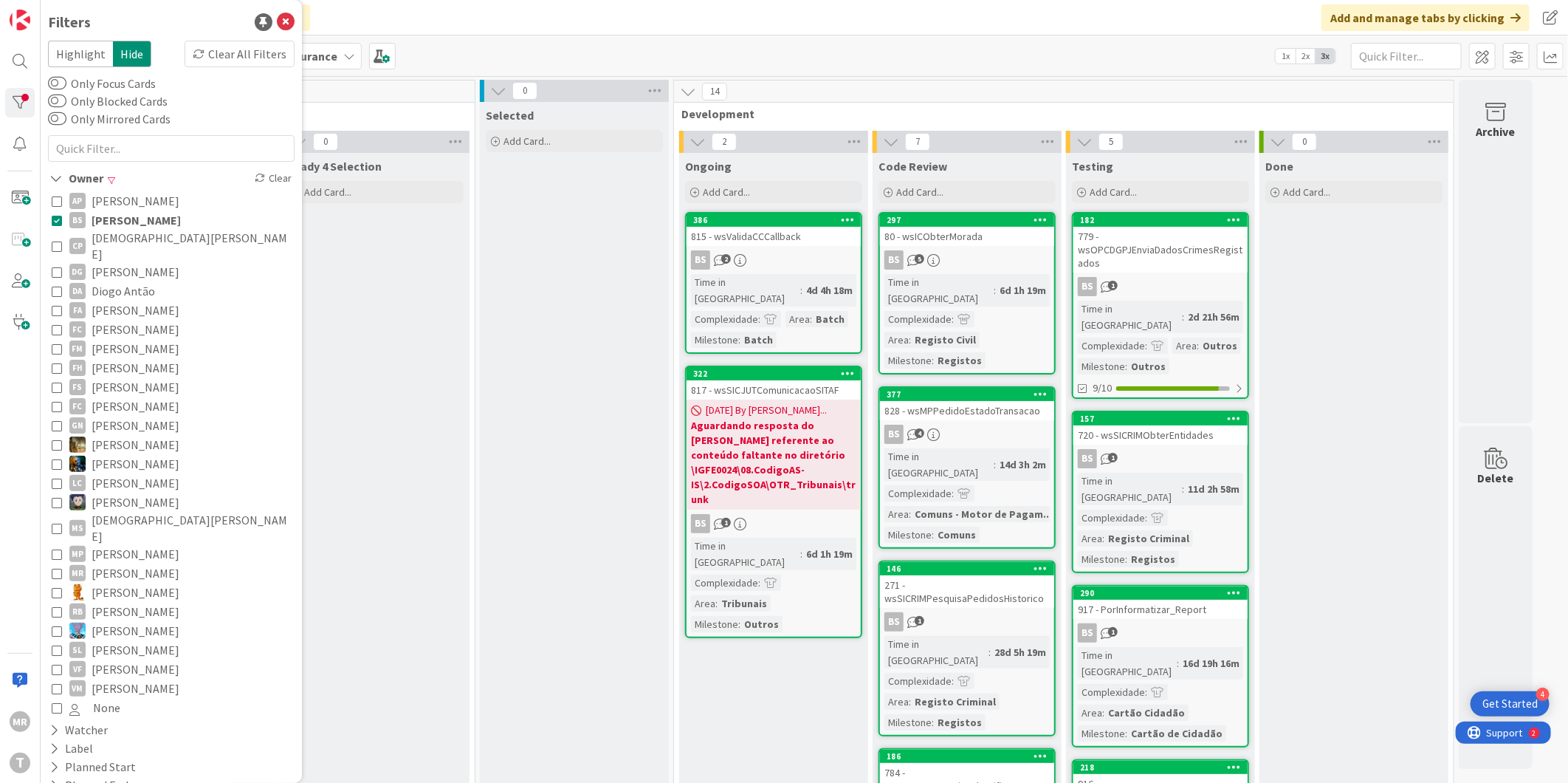 click on "[PERSON_NAME]" at bounding box center (136, 220) 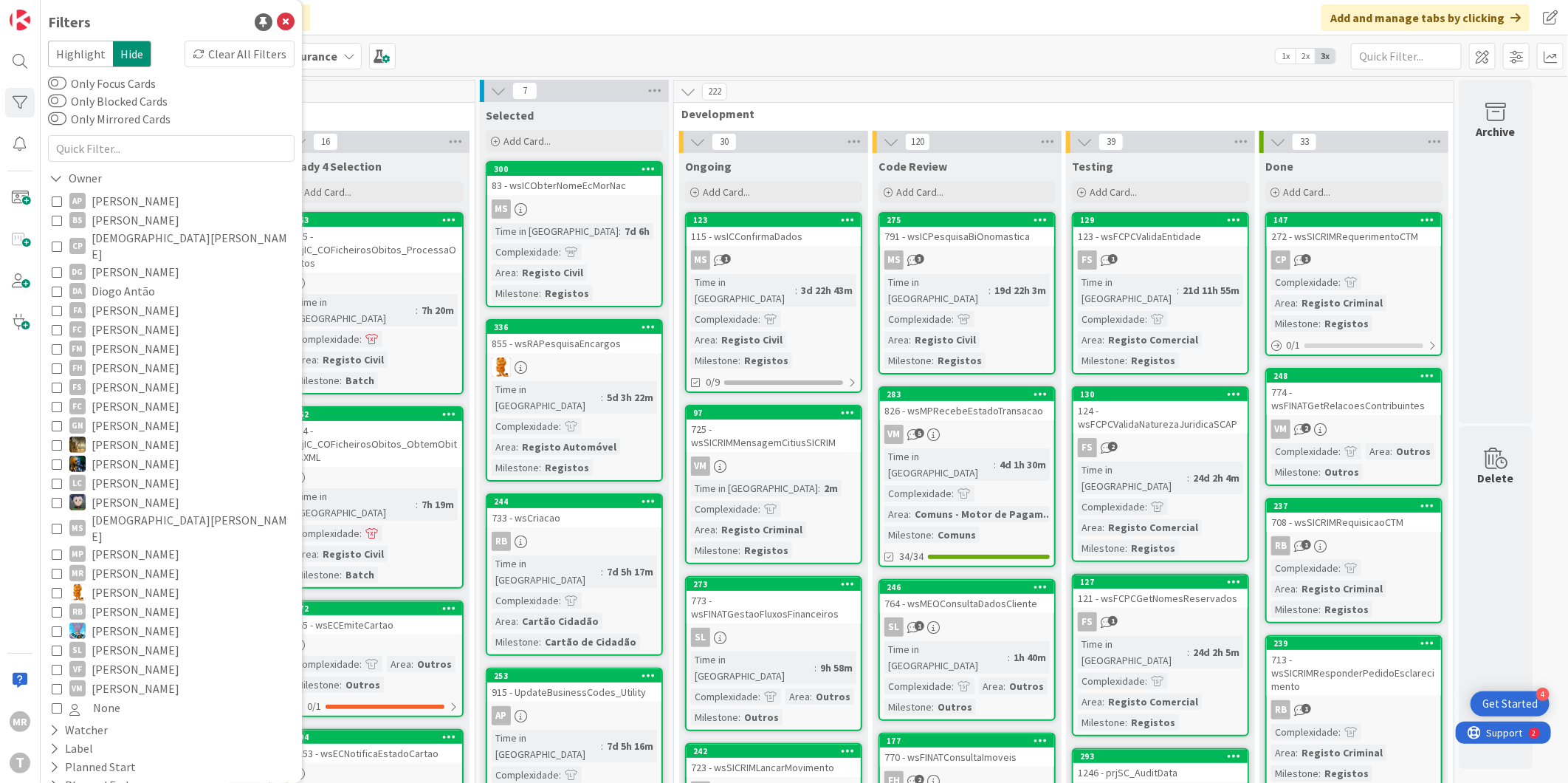 click on "[DEMOGRAPHIC_DATA][PERSON_NAME]" at bounding box center [191, 246] 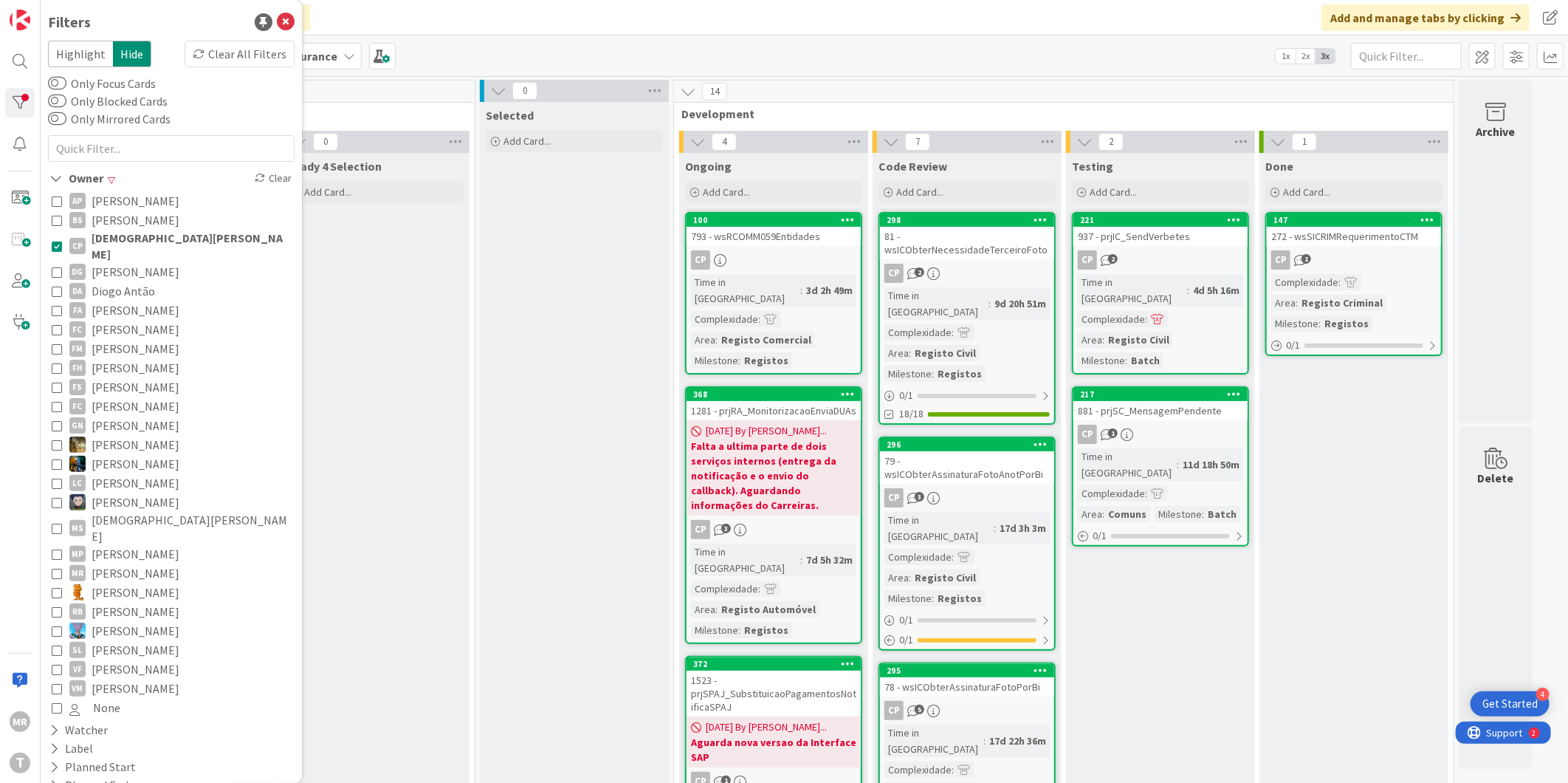 click on "Diogo Antão" at bounding box center [123, 291] 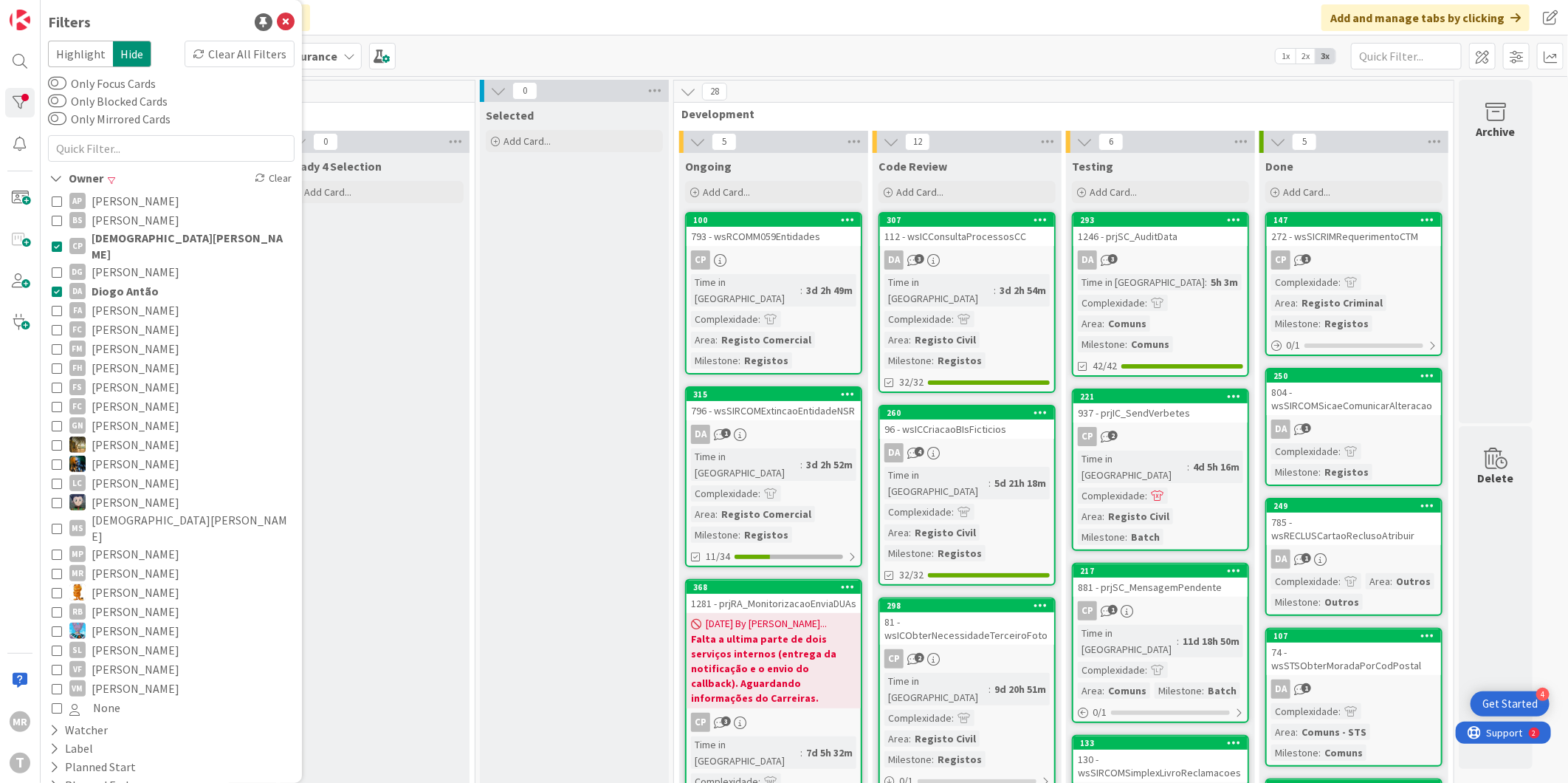 click on "[DEMOGRAPHIC_DATA][PERSON_NAME]" at bounding box center [191, 246] 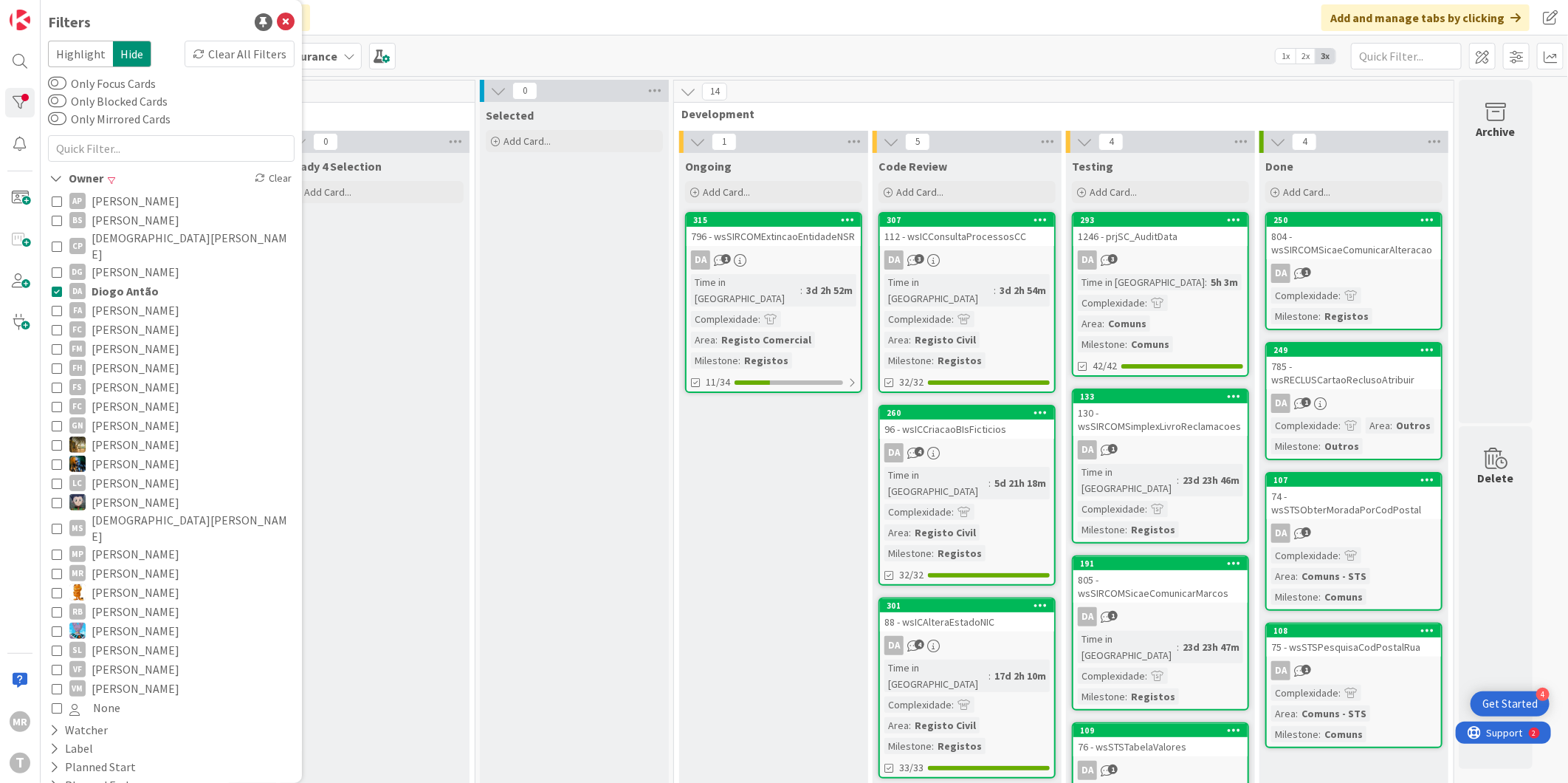 click on "[PERSON_NAME]" at bounding box center [135, 329] 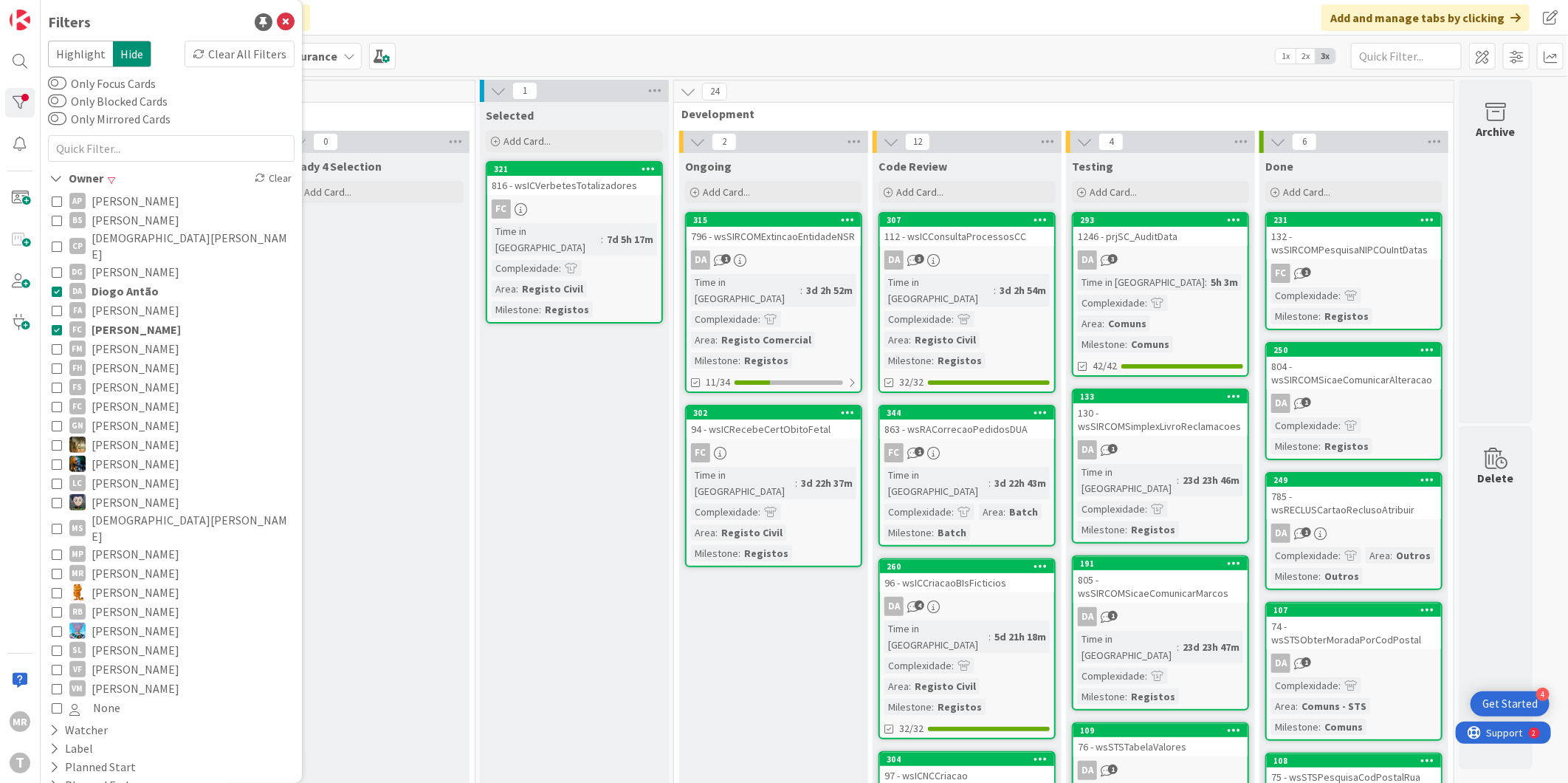 click on "Diogo Antão" at bounding box center (125, 291) 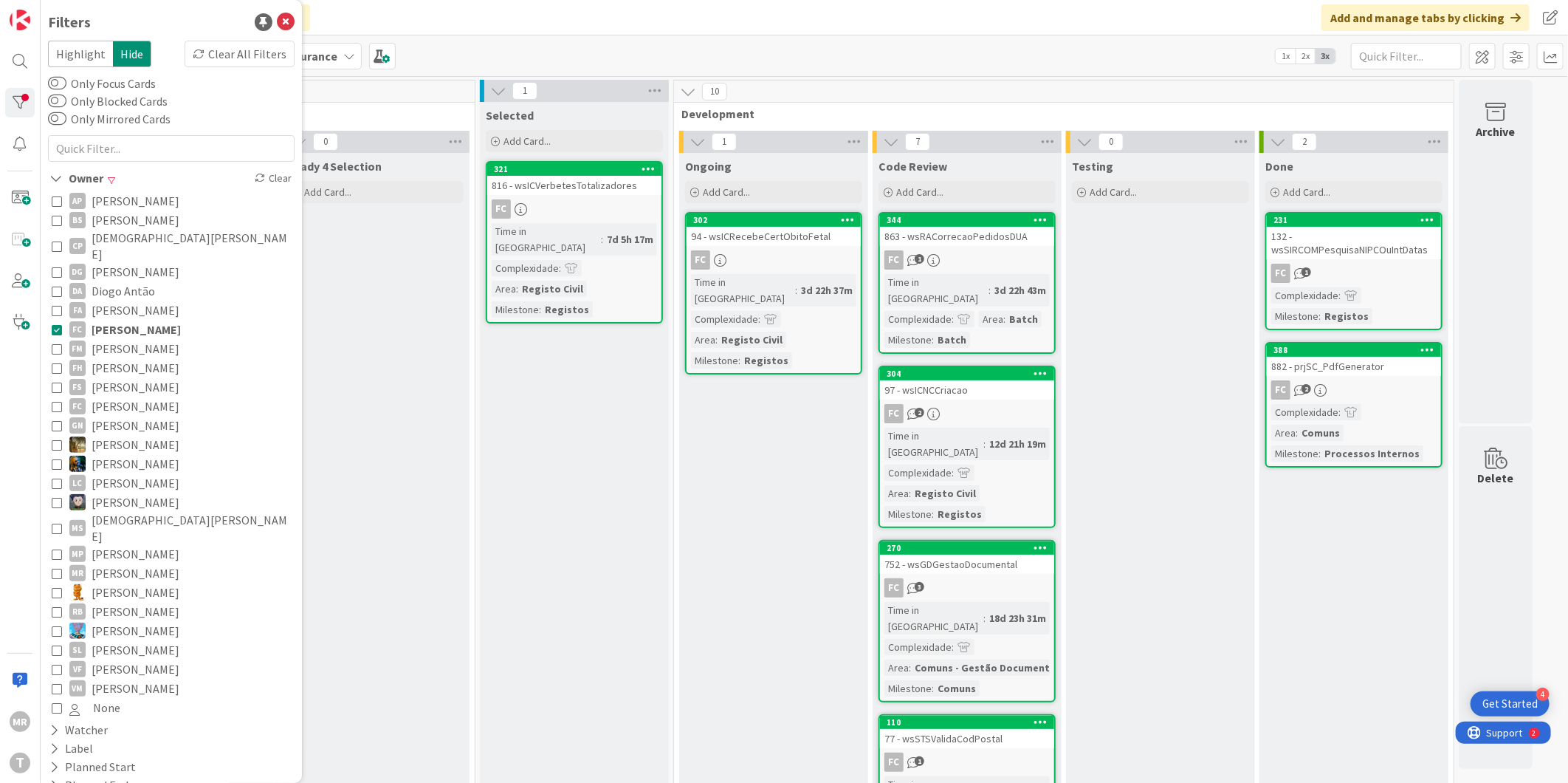 click on "[PERSON_NAME]" at bounding box center [135, 368] 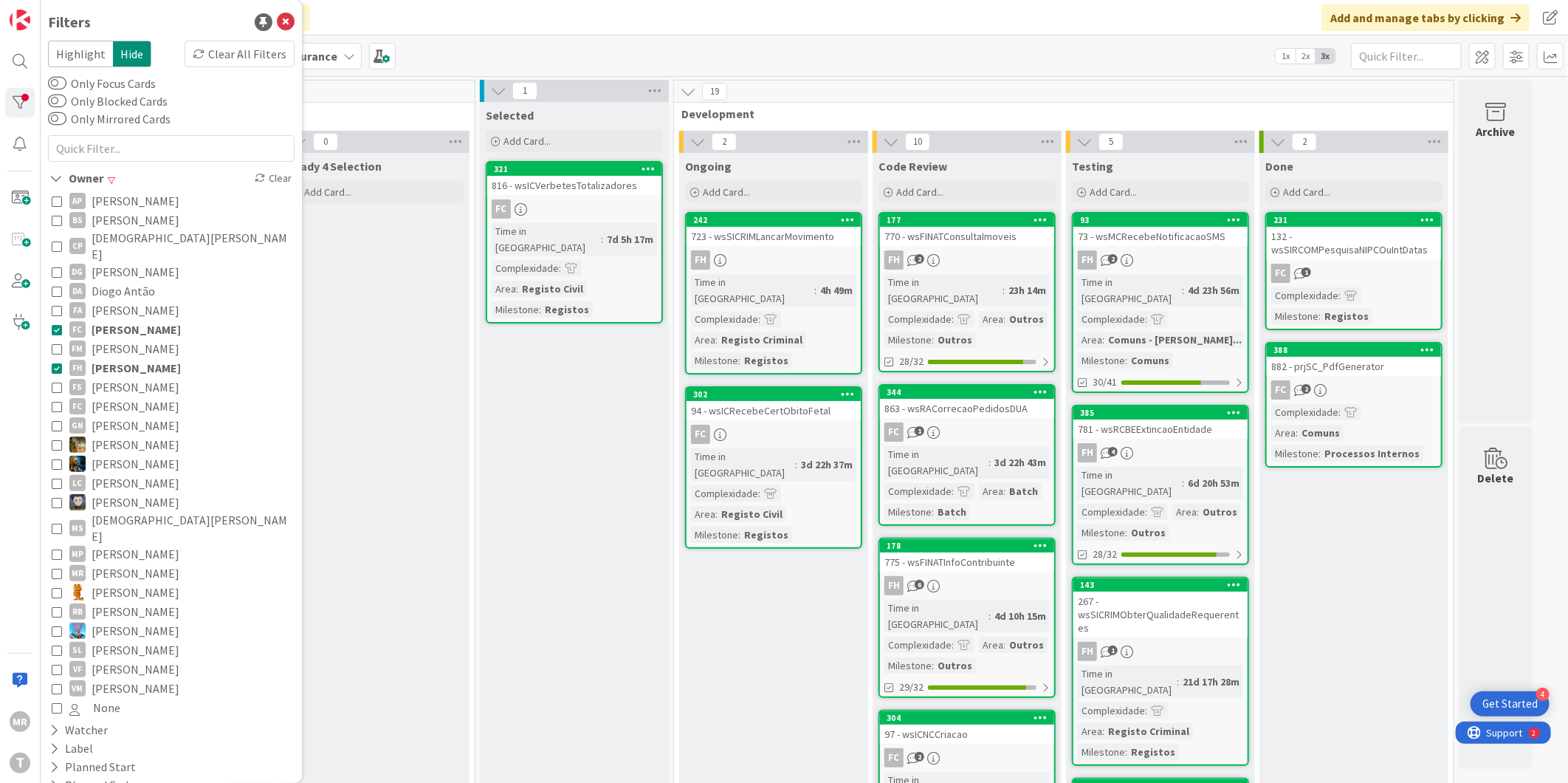 click on "[PERSON_NAME]" at bounding box center [136, 329] 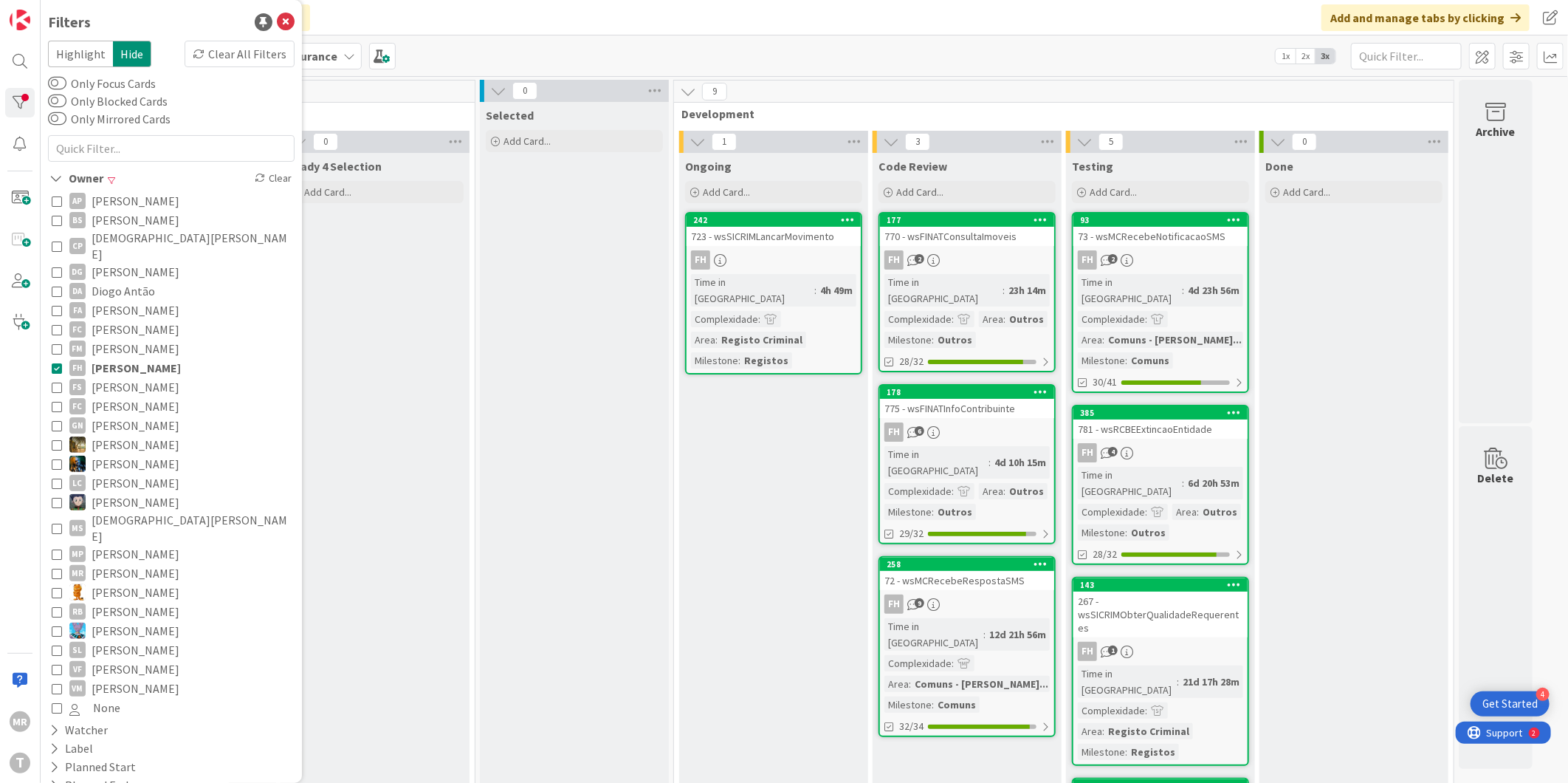 click on "[PERSON_NAME]" at bounding box center (135, 387) 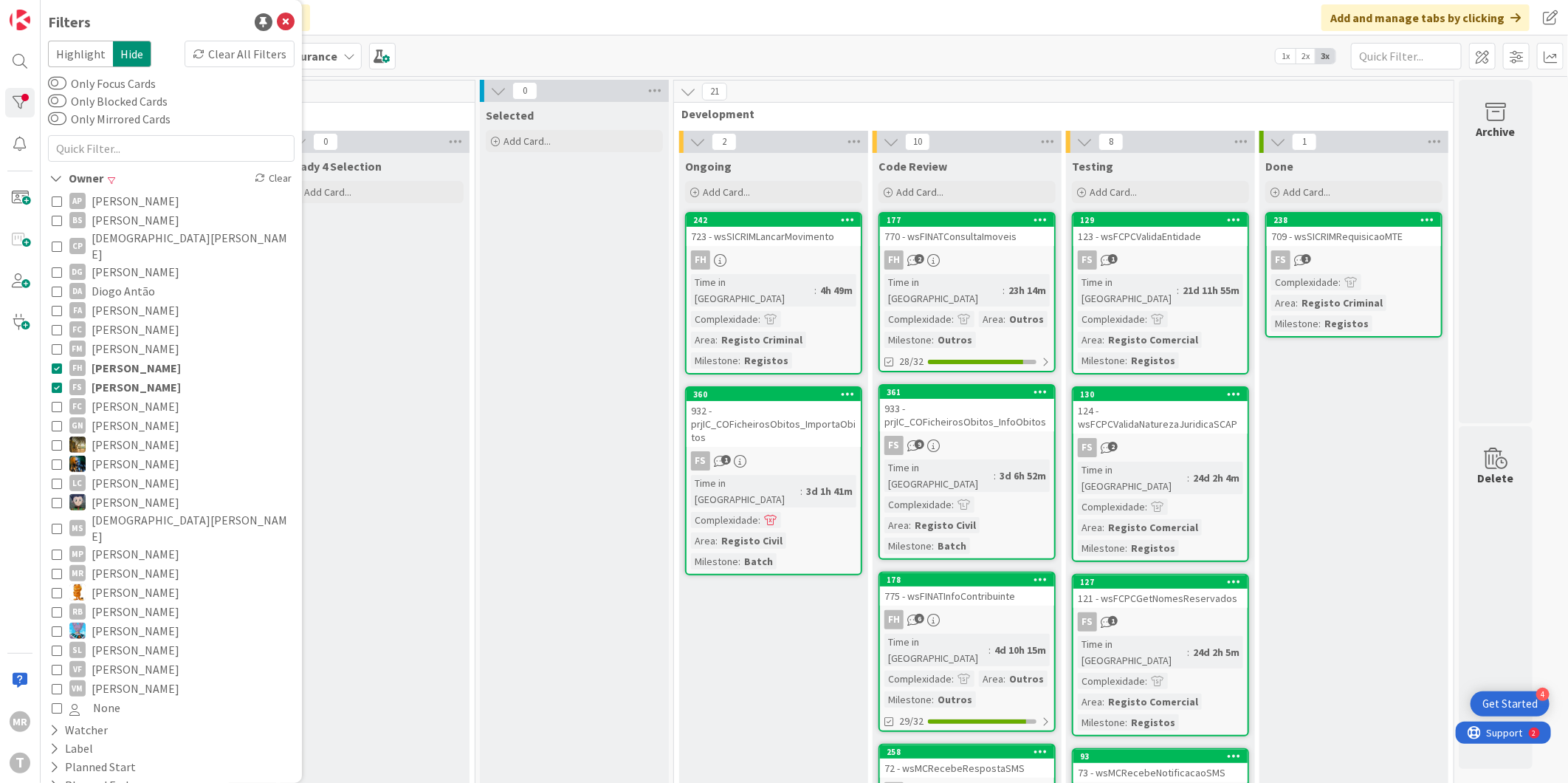 click on "[PERSON_NAME]" at bounding box center (136, 387) 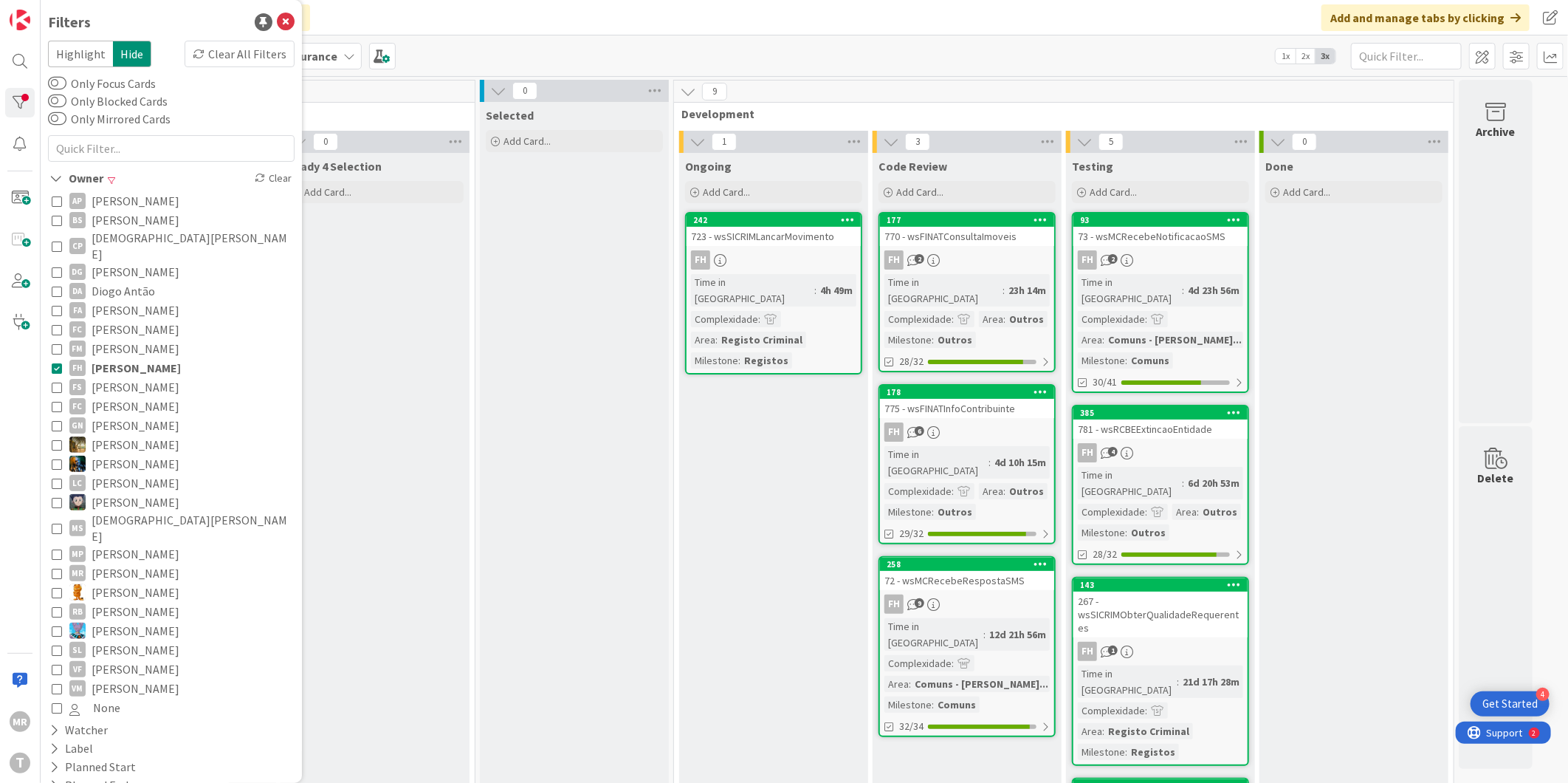 click on "[PERSON_NAME]" at bounding box center [136, 368] 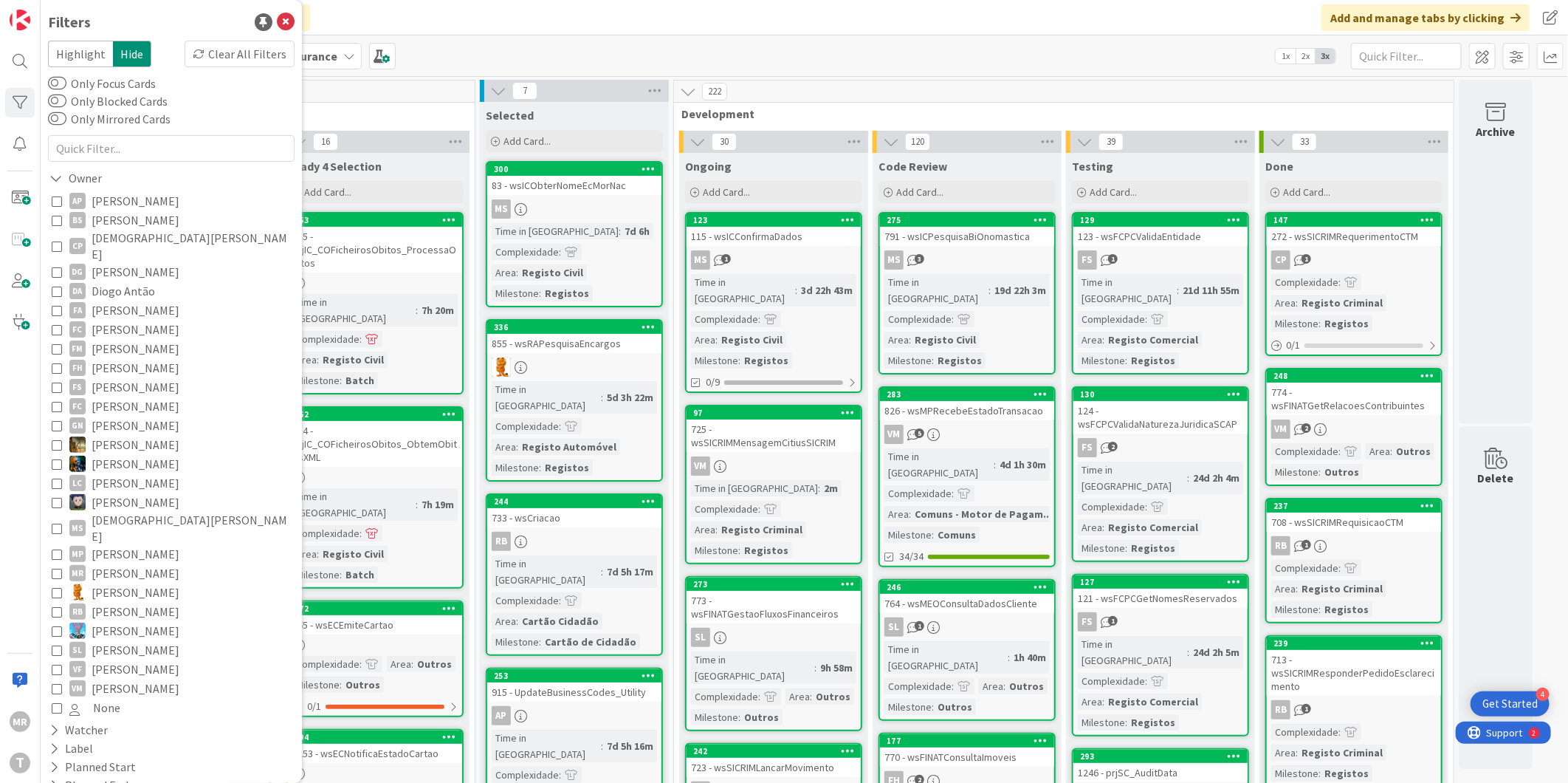 click on "[PERSON_NAME]" at bounding box center (135, 425) 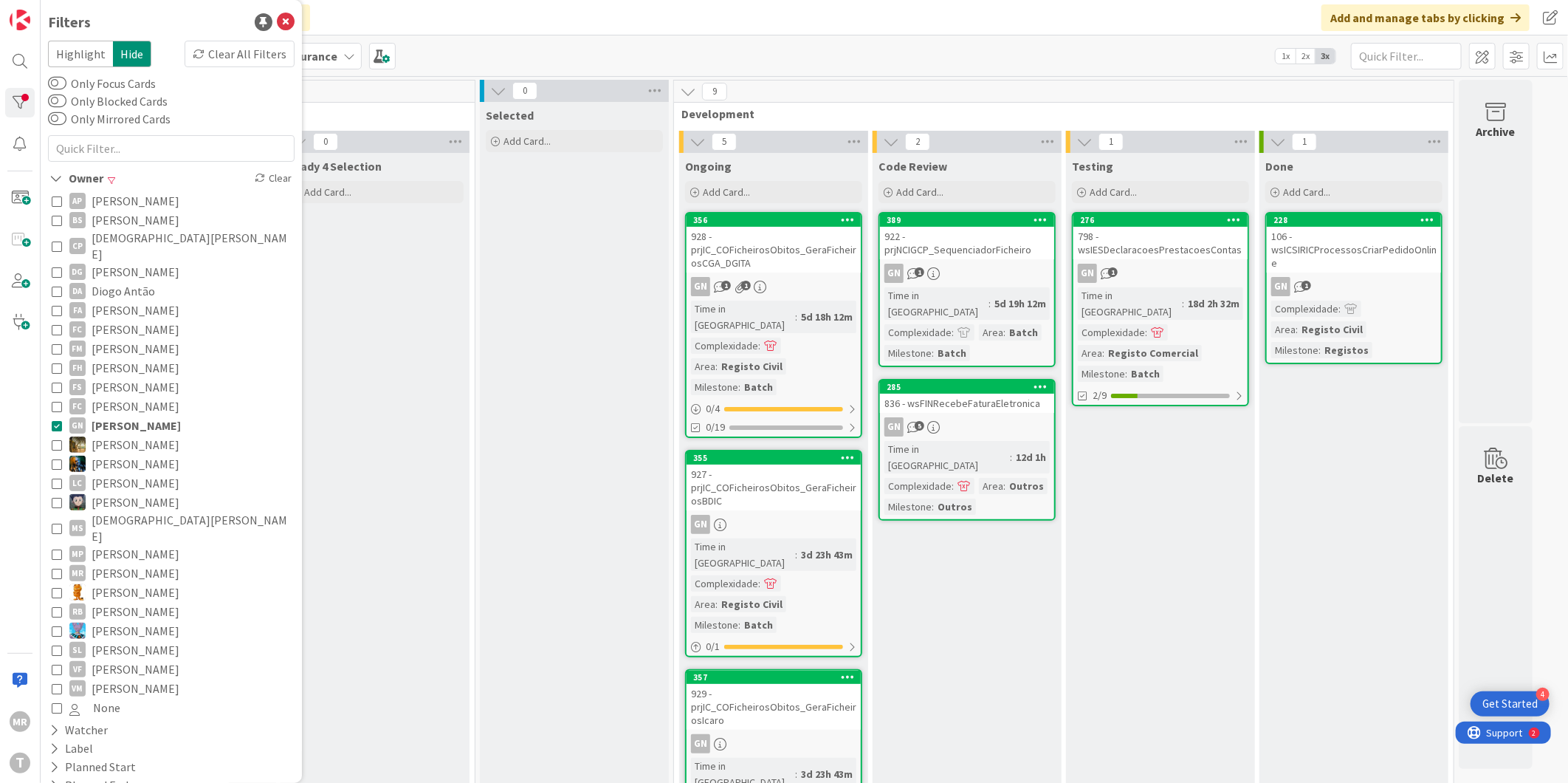 click on "[PERSON_NAME]" at bounding box center (136, 425) 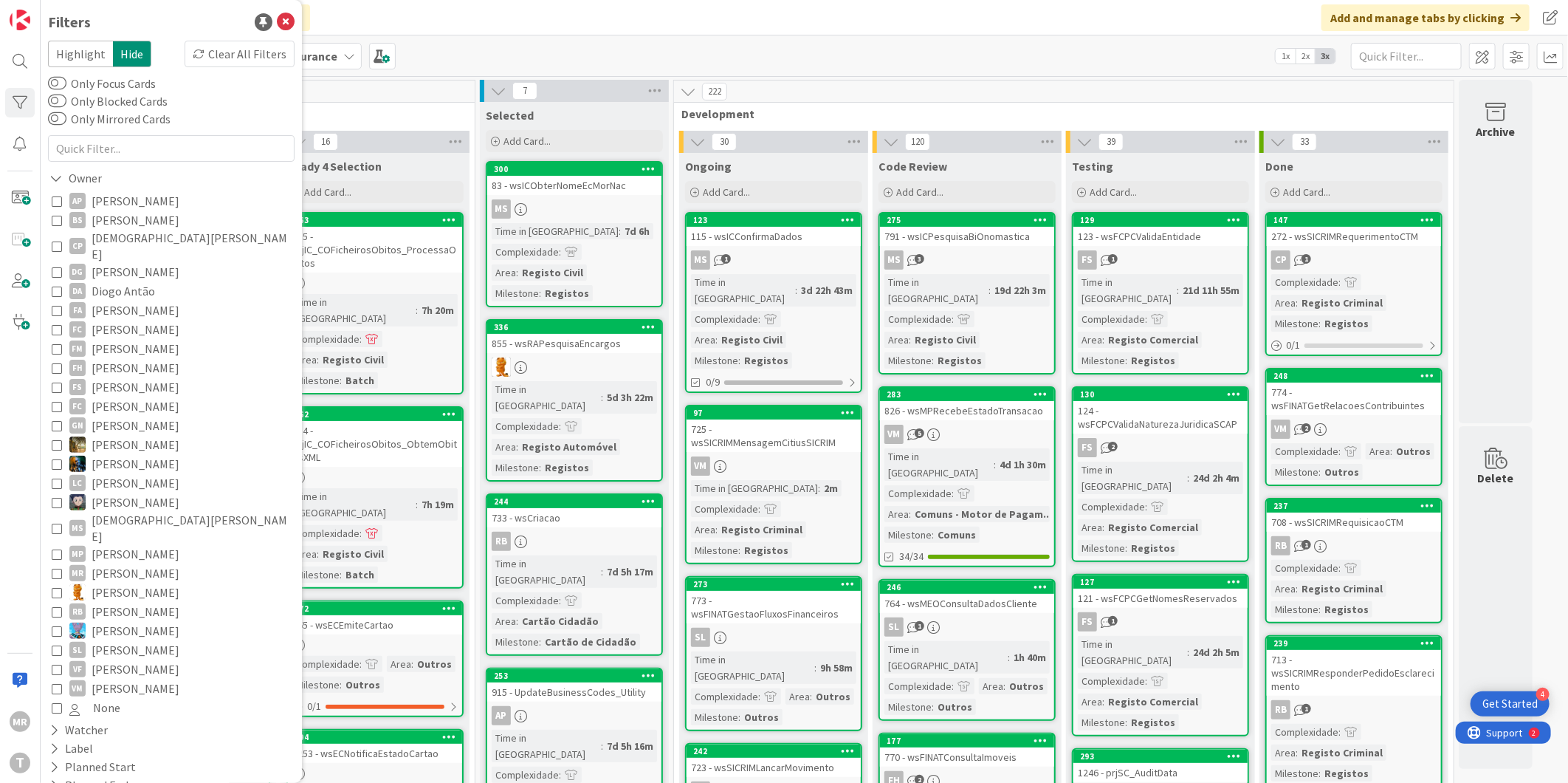 click on "[PERSON_NAME]" at bounding box center [135, 445] 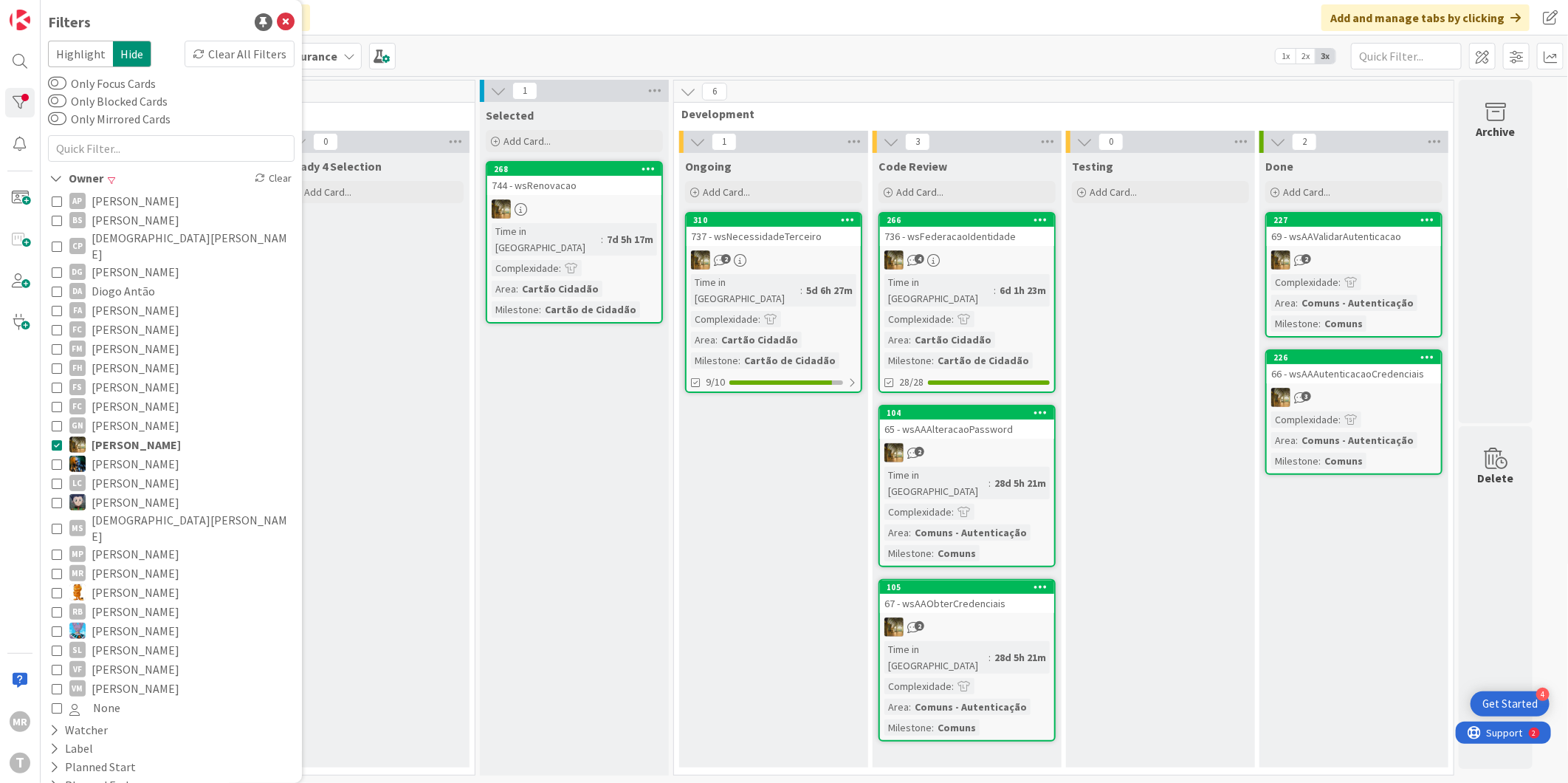 click on "[PERSON_NAME]" at bounding box center [135, 425] 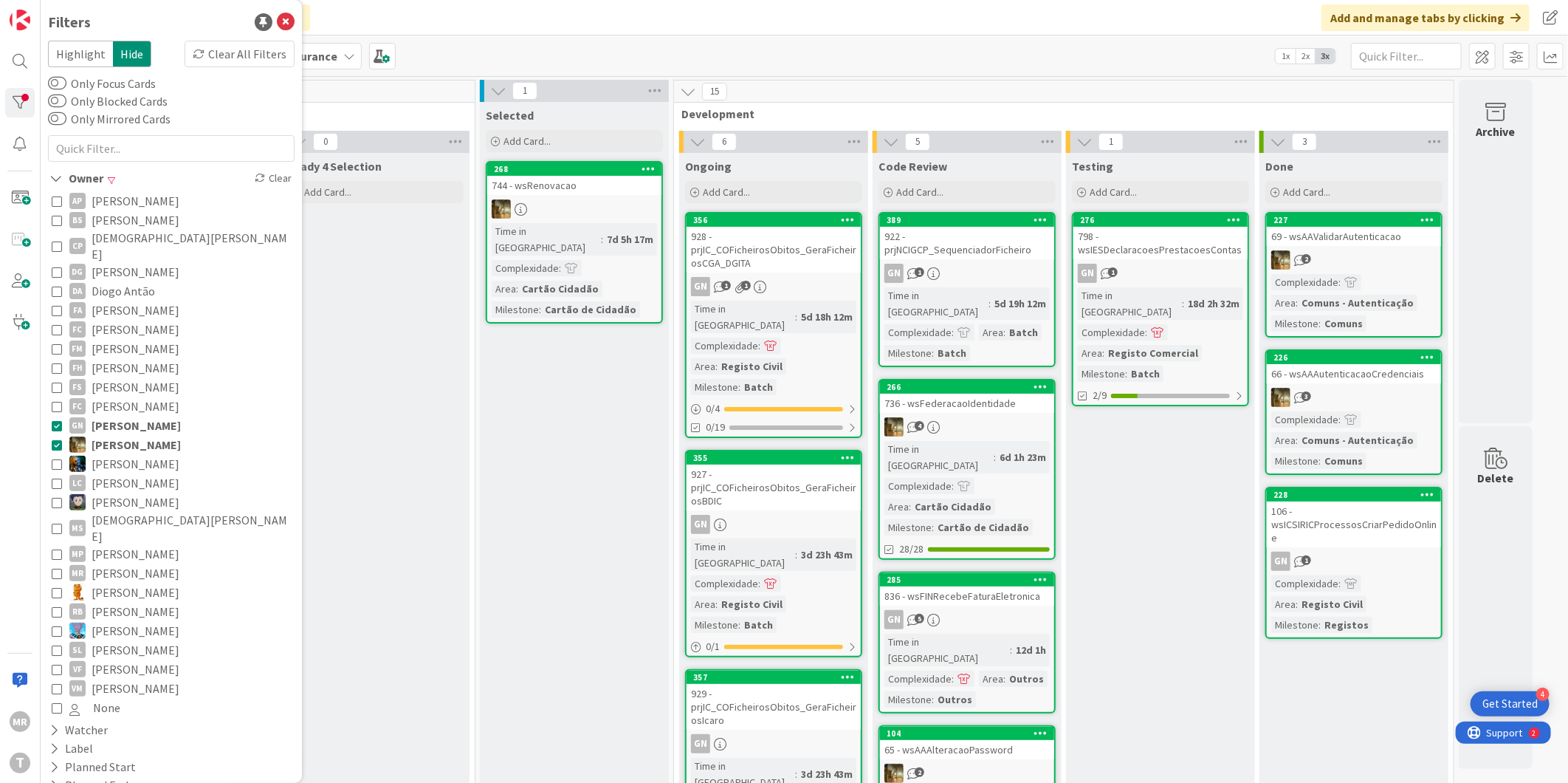 click on "[PERSON_NAME]" at bounding box center [136, 425] 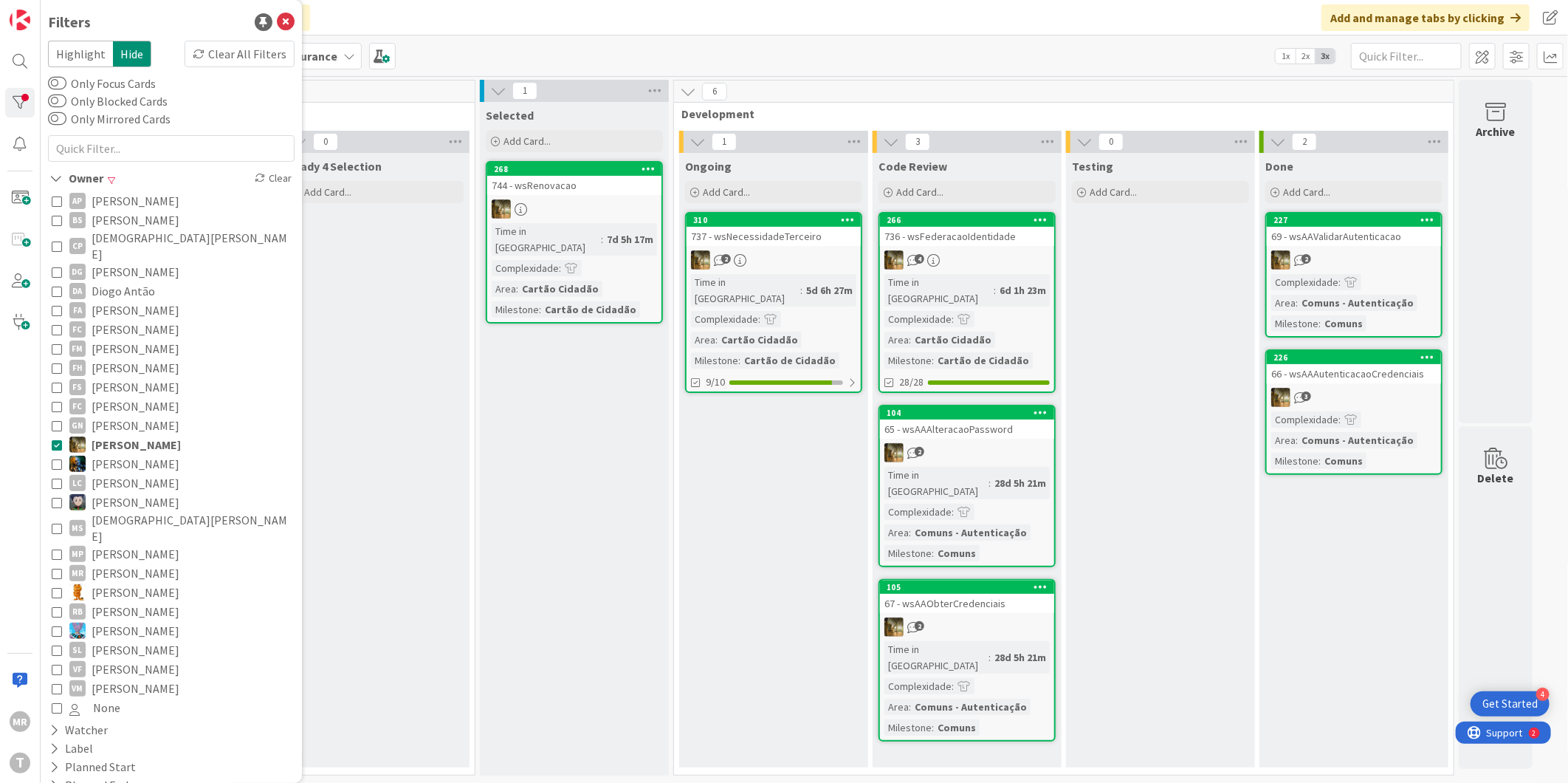 click on "[PERSON_NAME]" at bounding box center (136, 445) 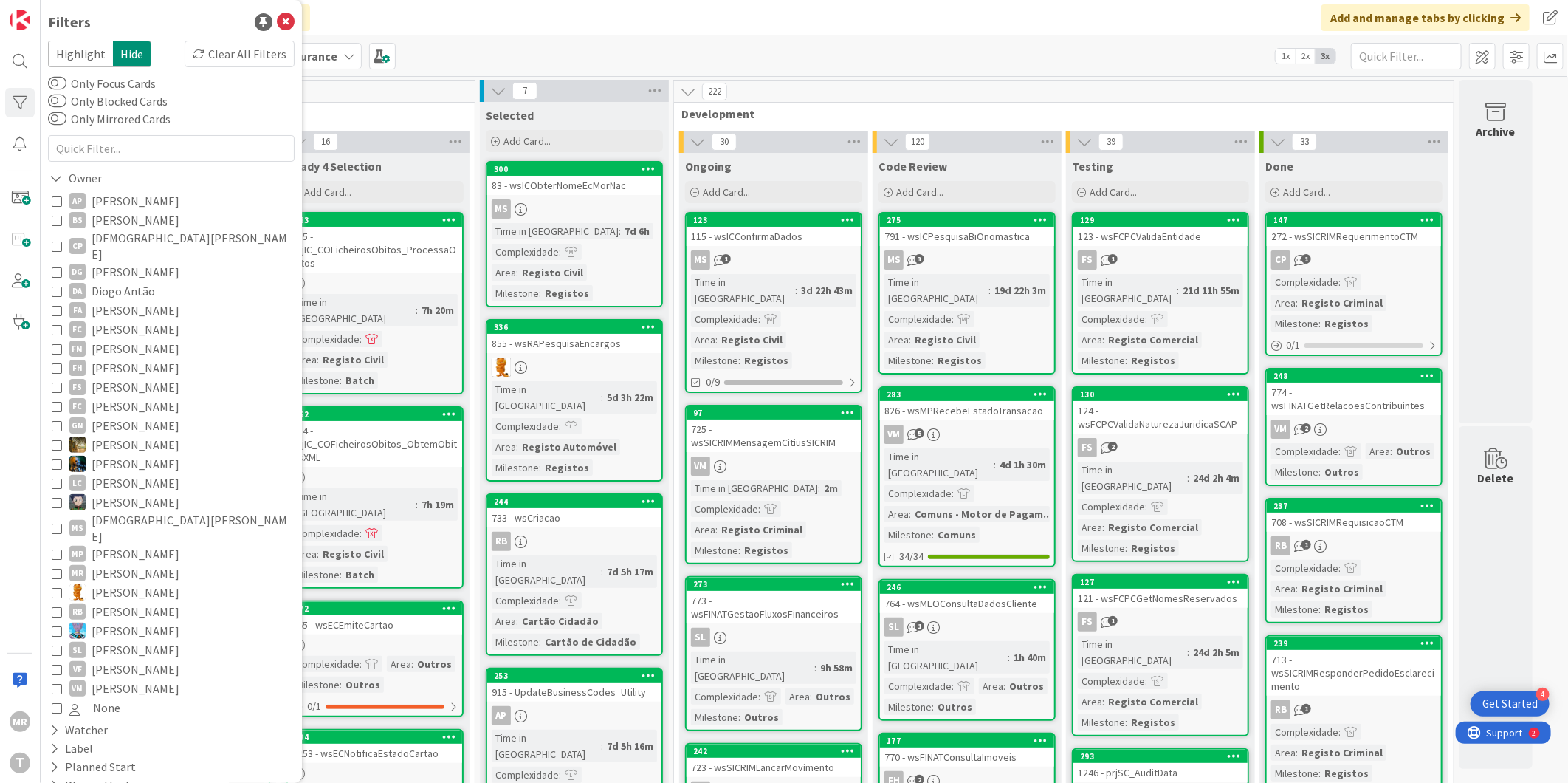 click on "[PERSON_NAME]" at bounding box center (135, 445) 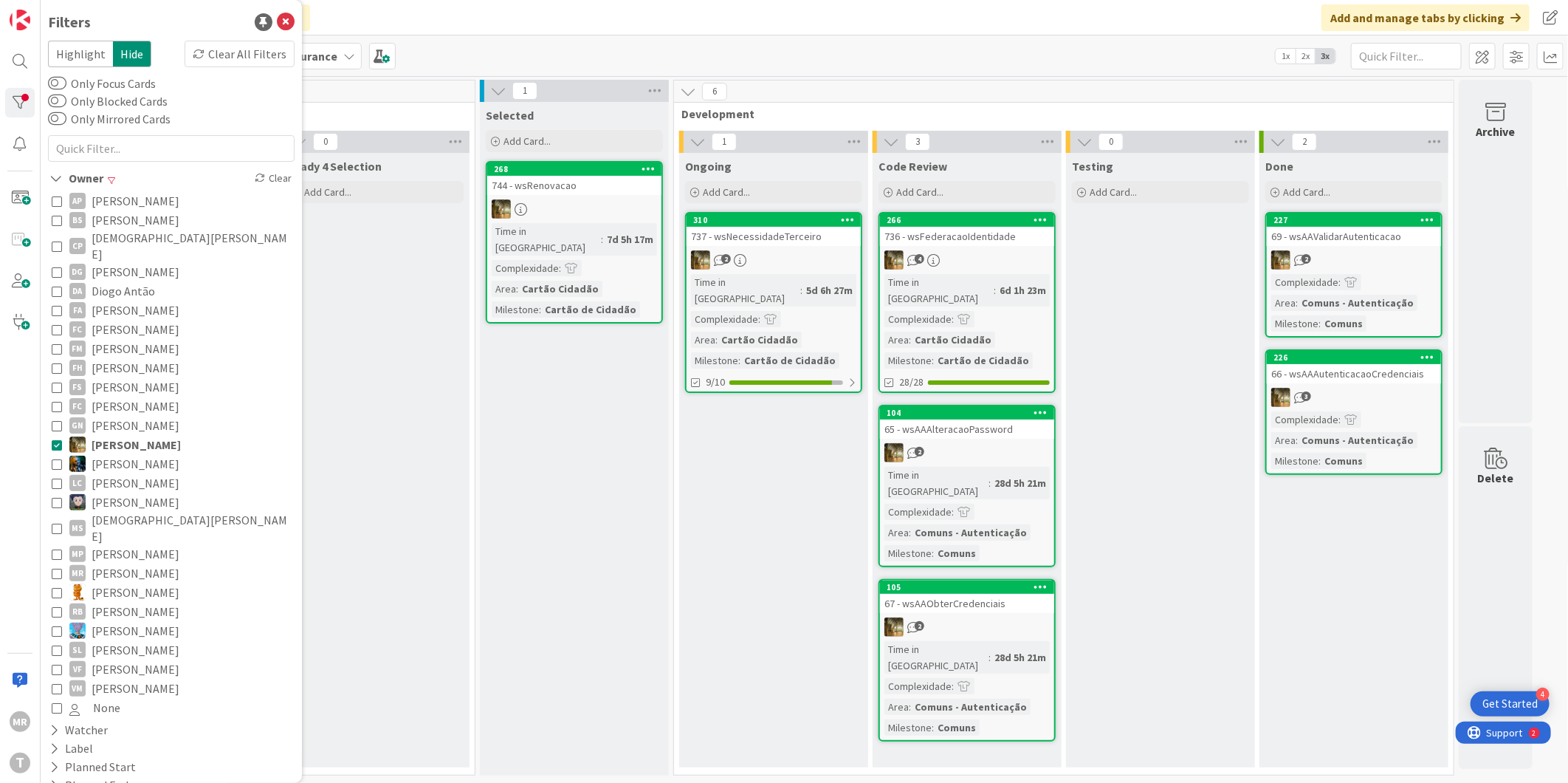 click on "[PERSON_NAME]" at bounding box center [136, 445] 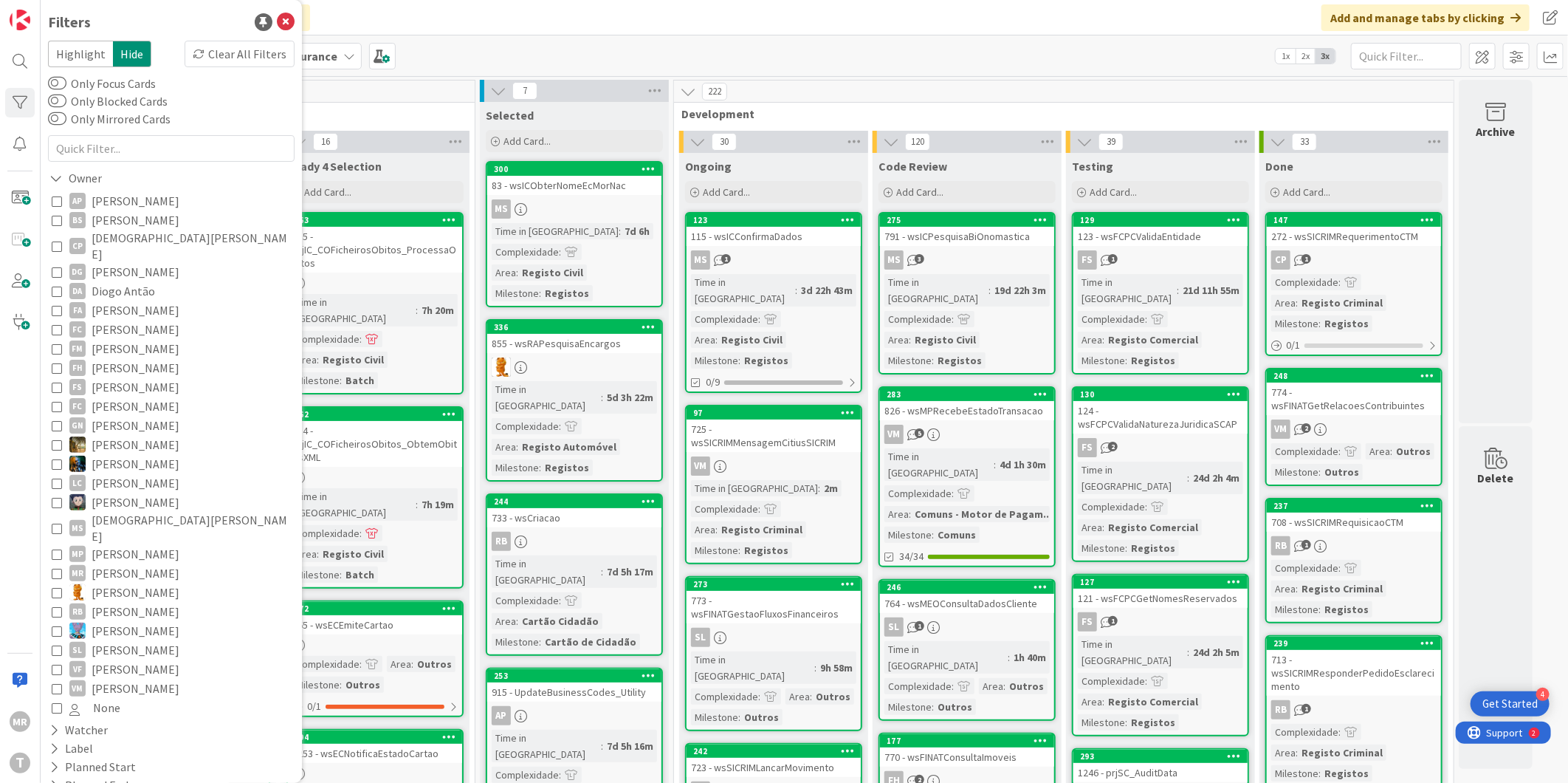 click on "[PERSON_NAME]" at bounding box center (135, 464) 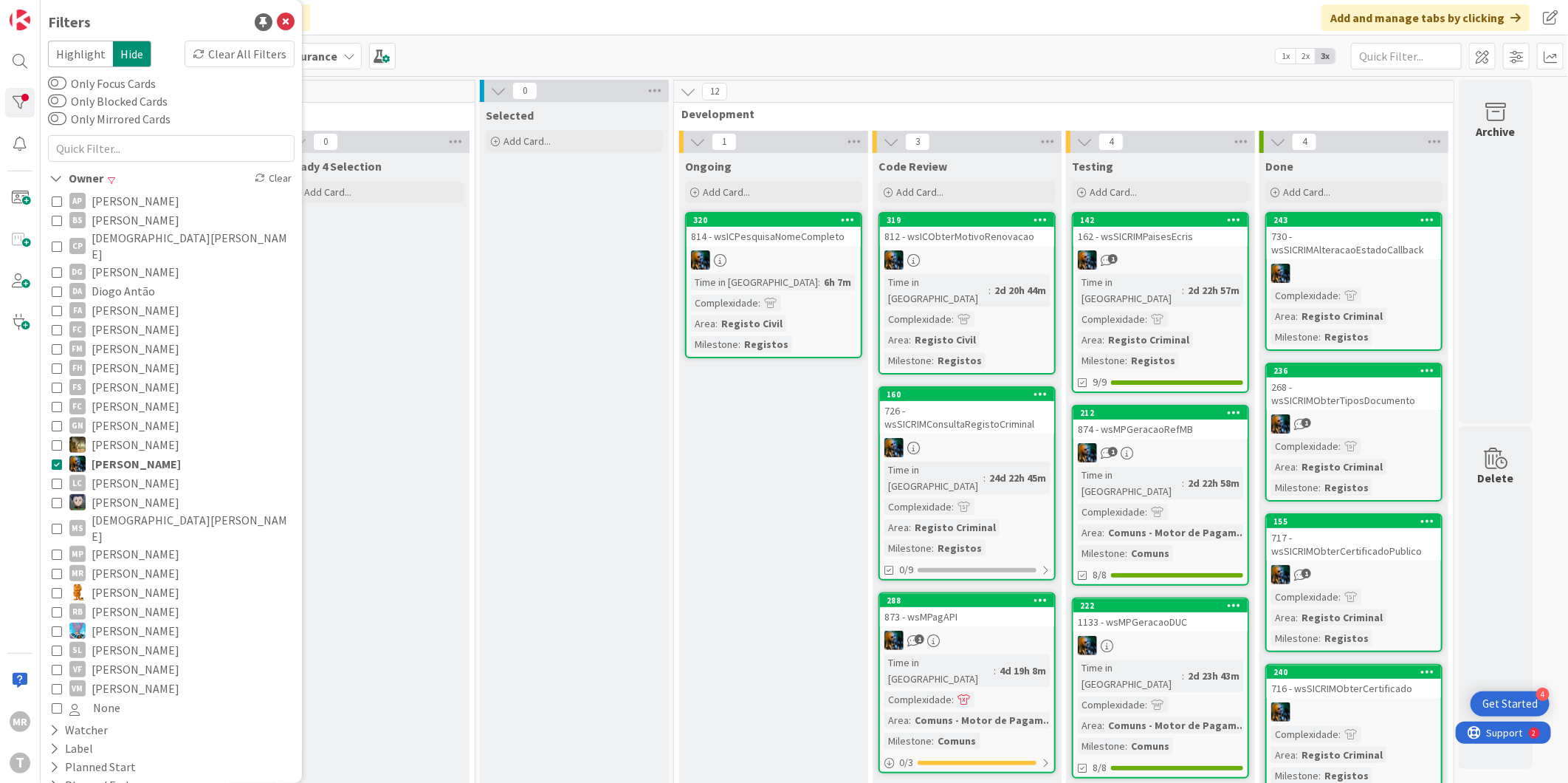 click on "[PERSON_NAME]" at bounding box center [136, 464] 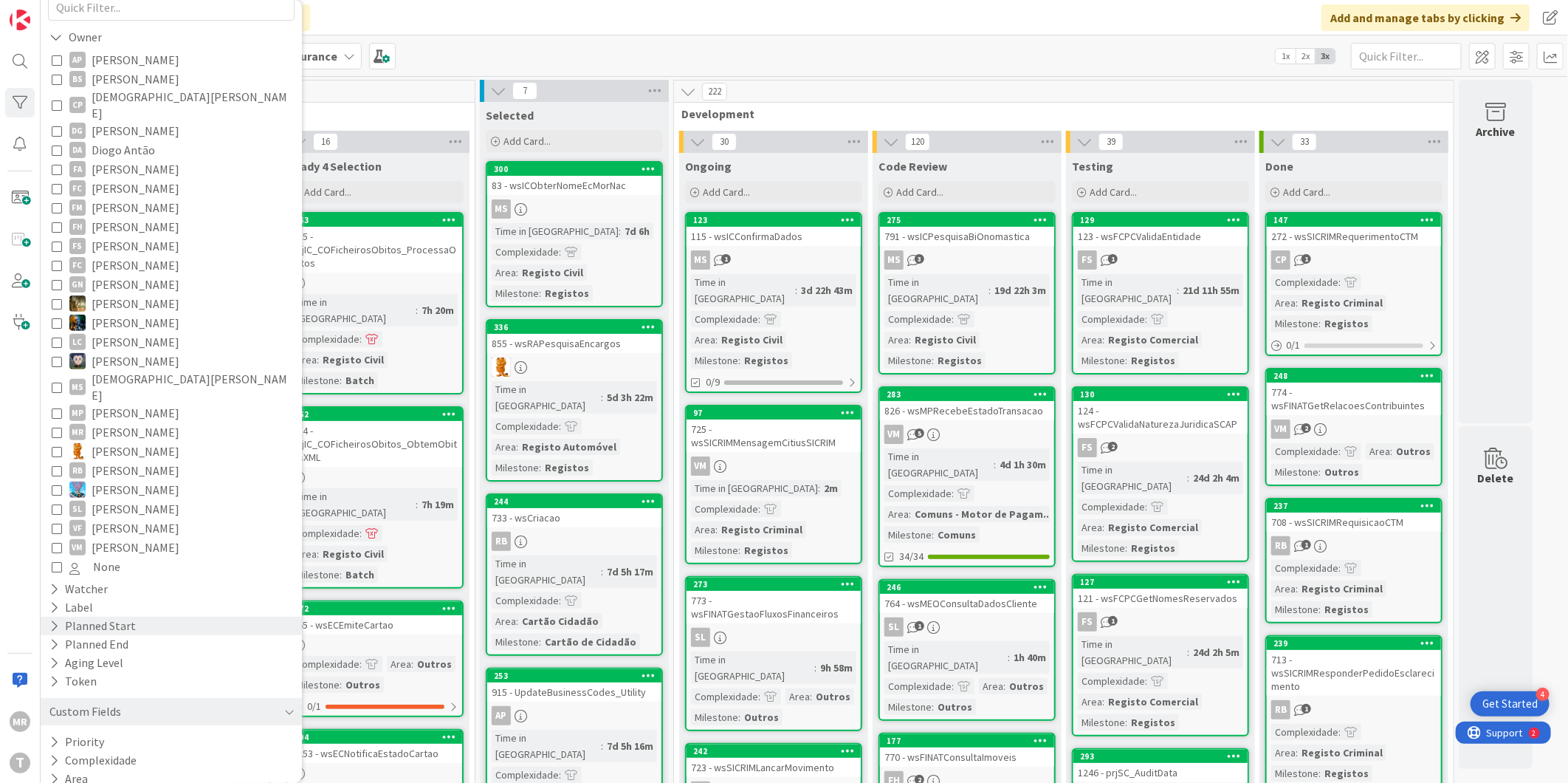 scroll, scrollTop: 148, scrollLeft: 0, axis: vertical 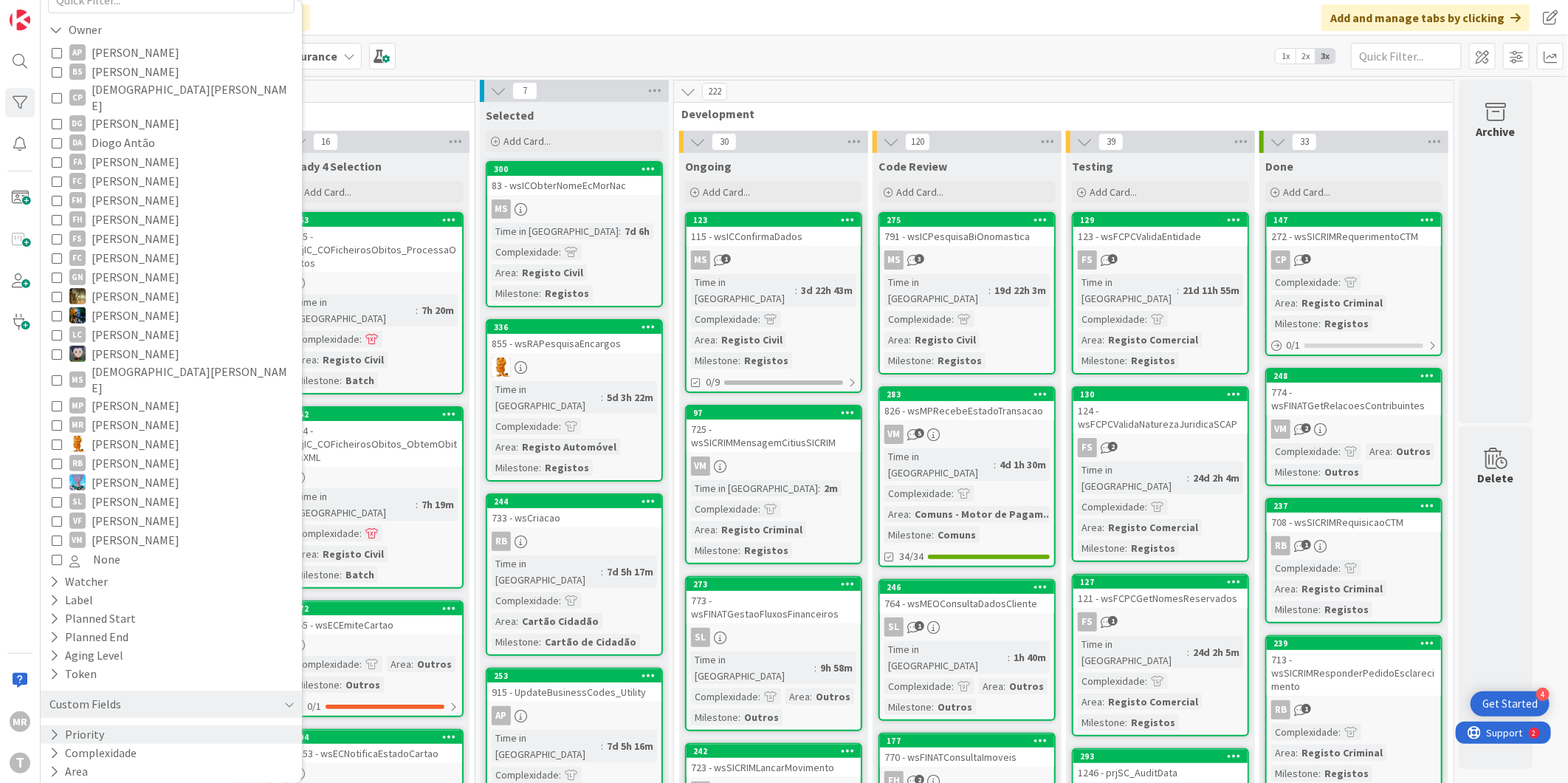 click on "Priority" at bounding box center [77, 734] 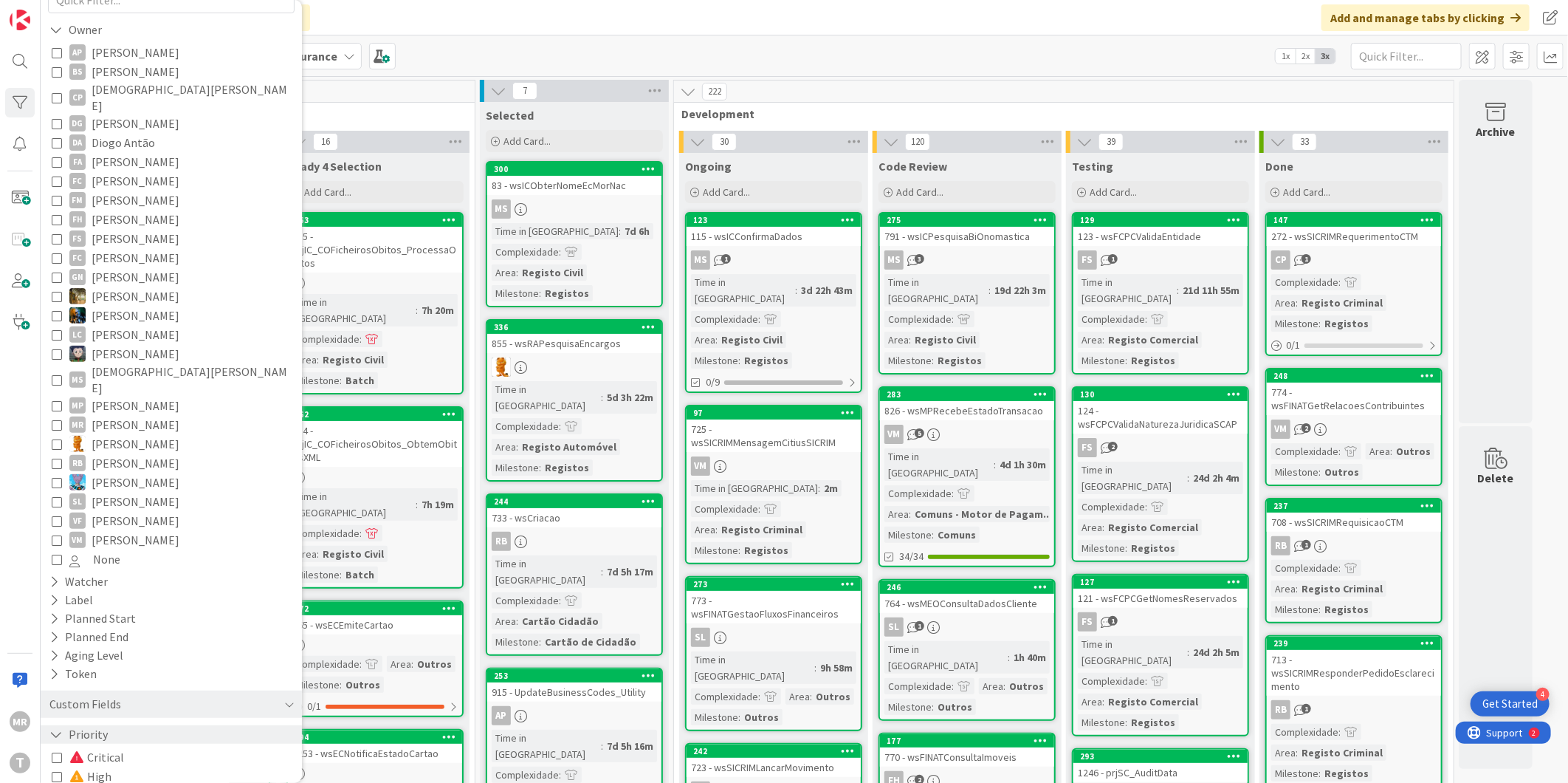 click on "Priority" at bounding box center [78, 734] 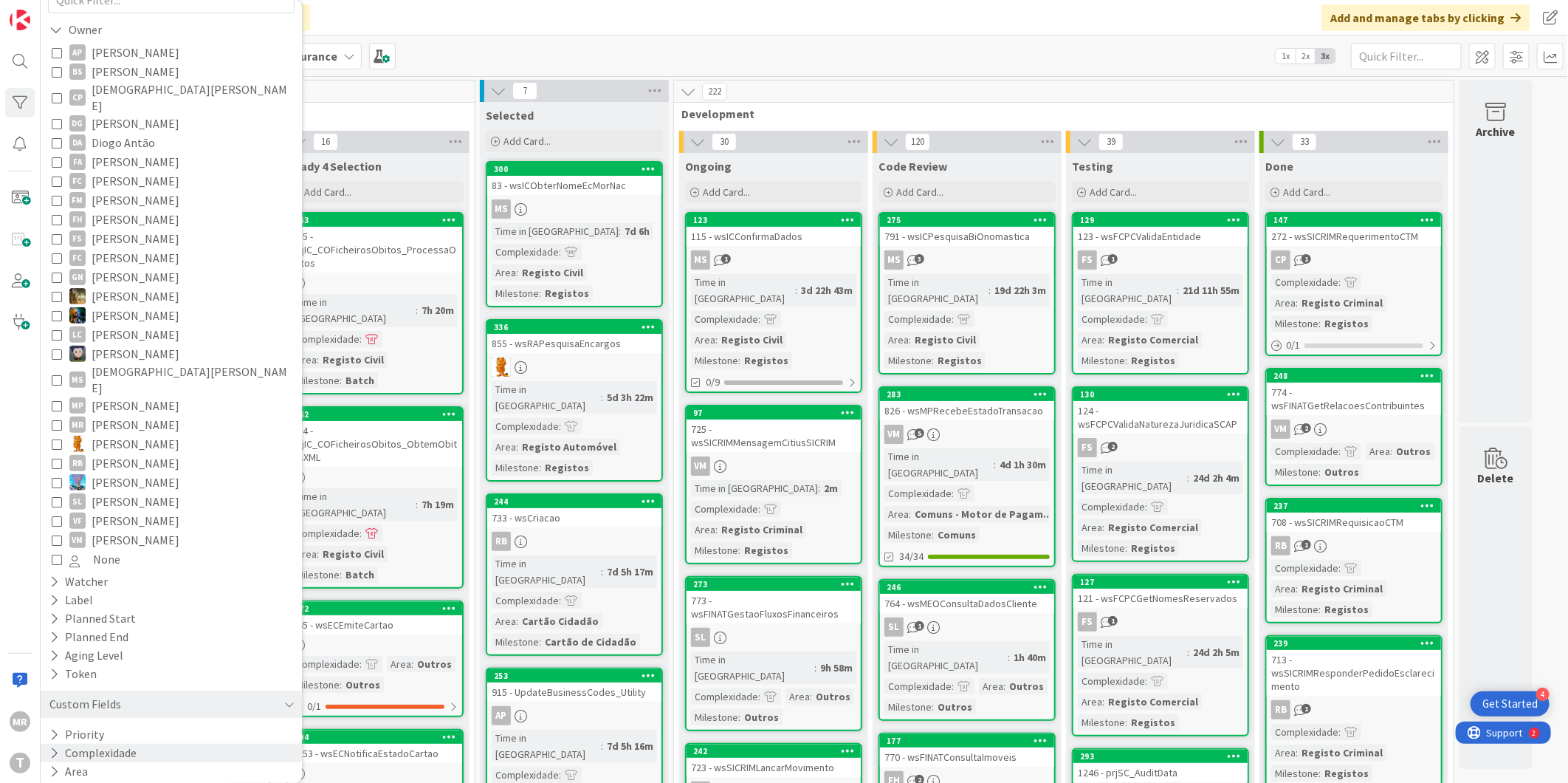 click on "Complexidade" at bounding box center (93, 753) 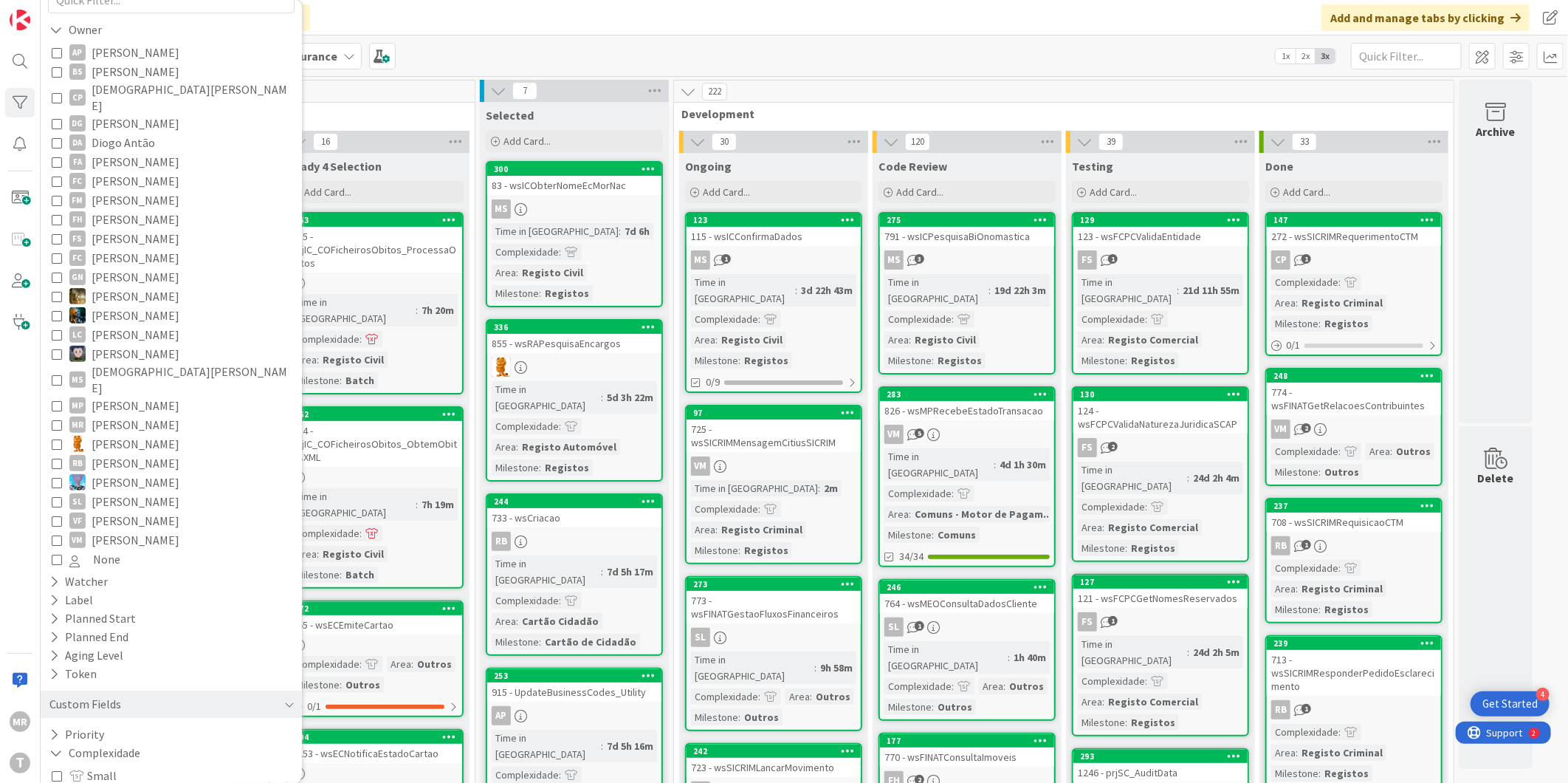 click on "Medium" at bounding box center (98, 795) 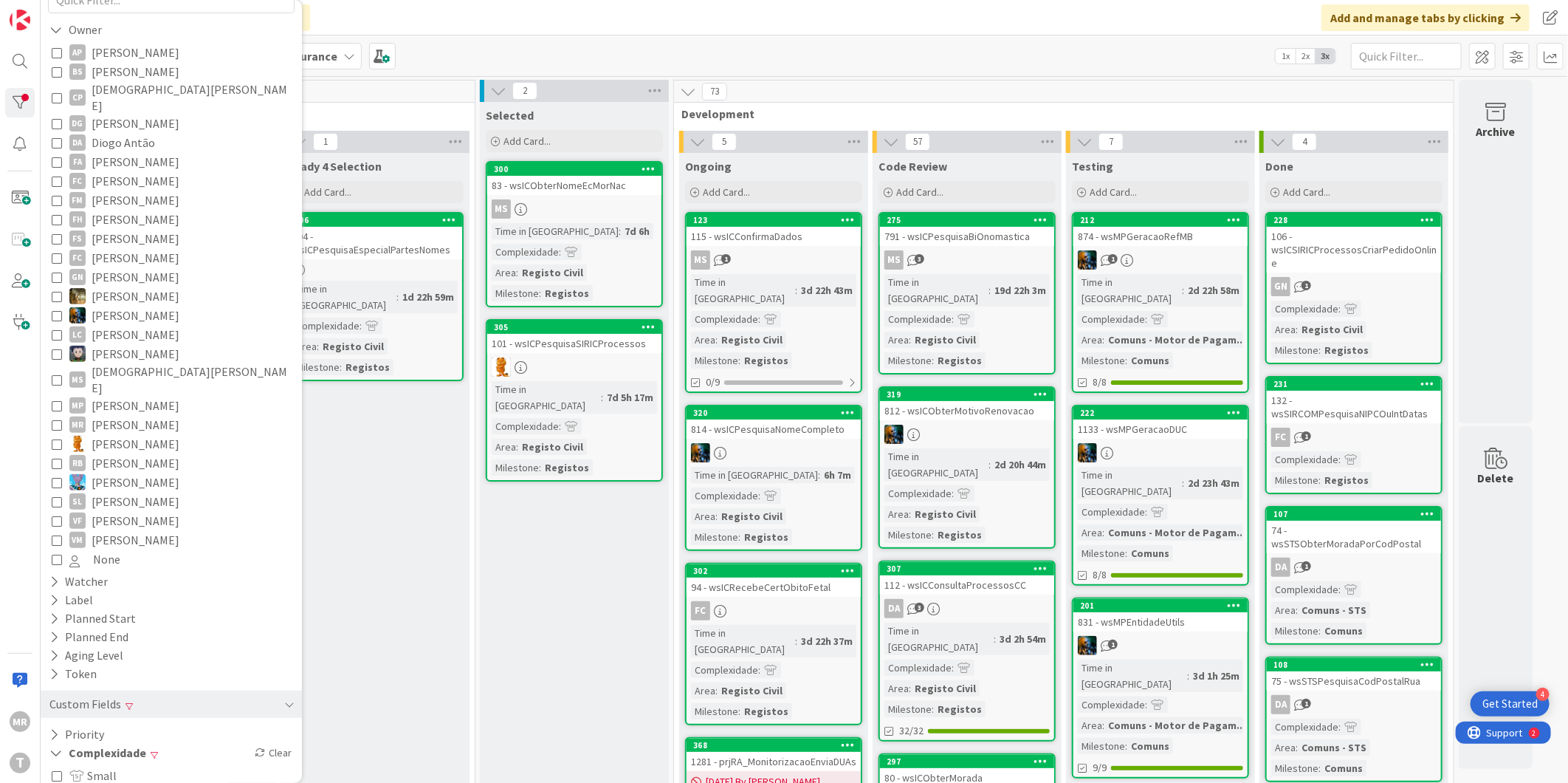 click on "Ready 4 Selection Add Card... 306 104 - wsICPesquisaEspecialPartesNomes Time in Column : 1d 22h 59m Complexidade : Area : Registo Civil Milestone : Registos" at bounding box center (375, 5262) 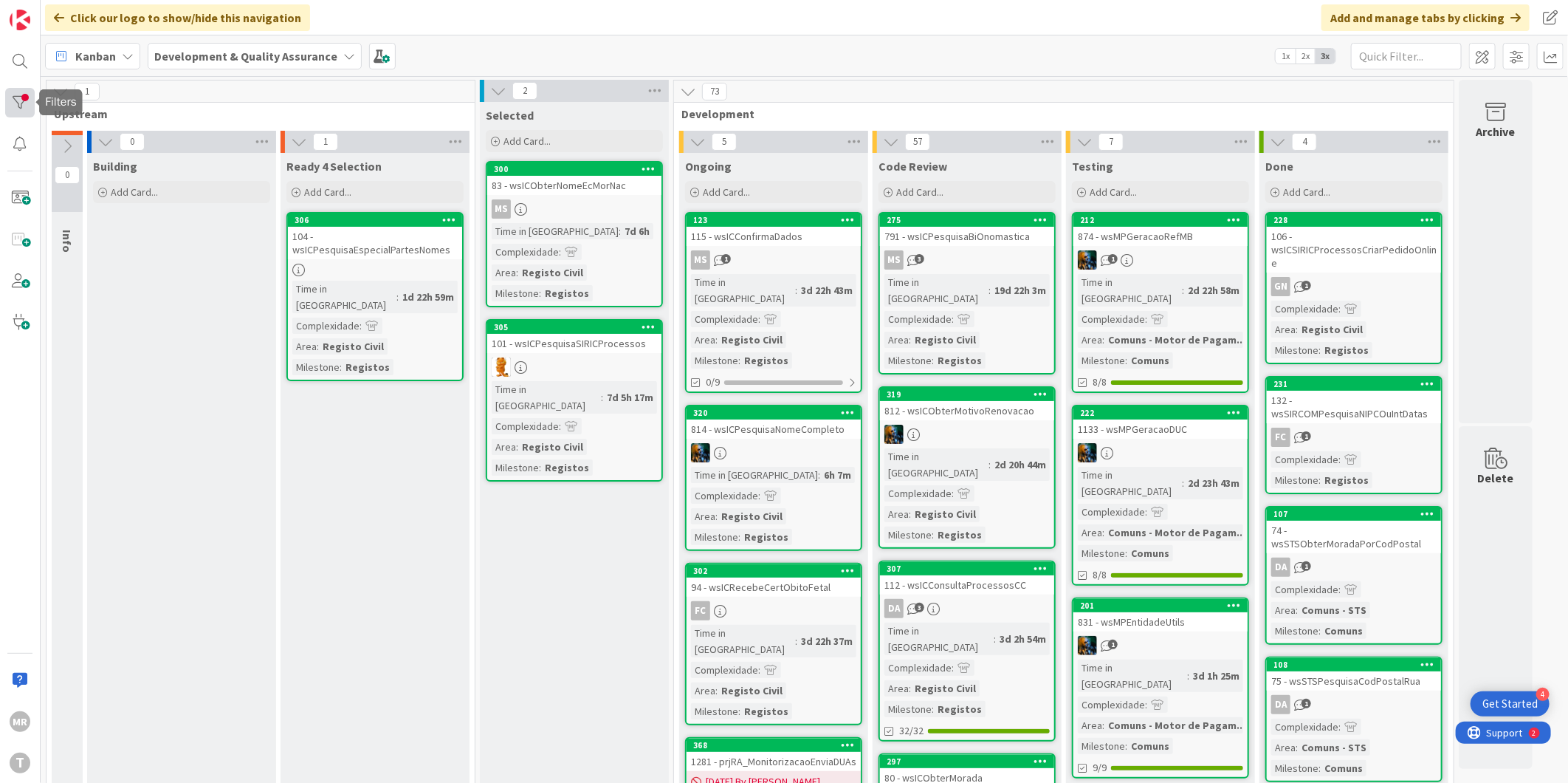 click at bounding box center (20, 103) 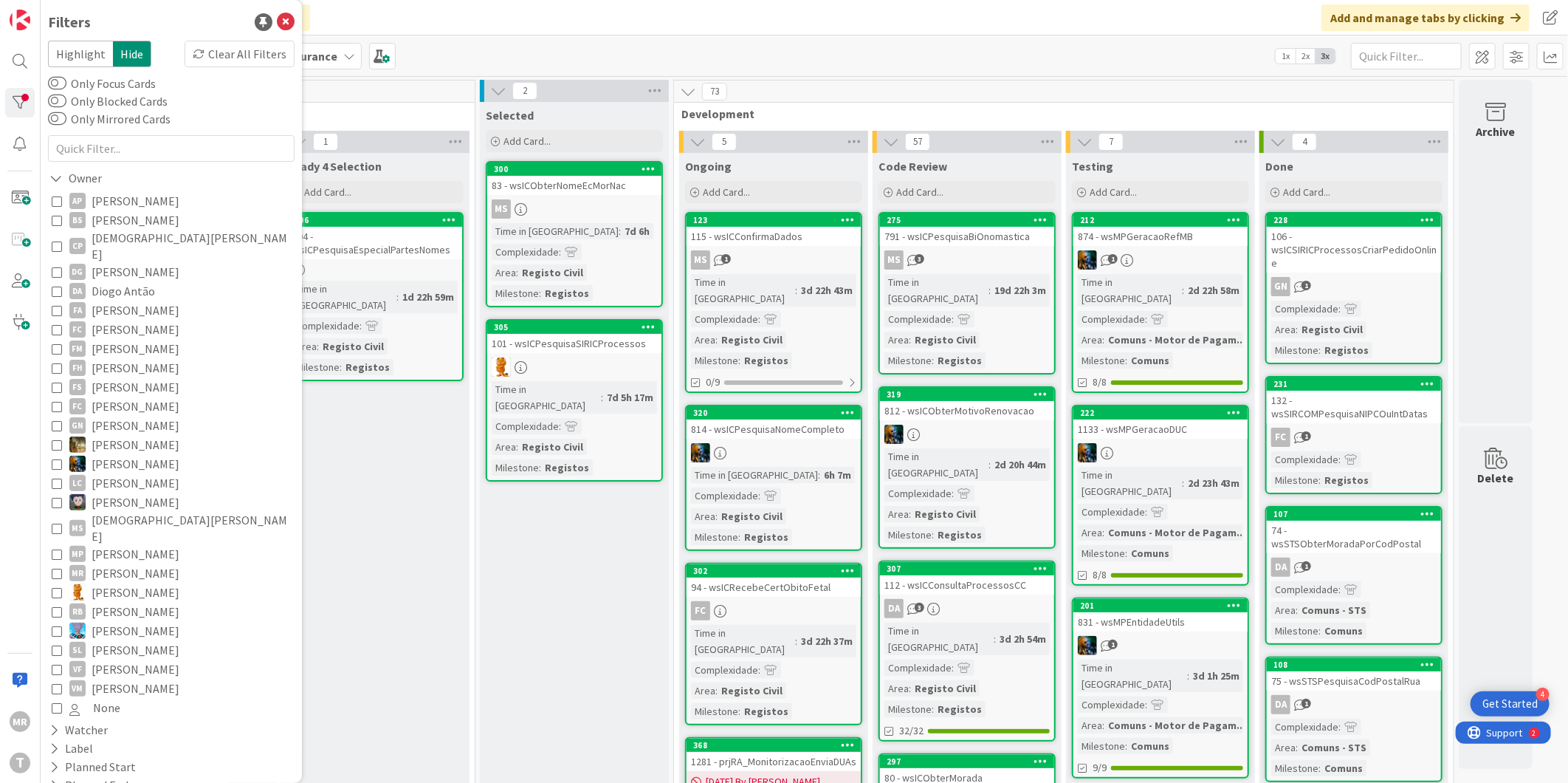 drag, startPoint x: 592, startPoint y: 570, endPoint x: 565, endPoint y: 567, distance: 27.166155 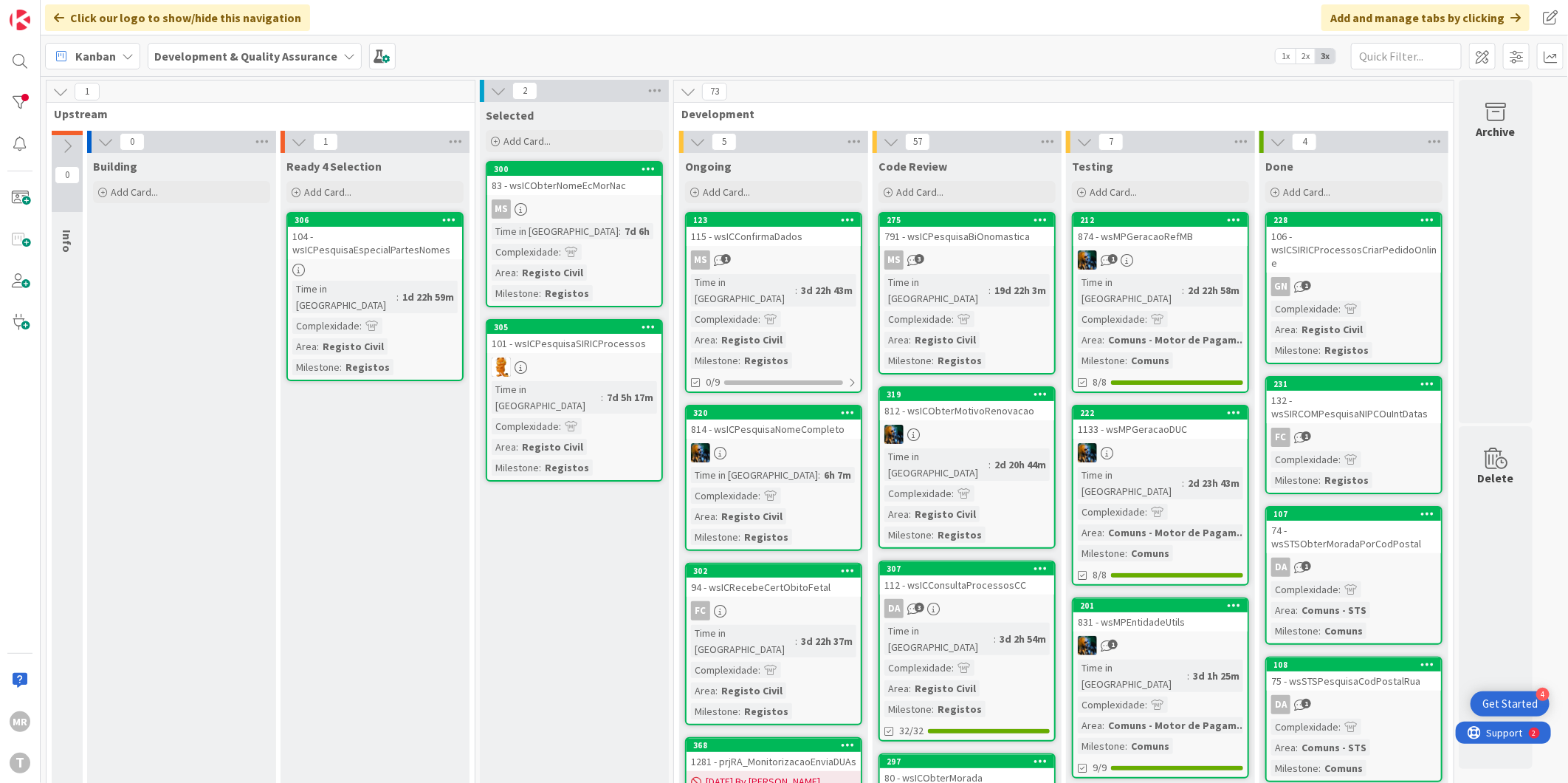 click on "Ready 4 Selection Add Card... 306 104 - wsICPesquisaEspecialPartesNomes Time in Column : 1d 22h 59m Complexidade : Area : Registo Civil Milestone : Registos" at bounding box center [375, 5262] 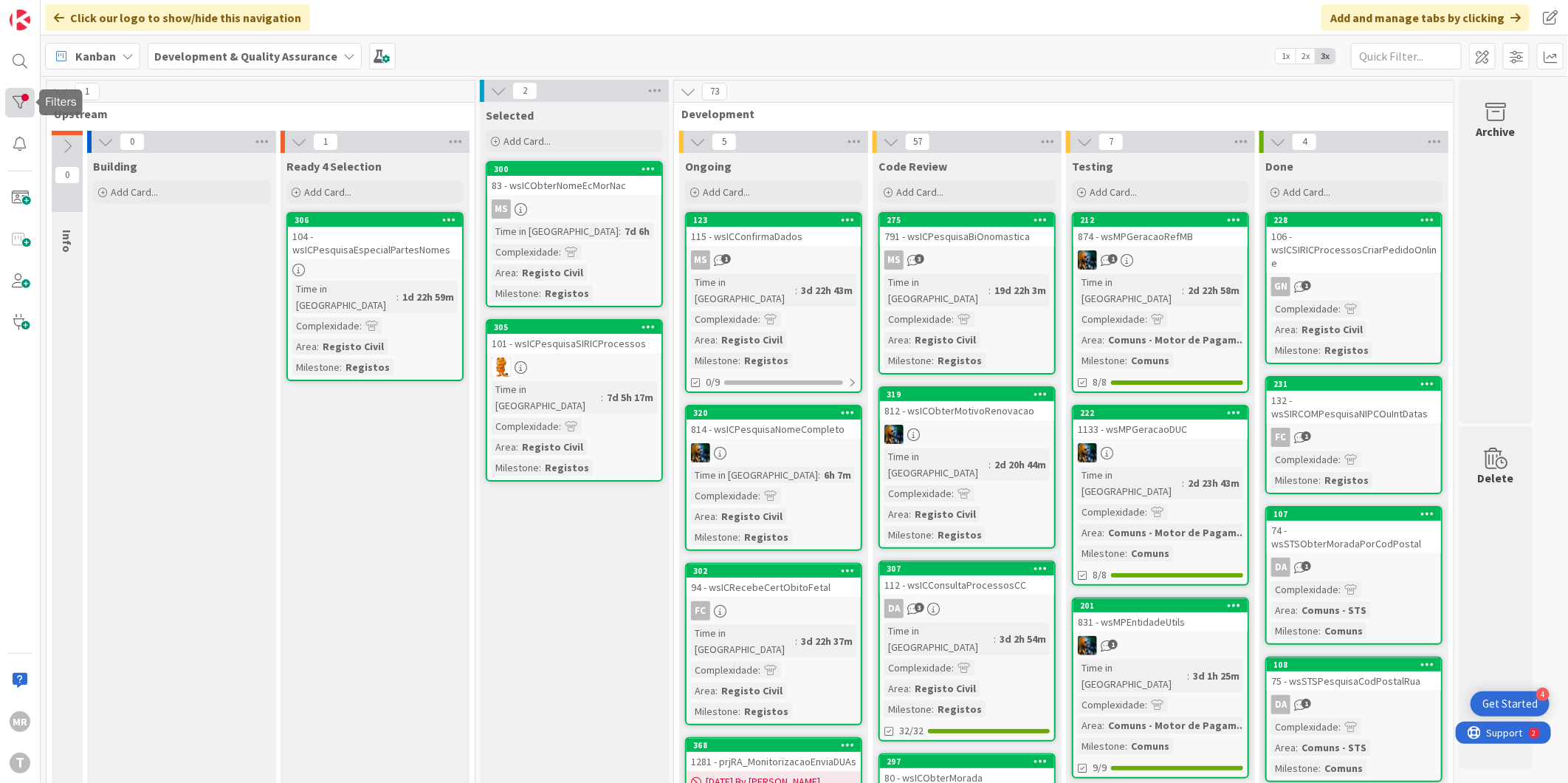 click at bounding box center [20, 103] 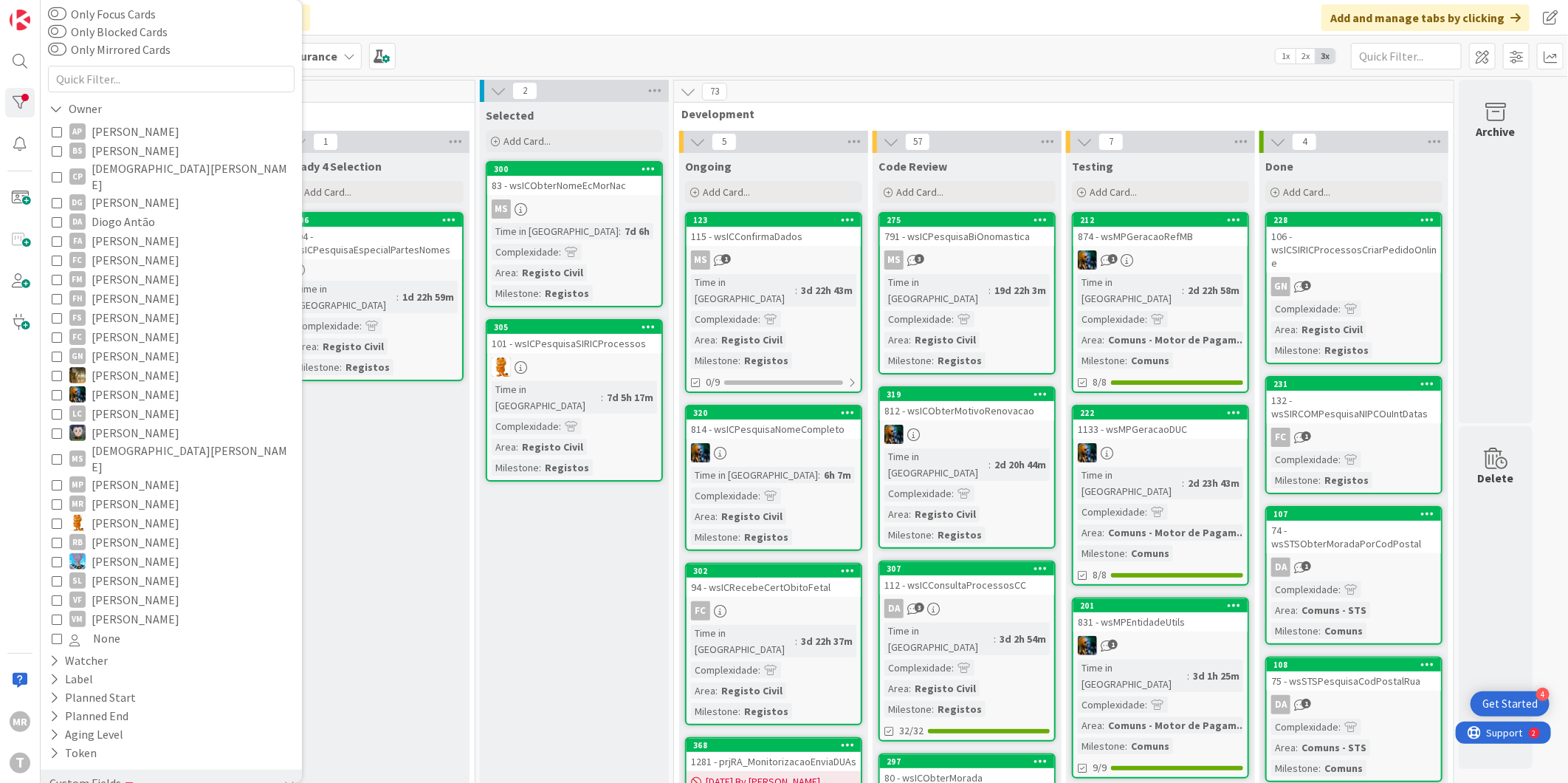 scroll, scrollTop: 148, scrollLeft: 0, axis: vertical 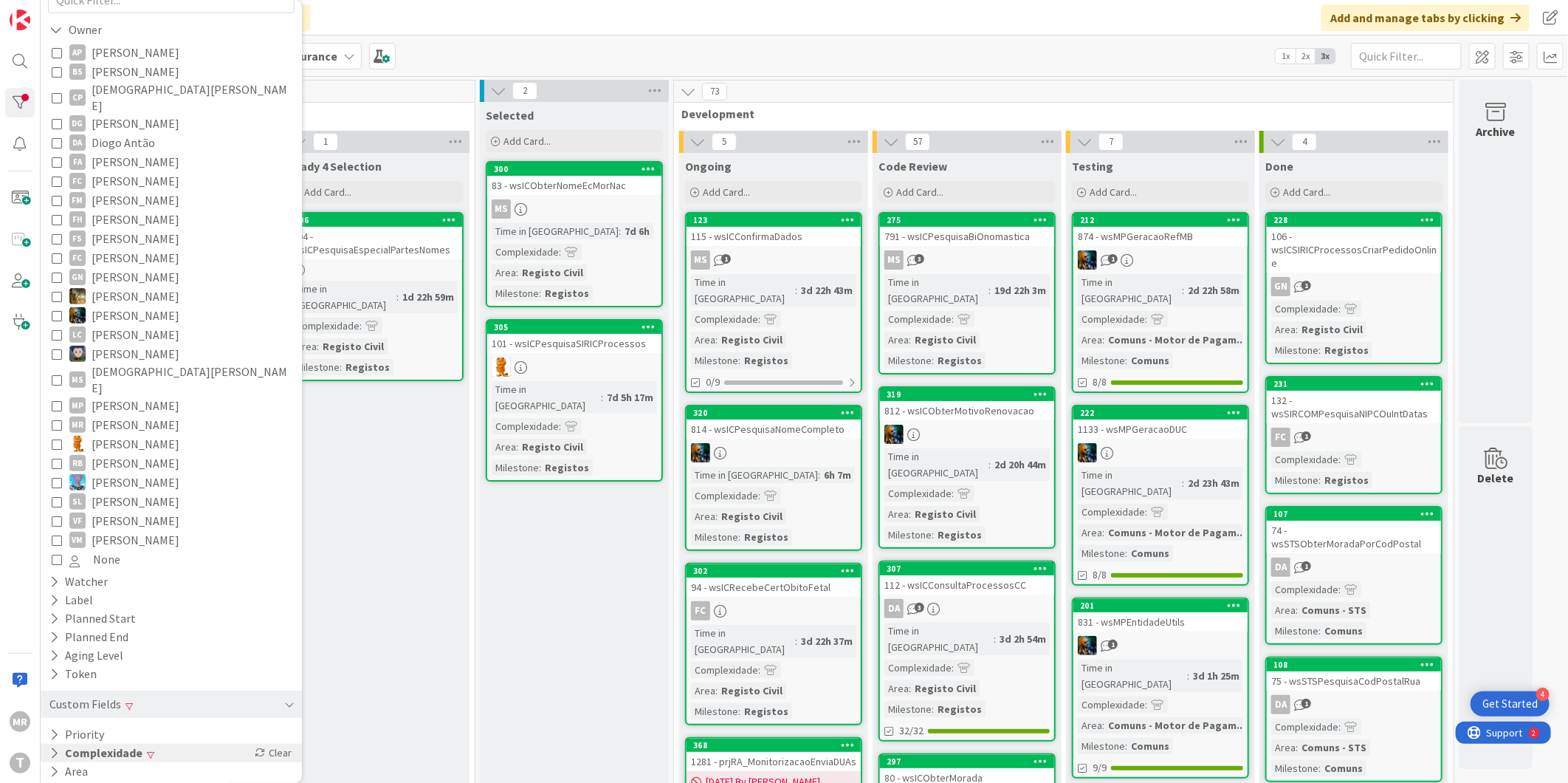 click on "Complexidade" at bounding box center (96, 753) 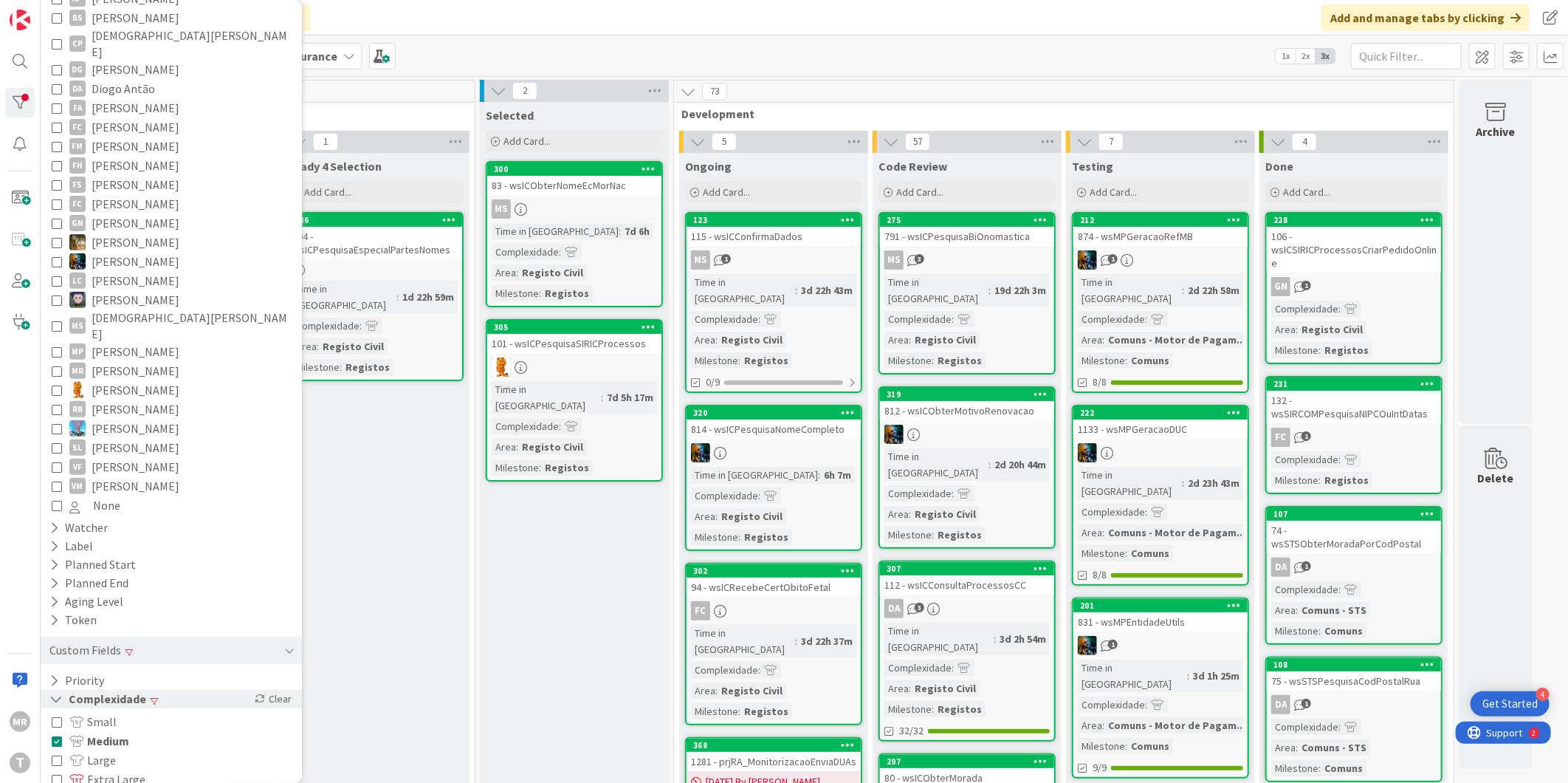 scroll, scrollTop: 230, scrollLeft: 0, axis: vertical 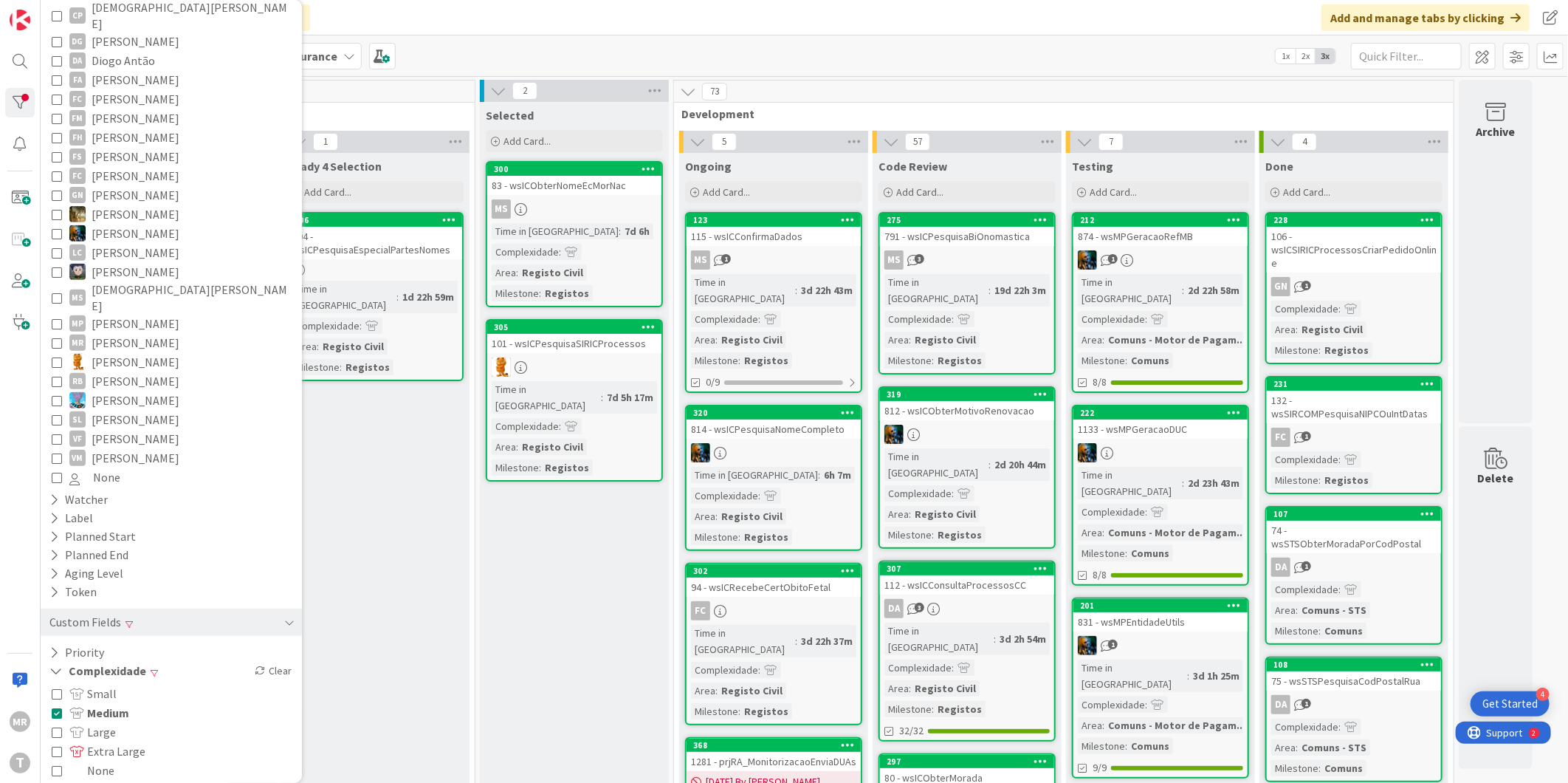 click on "Medium" at bounding box center (99, 713) 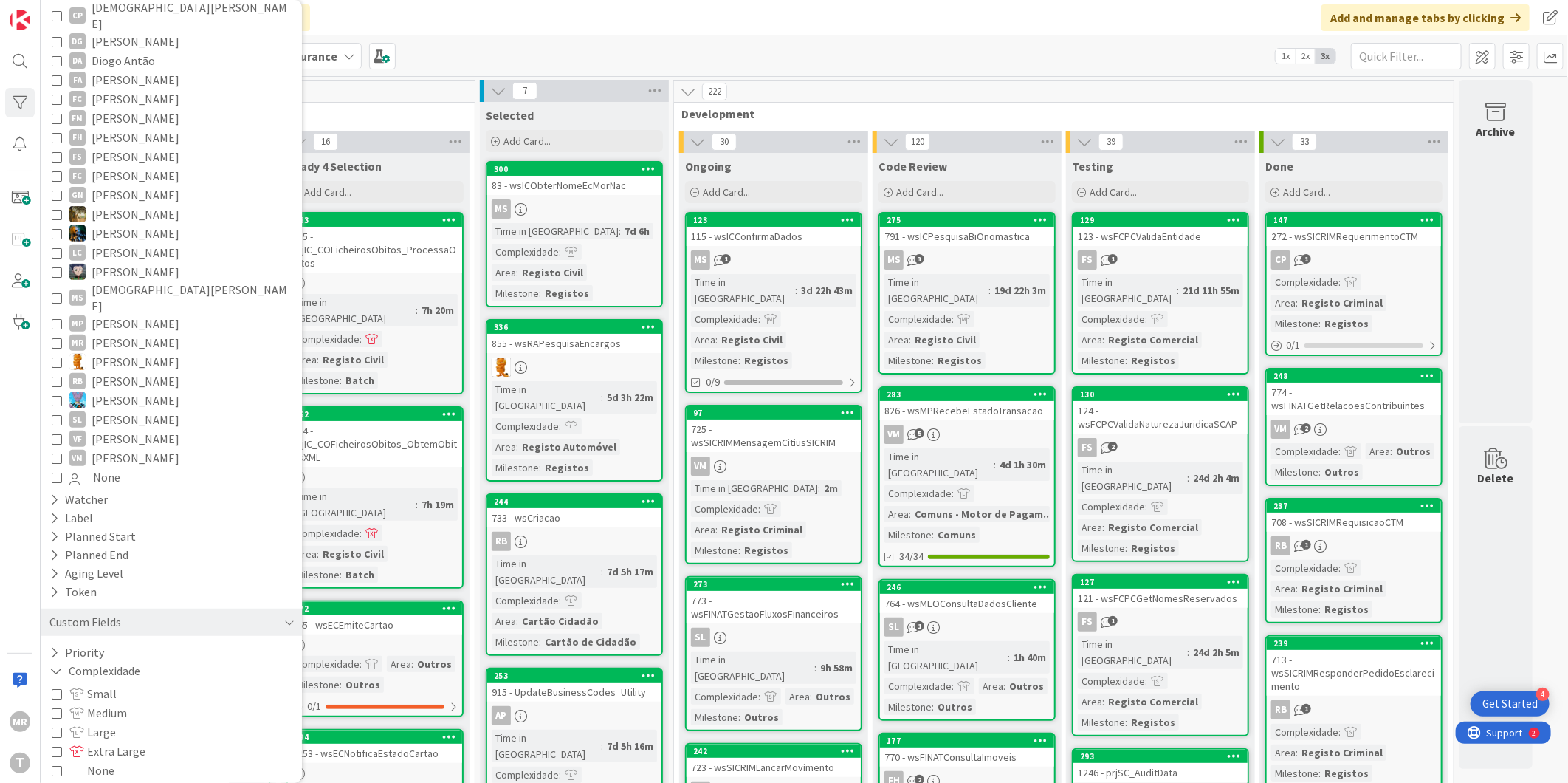 click on "Kanban Development & Quality Assurance 1x 2x 3x" at bounding box center [804, 55] 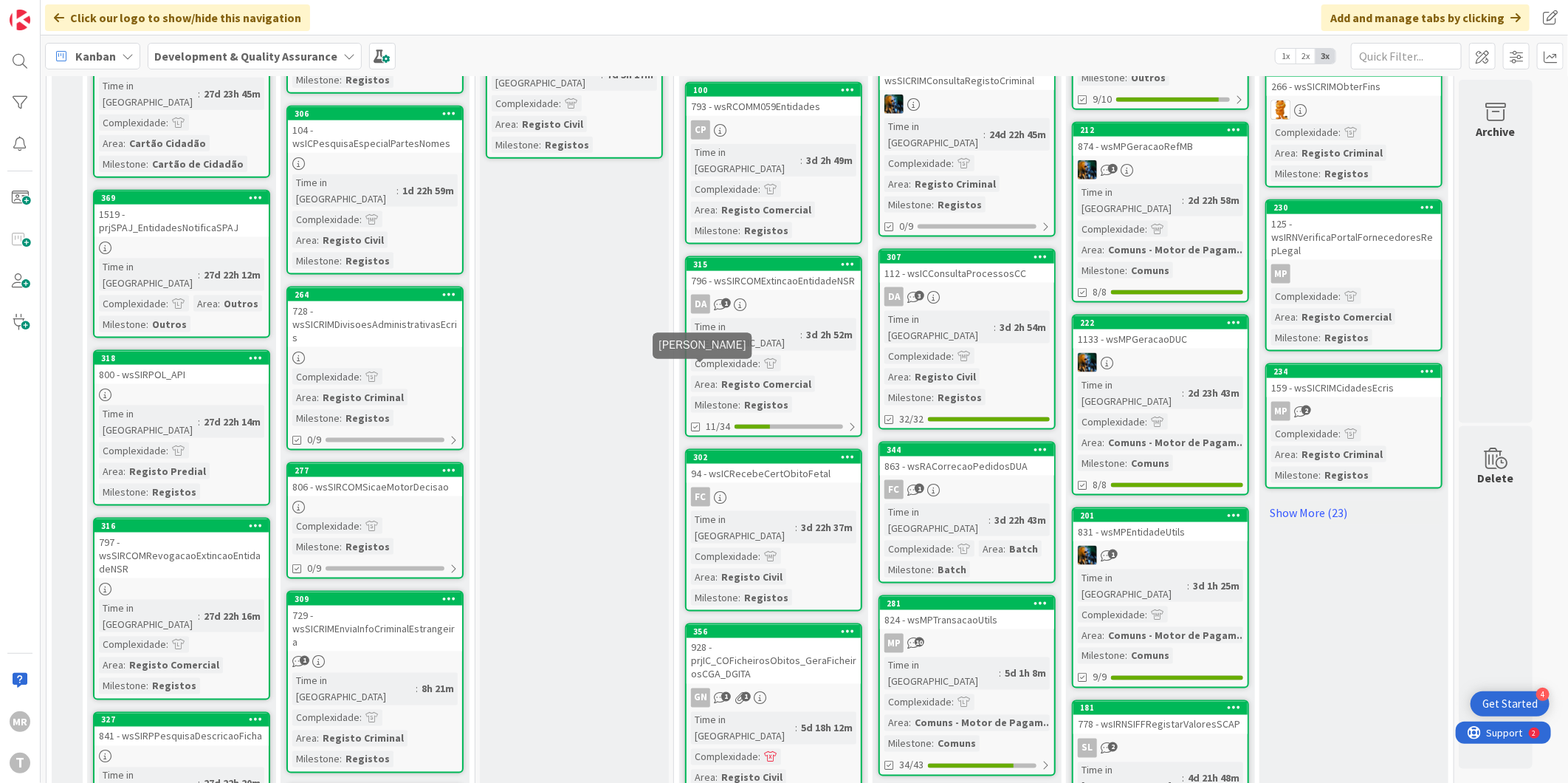 scroll, scrollTop: 1231, scrollLeft: 0, axis: vertical 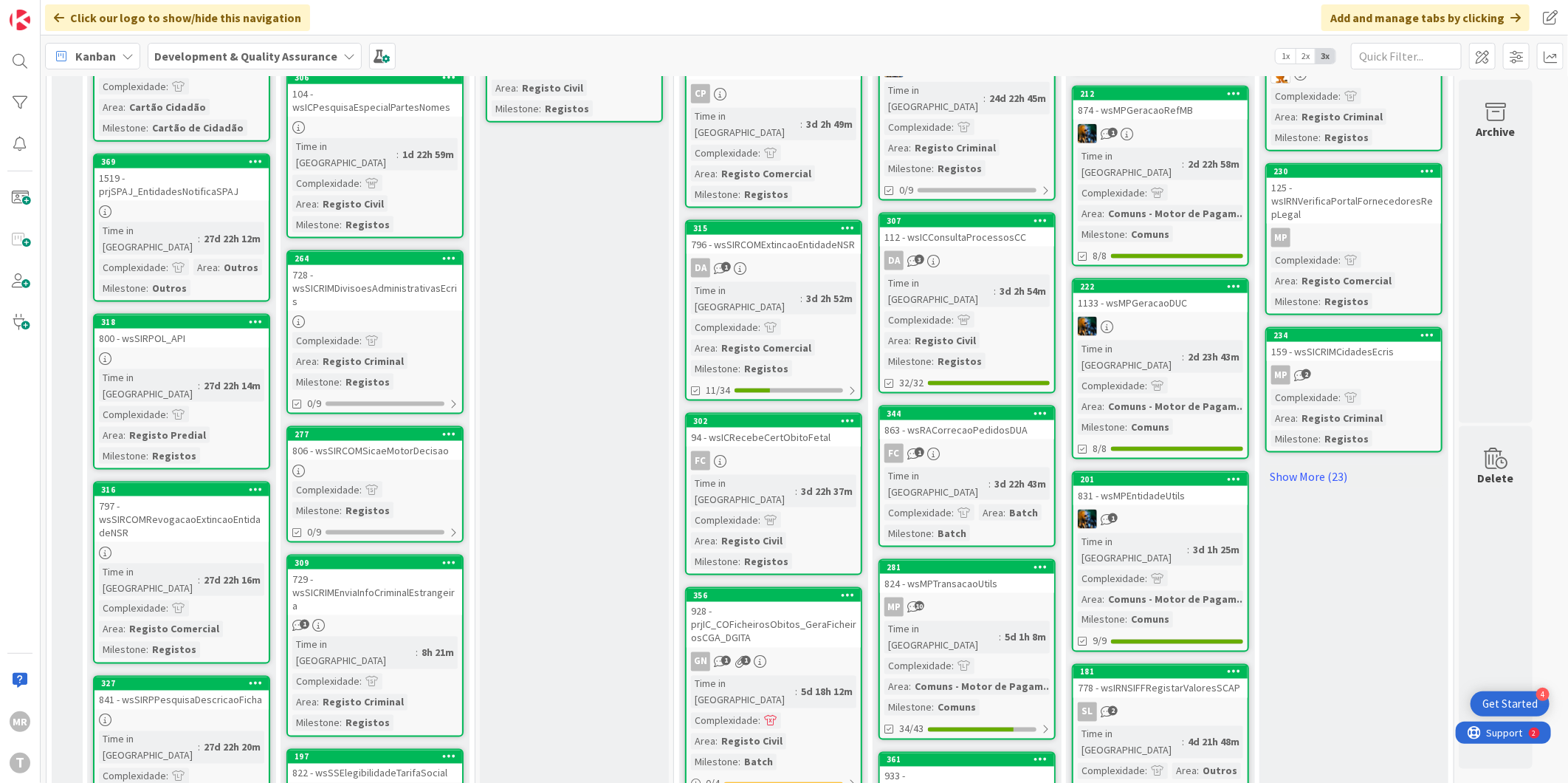 click on "Show More (20)" at bounding box center [774, 837] 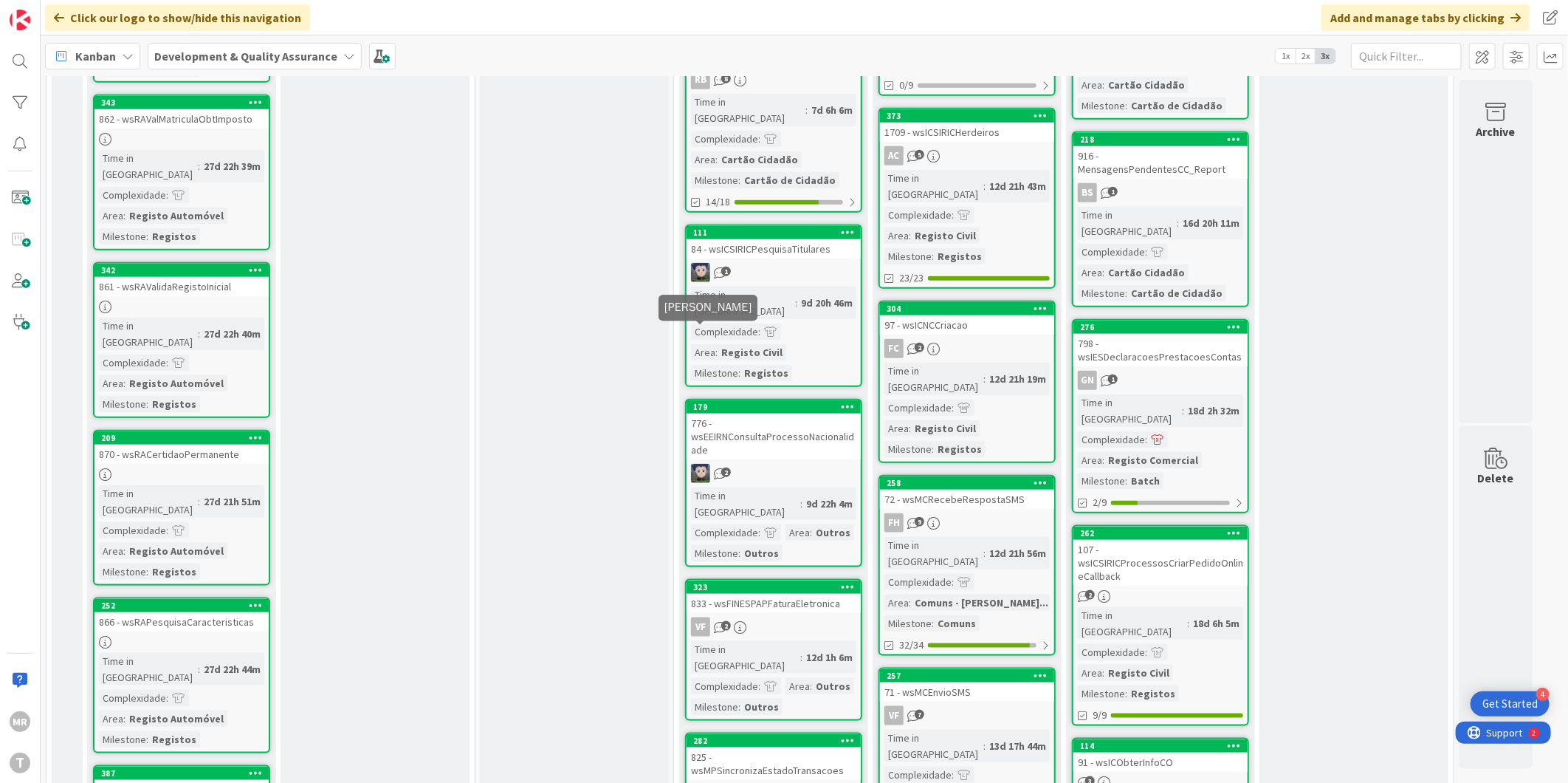 scroll, scrollTop: 4432, scrollLeft: 0, axis: vertical 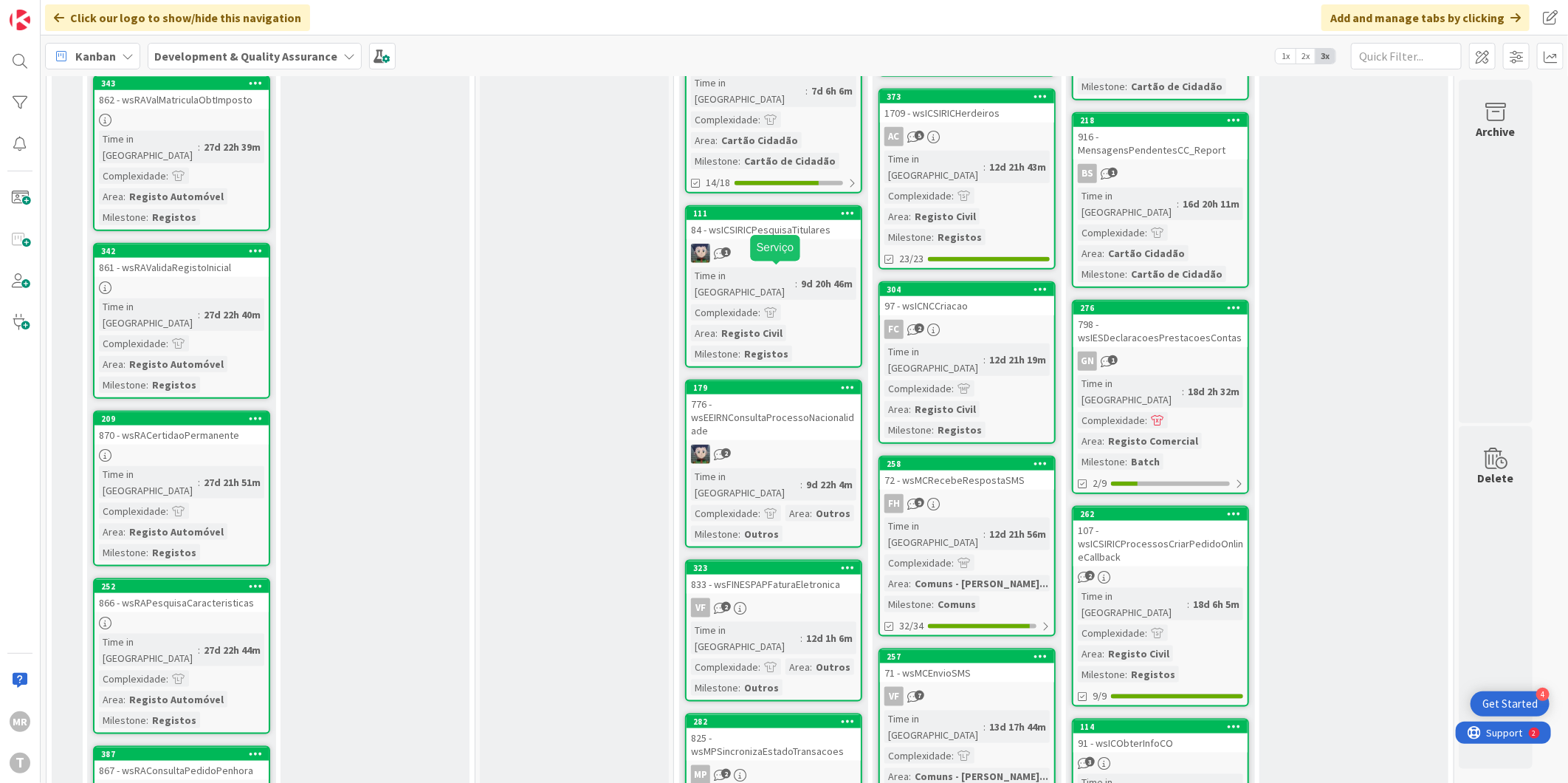 click on "282" at bounding box center (777, 722) 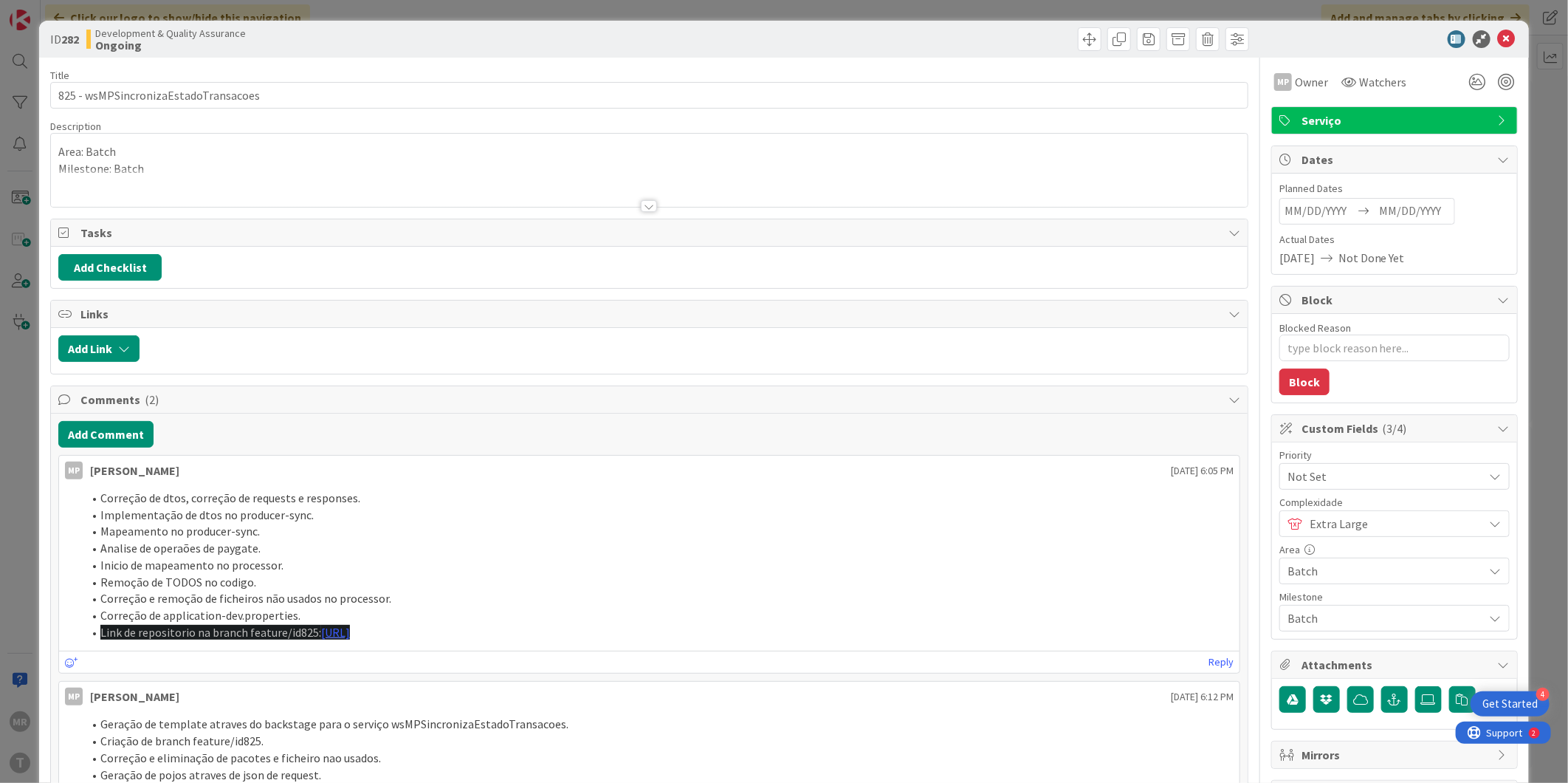 type on "x" 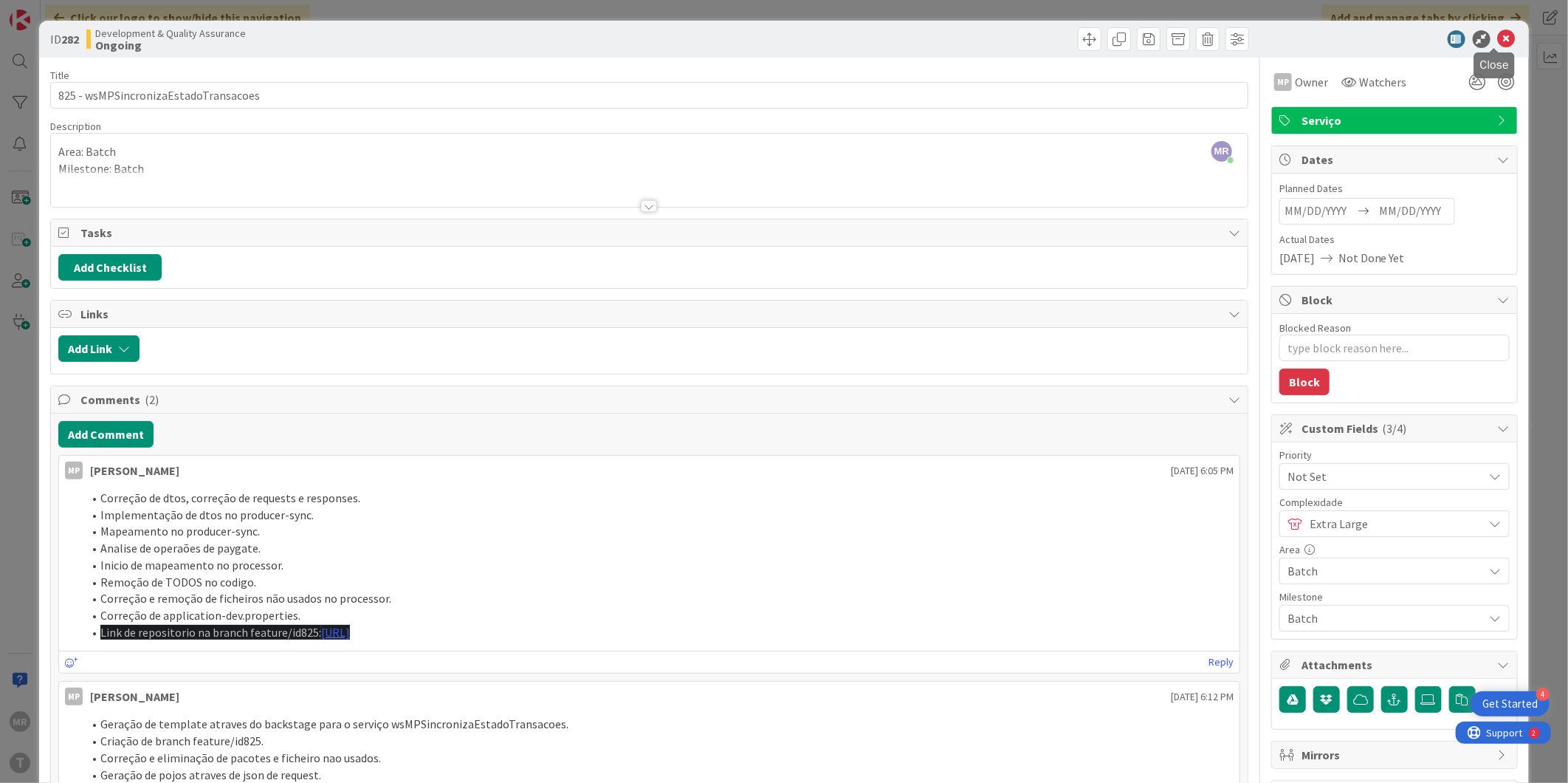 click at bounding box center [1507, 39] 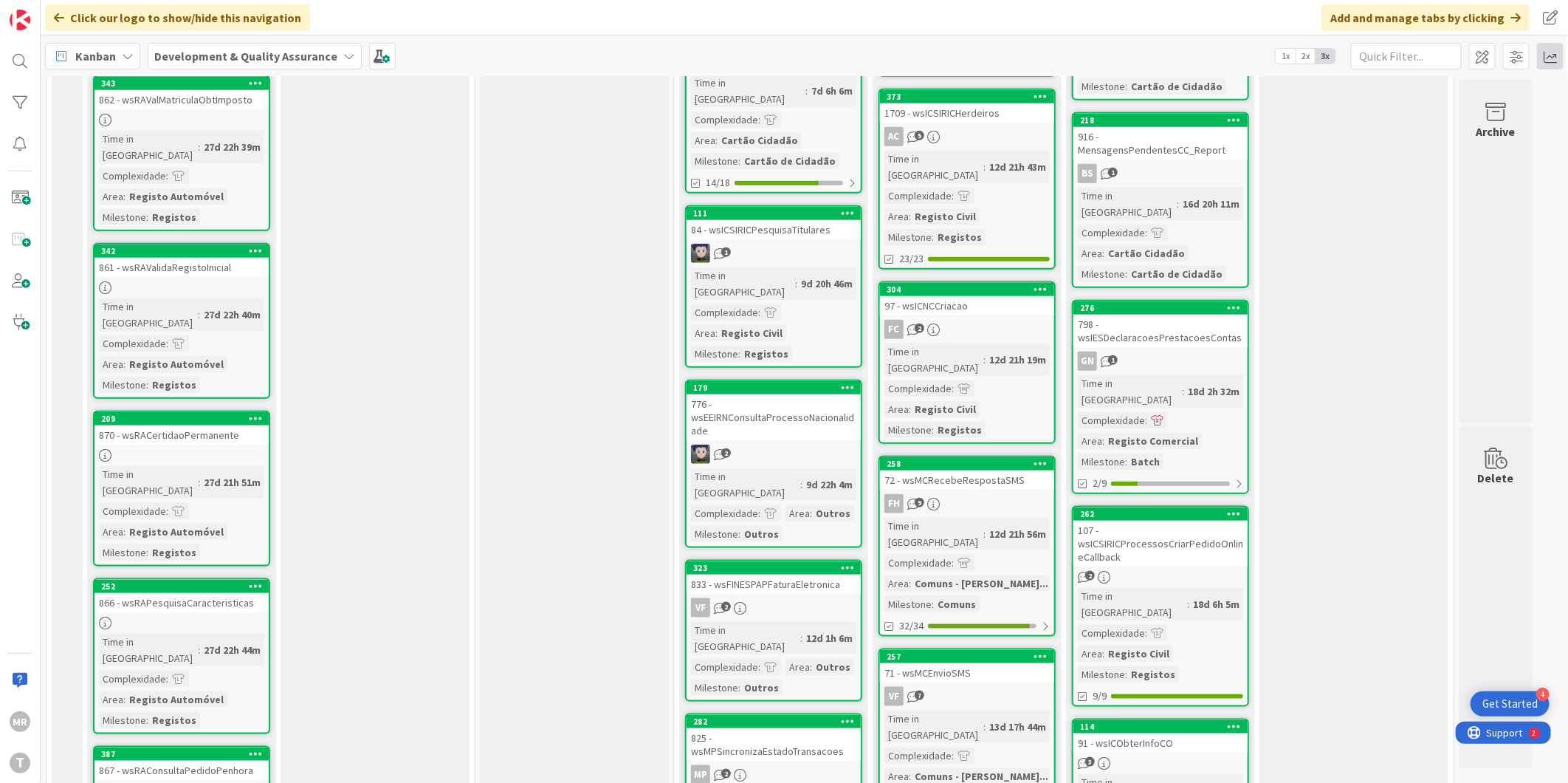 scroll, scrollTop: 0, scrollLeft: 0, axis: both 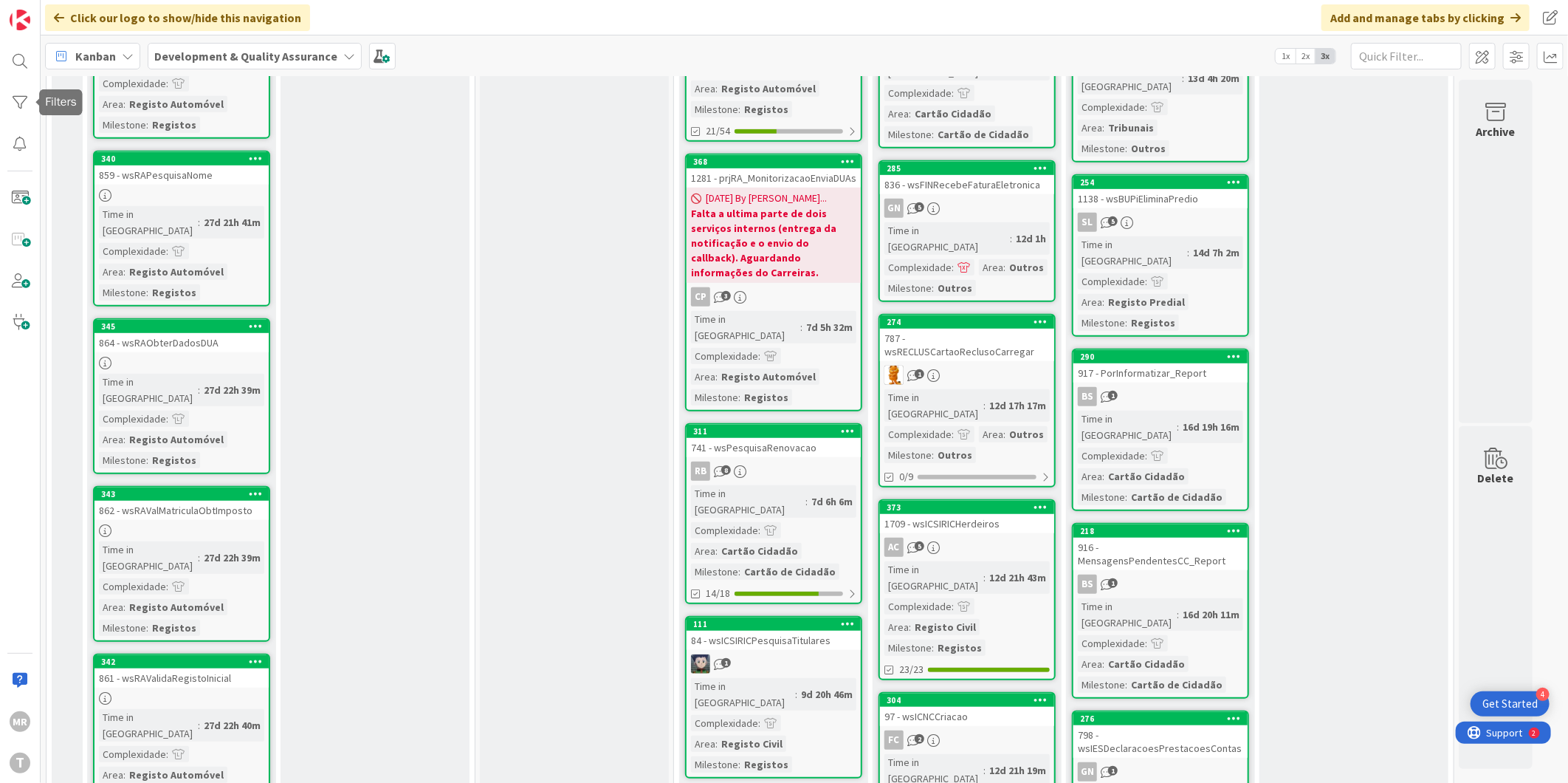 drag, startPoint x: 10, startPoint y: 112, endPoint x: 6, endPoint y: 127, distance: 15.524175 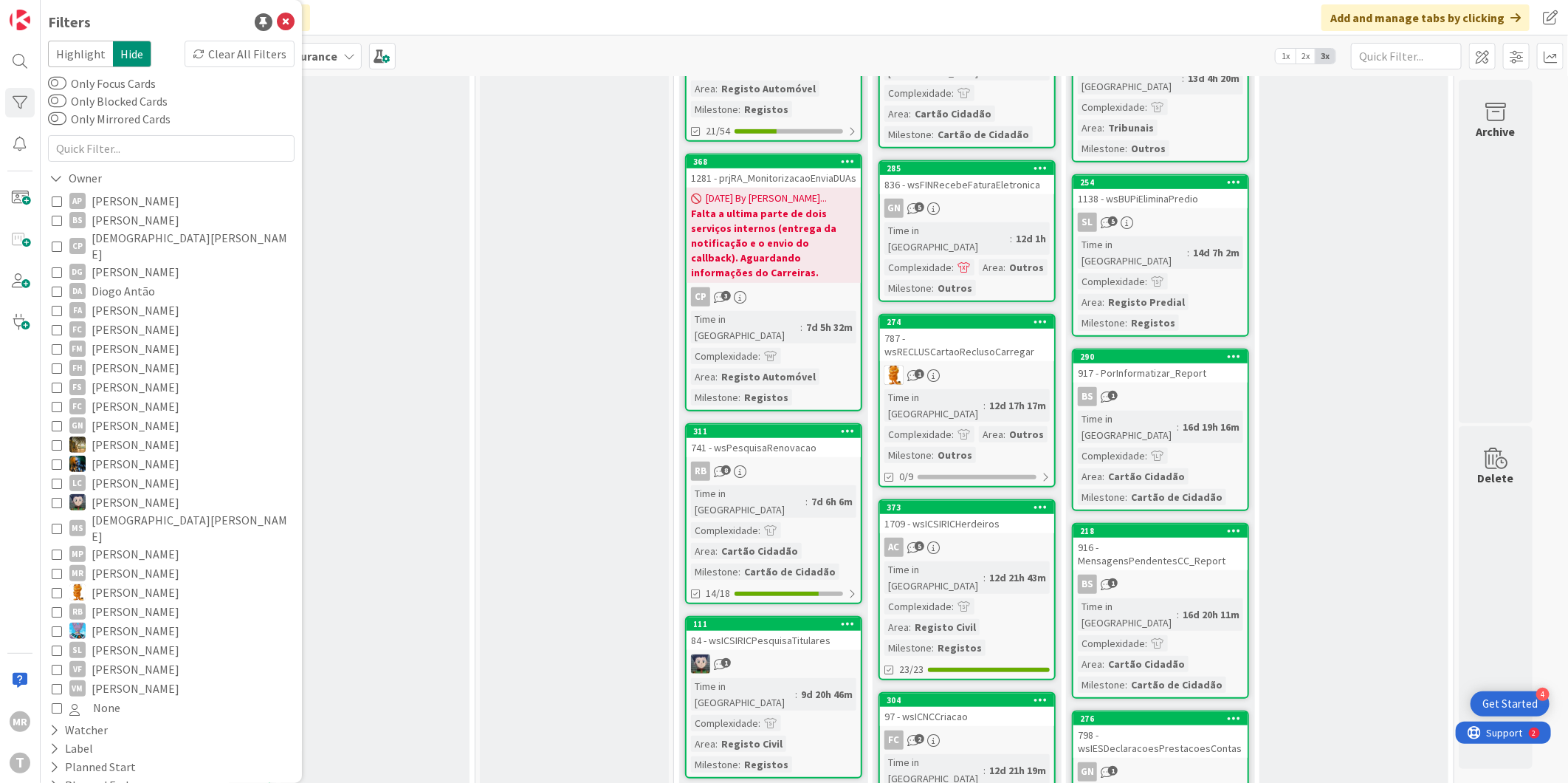 click on "Ready 4 Selection Add Card... 363 935 - prjIC_COFicheirosObitos_ProcessaObitos Time in Column : 7h 20m Complexidade : Area : Registo Civil Milestone : Batch 362 934 - prjIC_COFicheirosObitos_ObtemObitosXML Time in Column : 7h 19m Complexidade : Area : Registo Civil Milestone : Batch 272 765 - wsECEmiteCartao Complexidade : Area : Outros Milestone : Outros 0 / 1 294 1253 - wsECNotificaEstadoCartao Complexidade : Area : Outros Milestone : Outros 0 / 1 255 1139 - wsBUPiPesquisaPredio Complexidade : Area : Registo Predial Milestone : Registos 207 865 - wsRAObterEstadoOrdemEmissao Complexidade : Area : Registo Automóvel Milestone : Registos 331 845 - wsSIRPPesquisaSituacaoPredio Time in [GEOGRAPHIC_DATA] : 7h 56m Complexidade : Area : Registo Predial Milestone : Registos 306 104 - wsICPesquisaEspecialPartesNomes Time in [GEOGRAPHIC_DATA] : 1d 22h 59m Complexidade : Area : Registo Civil Milestone : Registos 264 728 - wsSICRIMDivisoesAdministrativasEcris Complexidade : Area : Registo Criminal Milestone : Registos 0/9 277 Complexidade :" at bounding box center [375, 6969] 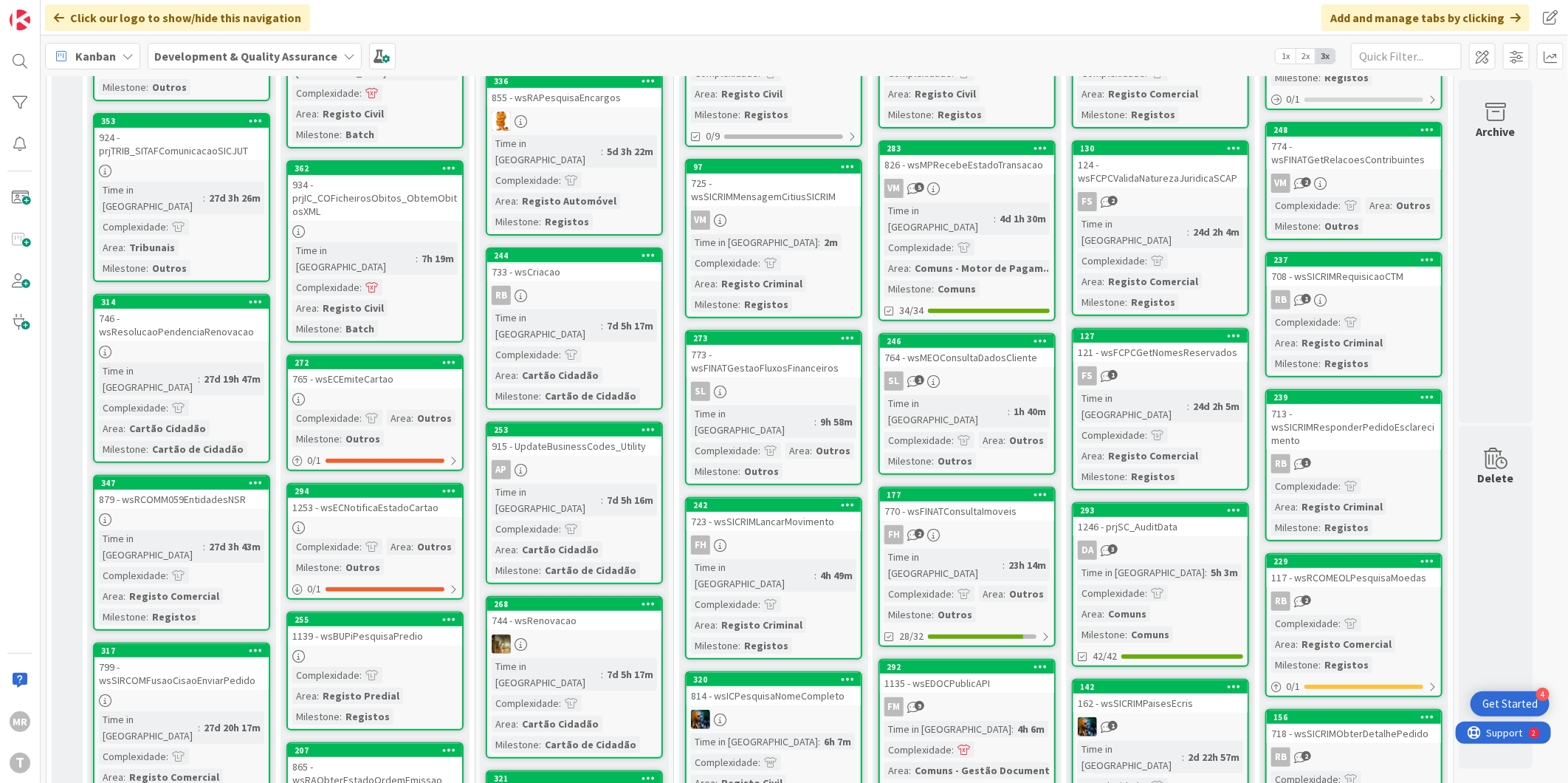 scroll, scrollTop: 0, scrollLeft: 0, axis: both 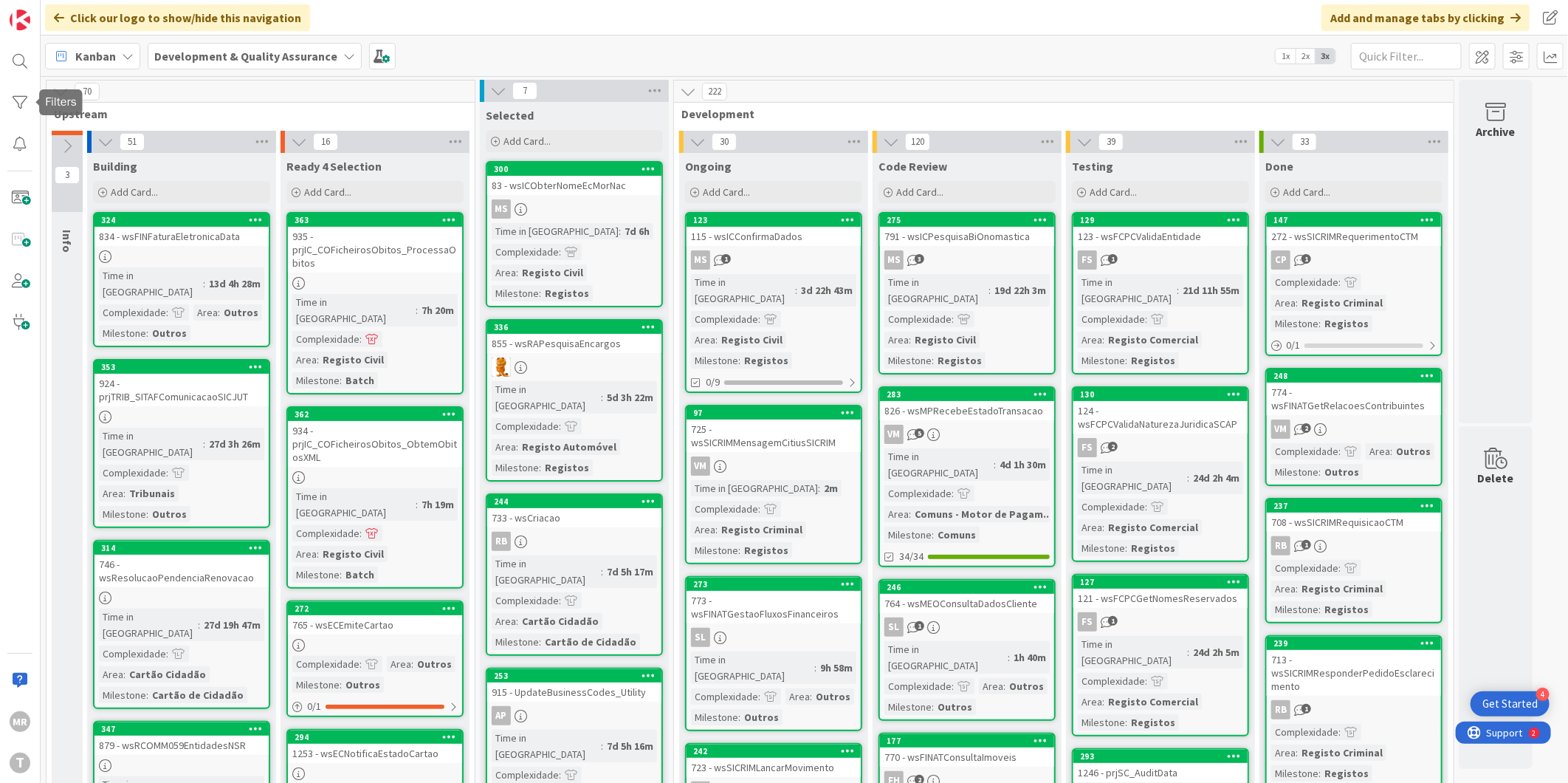 drag, startPoint x: 24, startPoint y: 100, endPoint x: 25, endPoint y: 126, distance: 26.019224 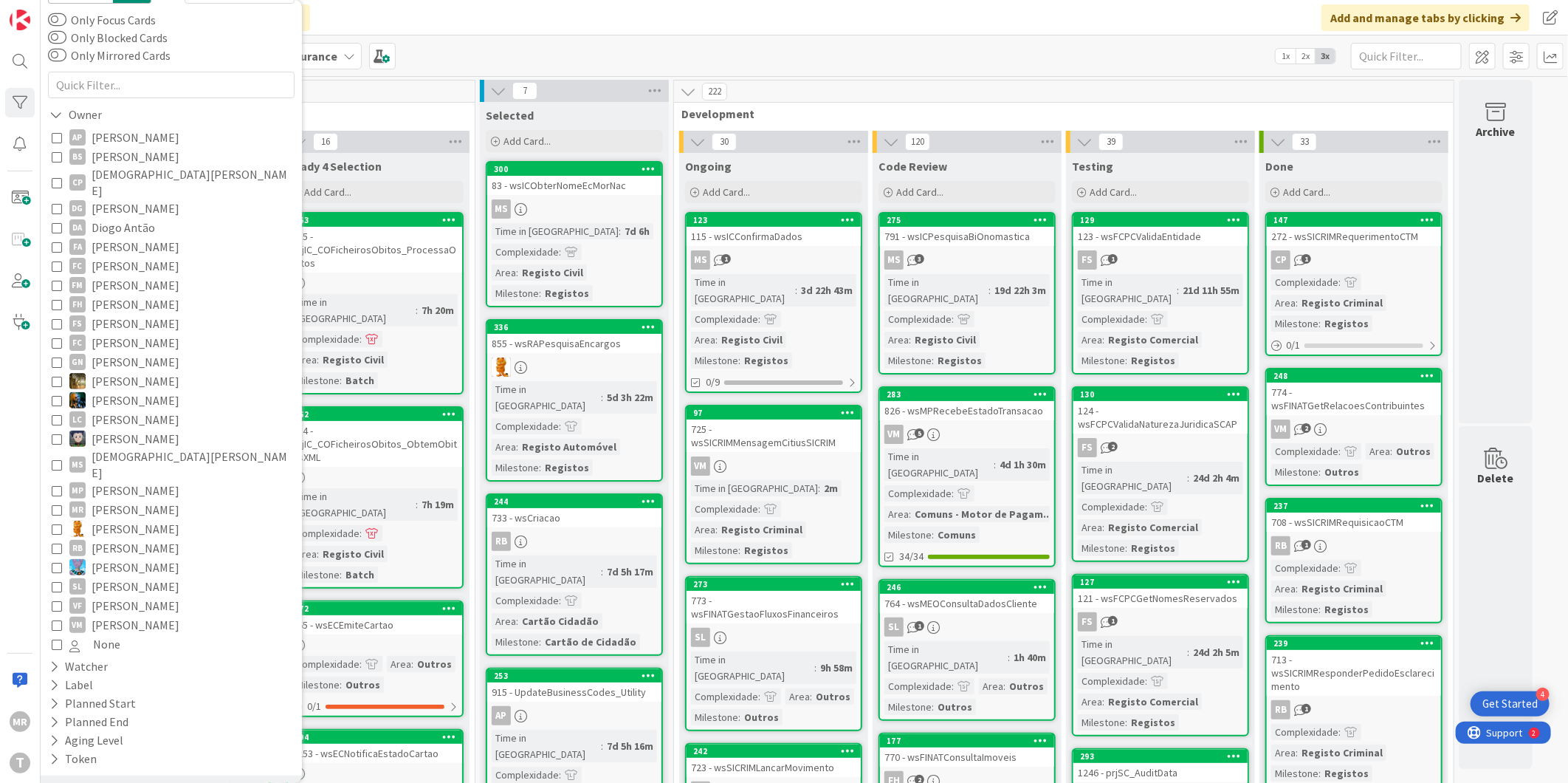 scroll, scrollTop: 148, scrollLeft: 0, axis: vertical 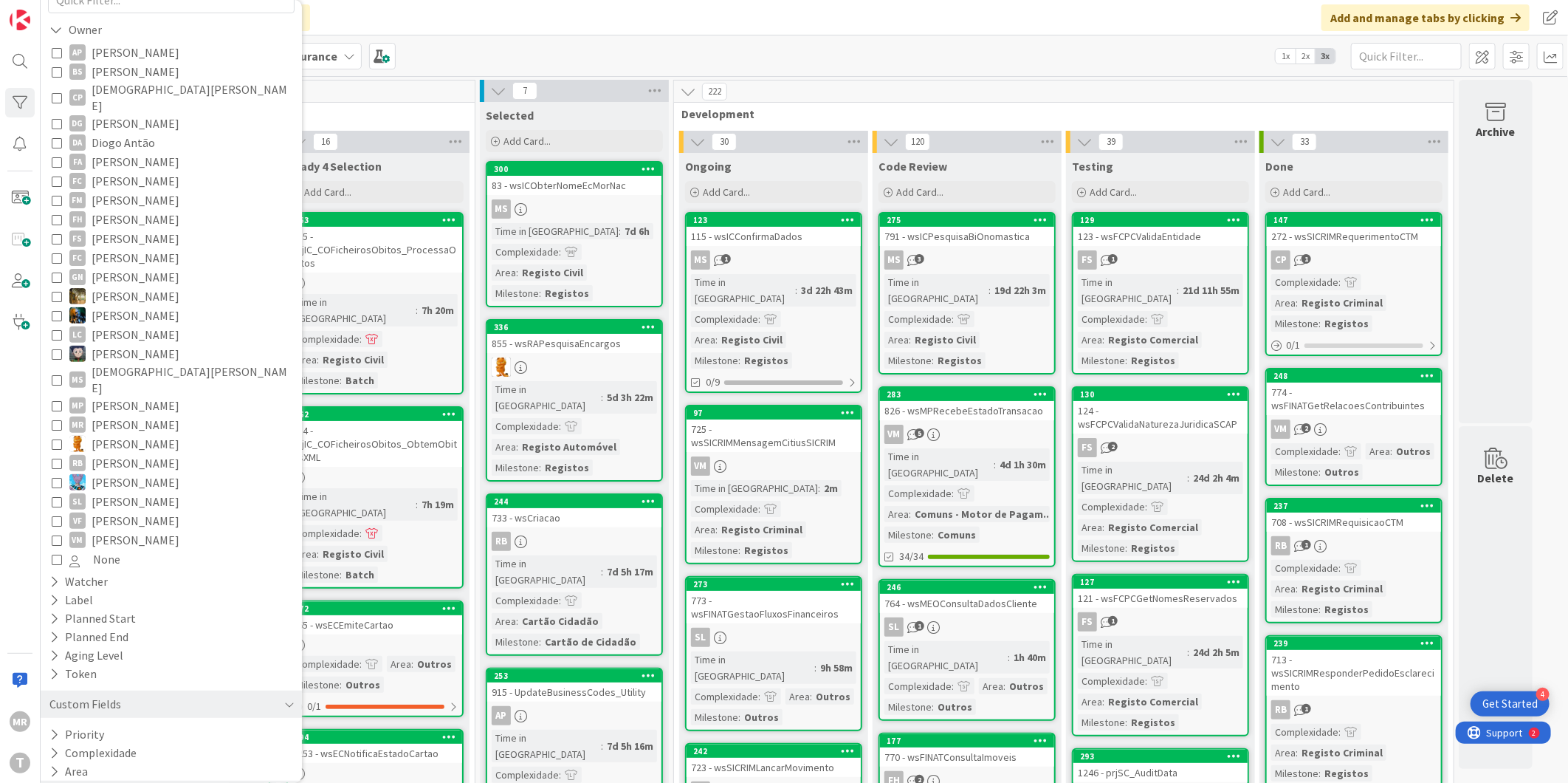click at bounding box center [54, 790] 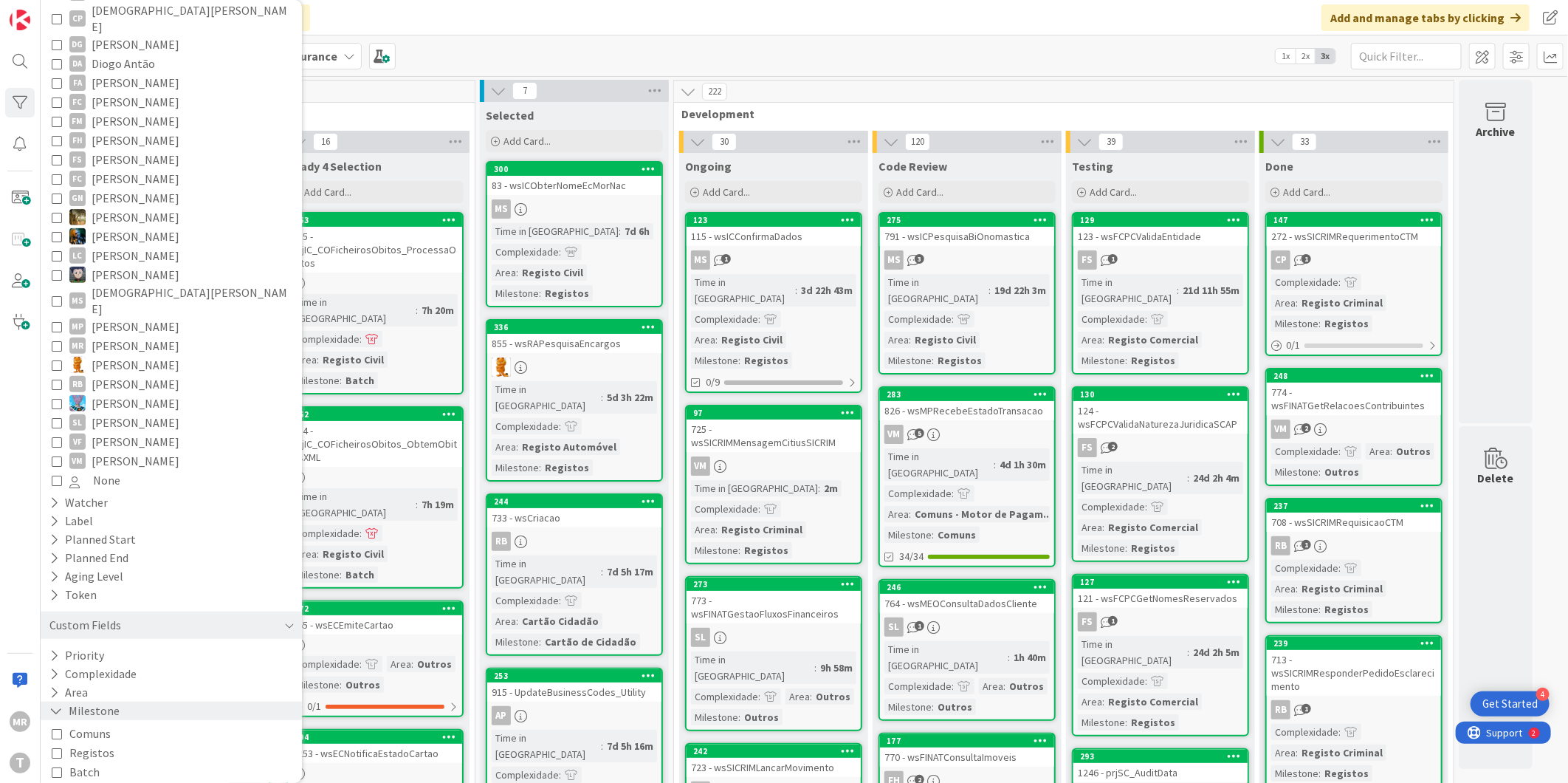 scroll, scrollTop: 290, scrollLeft: 0, axis: vertical 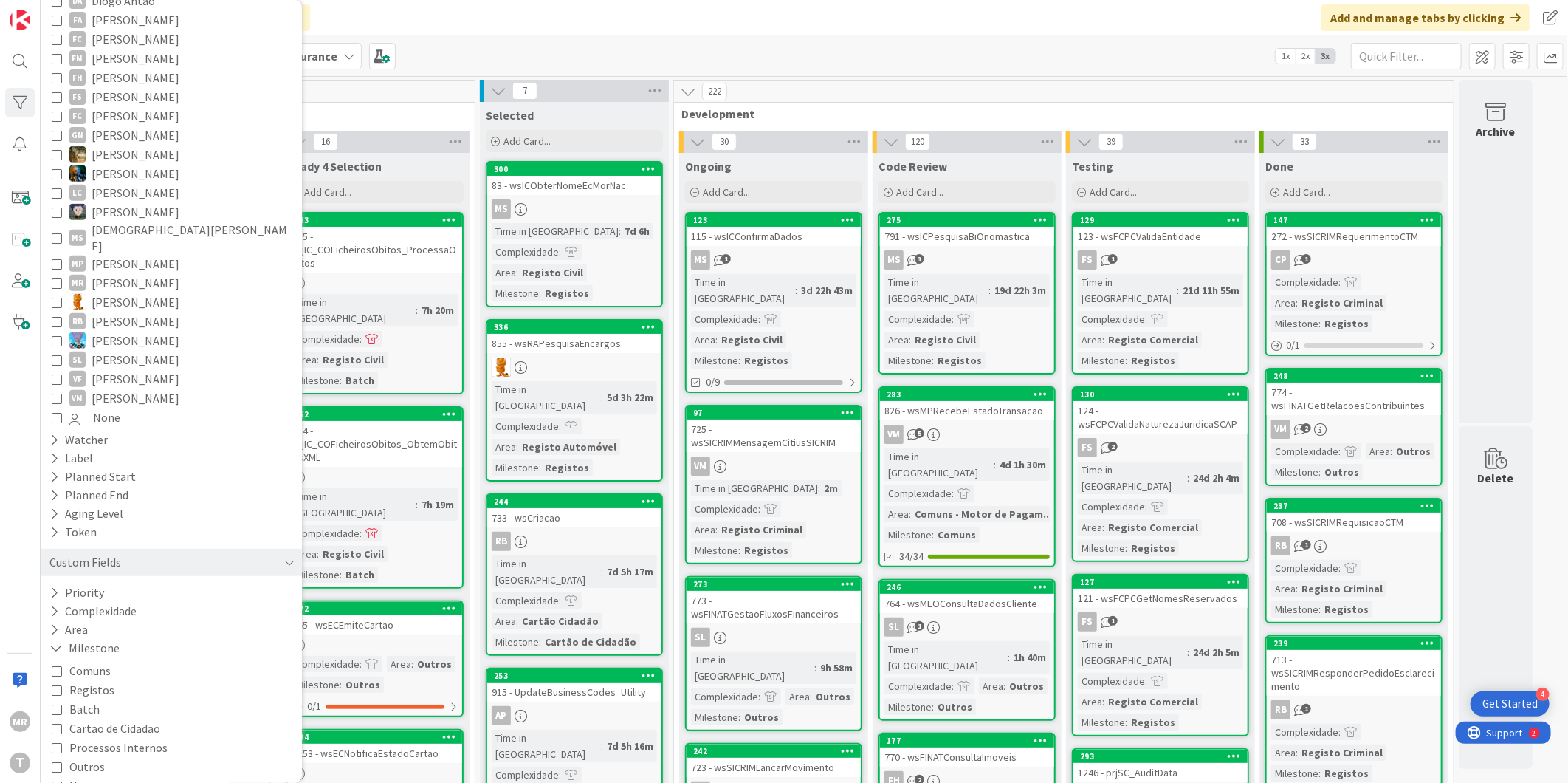 click on "Cartão de Cidadão" at bounding box center [114, 728] 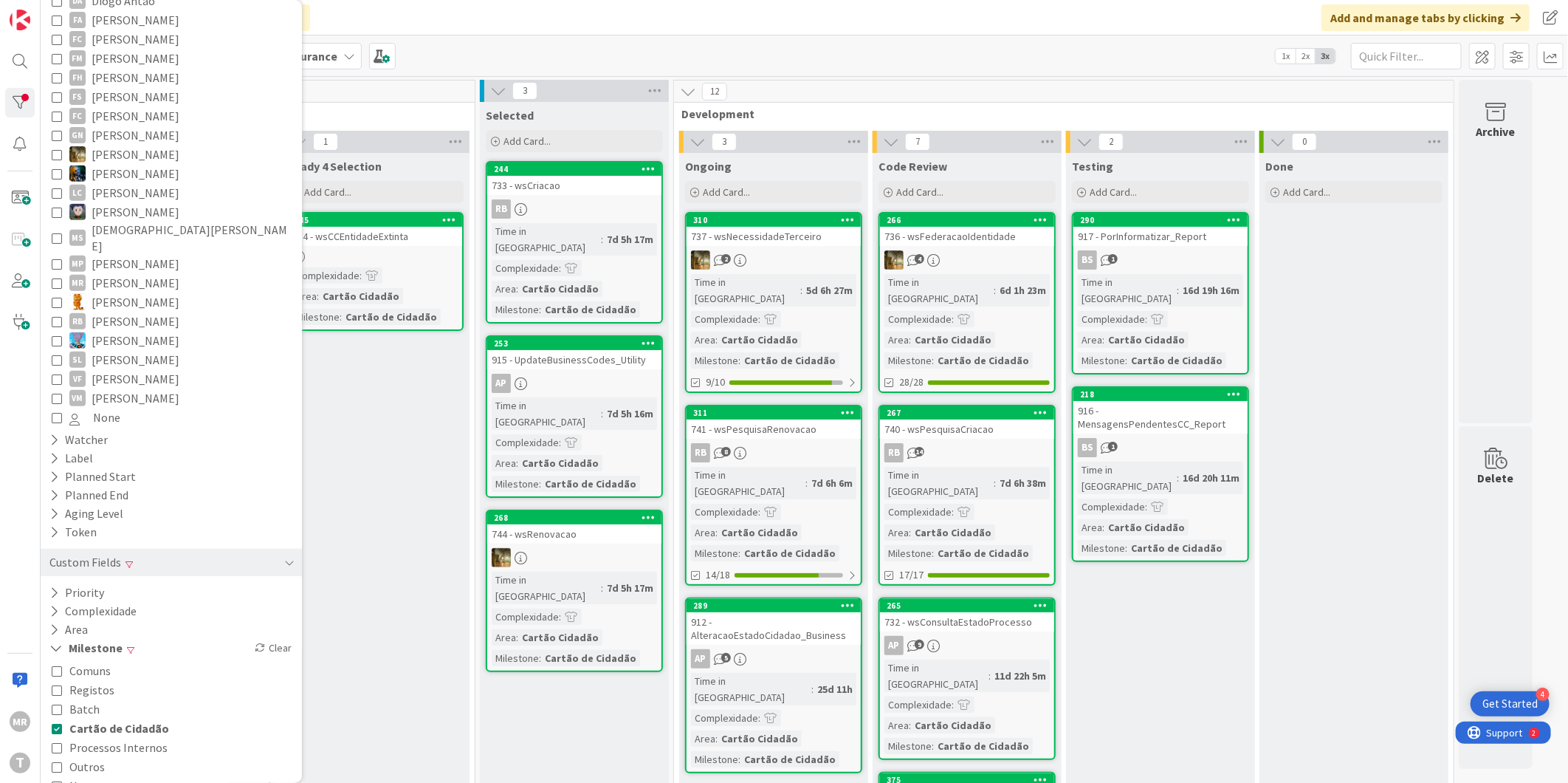 click on "Ready 4 Selection Add Card... 245 734 - wsCCEntidadeExtinta Complexidade : Area : Cartão Cidadão Milestone : Cartão de Cidadão" at bounding box center [375, 836] 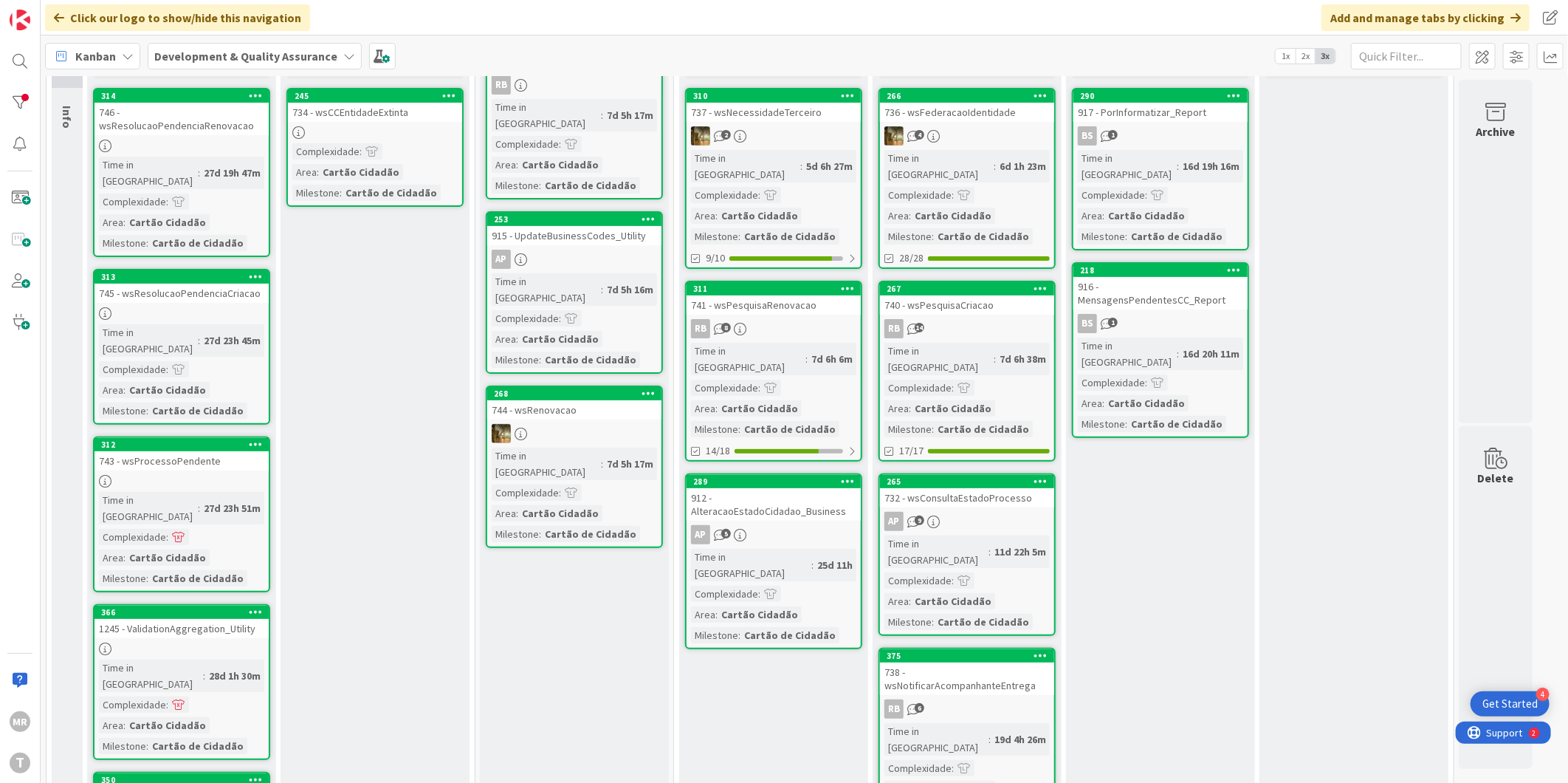 scroll, scrollTop: 0, scrollLeft: 0, axis: both 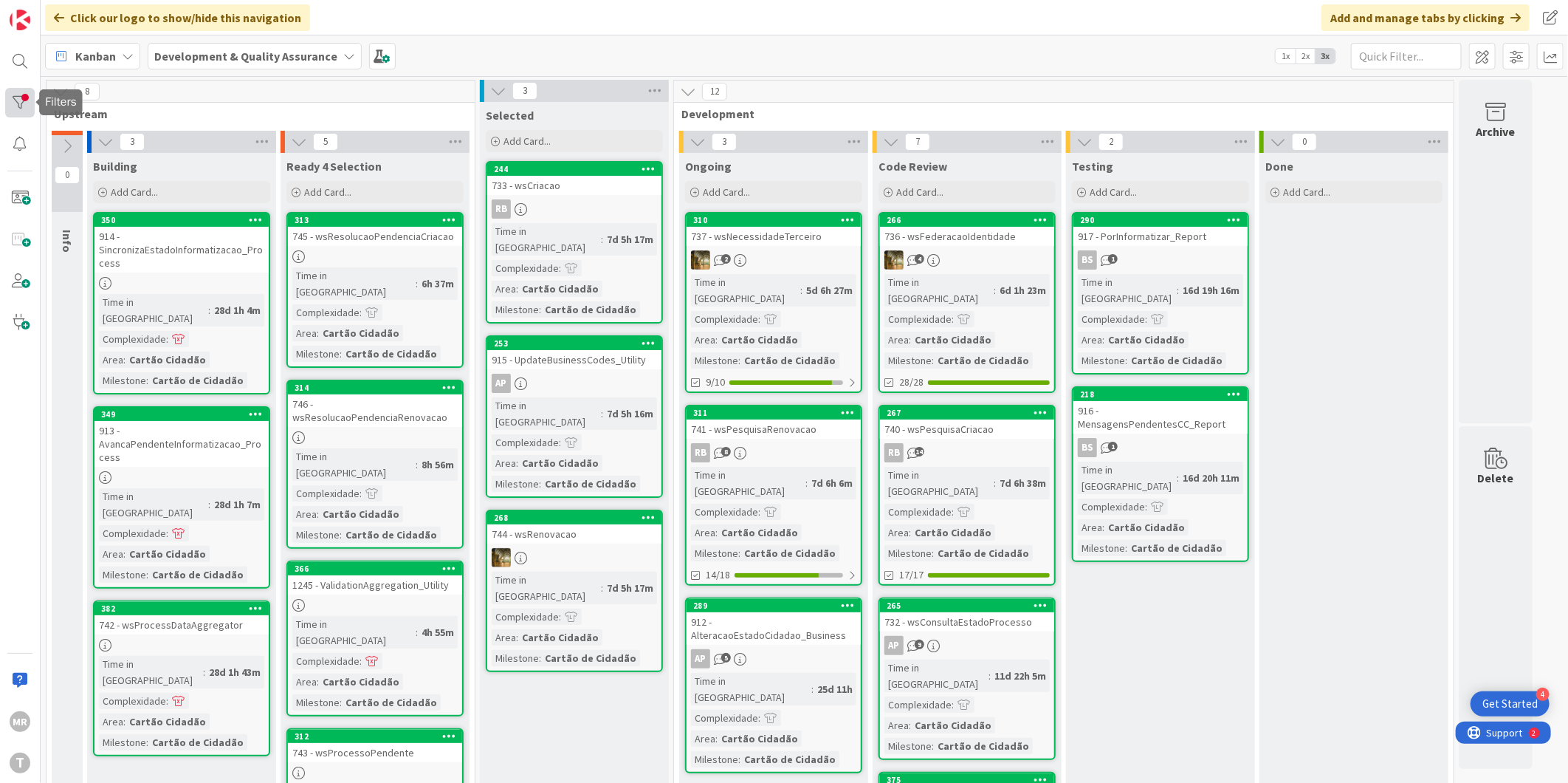 click at bounding box center (20, 103) 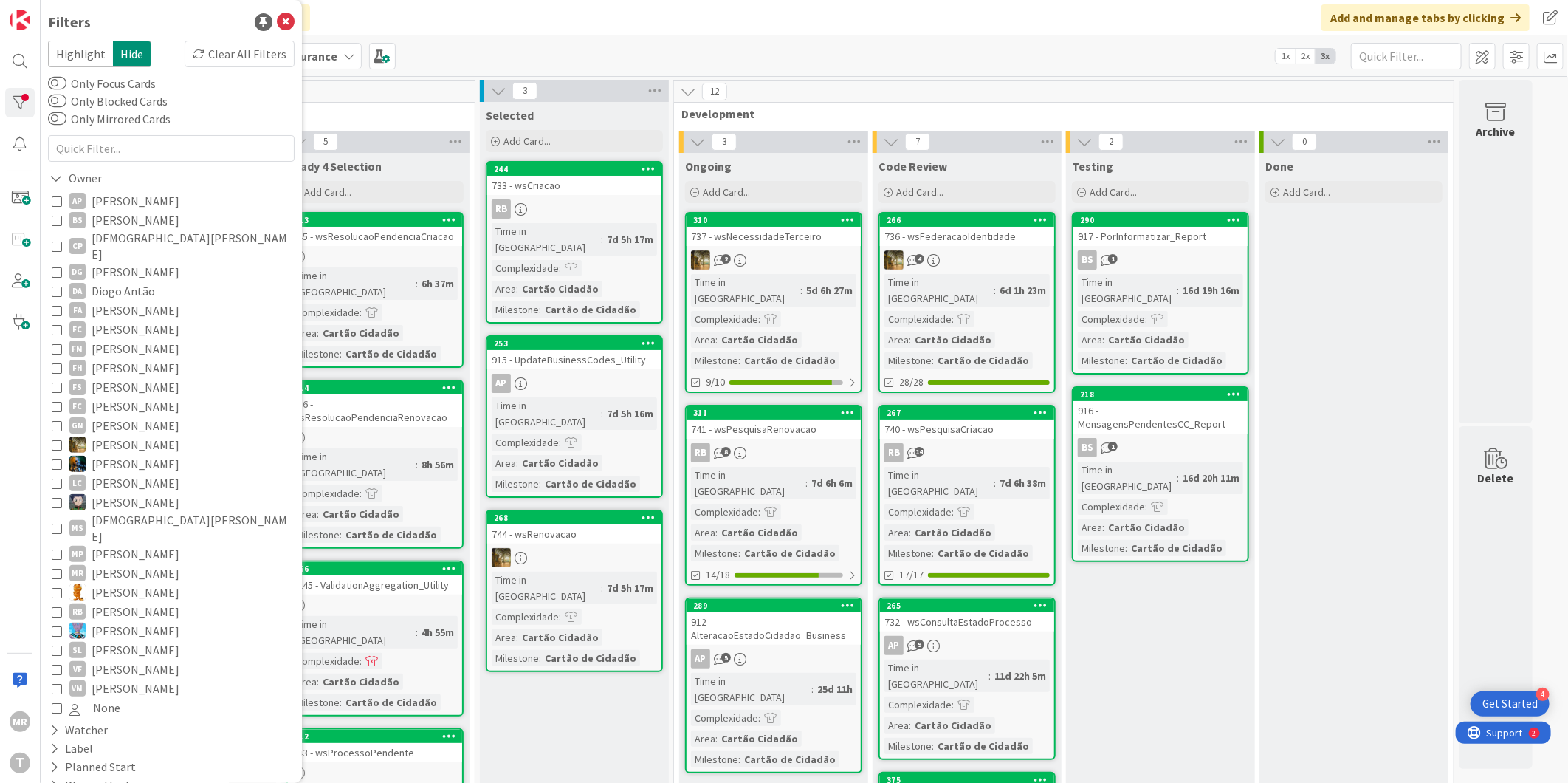 click on "[PERSON_NAME]" at bounding box center (135, 592) 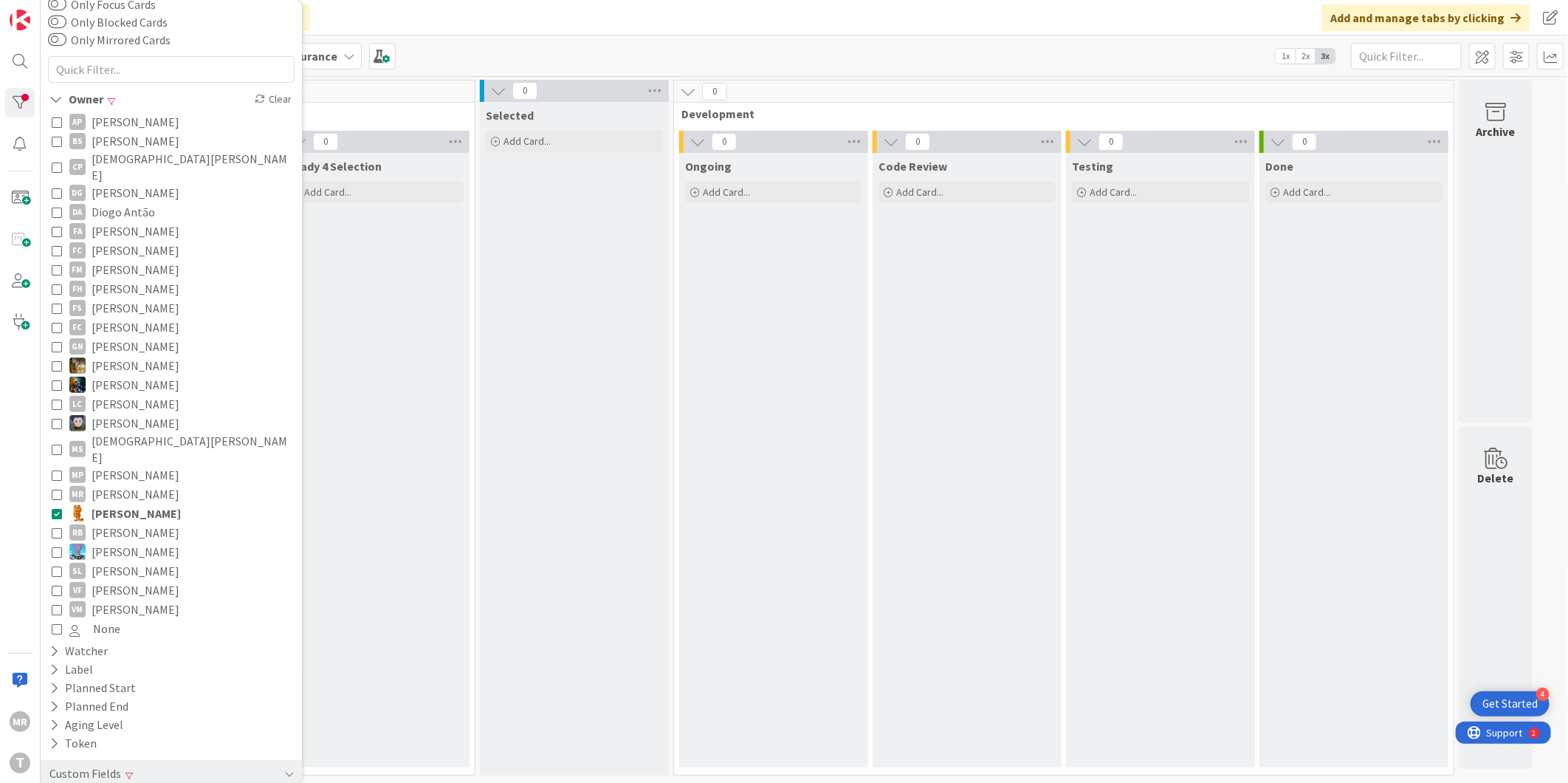 scroll, scrollTop: 148, scrollLeft: 0, axis: vertical 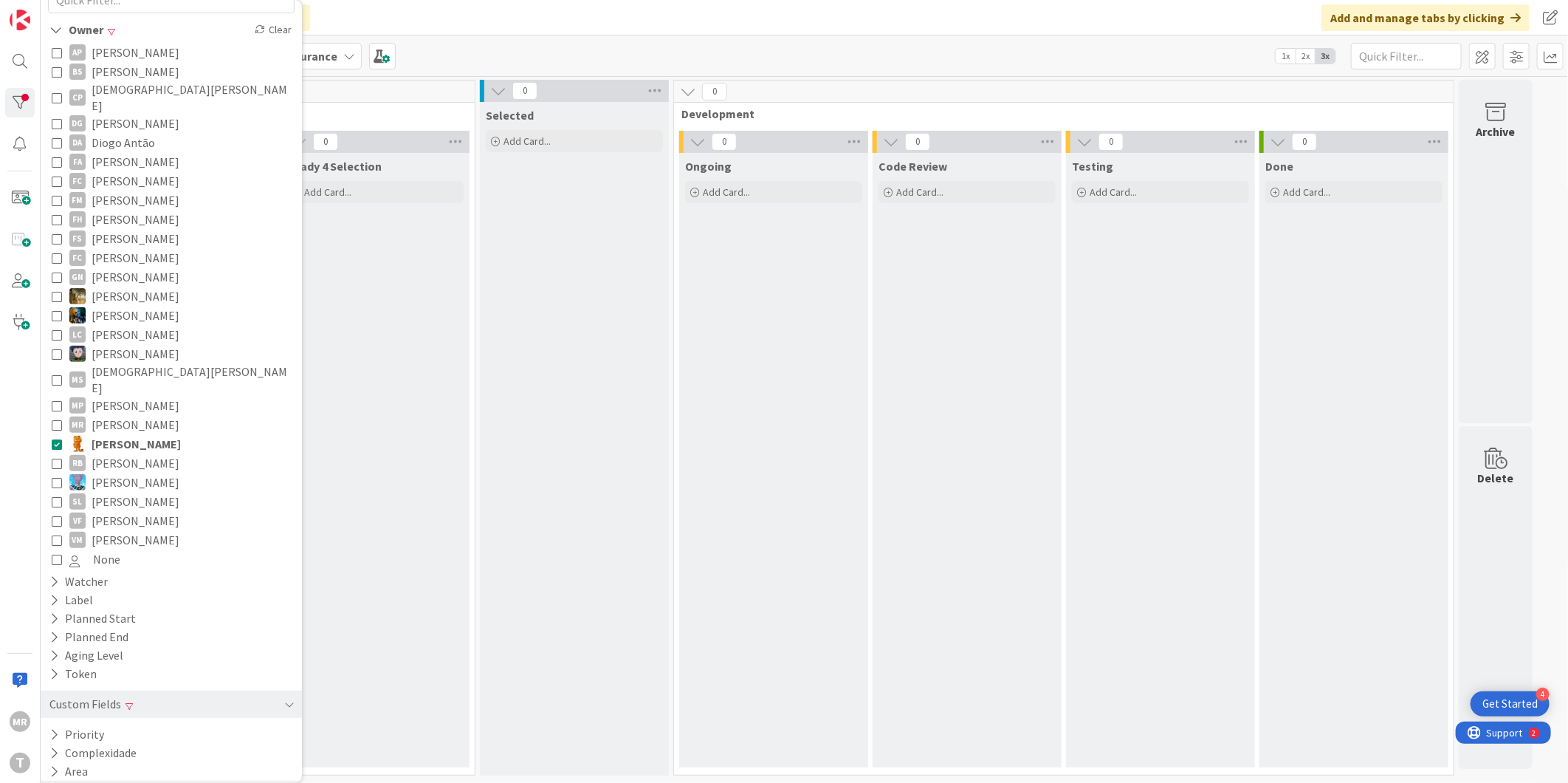 click on "Milestone Clear" at bounding box center [171, 790] 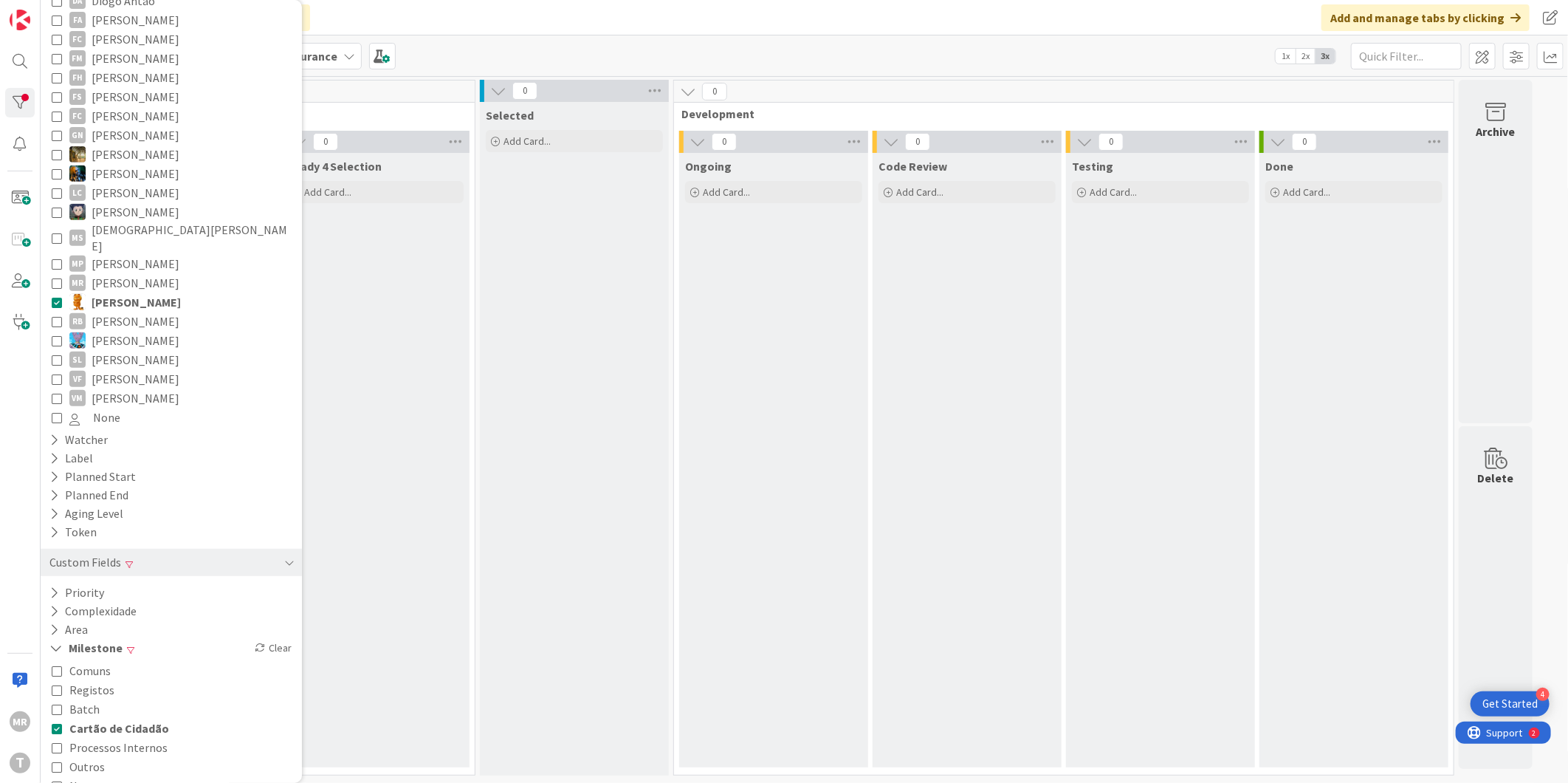 click on "Cartão de Cidadão" at bounding box center (119, 728) 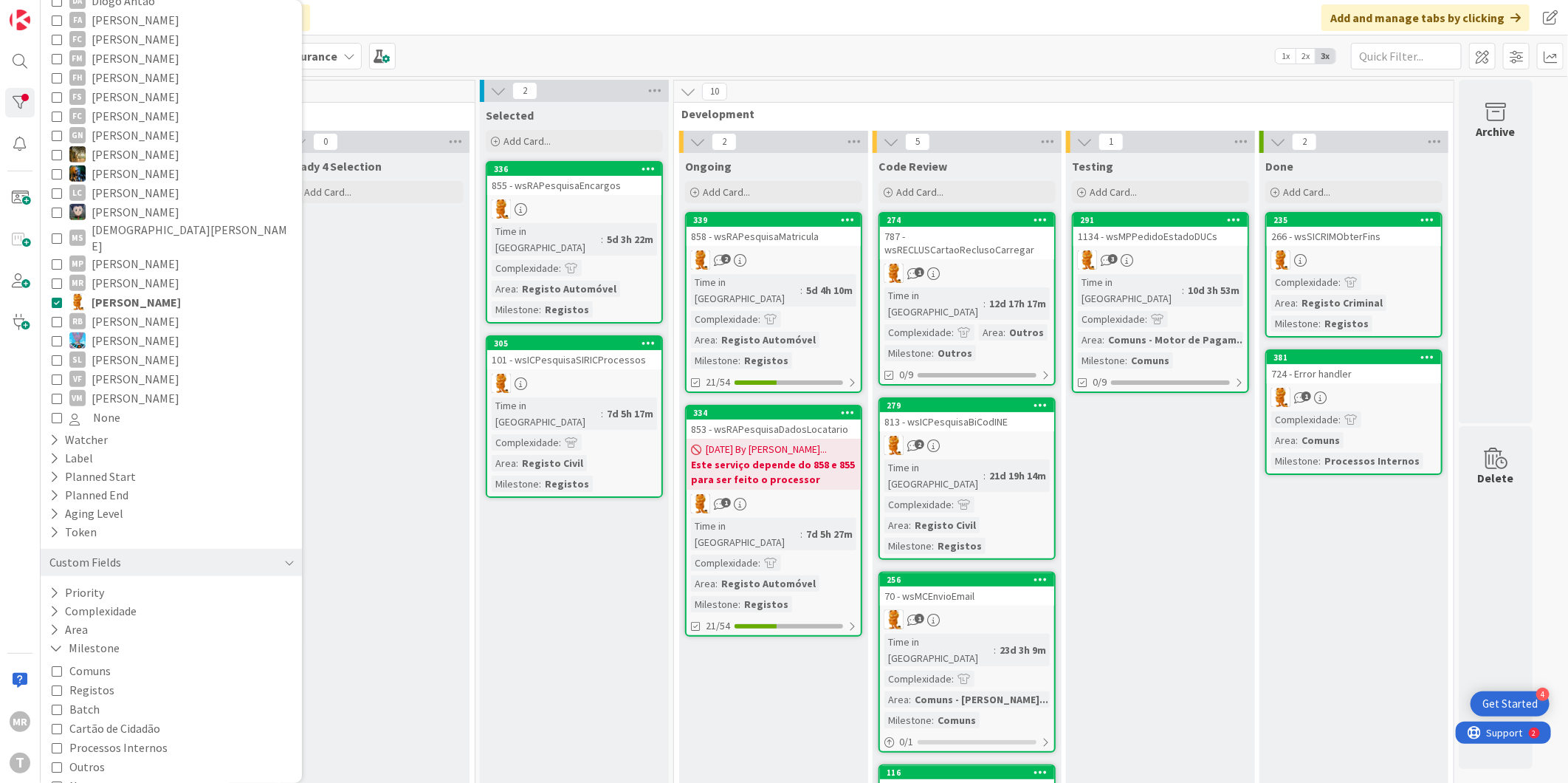 click on "Ready 4 Selection Add Card..." at bounding box center [375, 633] 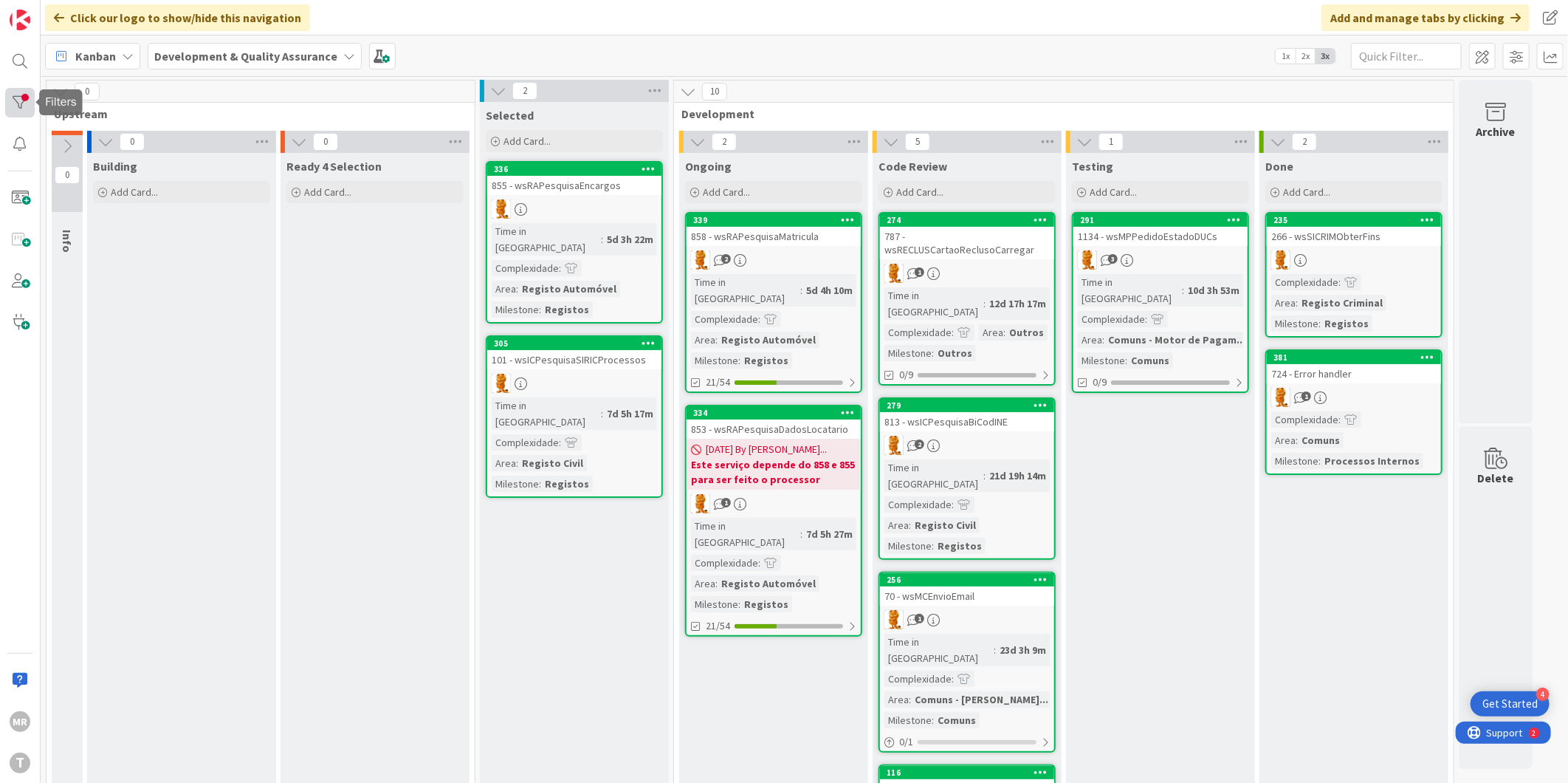 click at bounding box center [20, 103] 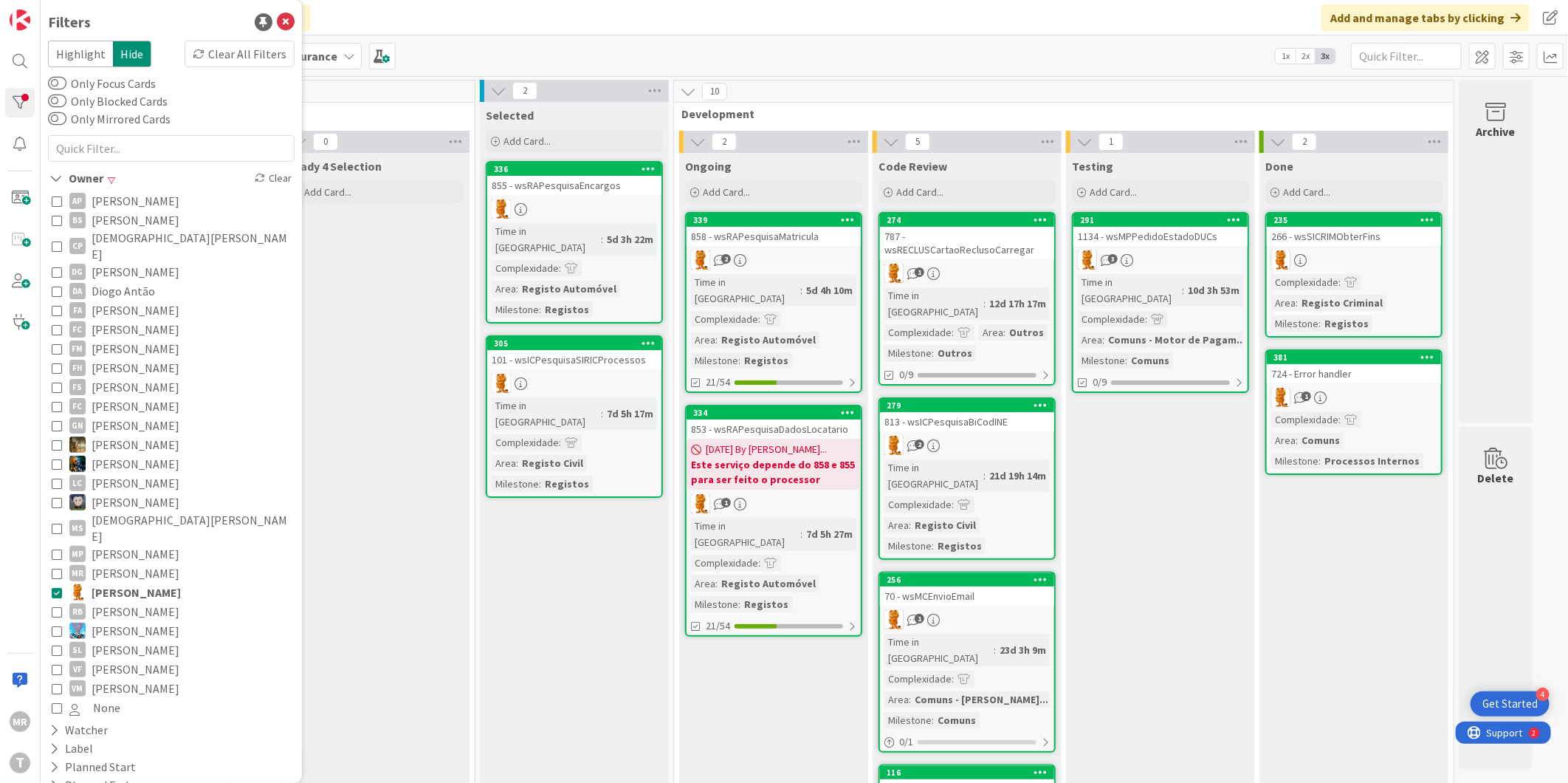 click on "[PERSON_NAME]" at bounding box center (135, 573) 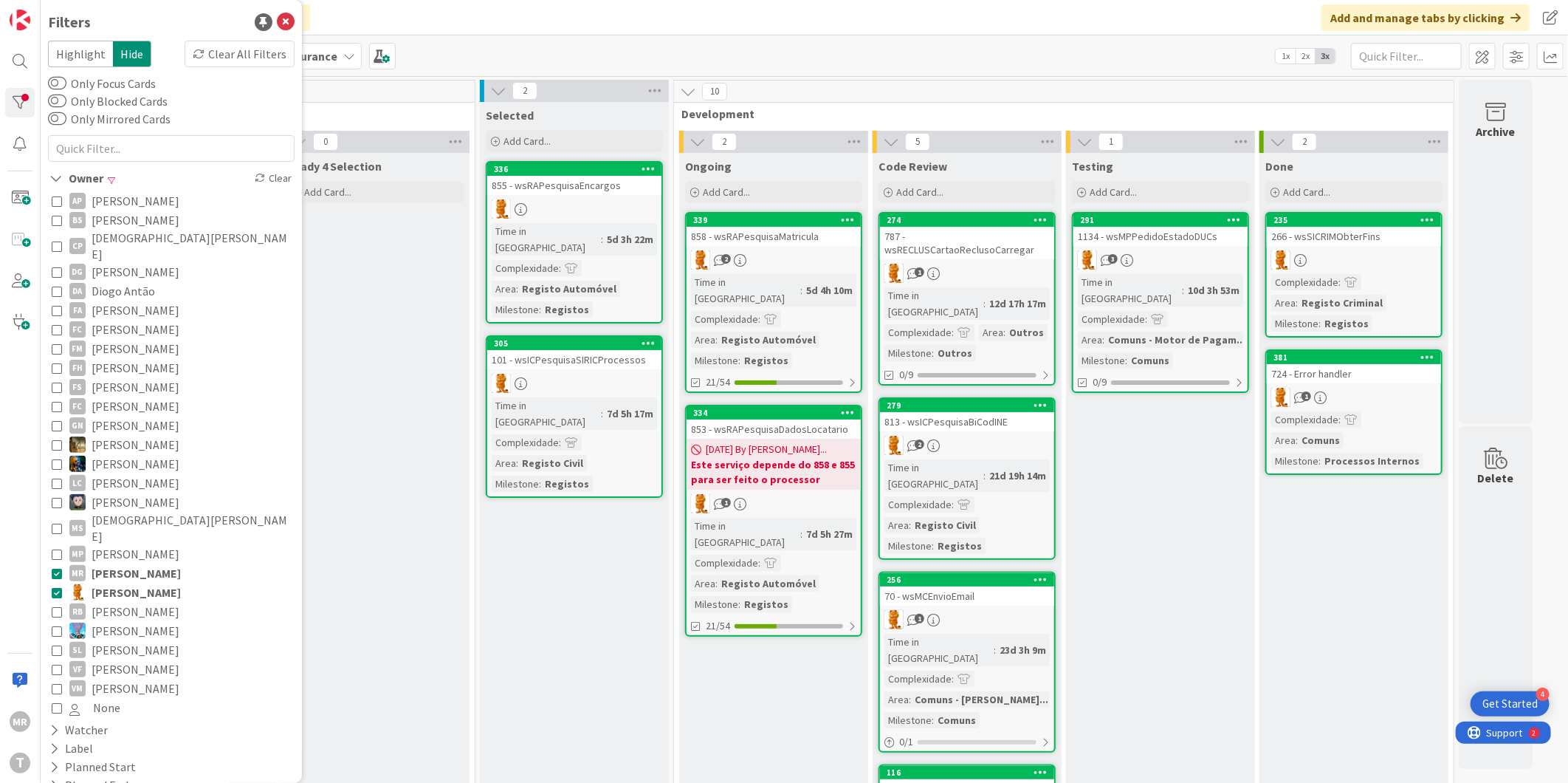 click on "[PERSON_NAME]" at bounding box center [136, 573] 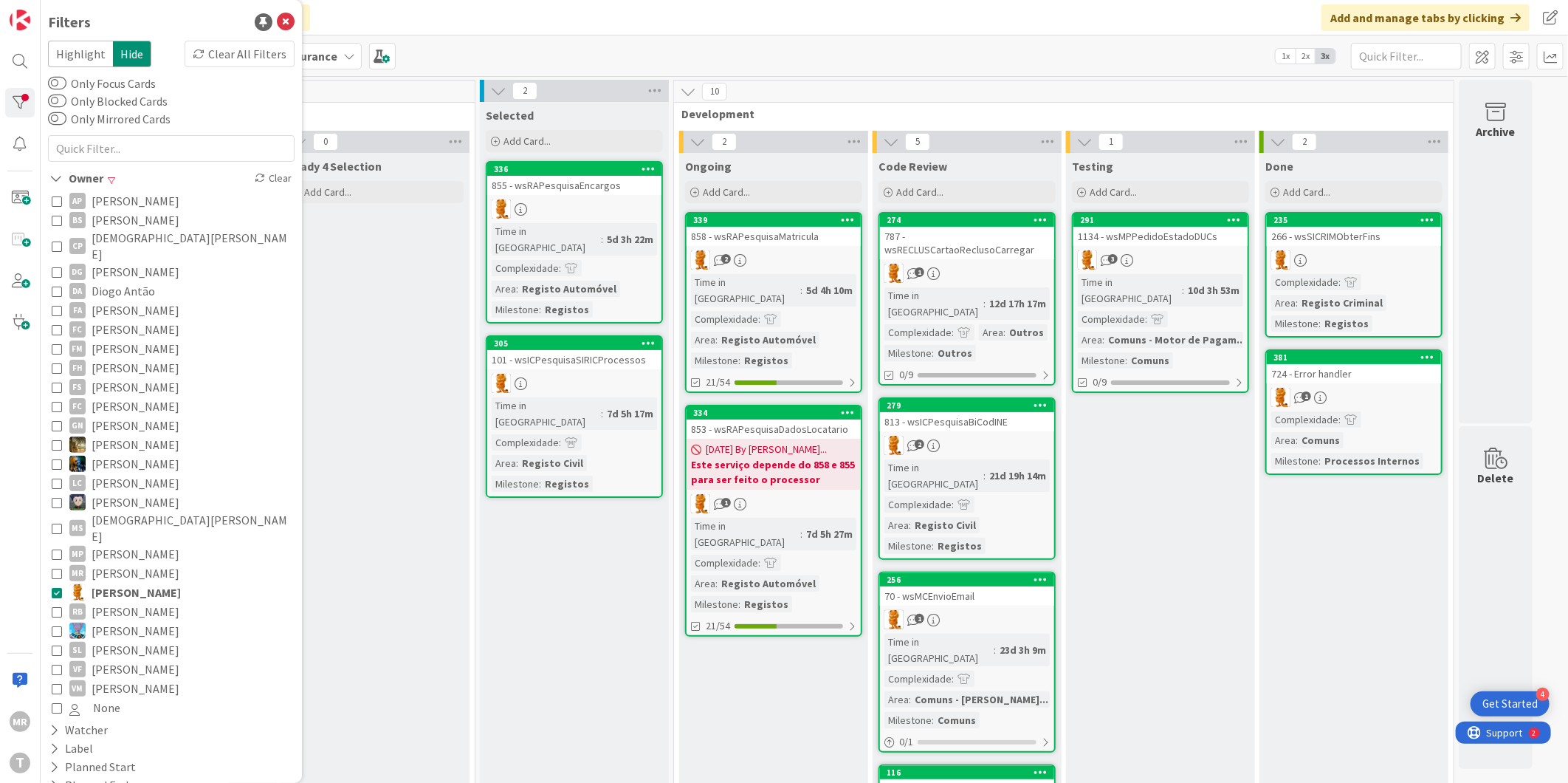 click on "[PERSON_NAME]" at bounding box center [136, 592] 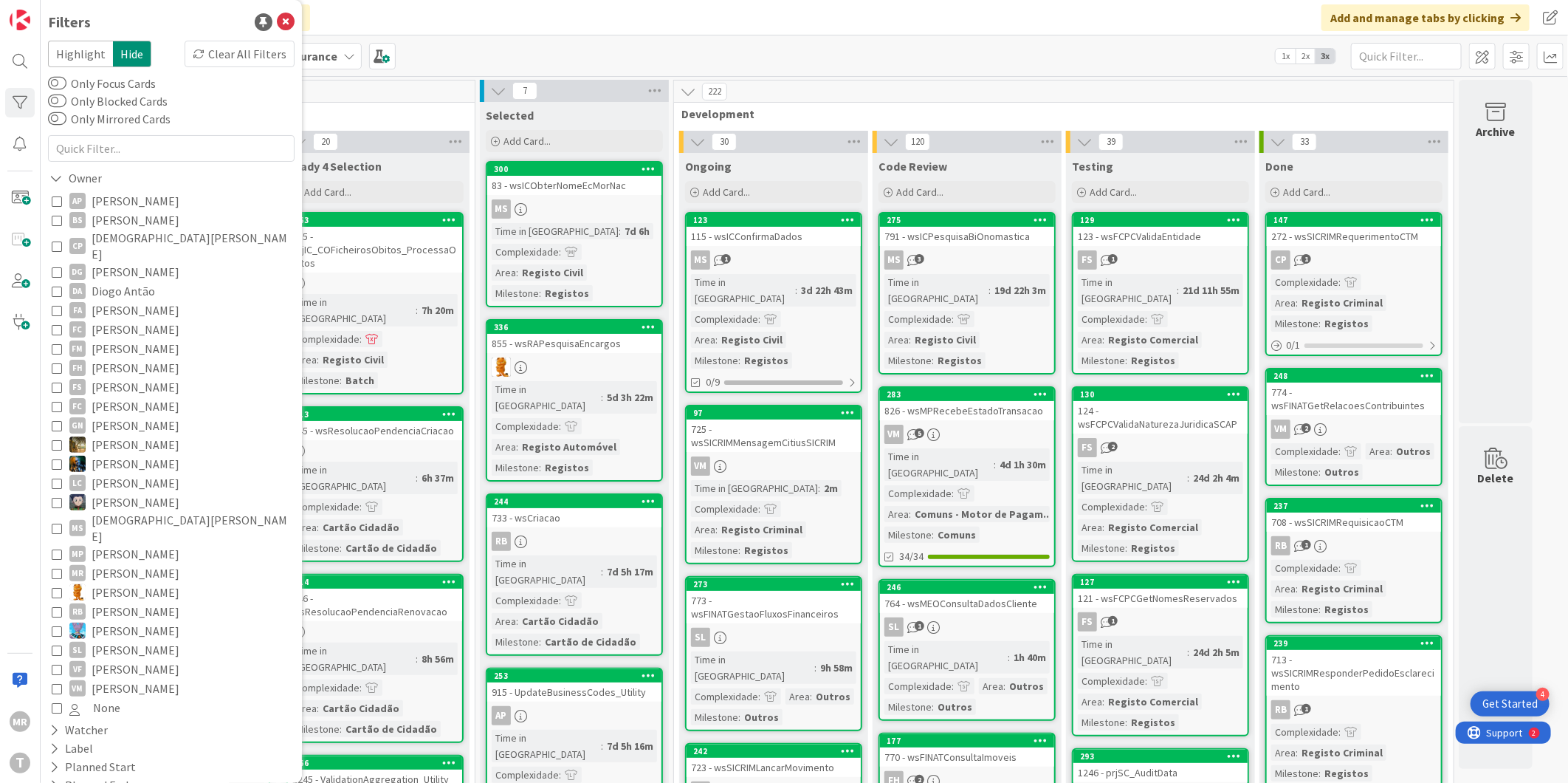 click on "[PERSON_NAME]" at bounding box center [135, 669] 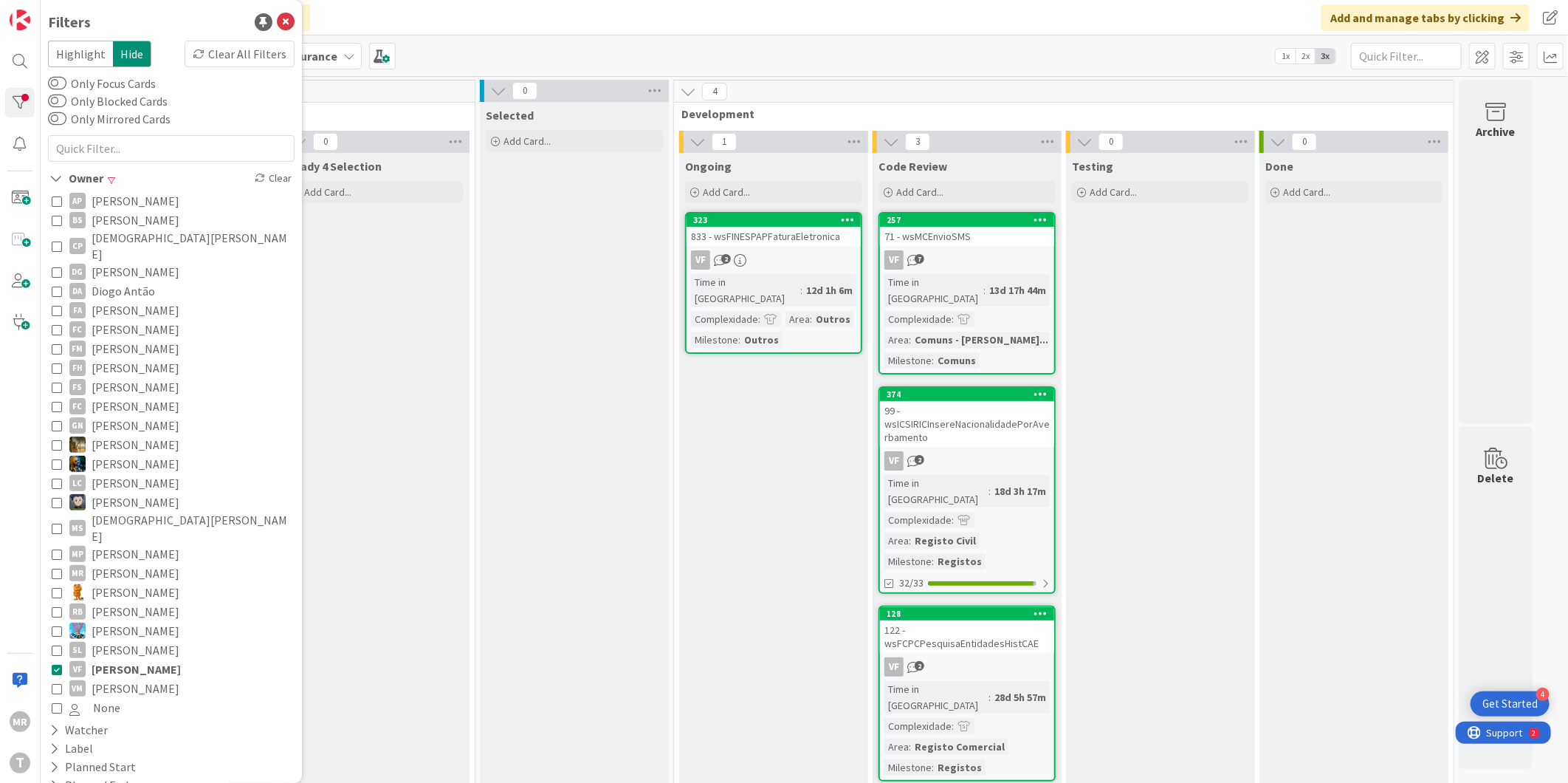 click on "[PERSON_NAME]" at bounding box center (136, 669) 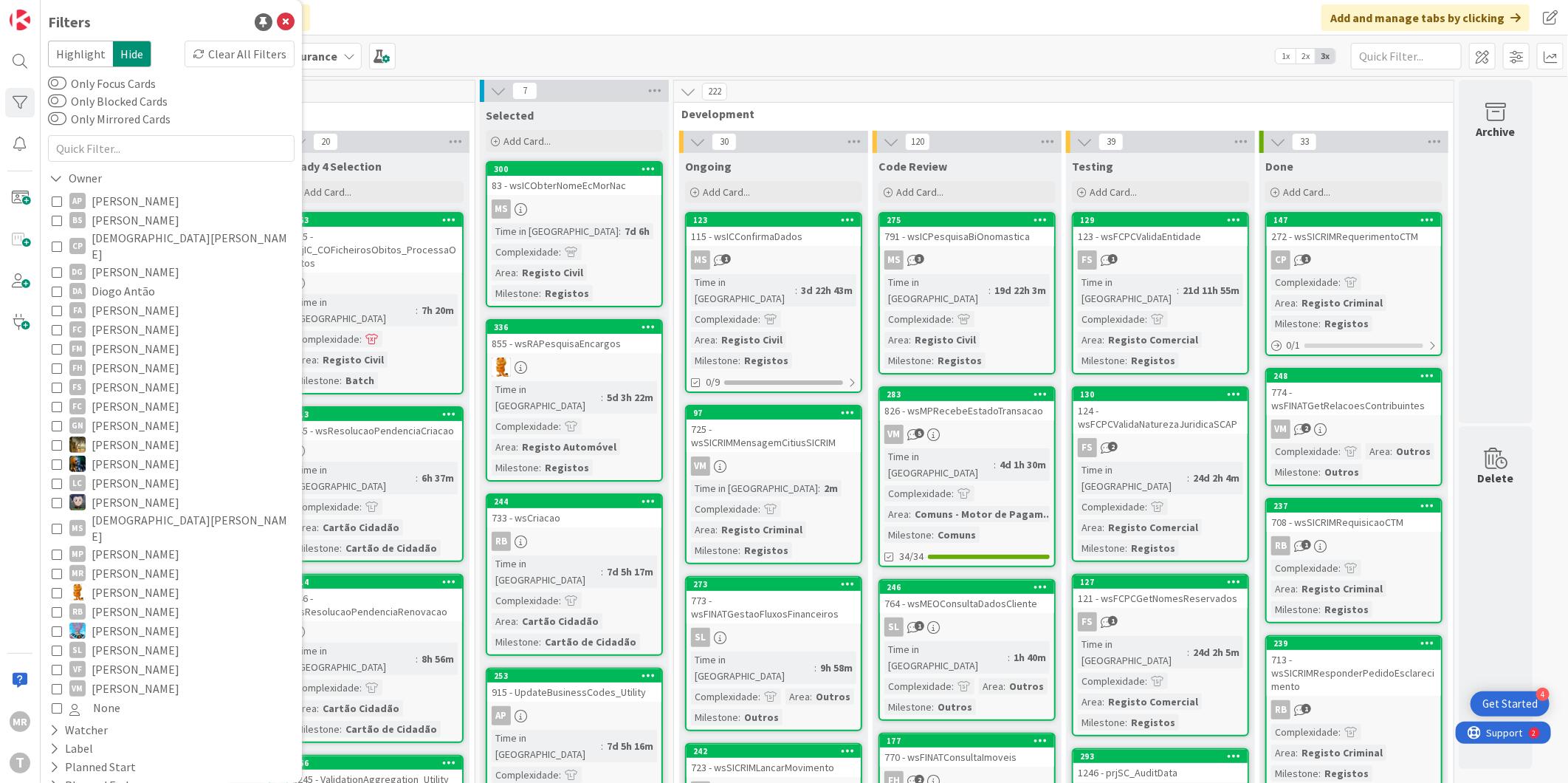 click on "Upstream" at bounding box center [255, 114] 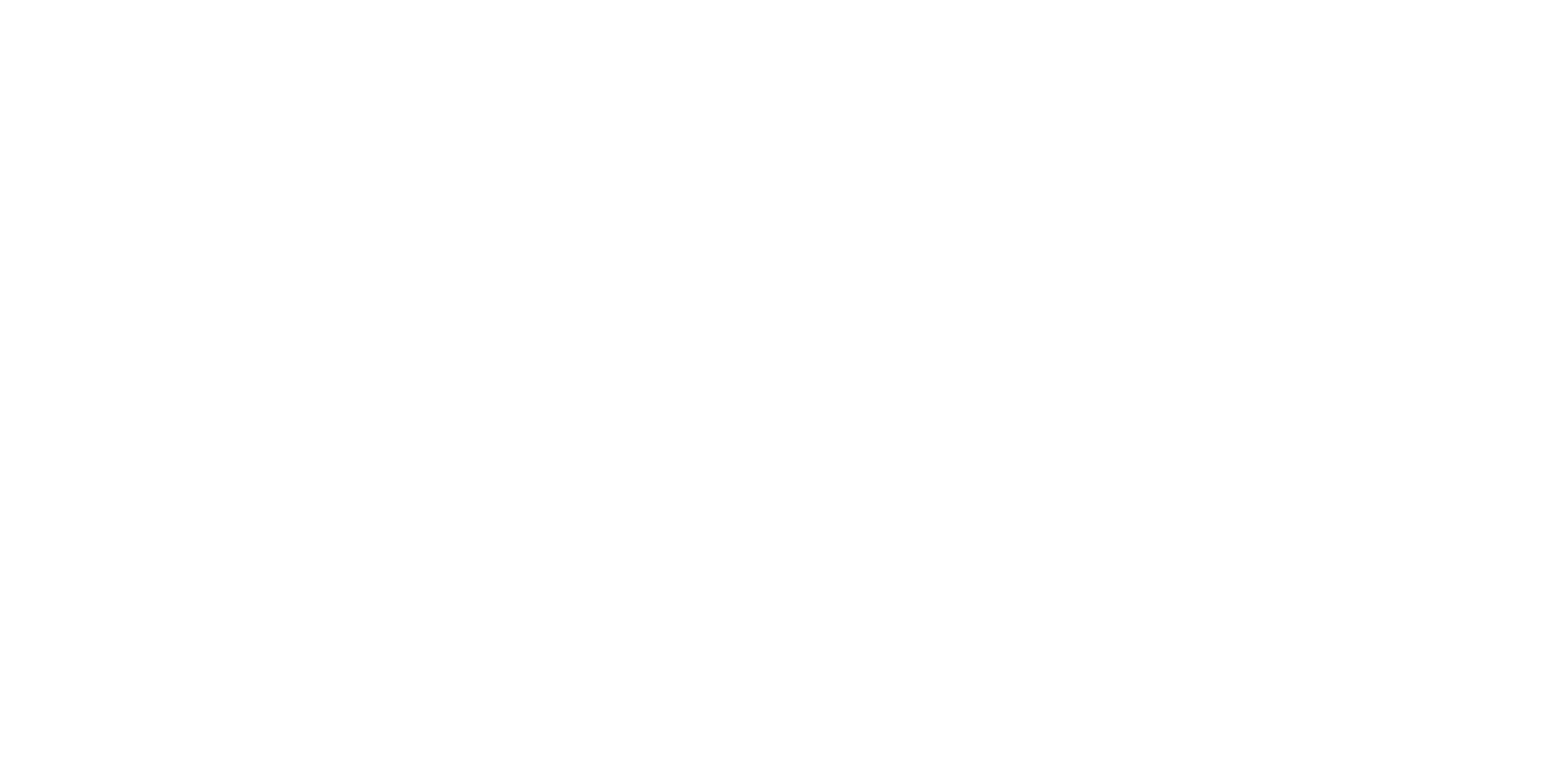 scroll, scrollTop: 0, scrollLeft: 0, axis: both 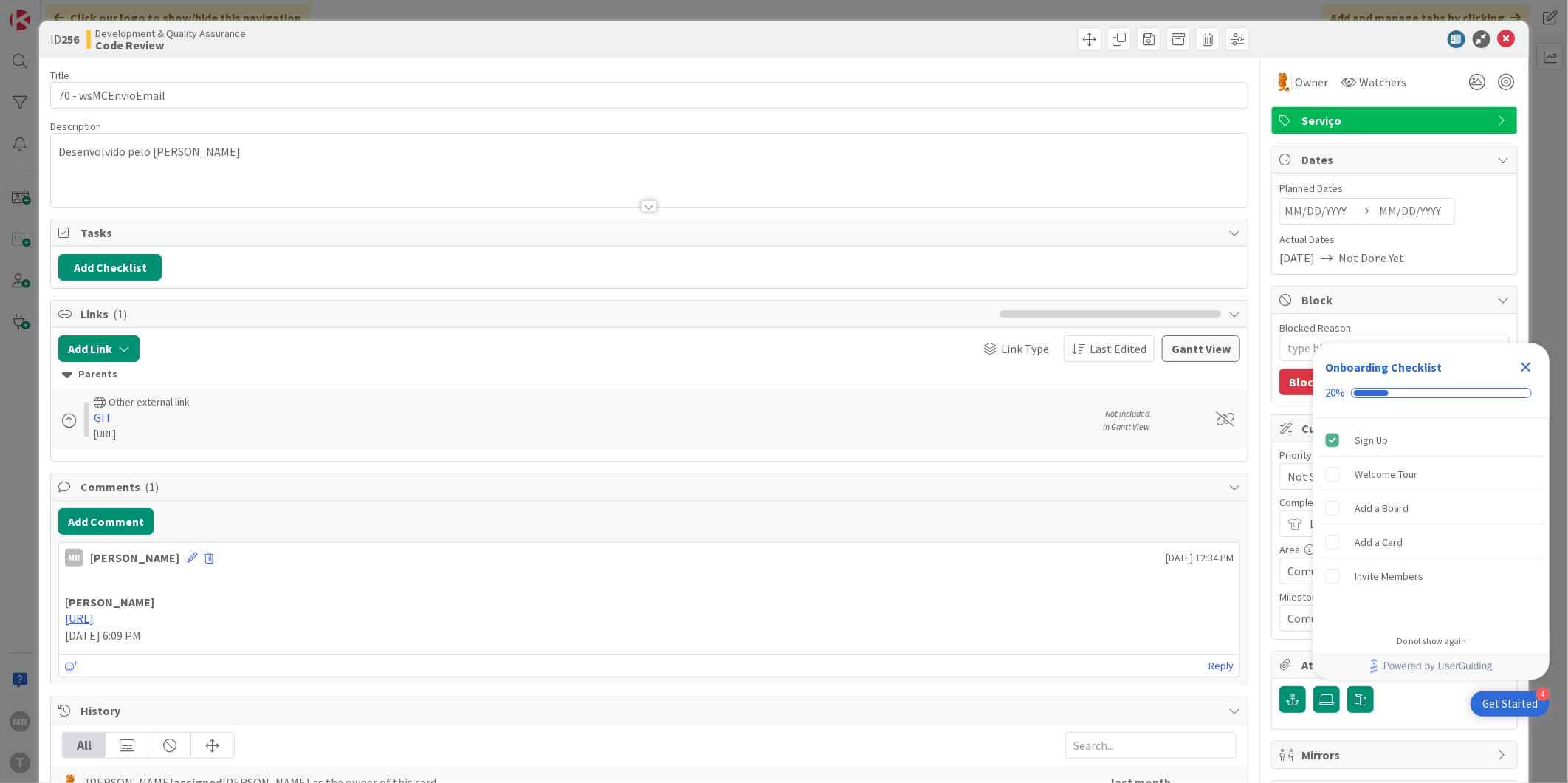 type on "x" 